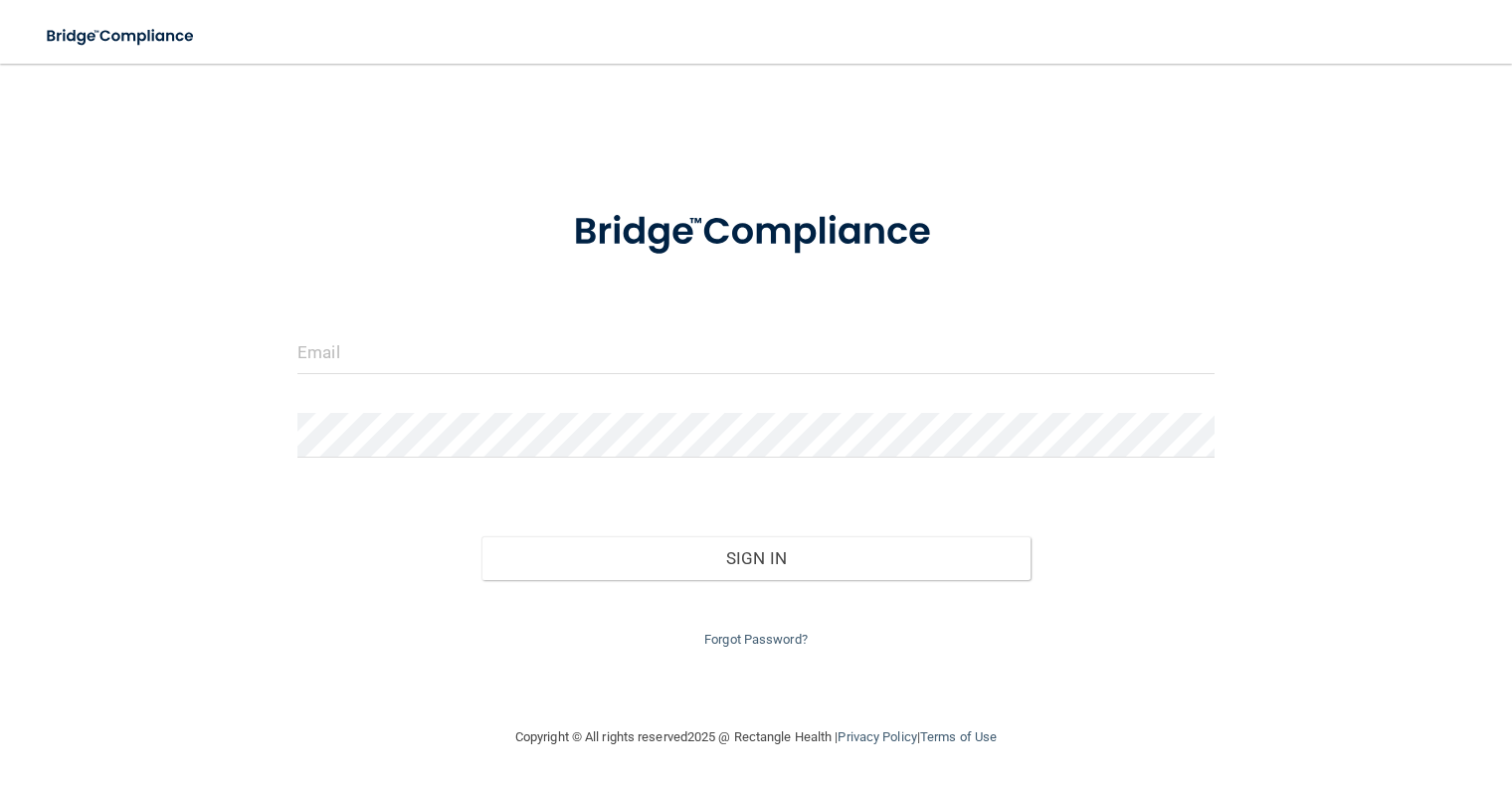 scroll, scrollTop: 0, scrollLeft: 0, axis: both 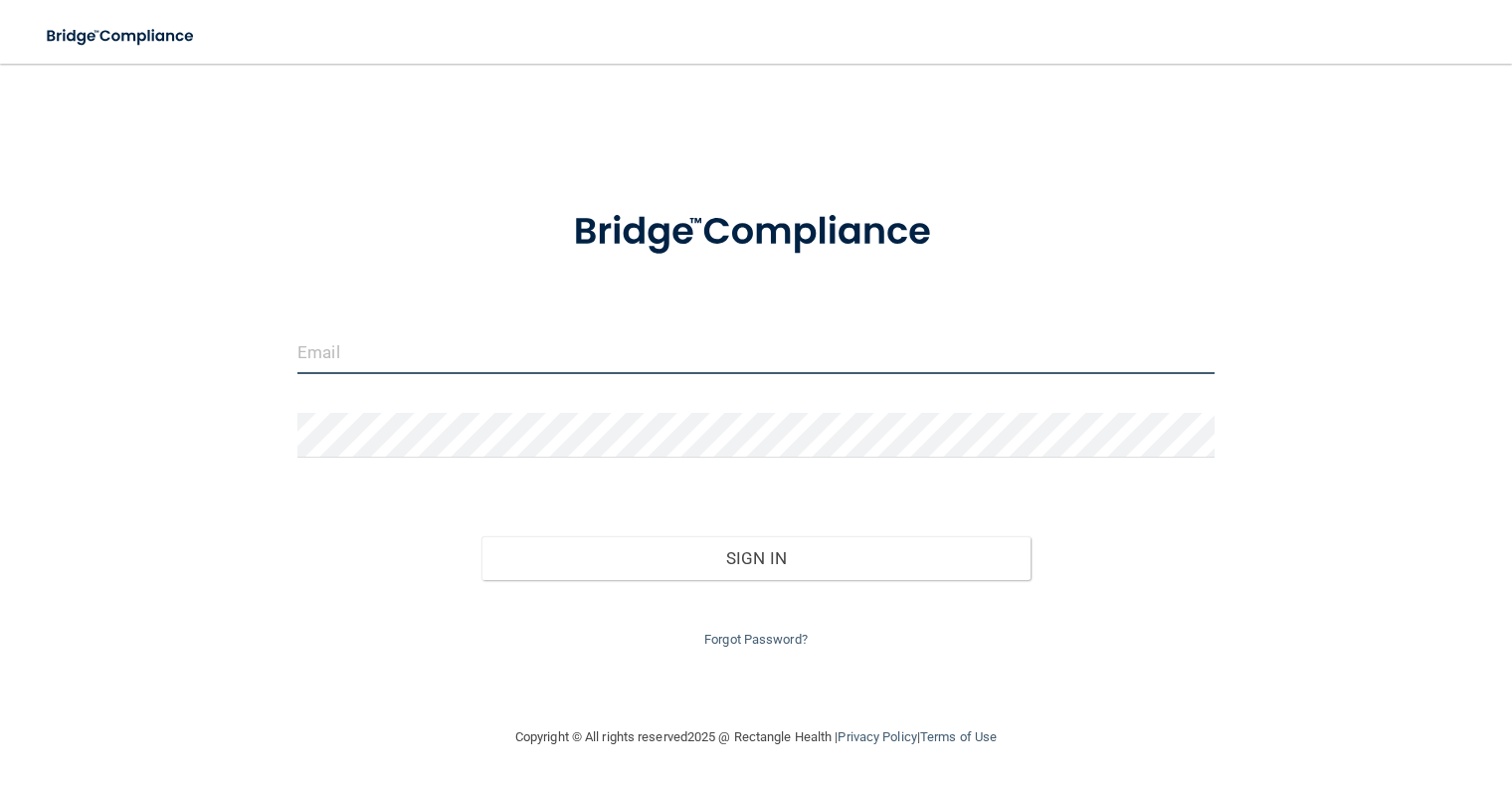 type on "[EMAIL_ADDRESS][DOMAIN_NAME]" 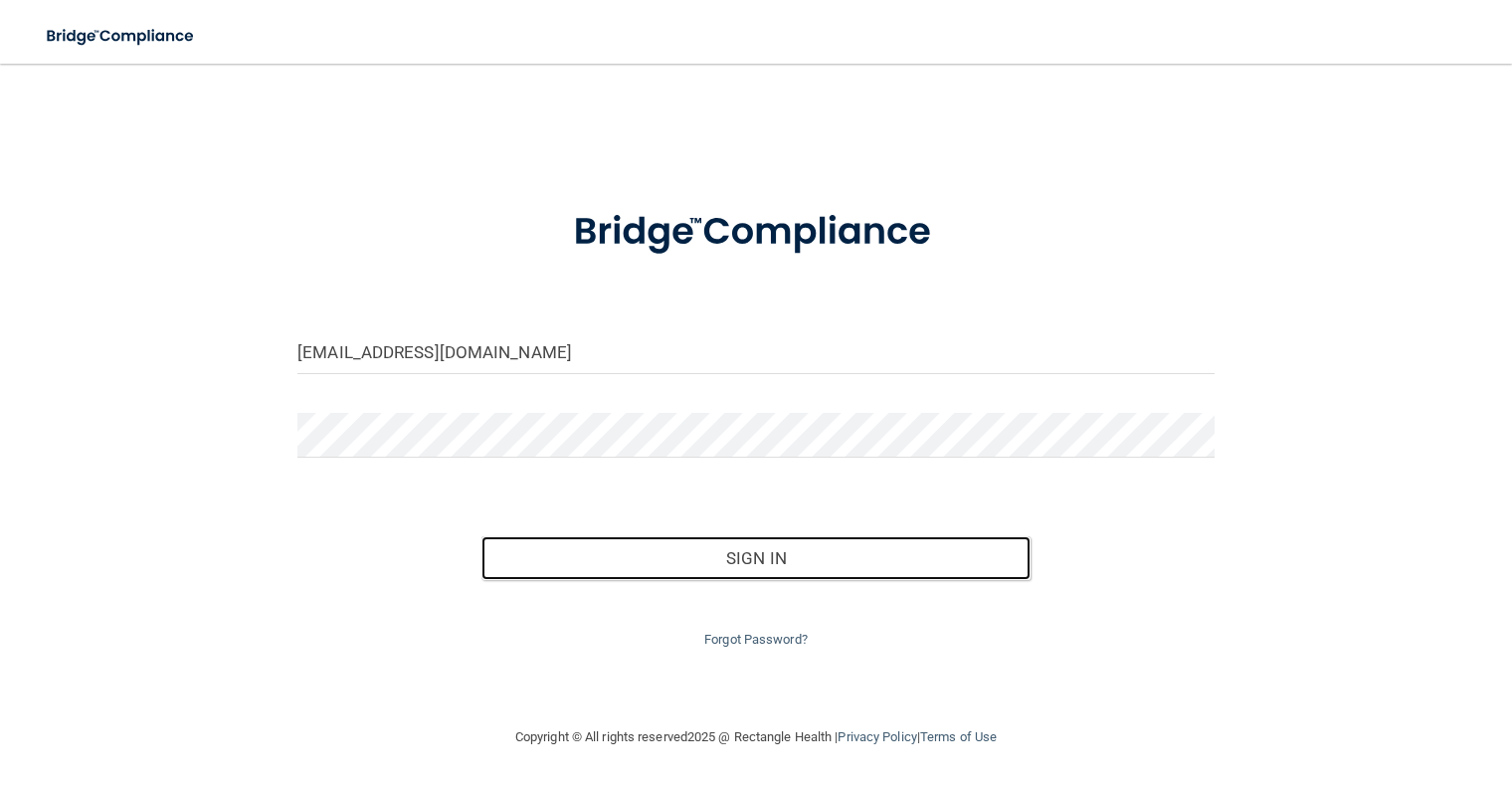 click on "Sign In" at bounding box center [756, 558] 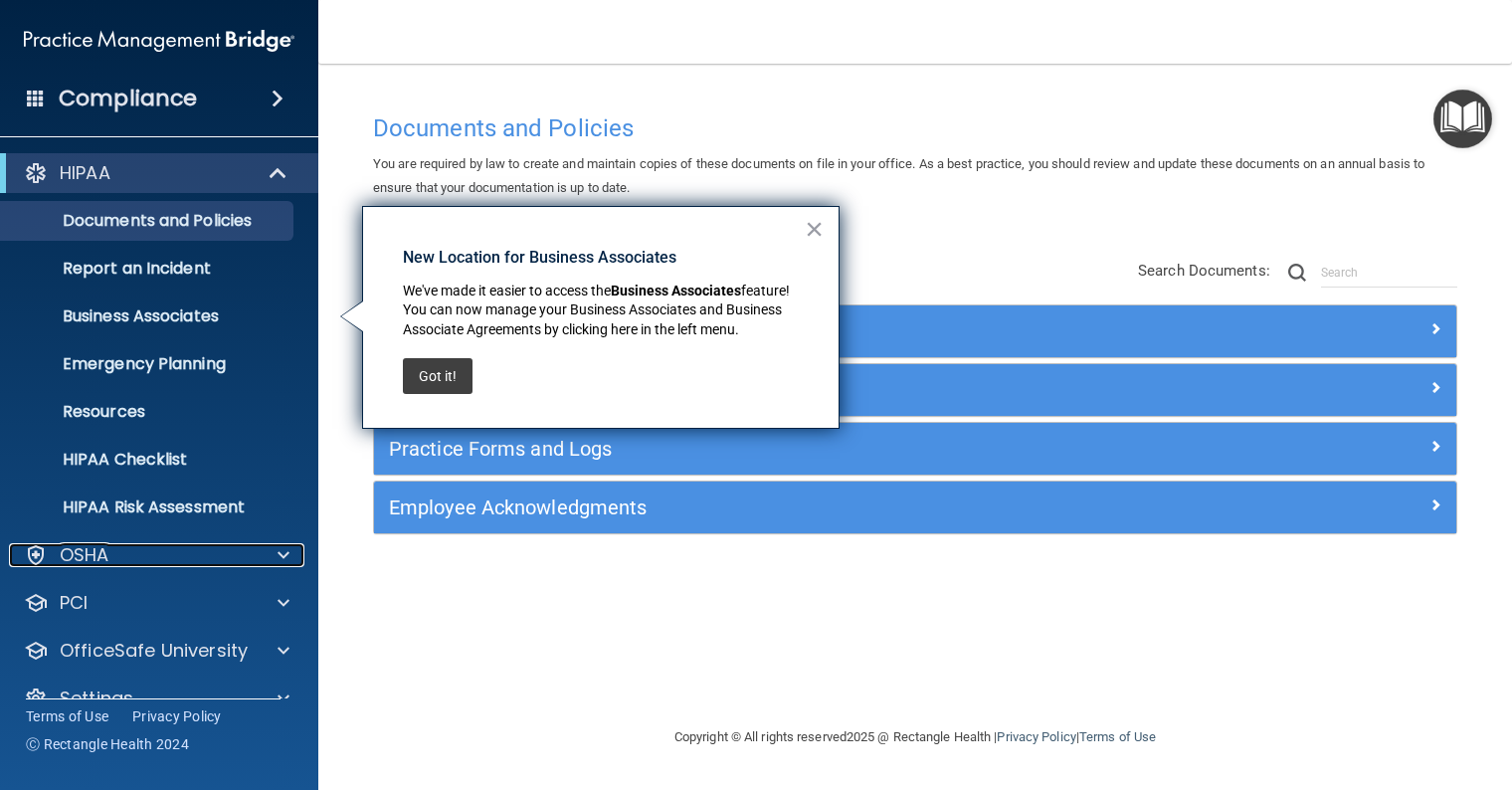 click at bounding box center (284, 555) 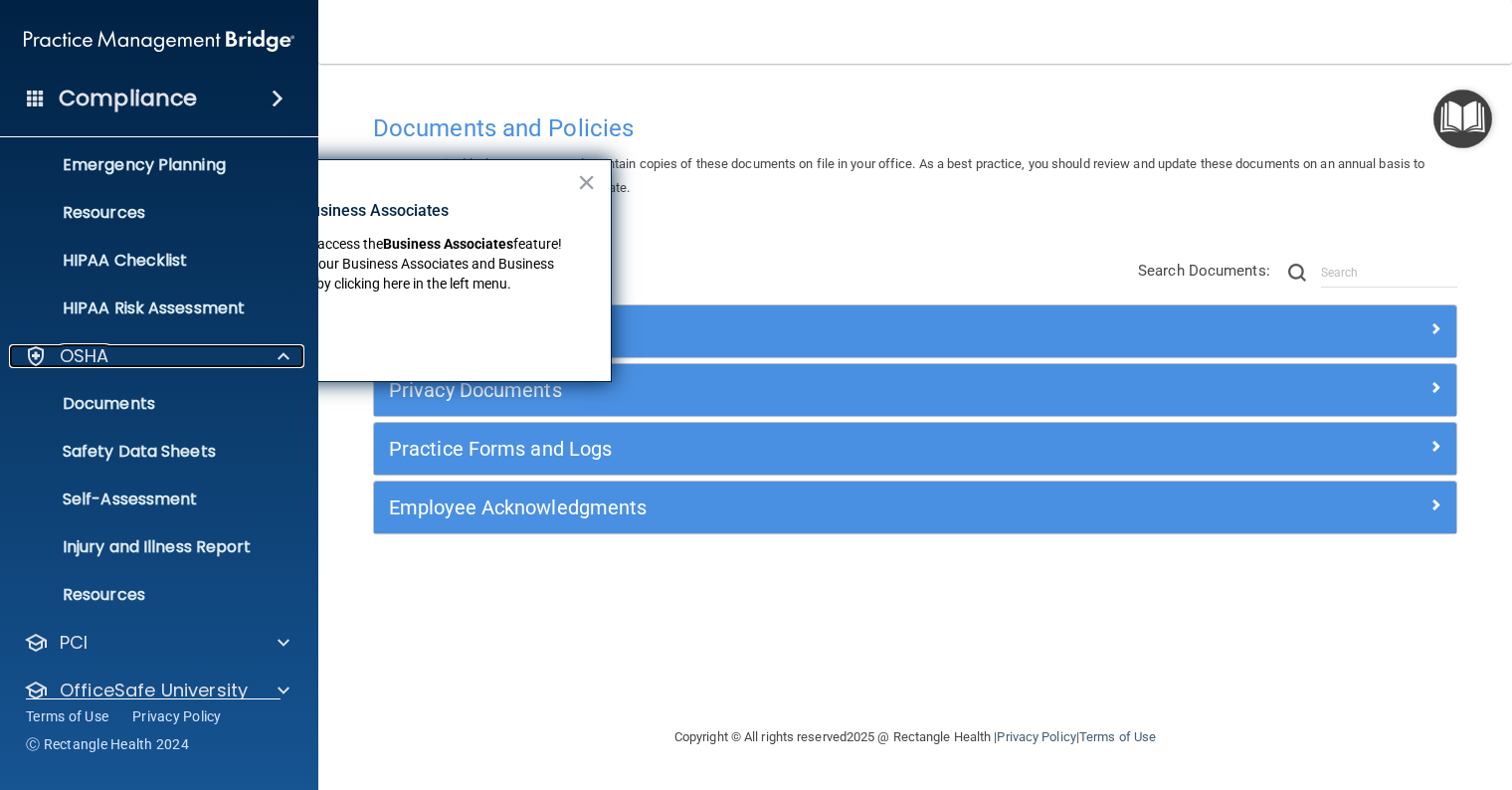 scroll, scrollTop: 274, scrollLeft: 0, axis: vertical 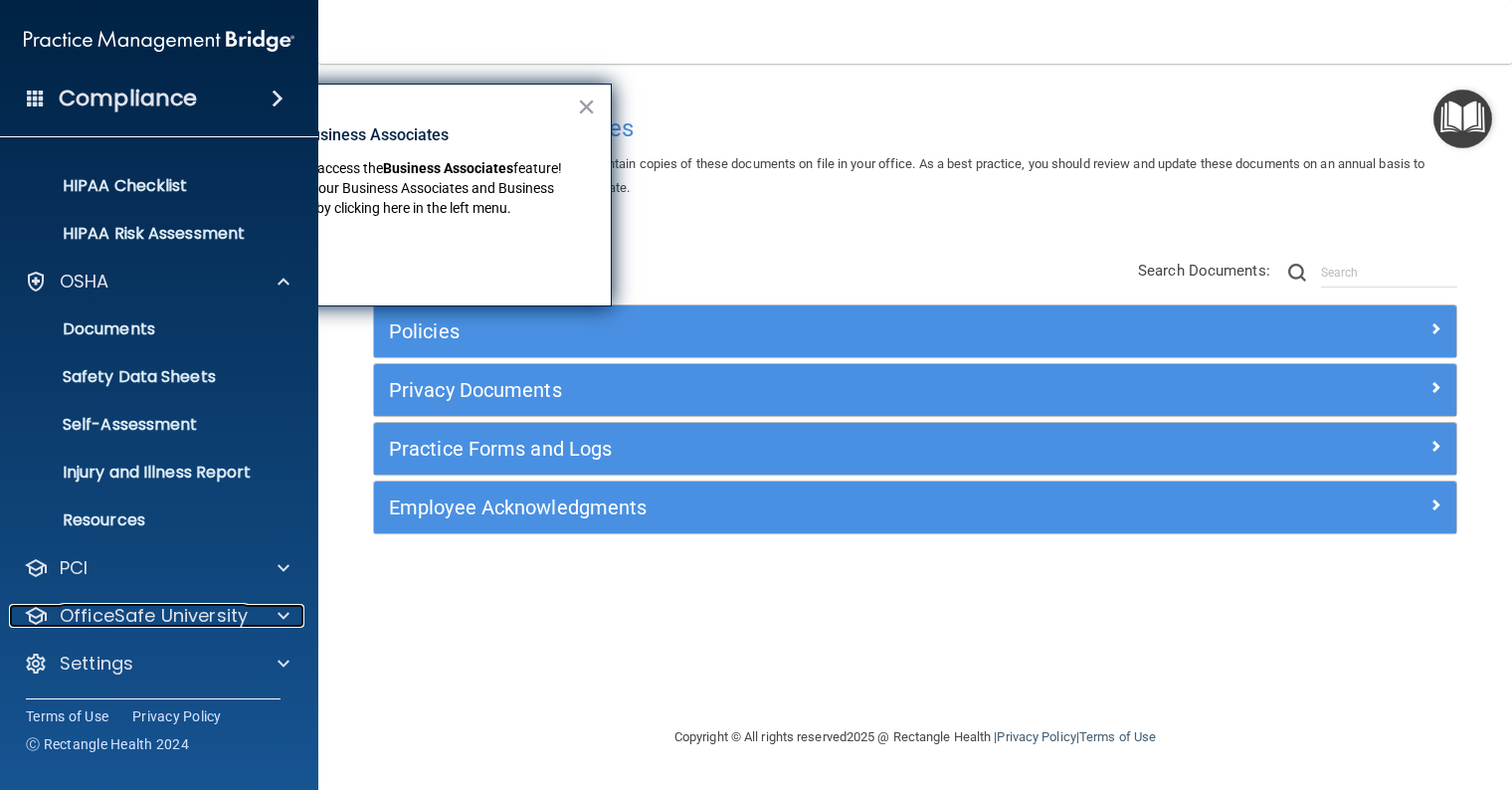 click at bounding box center [284, 616] 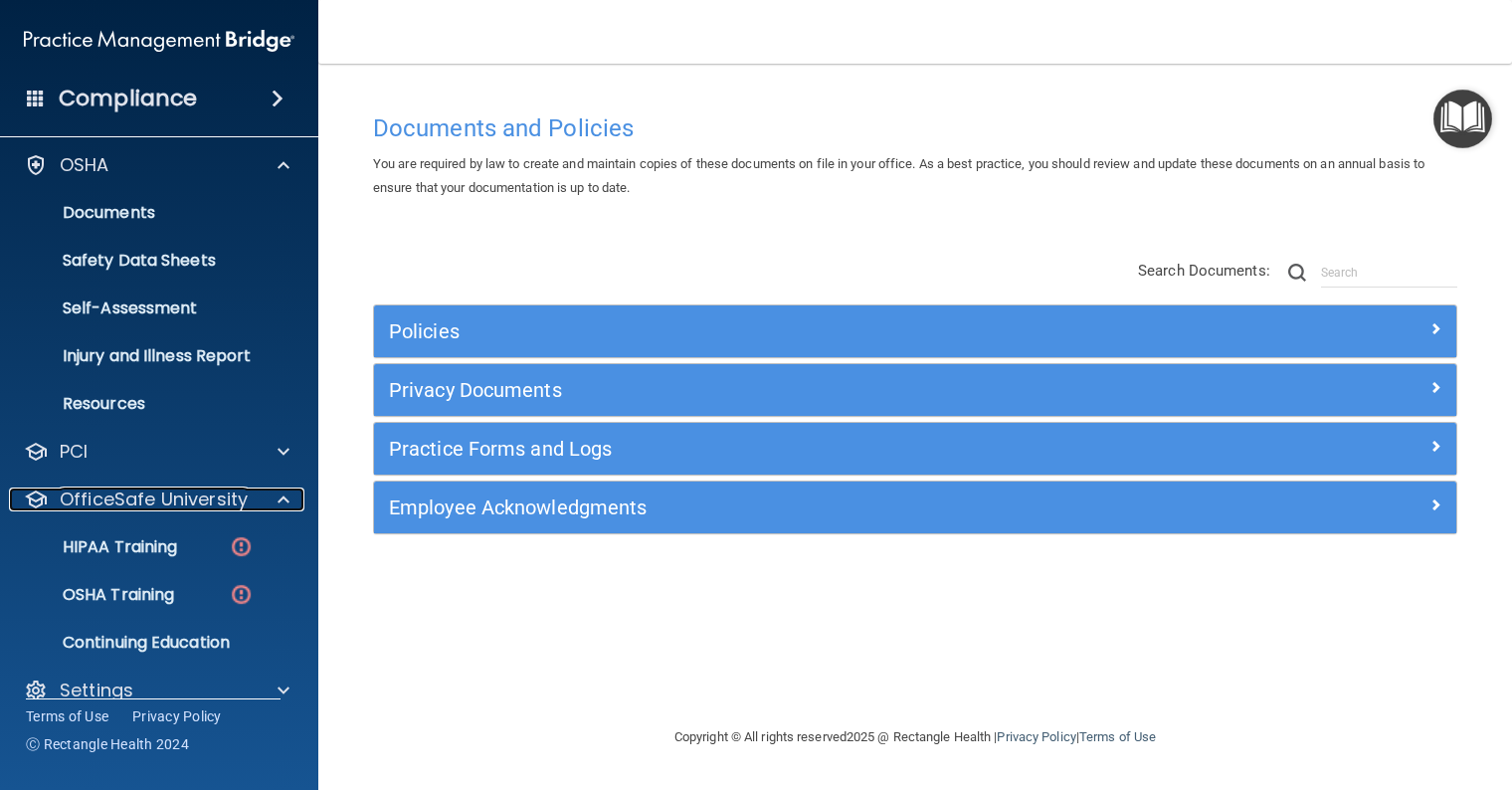 scroll, scrollTop: 417, scrollLeft: 0, axis: vertical 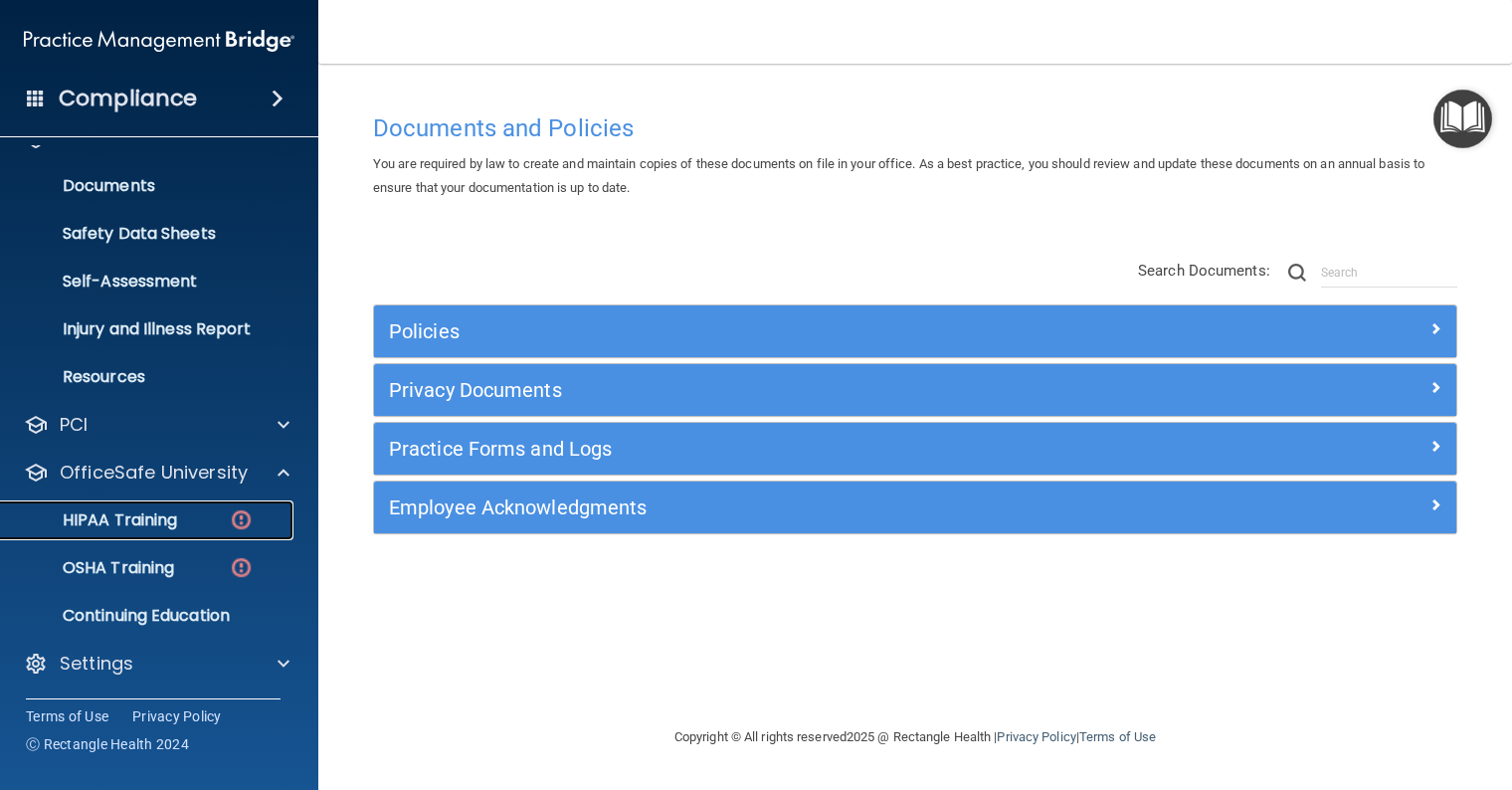 click on "HIPAA Training" at bounding box center [94, 520] 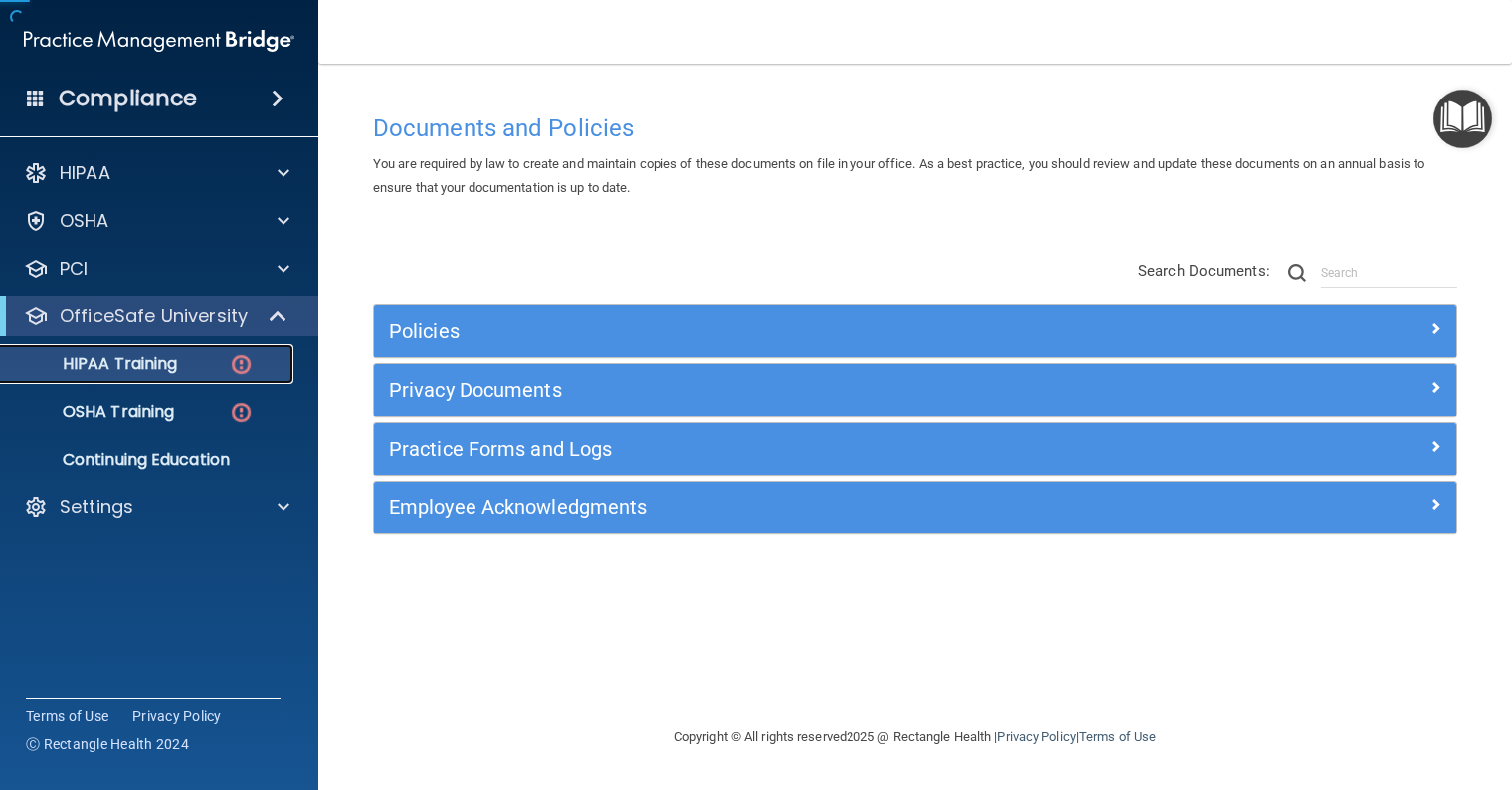 scroll, scrollTop: 0, scrollLeft: 0, axis: both 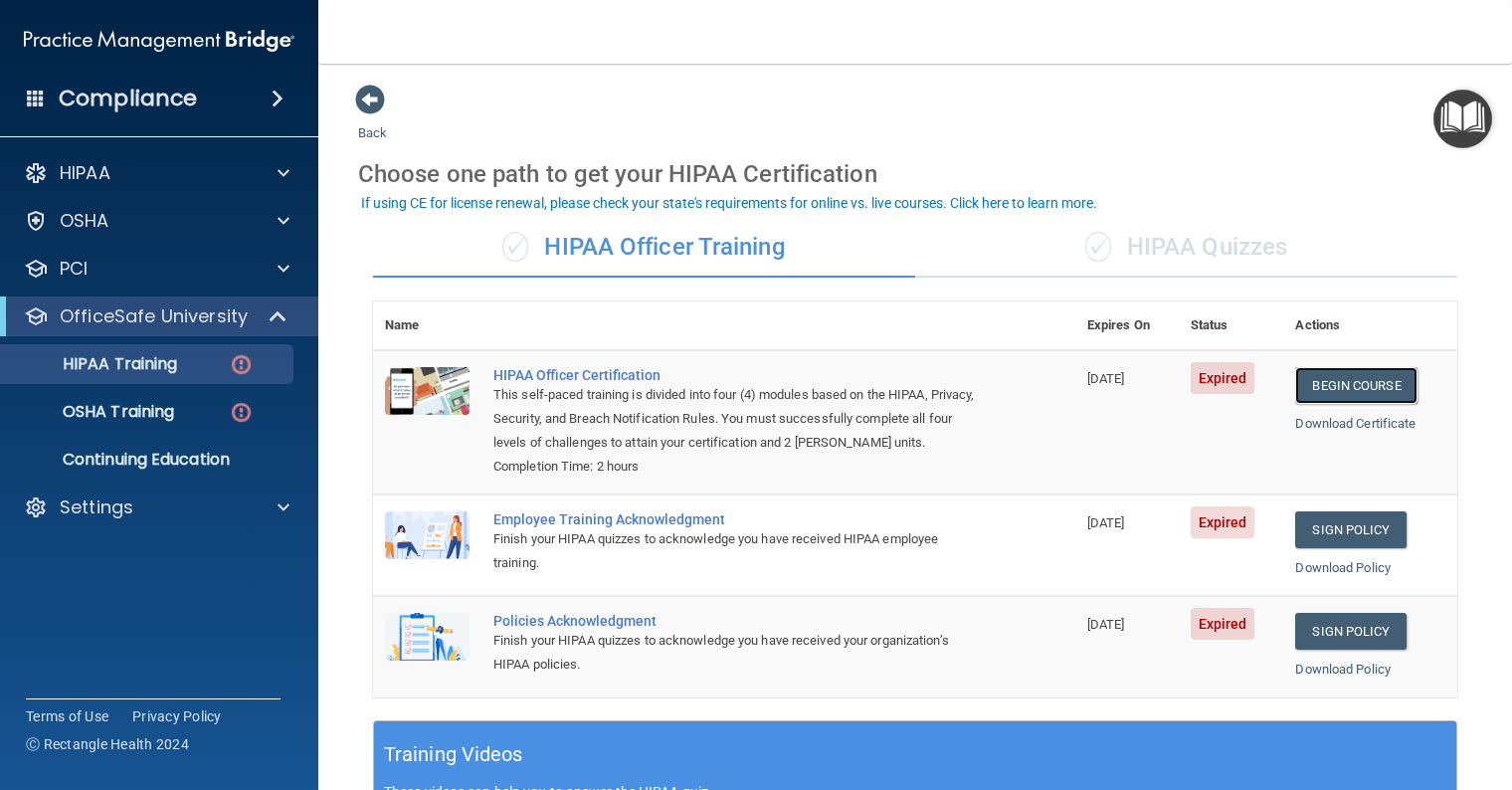 click on "Begin Course" at bounding box center (1356, 385) 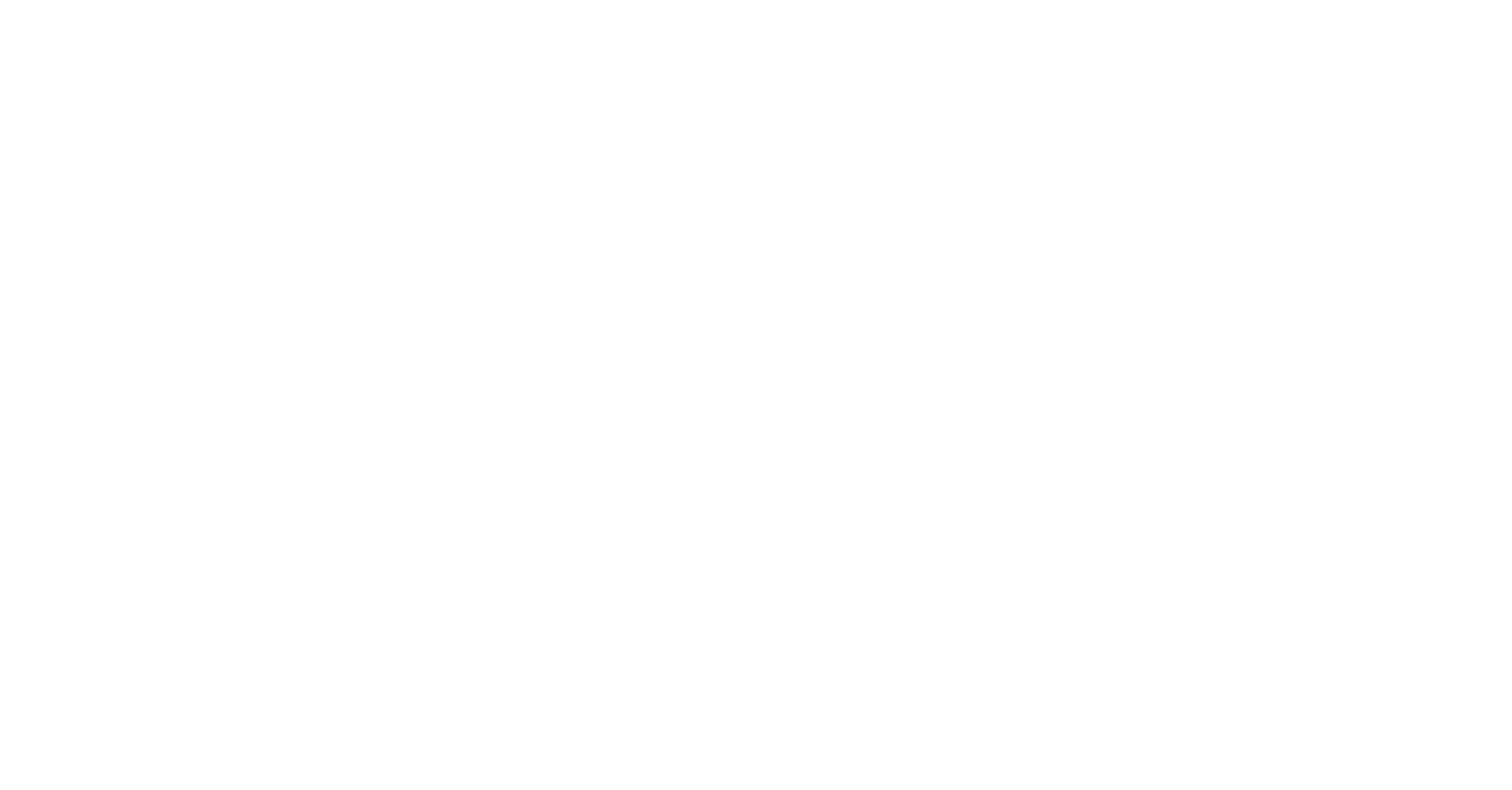 scroll, scrollTop: 0, scrollLeft: 0, axis: both 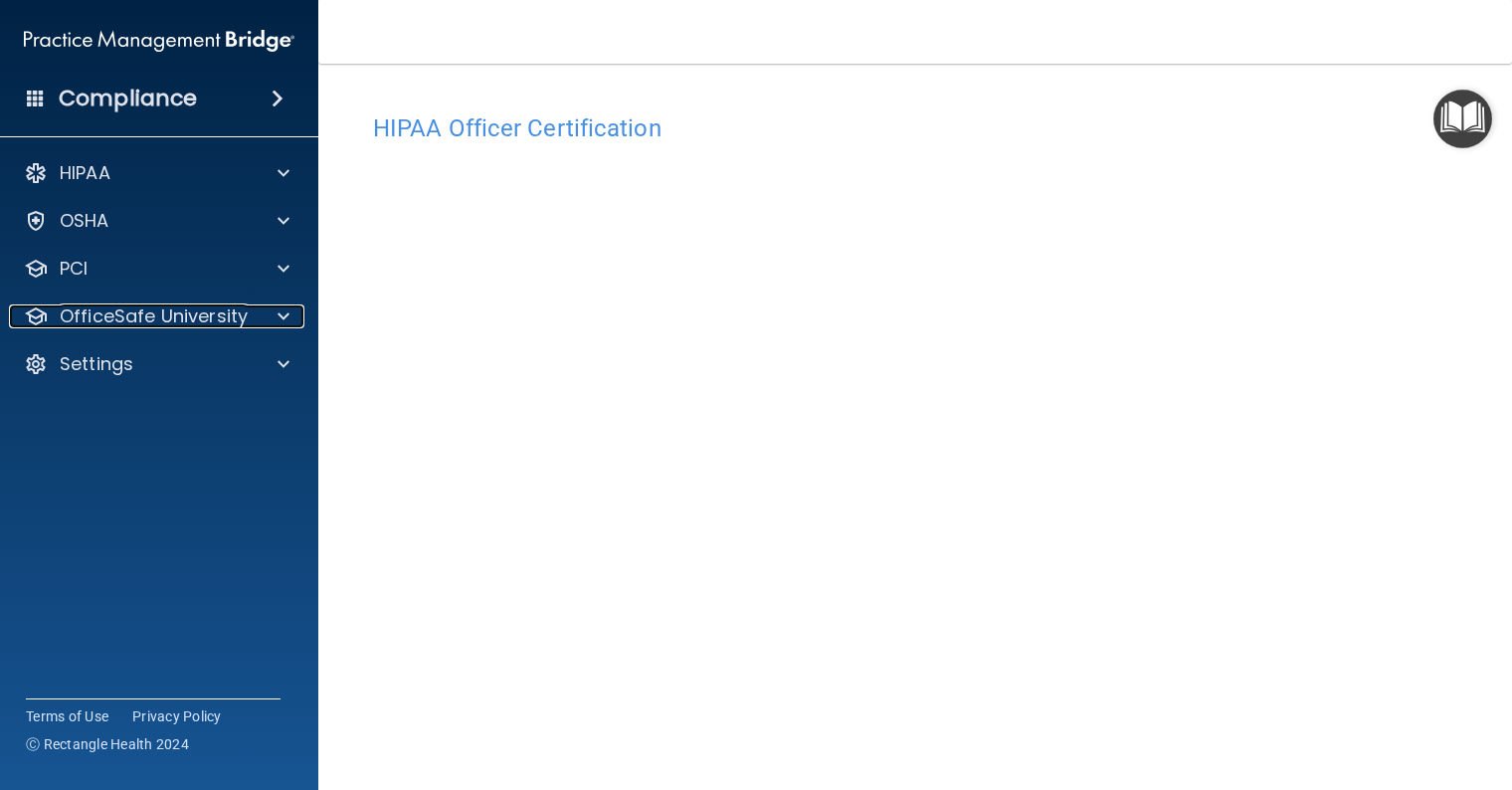 click on "OfficeSafe University" at bounding box center [153, 316] 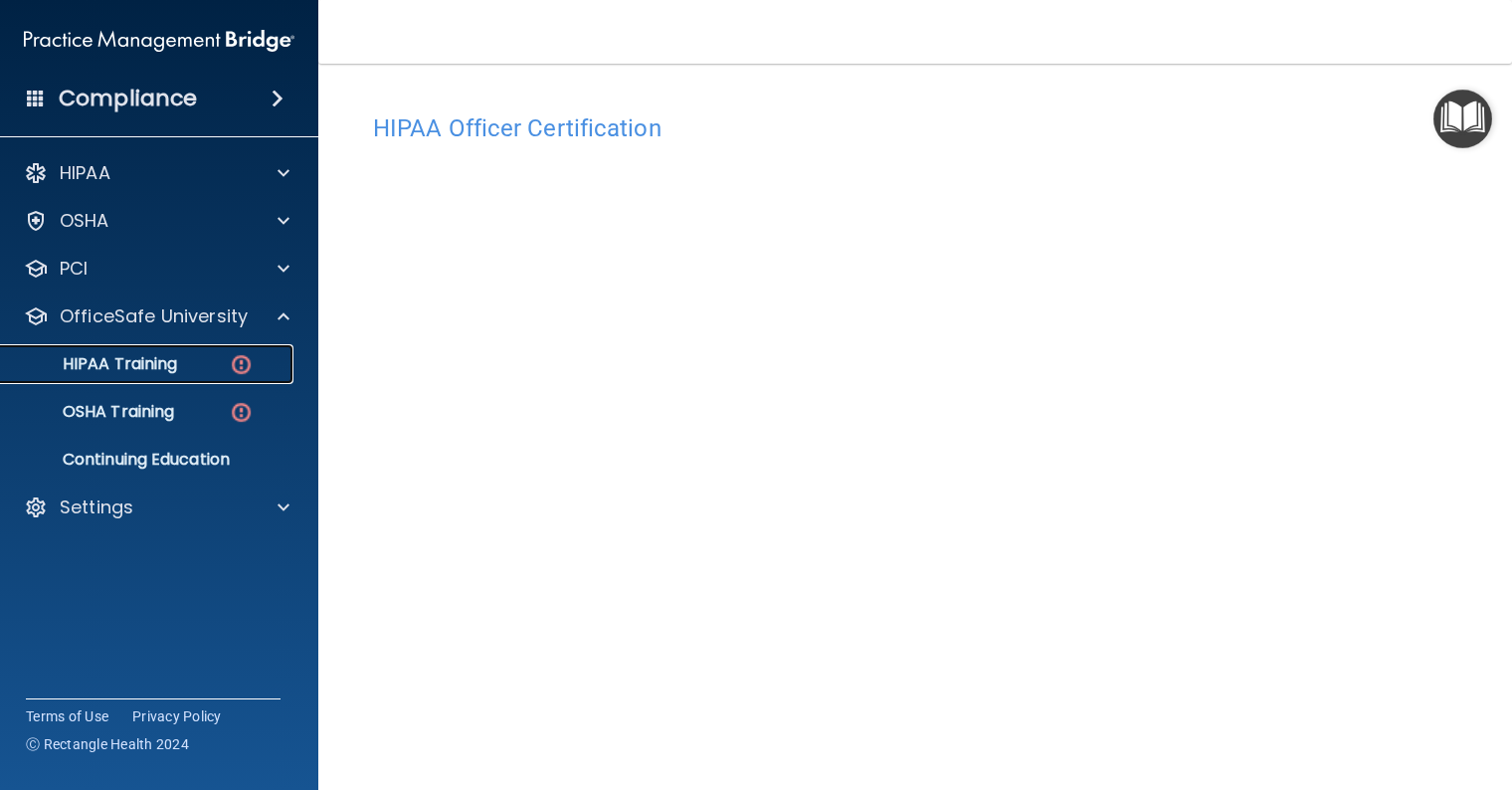 click on "HIPAA Training" at bounding box center (94, 364) 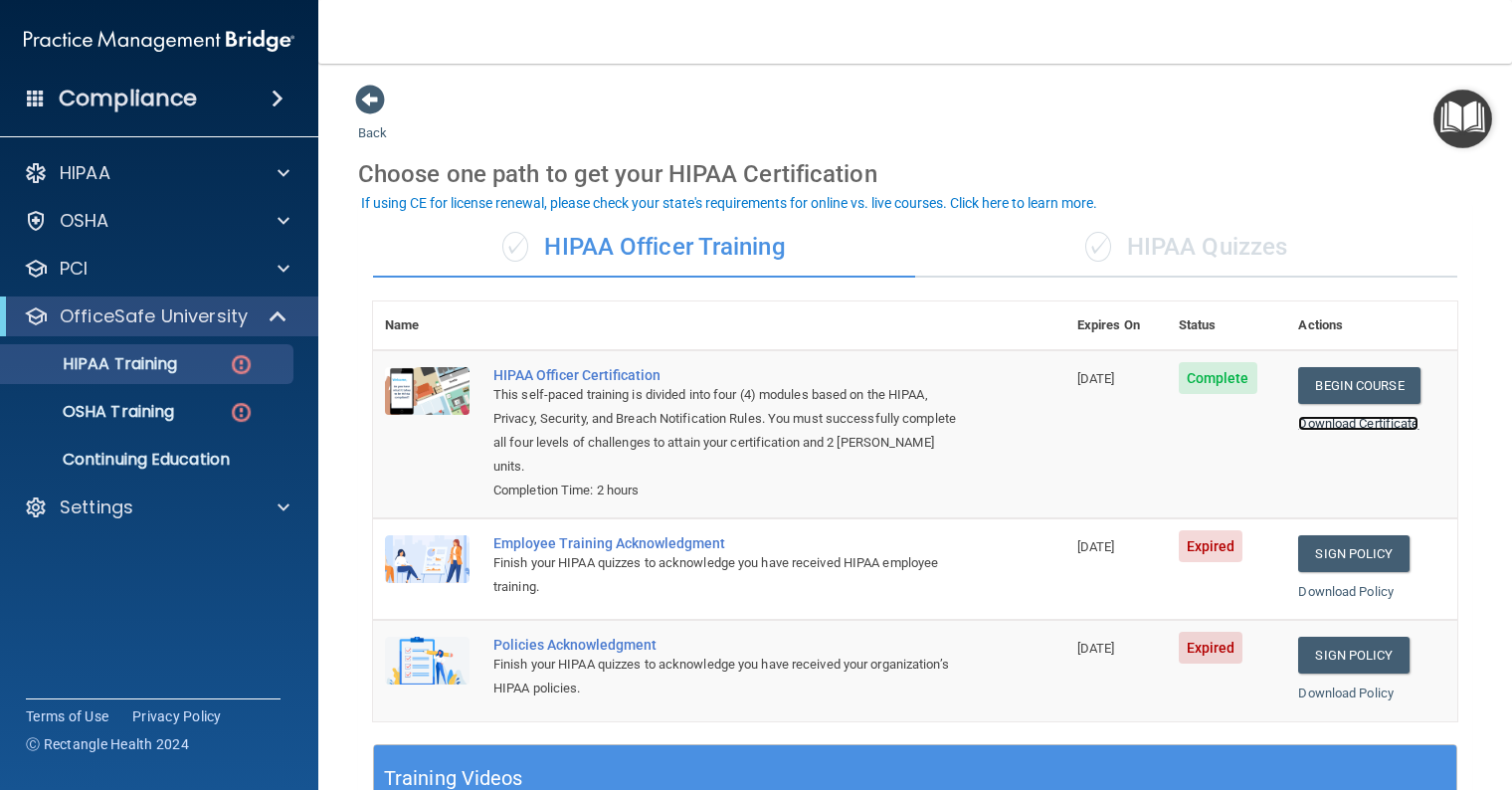 click on "Download Certificate" at bounding box center (1358, 423) 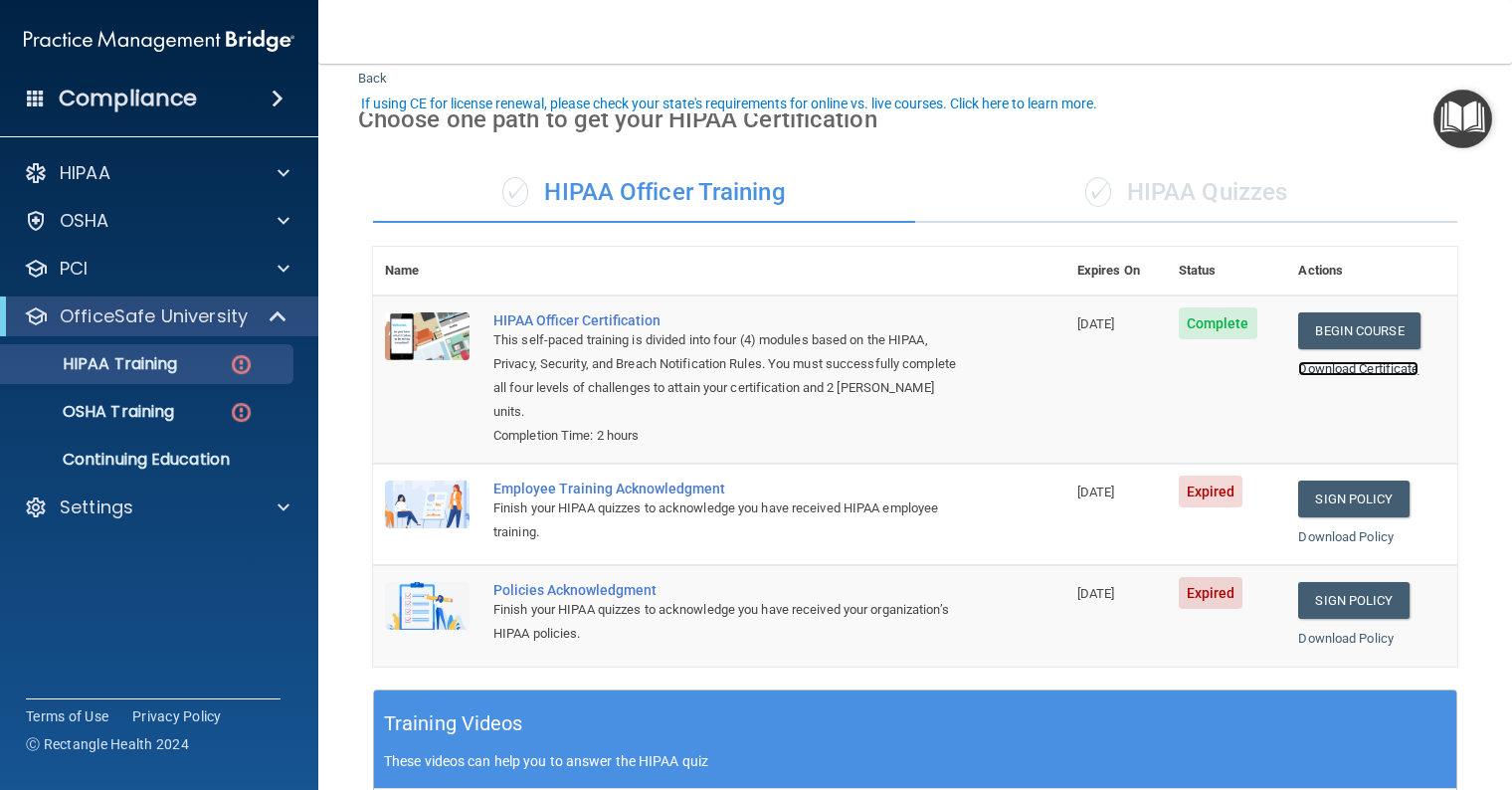 scroll, scrollTop: 99, scrollLeft: 0, axis: vertical 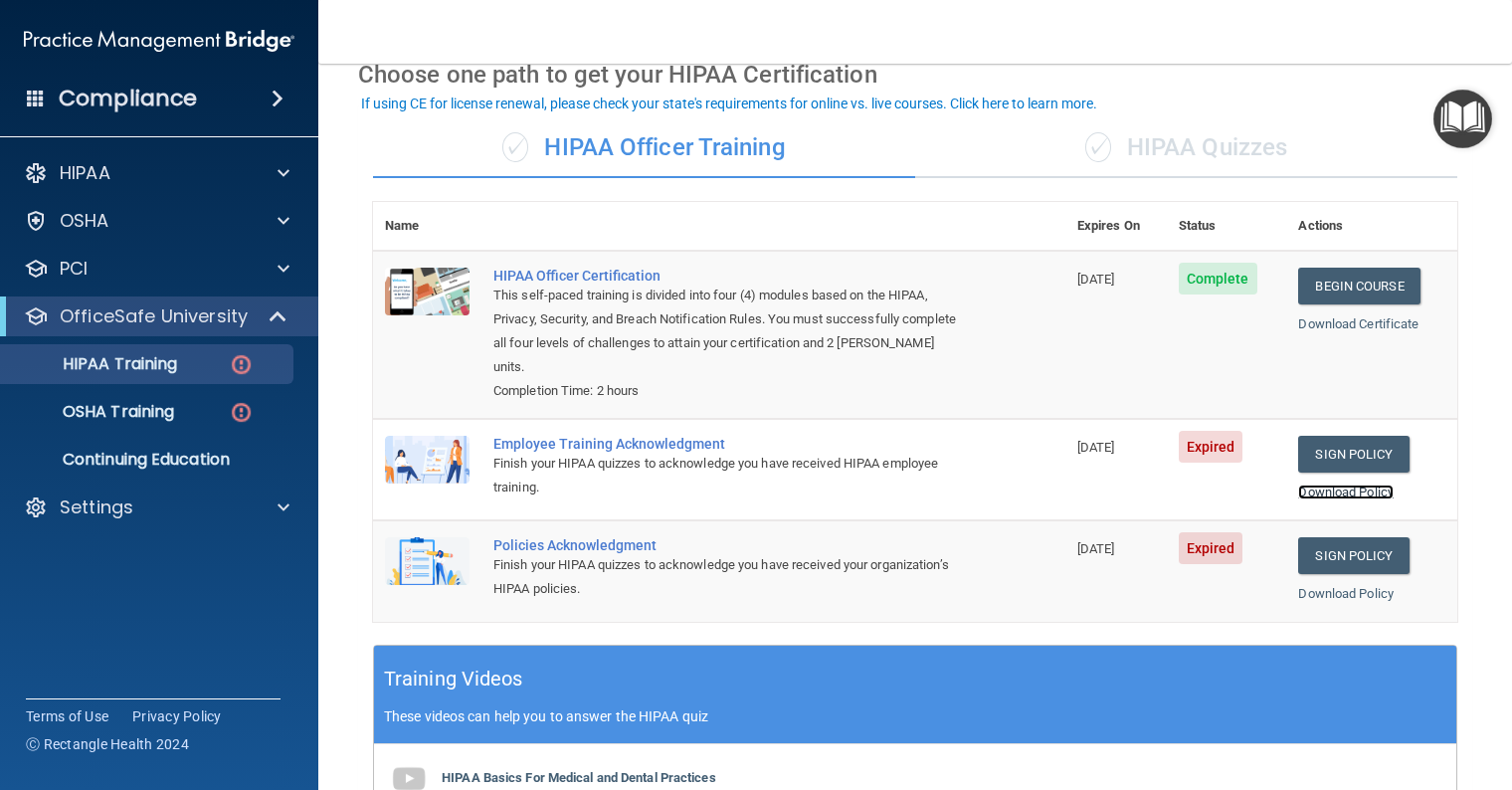 click on "Download Policy" at bounding box center [1346, 492] 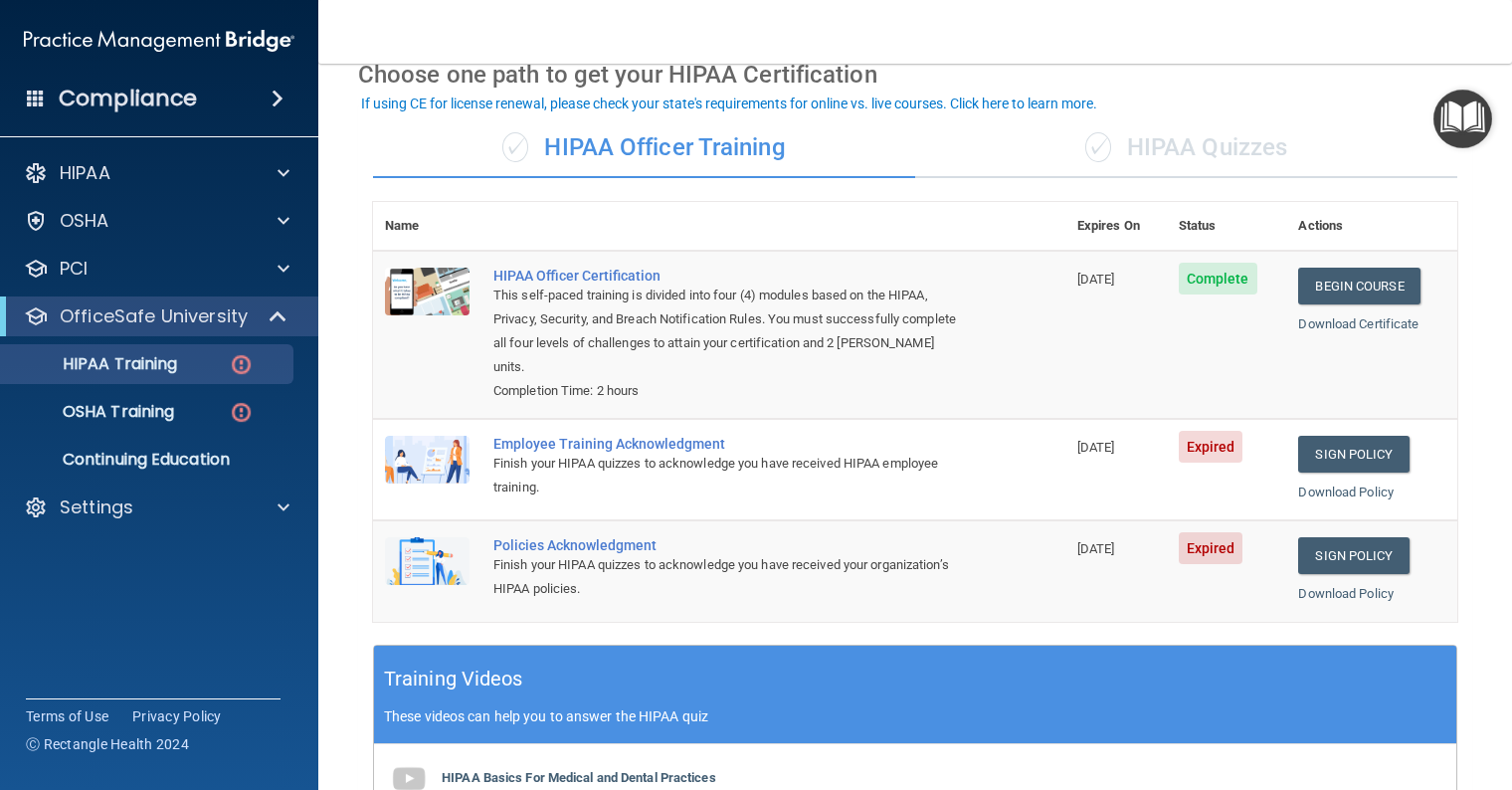 click on "Employee Training Acknowledgment" at bounding box center (729, 444) 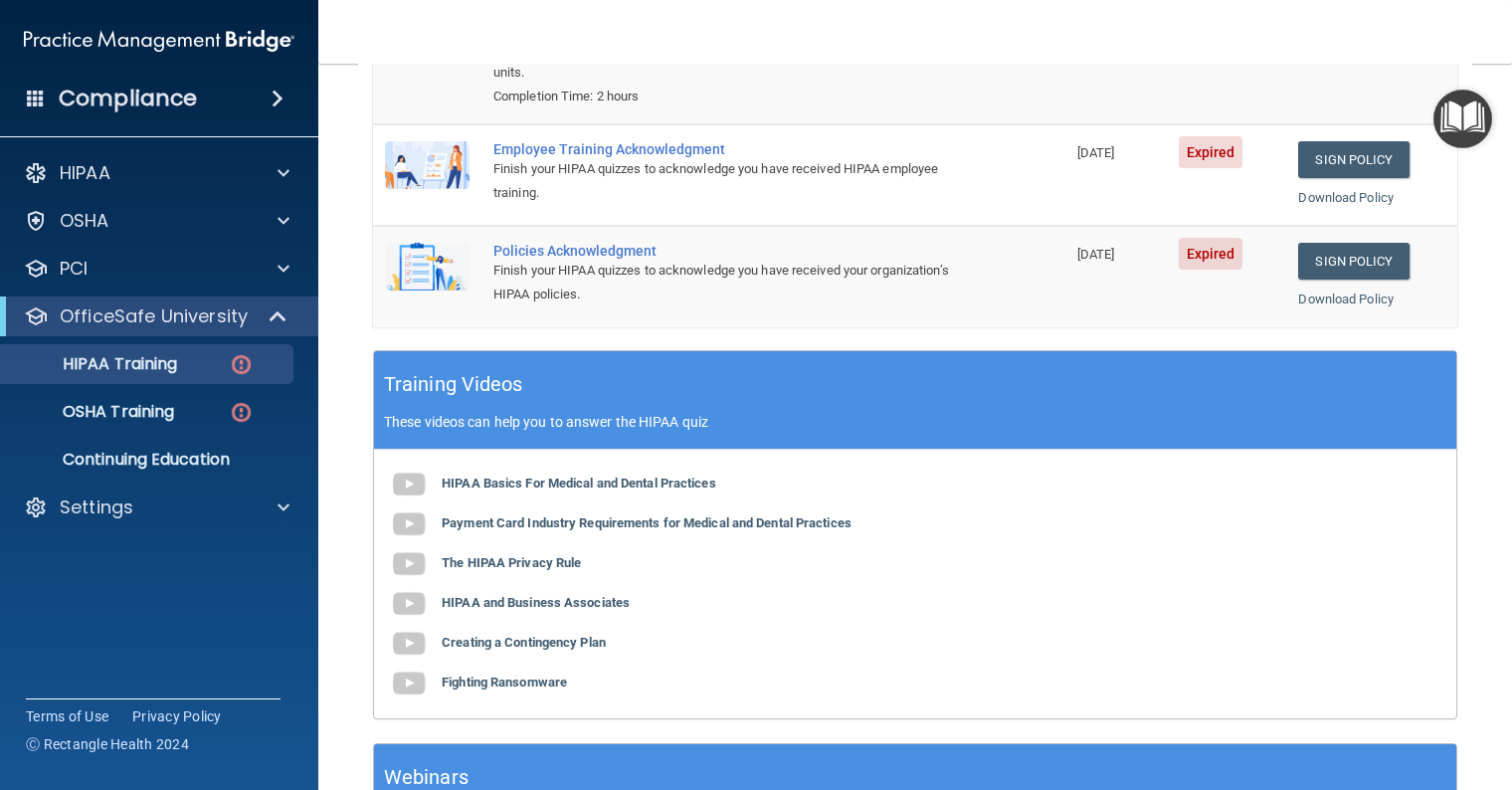 scroll, scrollTop: 398, scrollLeft: 0, axis: vertical 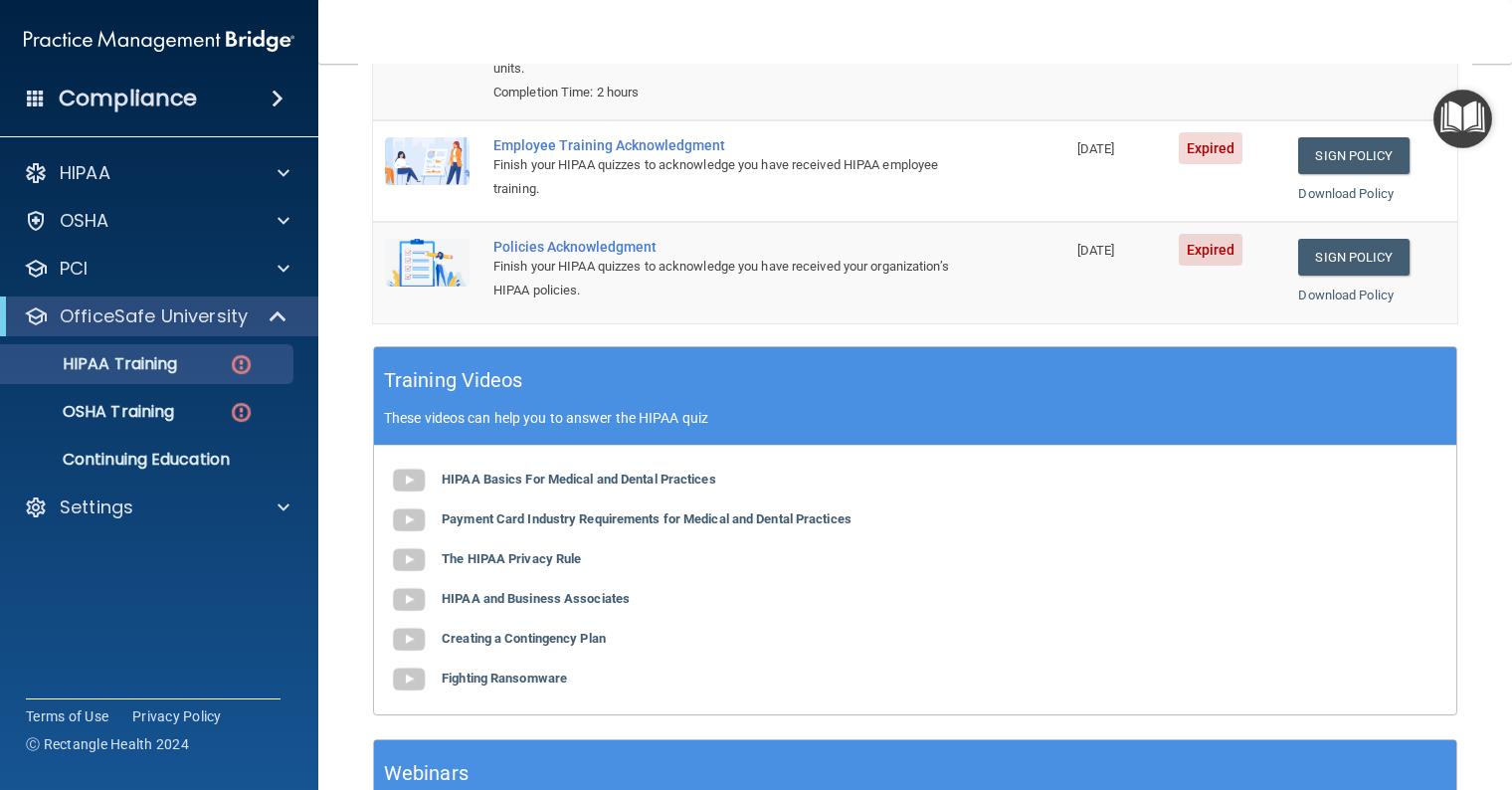 click on "HIPAA Basics For Medical and Dental Practices" at bounding box center [579, 479] 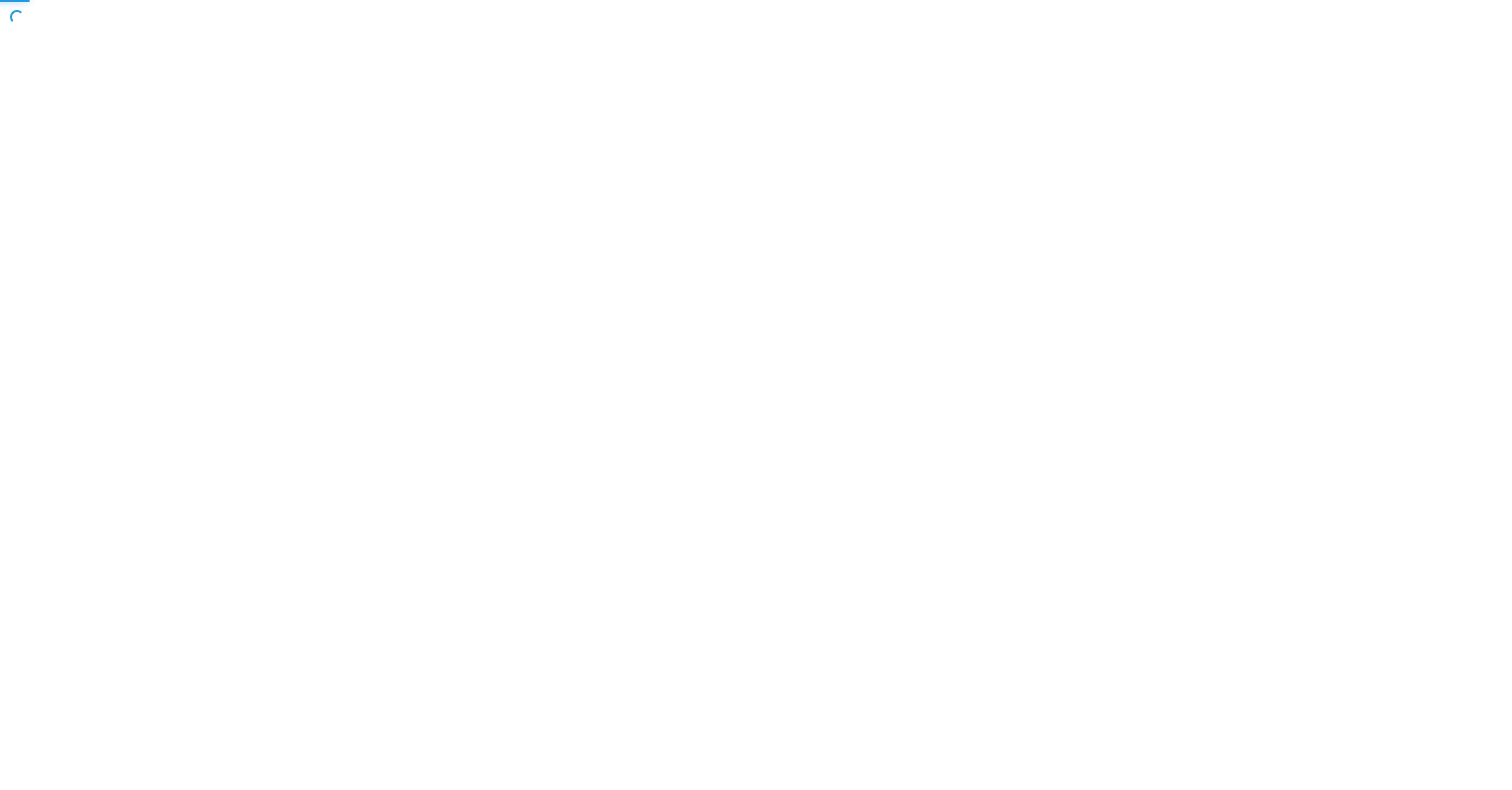 scroll, scrollTop: 0, scrollLeft: 0, axis: both 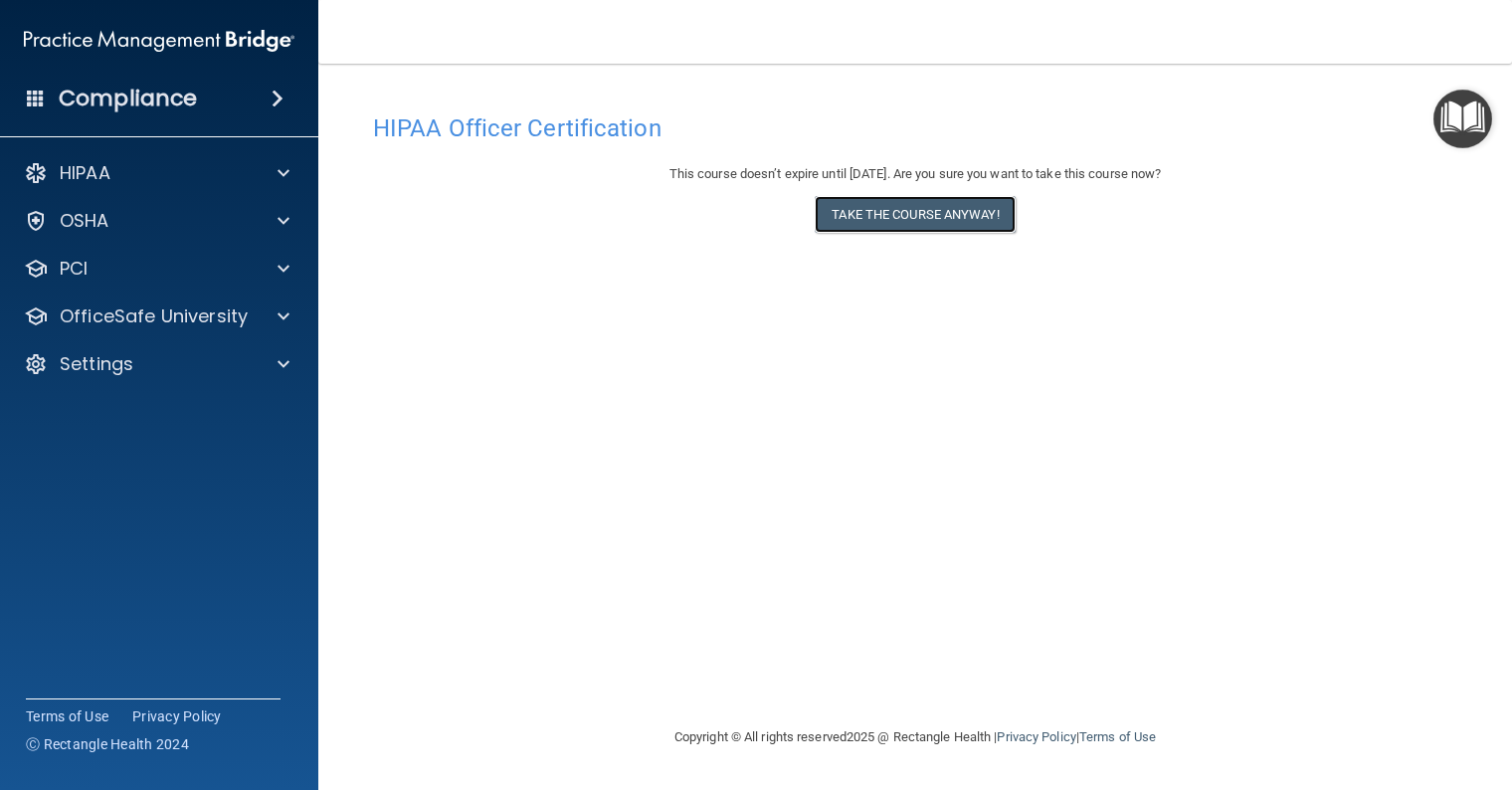 click on "Take the course anyway!" at bounding box center (914, 214) 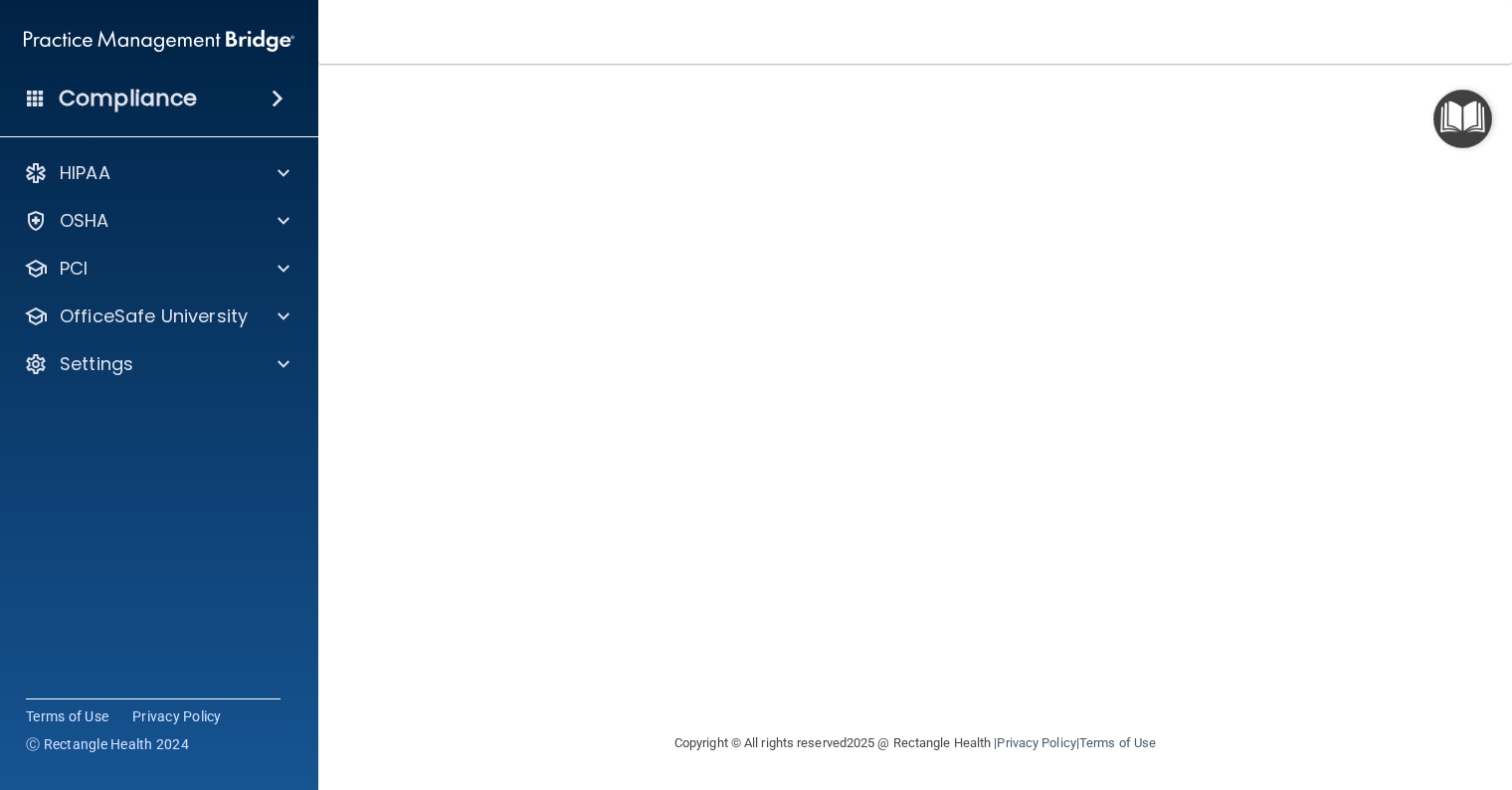 scroll, scrollTop: 0, scrollLeft: 0, axis: both 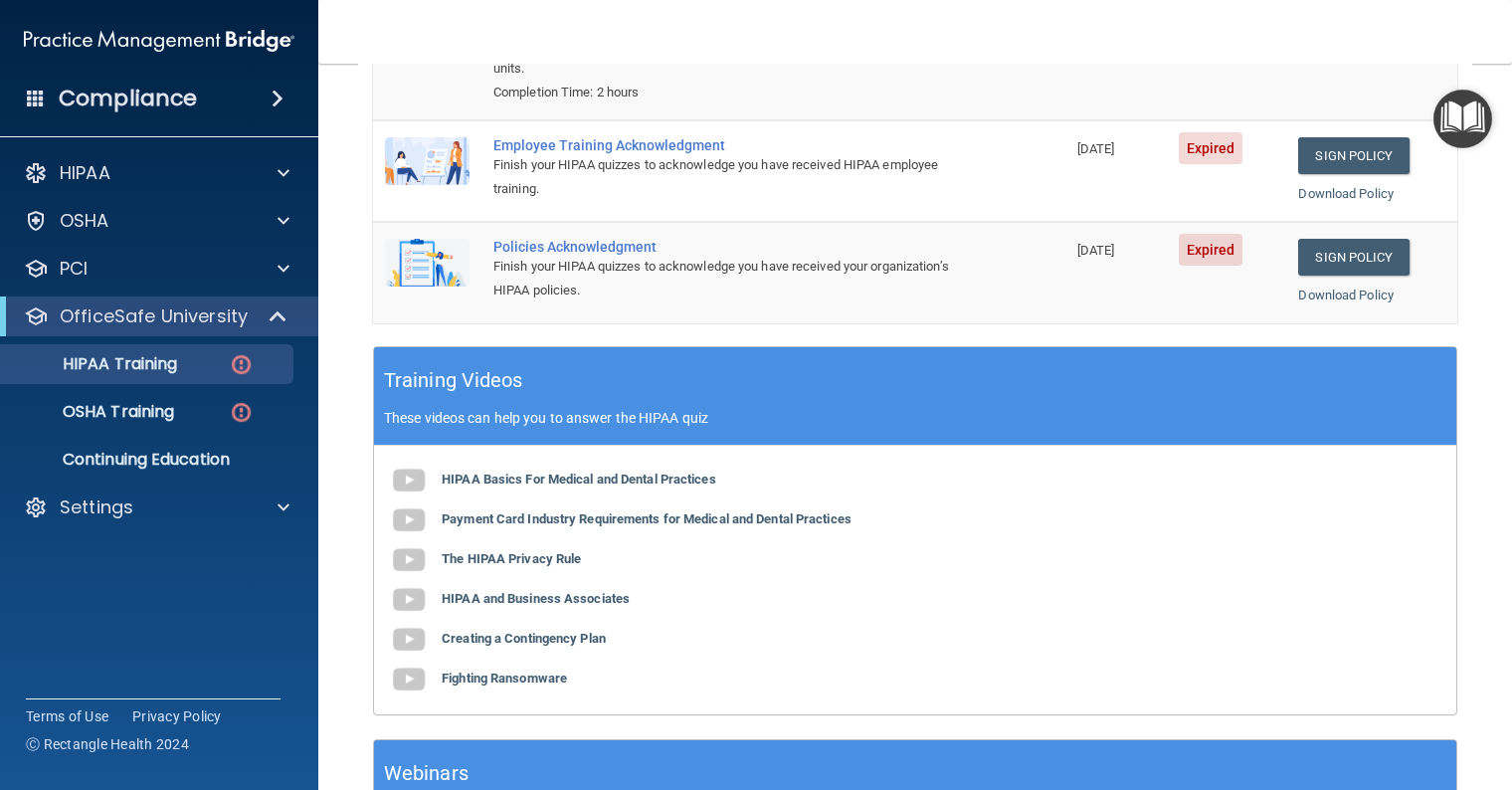 click on "Toggle navigation                                                                                                     [PERSON_NAME]   [EMAIL_ADDRESS][DOMAIN_NAME]                            Manage My Enterprise              Spring Creek Dental PLLC     Manage My Location" at bounding box center (915, 32) 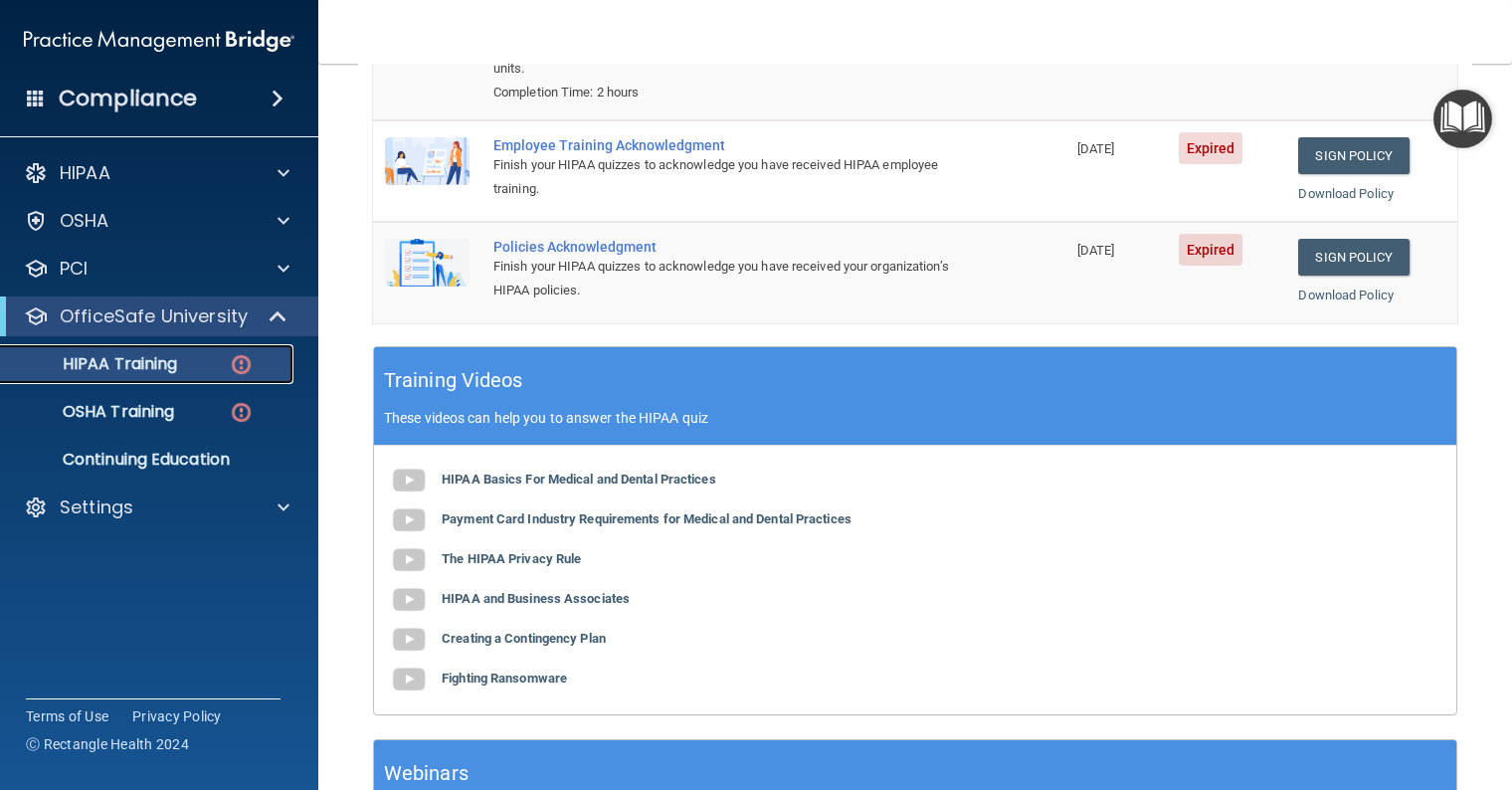 click on "HIPAA Training" at bounding box center [94, 364] 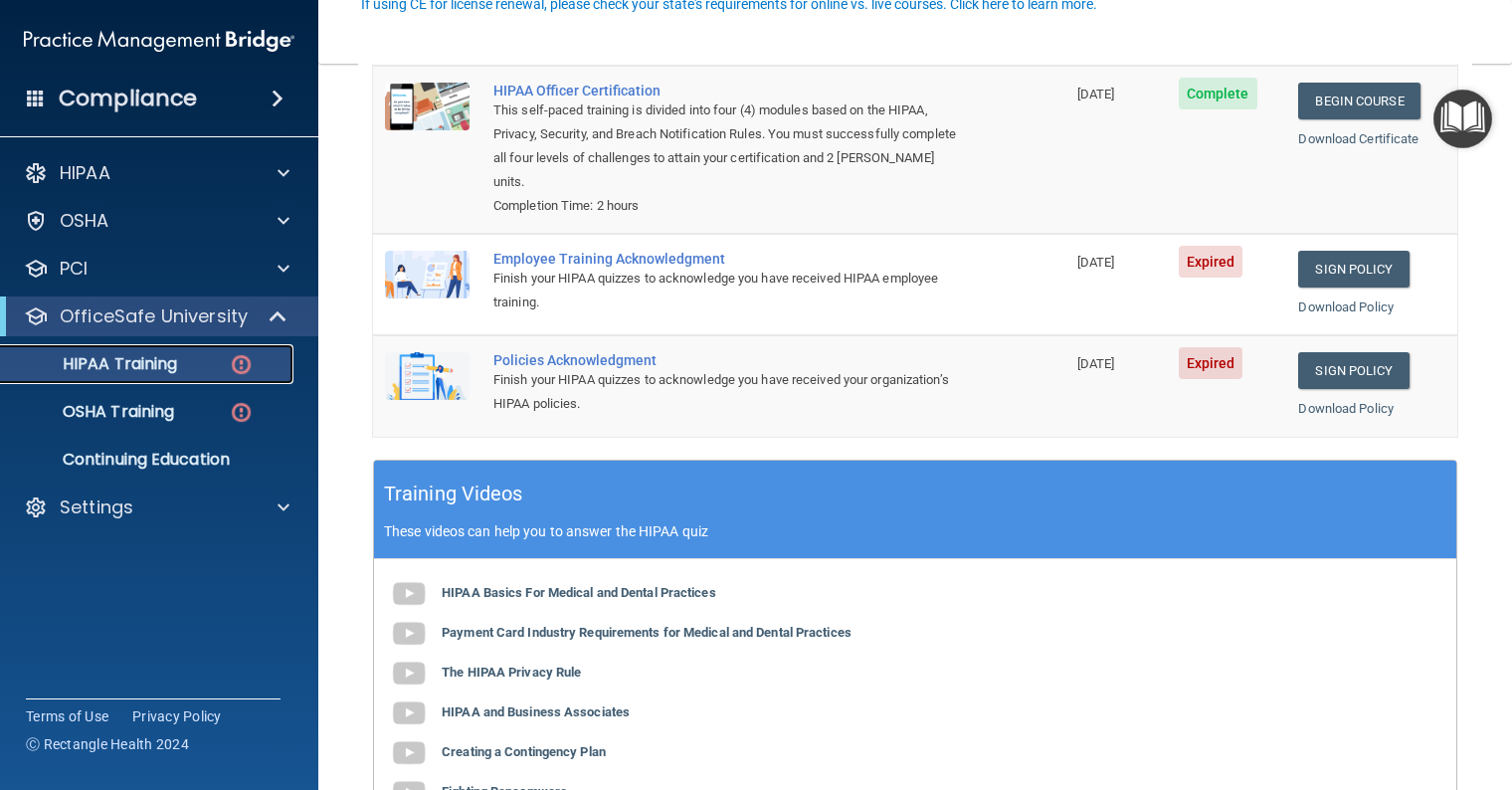 scroll, scrollTop: 199, scrollLeft: 0, axis: vertical 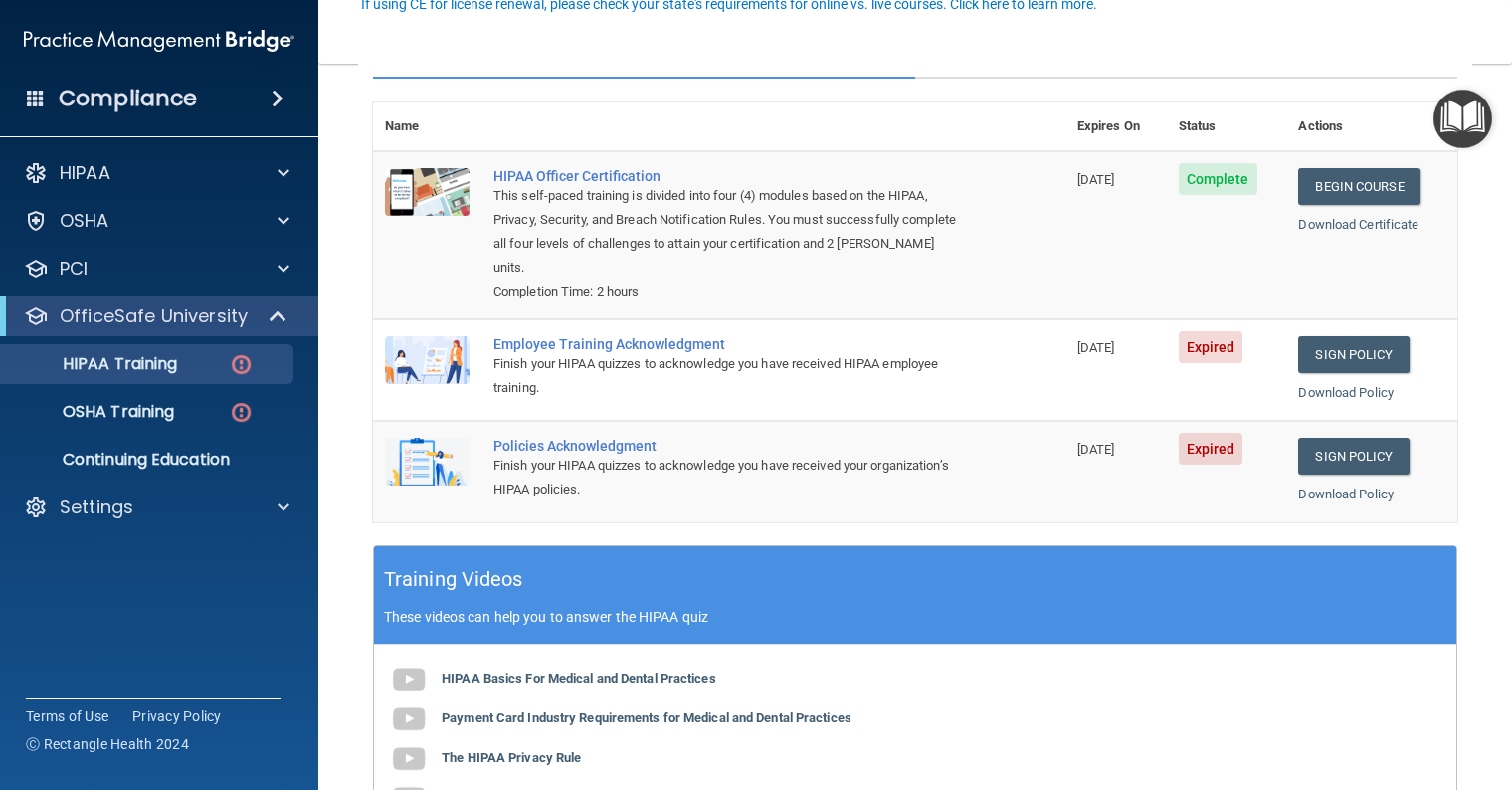 click on "Employee Training Acknowledgment   Finish your HIPAA quizzes to acknowledge you have received HIPAA employee training." at bounding box center [773, 370] 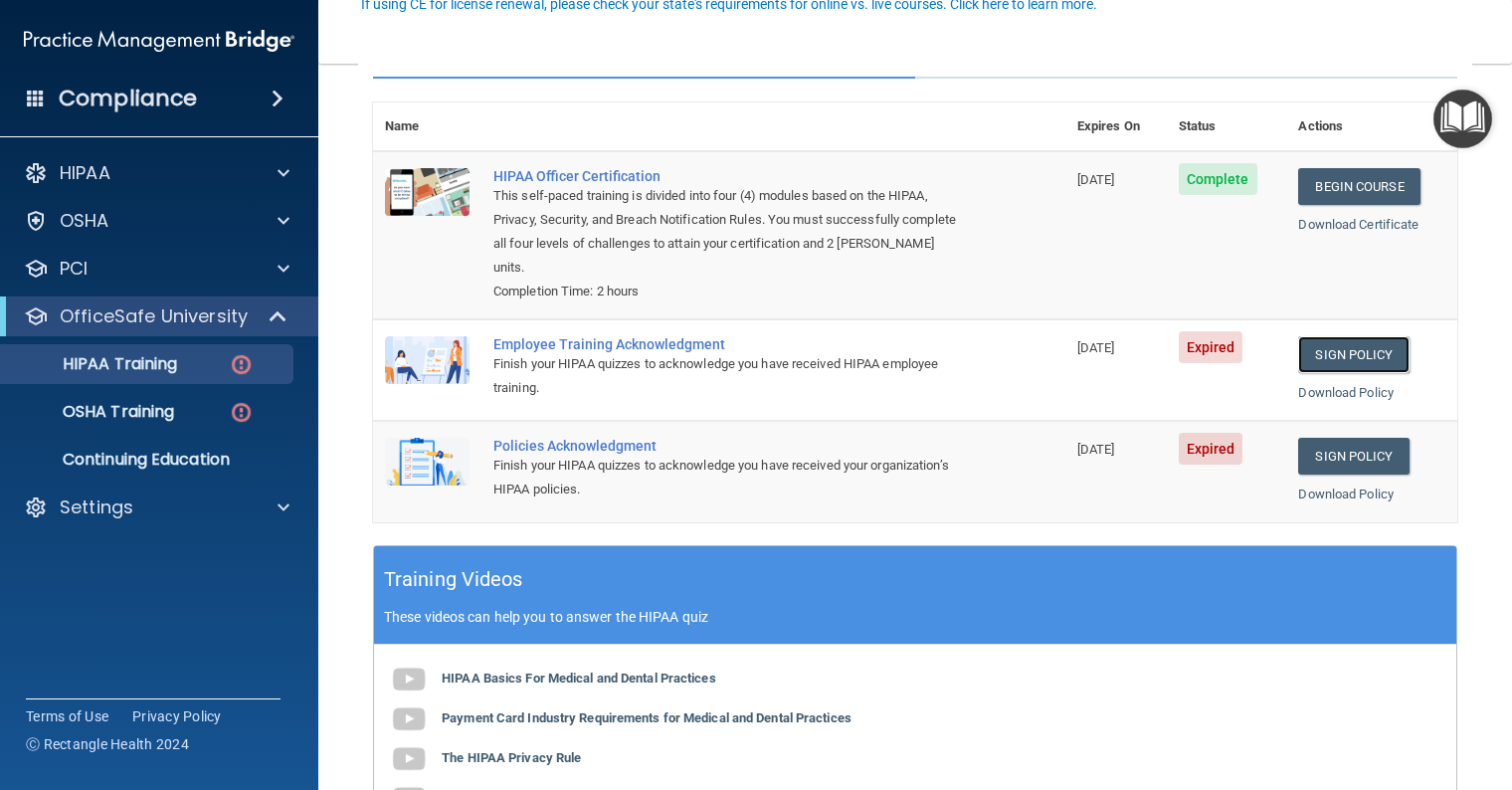 click on "Sign Policy" at bounding box center (1353, 354) 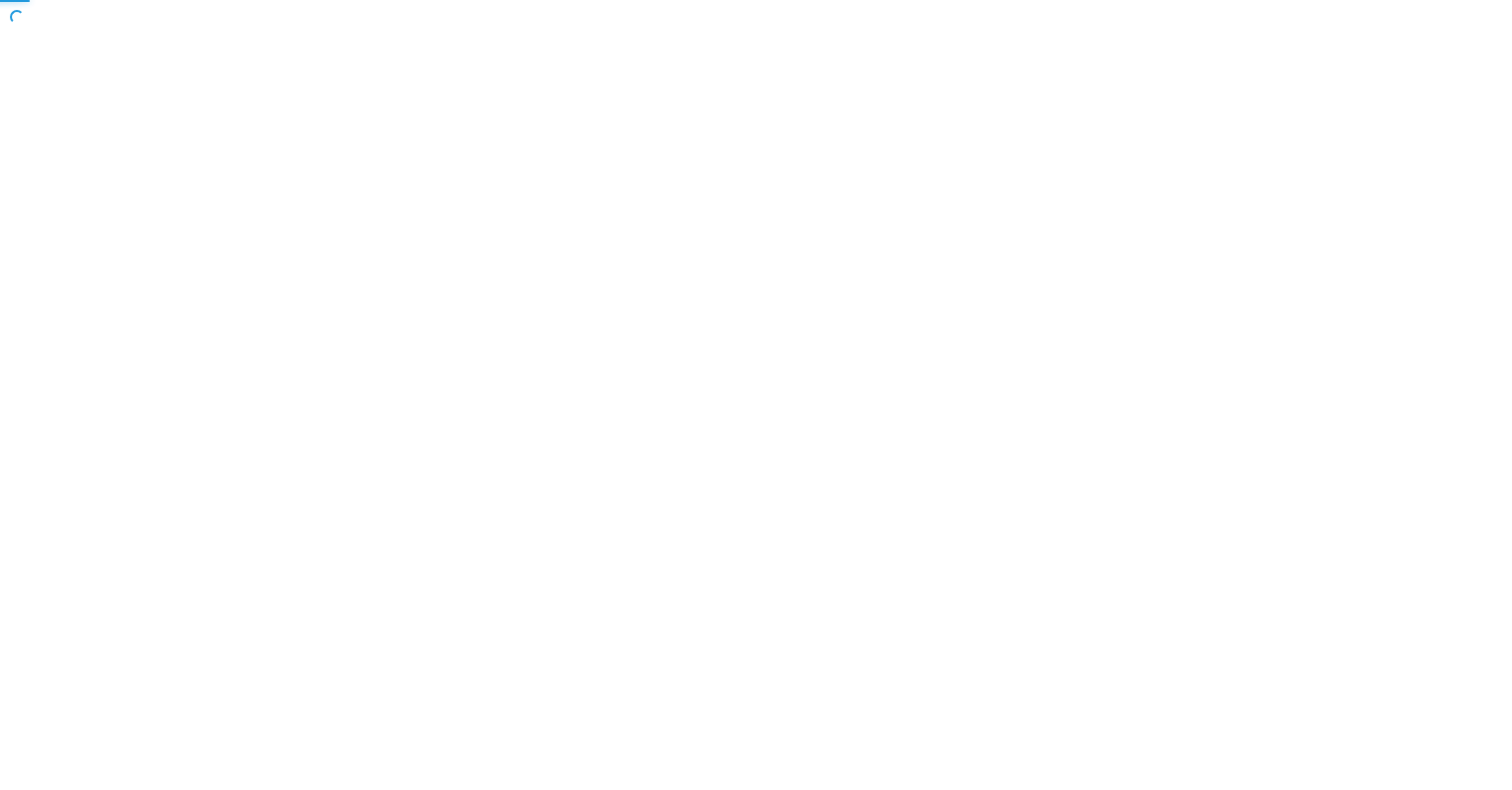 scroll, scrollTop: 0, scrollLeft: 0, axis: both 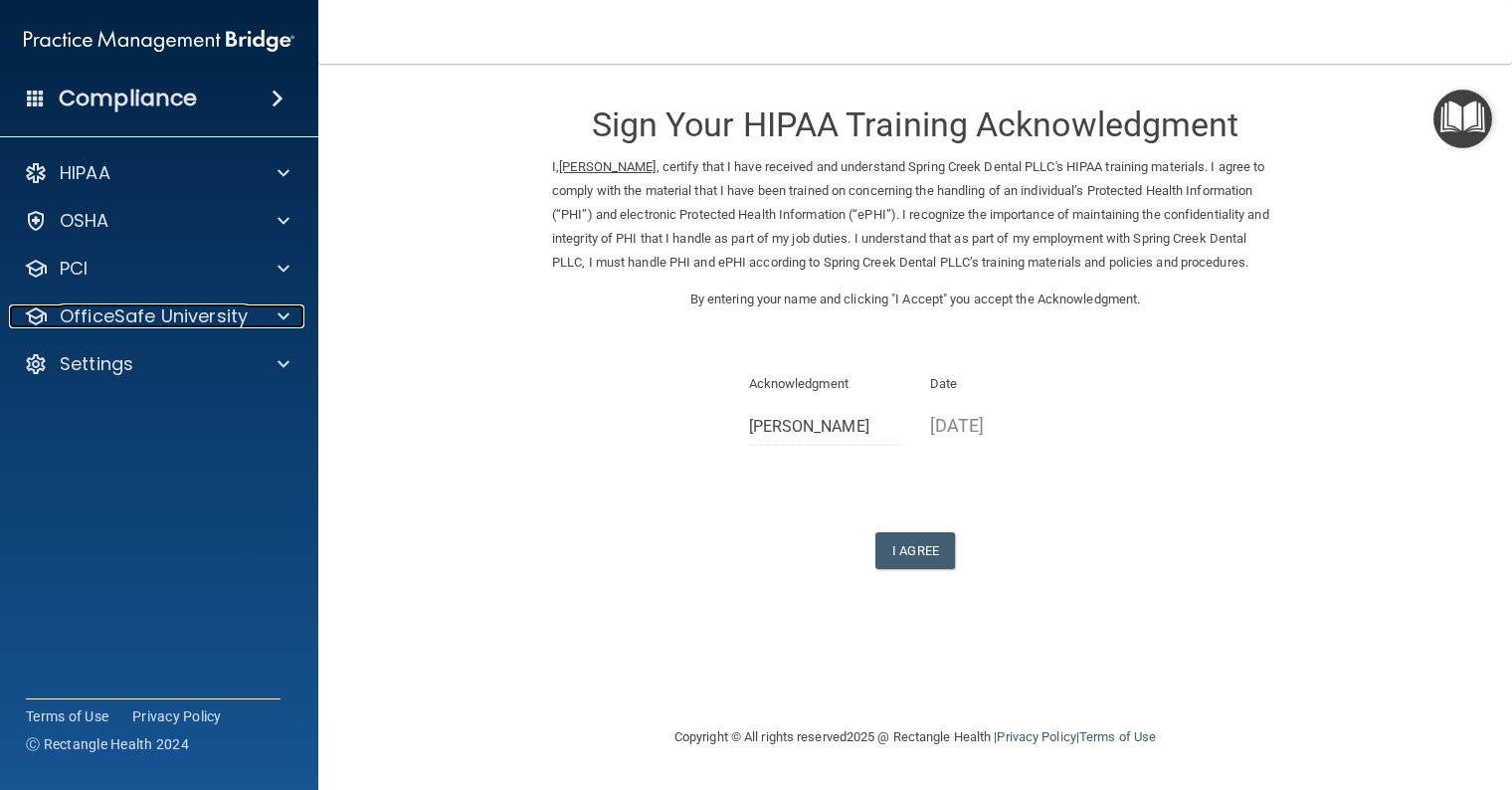click on "OfficeSafe University" at bounding box center (153, 316) 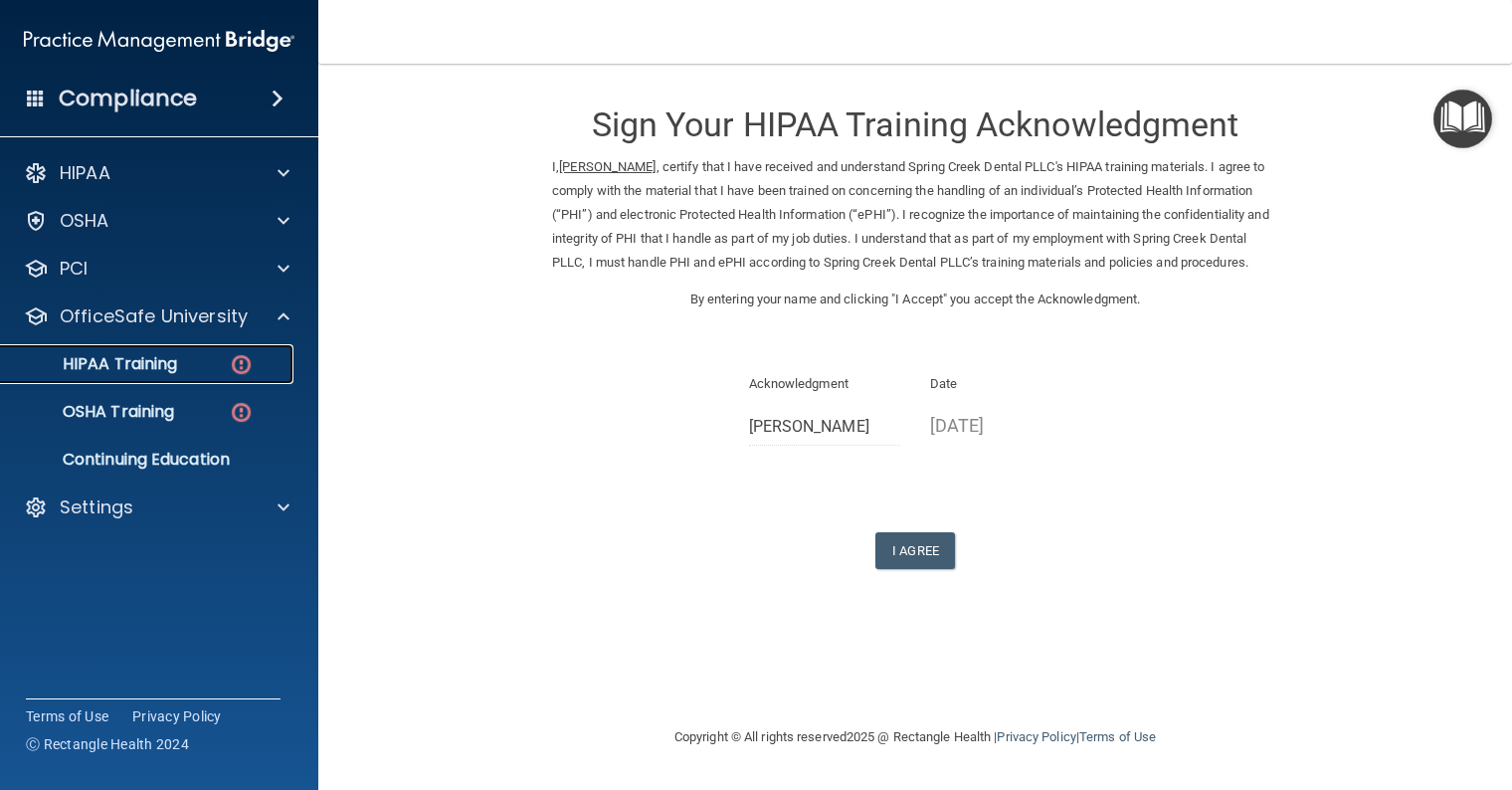 click on "HIPAA Training" at bounding box center [94, 364] 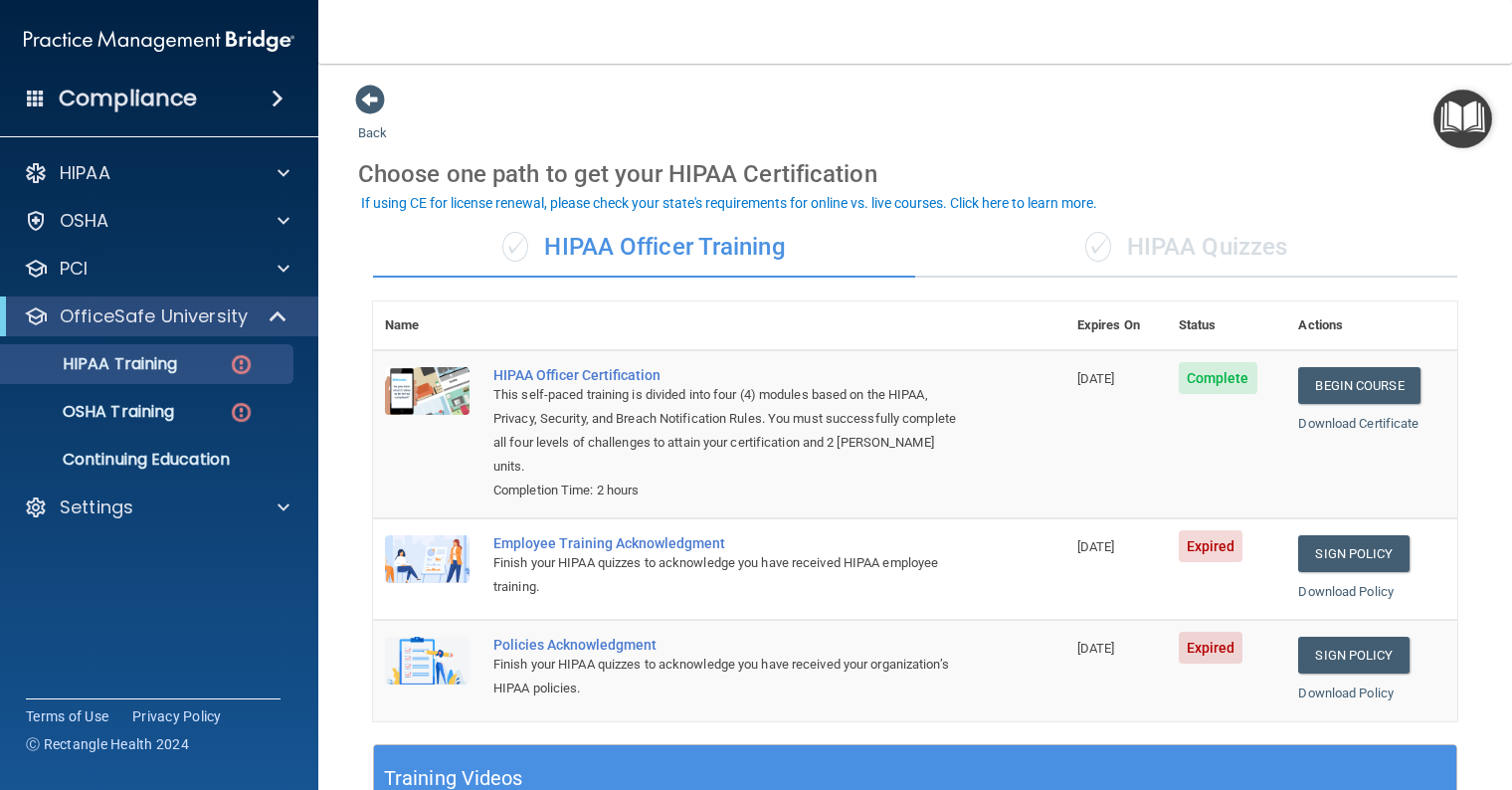 click at bounding box center [427, 559] 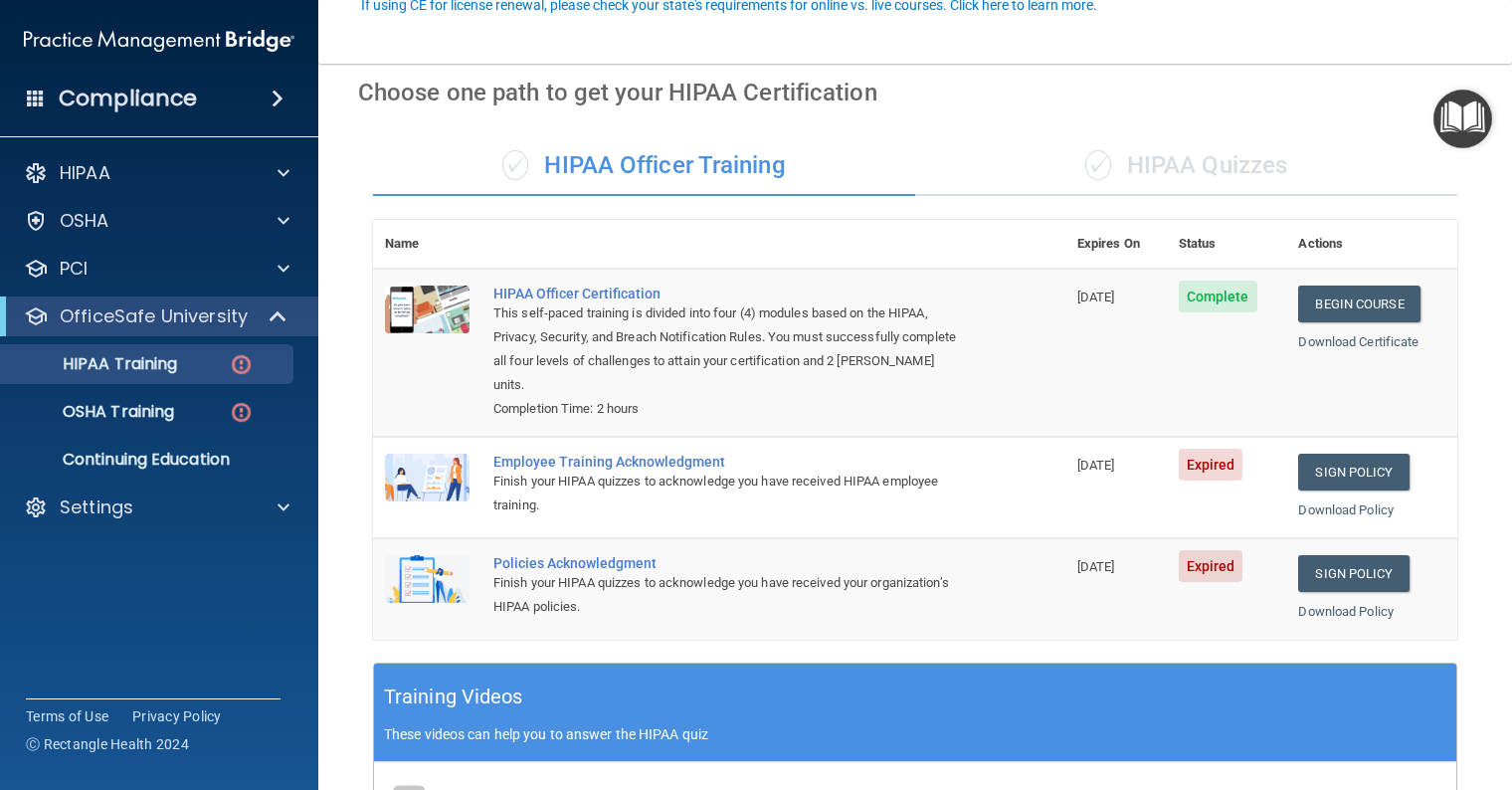 scroll, scrollTop: 199, scrollLeft: 0, axis: vertical 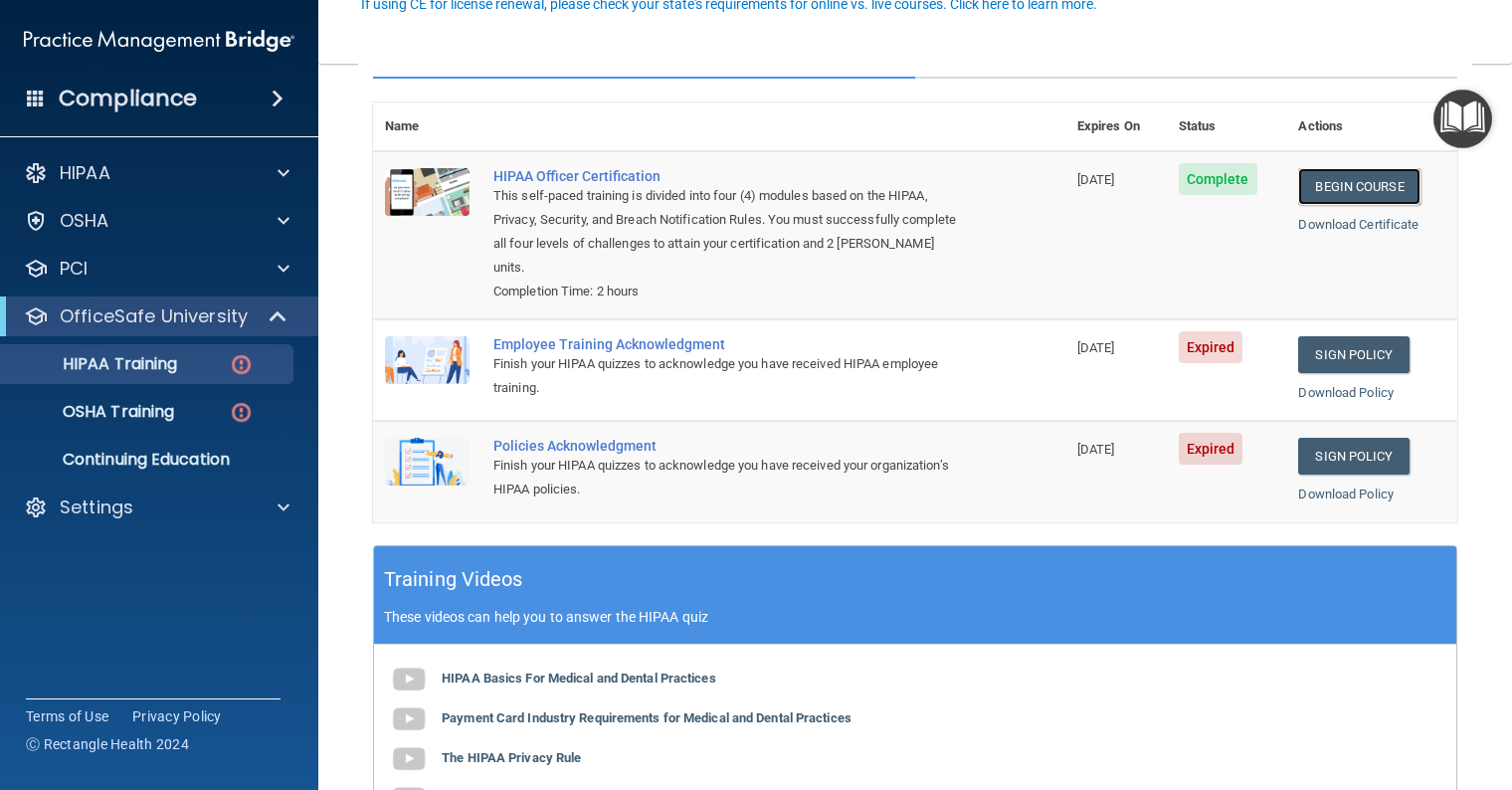 click on "Begin Course" at bounding box center [1359, 186] 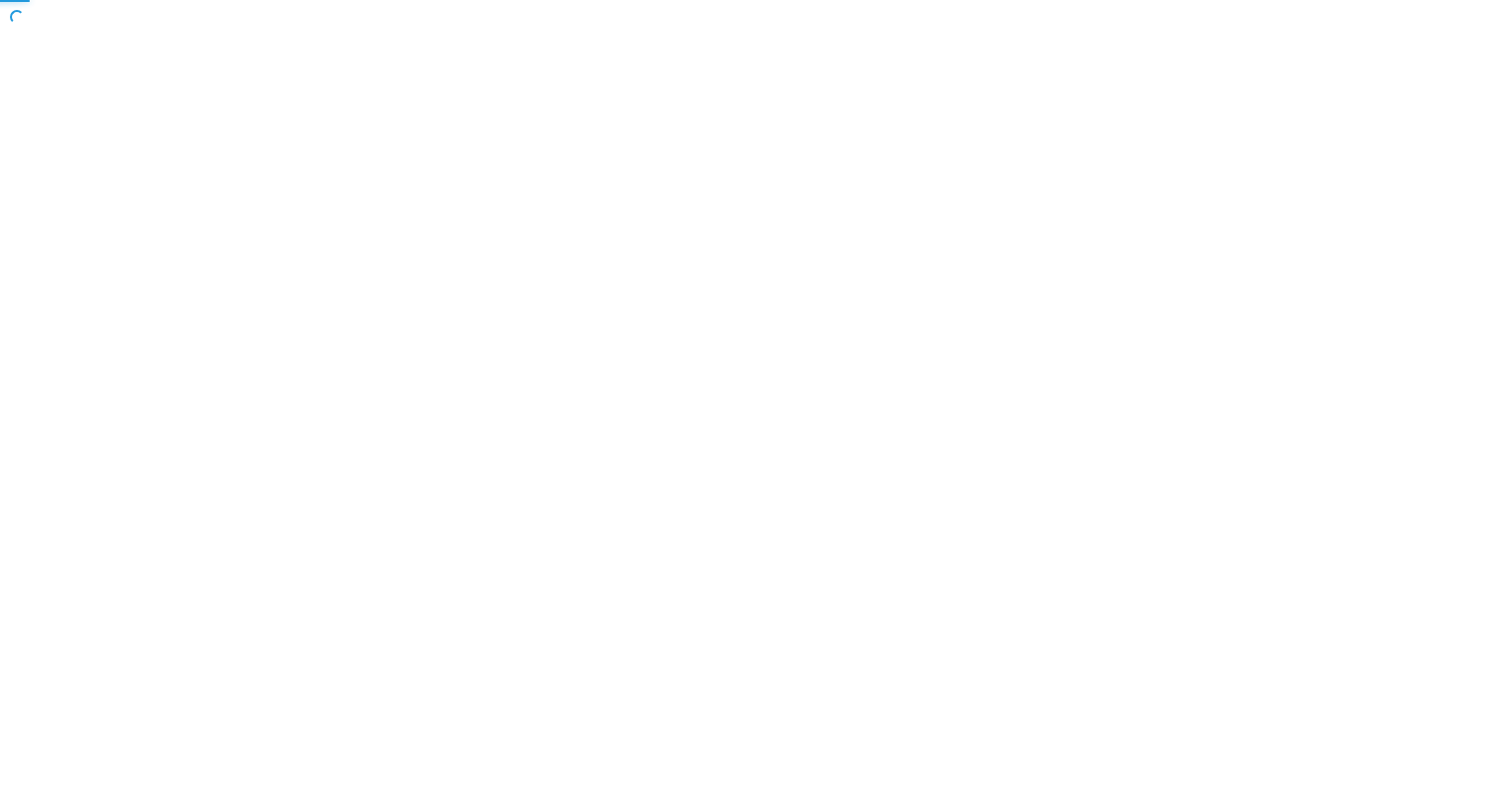 scroll, scrollTop: 0, scrollLeft: 0, axis: both 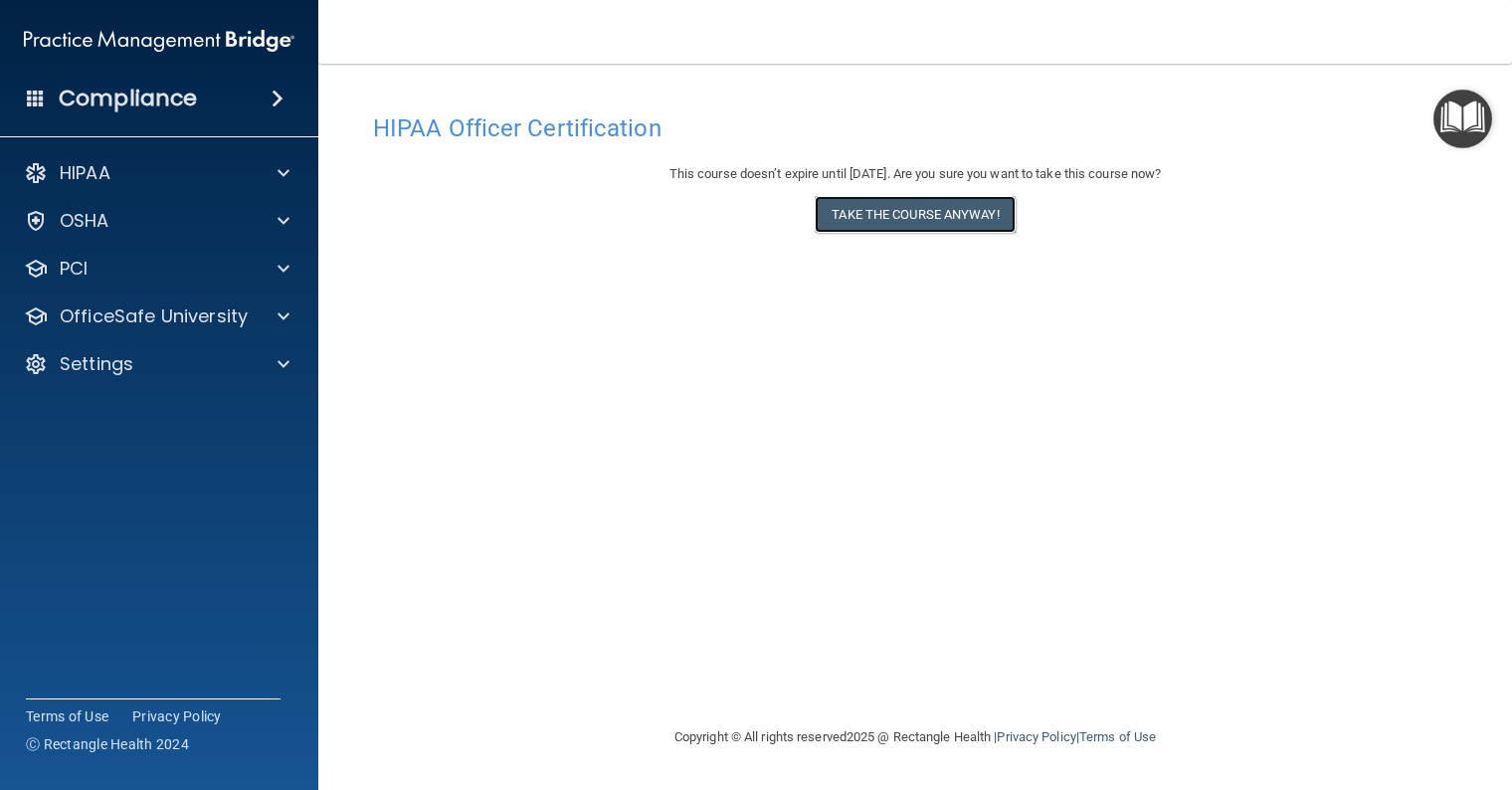 click on "Take the course anyway!" at bounding box center [914, 214] 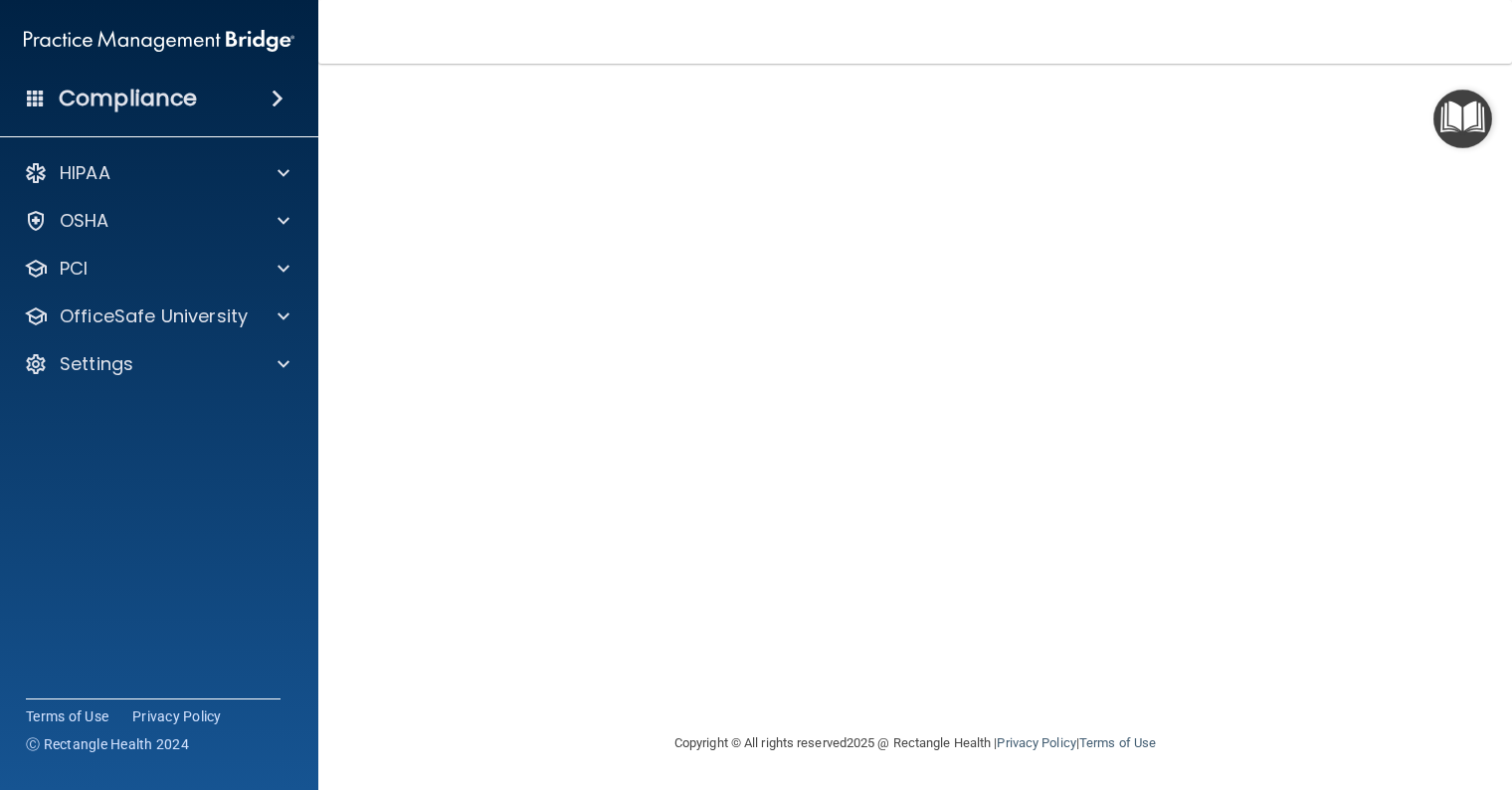 scroll, scrollTop: 0, scrollLeft: 0, axis: both 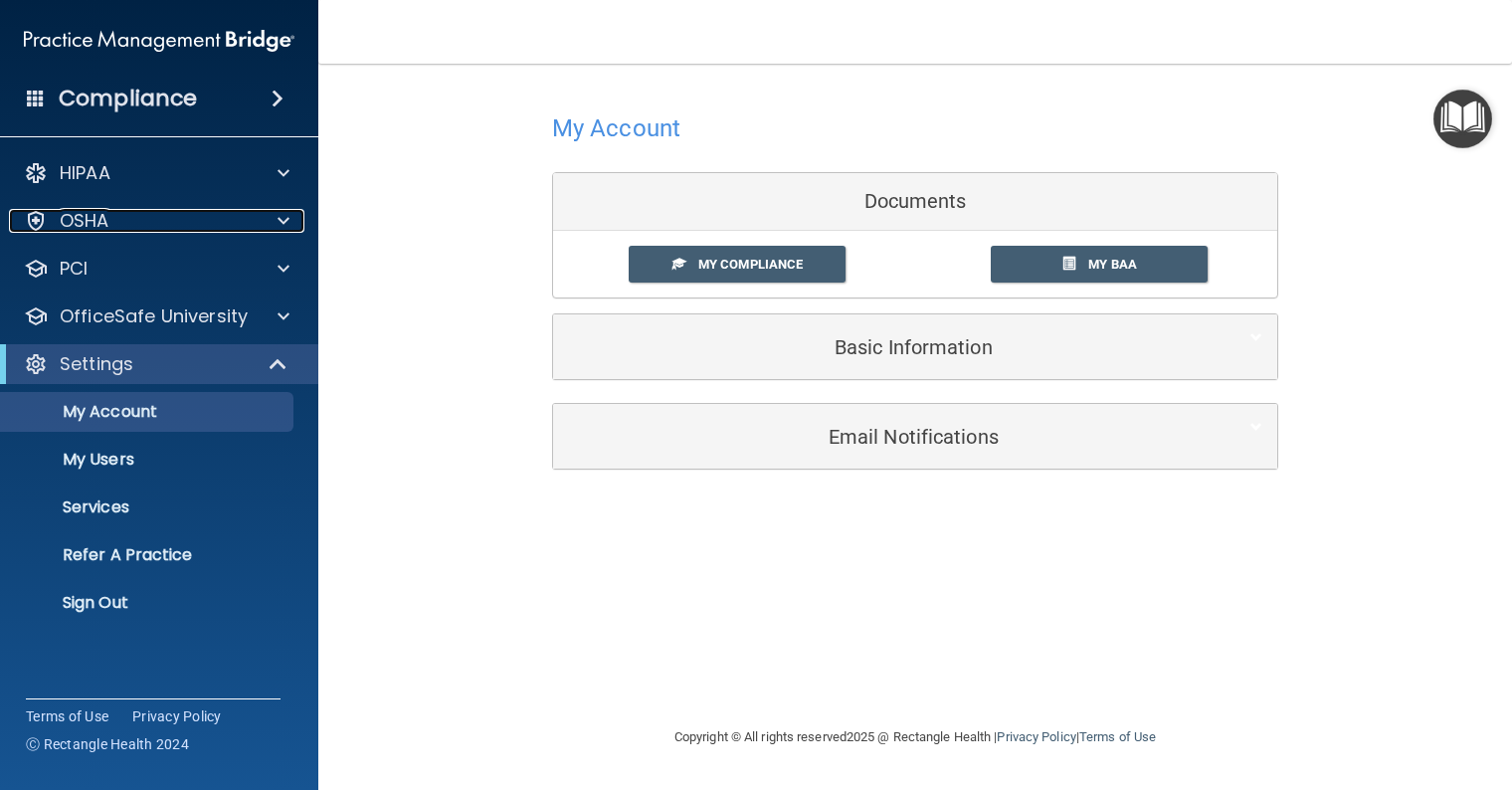 click at bounding box center [284, 221] 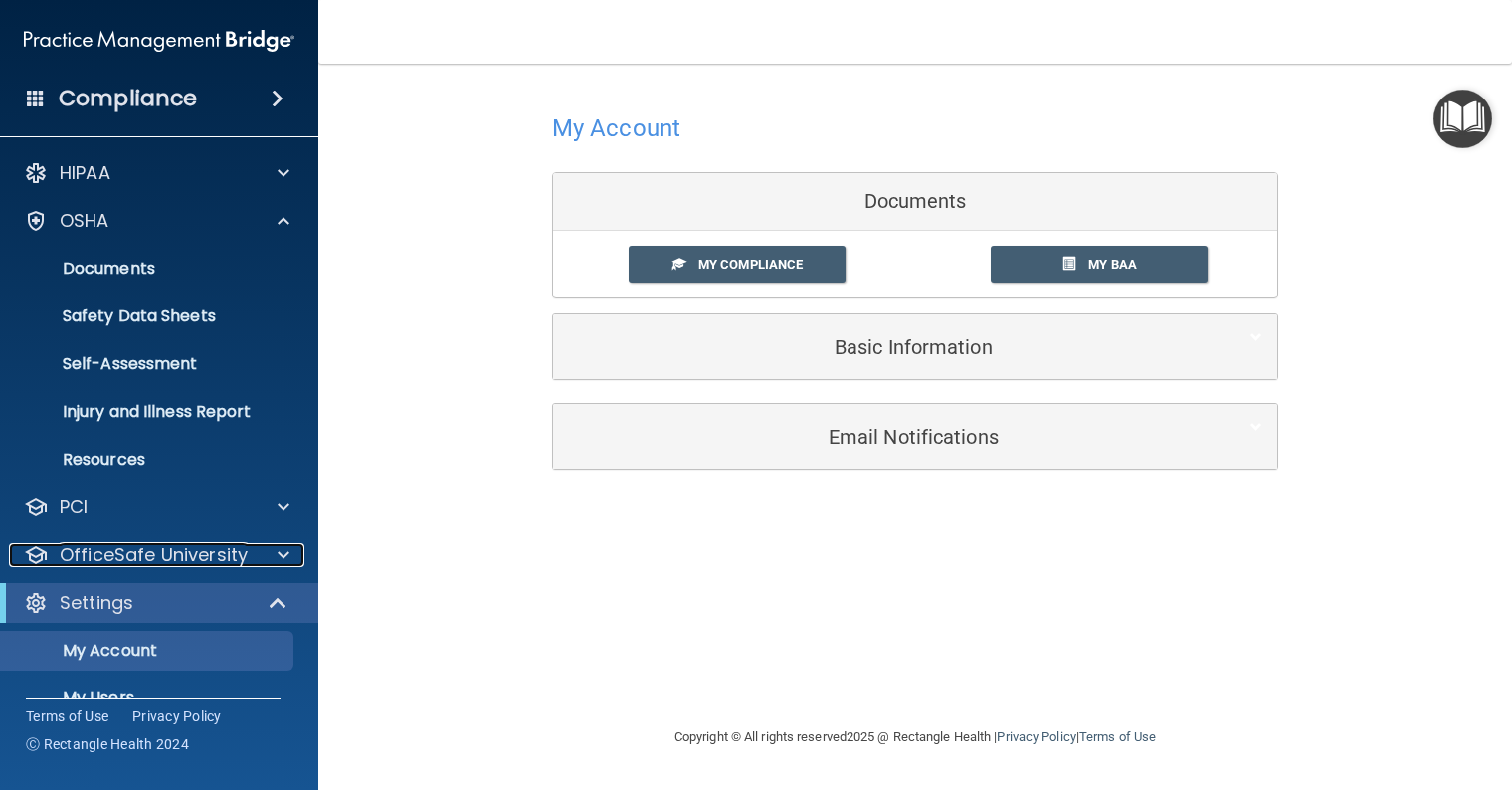 click on "OfficeSafe University" at bounding box center [153, 555] 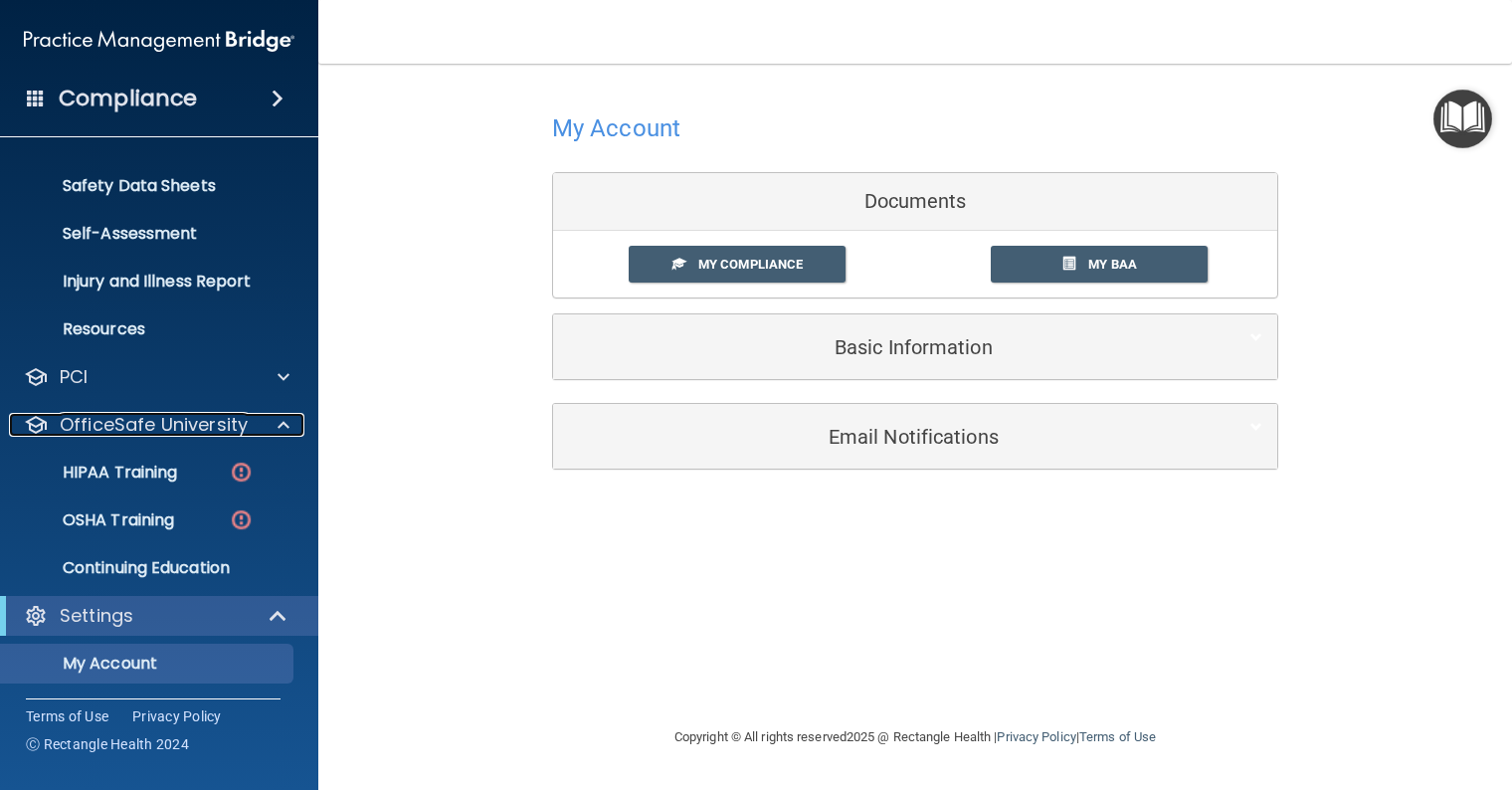 scroll, scrollTop: 199, scrollLeft: 0, axis: vertical 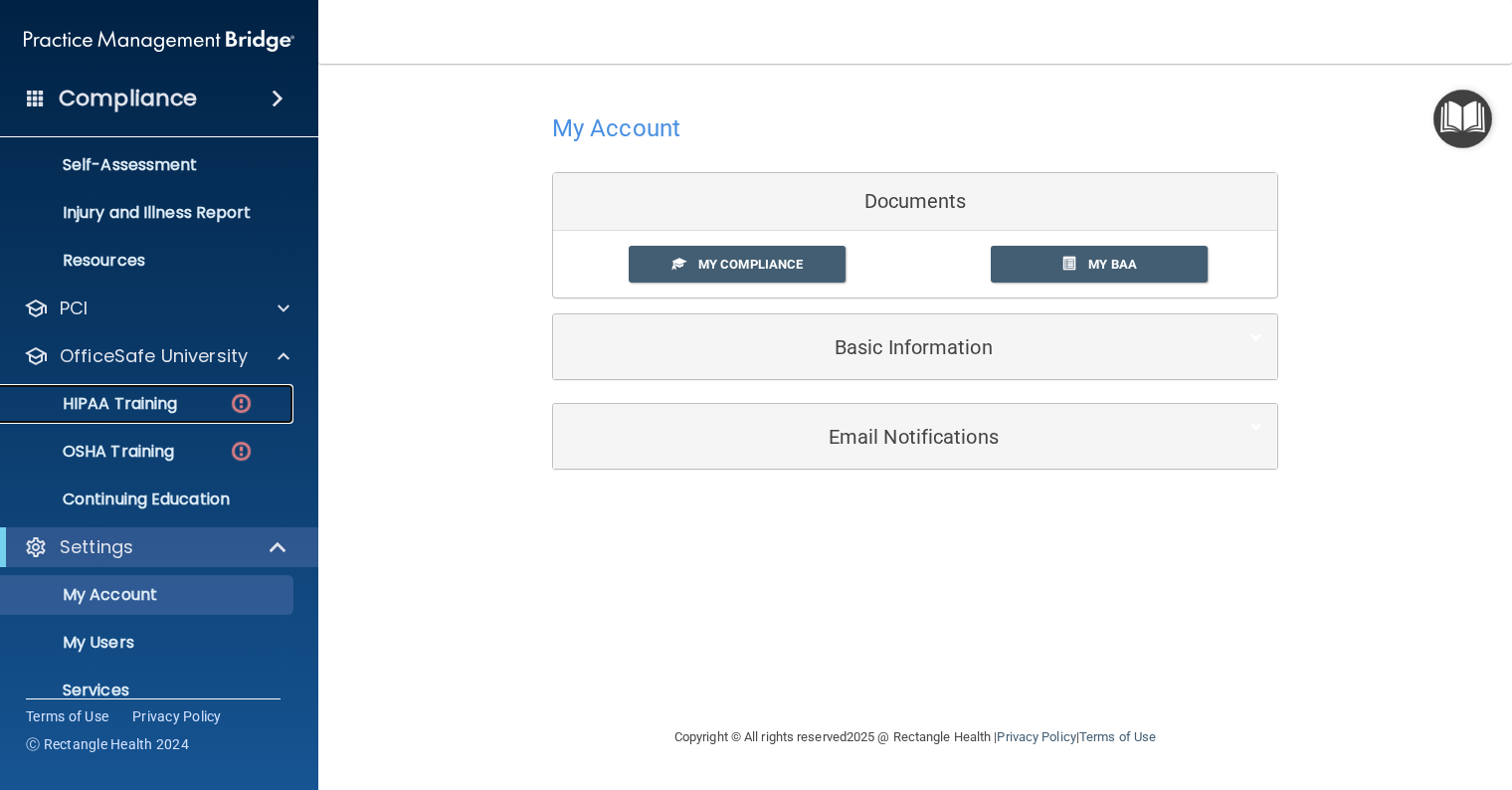 click on "HIPAA Training" at bounding box center [94, 404] 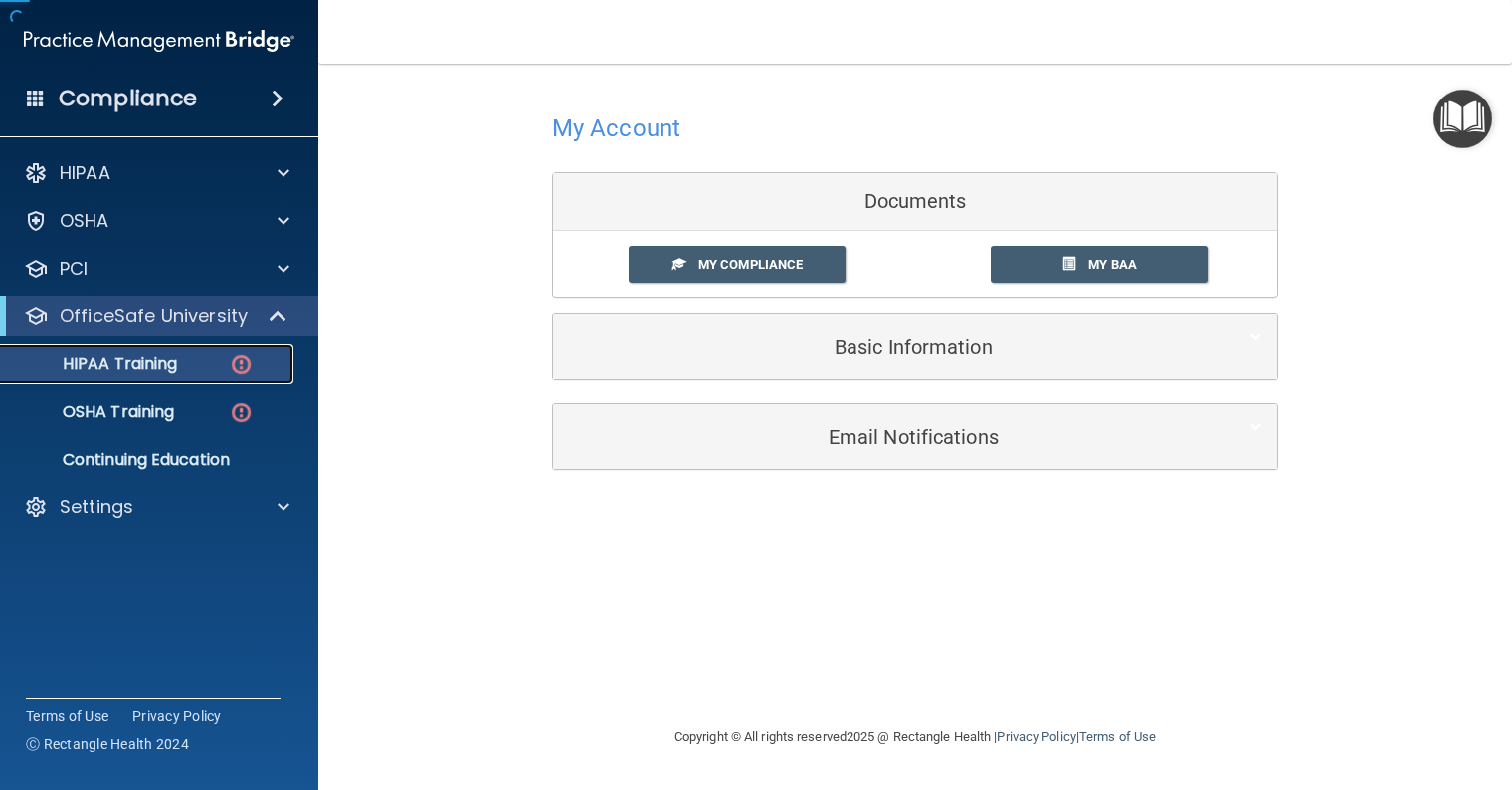 scroll, scrollTop: 0, scrollLeft: 0, axis: both 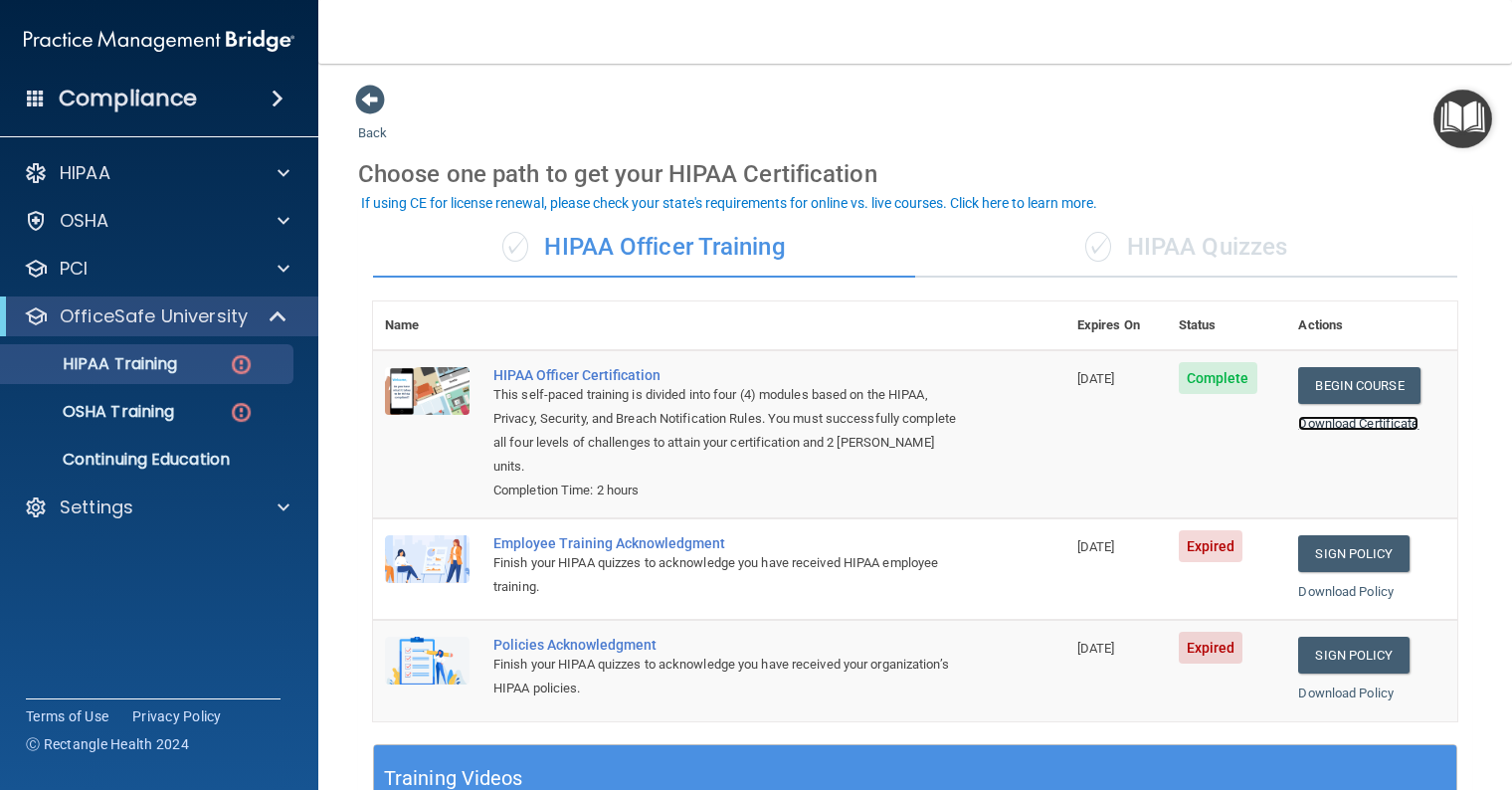 click on "Download Certificate" at bounding box center [1358, 423] 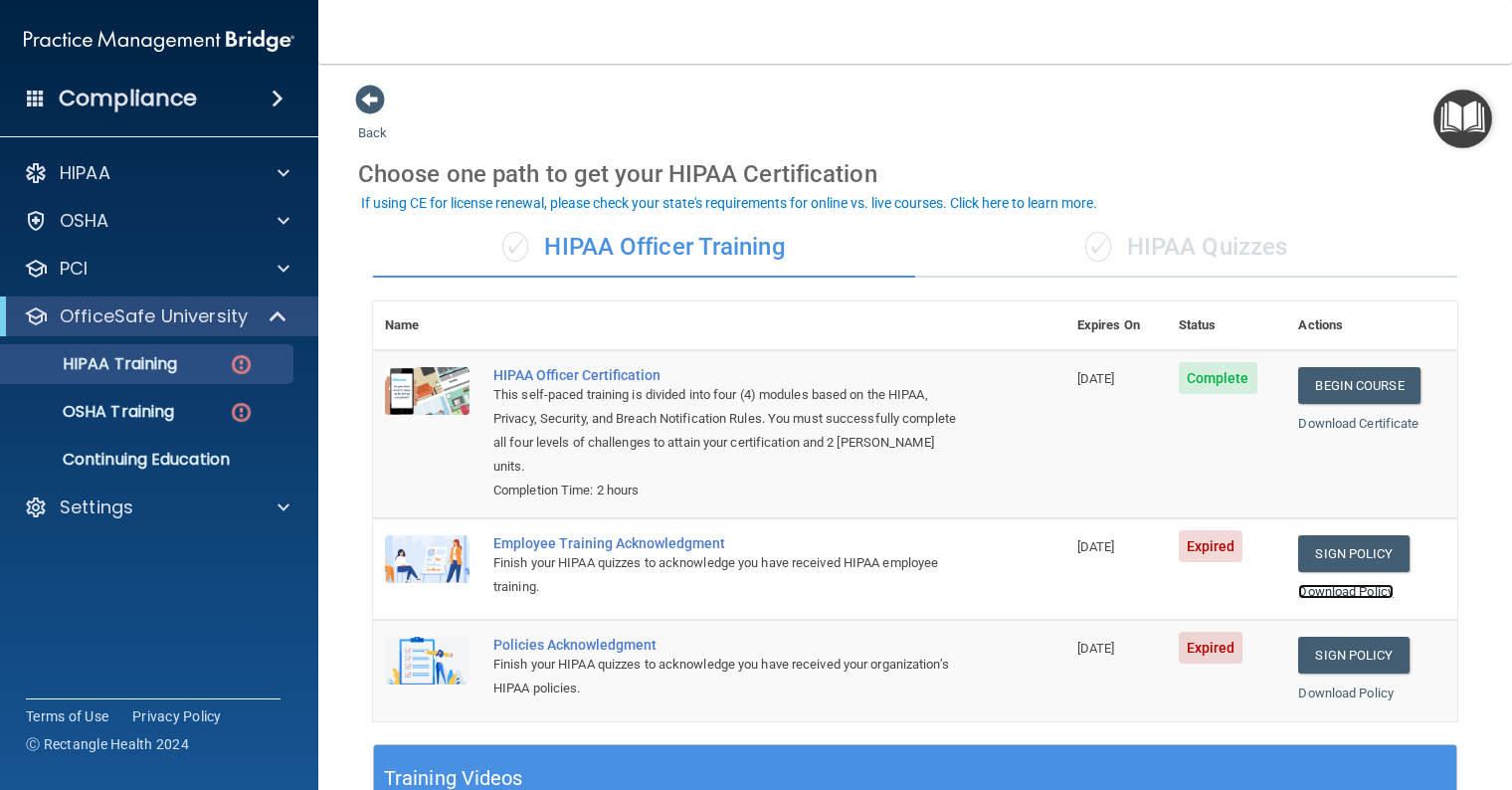 click on "Download Policy" at bounding box center (1346, 591) 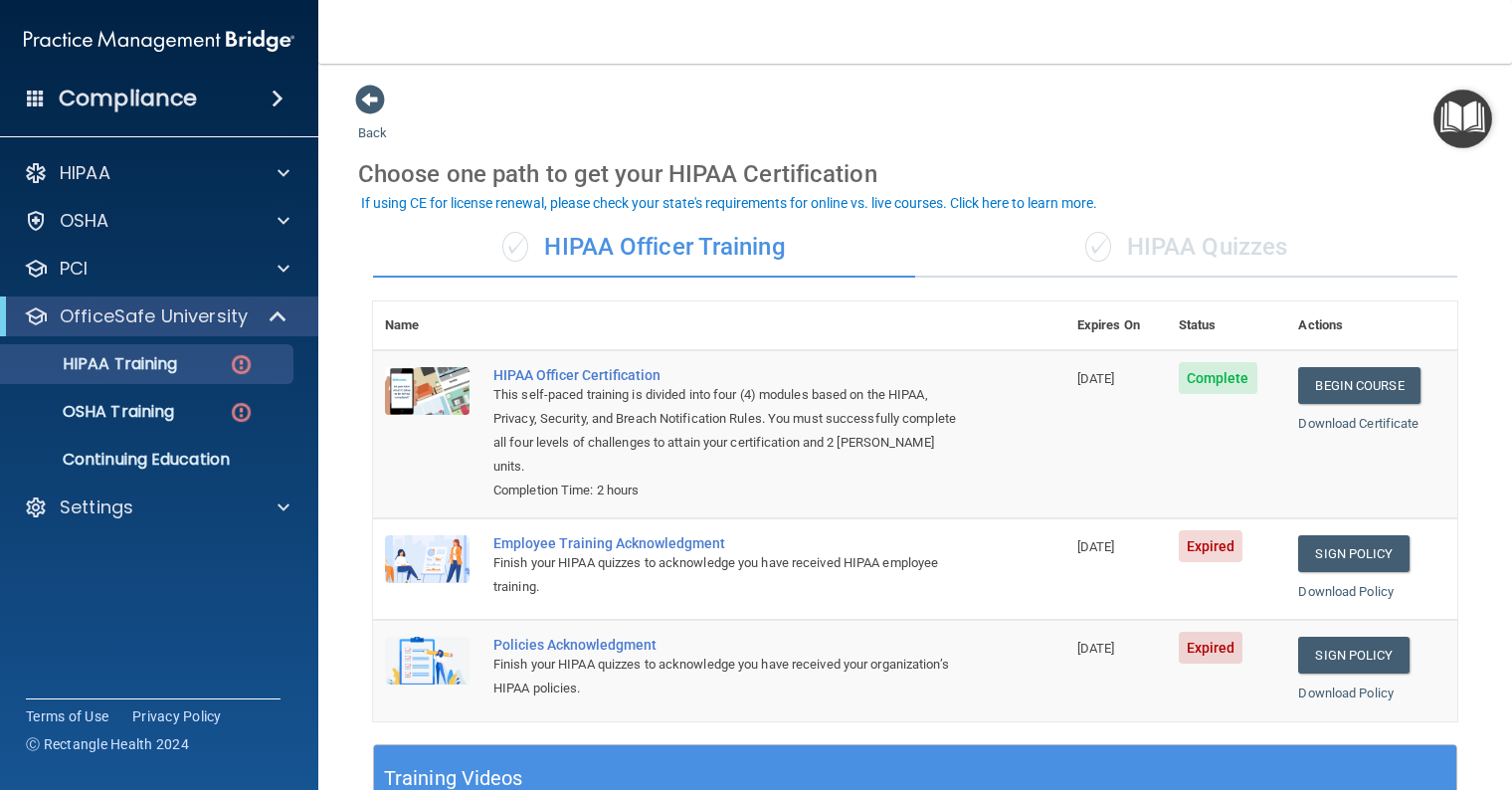 click on "✓   HIPAA Quizzes" at bounding box center (1186, 248) 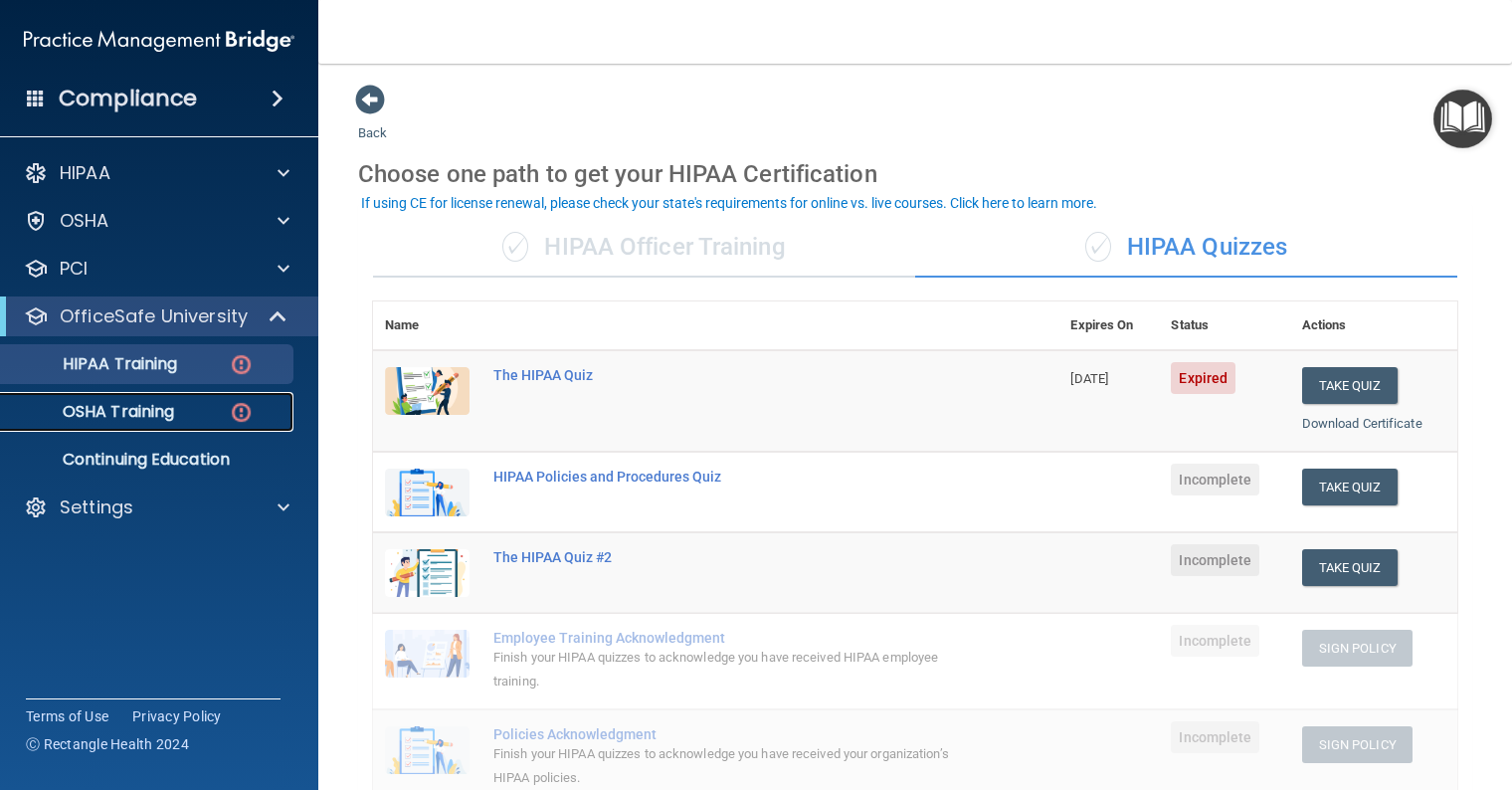 click on "OSHA Training" at bounding box center [94, 412] 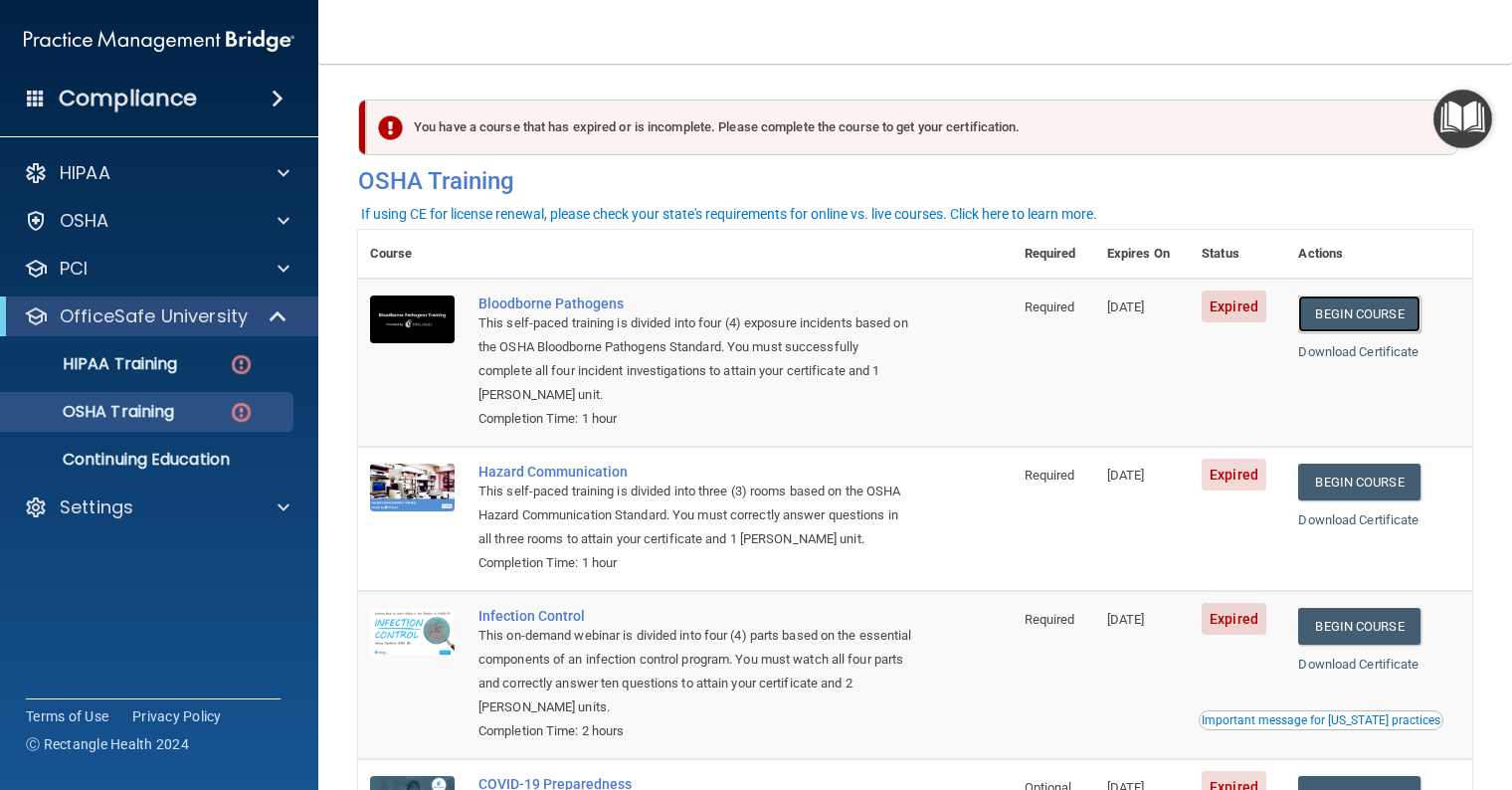 click on "Begin Course" at bounding box center (1359, 313) 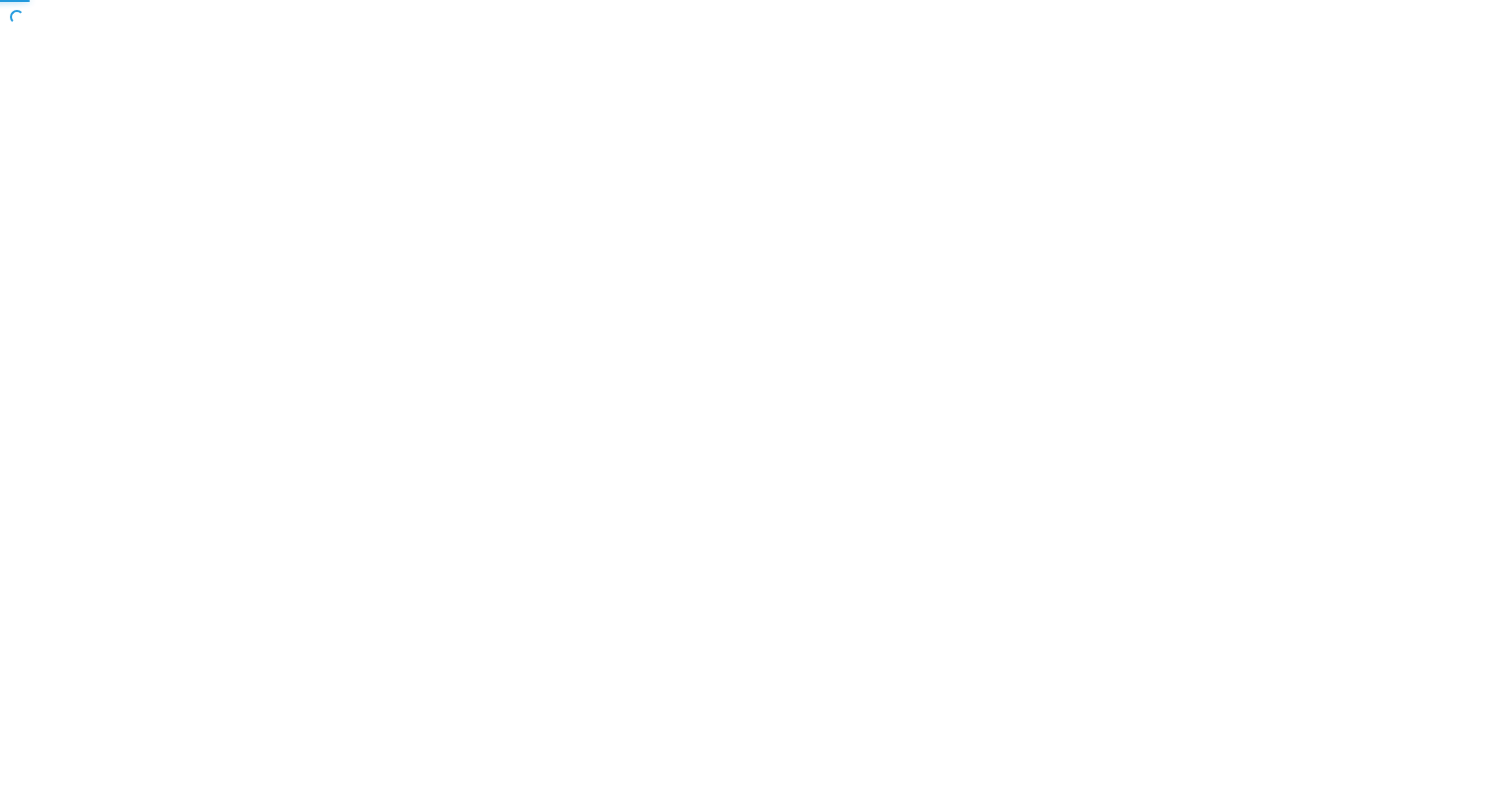 scroll, scrollTop: 0, scrollLeft: 0, axis: both 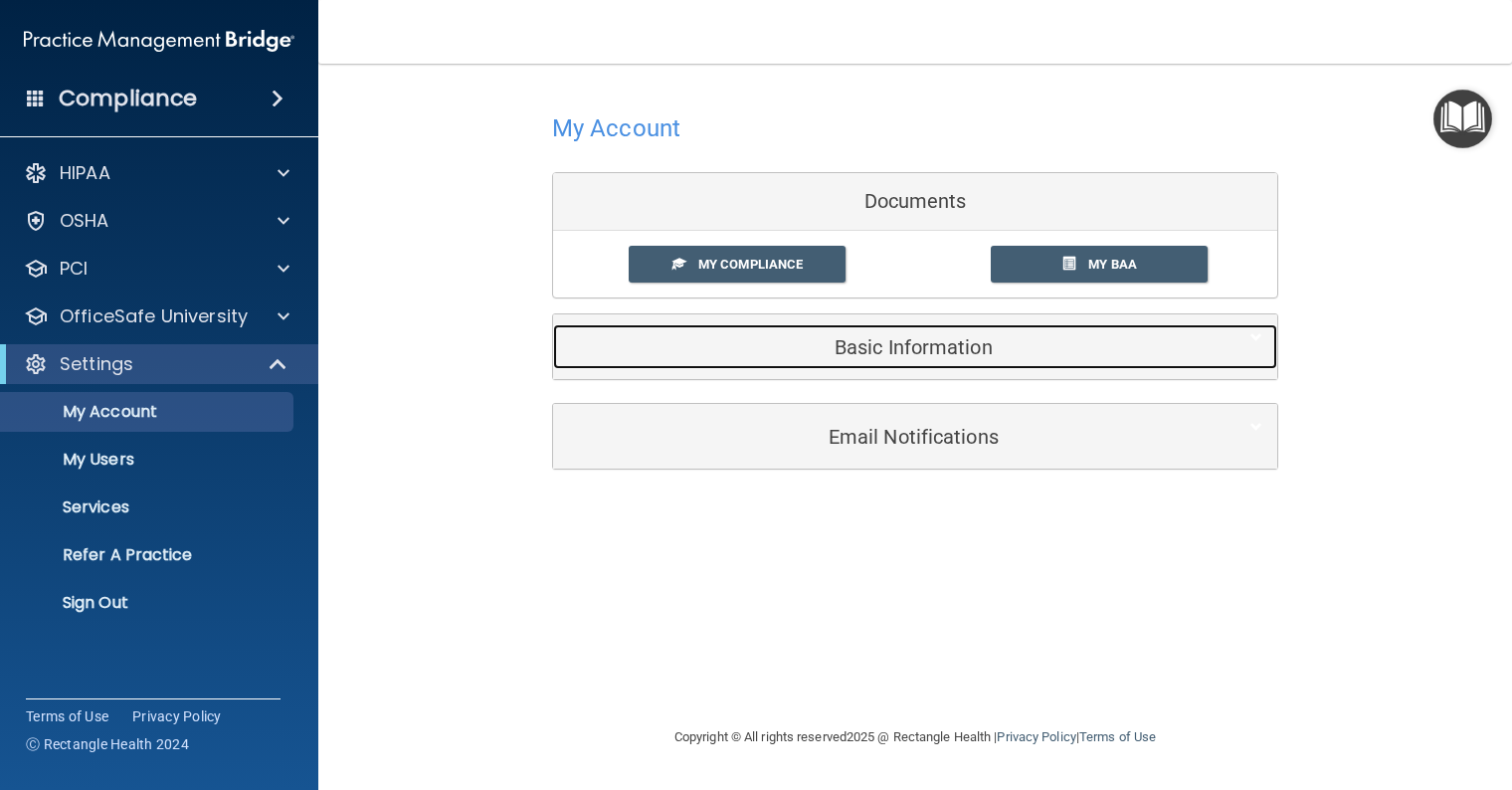click on "Basic Information" at bounding box center [884, 347] 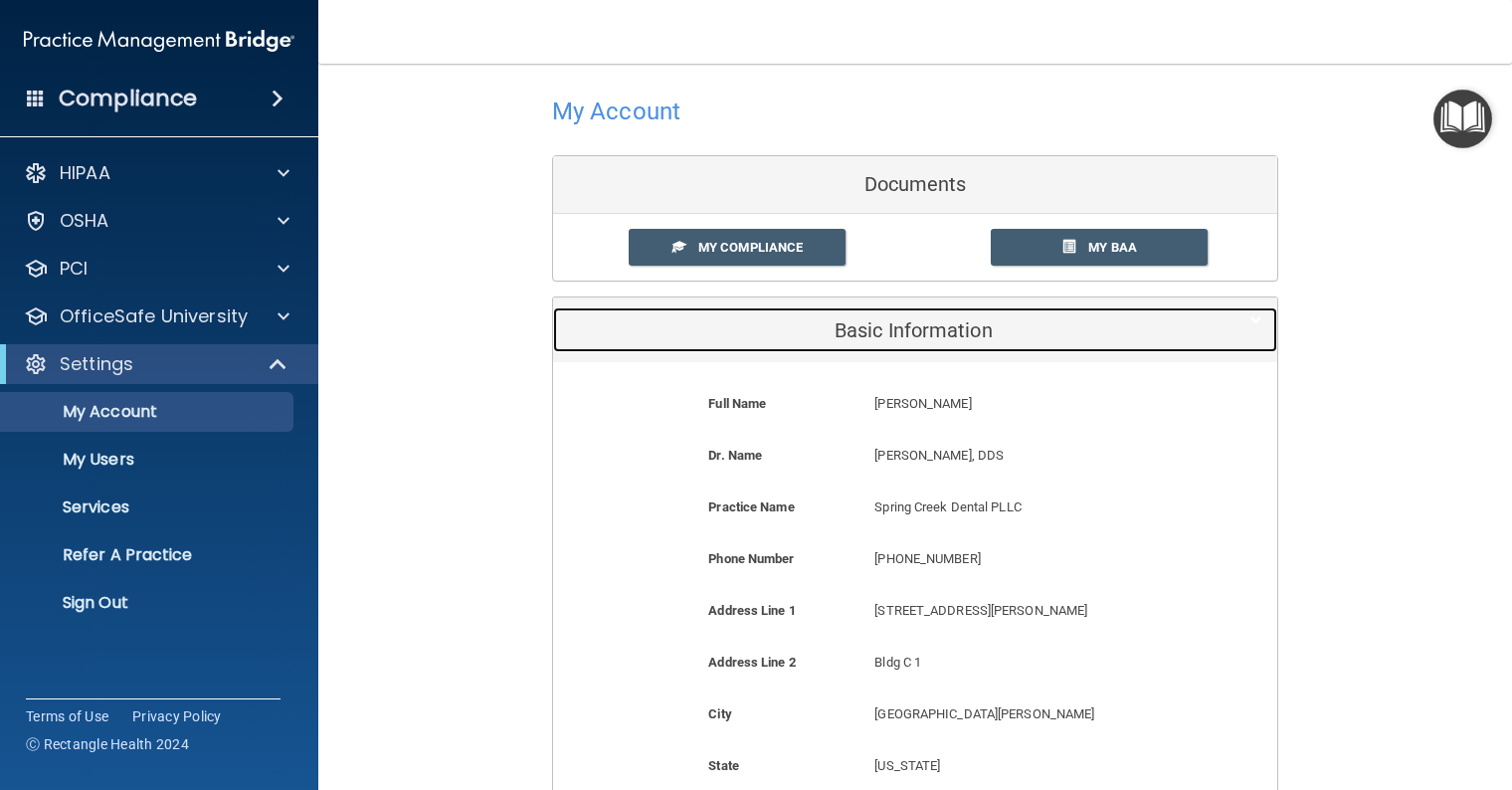scroll, scrollTop: 0, scrollLeft: 0, axis: both 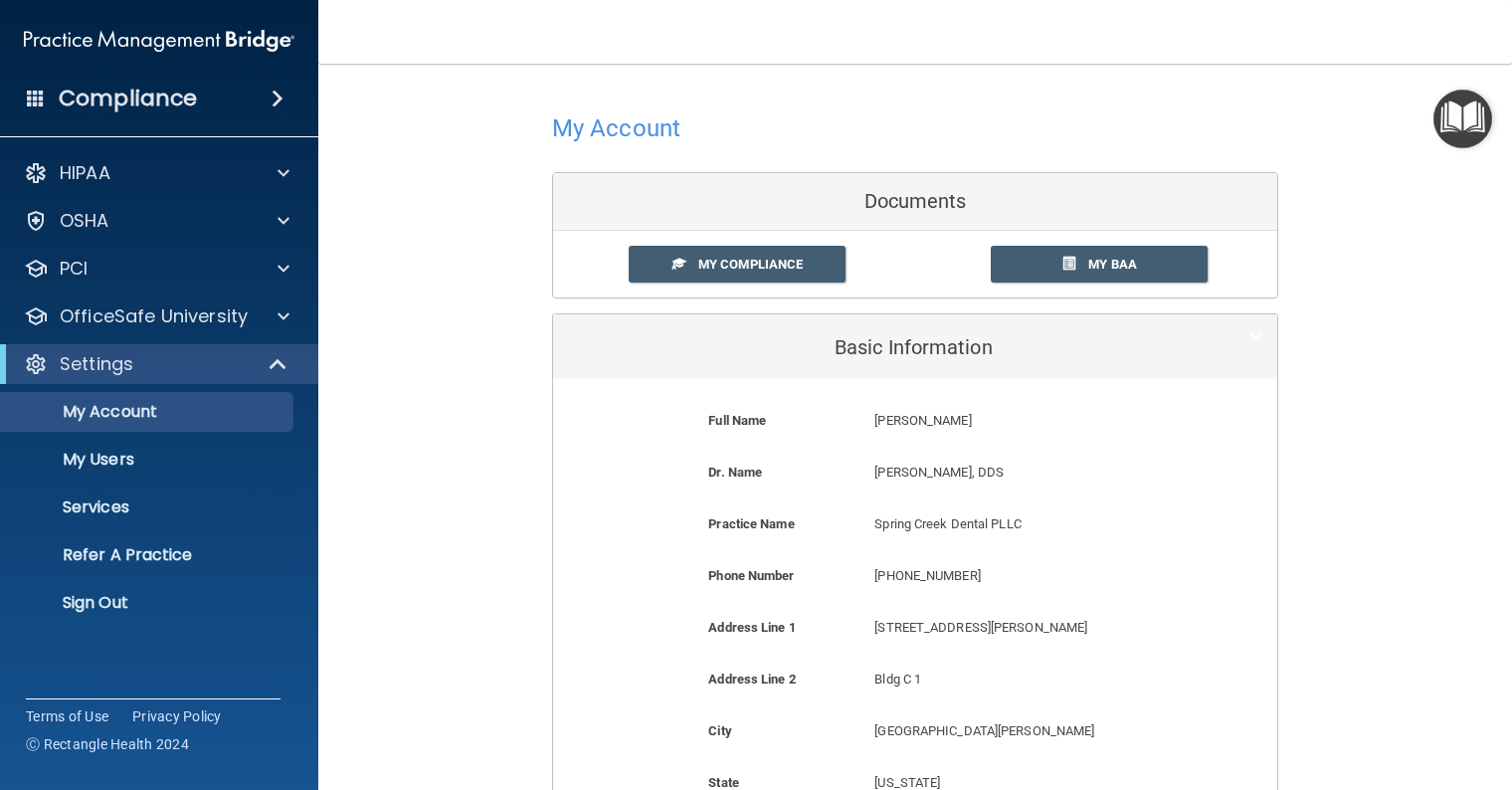 click on "My BAA" at bounding box center (1112, 264) 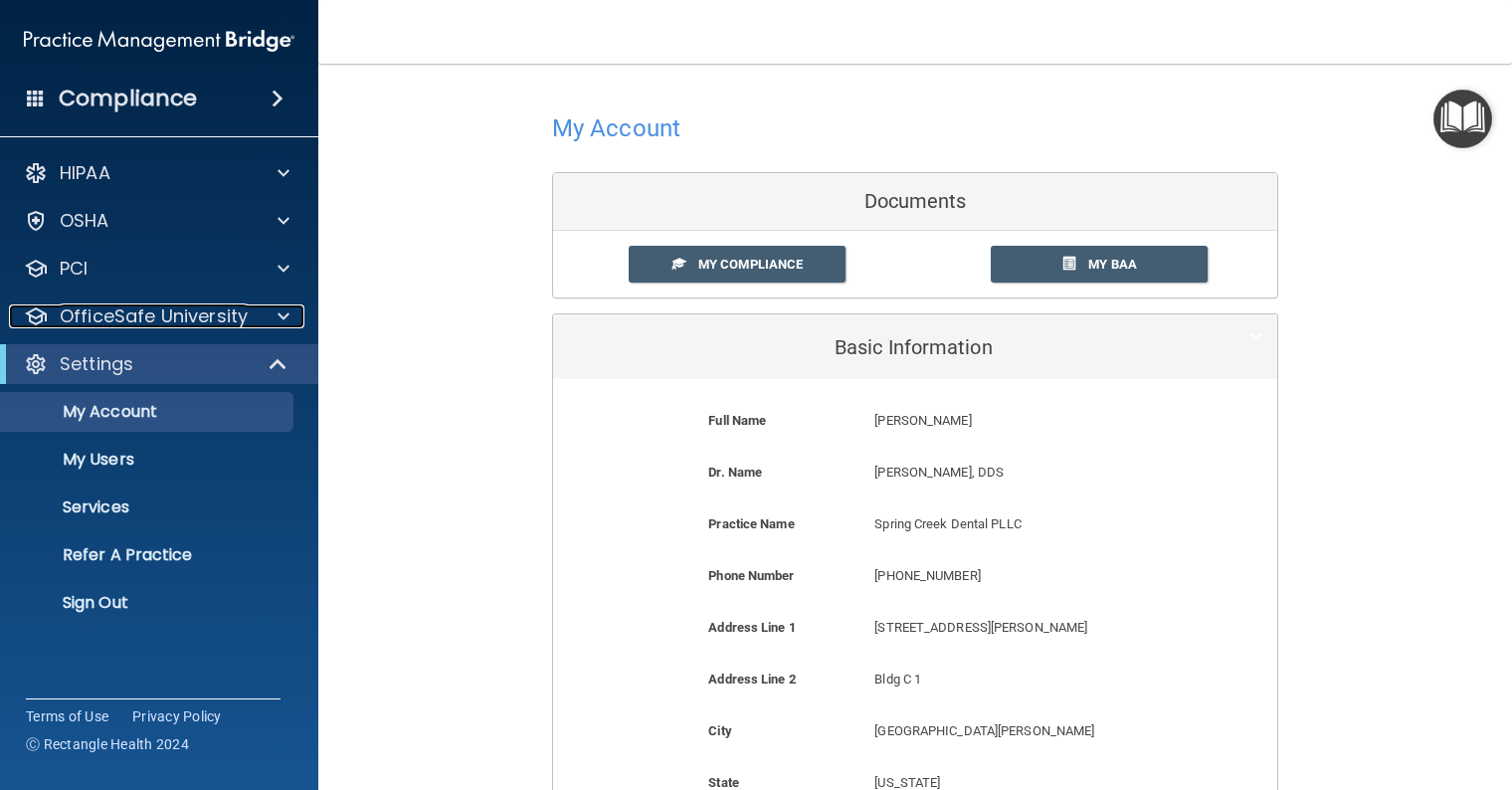 click on "OfficeSafe University" at bounding box center (153, 316) 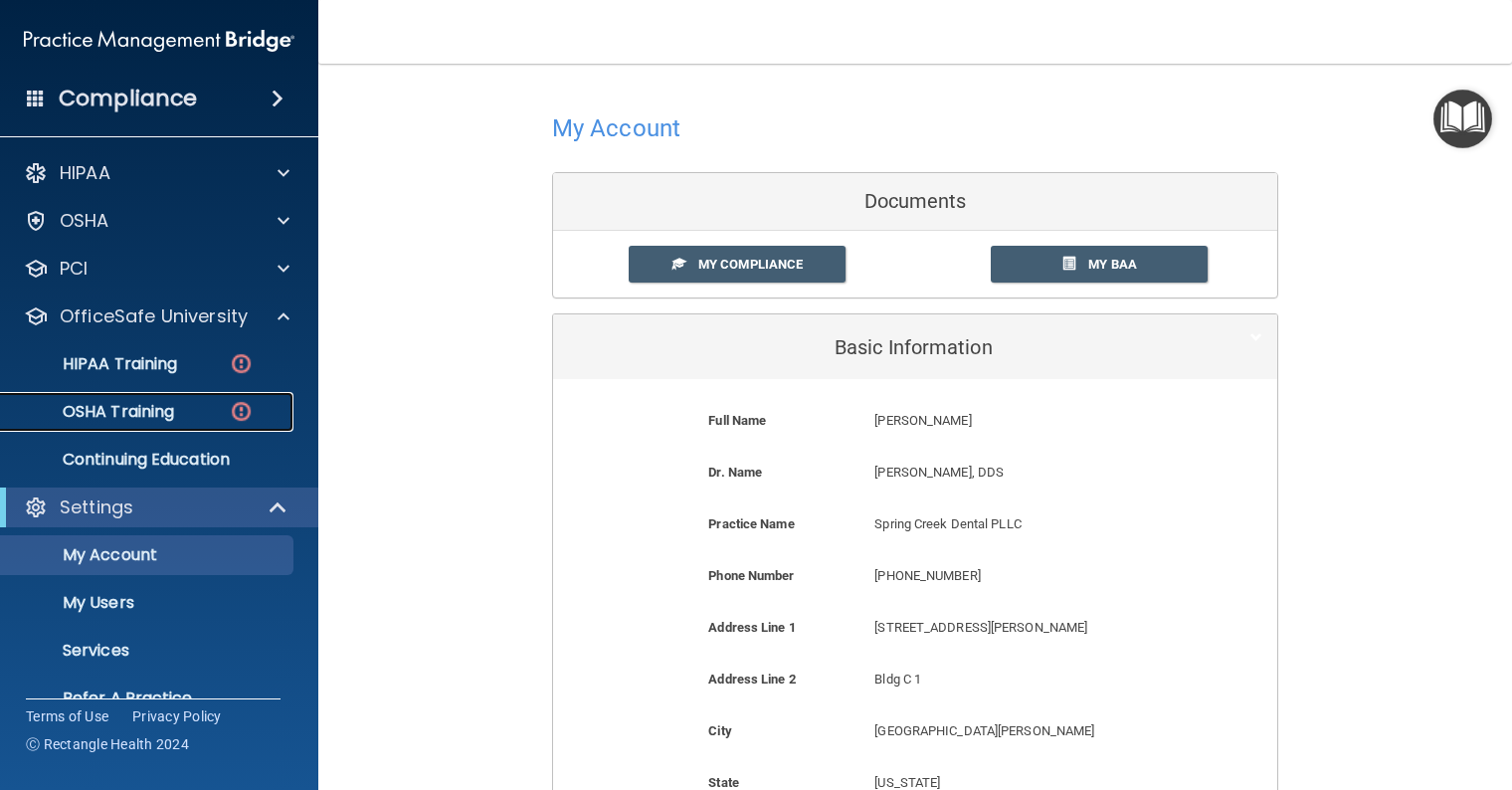 click on "OSHA Training" at bounding box center [94, 412] 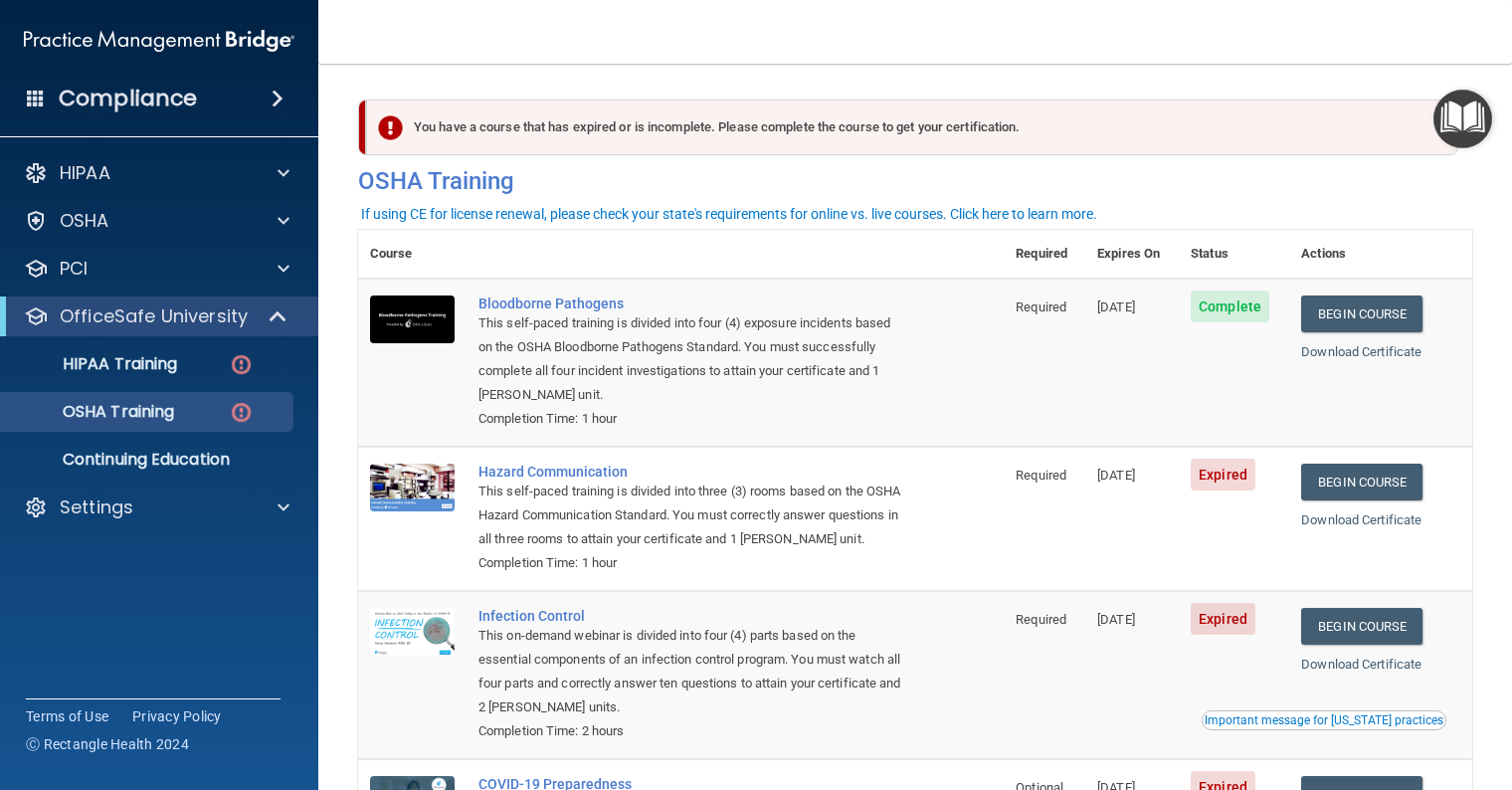 click on "Begin Course       Download Certificate" at bounding box center [1381, 362] 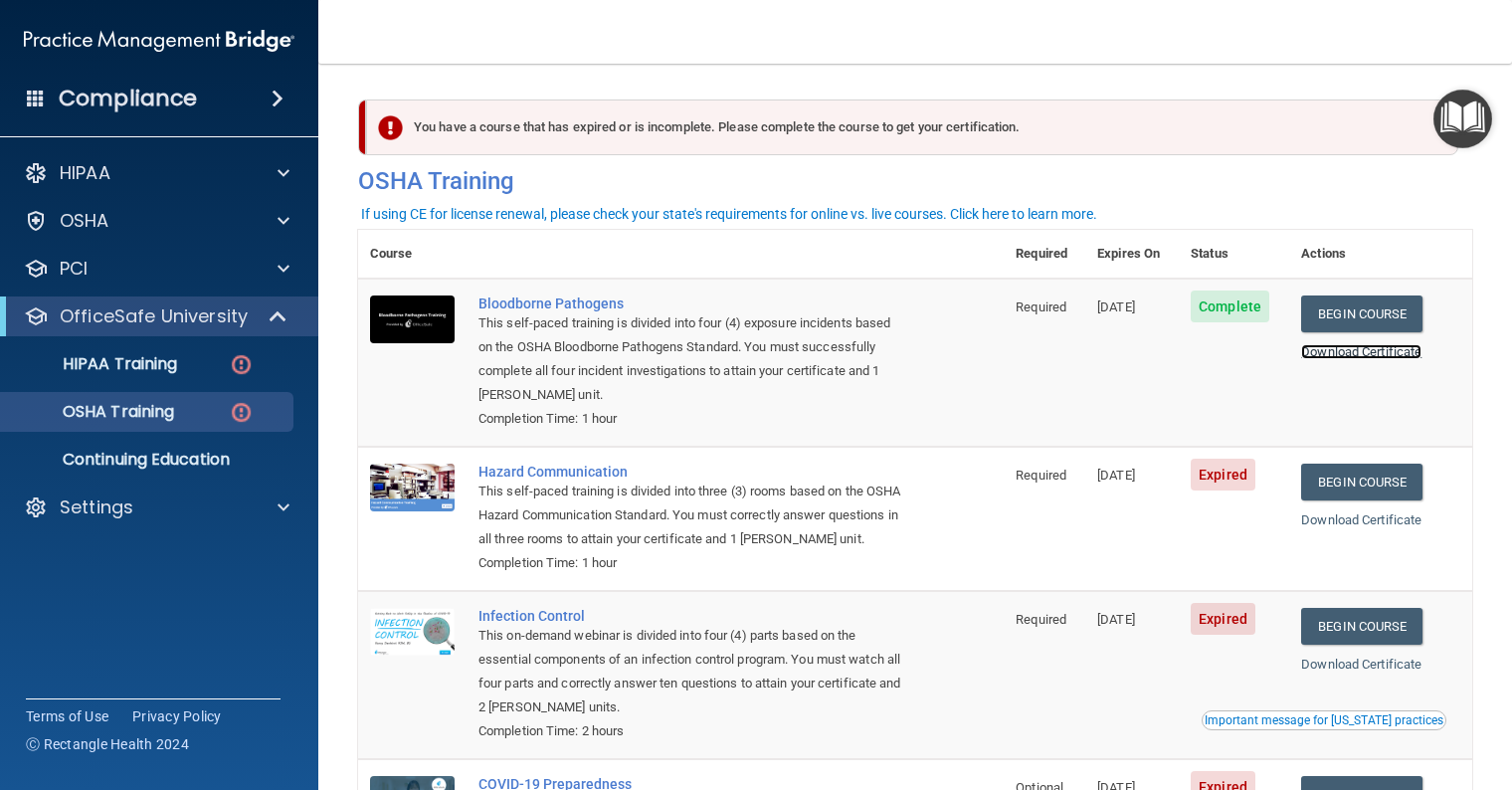 click on "Download Certificate" at bounding box center [1361, 351] 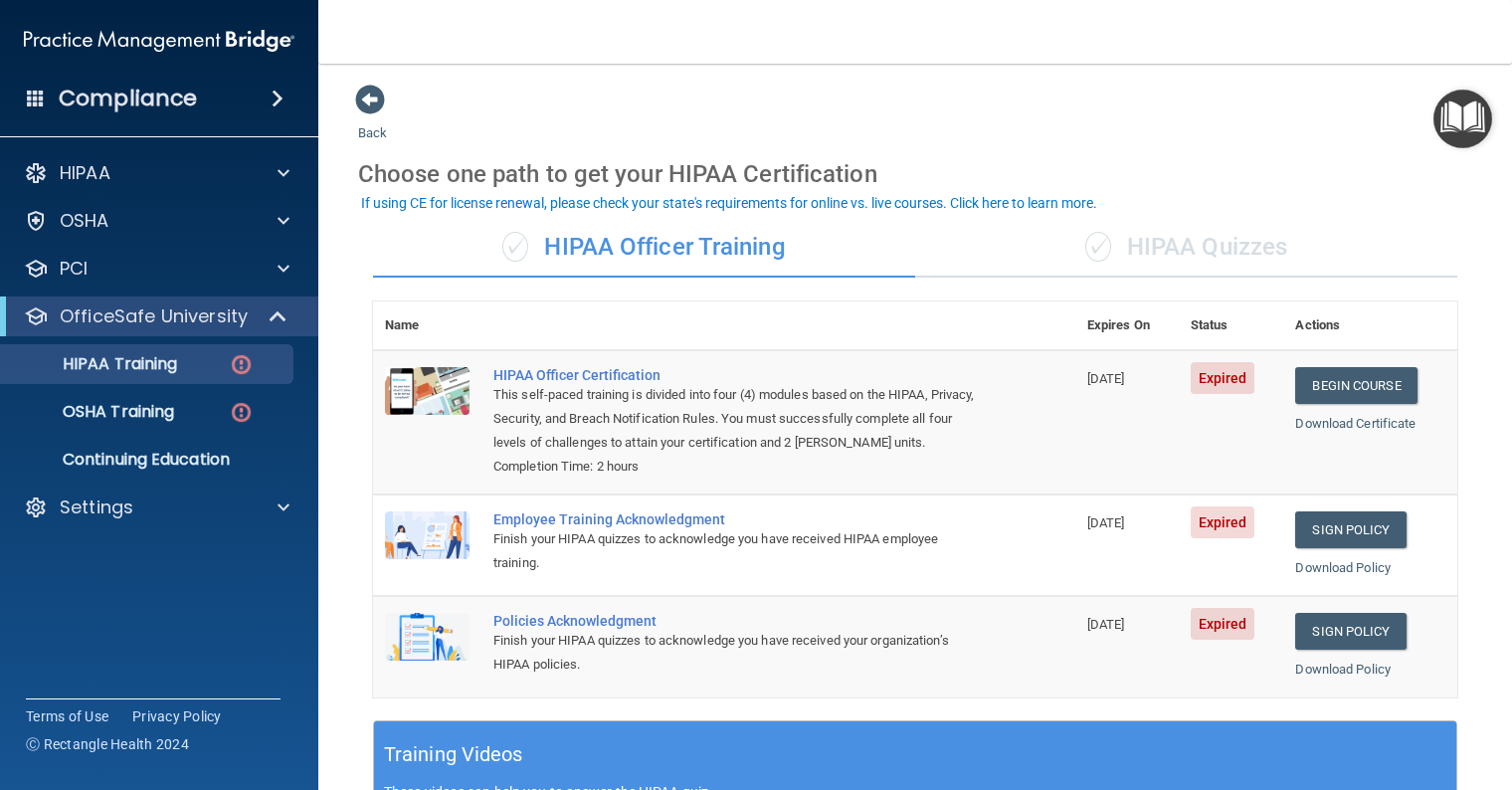 scroll, scrollTop: 0, scrollLeft: 0, axis: both 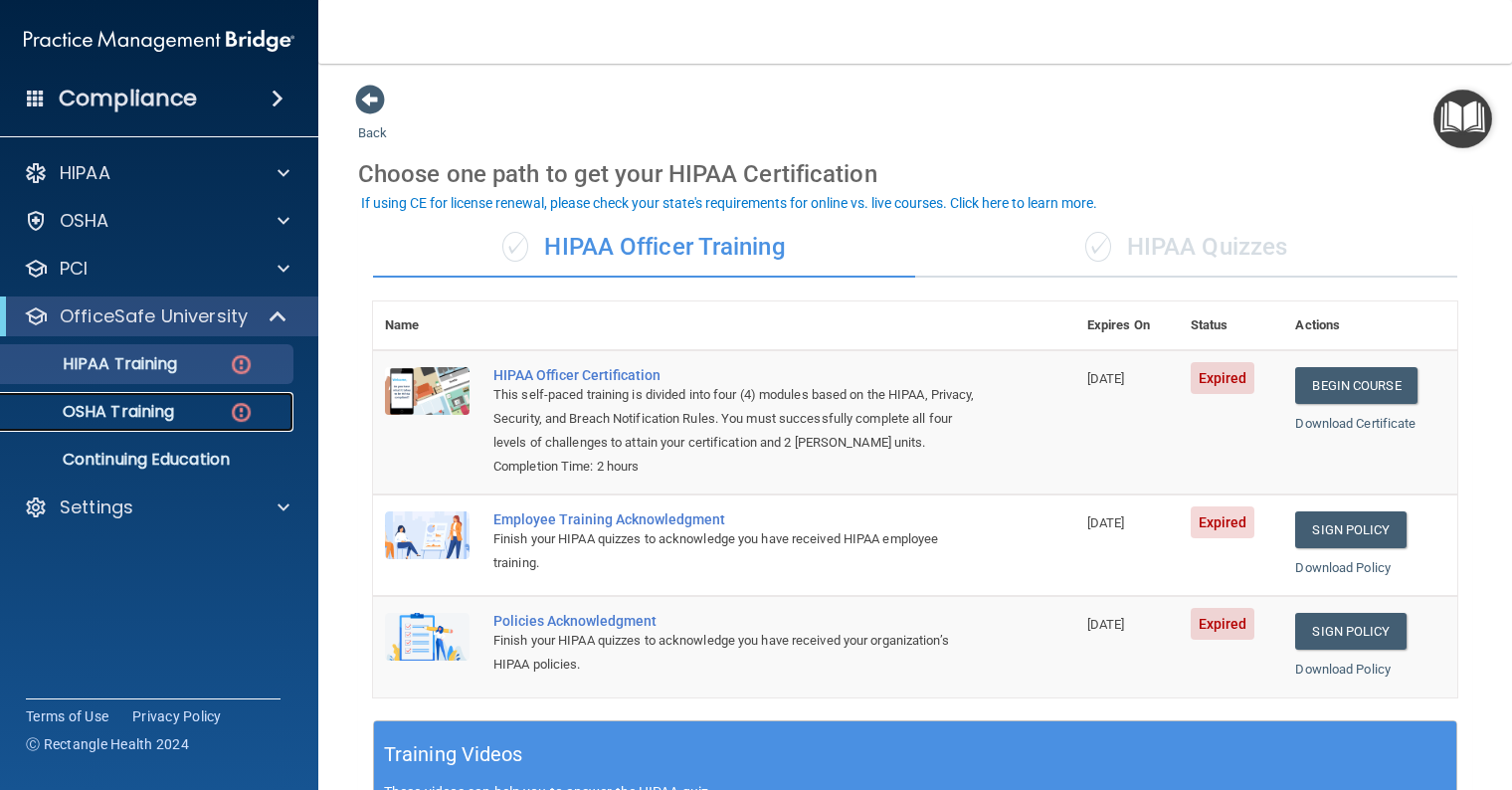 drag, startPoint x: 164, startPoint y: 419, endPoint x: 195, endPoint y: 422, distance: 31.144823 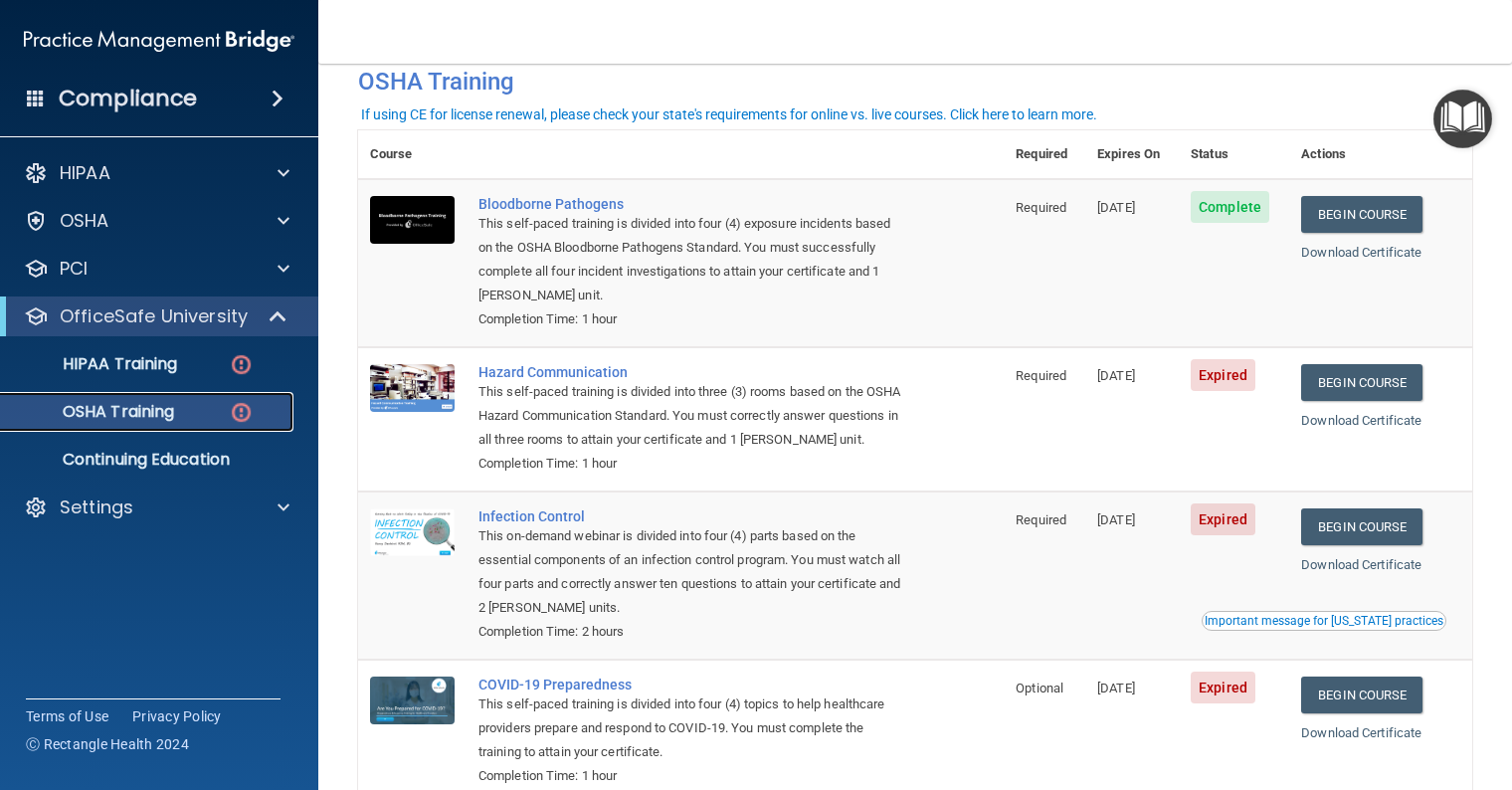 scroll, scrollTop: 199, scrollLeft: 0, axis: vertical 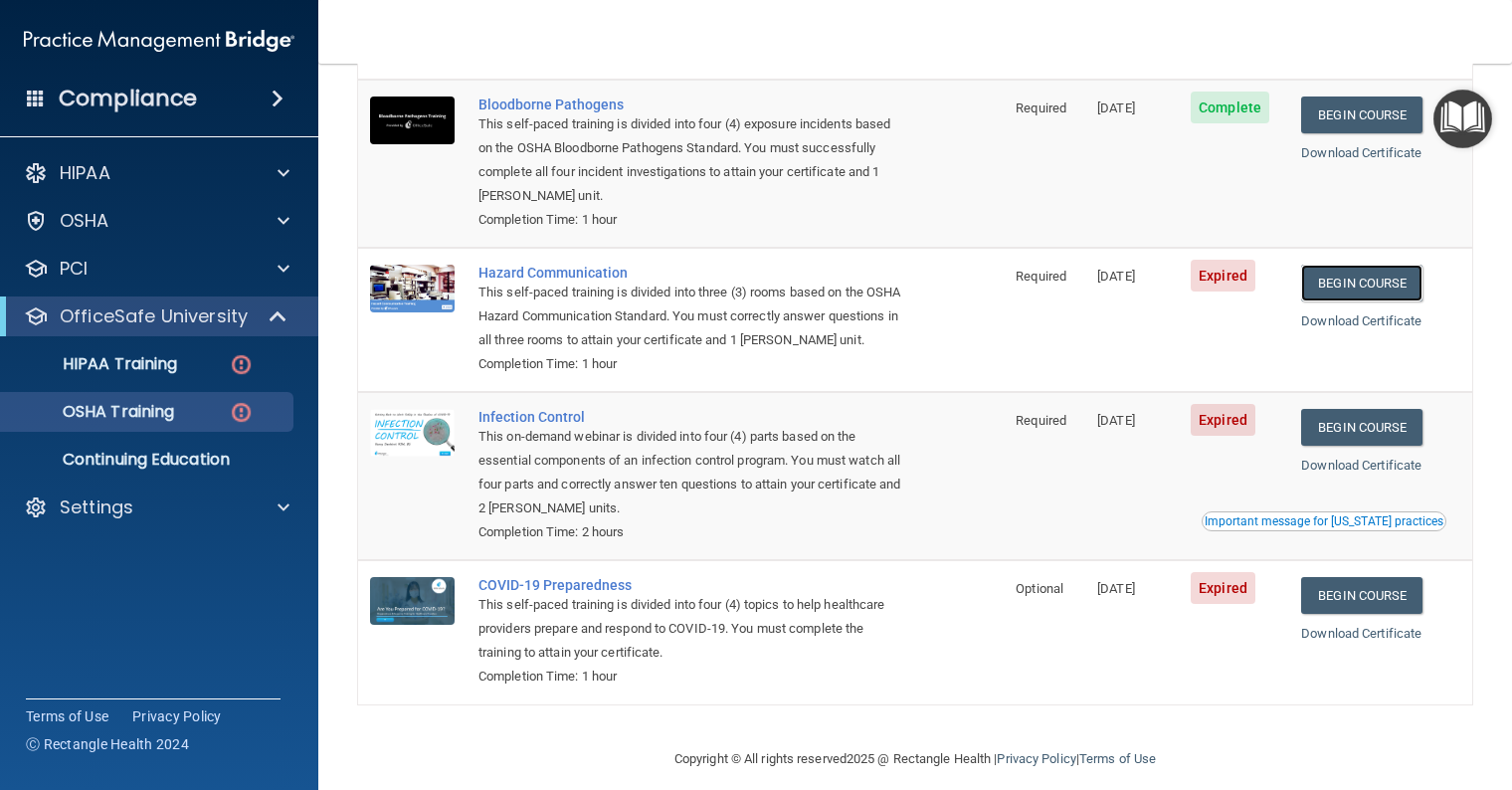 click on "Begin Course" at bounding box center (1362, 283) 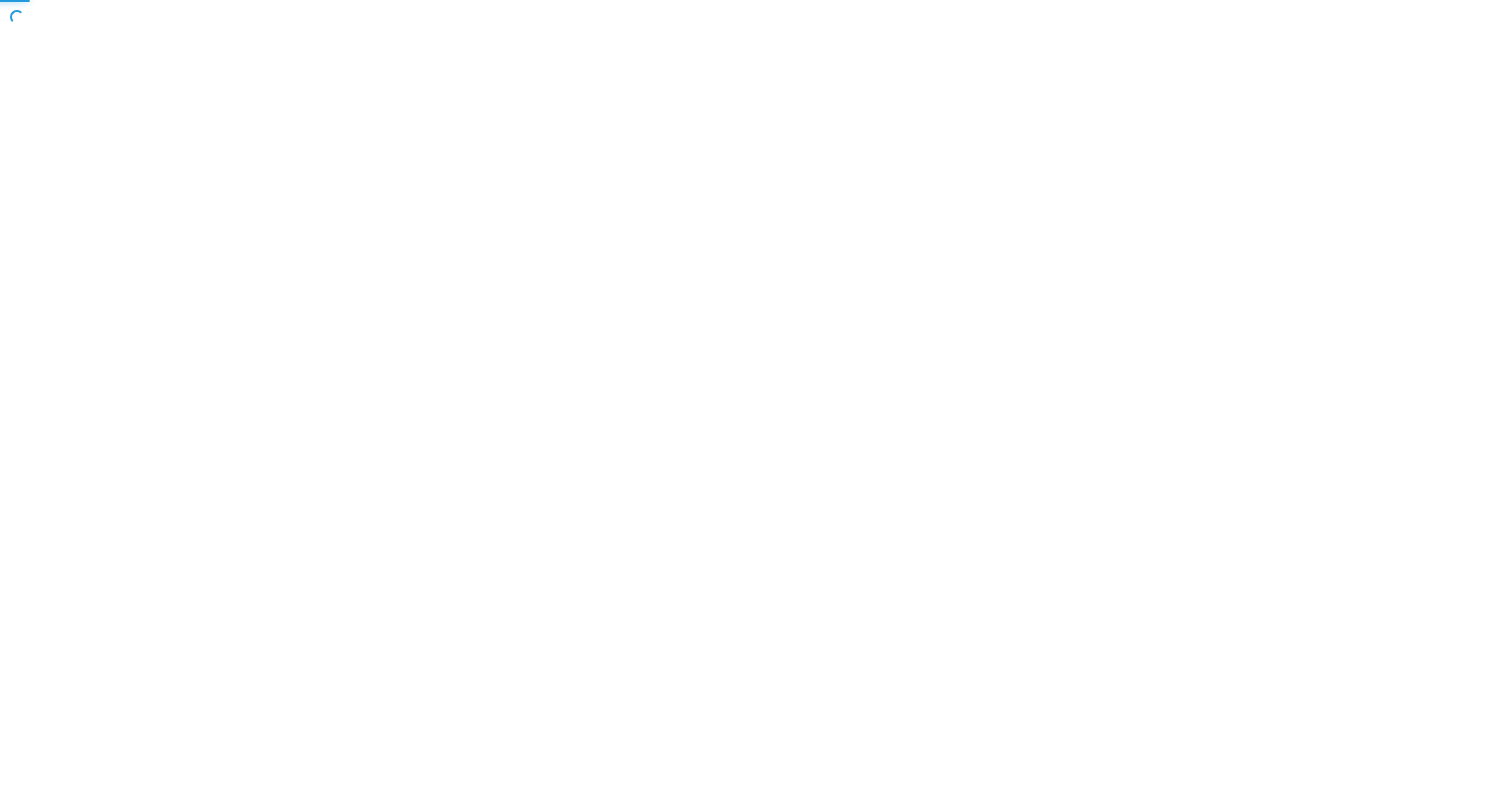 scroll, scrollTop: 0, scrollLeft: 0, axis: both 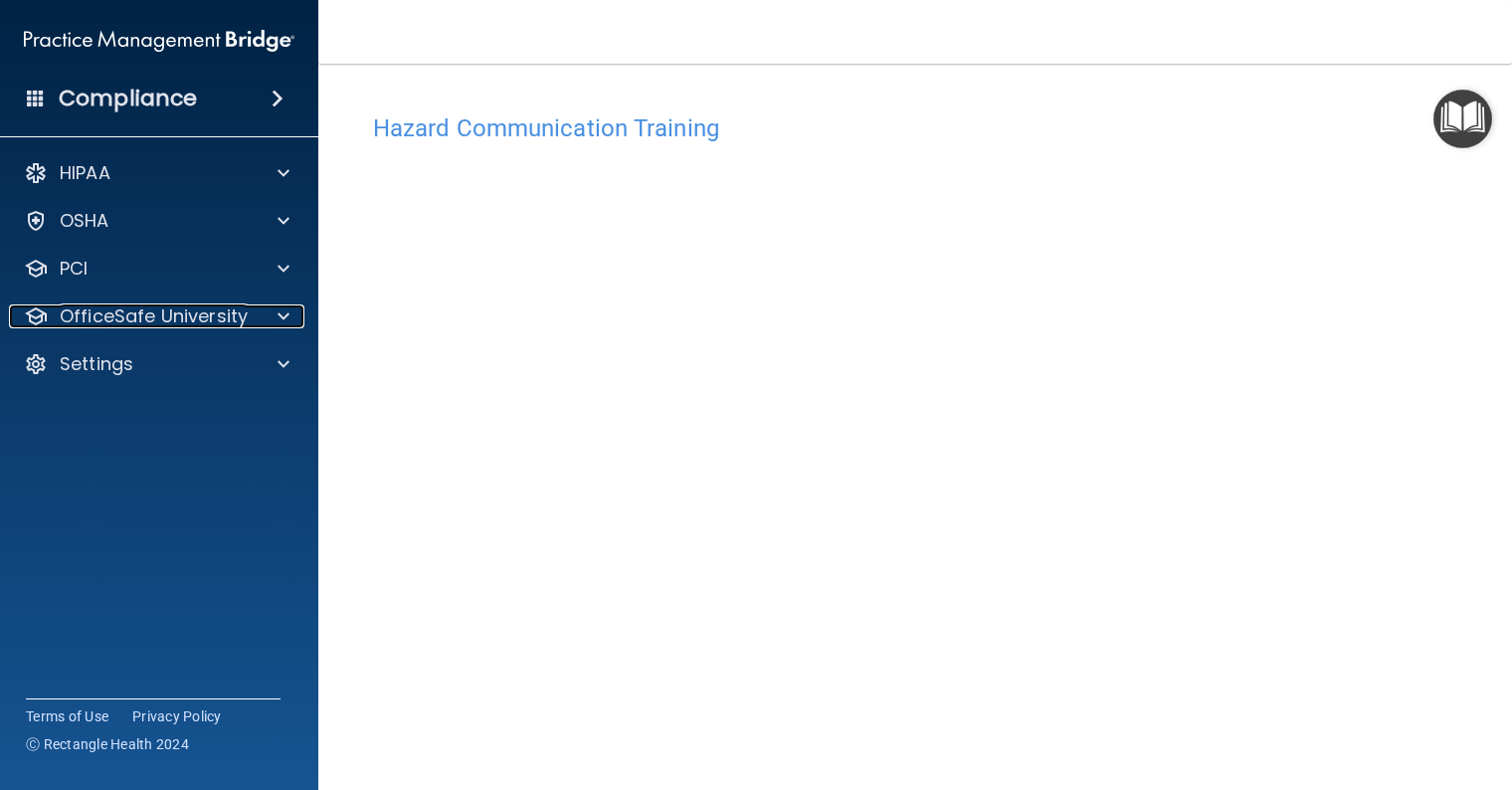click on "OfficeSafe University" at bounding box center (153, 316) 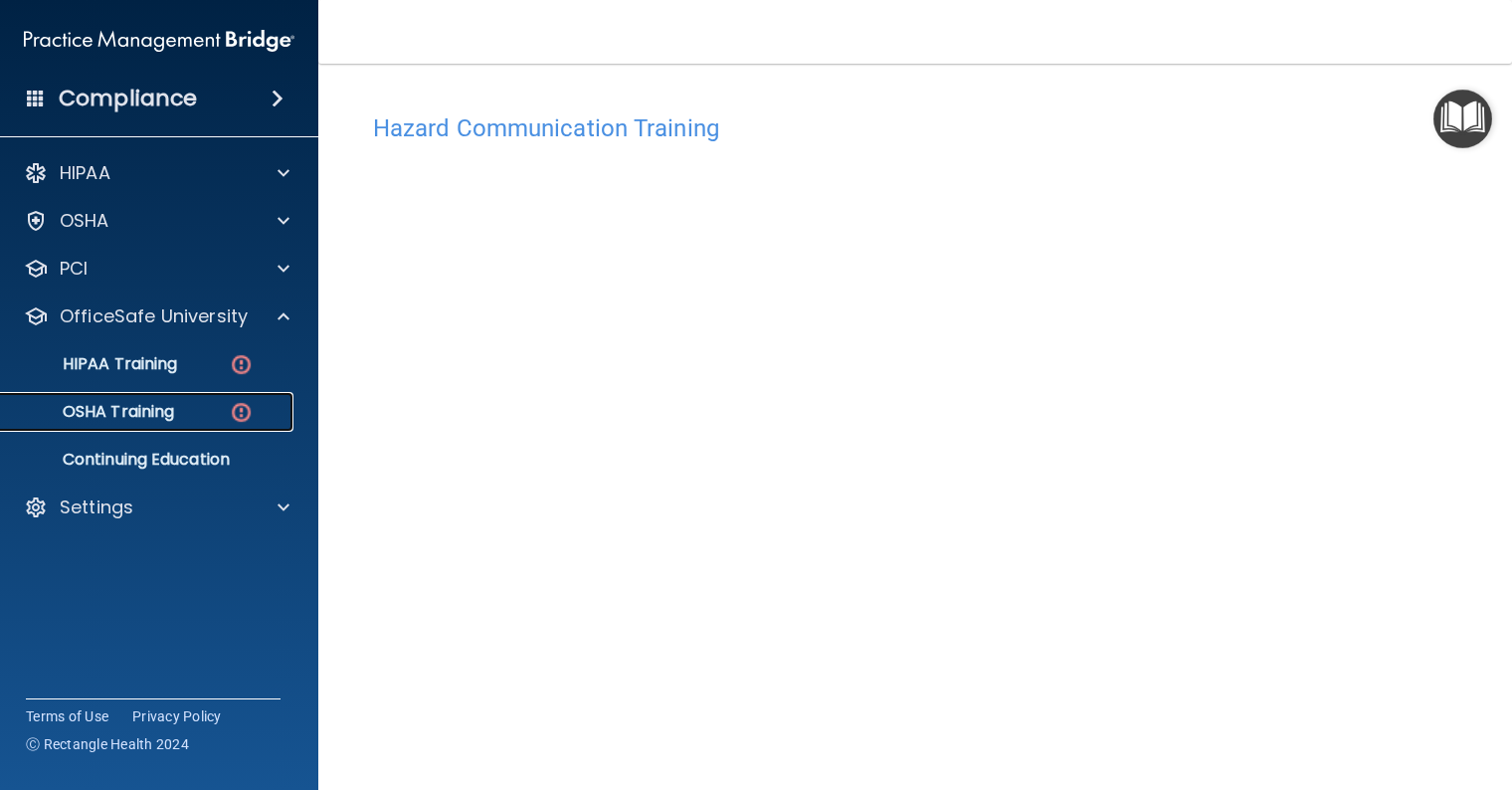 click on "OSHA Training" at bounding box center [94, 412] 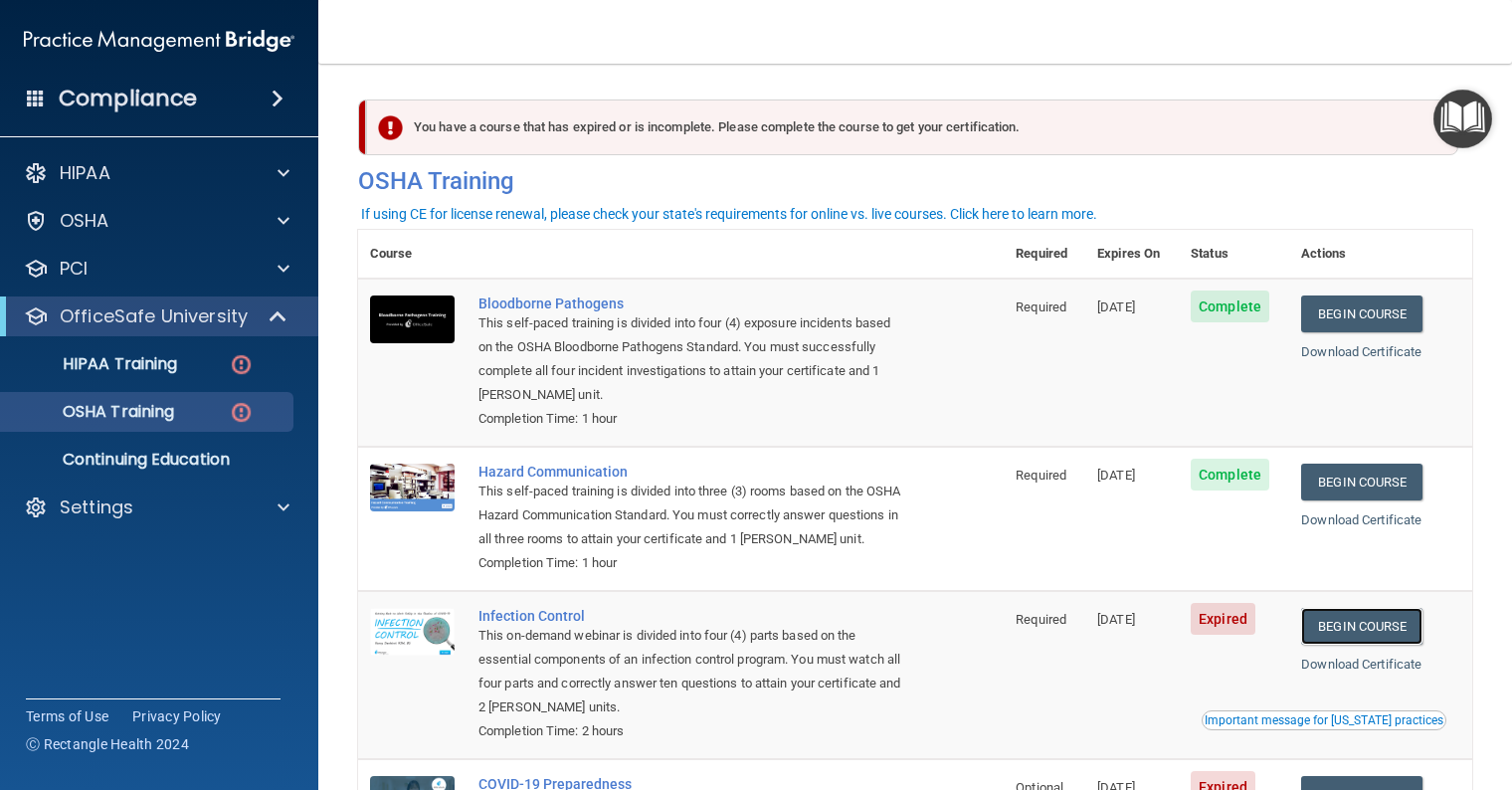 click on "Begin Course" at bounding box center (1362, 626) 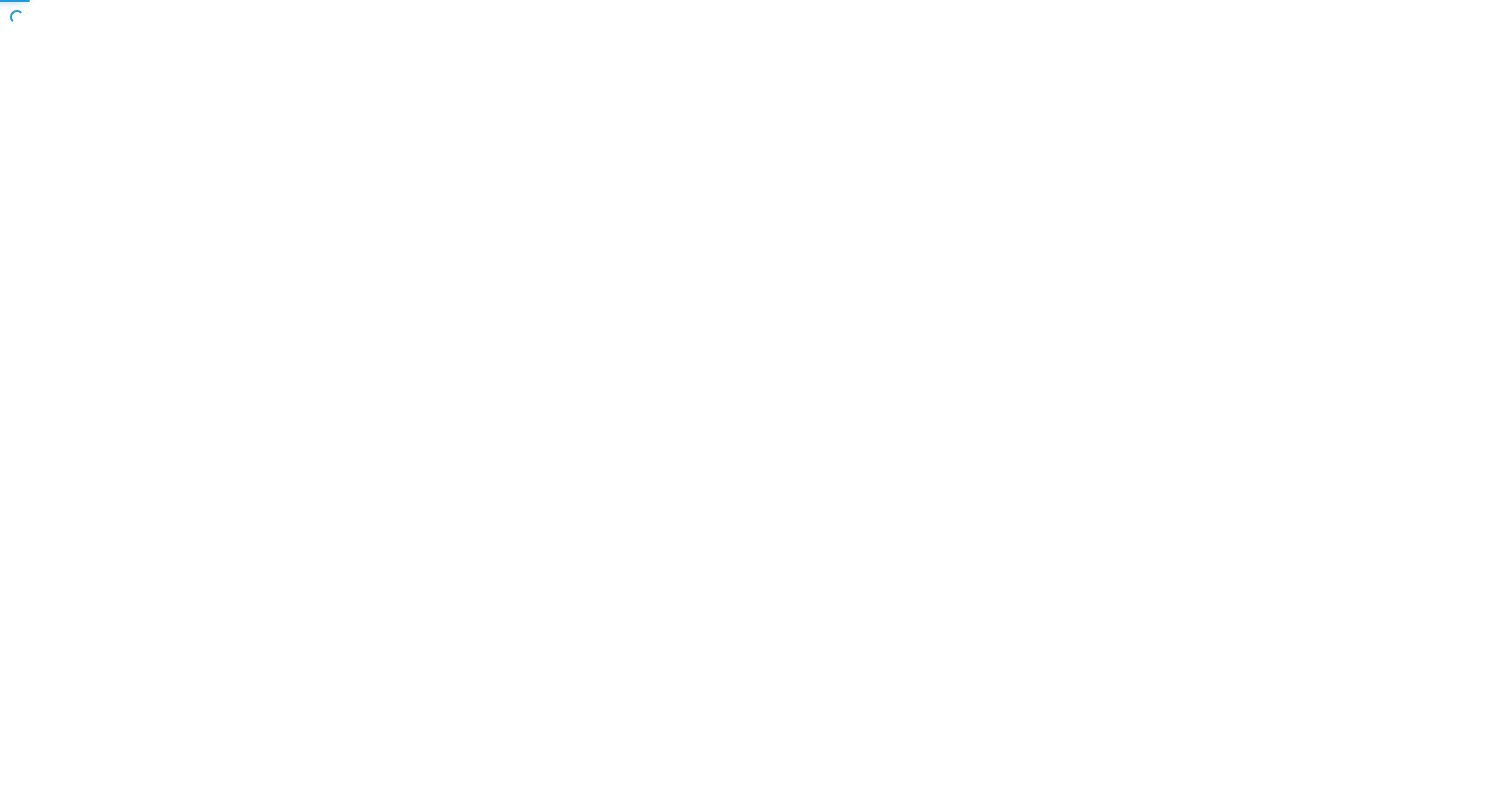 scroll, scrollTop: 0, scrollLeft: 0, axis: both 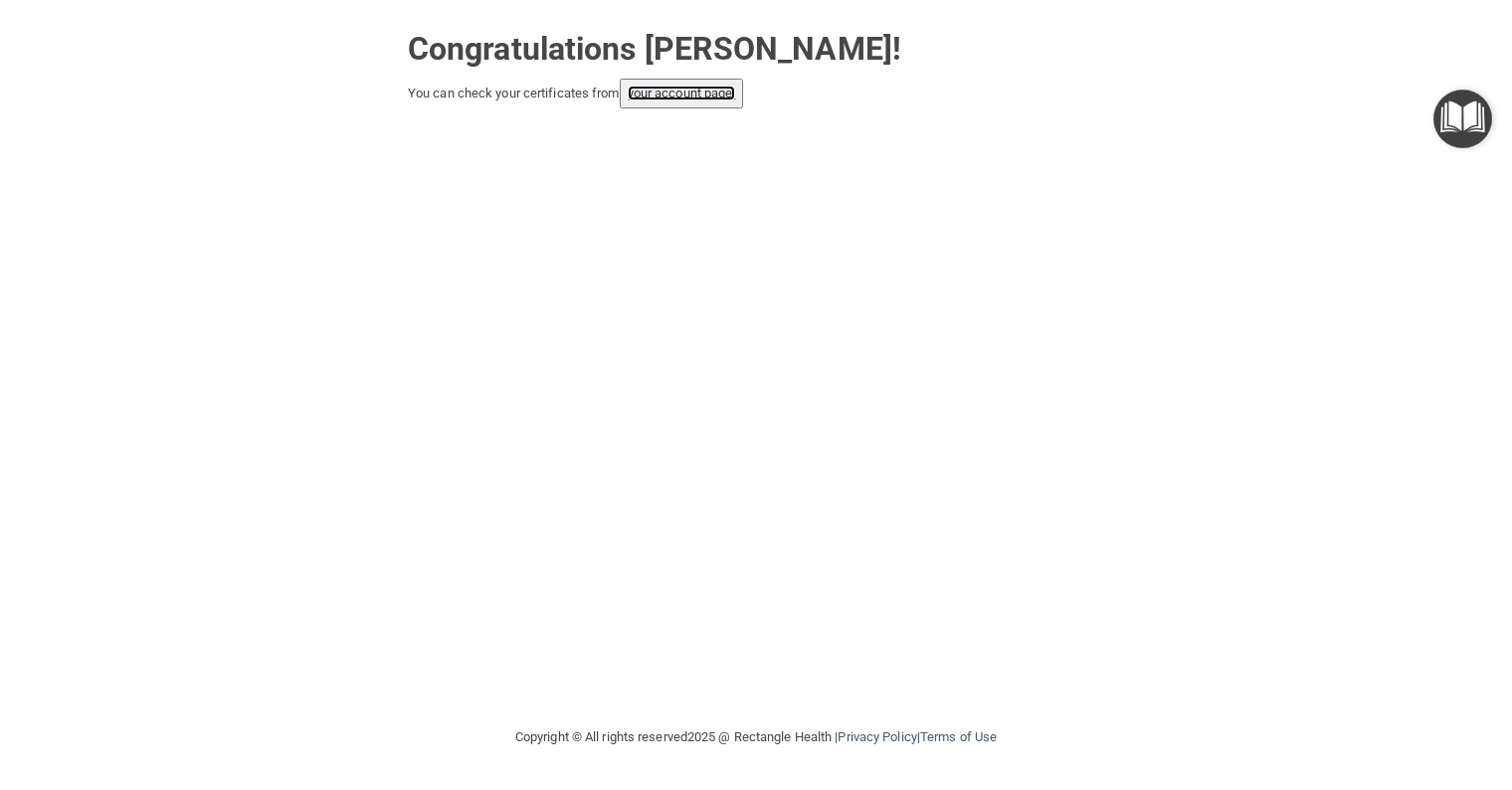 click on "your account page!" at bounding box center [681, 93] 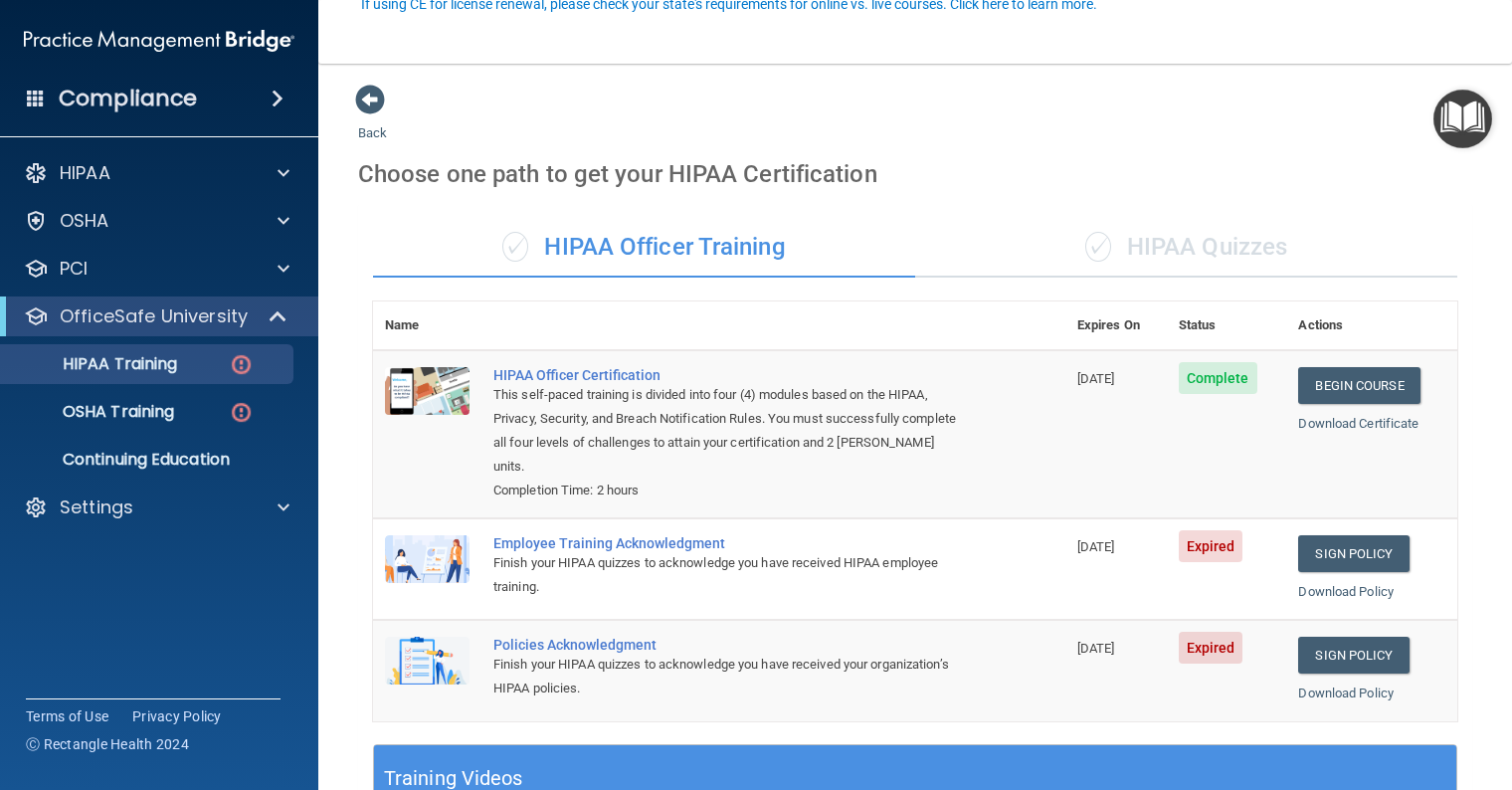 scroll, scrollTop: 0, scrollLeft: 0, axis: both 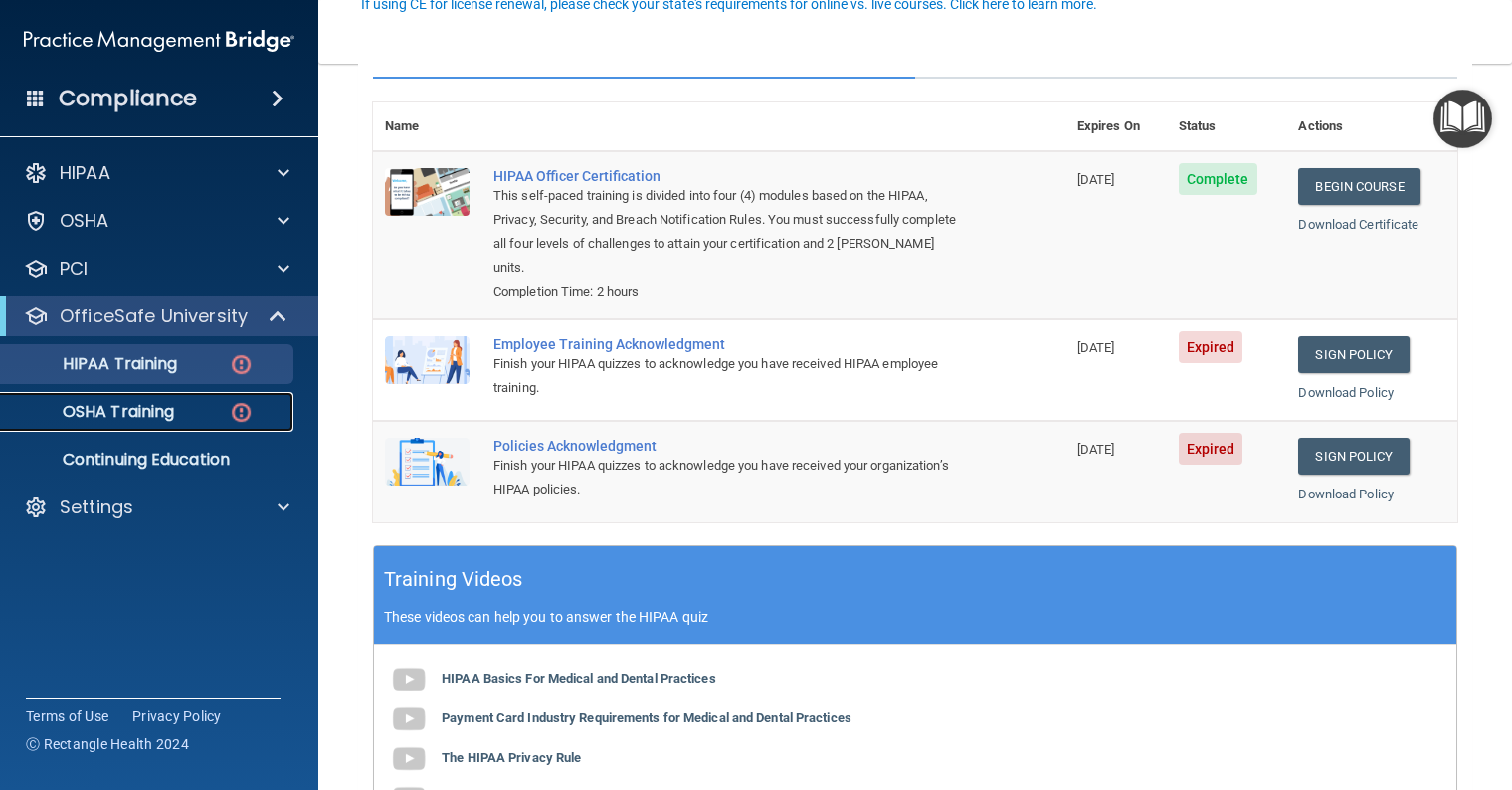 click on "OSHA Training" at bounding box center (94, 412) 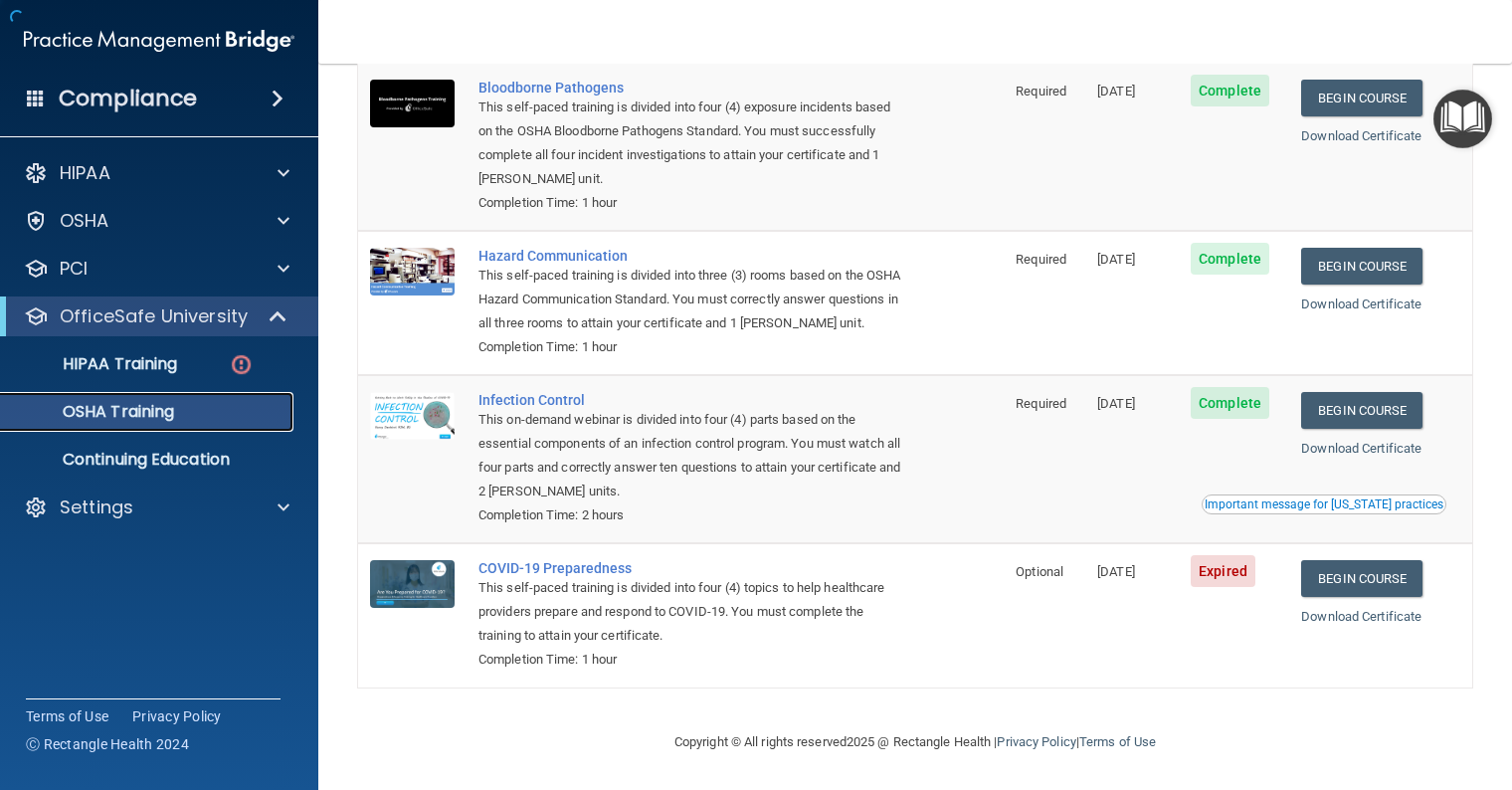 scroll, scrollTop: 187, scrollLeft: 0, axis: vertical 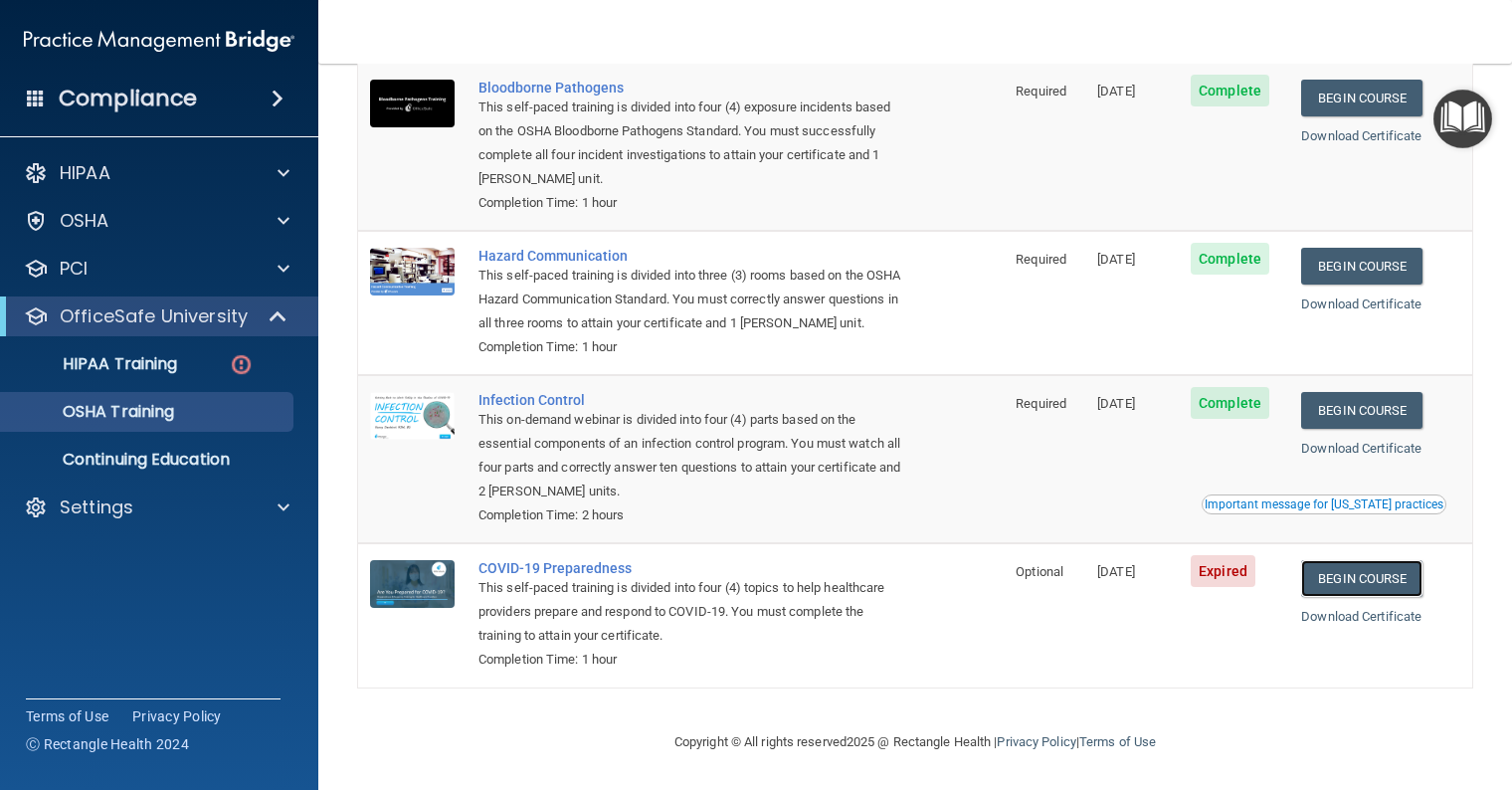 click on "Begin Course" at bounding box center (1362, 578) 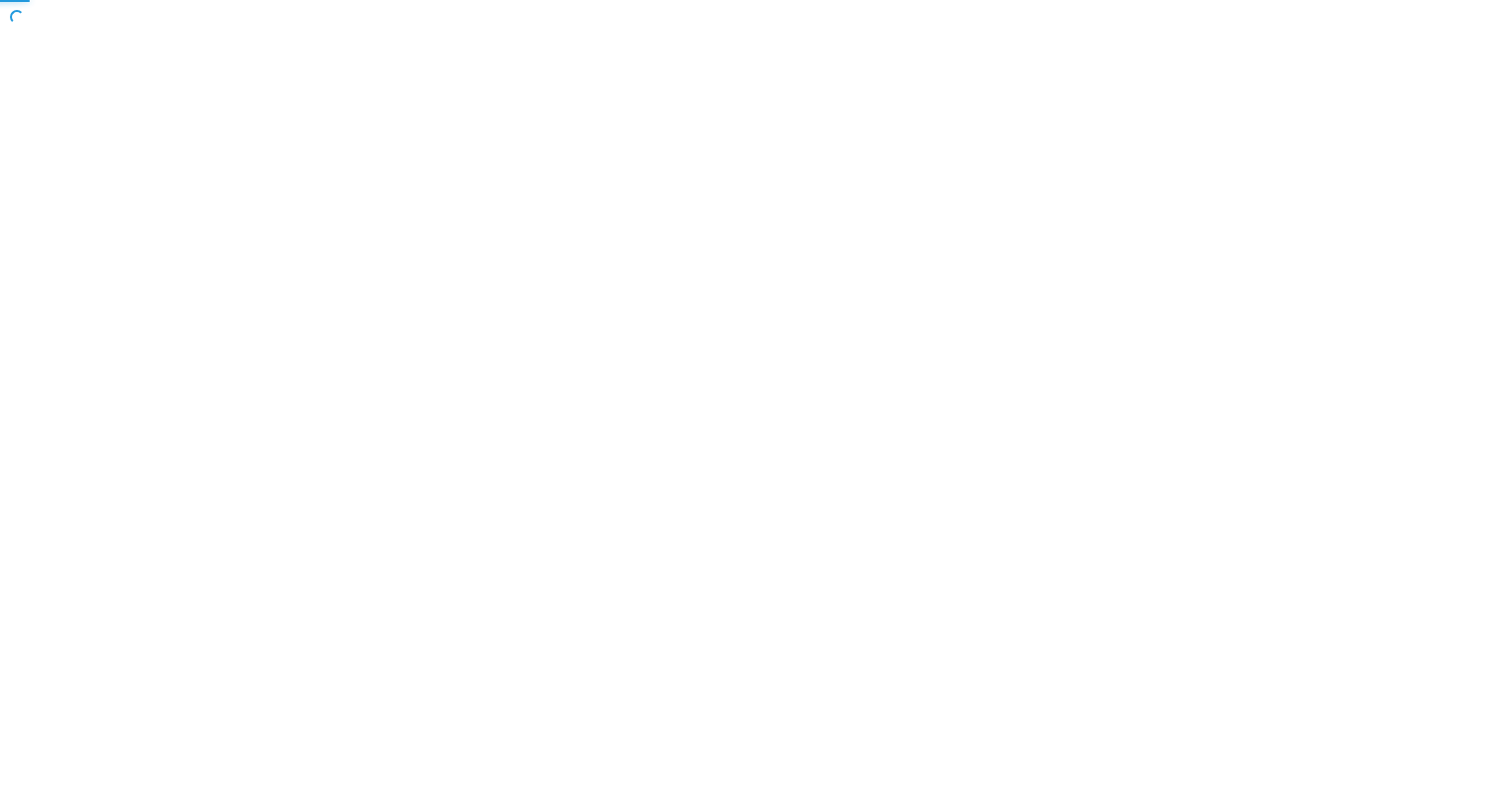 scroll, scrollTop: 0, scrollLeft: 0, axis: both 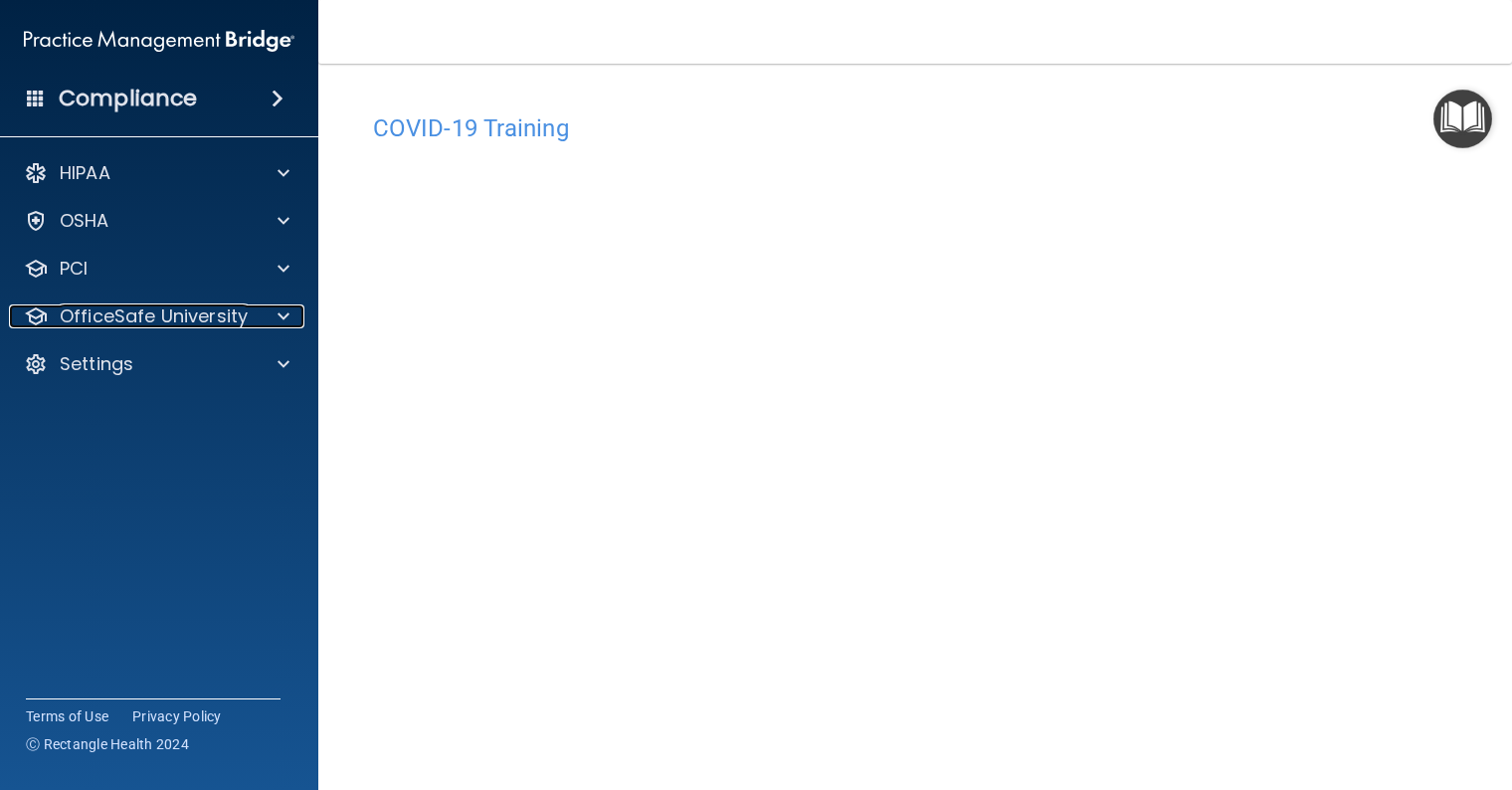 click on "OfficeSafe University" at bounding box center (153, 316) 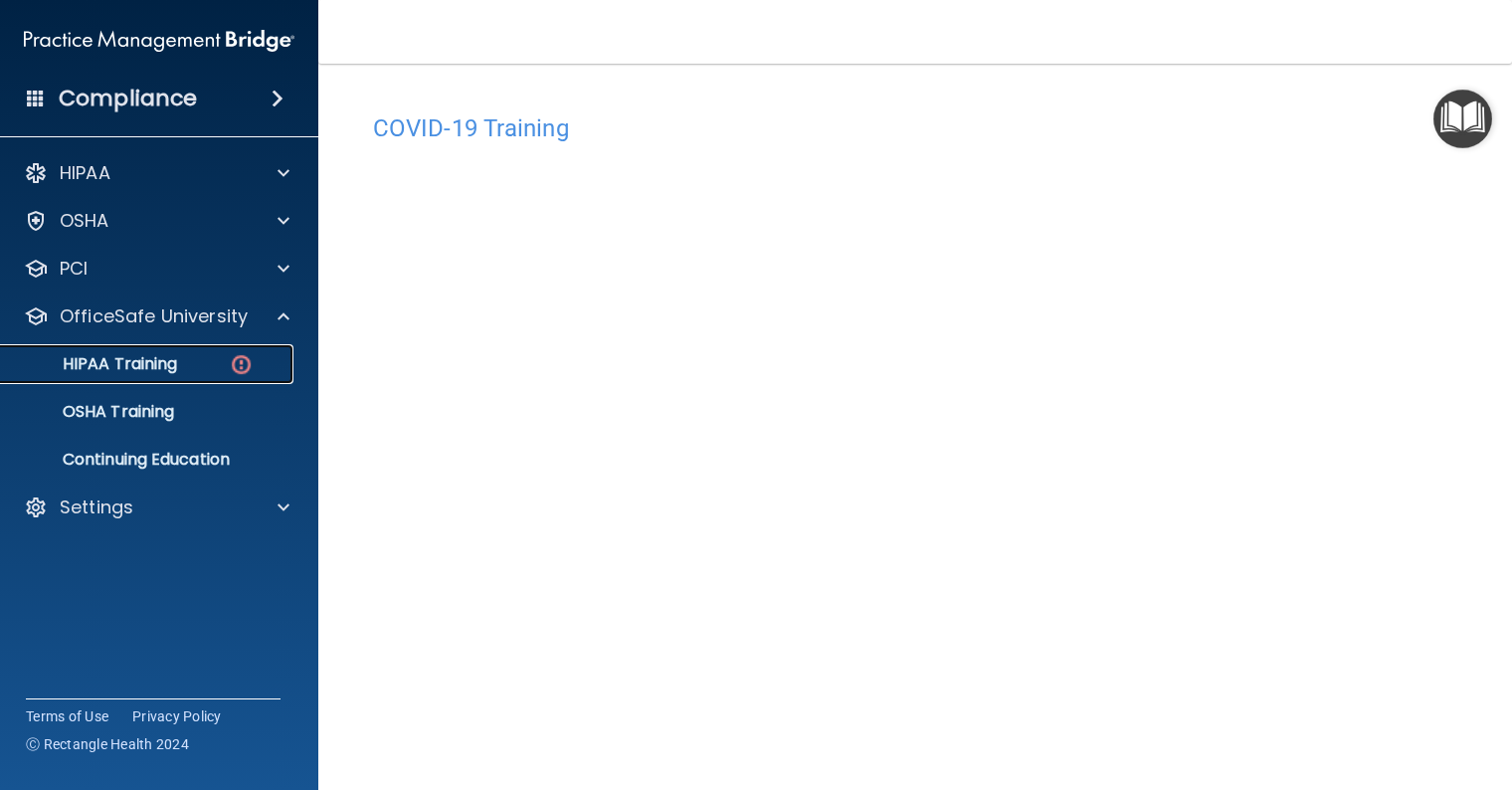 click on "HIPAA Training" at bounding box center (94, 364) 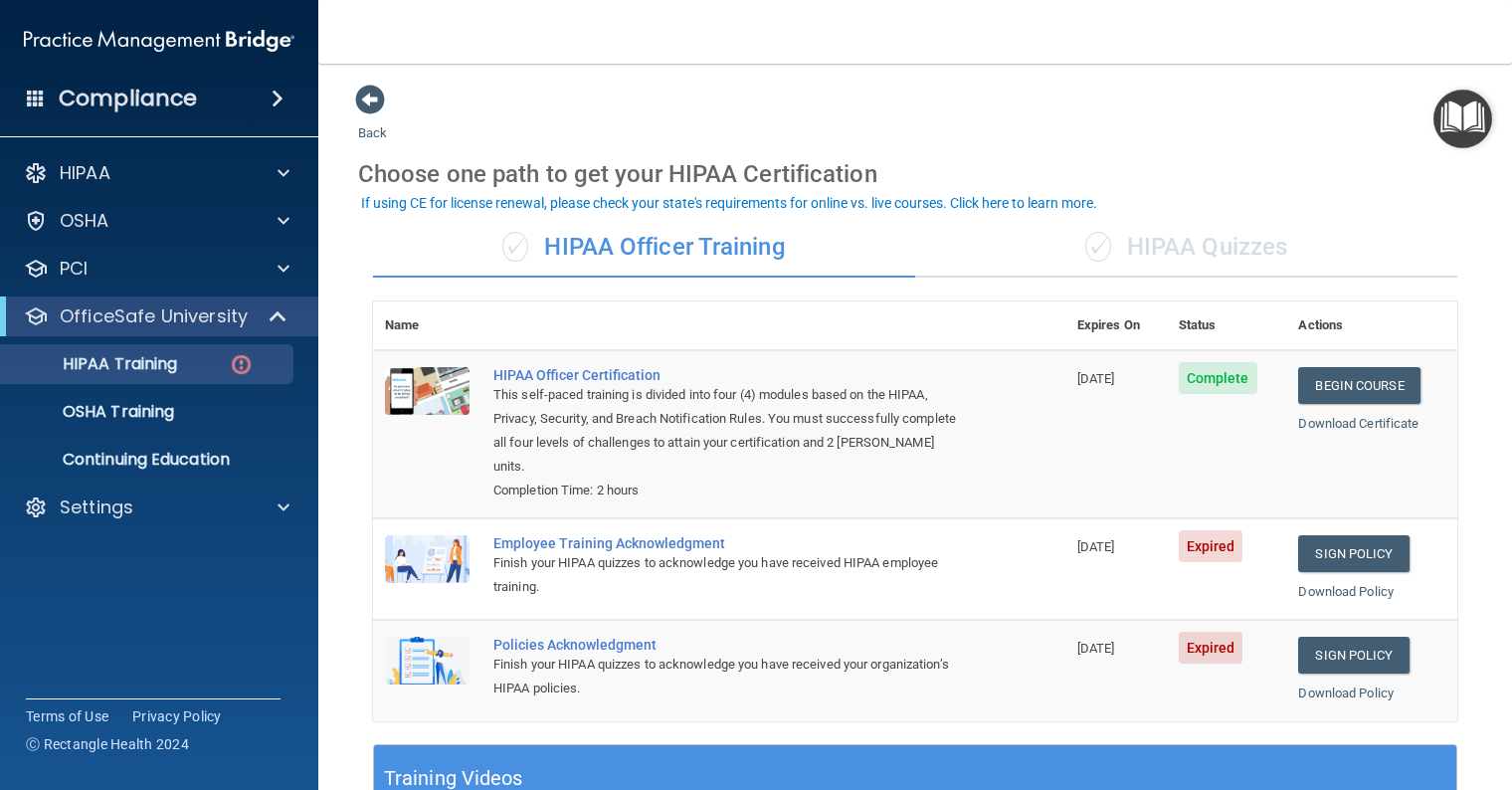 click at bounding box center (427, 559) 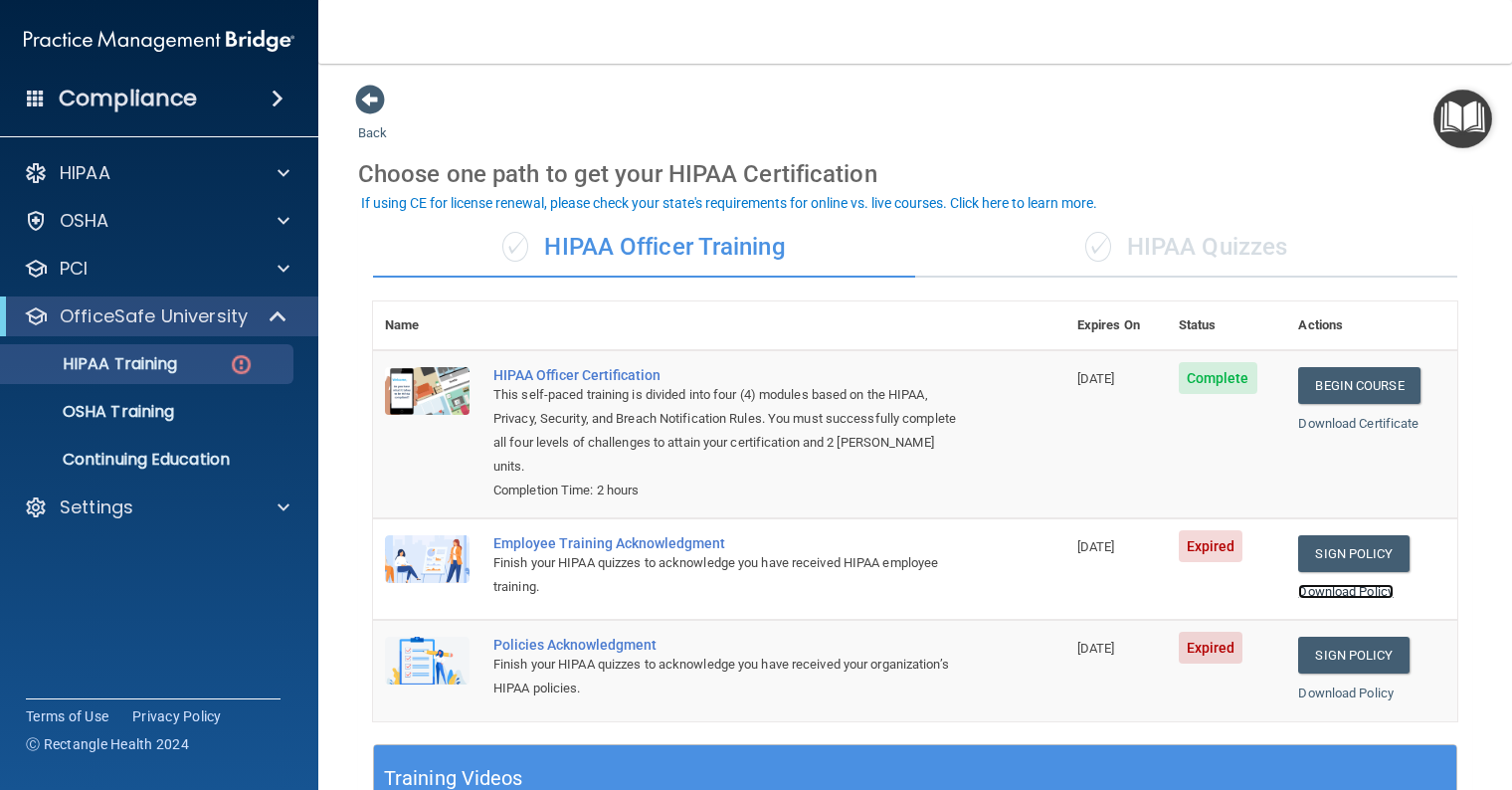 click on "Download Policy" at bounding box center (1346, 591) 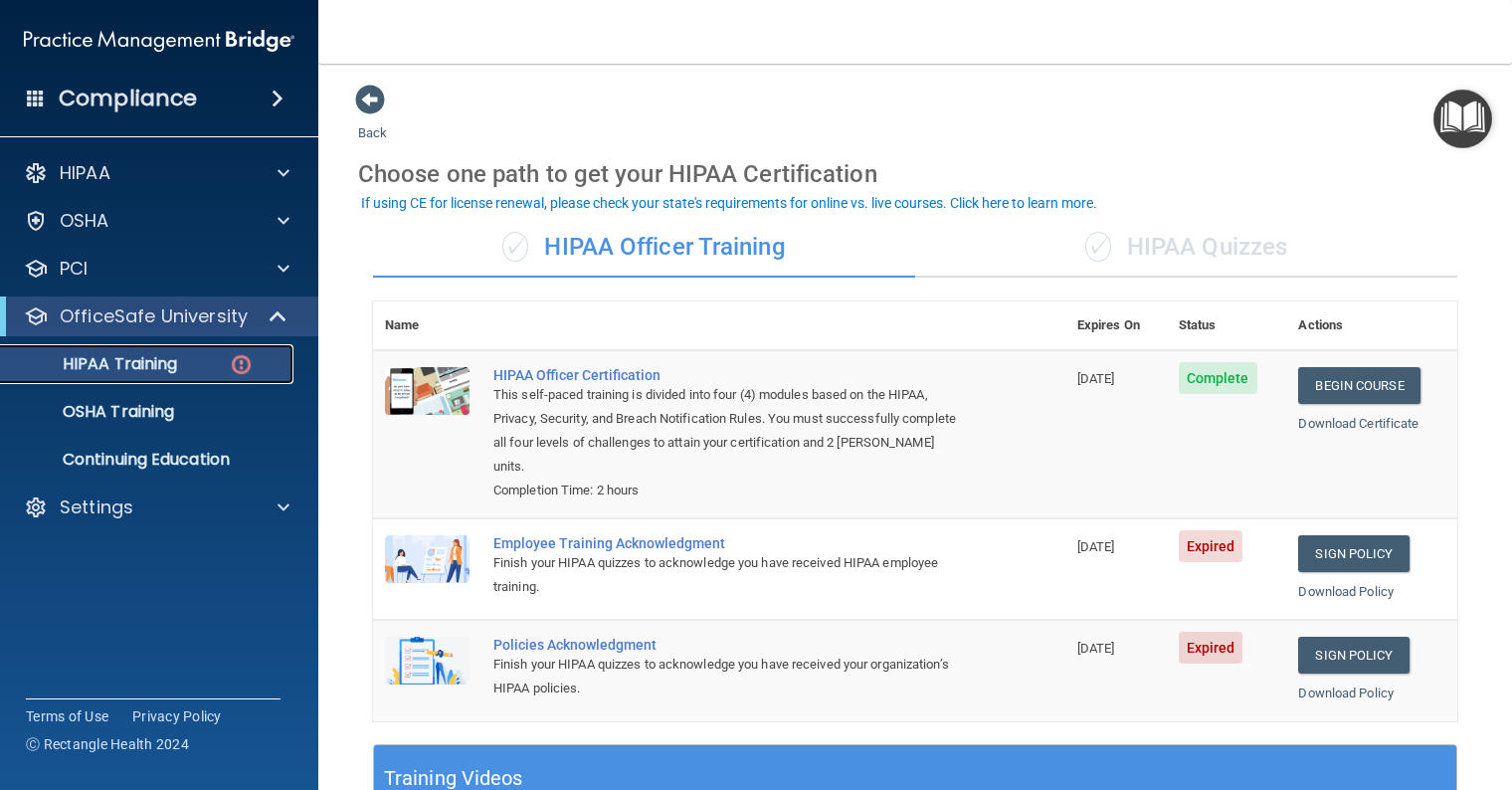 click on "HIPAA Training" at bounding box center [94, 364] 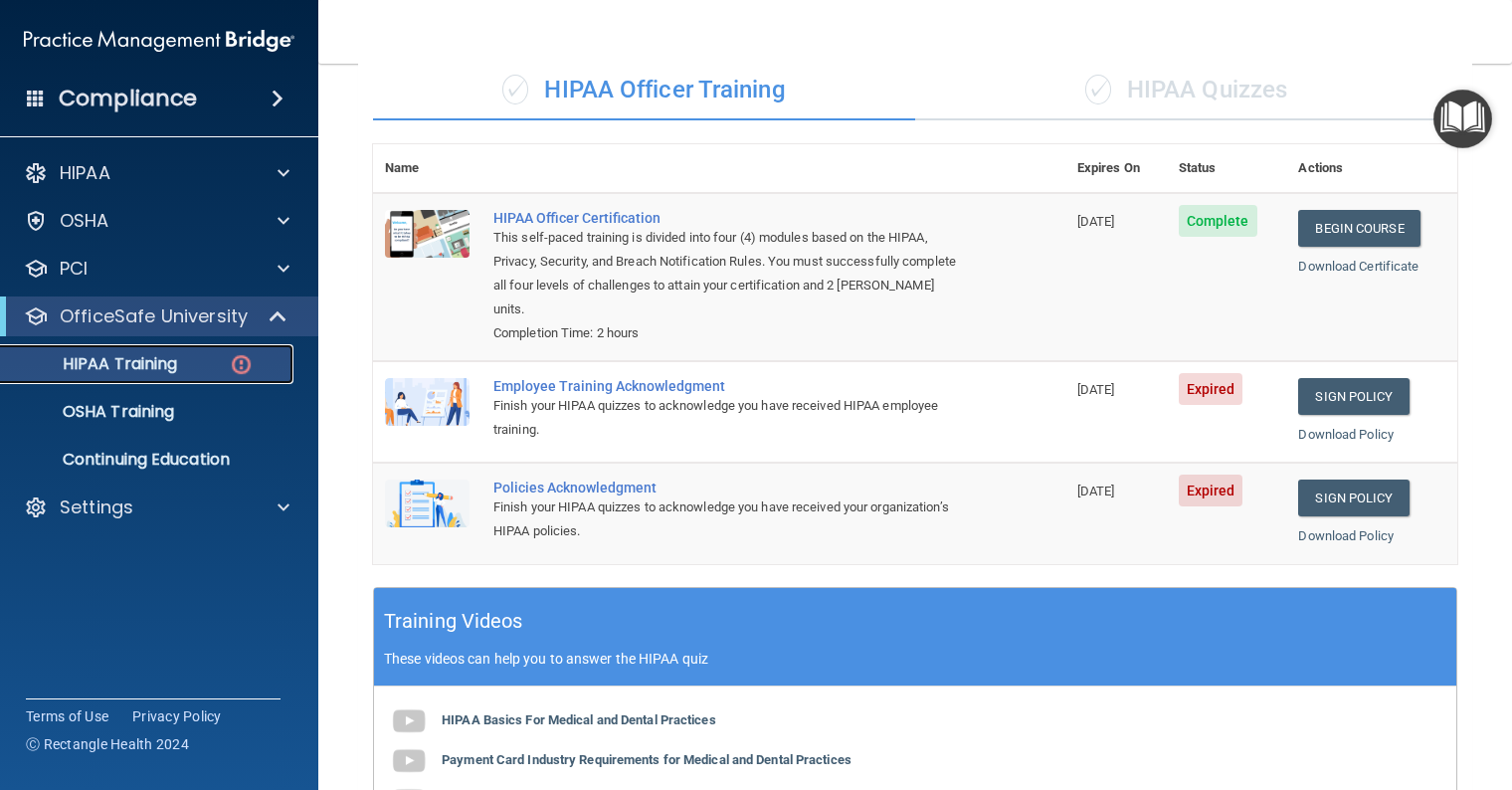 scroll, scrollTop: 72, scrollLeft: 0, axis: vertical 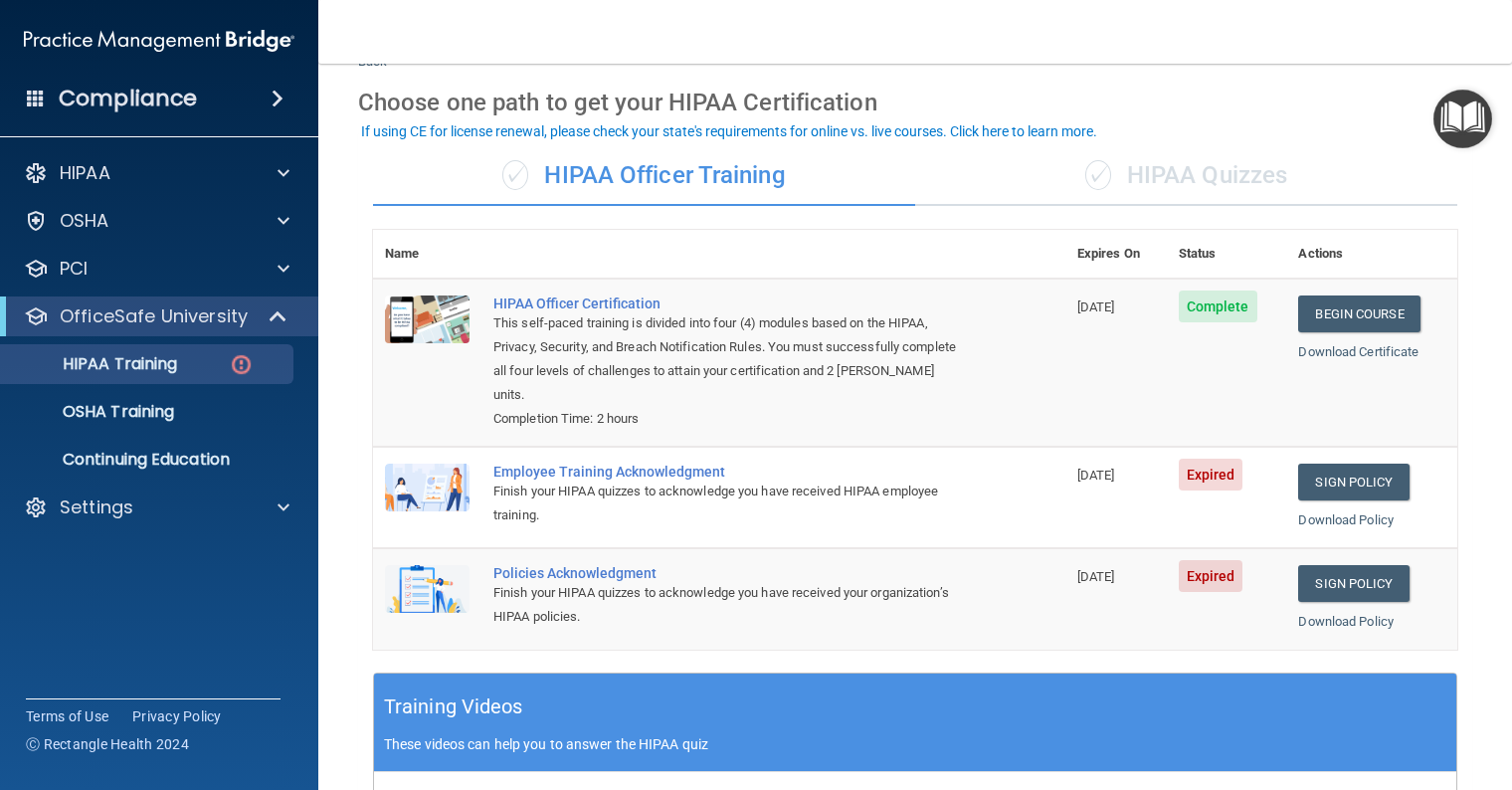 click at bounding box center [427, 488] 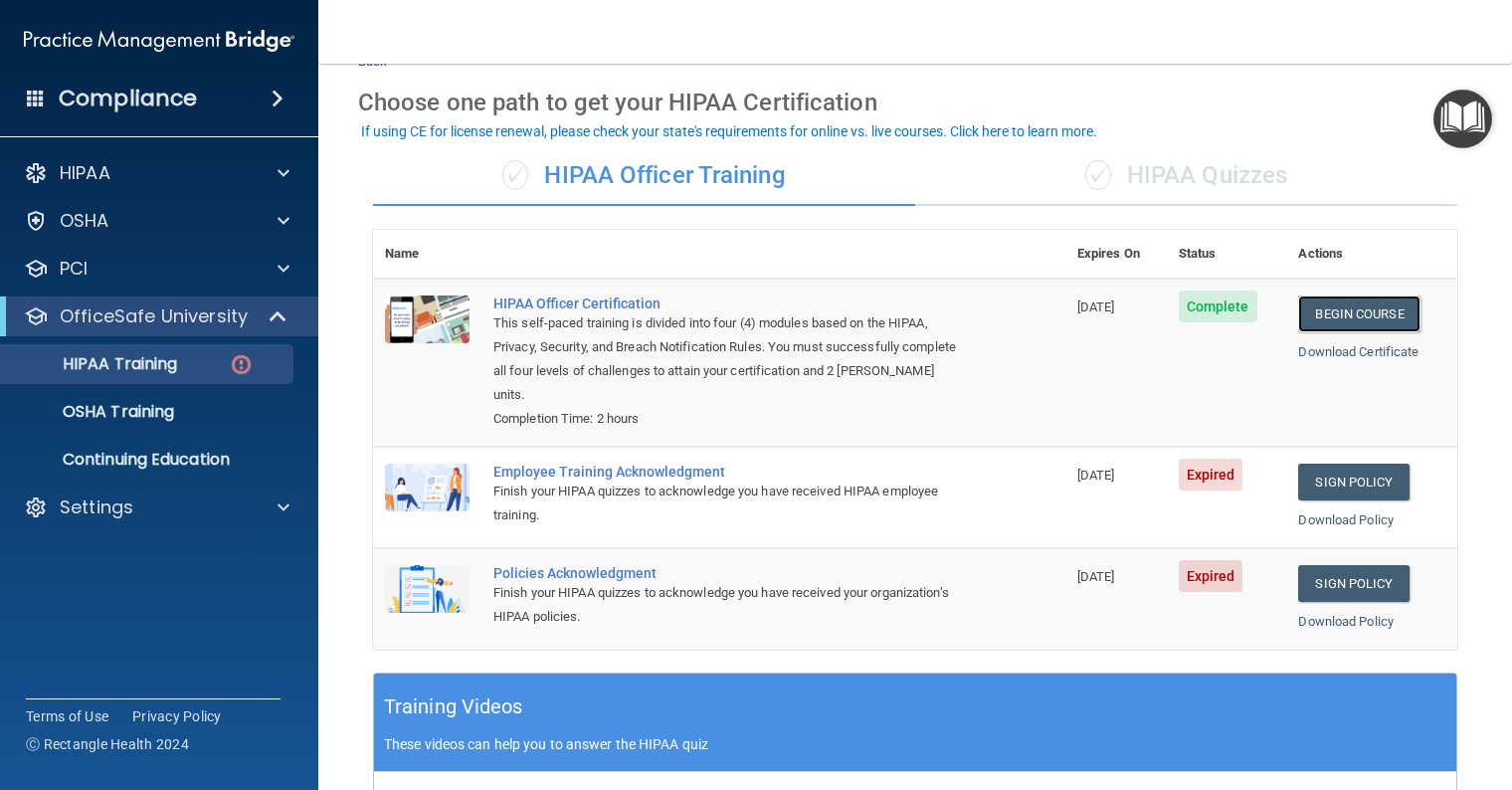 click on "Begin Course" at bounding box center (1359, 313) 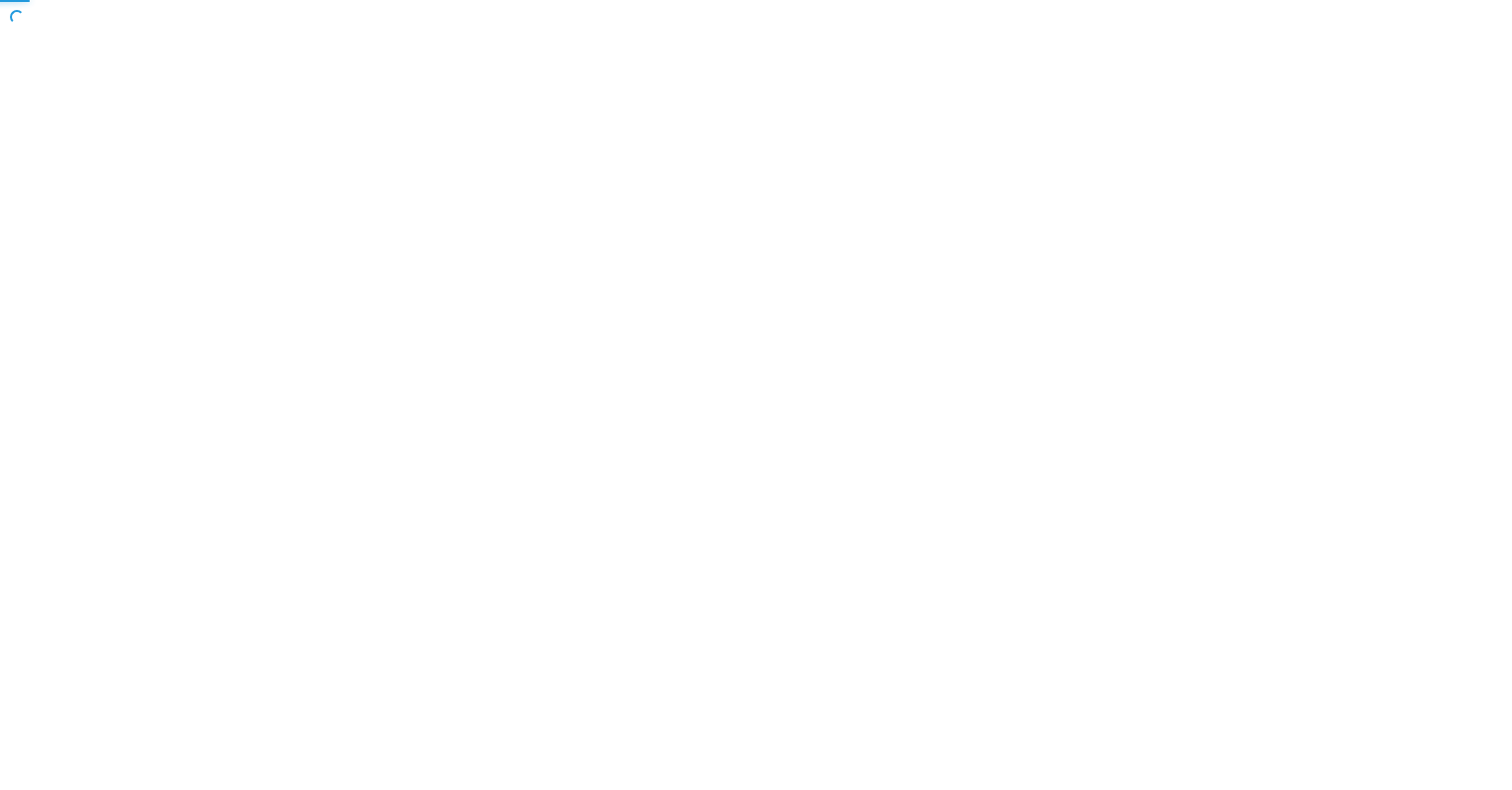 scroll, scrollTop: 0, scrollLeft: 0, axis: both 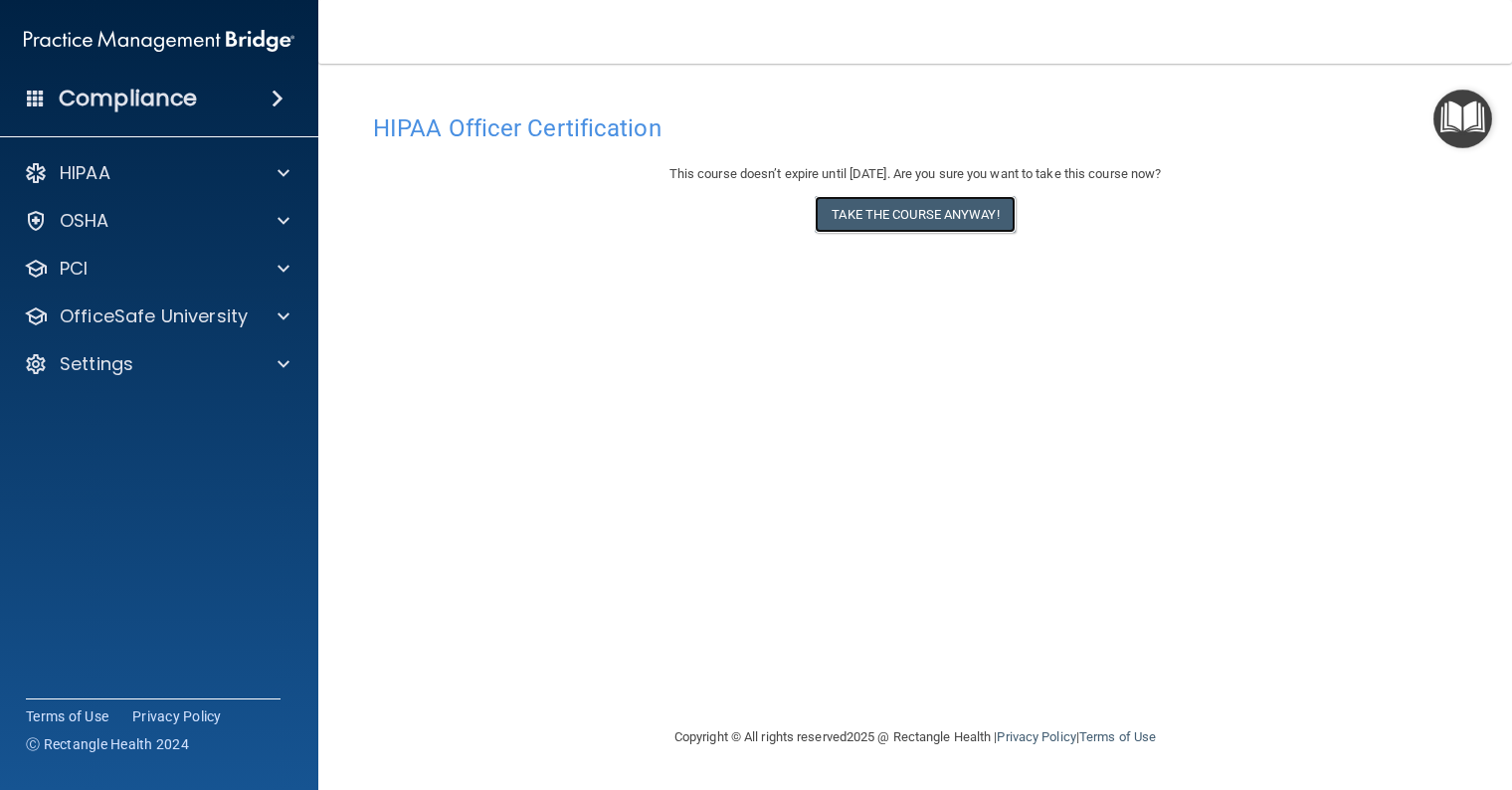 click on "Take the course anyway!" at bounding box center [914, 214] 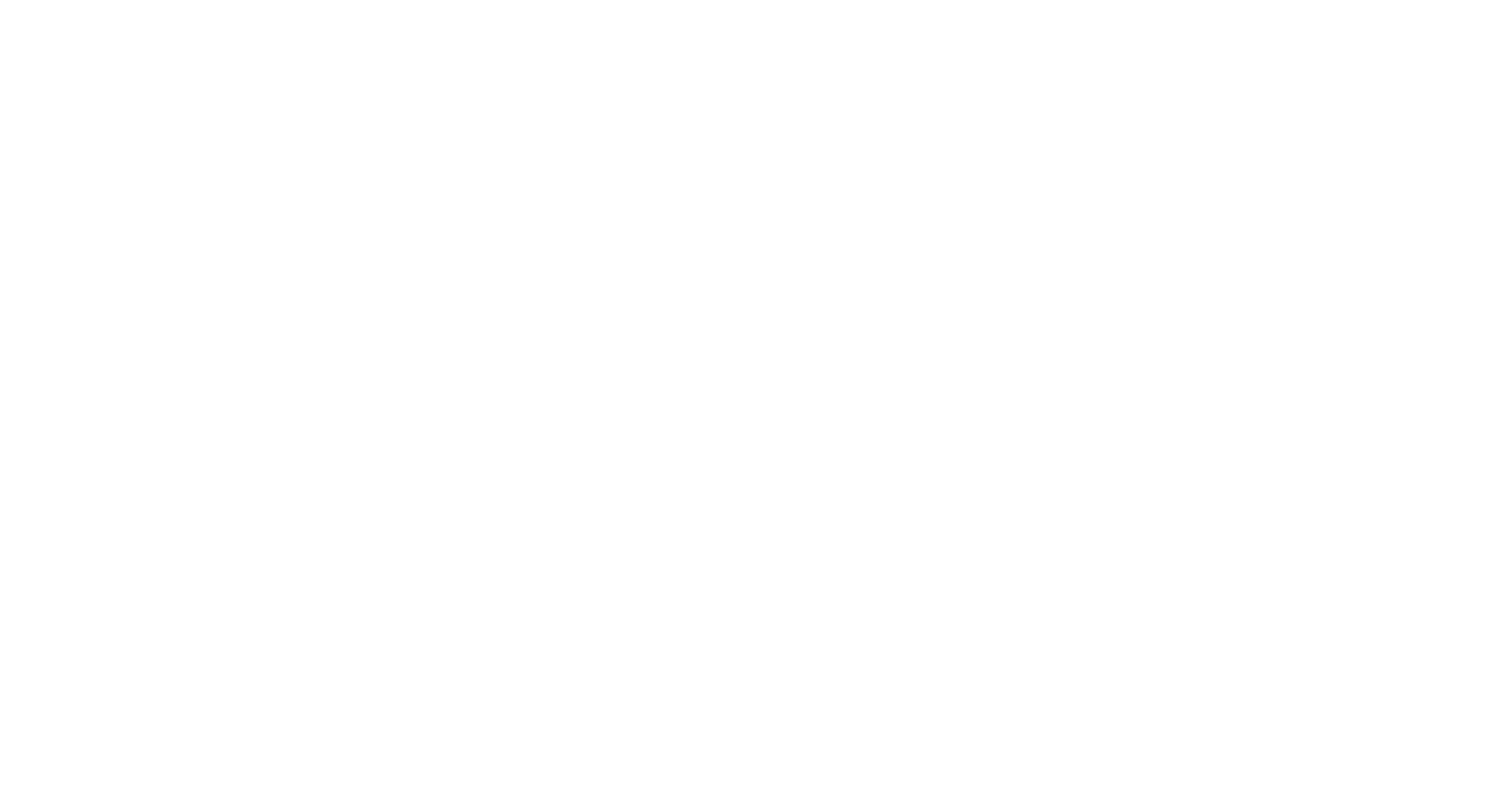 scroll, scrollTop: 0, scrollLeft: 0, axis: both 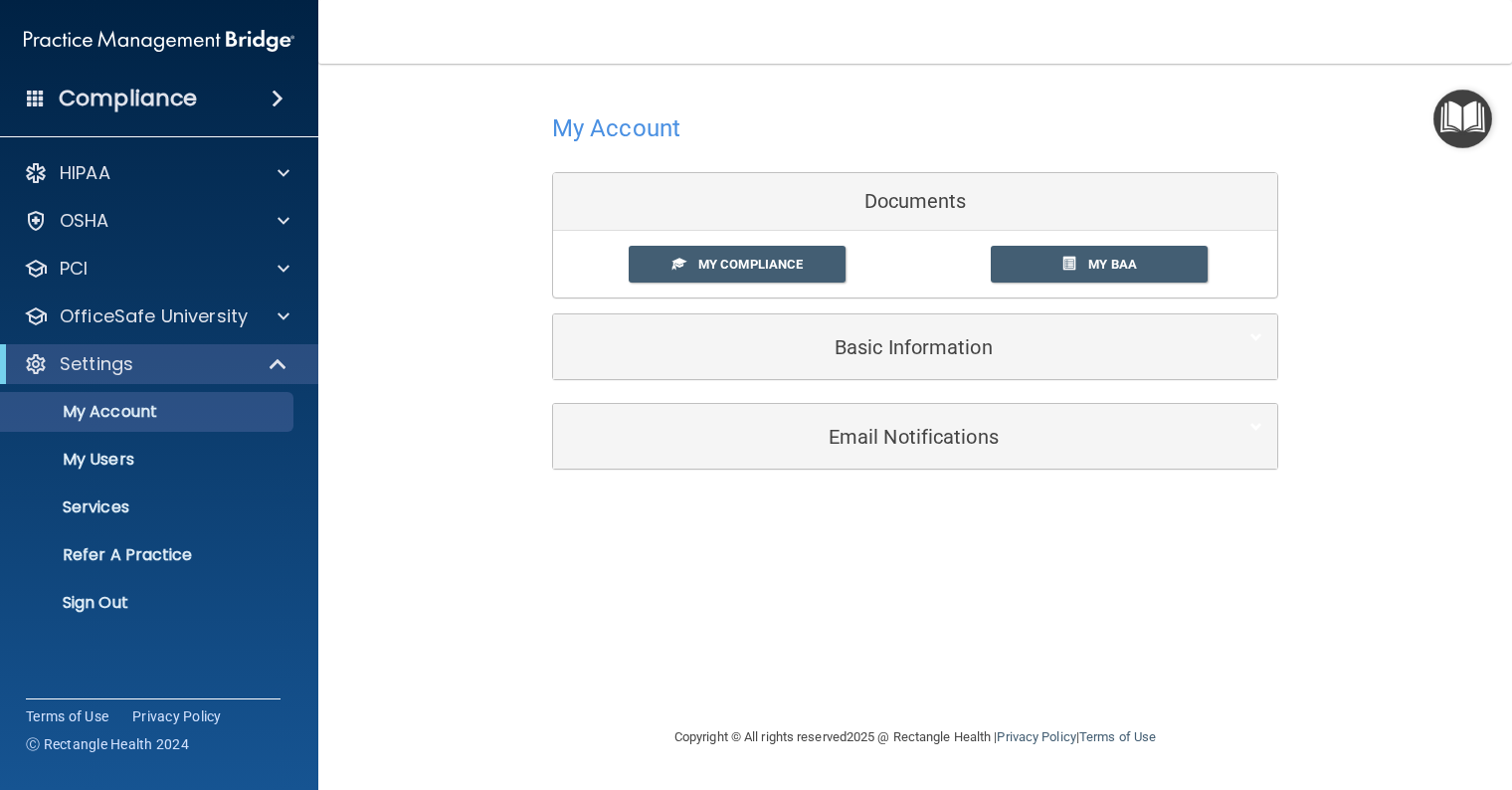click on "My Compliance" at bounding box center [750, 264] 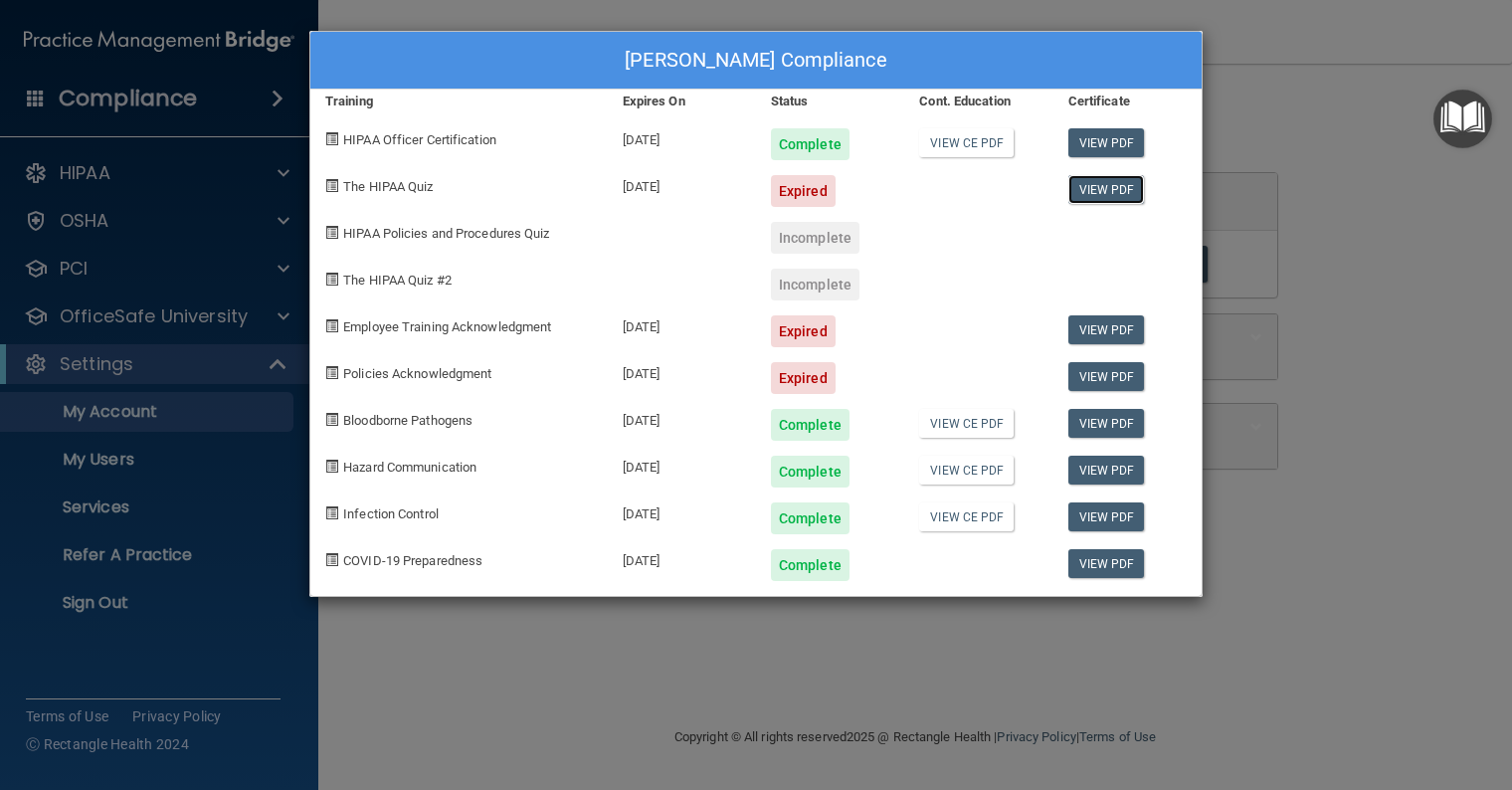 click on "View PDF" at bounding box center [1106, 189] 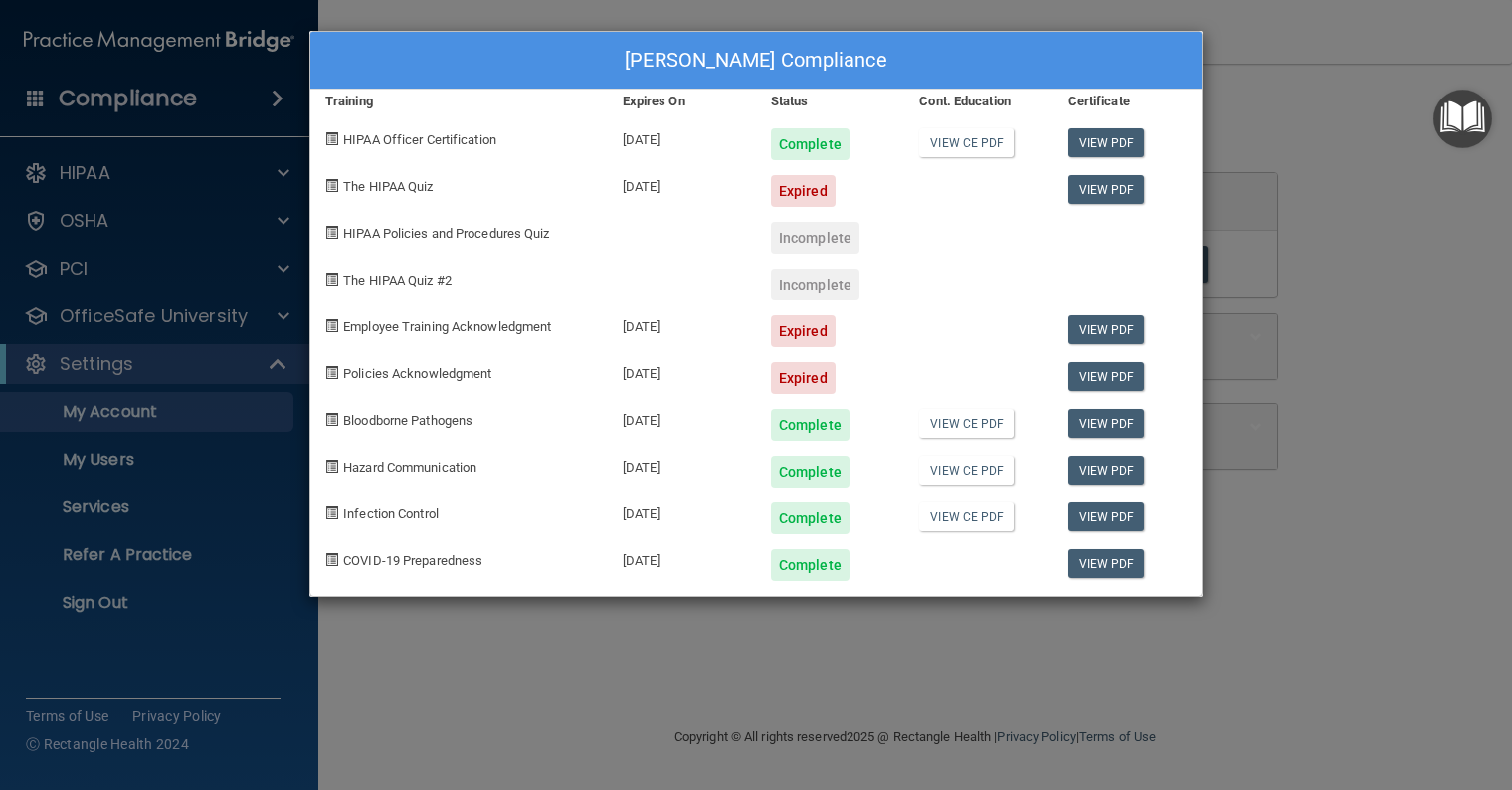 click at bounding box center [331, 185] 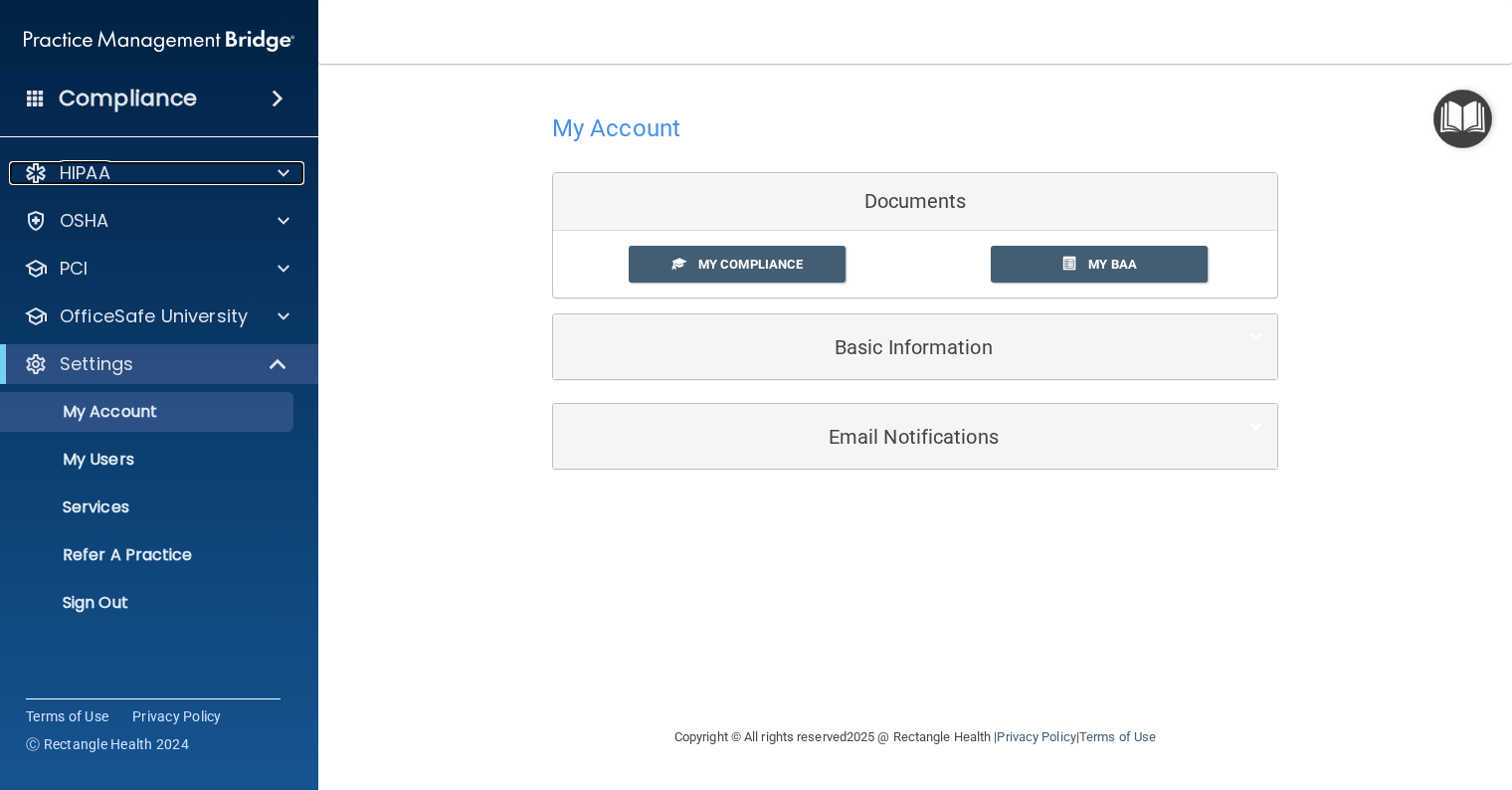 click at bounding box center [284, 173] 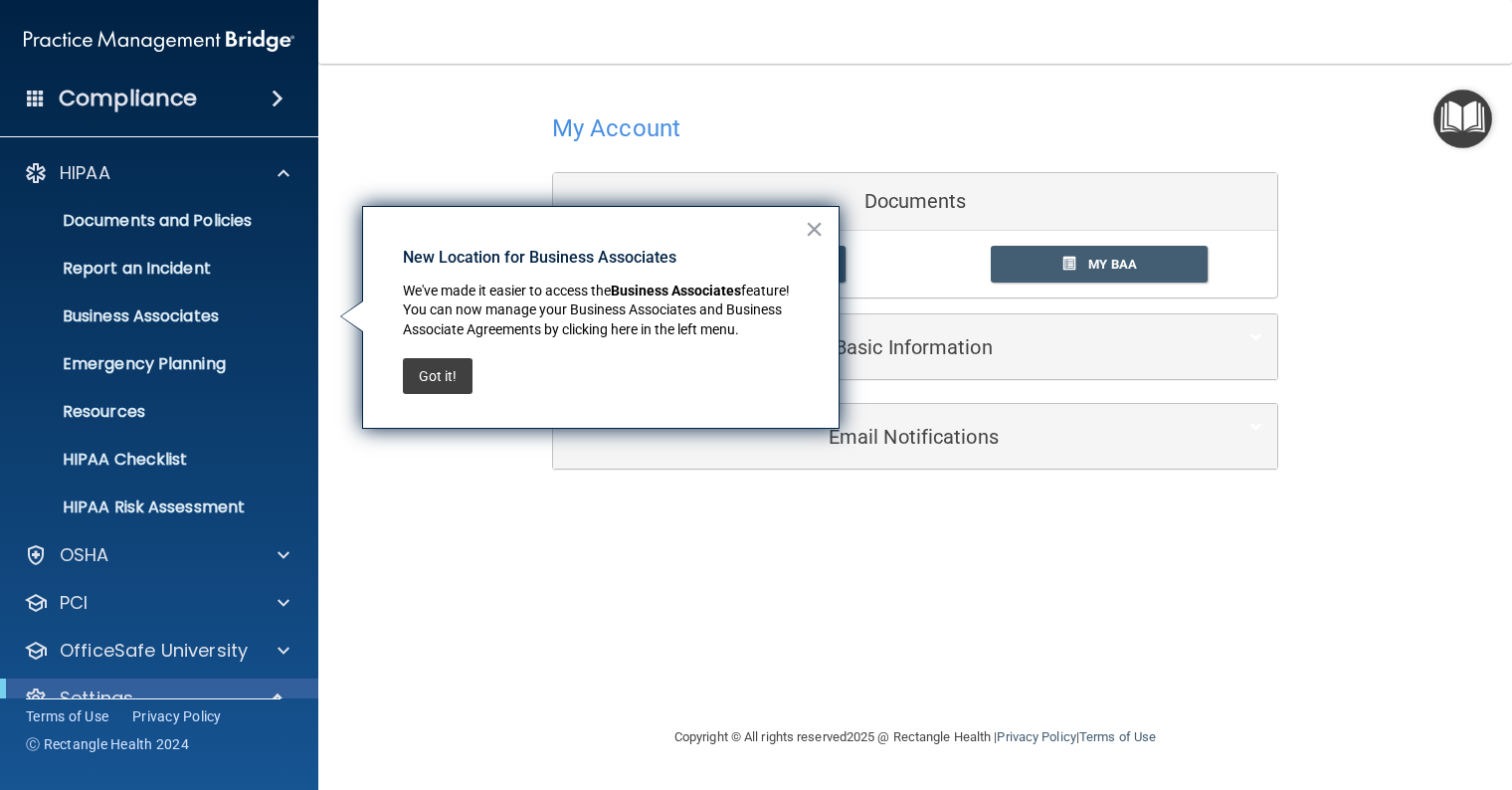 click on "Got it!" at bounding box center (438, 376) 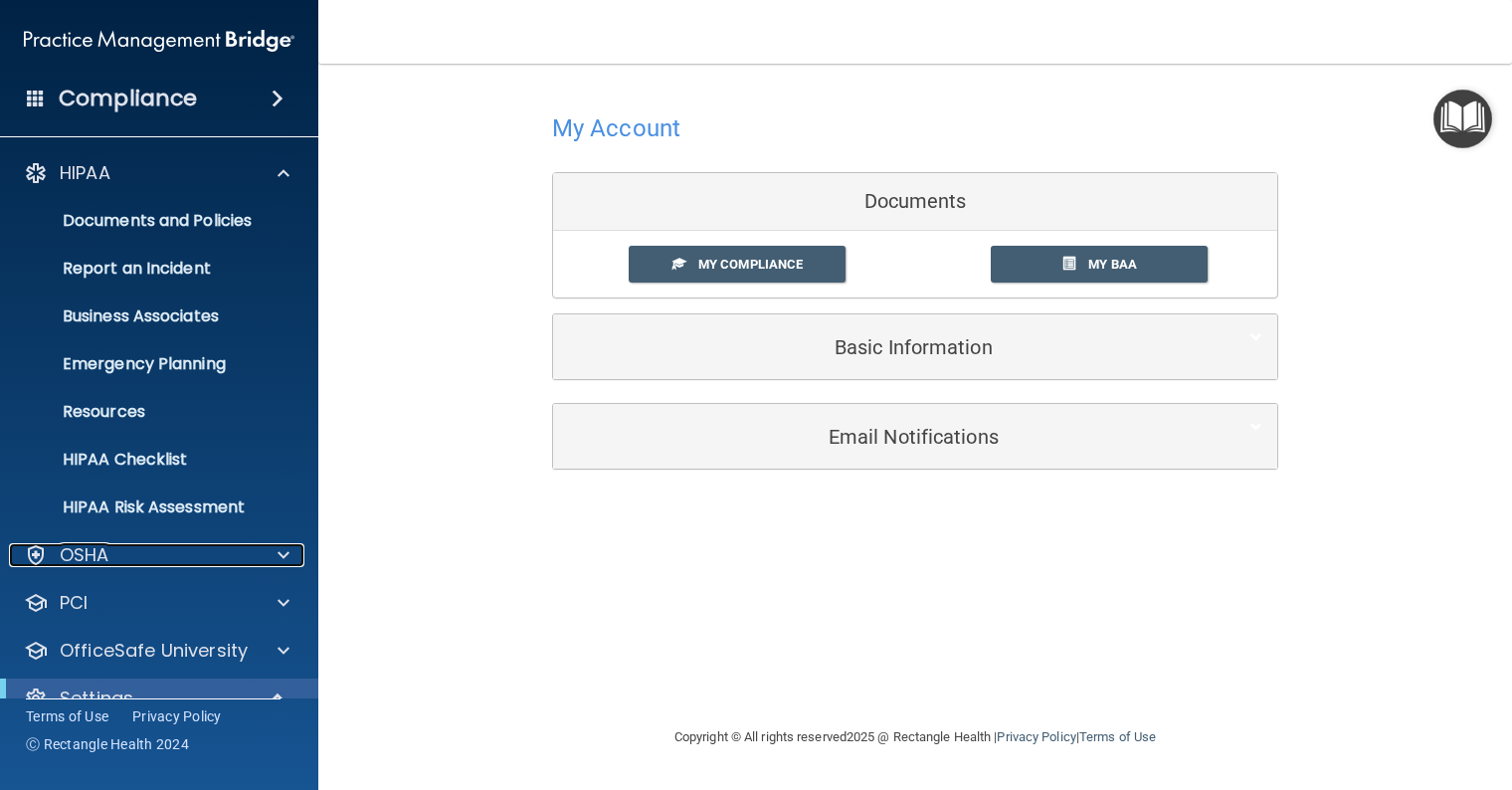 click on "OSHA" at bounding box center [85, 555] 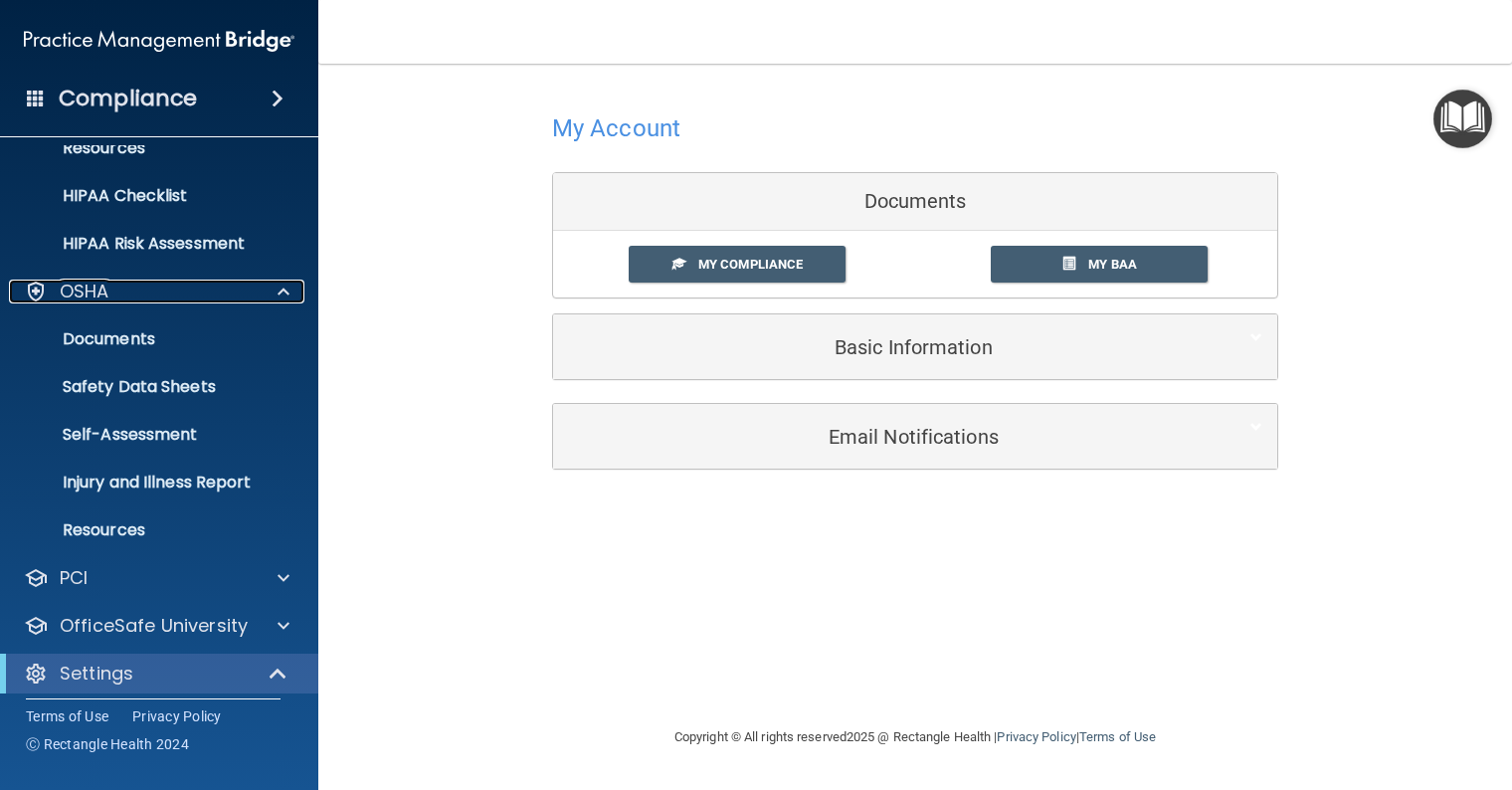scroll, scrollTop: 298, scrollLeft: 0, axis: vertical 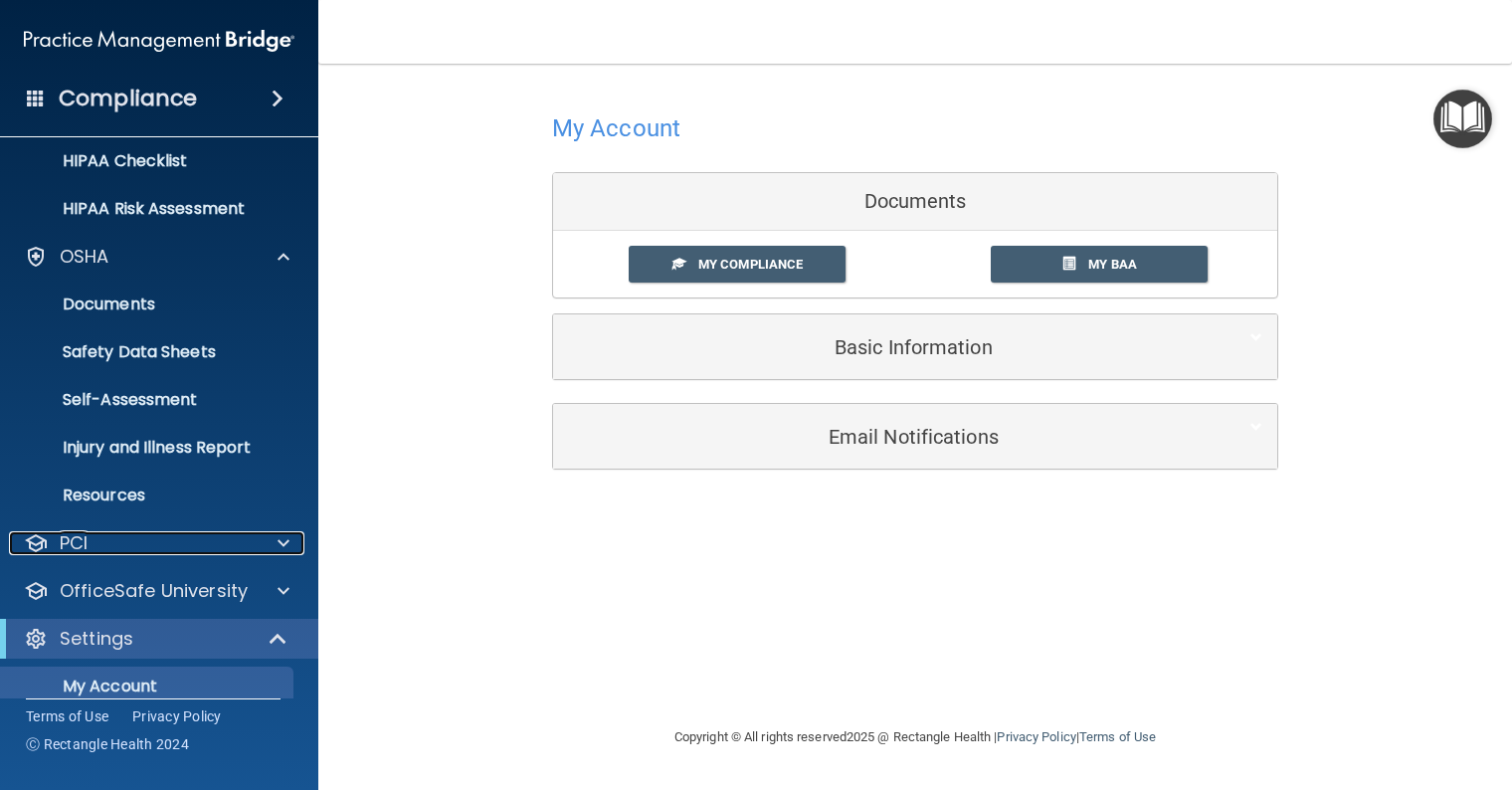 click on "PCI" at bounding box center (74, 543) 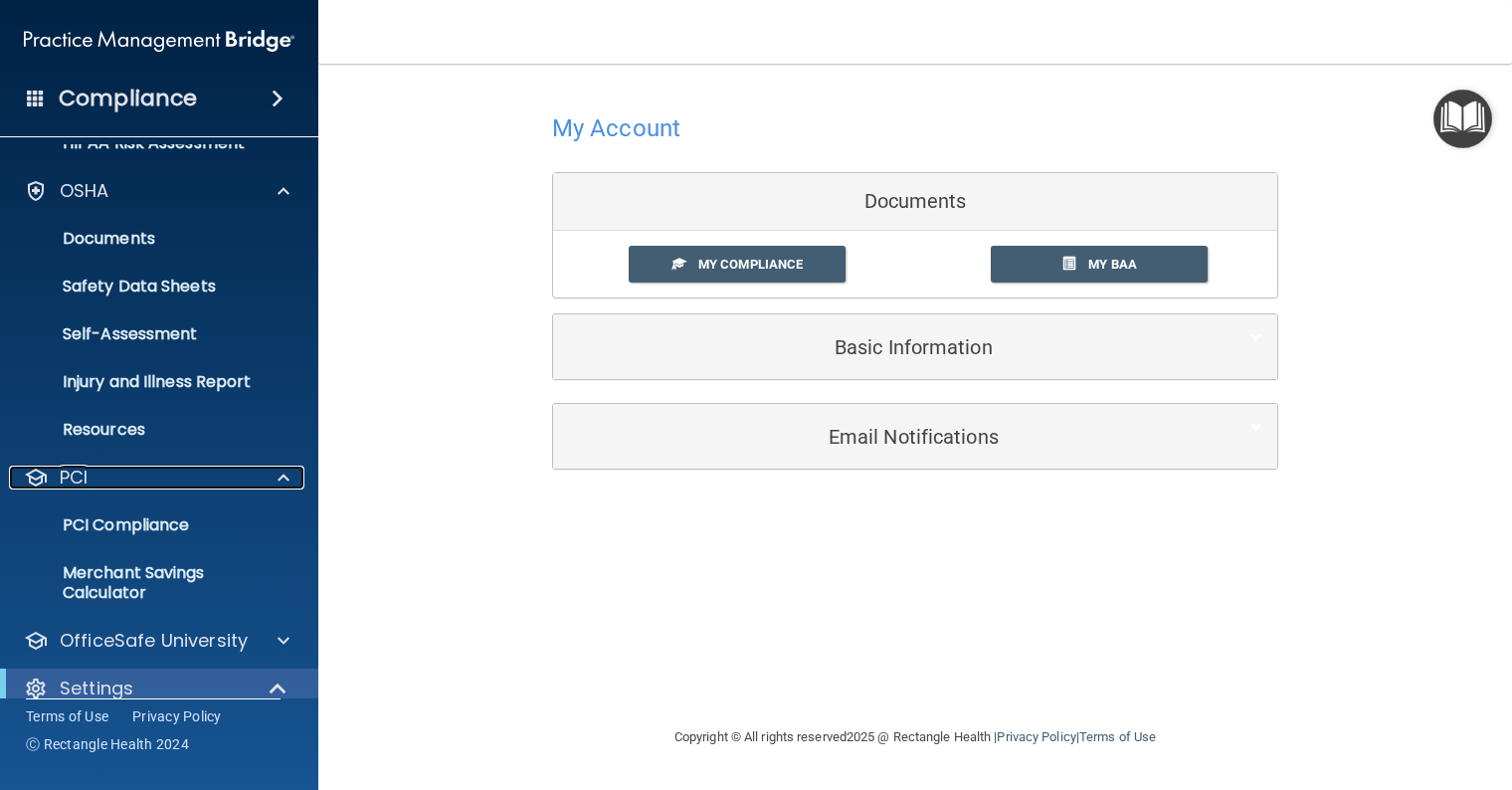 scroll, scrollTop: 497, scrollLeft: 0, axis: vertical 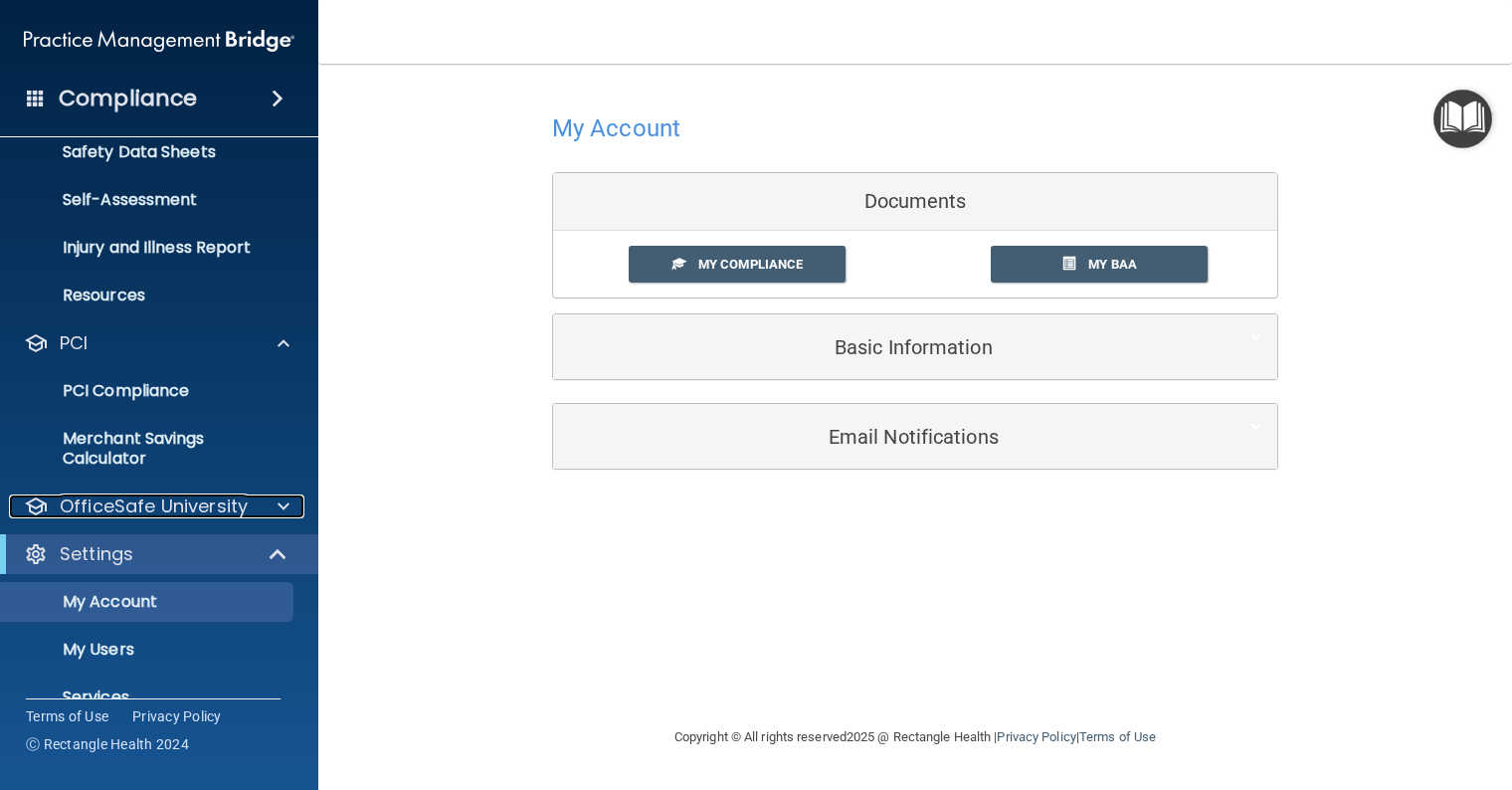 click on "OfficeSafe University" at bounding box center (153, 506) 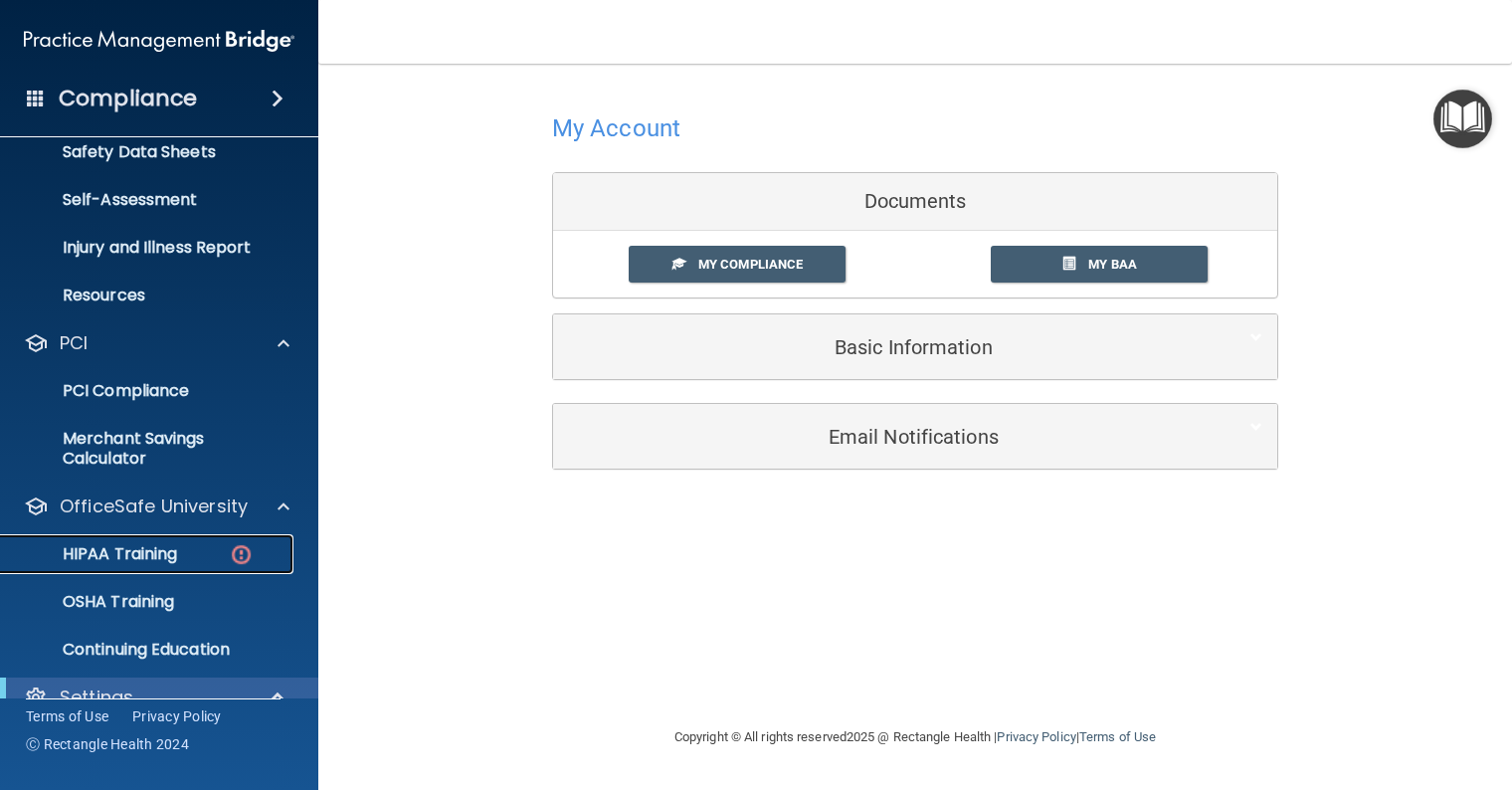 click on "HIPAA Training" at bounding box center [94, 554] 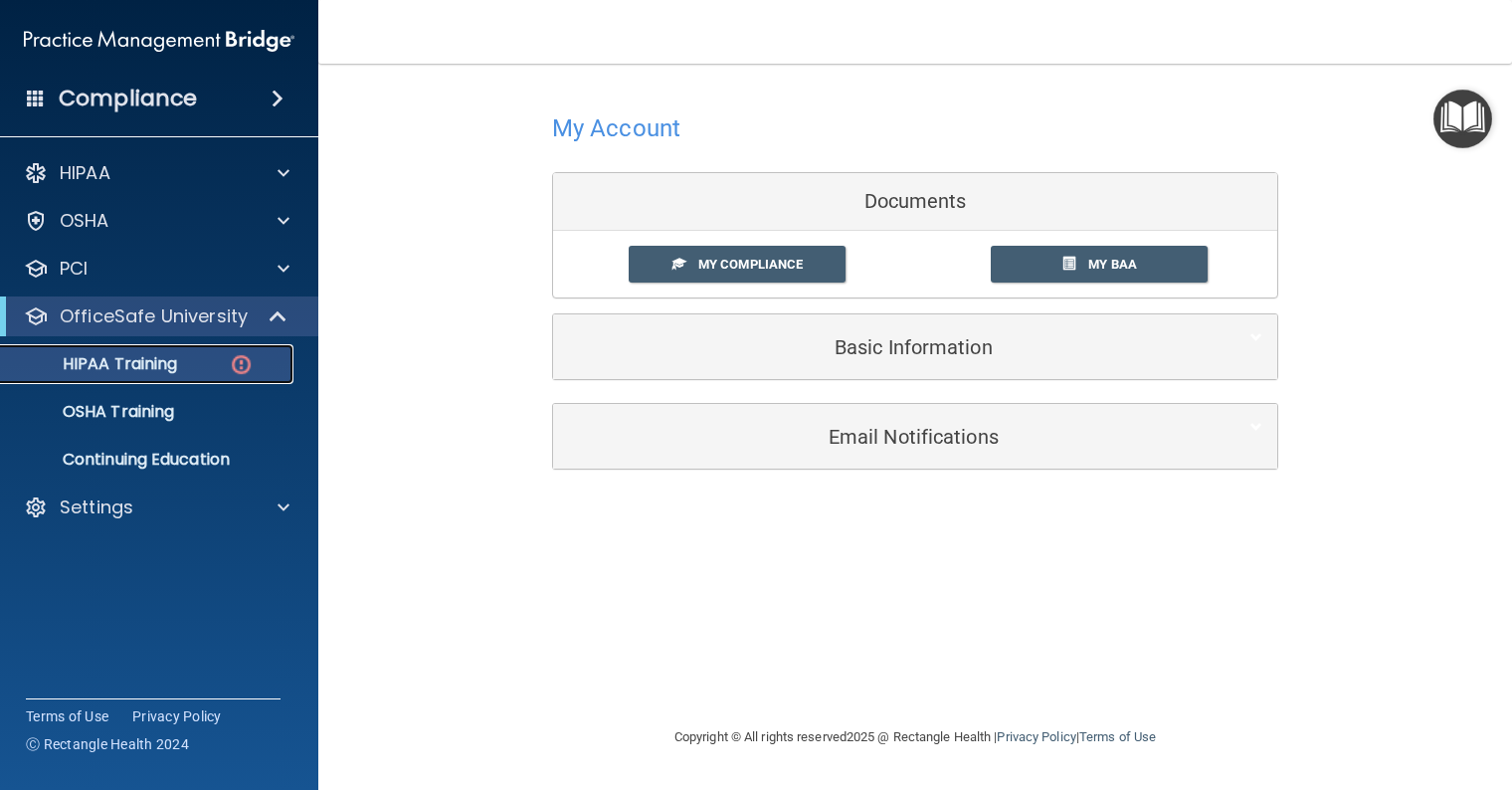 scroll, scrollTop: 0, scrollLeft: 0, axis: both 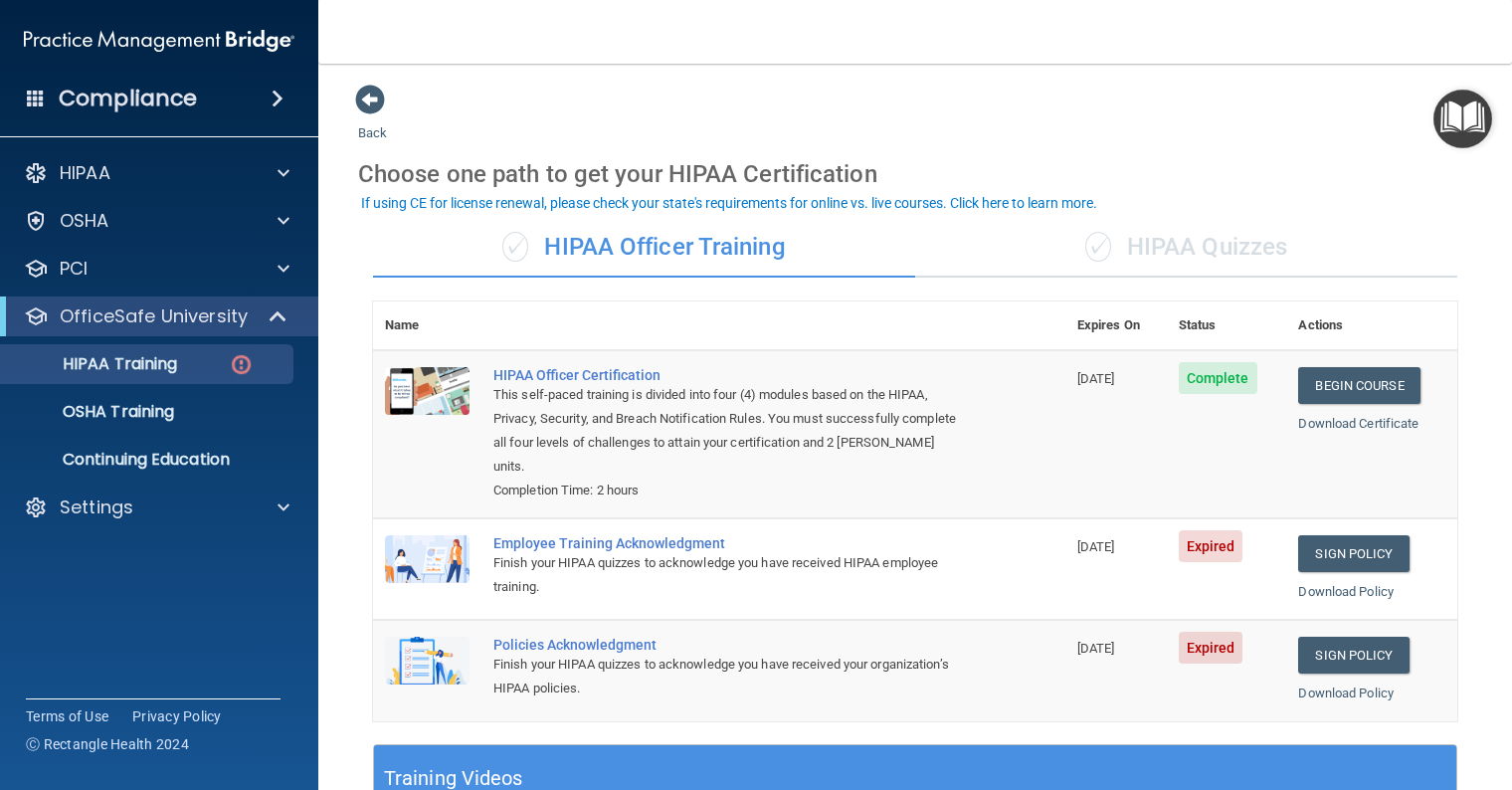 click on "✓   HIPAA Quizzes" at bounding box center (1186, 248) 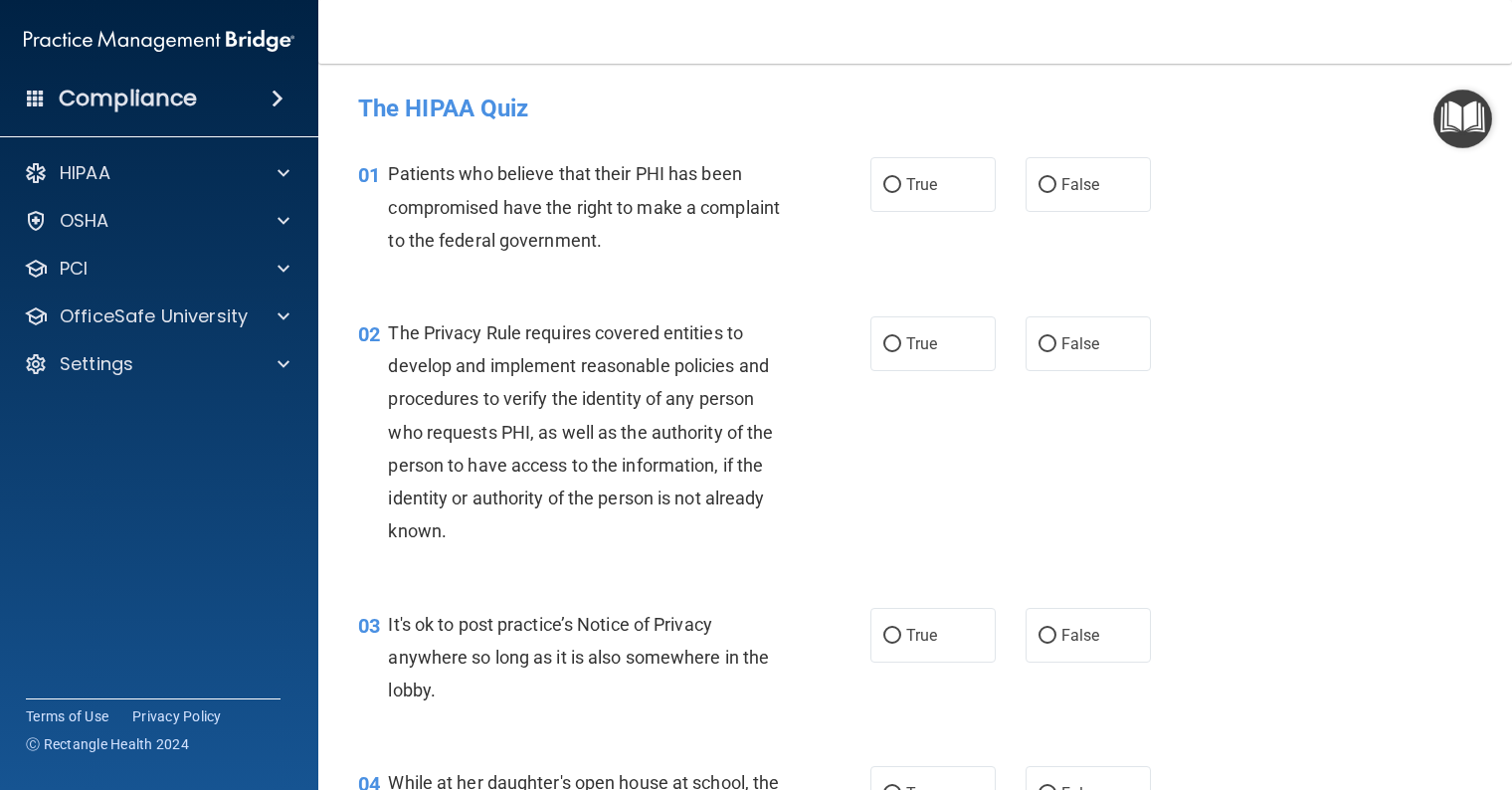 click on "True" at bounding box center (892, 185) 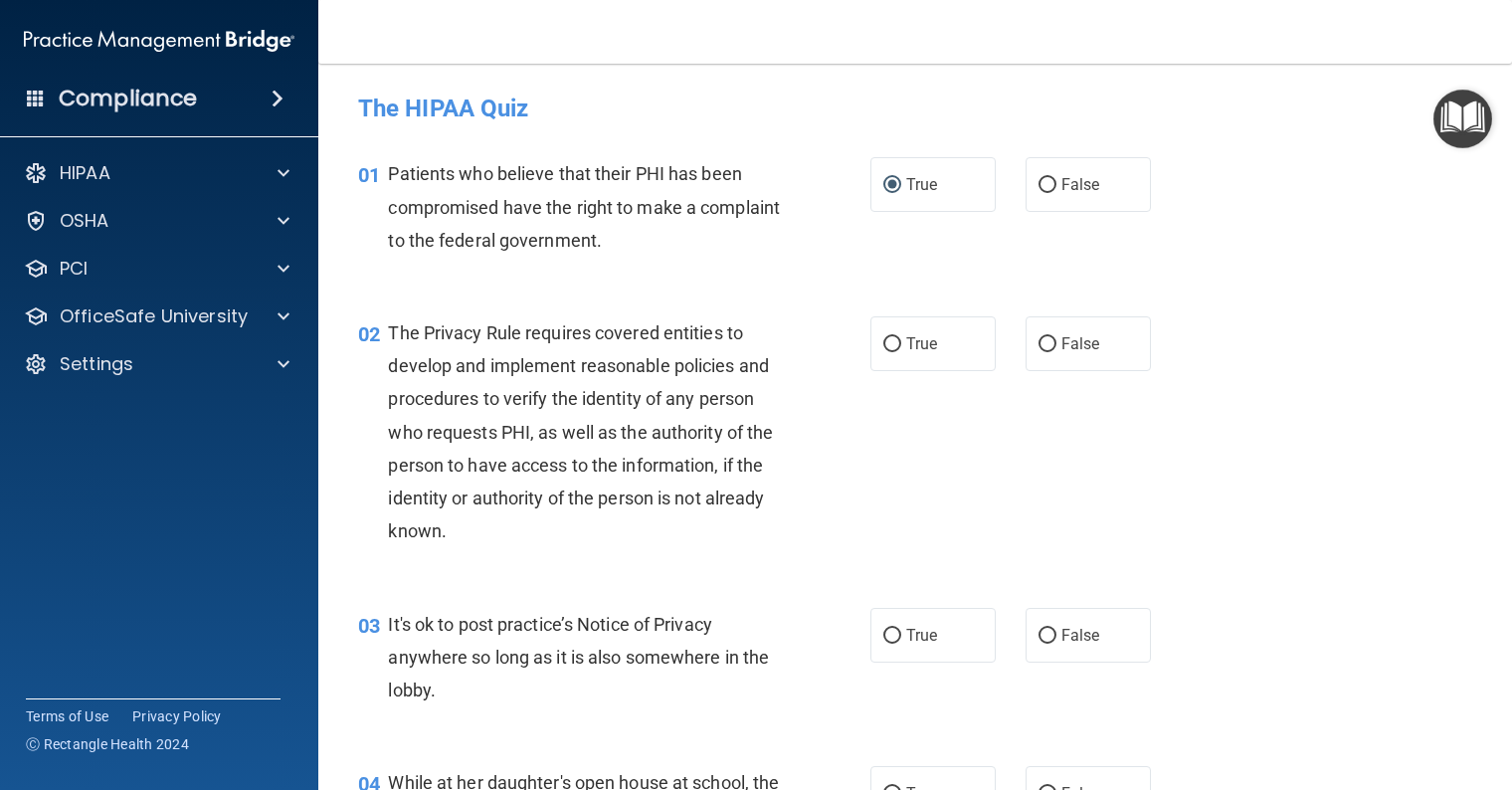 click on "True" at bounding box center [892, 344] 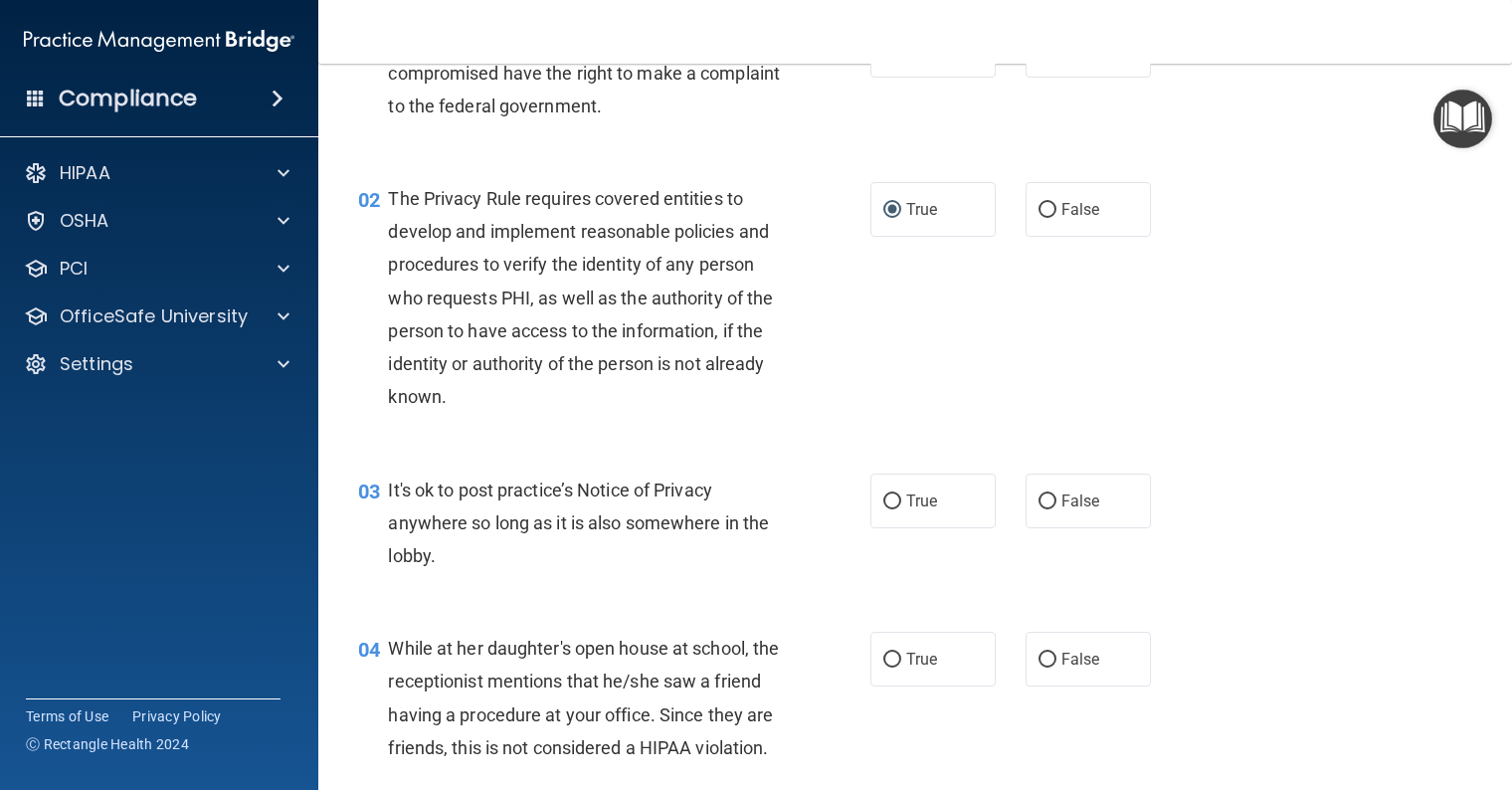 scroll, scrollTop: 199, scrollLeft: 0, axis: vertical 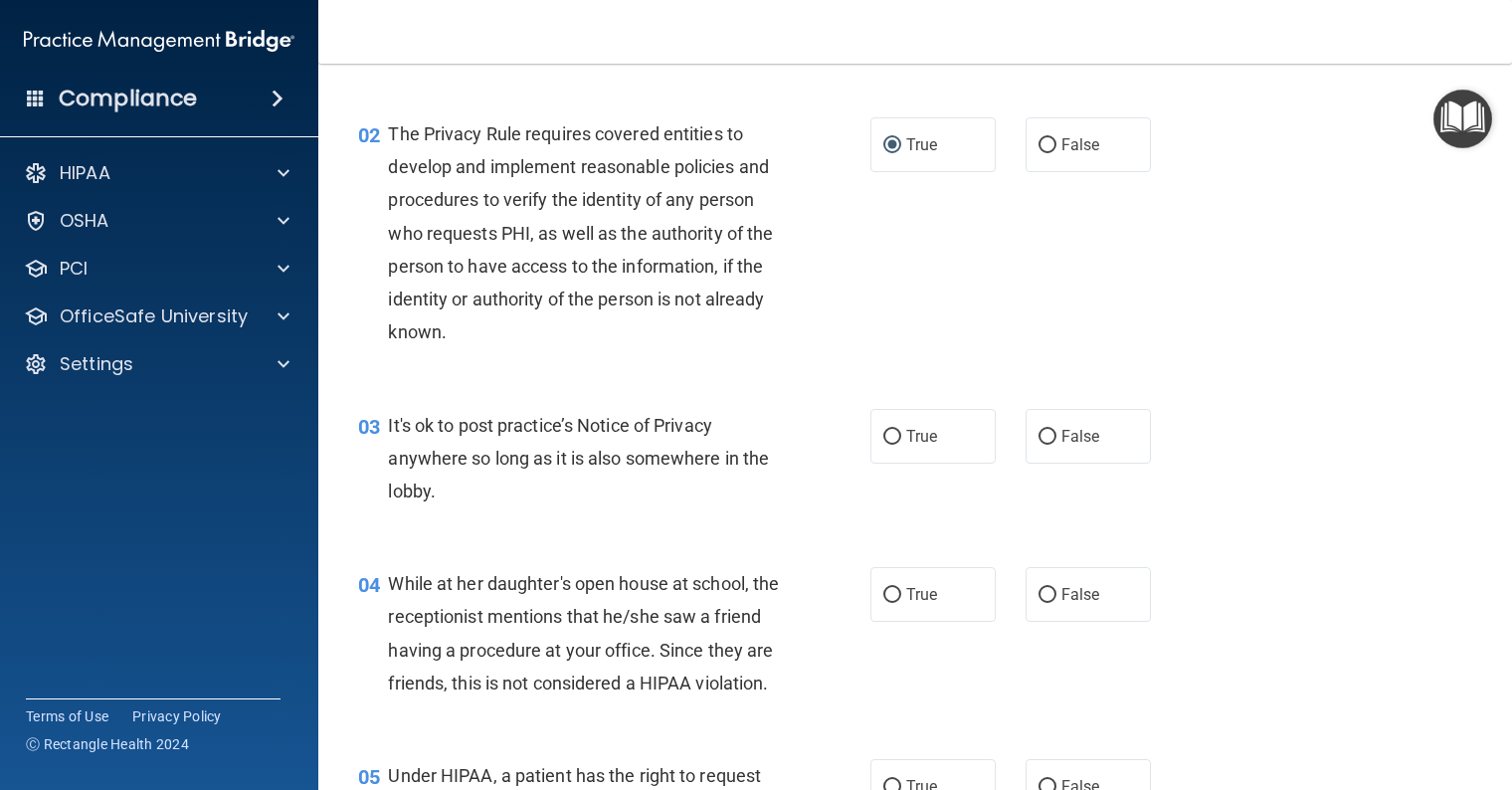 click on "True" at bounding box center (892, 437) 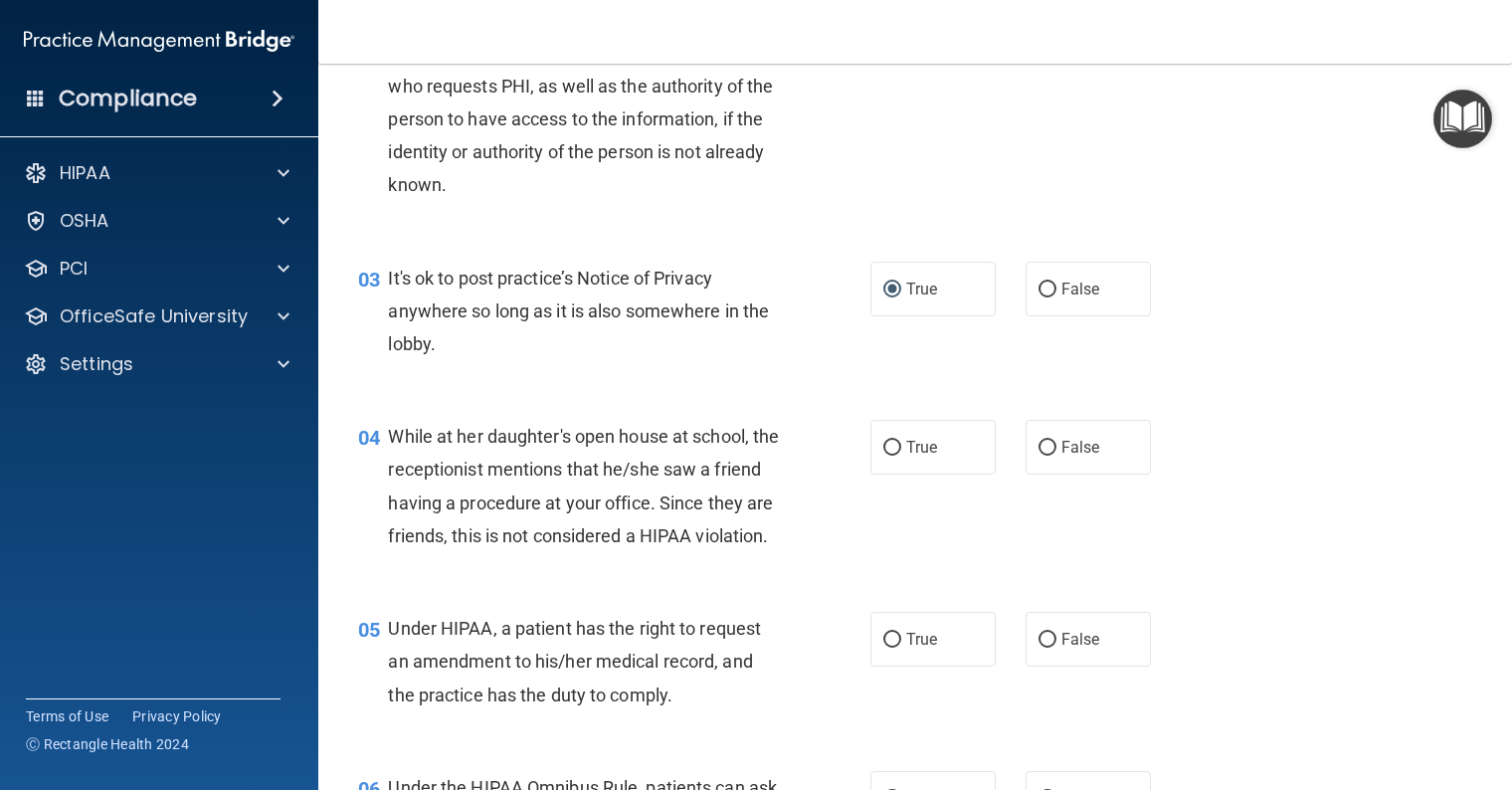 scroll, scrollTop: 398, scrollLeft: 0, axis: vertical 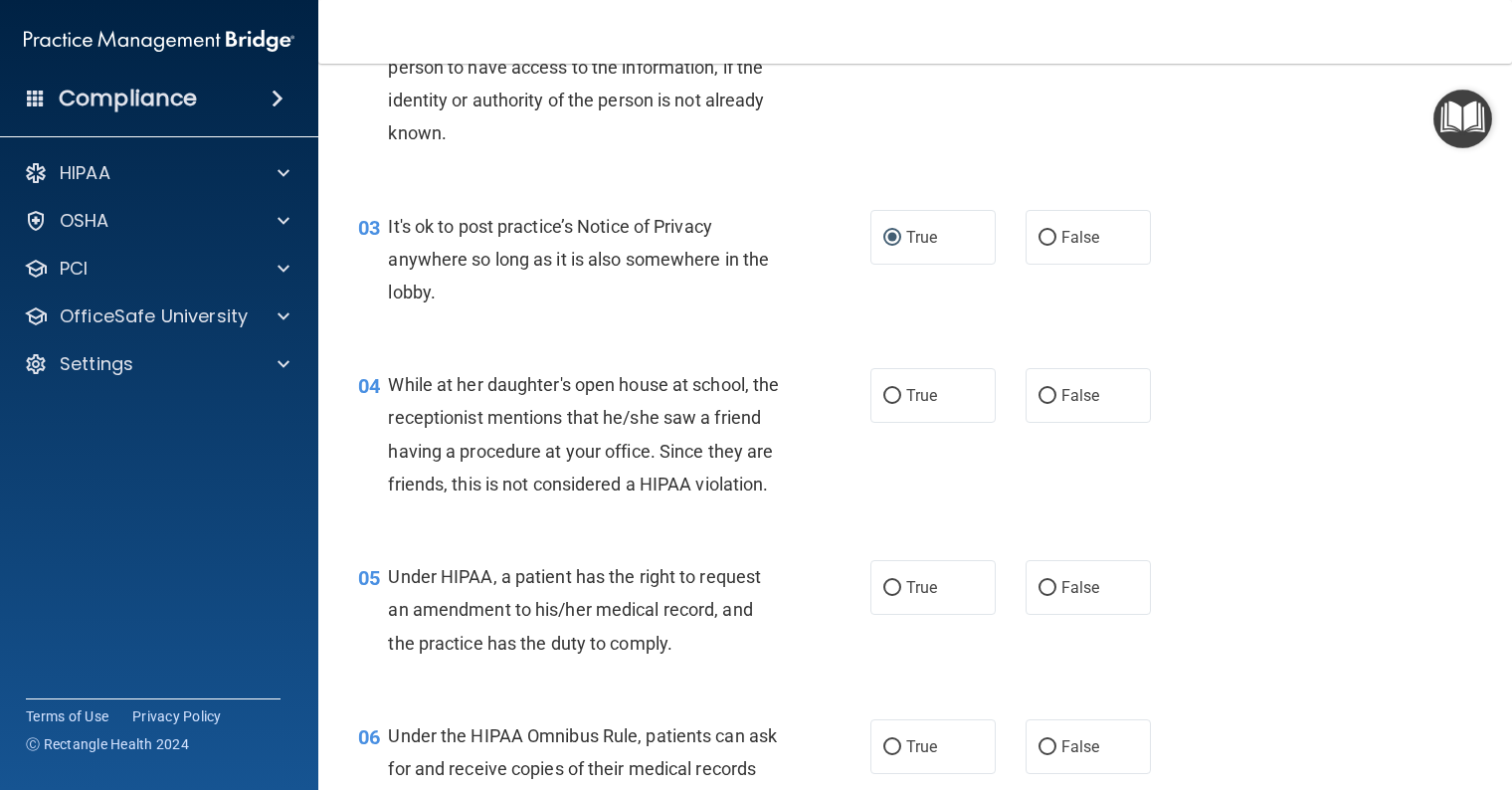 click on "False" at bounding box center (1047, 396) 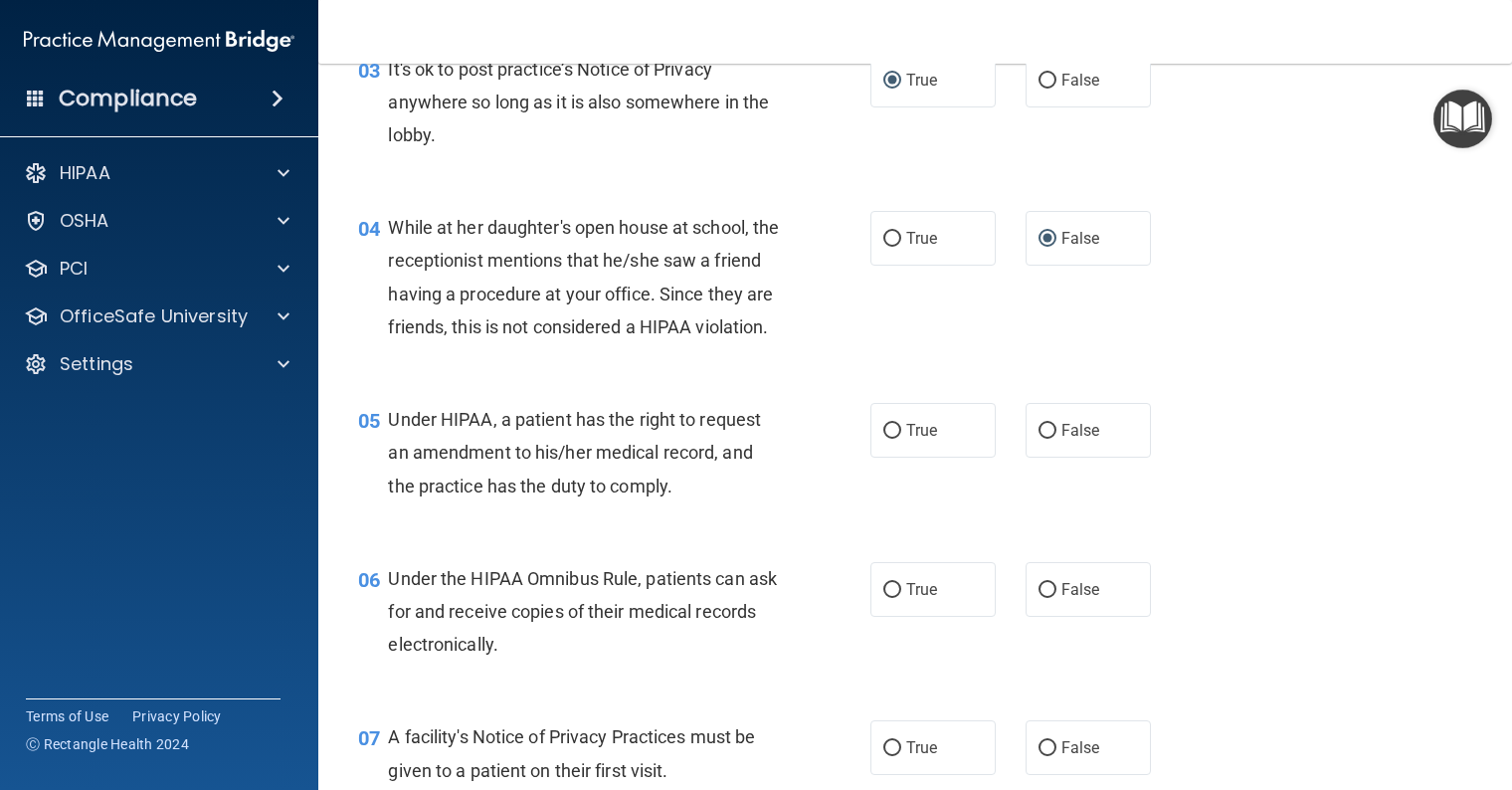 scroll, scrollTop: 597, scrollLeft: 0, axis: vertical 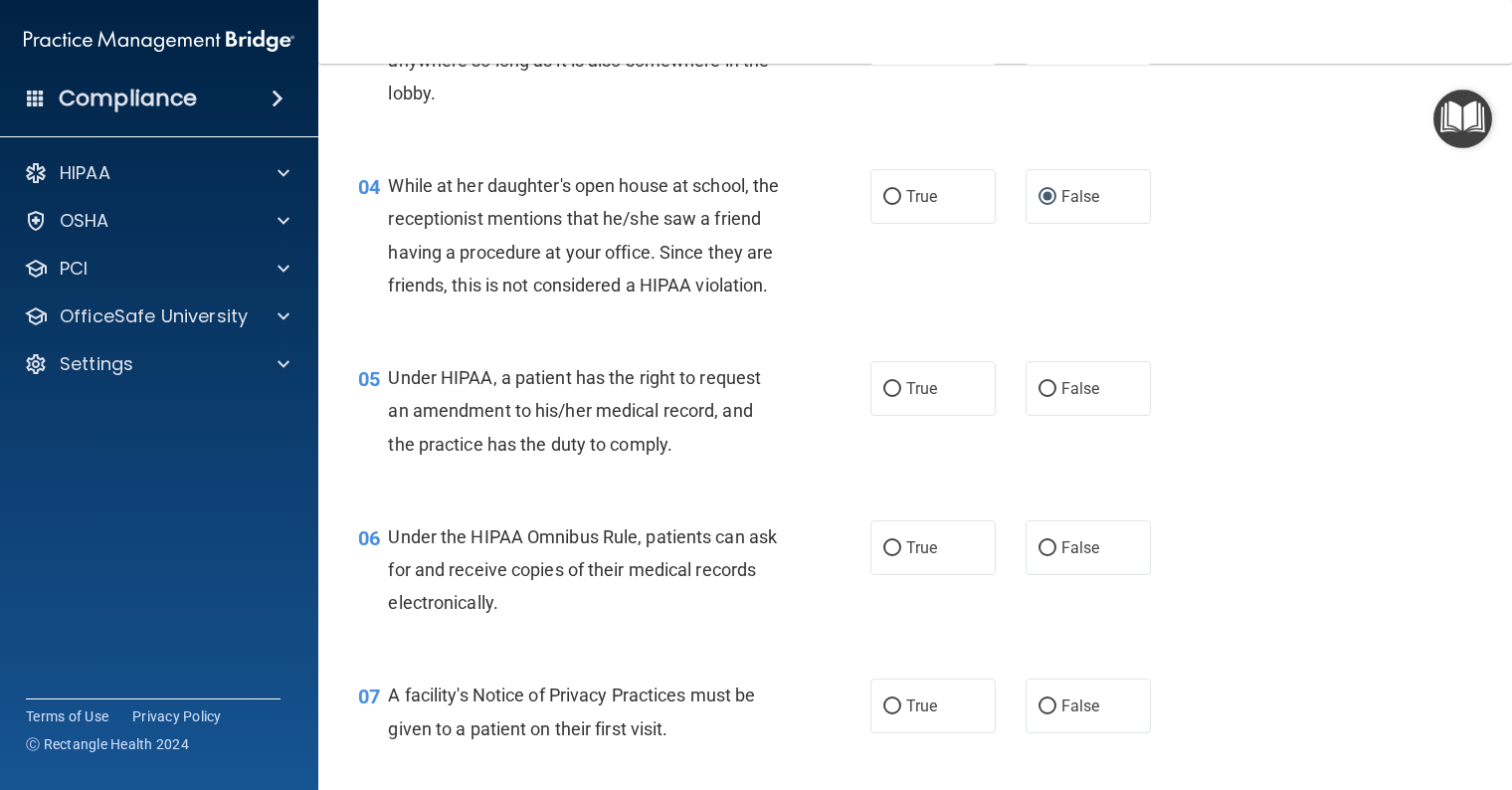 click on "True" at bounding box center [892, 389] 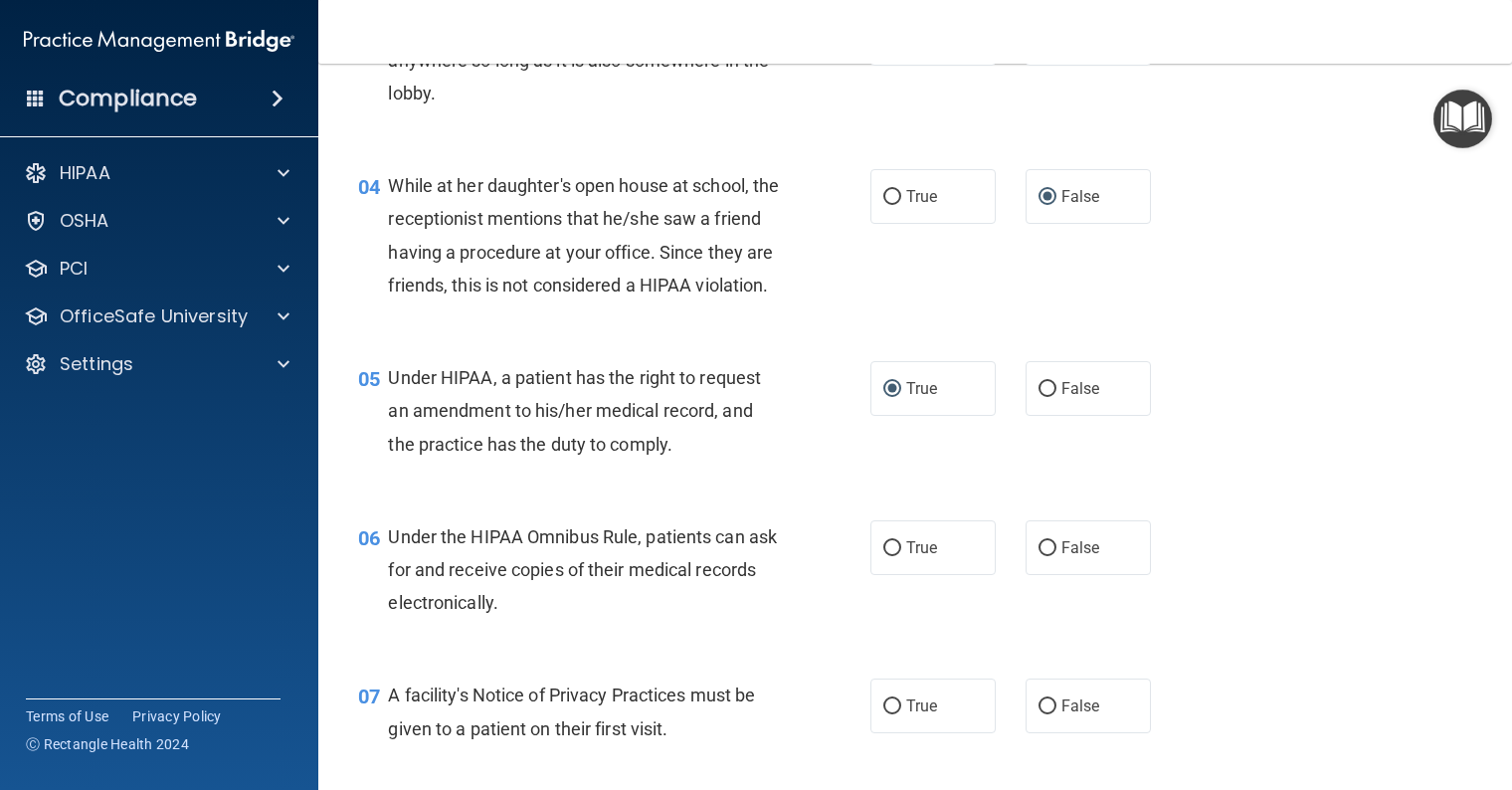 click on "True" at bounding box center (892, 548) 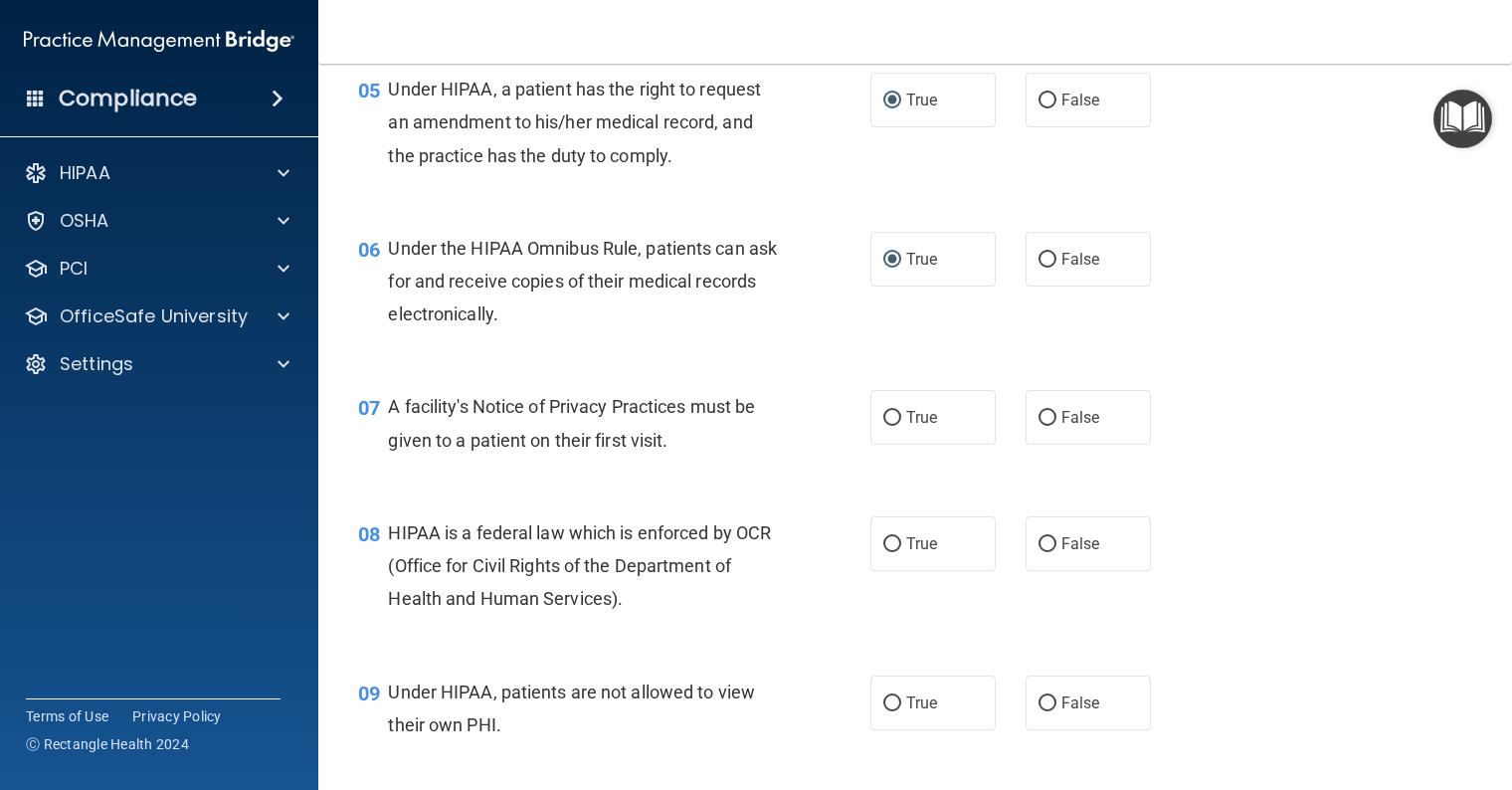 scroll, scrollTop: 895, scrollLeft: 0, axis: vertical 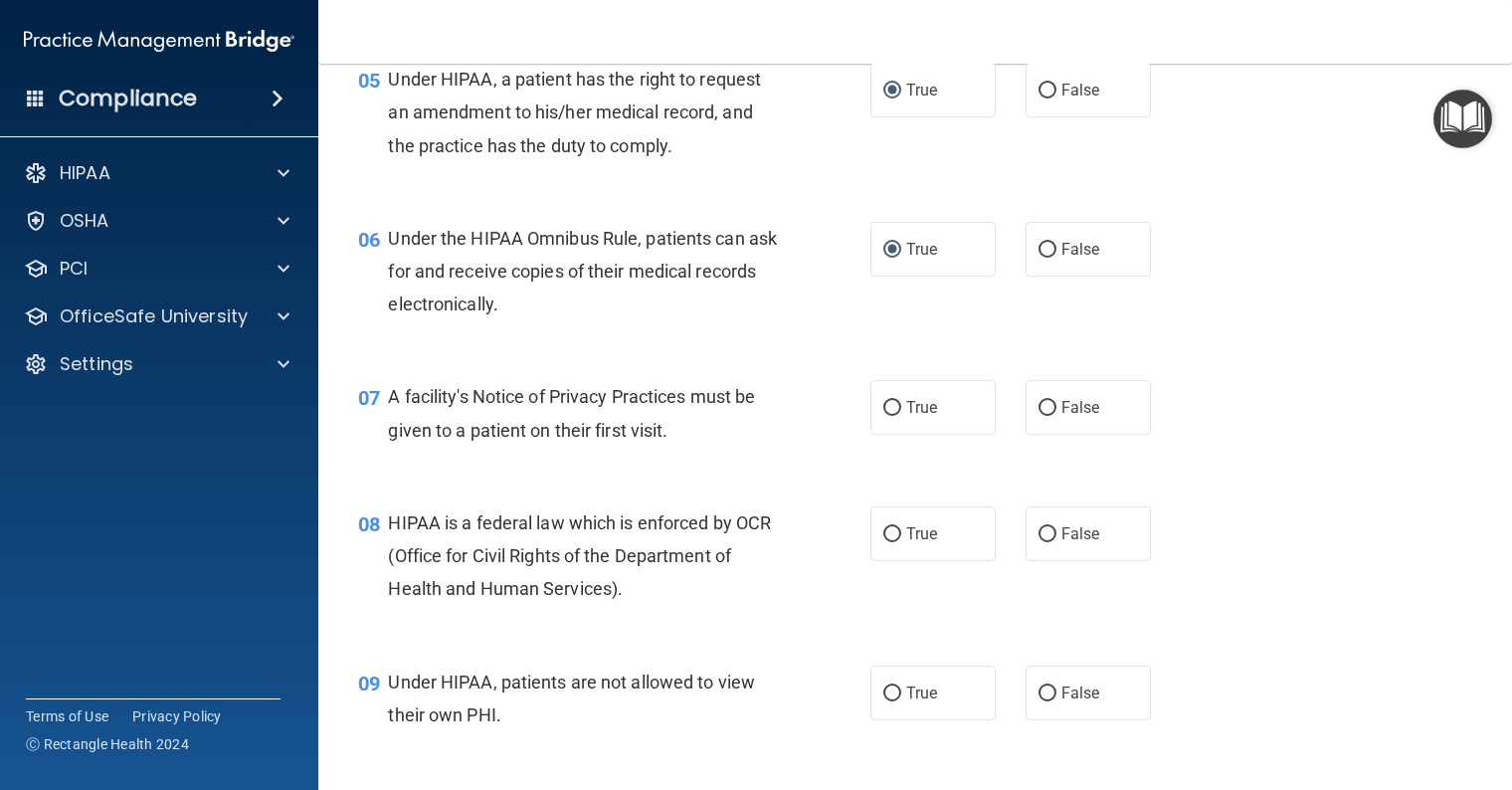 click on "True" at bounding box center [892, 408] 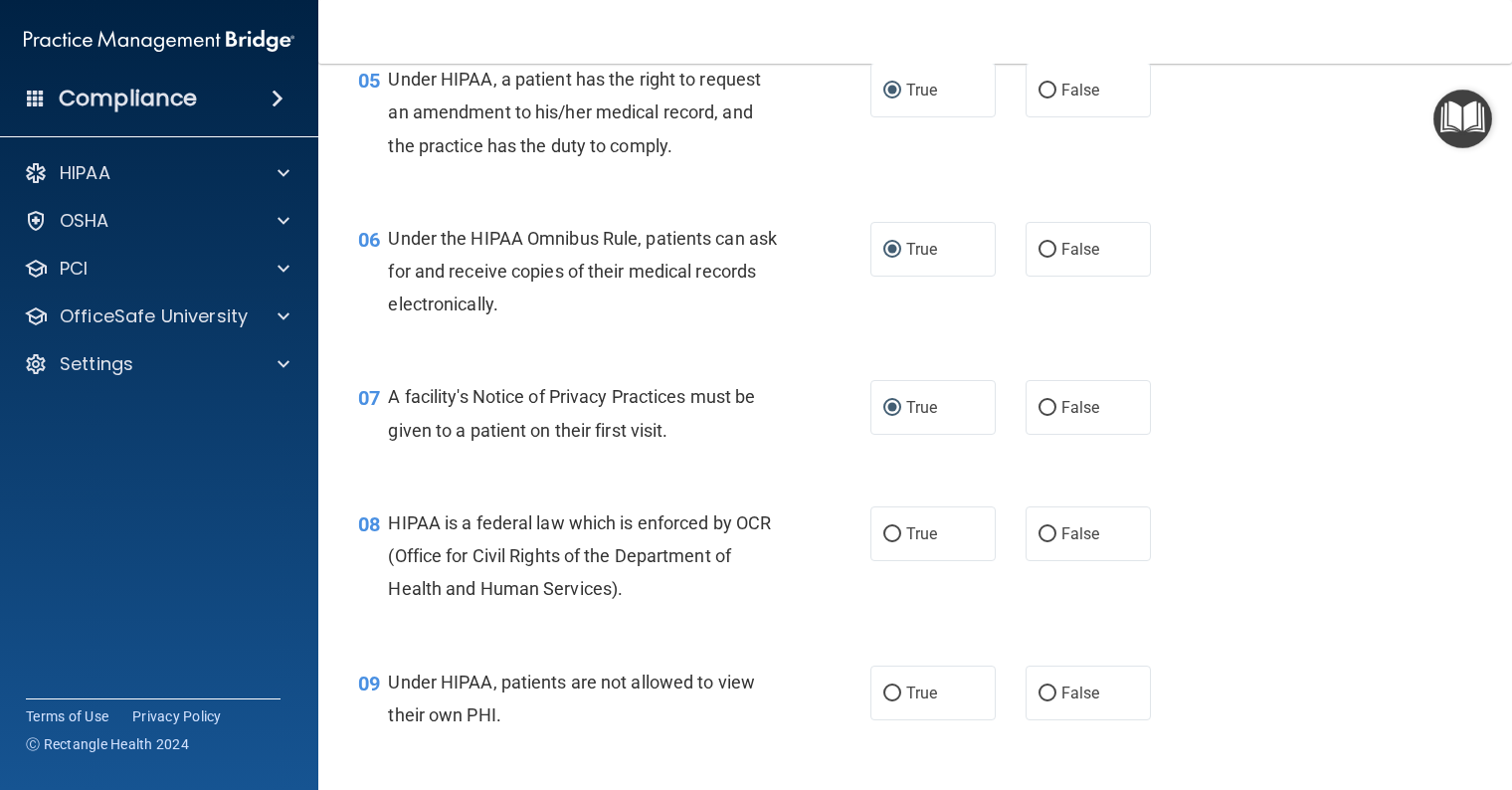 click on "True" at bounding box center (892, 534) 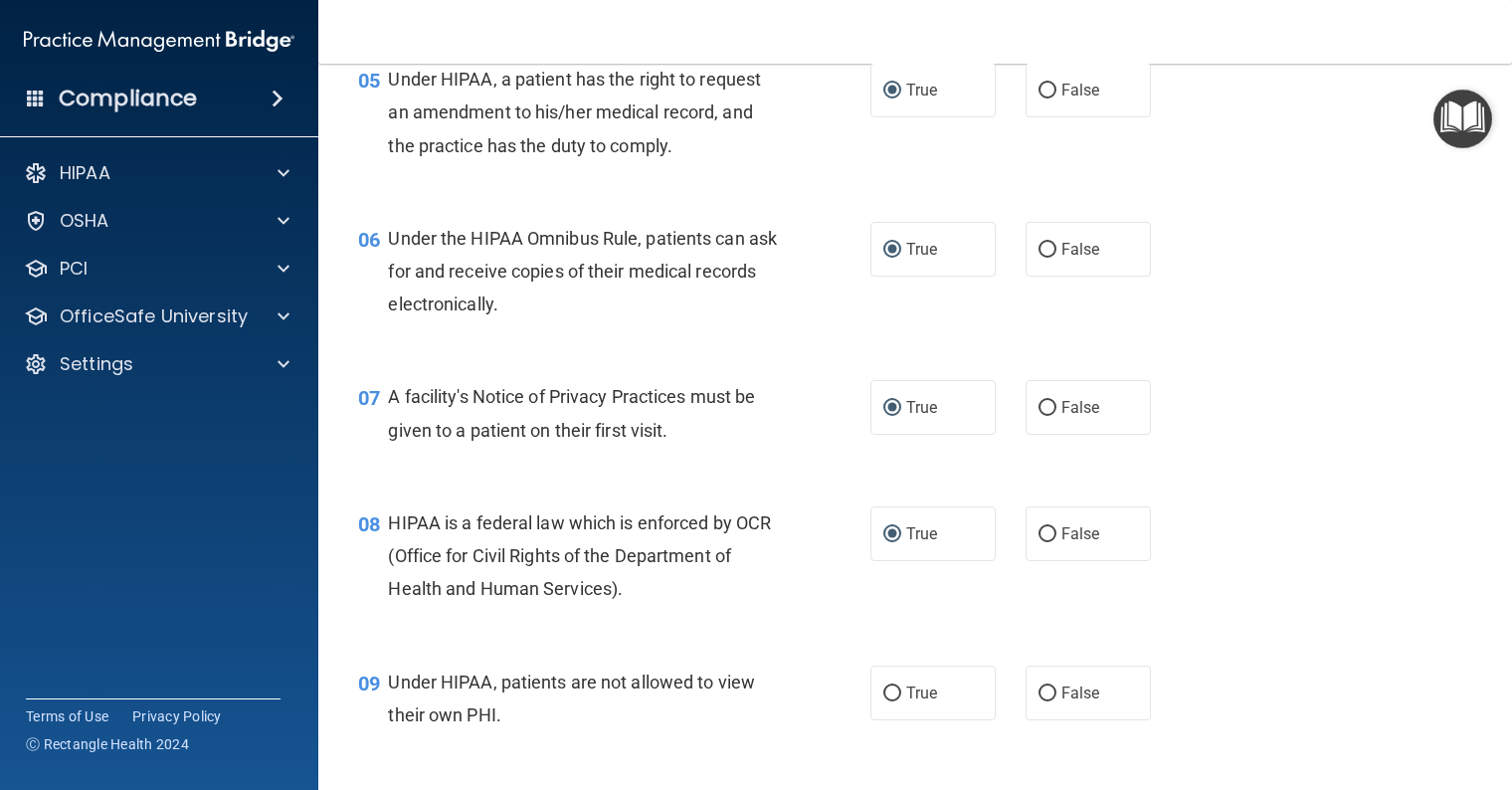 click on "False" at bounding box center (1047, 693) 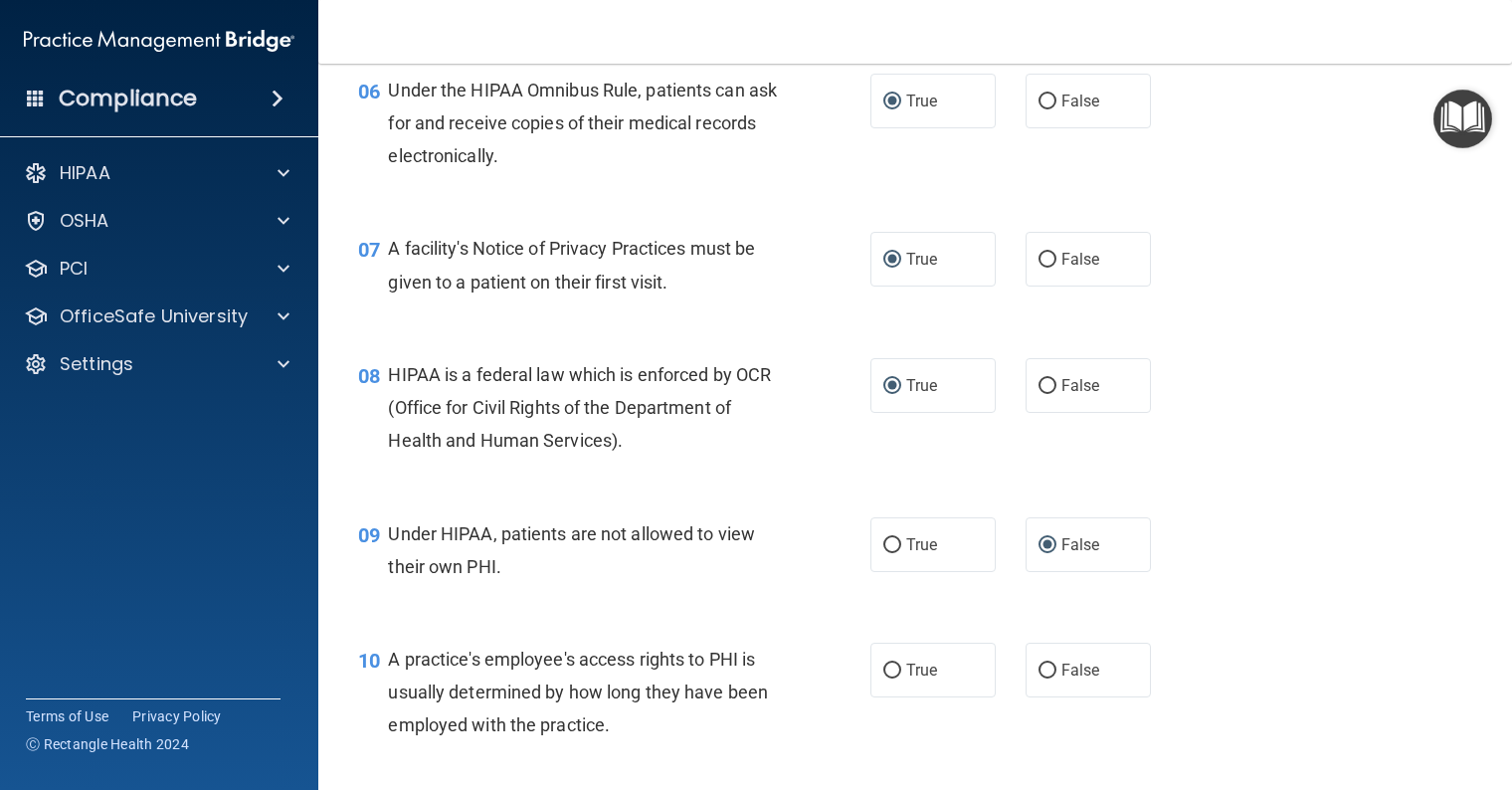 scroll, scrollTop: 1094, scrollLeft: 0, axis: vertical 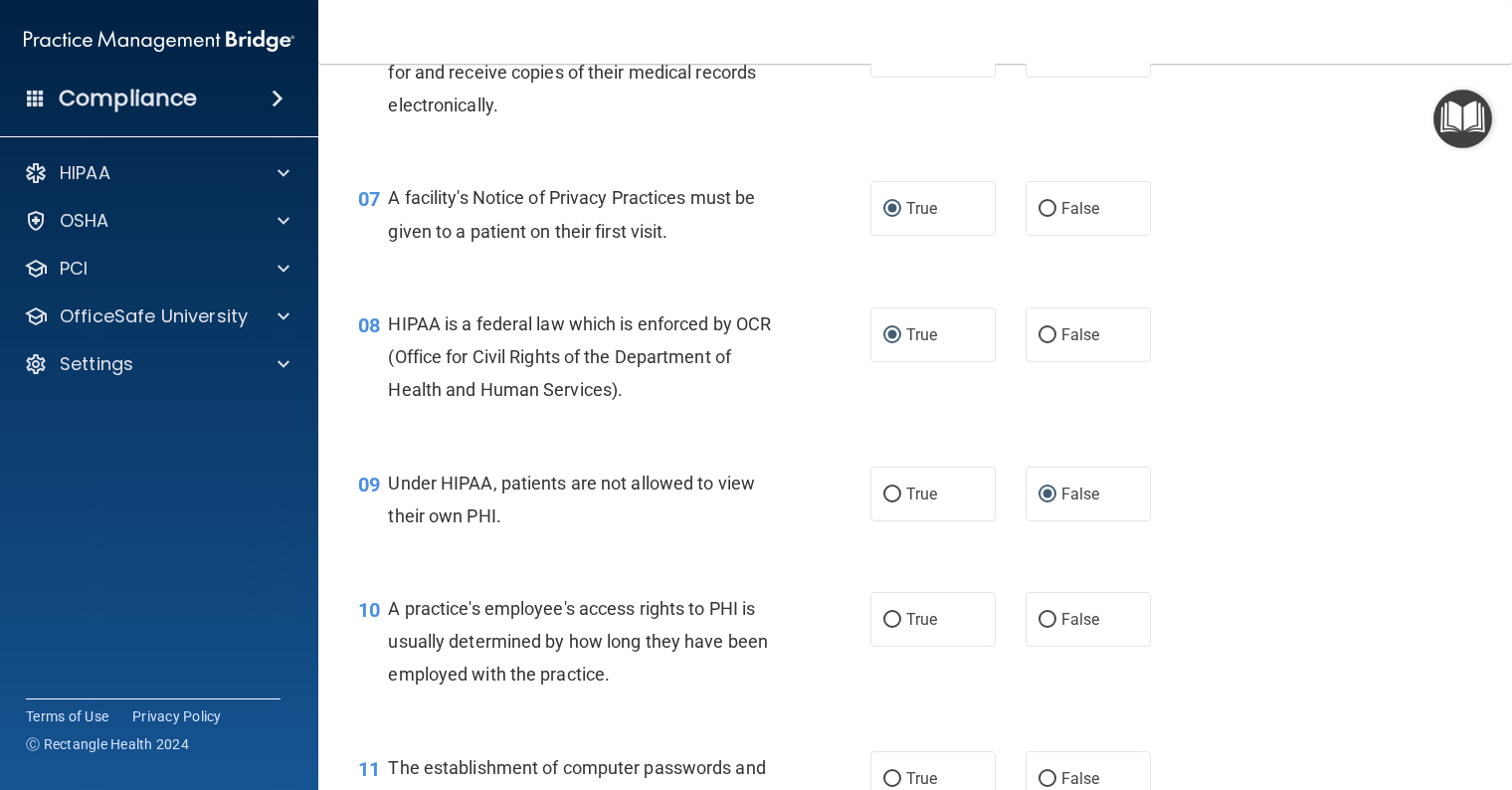 click on "False" at bounding box center (1047, 620) 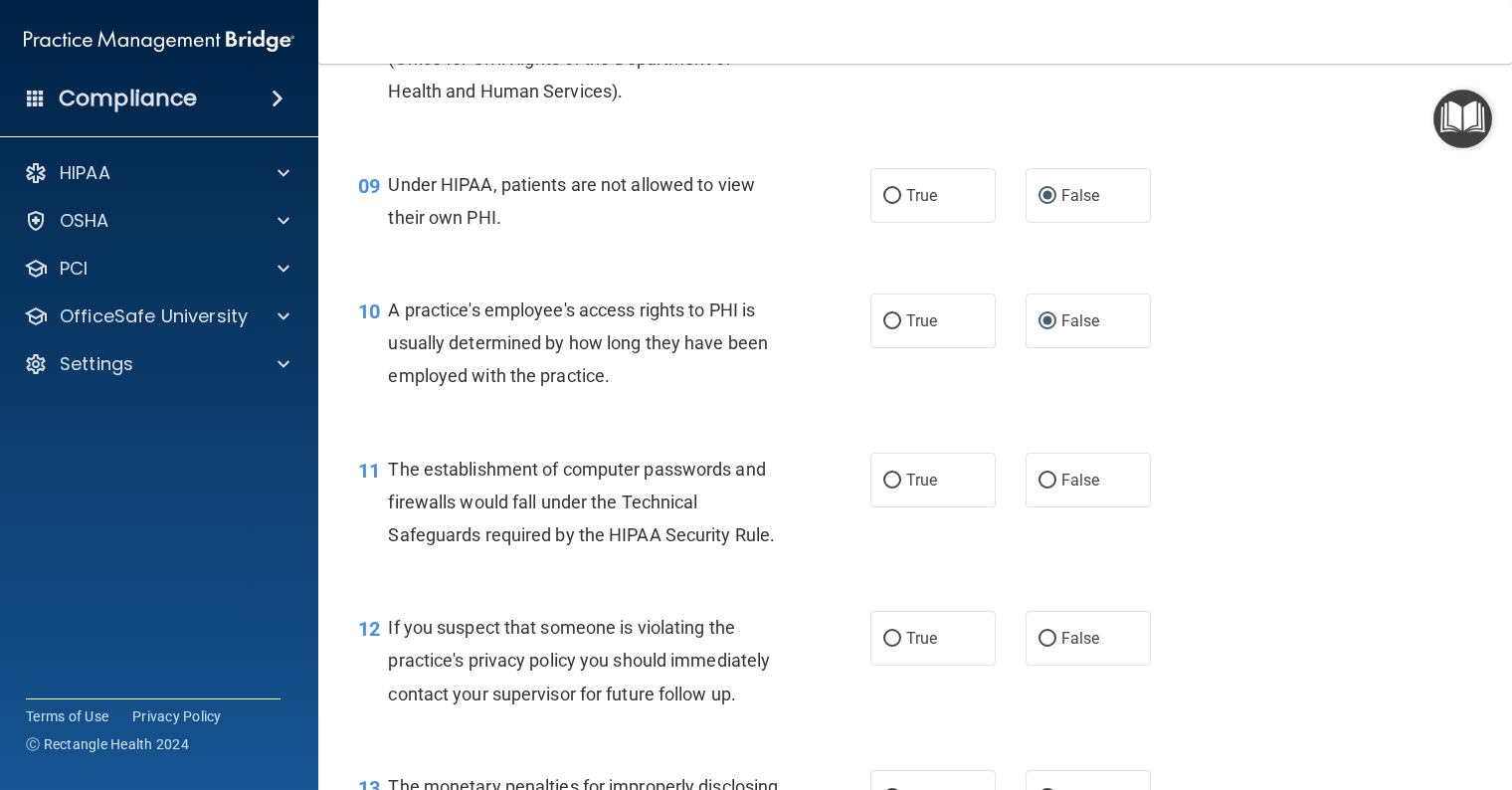 scroll, scrollTop: 1492, scrollLeft: 0, axis: vertical 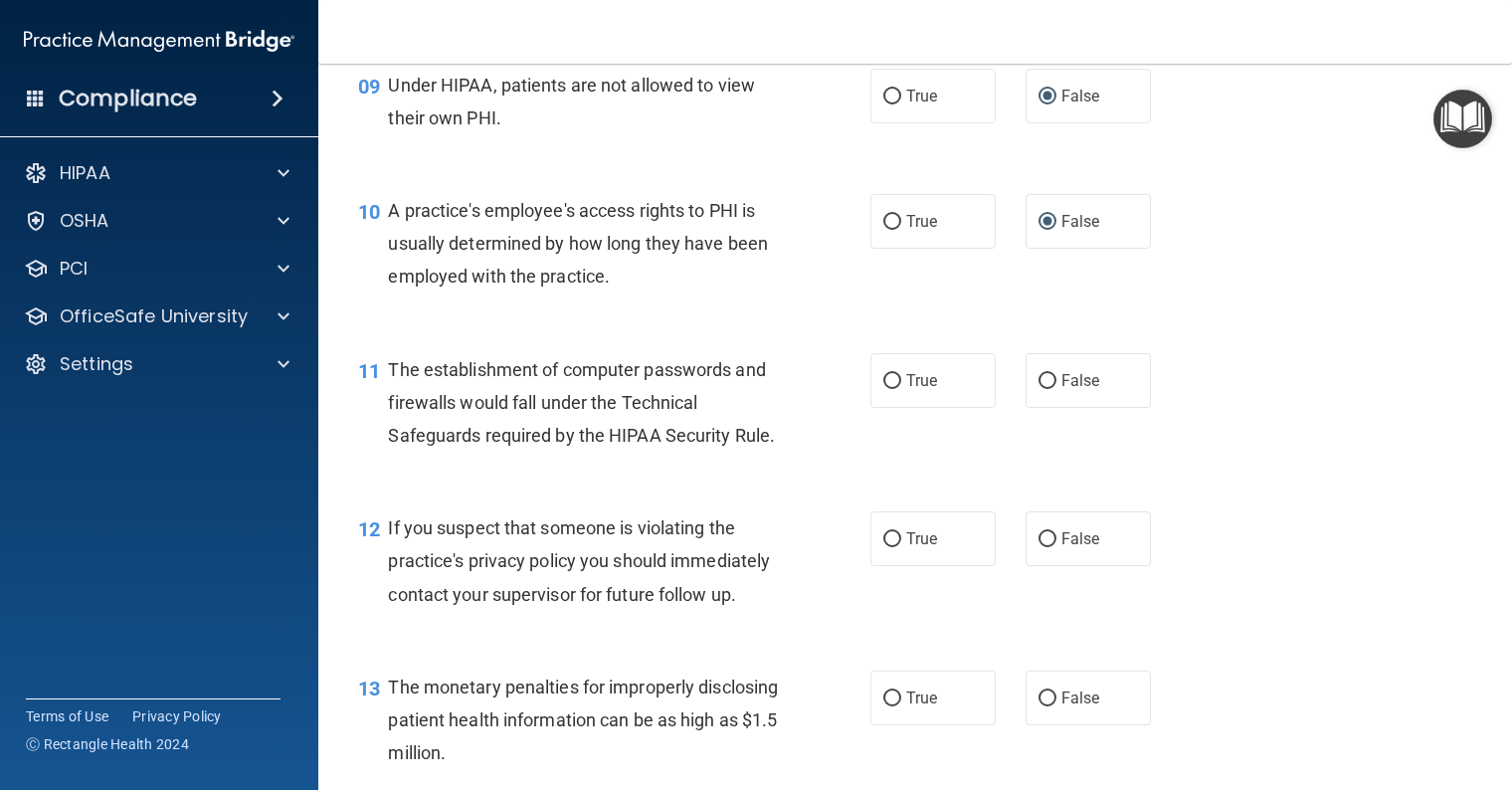 click on "True" at bounding box center (892, 381) 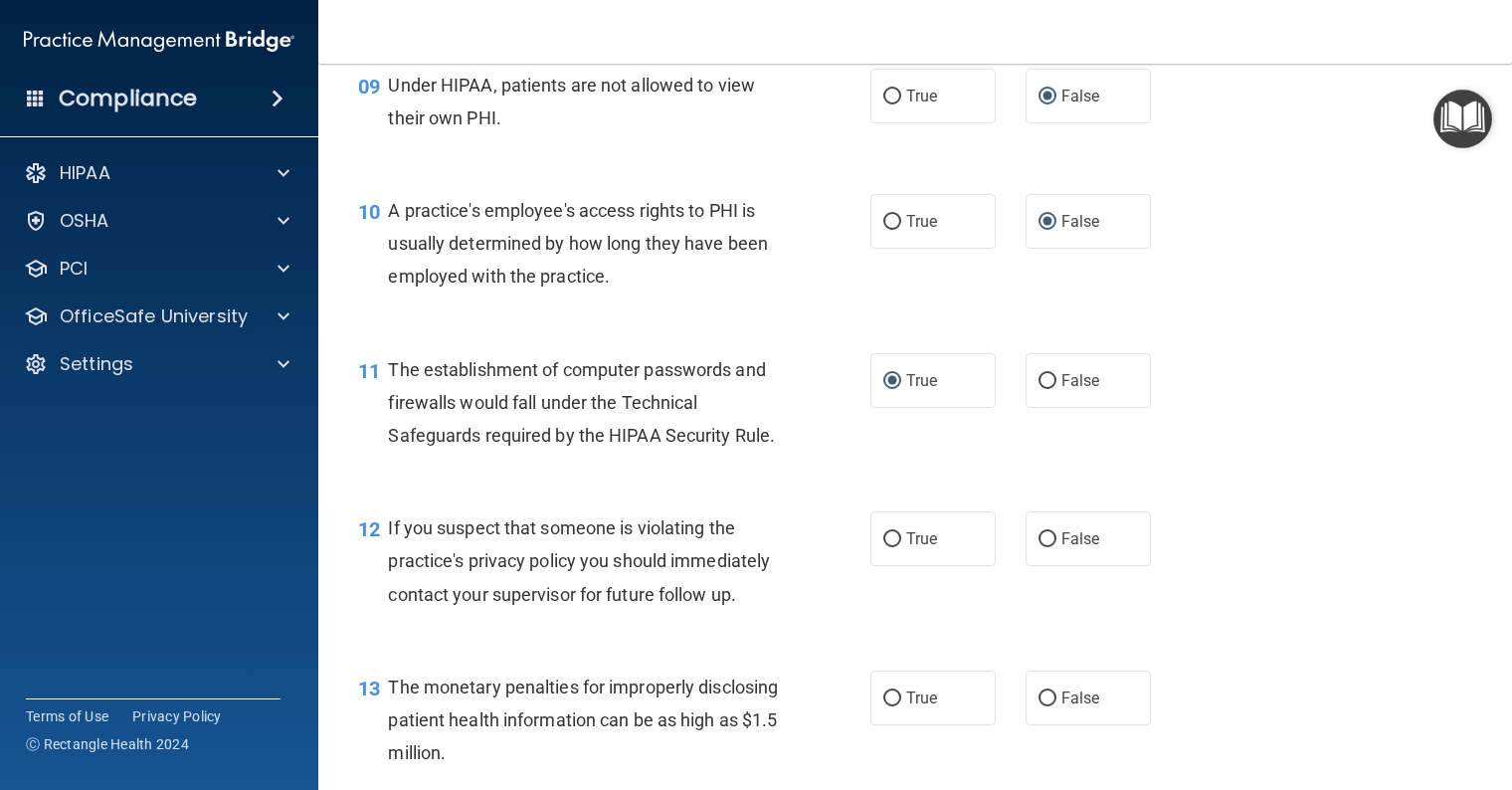 click on "True" at bounding box center [892, 539] 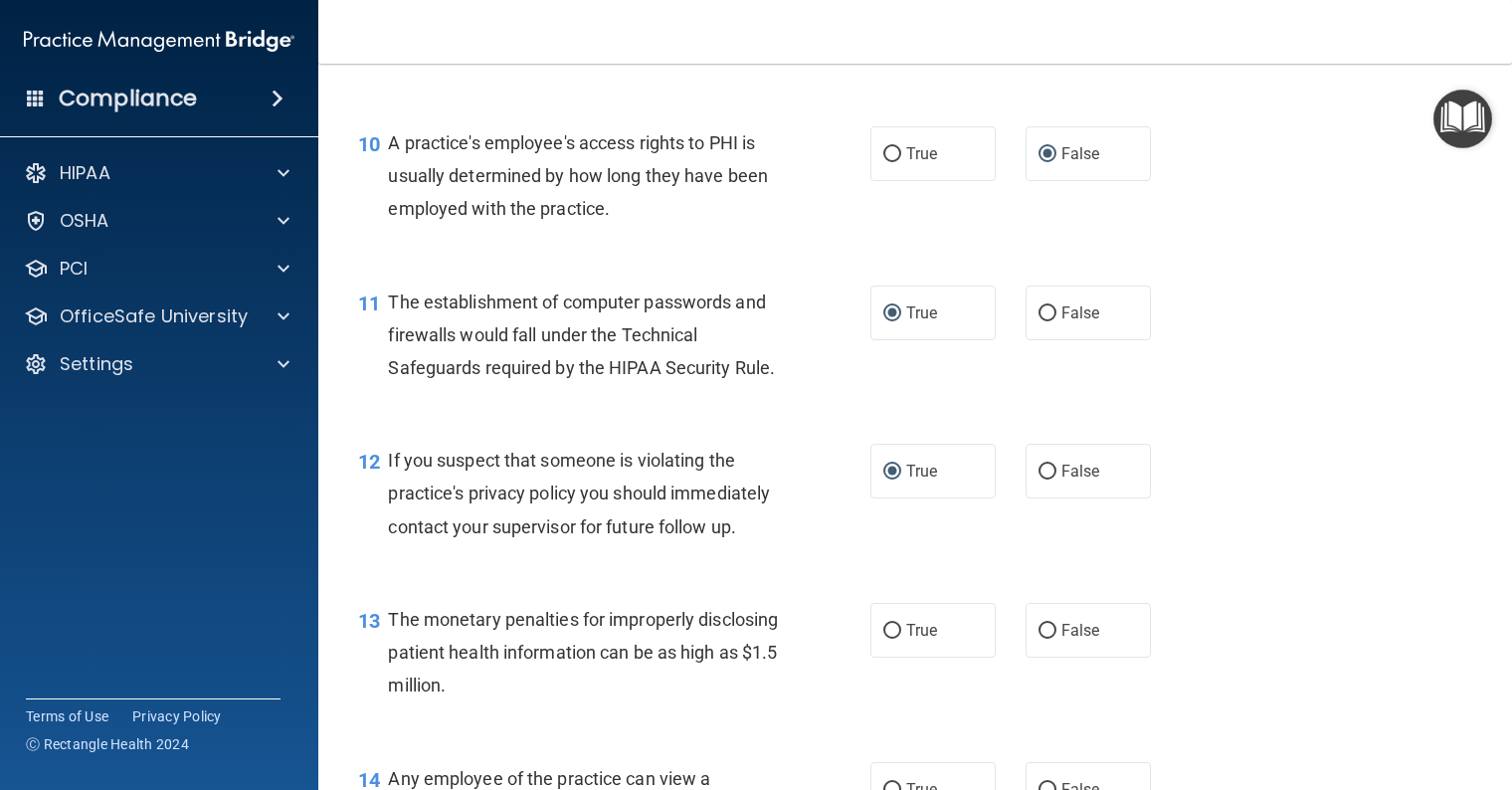 scroll, scrollTop: 1592, scrollLeft: 0, axis: vertical 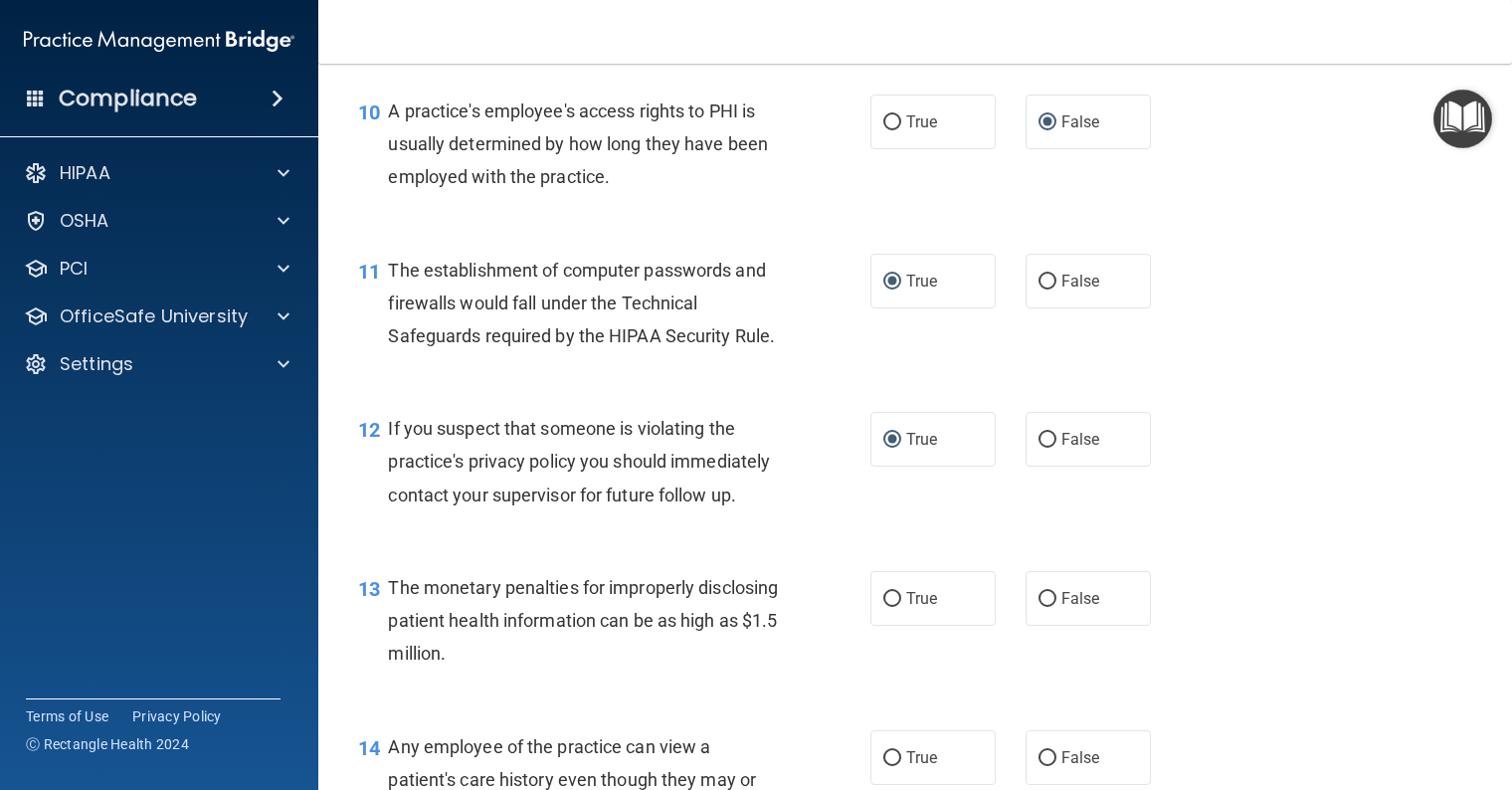 click on "True" at bounding box center [933, 598] 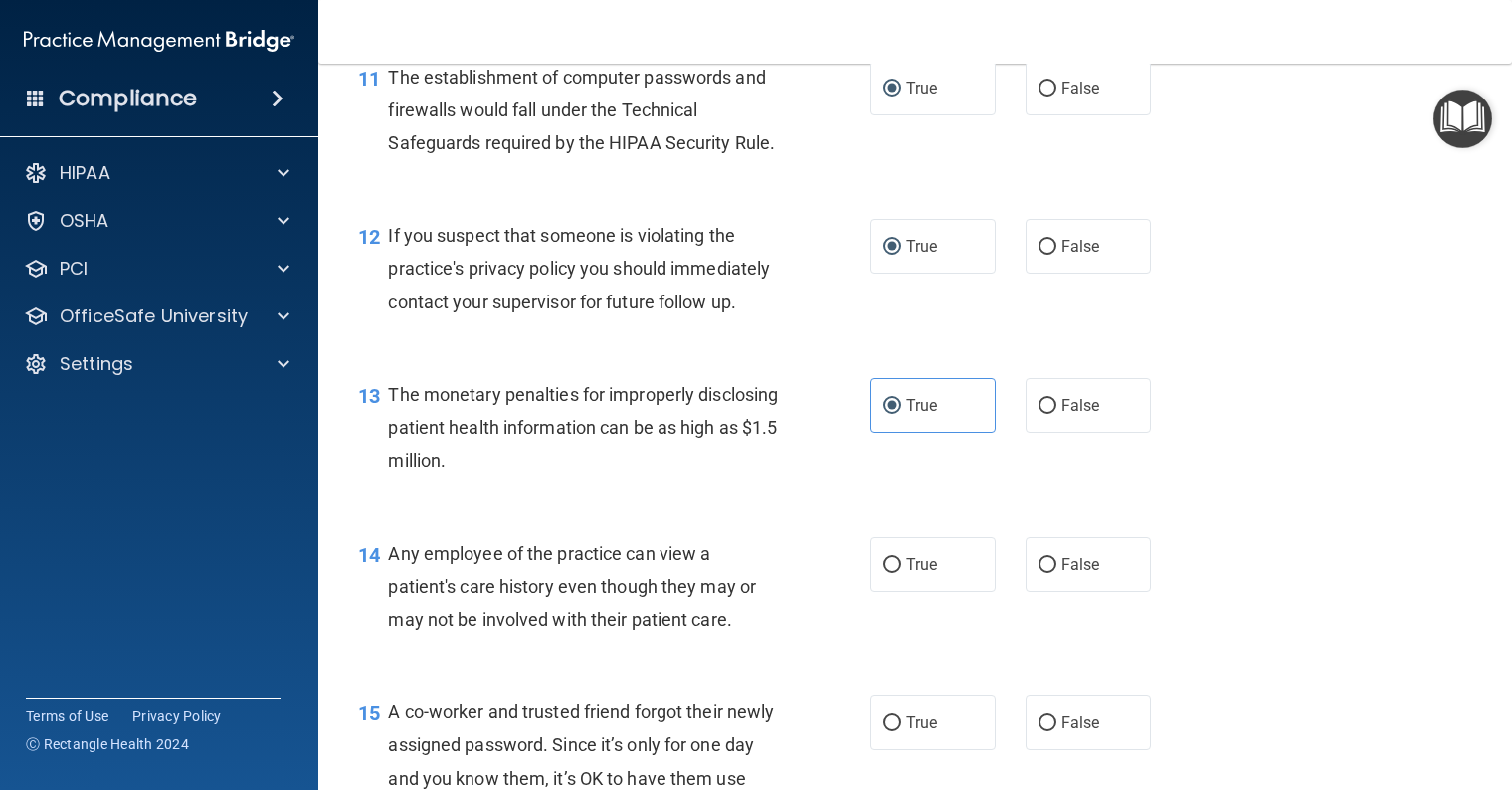 scroll, scrollTop: 1890, scrollLeft: 0, axis: vertical 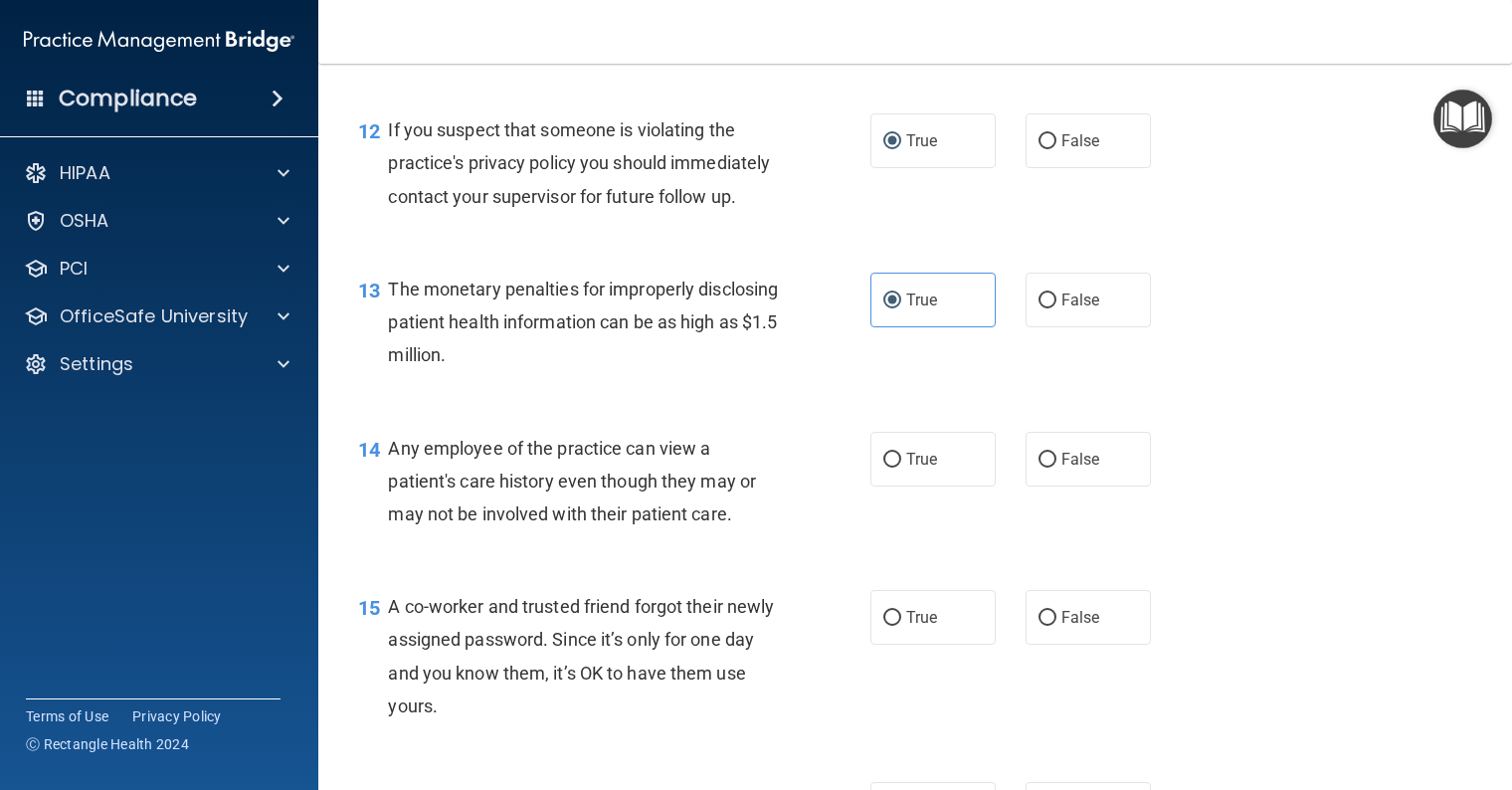 click on "False" at bounding box center [1047, 460] 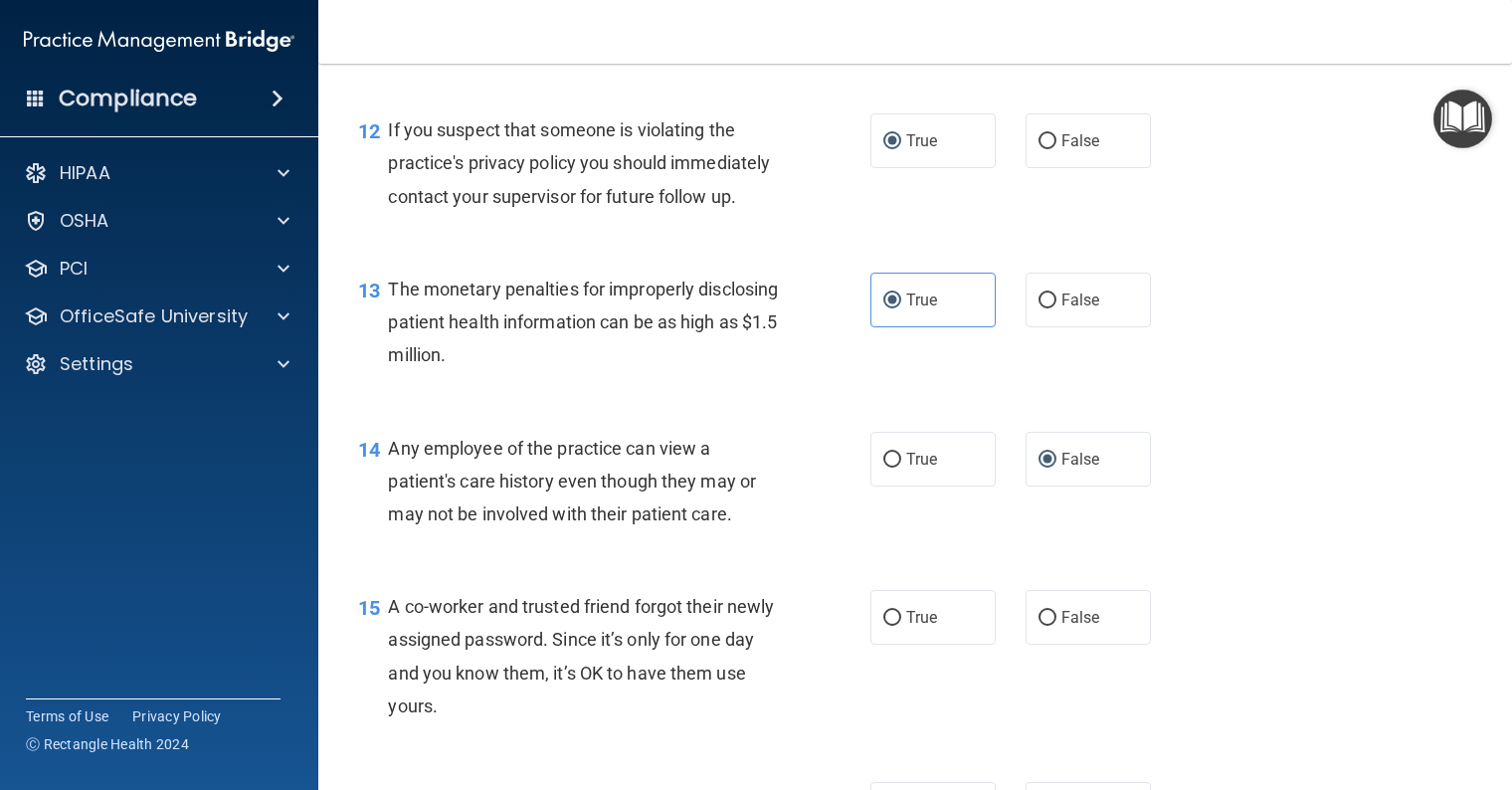 click on "False" at bounding box center (1088, 617) 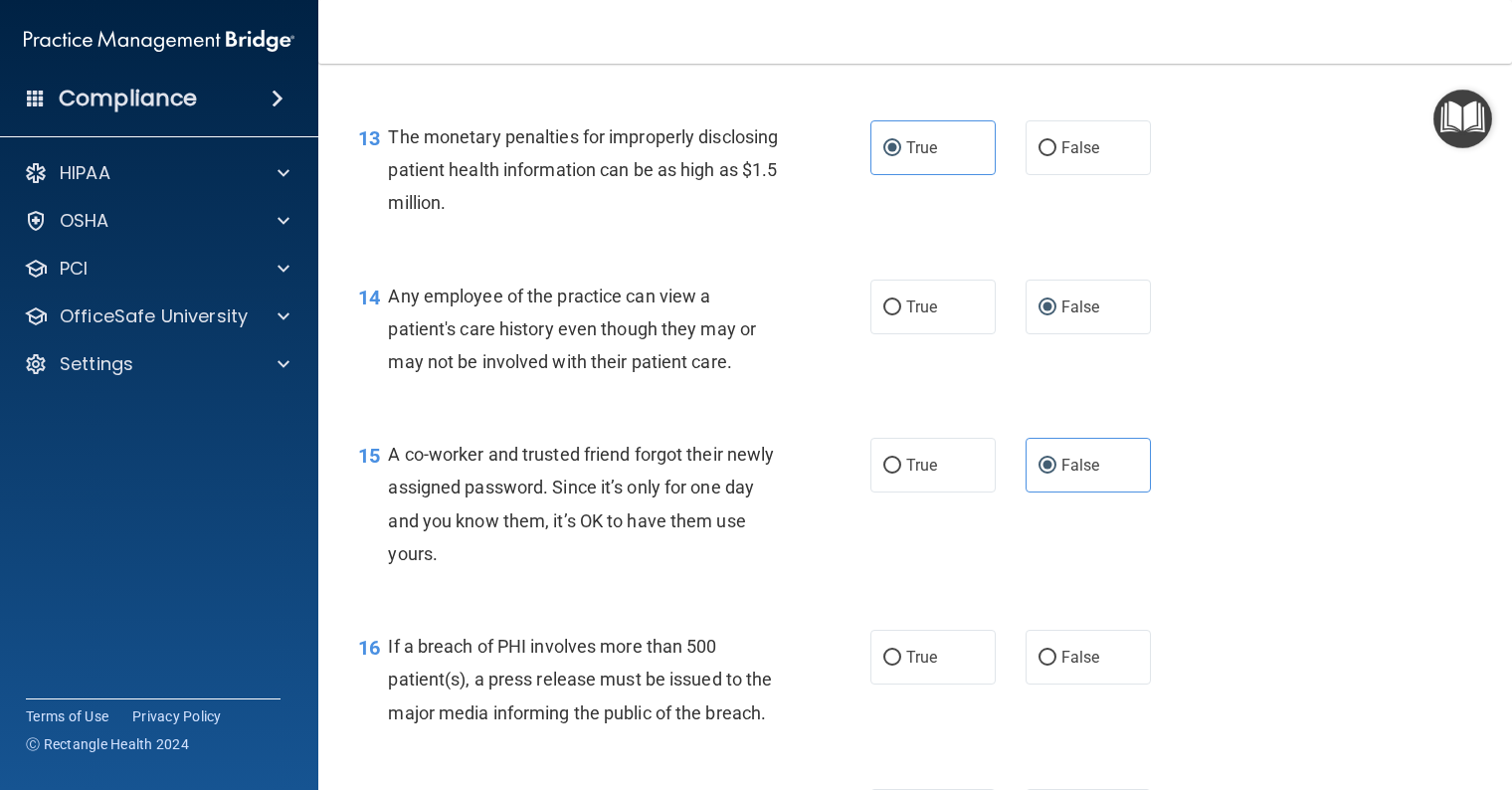 scroll, scrollTop: 2089, scrollLeft: 0, axis: vertical 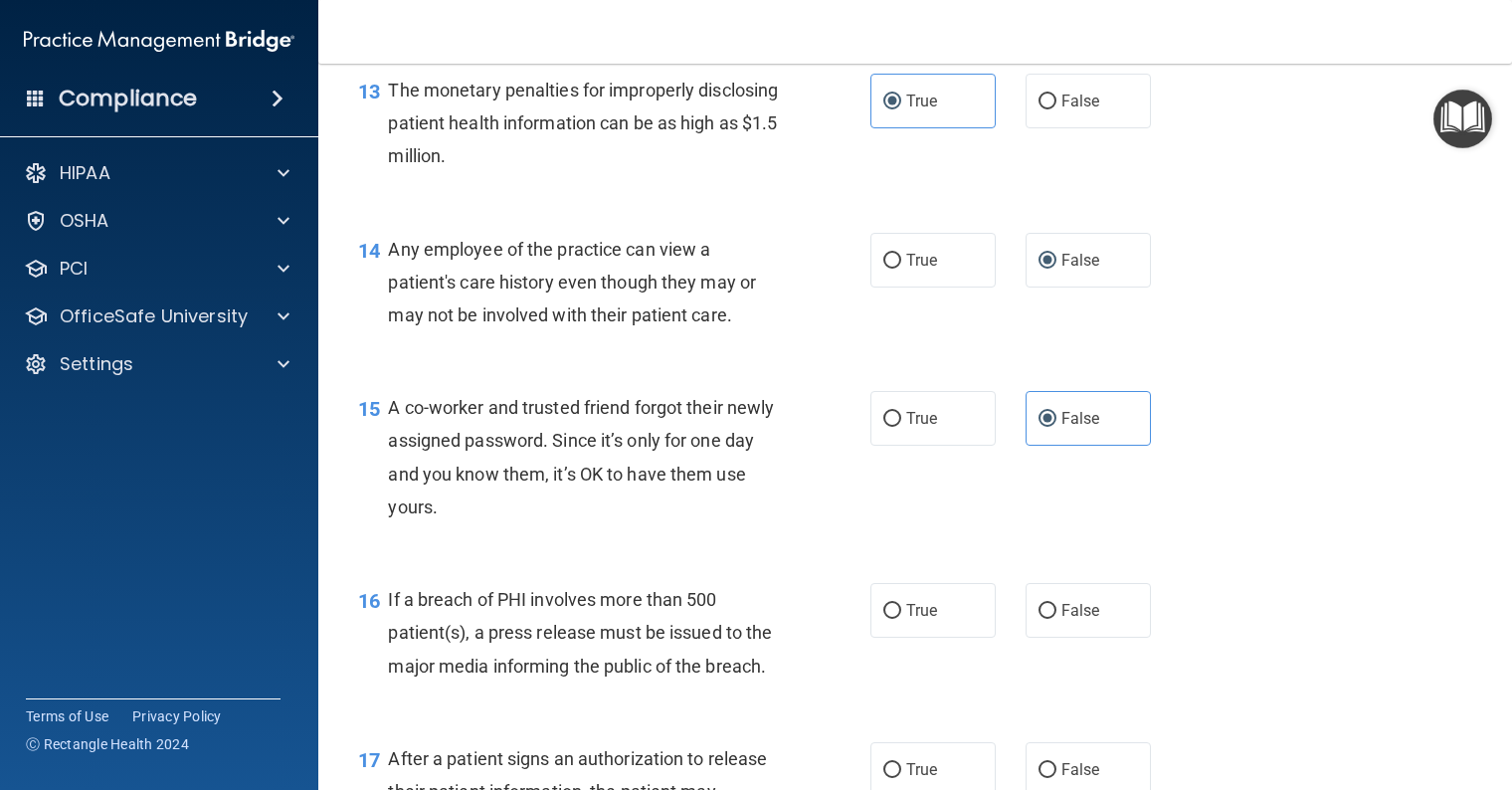 click on "True" at bounding box center [892, 611] 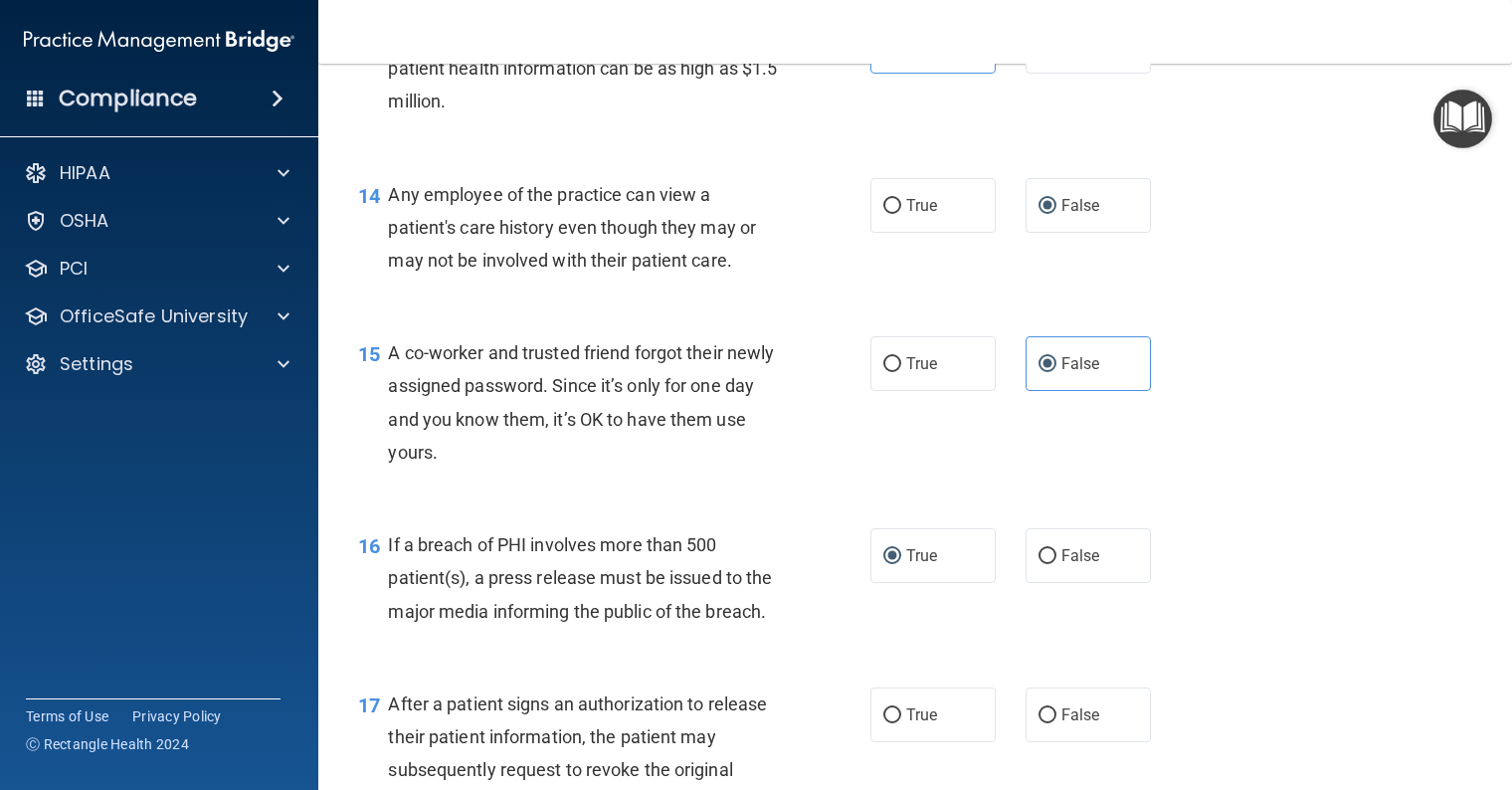 scroll, scrollTop: 2288, scrollLeft: 0, axis: vertical 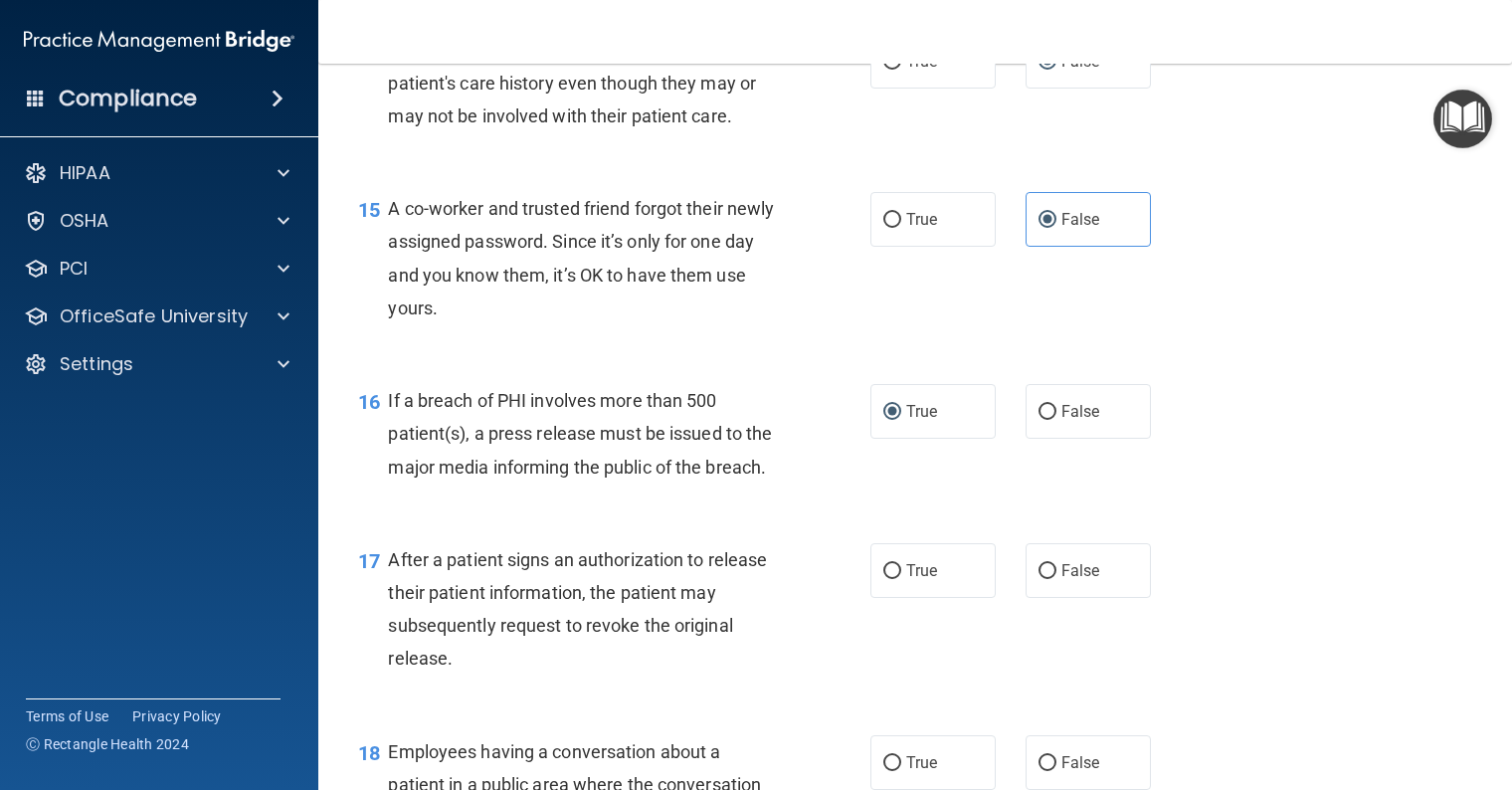 click on "True" at bounding box center (892, 571) 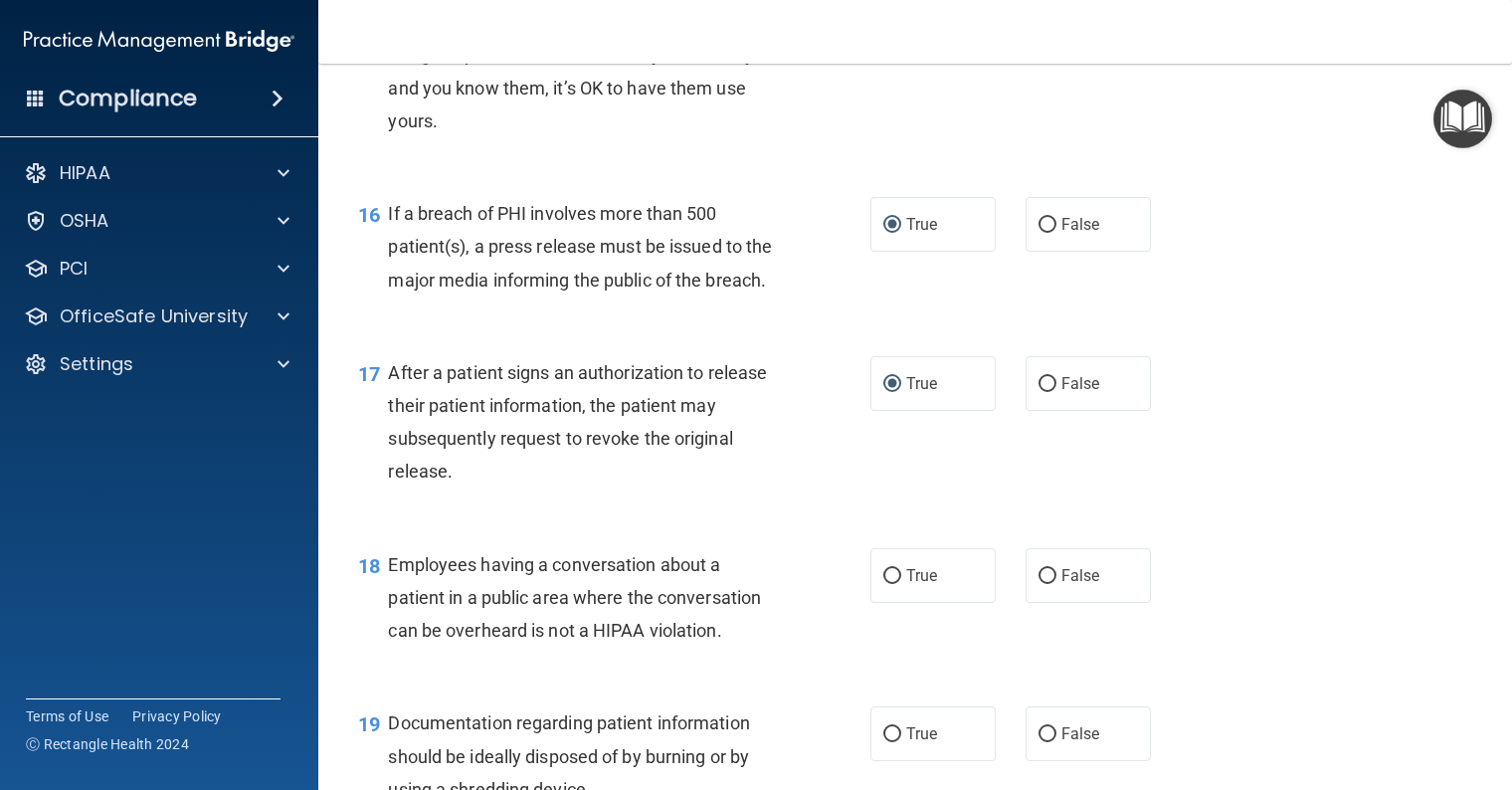scroll, scrollTop: 2487, scrollLeft: 0, axis: vertical 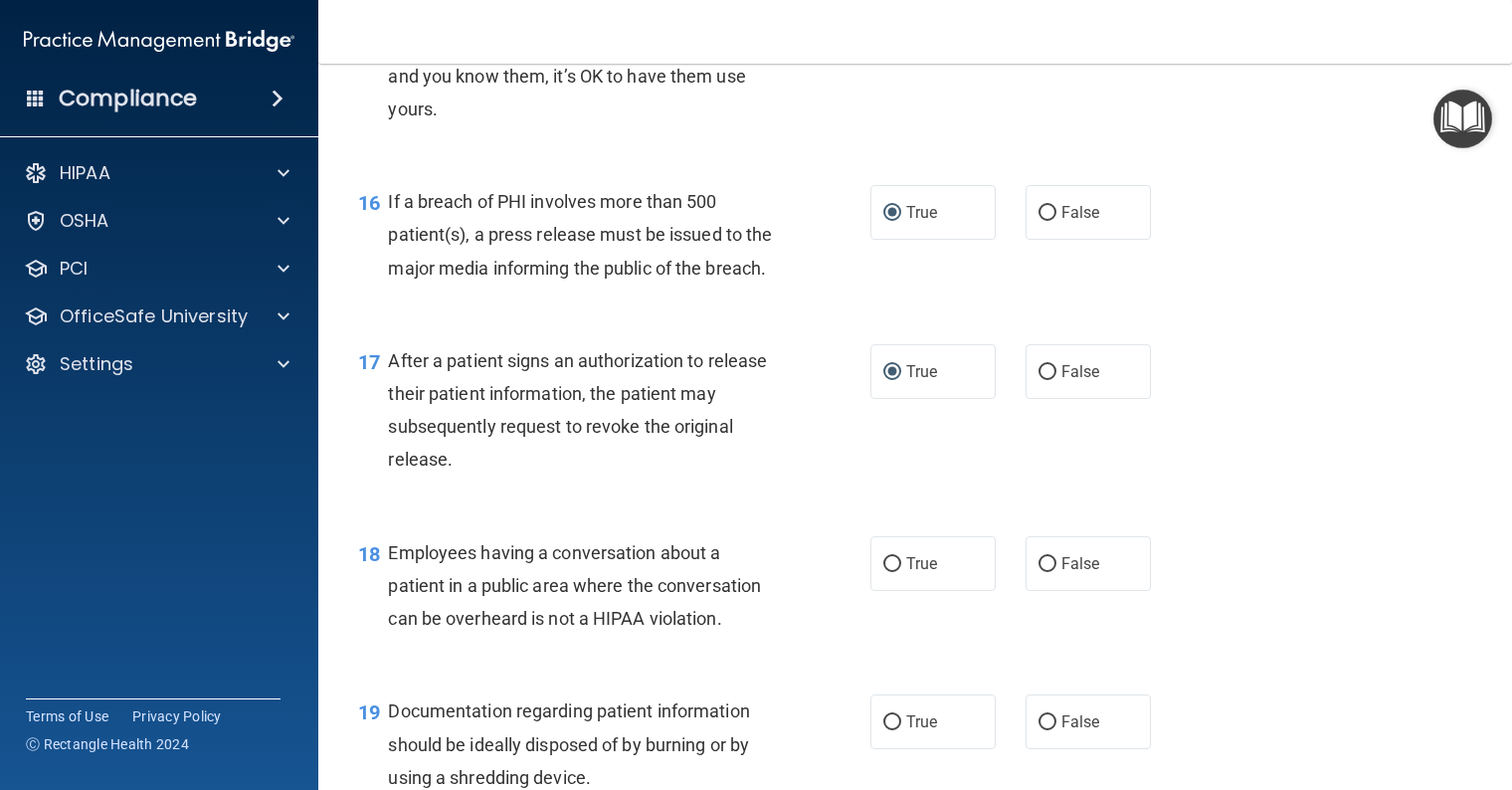 click on "False" at bounding box center (1047, 564) 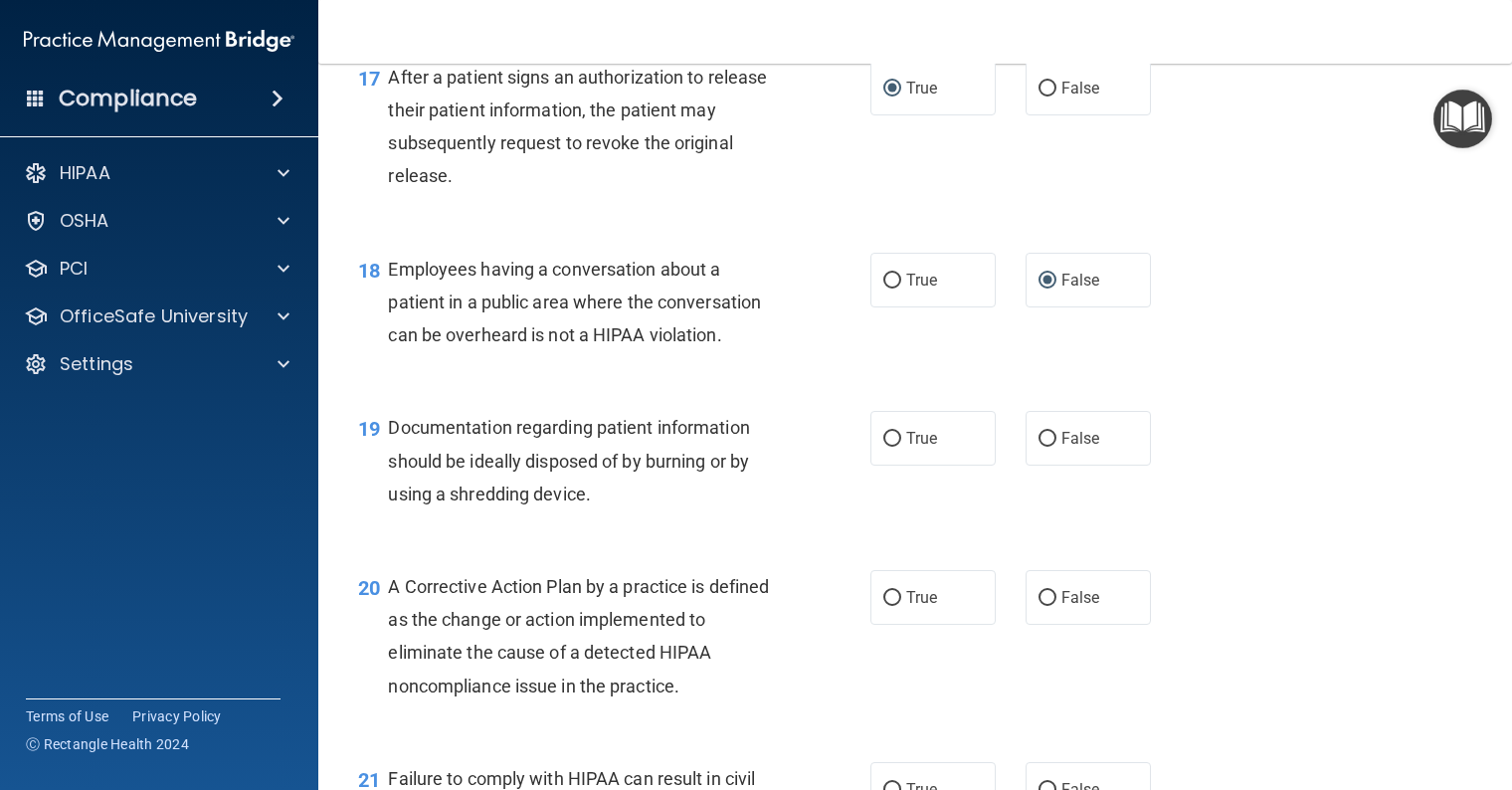 scroll, scrollTop: 2786, scrollLeft: 0, axis: vertical 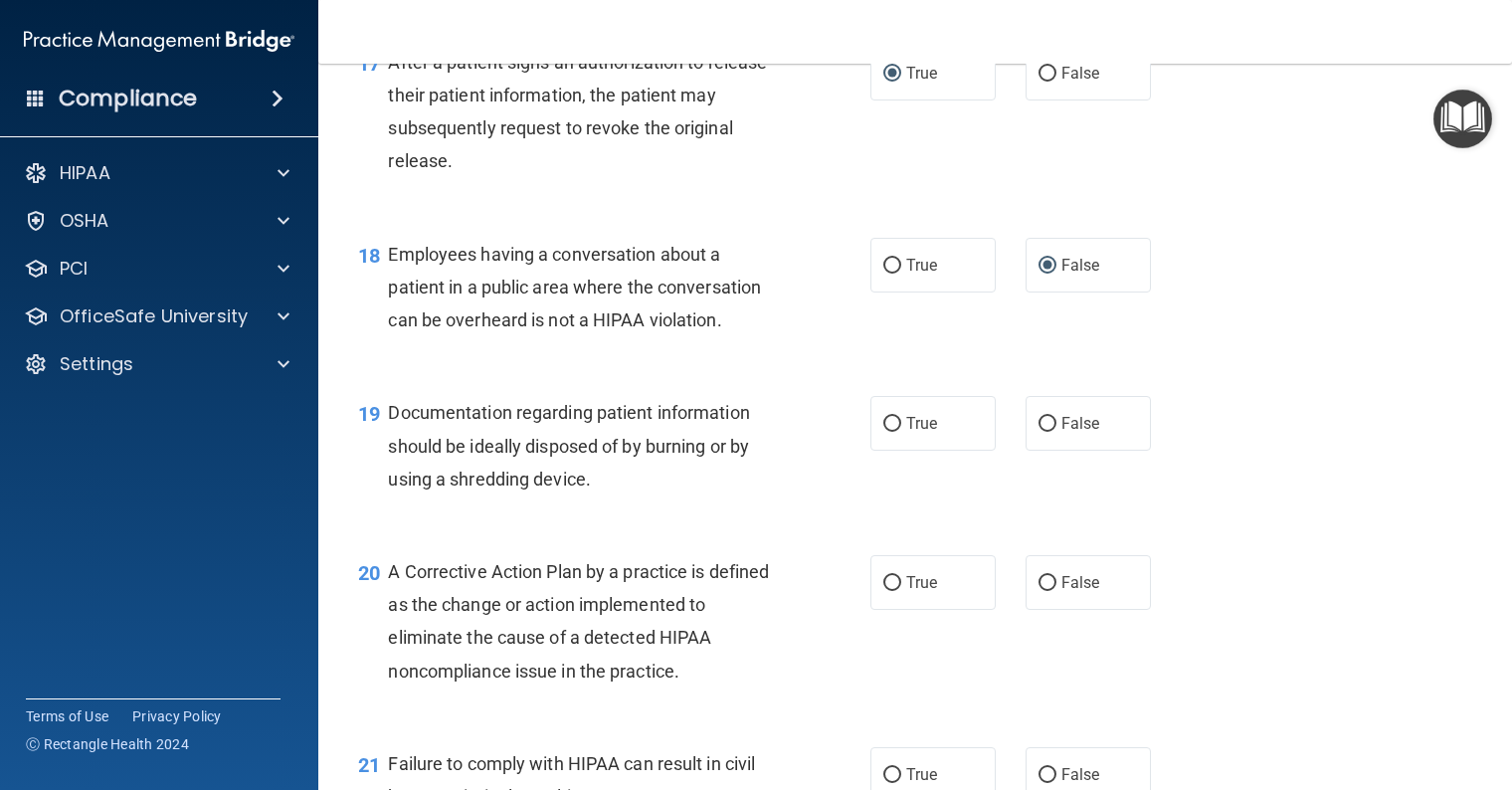 click on "True" at bounding box center [933, 423] 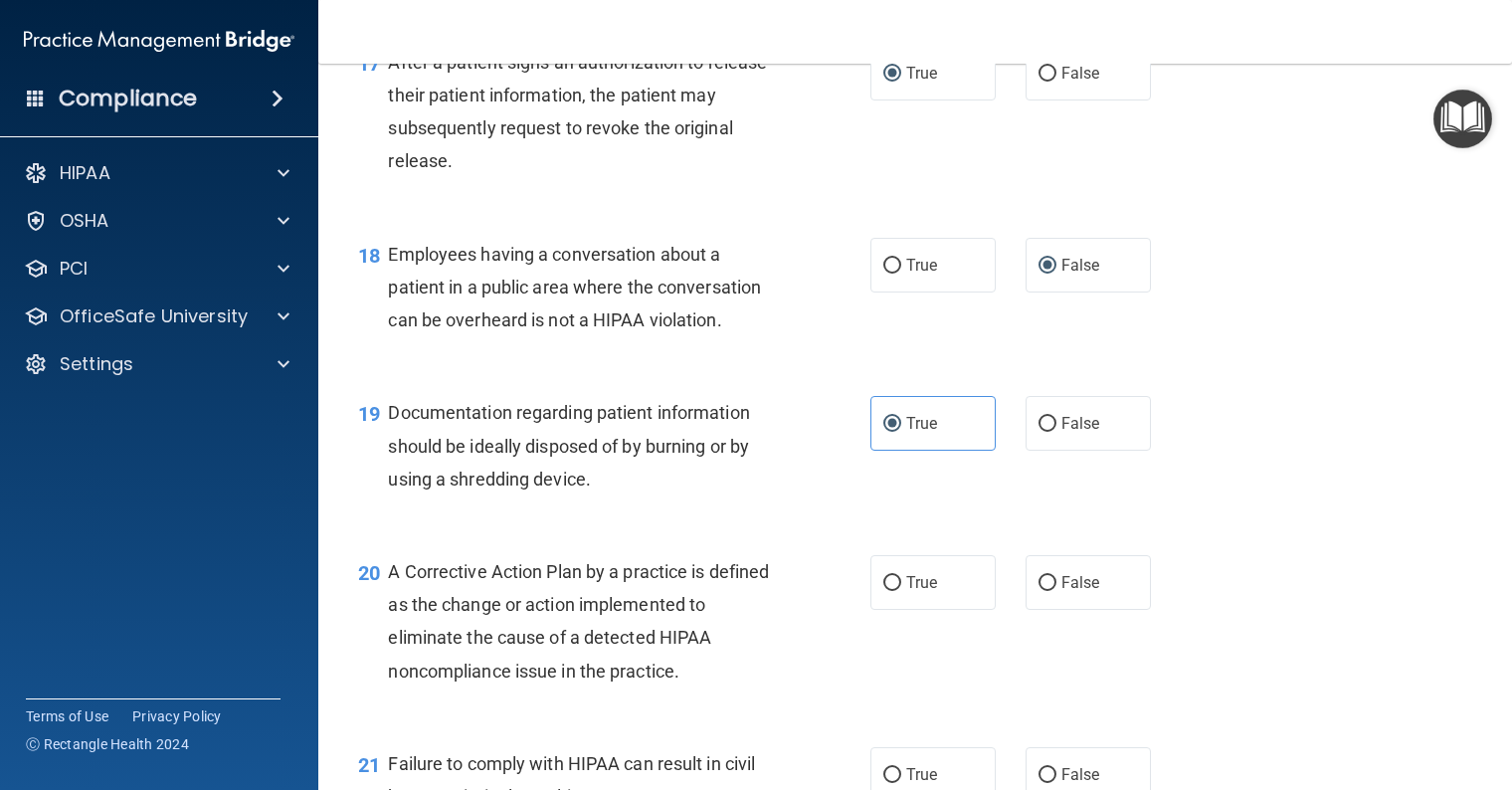 click on "True" at bounding box center (933, 582) 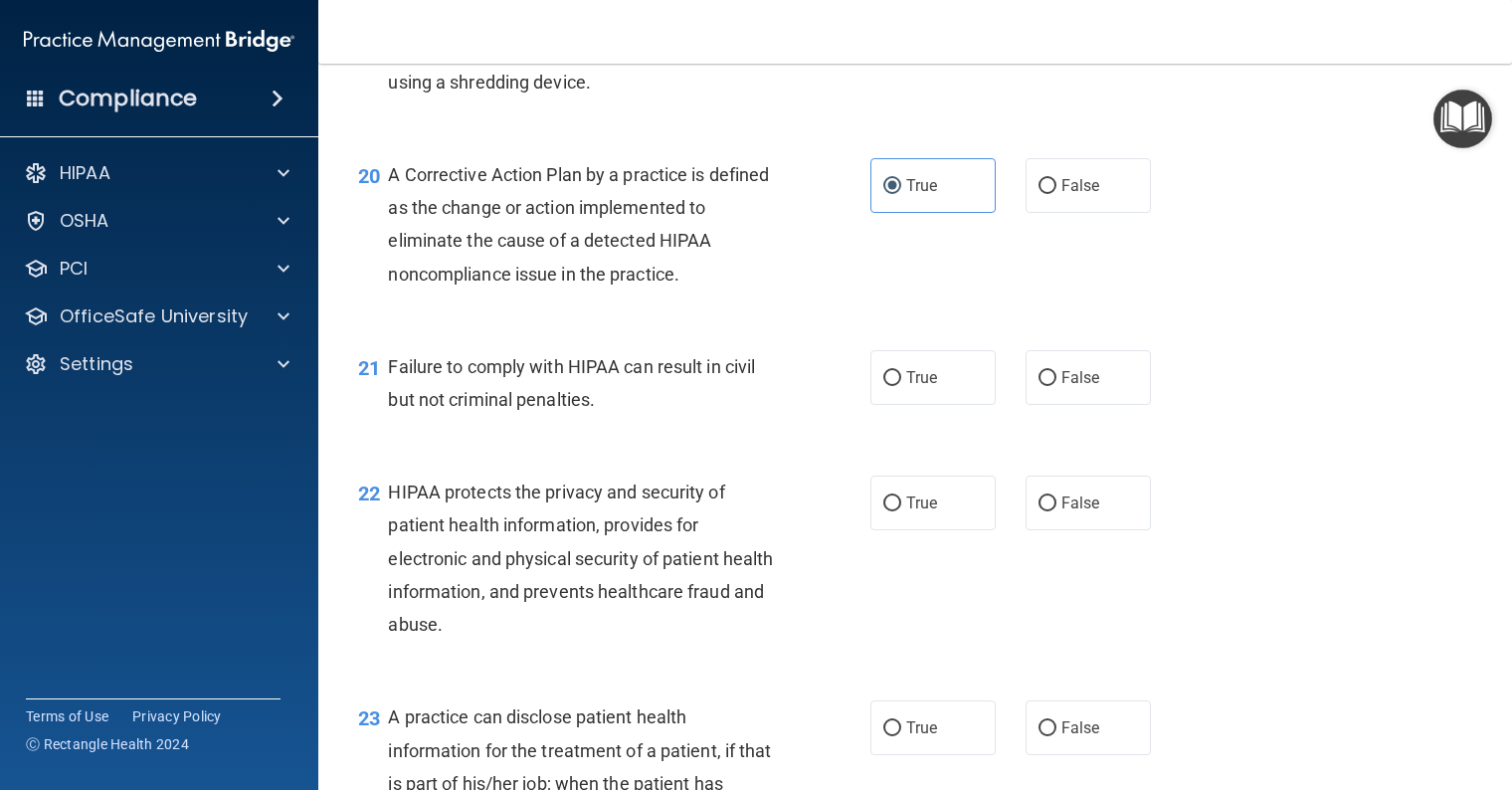 scroll, scrollTop: 3184, scrollLeft: 0, axis: vertical 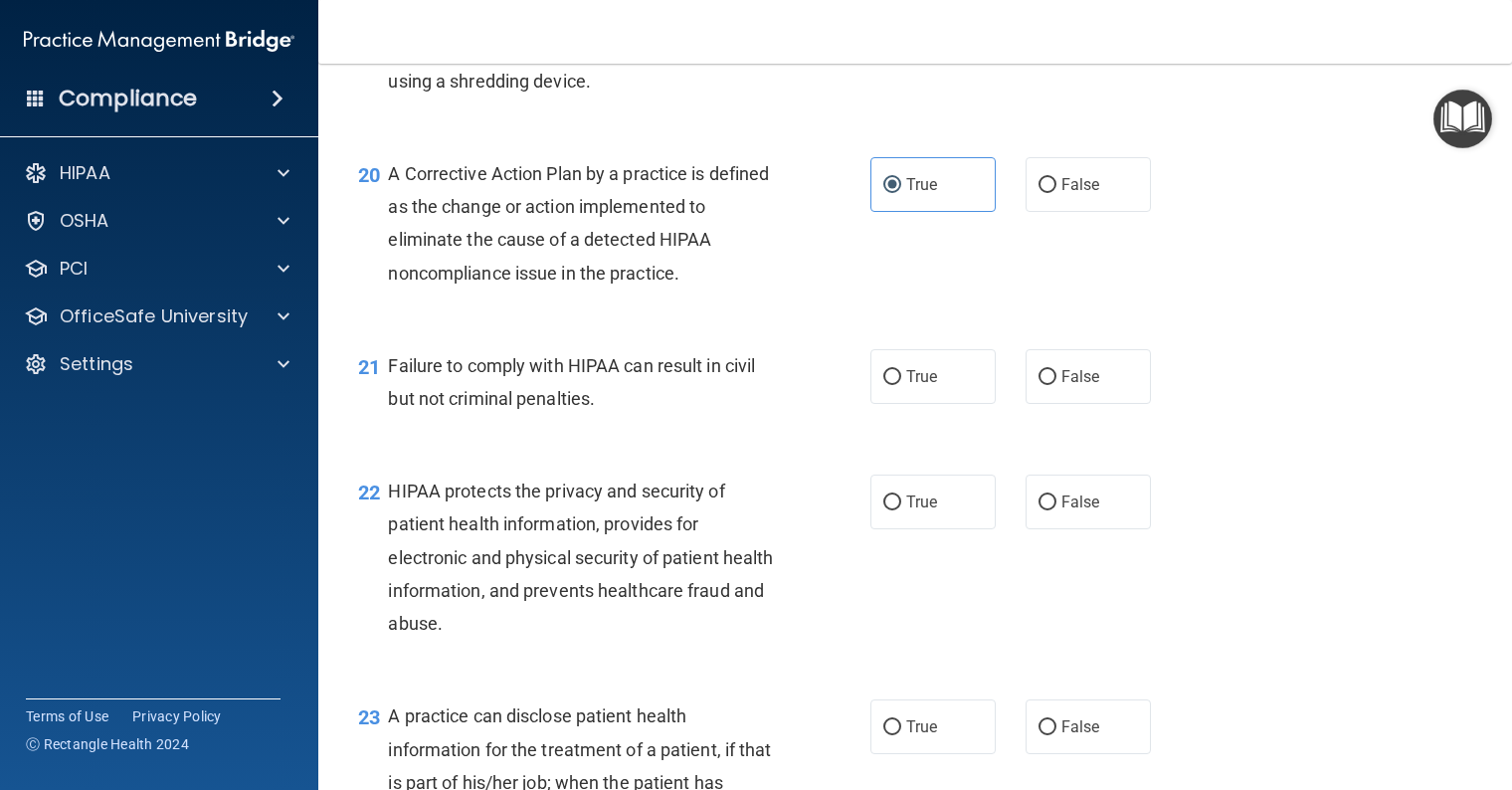 click on "False" at bounding box center [1047, 377] 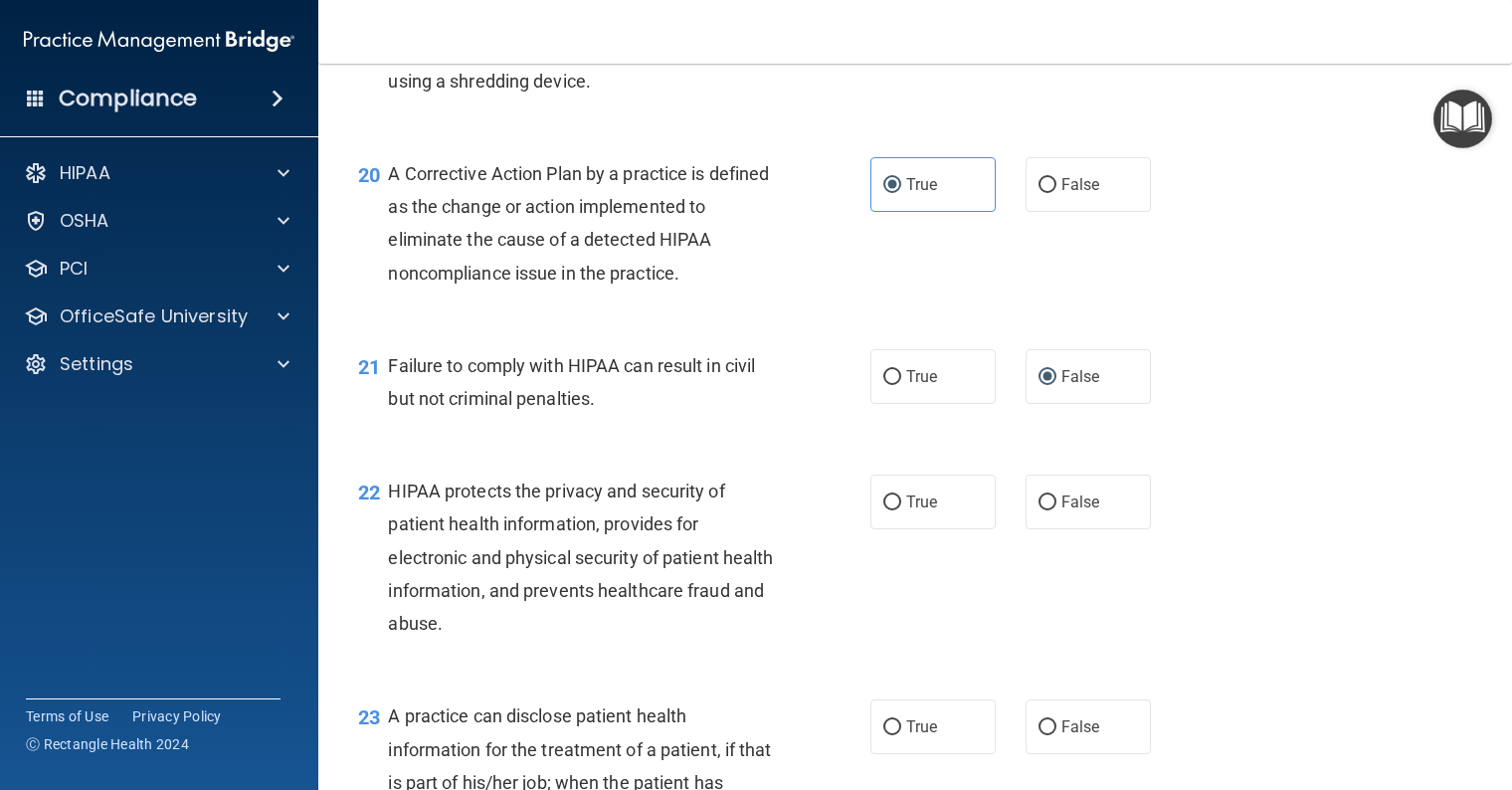 click on "True" at bounding box center [892, 502] 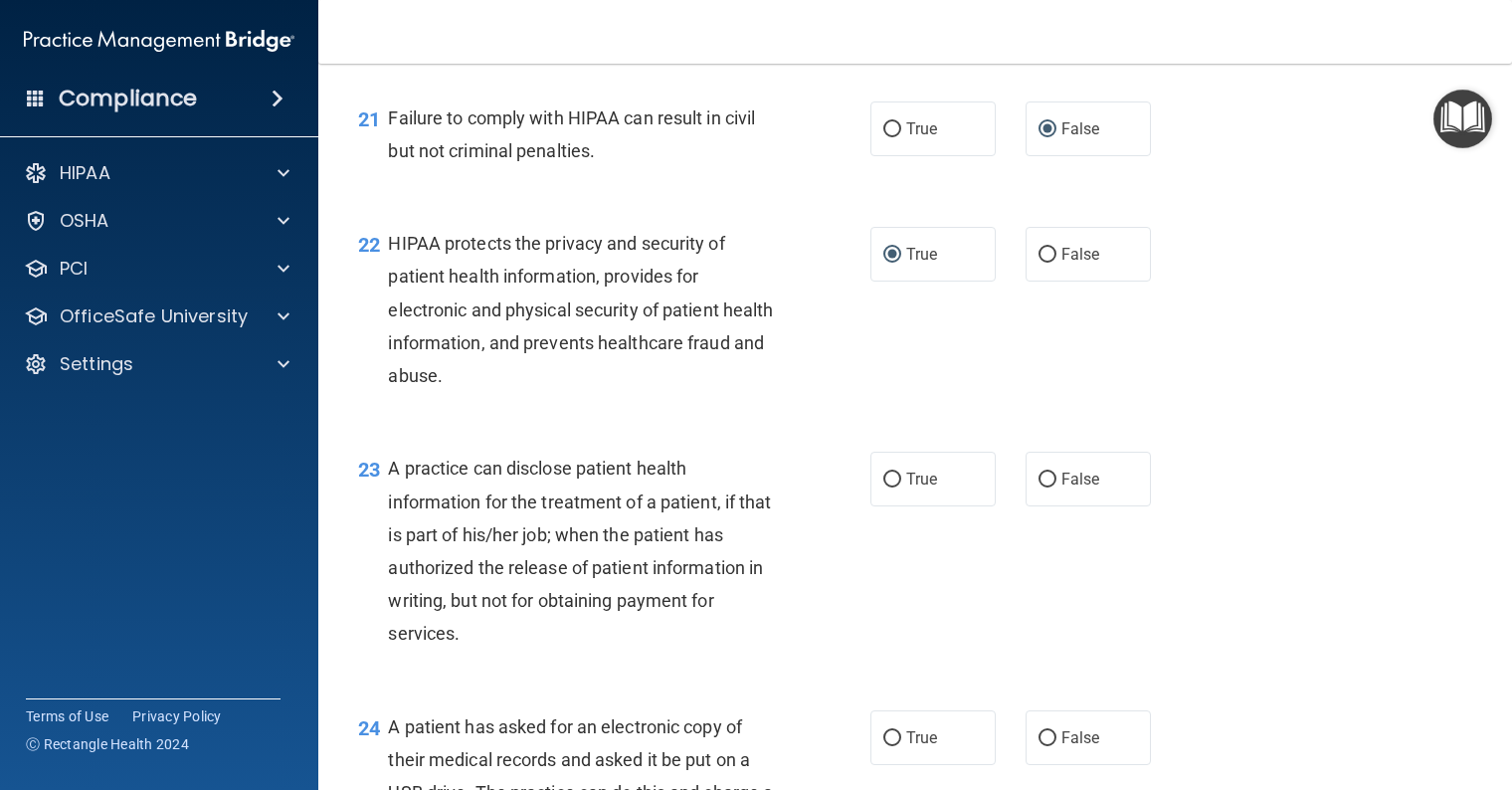scroll, scrollTop: 3482, scrollLeft: 0, axis: vertical 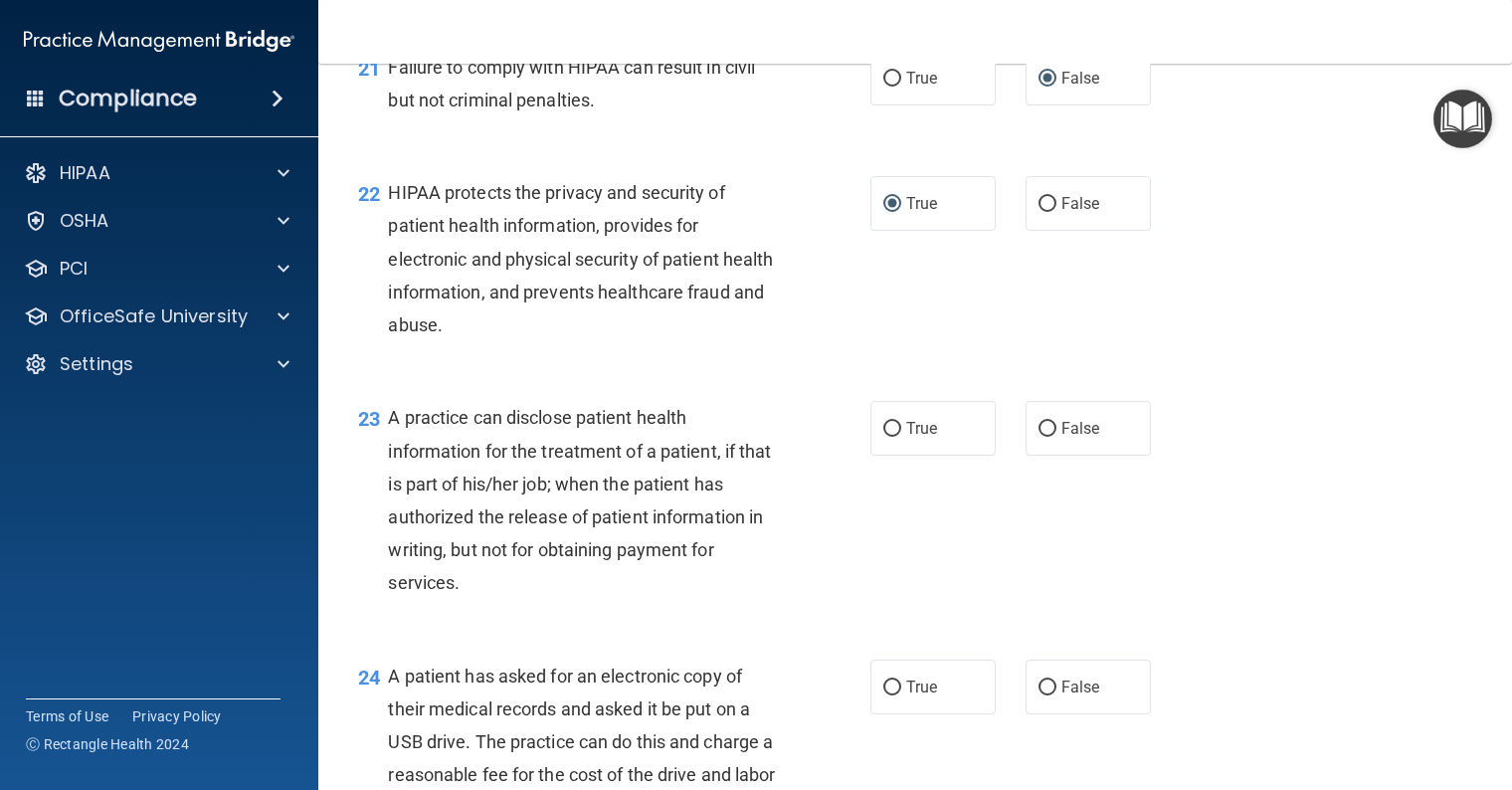 drag, startPoint x: 1035, startPoint y: 460, endPoint x: 927, endPoint y: 483, distance: 110.42192 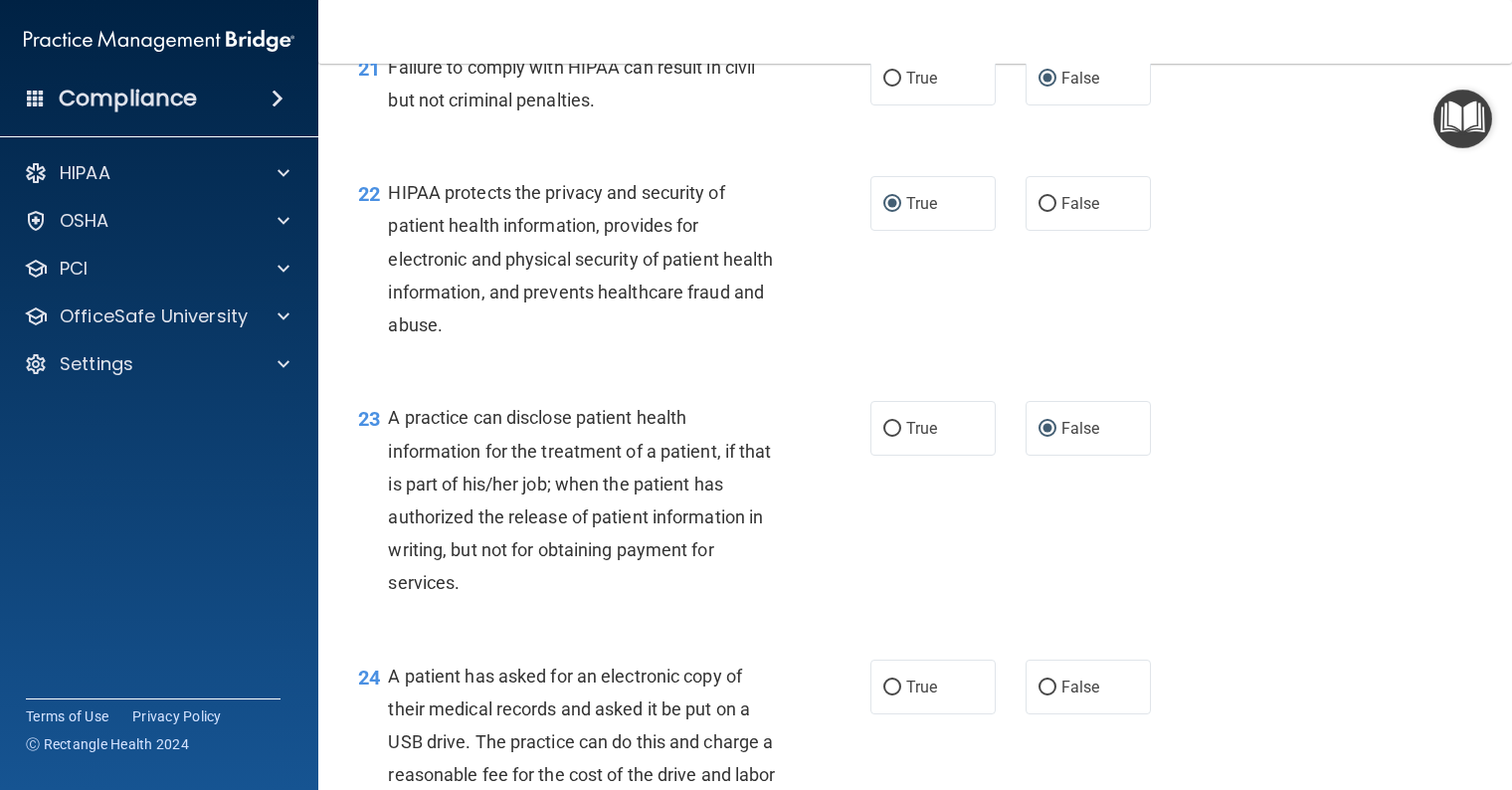 scroll, scrollTop: 3582, scrollLeft: 0, axis: vertical 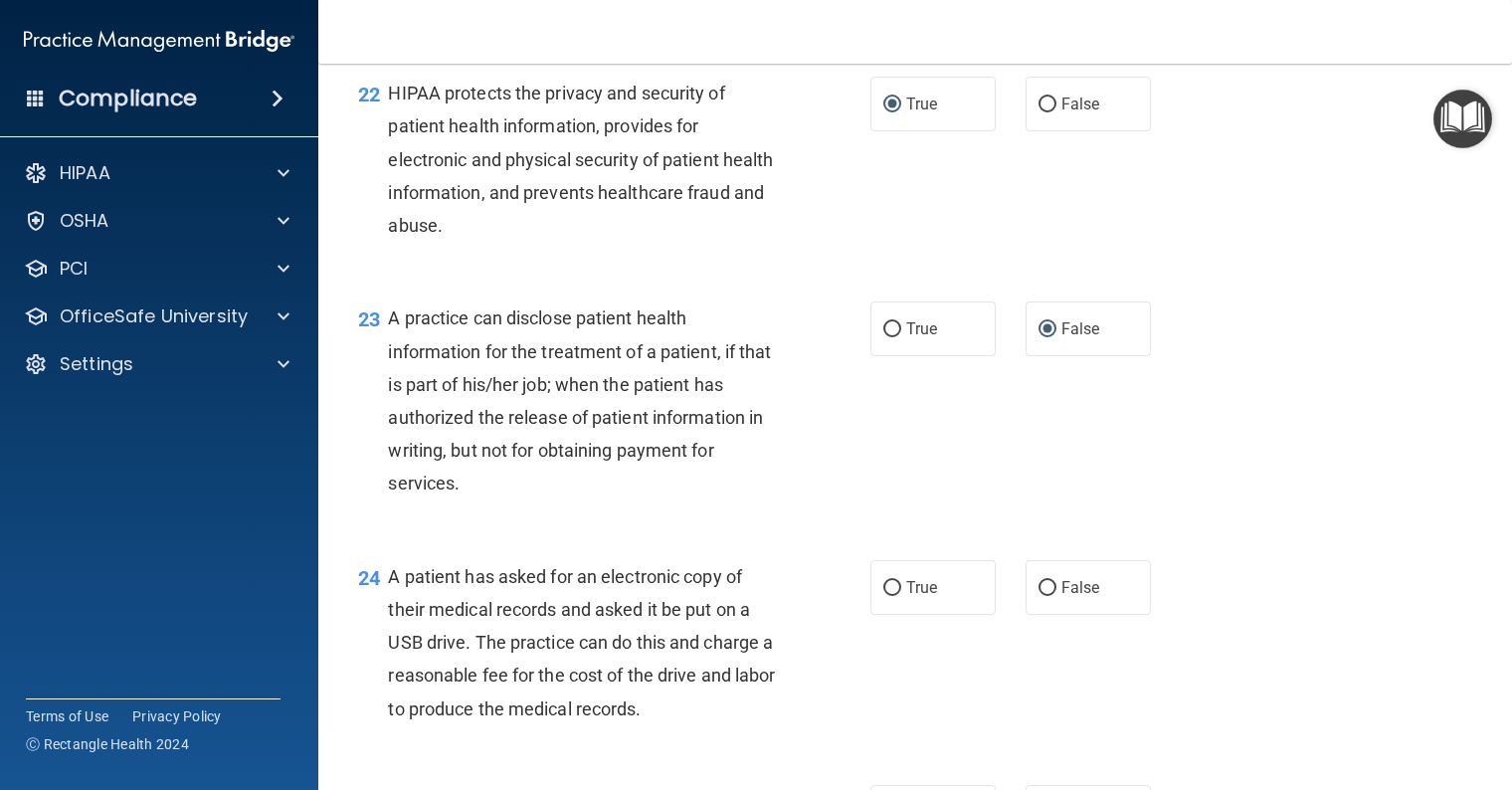 click on "True" at bounding box center (892, 588) 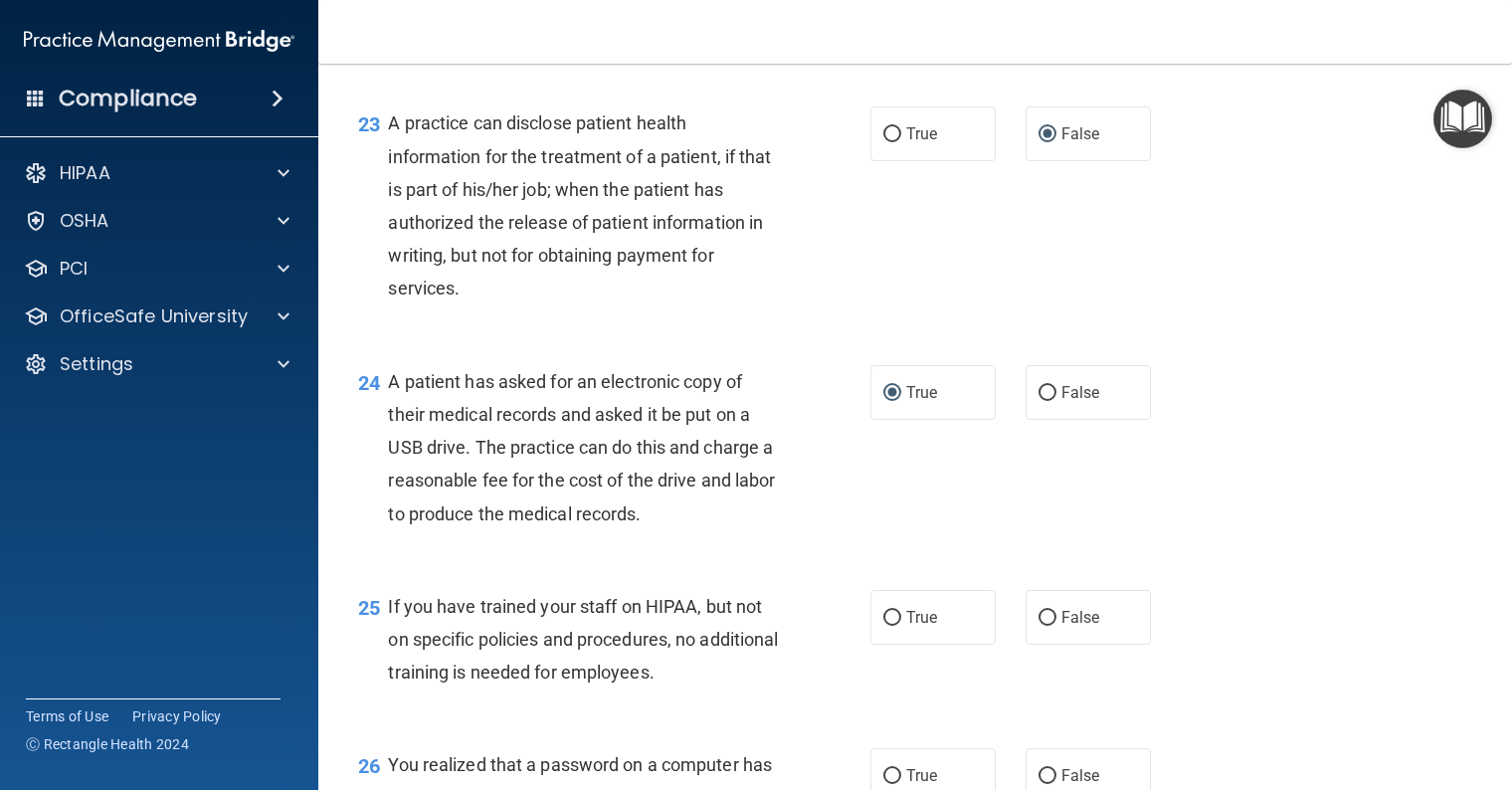scroll, scrollTop: 3781, scrollLeft: 0, axis: vertical 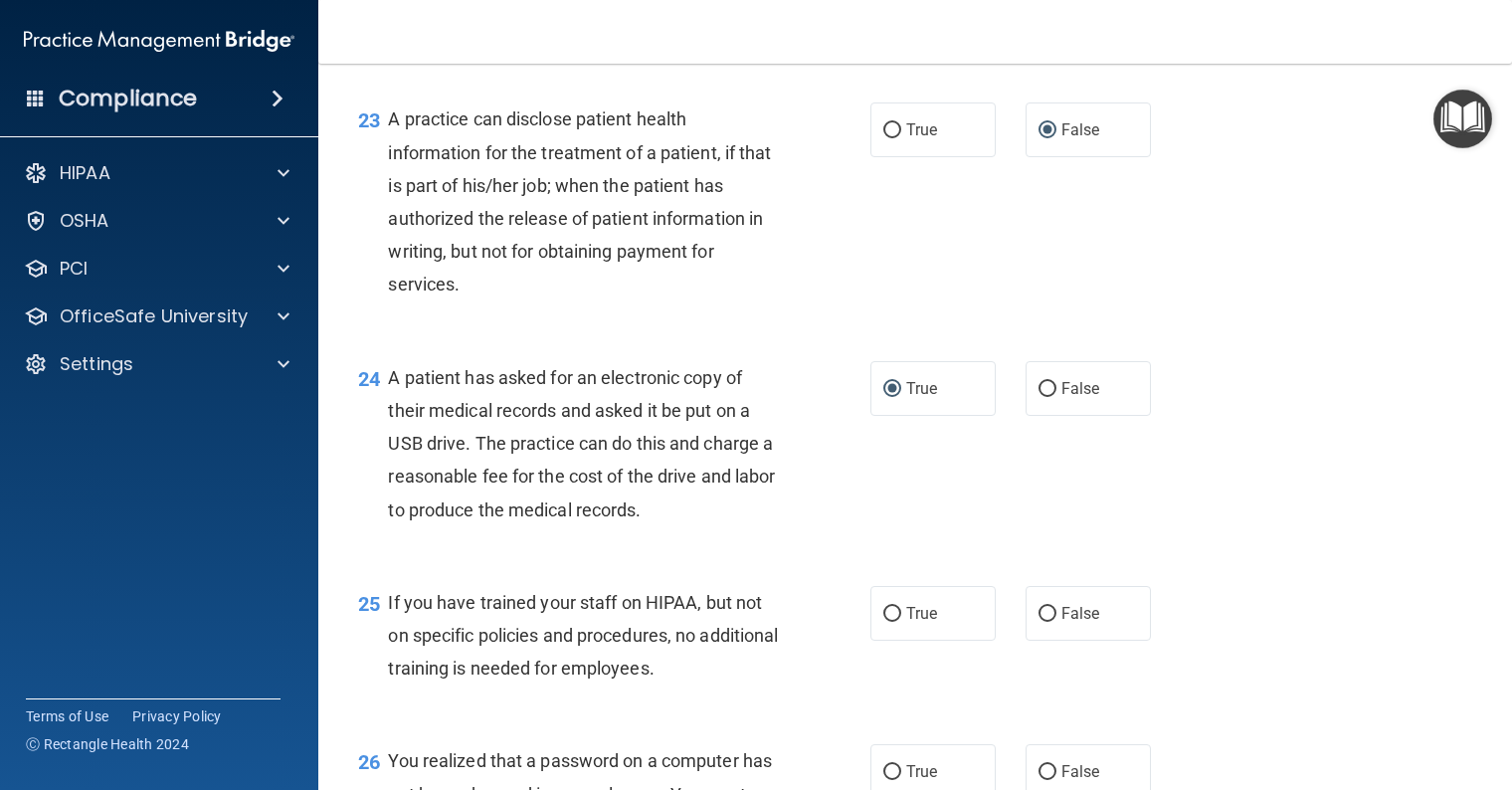 click on "False" at bounding box center [1088, 613] 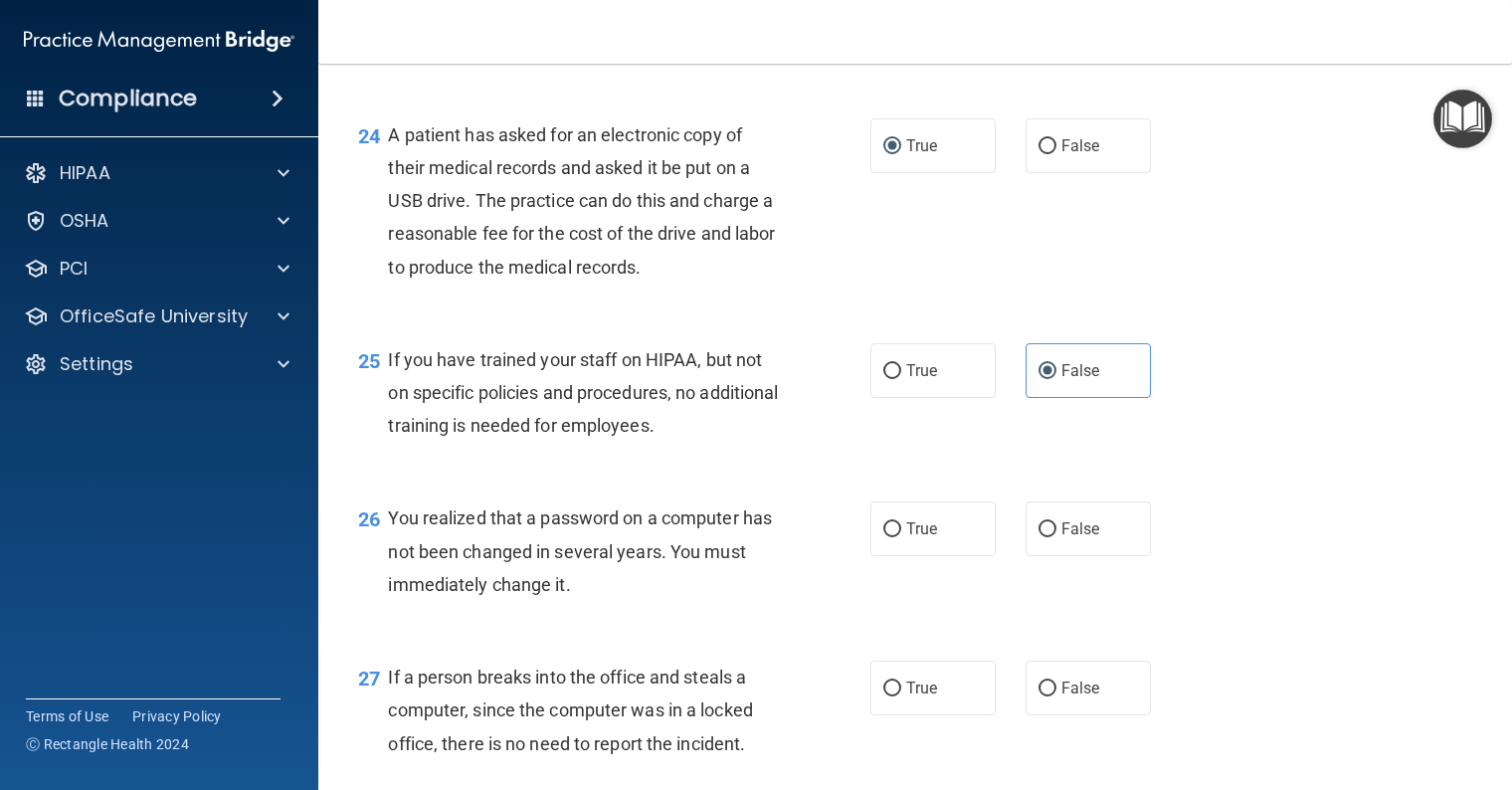 scroll, scrollTop: 4079, scrollLeft: 0, axis: vertical 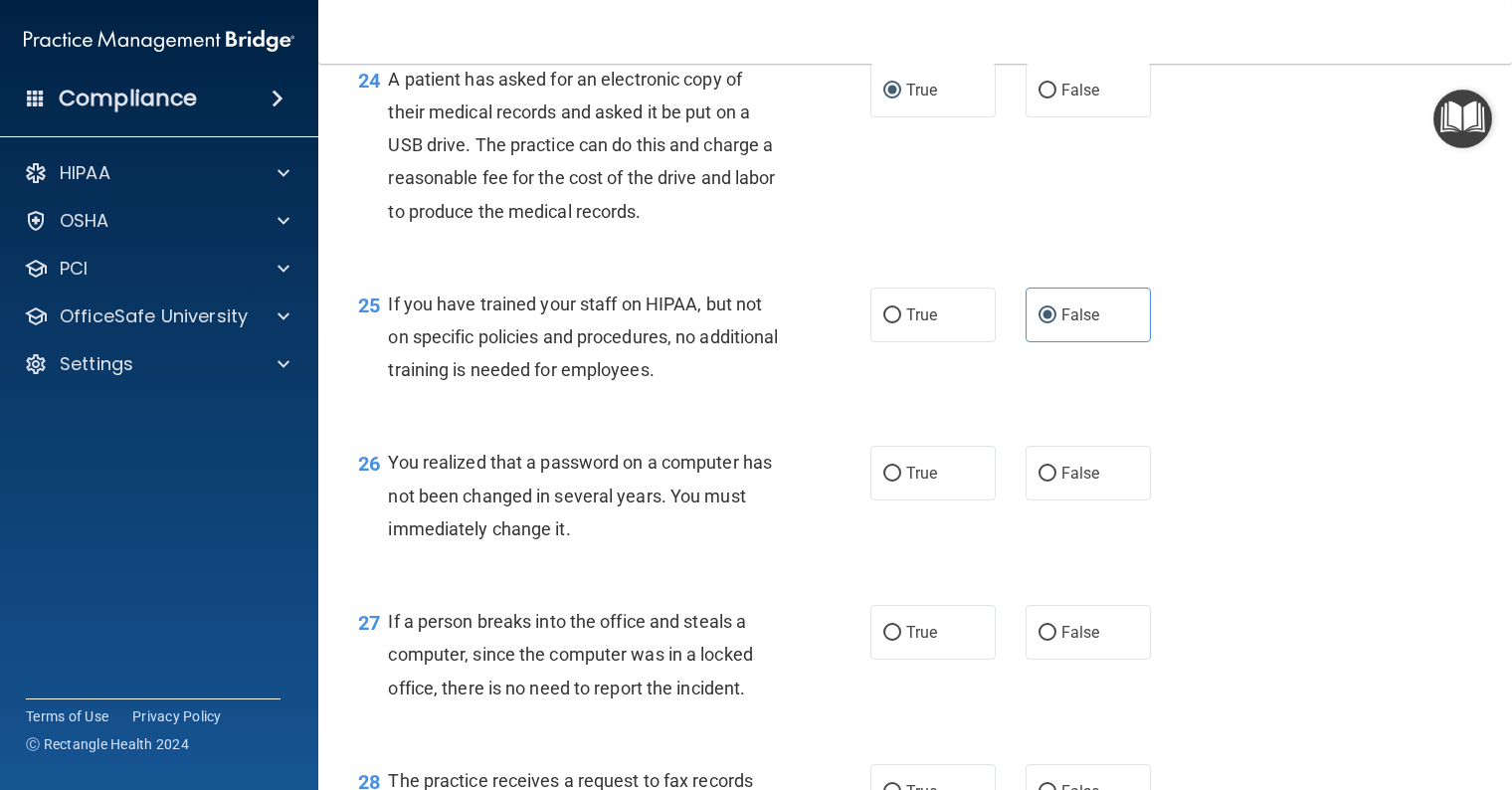 click on "True" at bounding box center [892, 474] 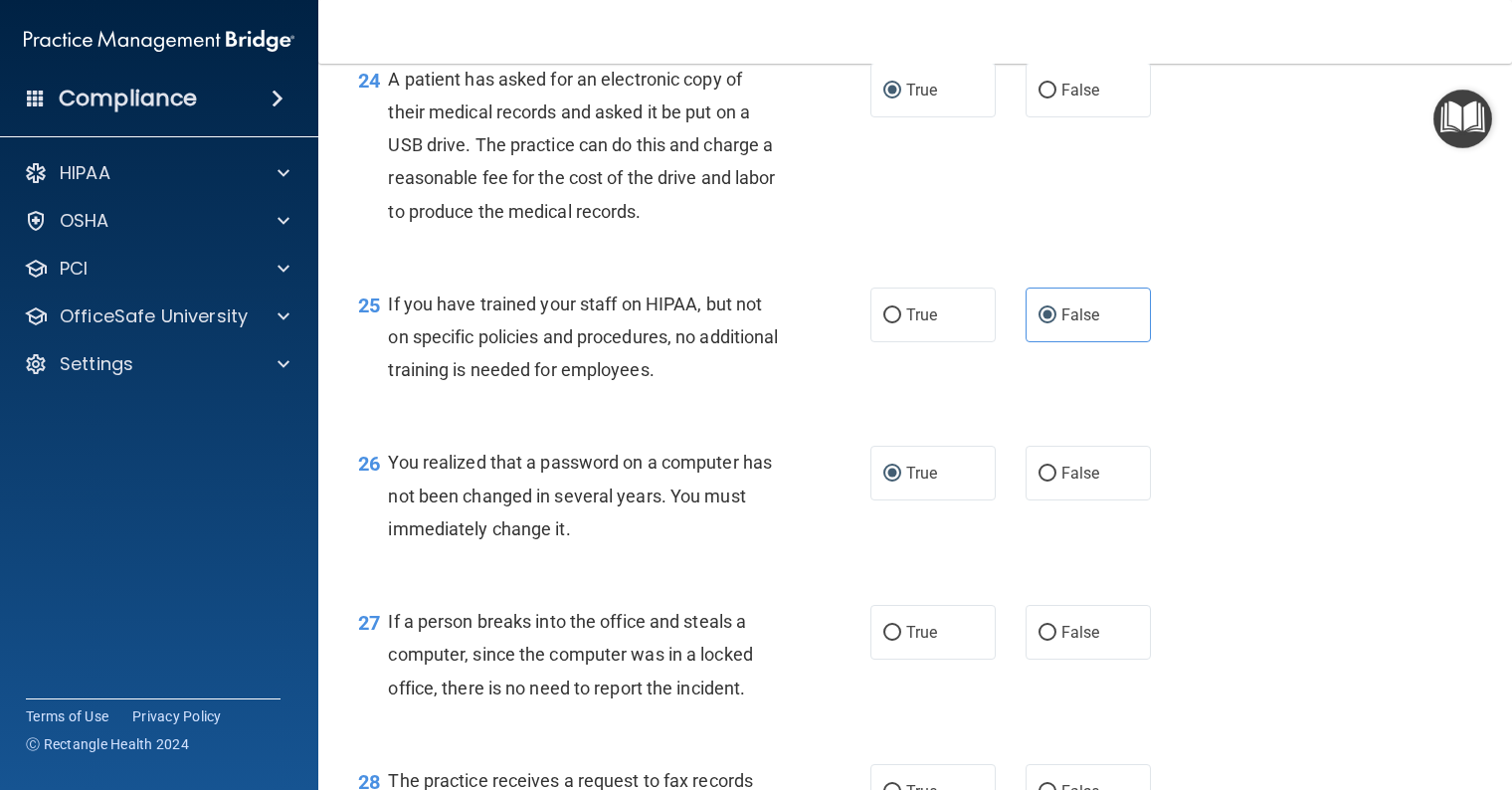 click on "False" at bounding box center [1047, 633] 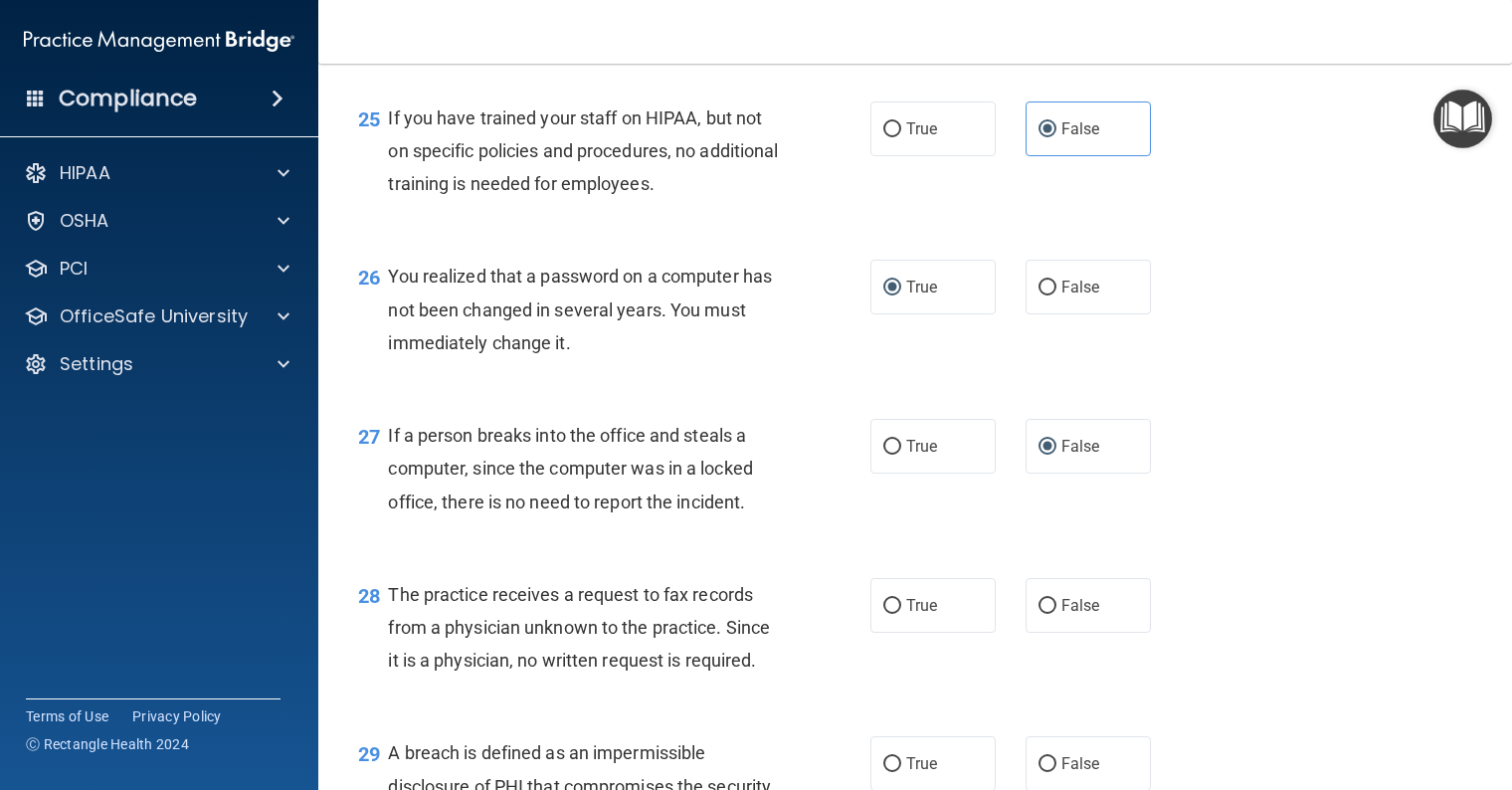 scroll, scrollTop: 4278, scrollLeft: 0, axis: vertical 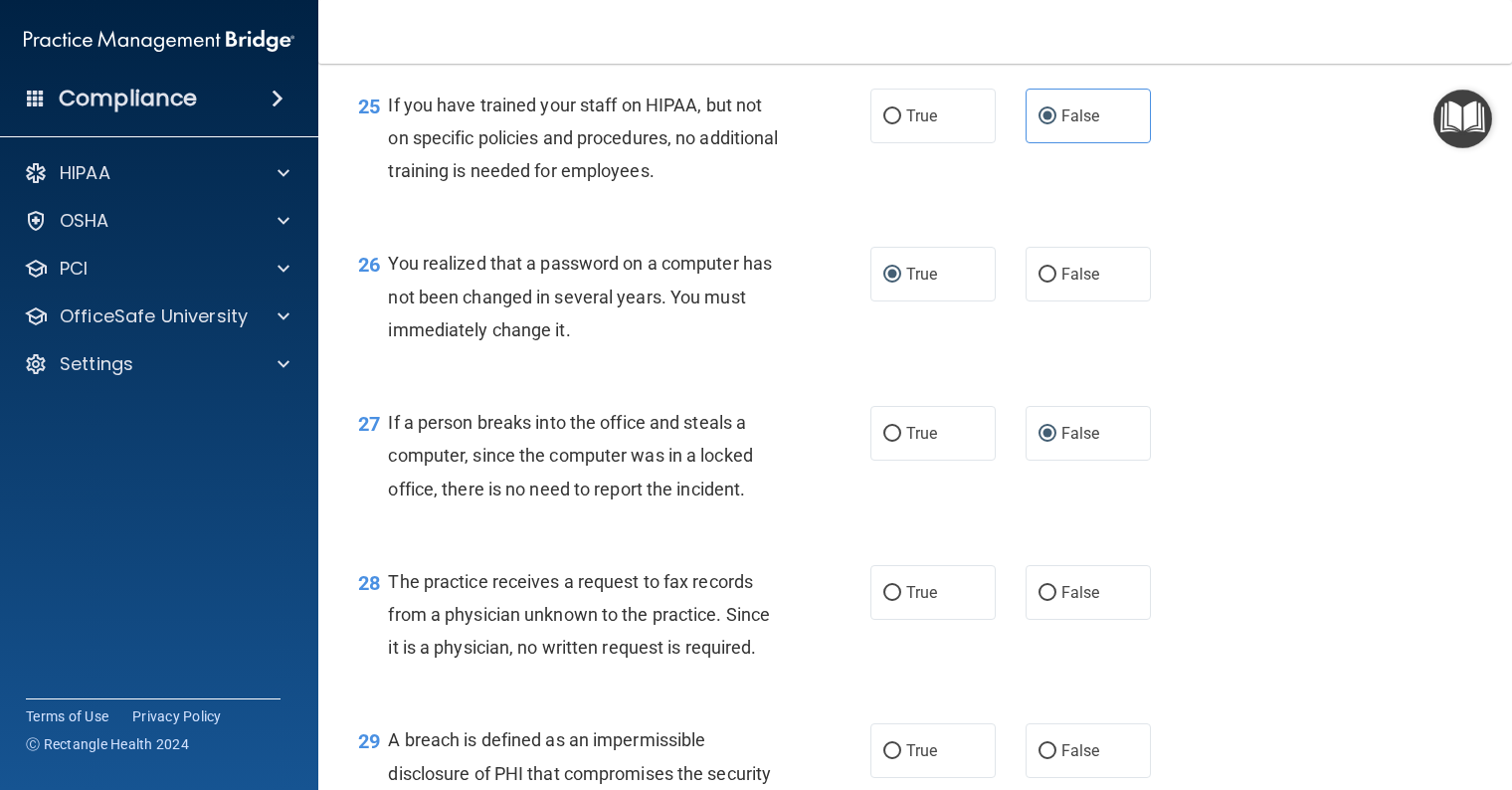 click on "False" at bounding box center [1047, 593] 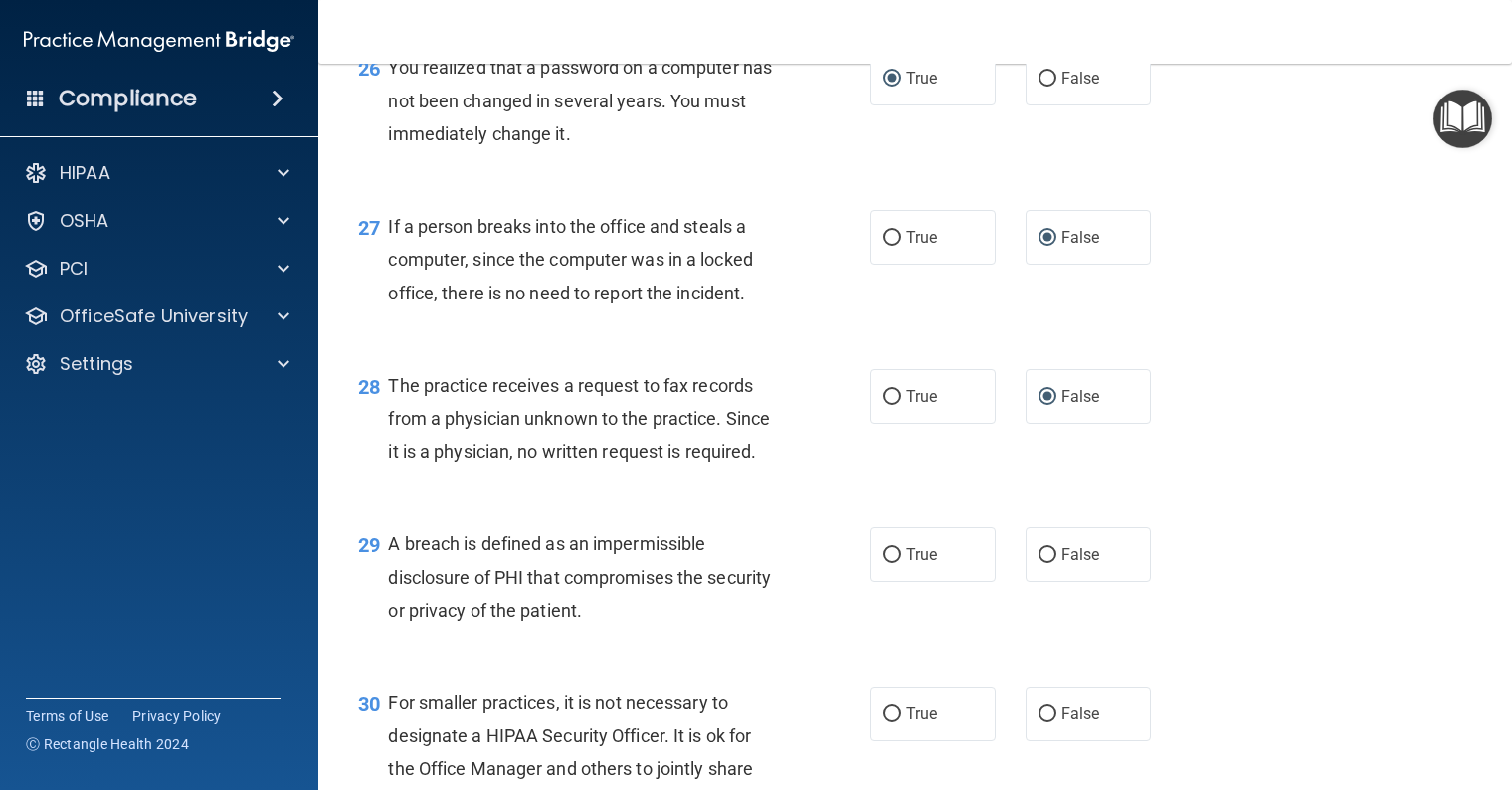 scroll, scrollTop: 4477, scrollLeft: 0, axis: vertical 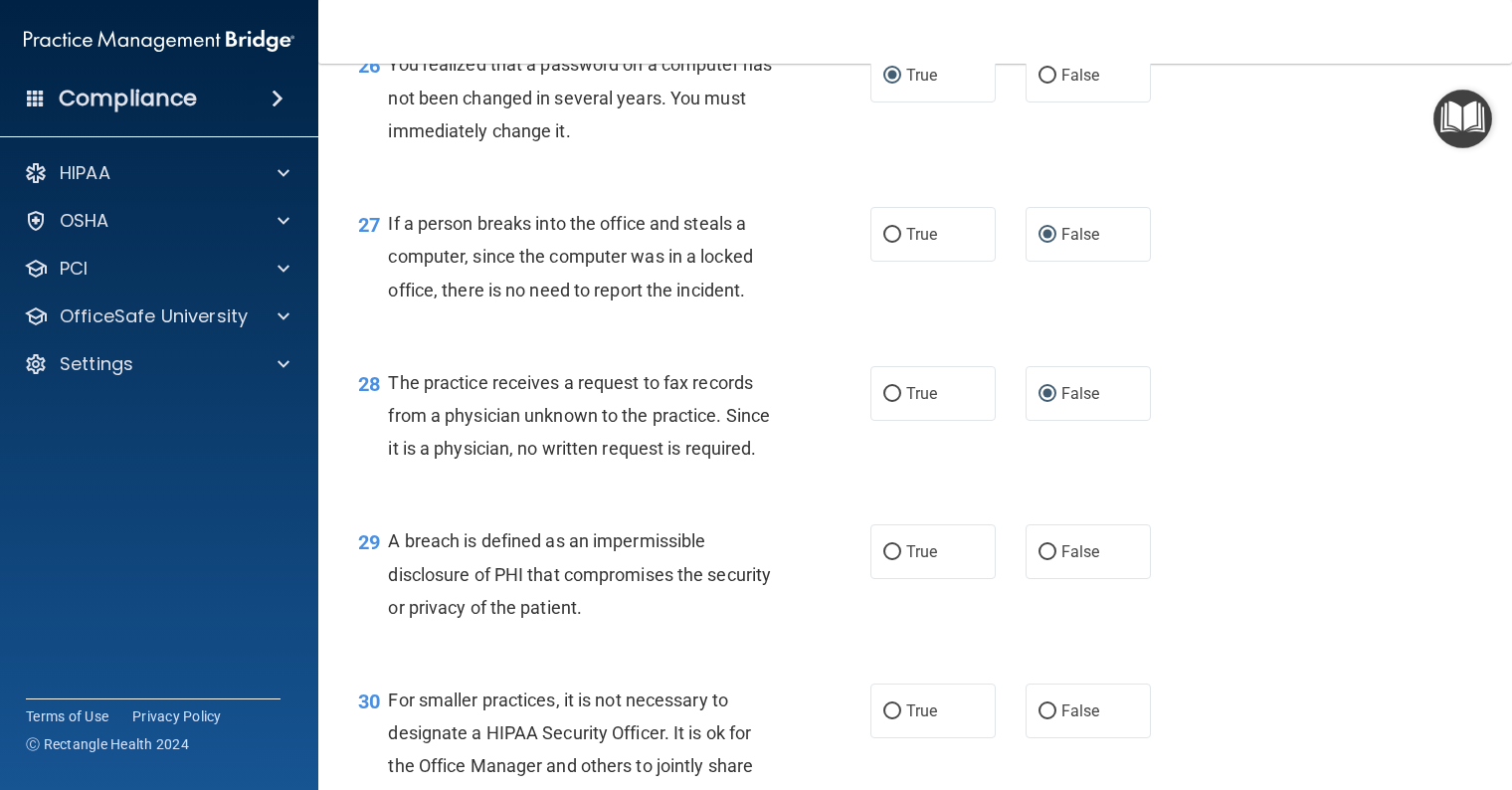 click on "True" at bounding box center (892, 552) 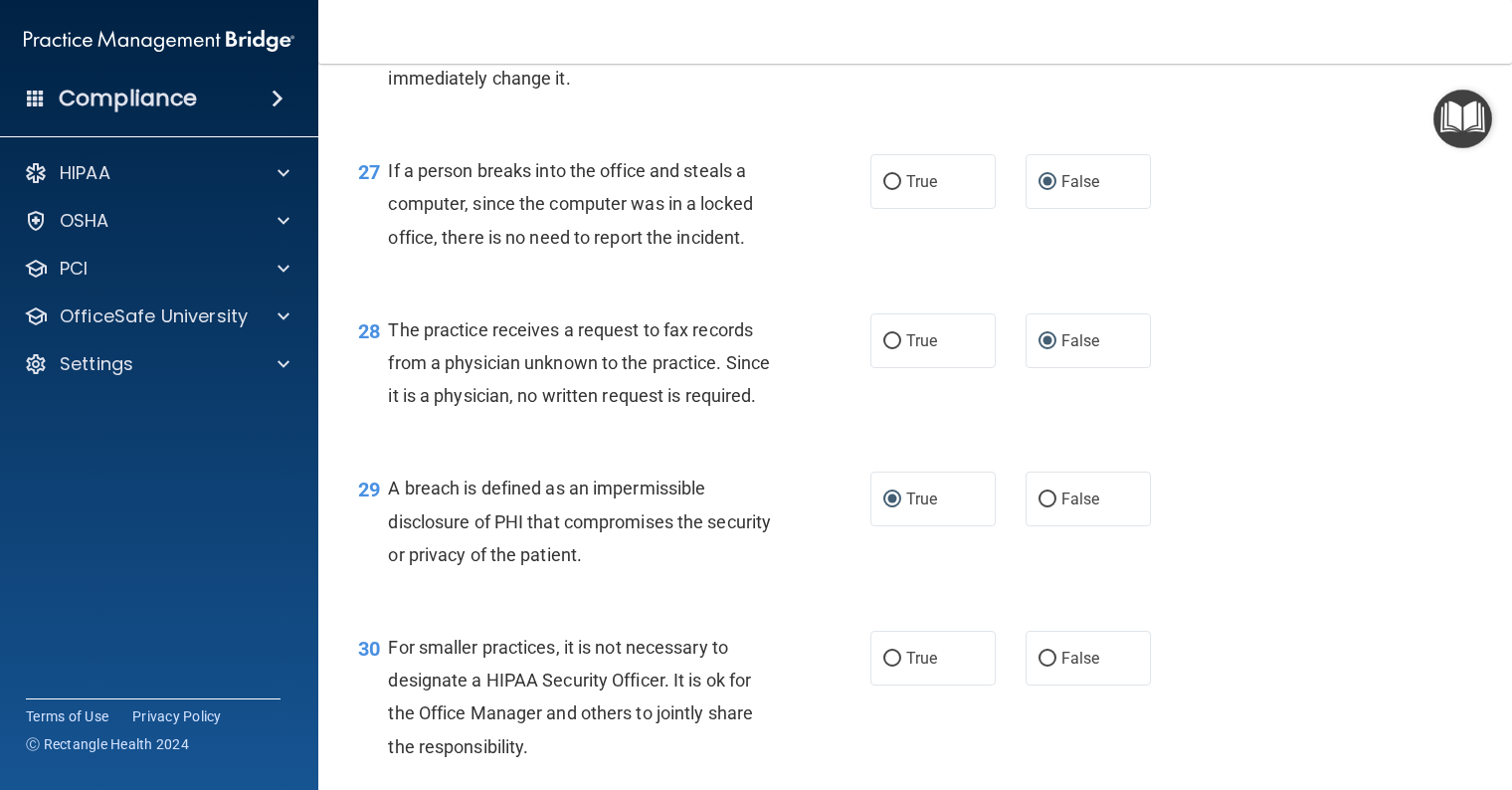 scroll, scrollTop: 4577, scrollLeft: 0, axis: vertical 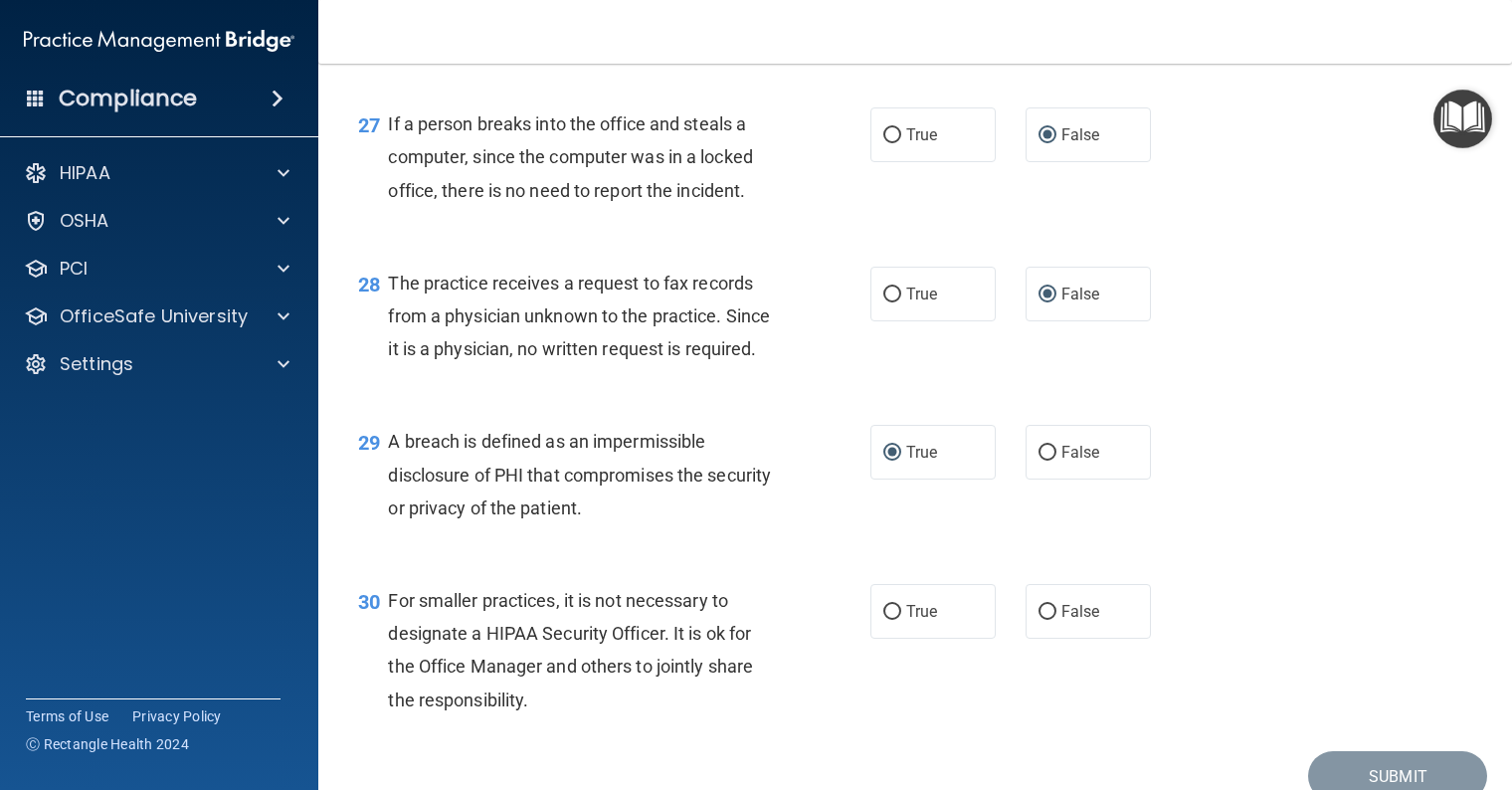 click on "False" at bounding box center (1047, 612) 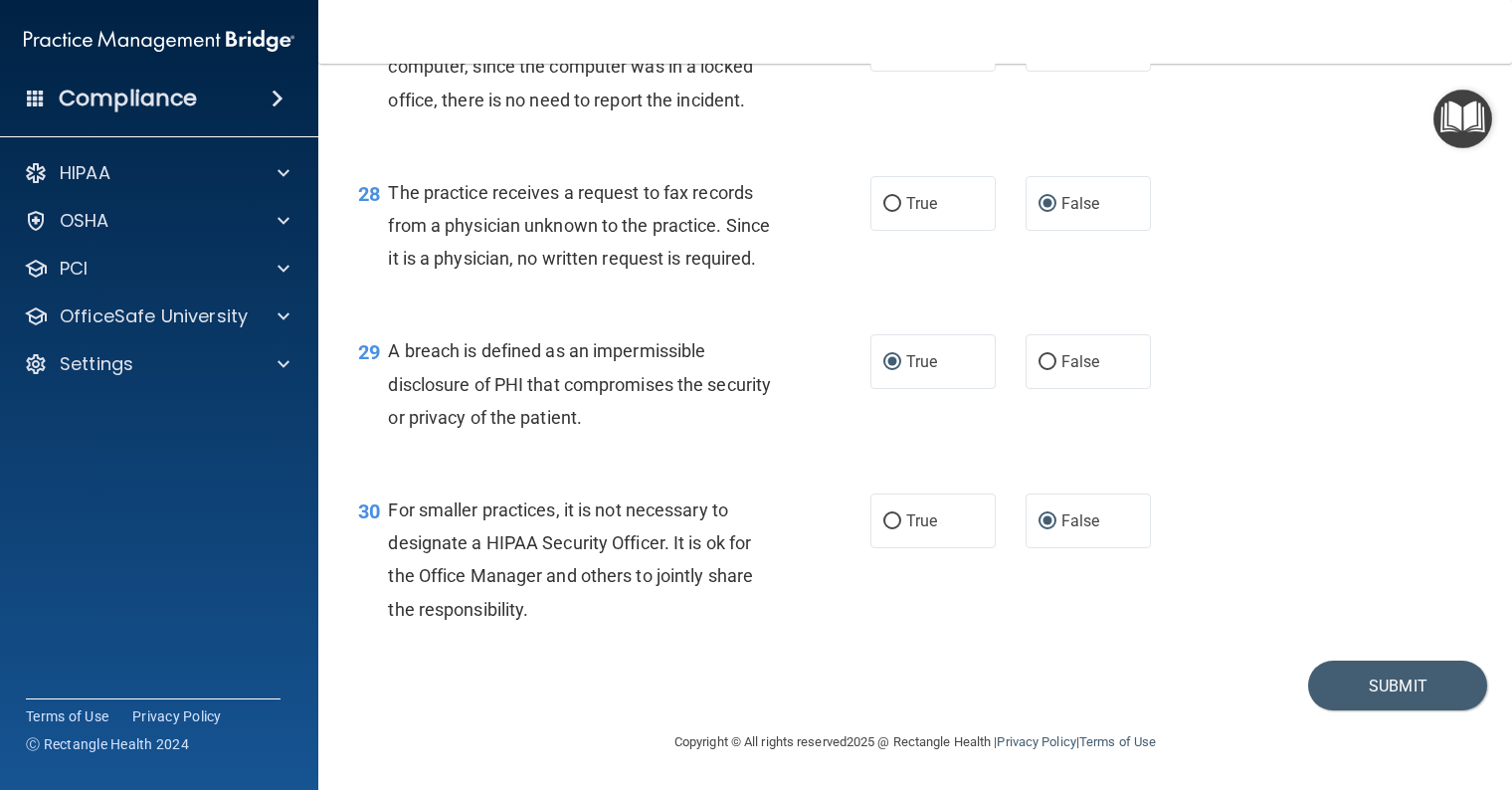 scroll, scrollTop: 4700, scrollLeft: 0, axis: vertical 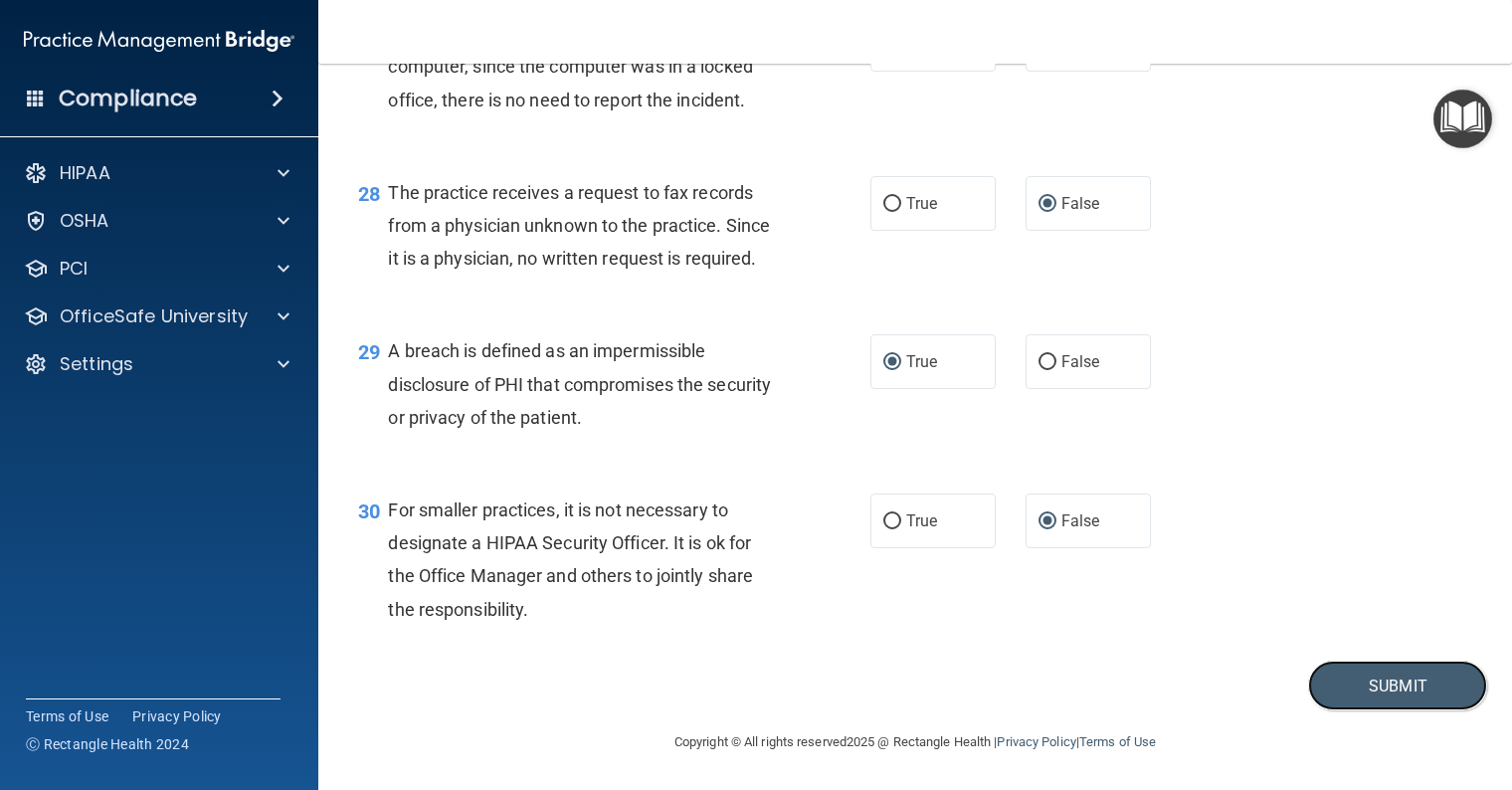 click on "Submit" at bounding box center (1398, 686) 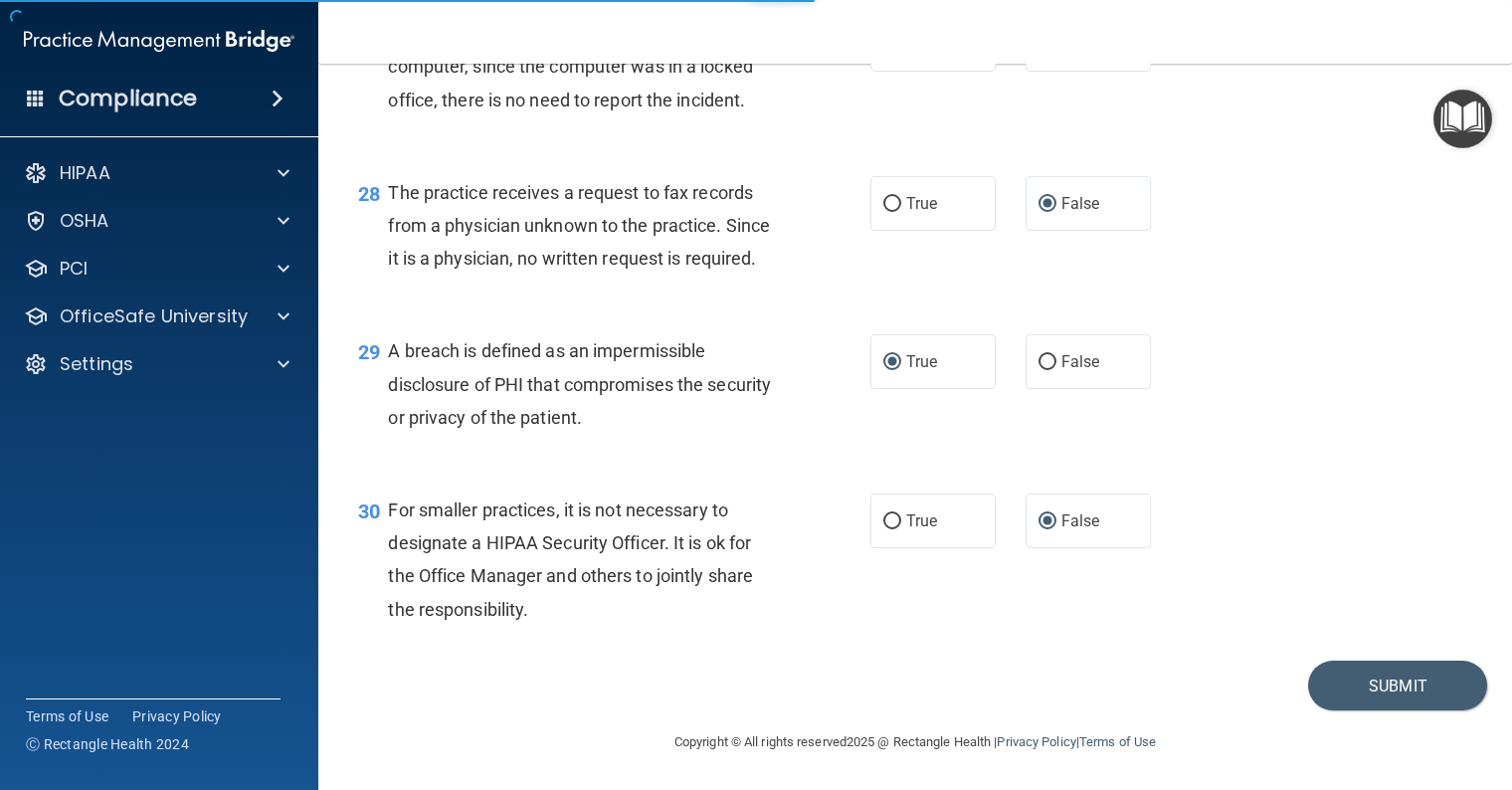 scroll, scrollTop: 0, scrollLeft: 0, axis: both 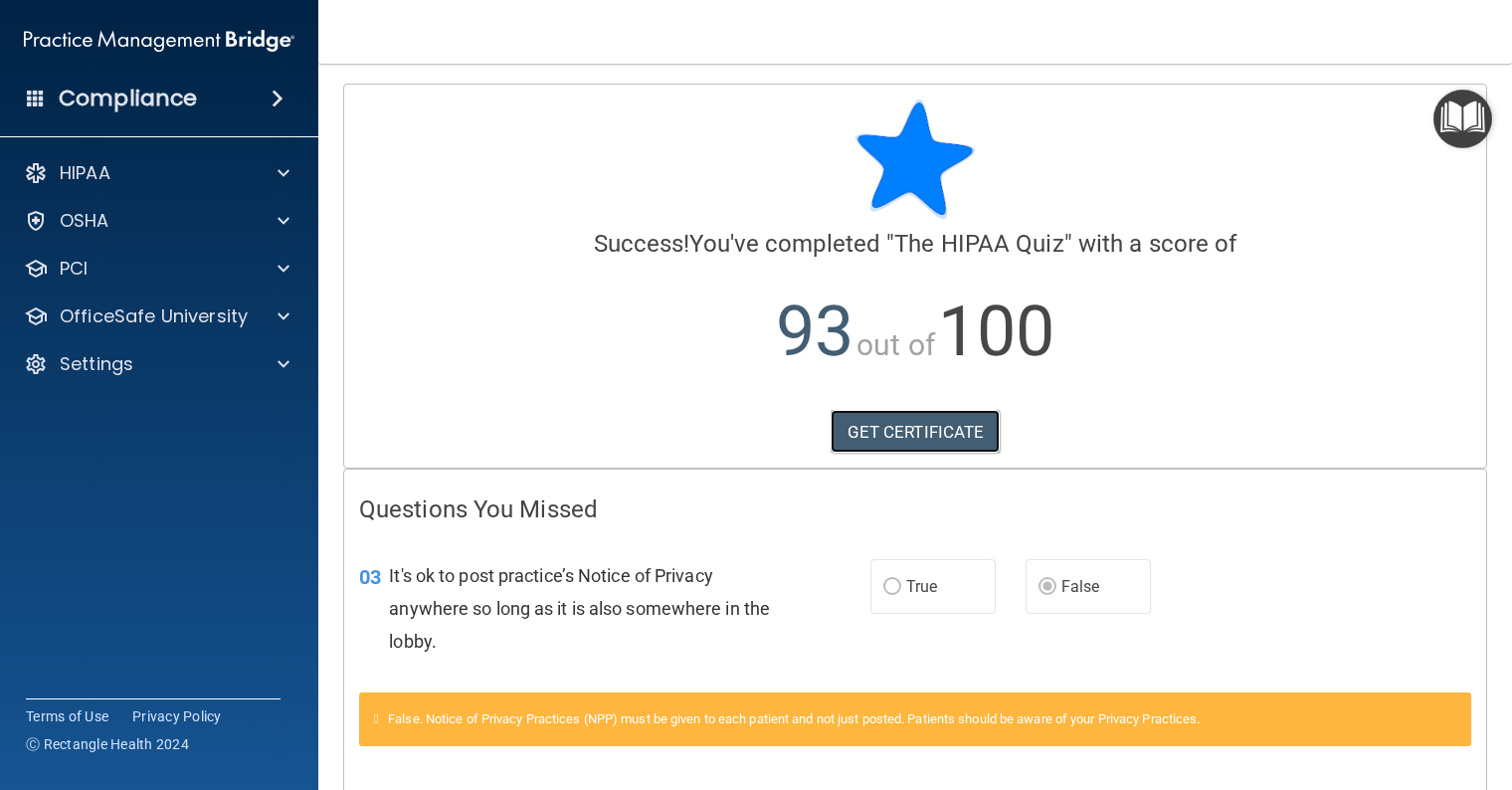click on "GET CERTIFICATE" at bounding box center [915, 432] 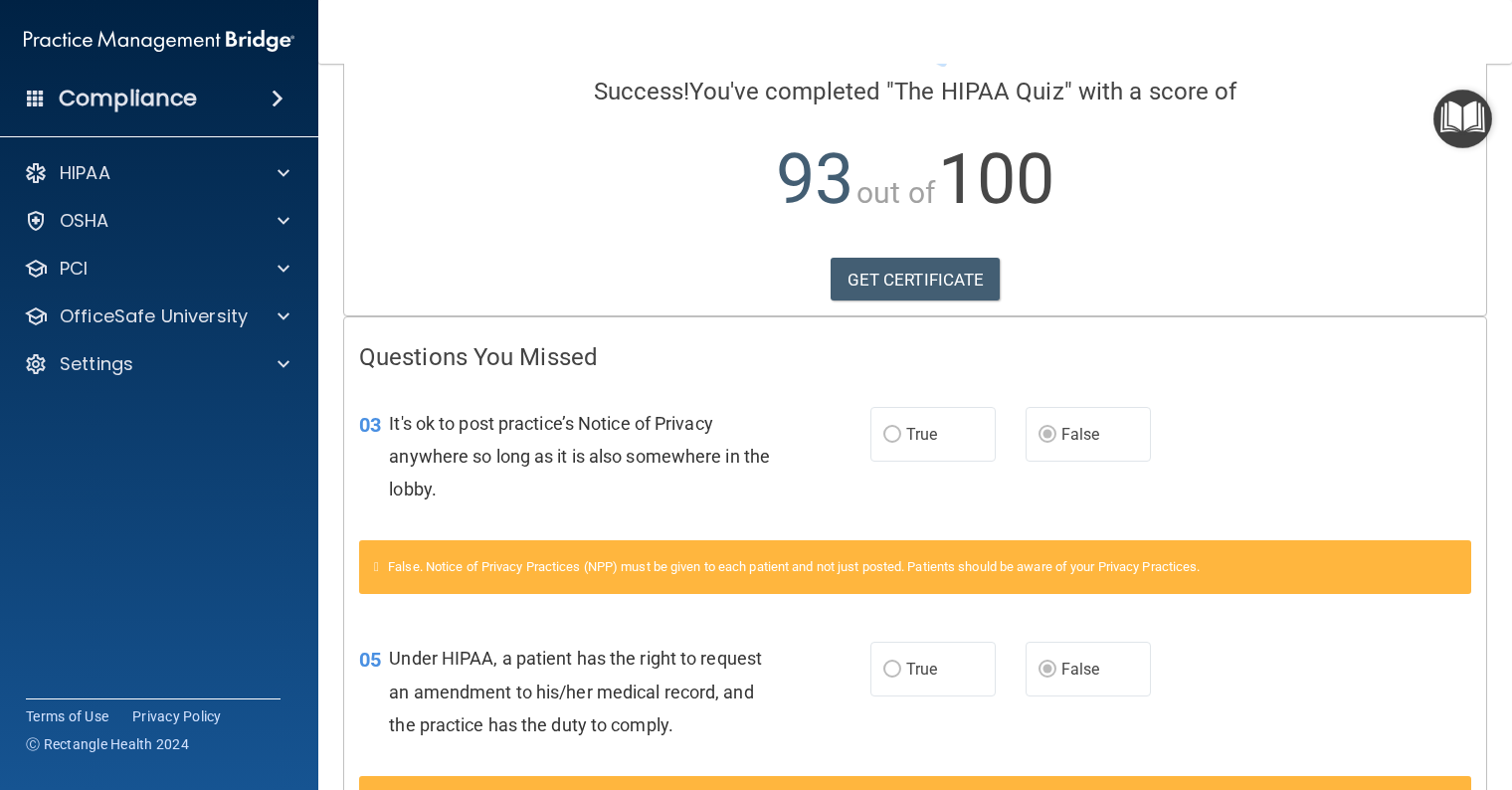 scroll, scrollTop: 0, scrollLeft: 0, axis: both 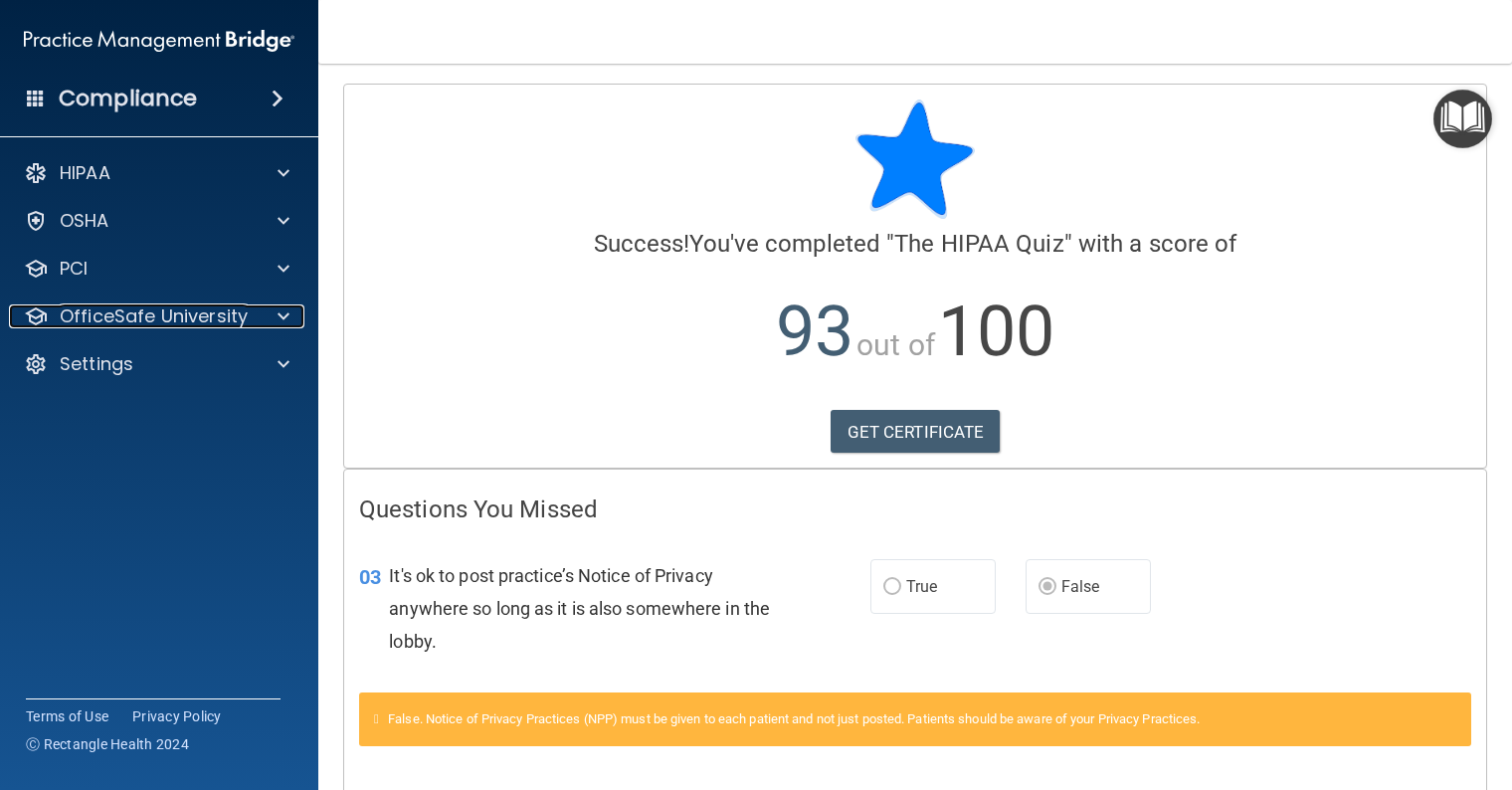 click on "OfficeSafe University" at bounding box center (153, 316) 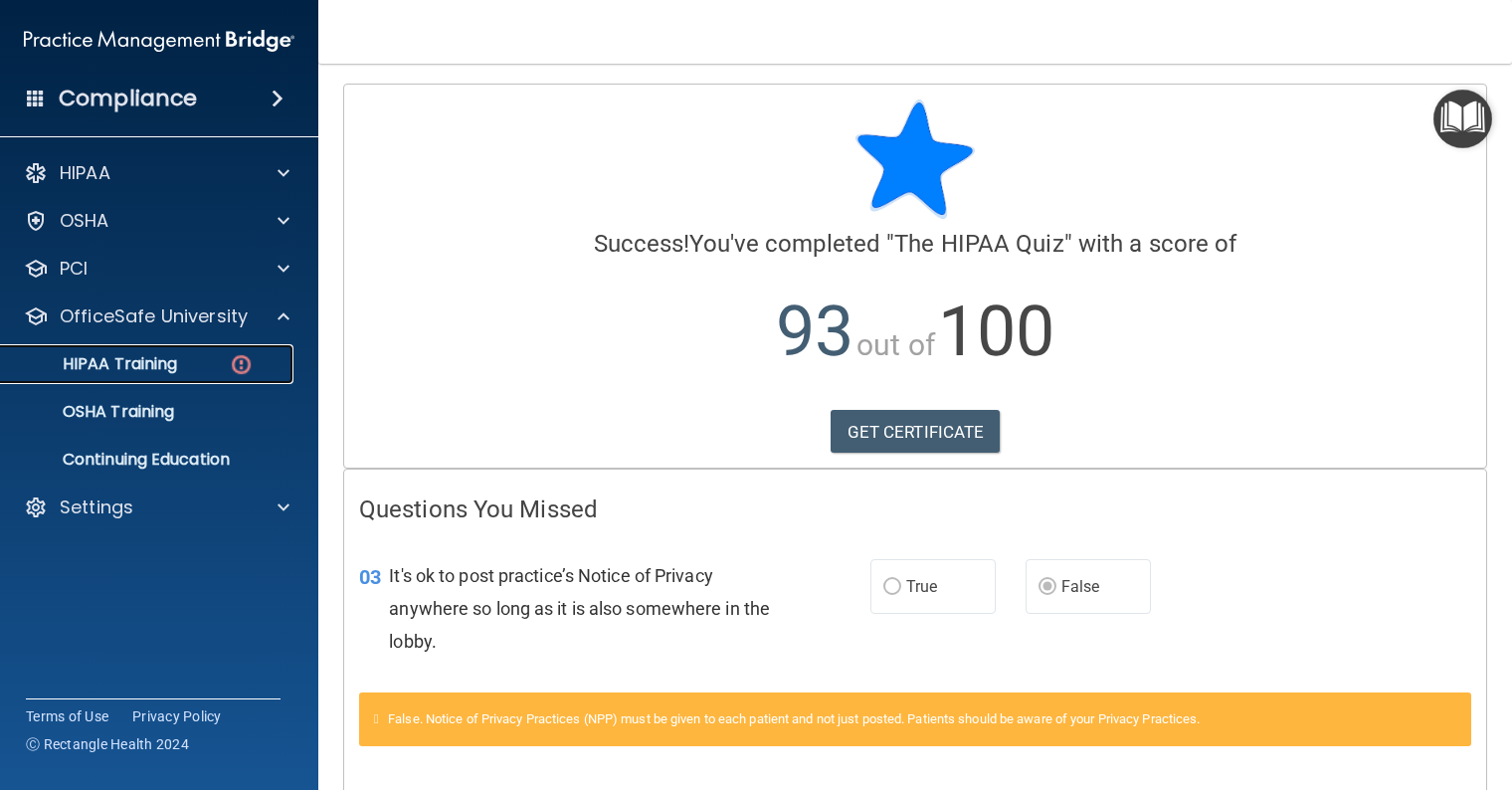 click on "HIPAA Training" at bounding box center [94, 364] 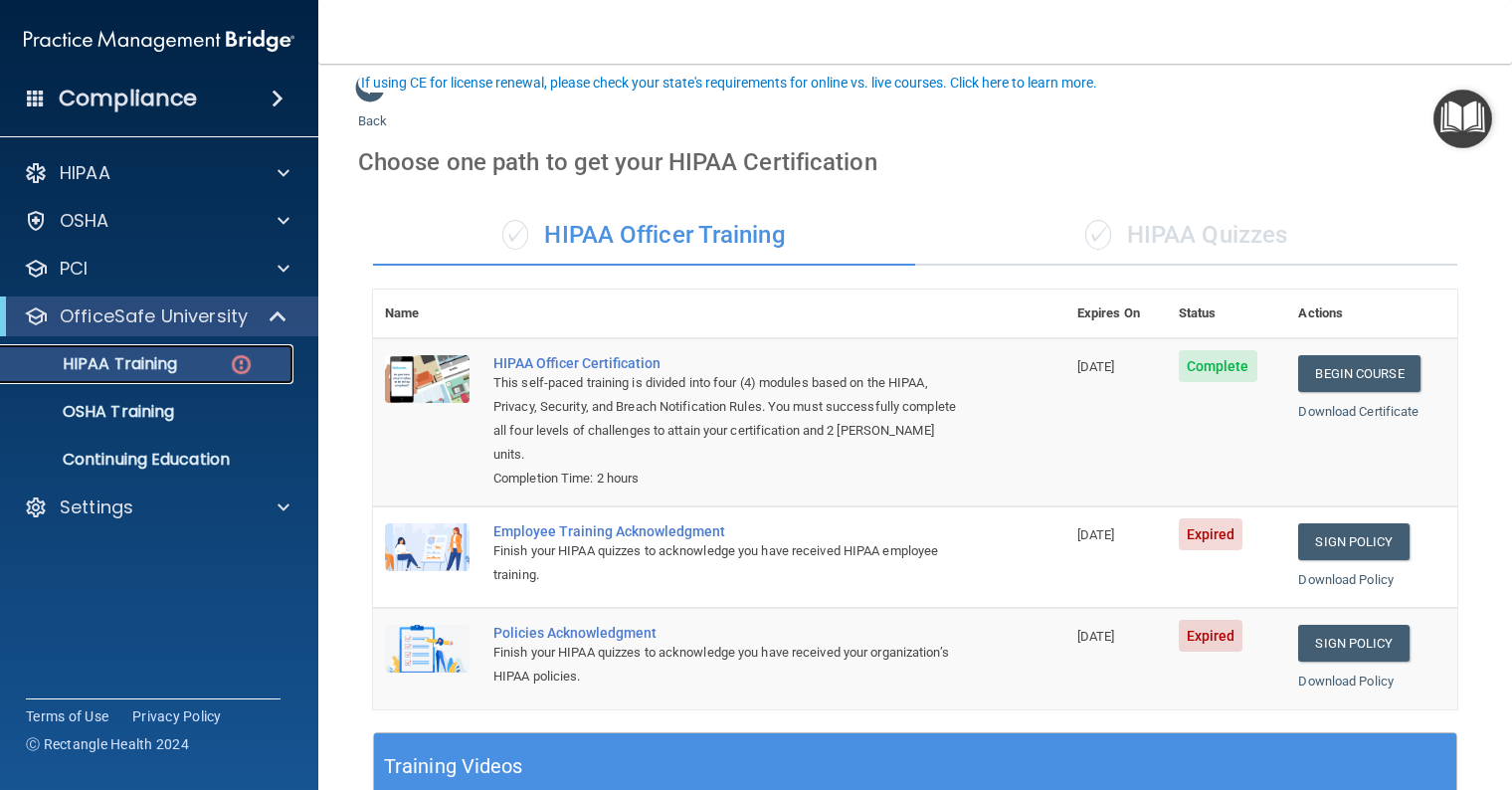 scroll, scrollTop: 0, scrollLeft: 0, axis: both 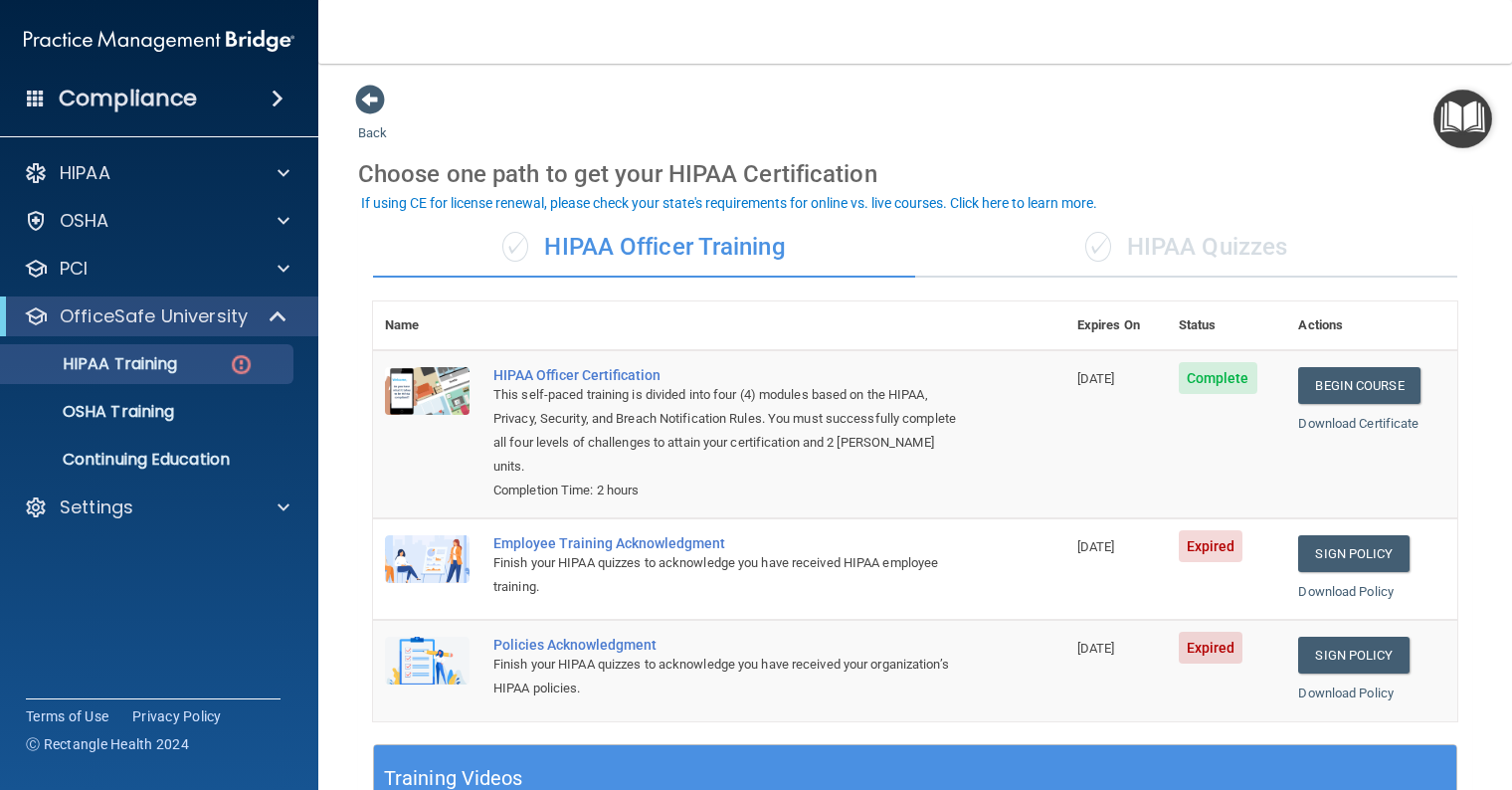 click on "✓   HIPAA Quizzes" at bounding box center [1186, 248] 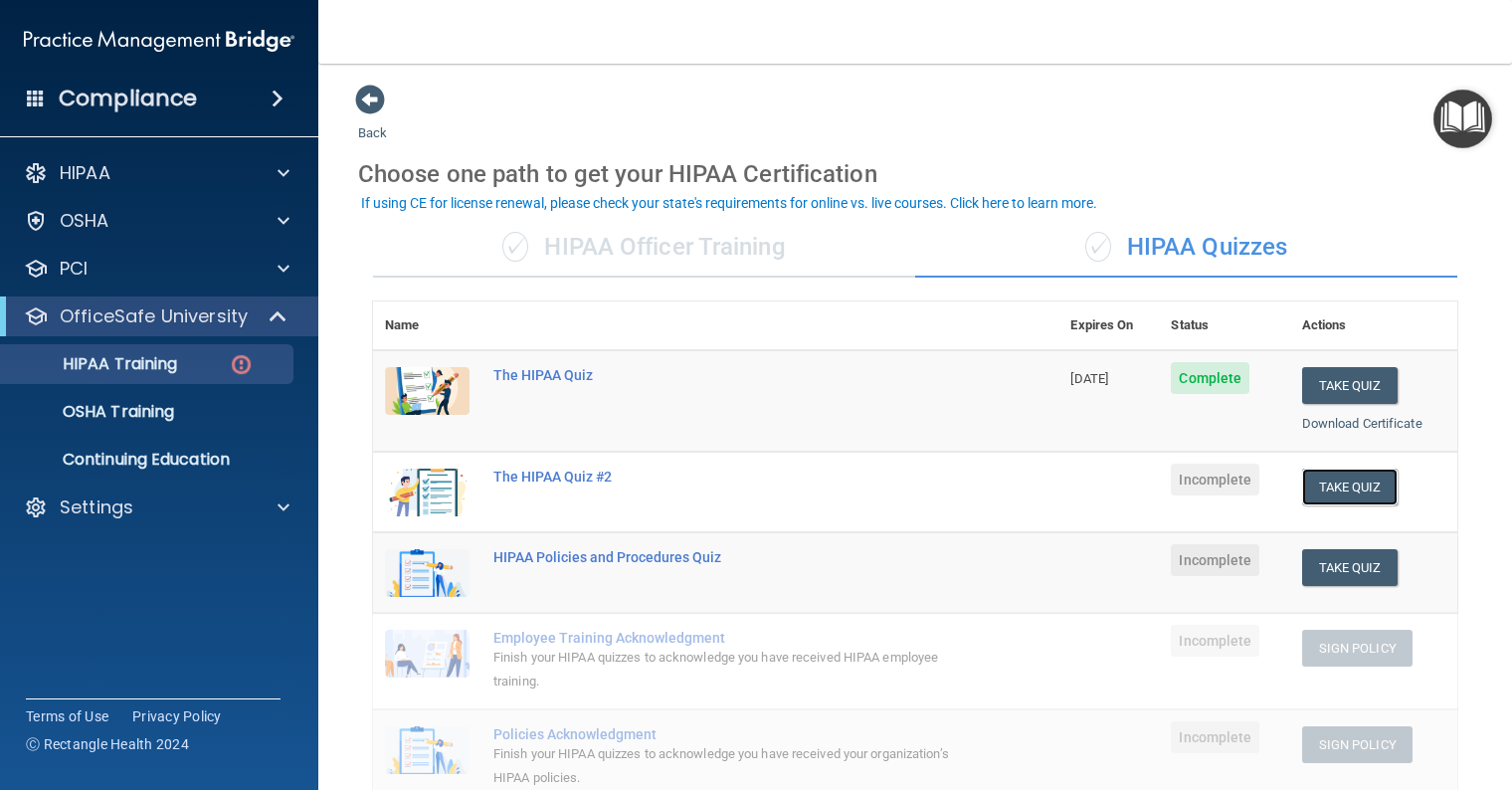 click on "Take Quiz" at bounding box center [1350, 487] 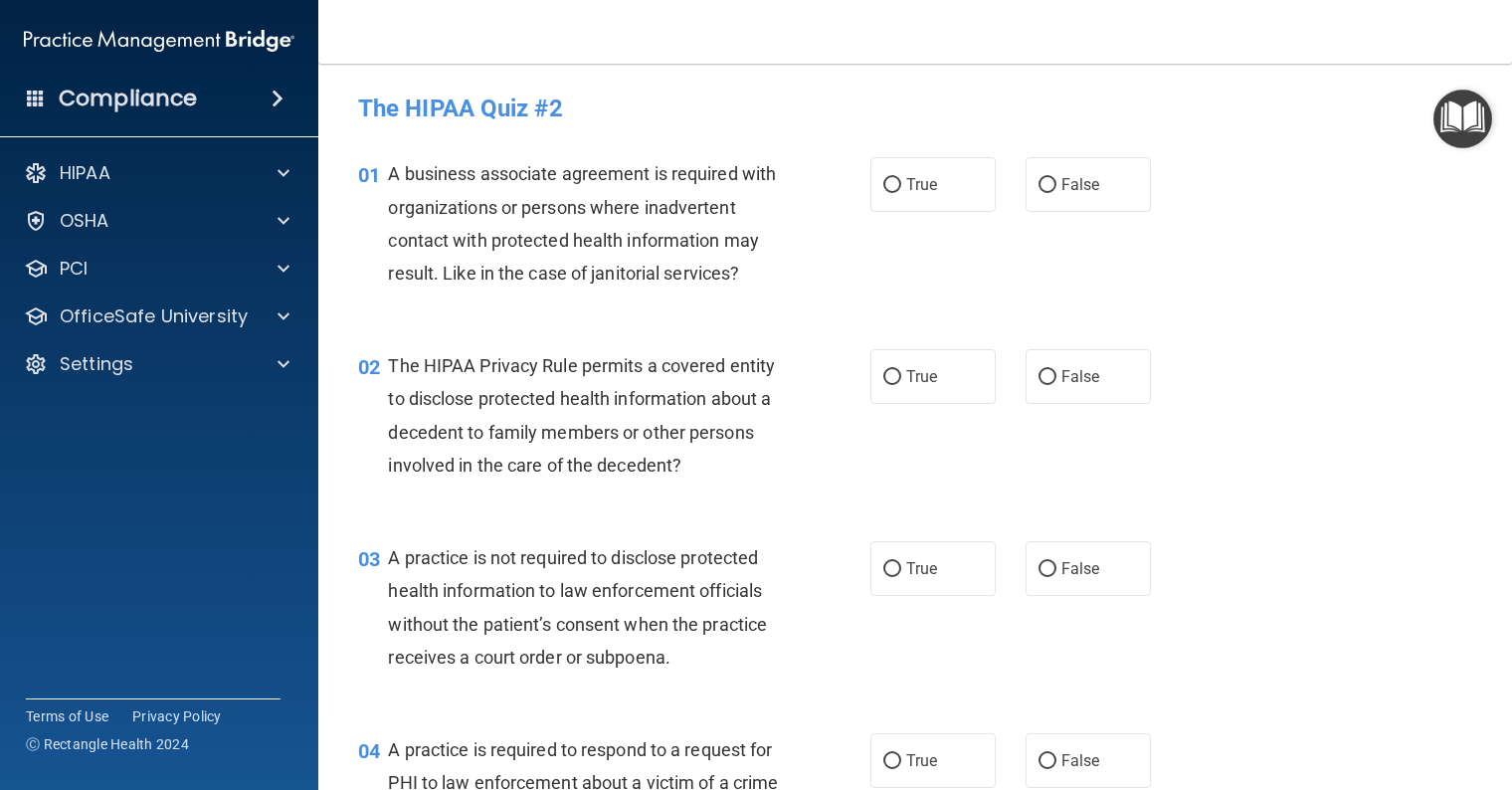 click on "True" at bounding box center [892, 185] 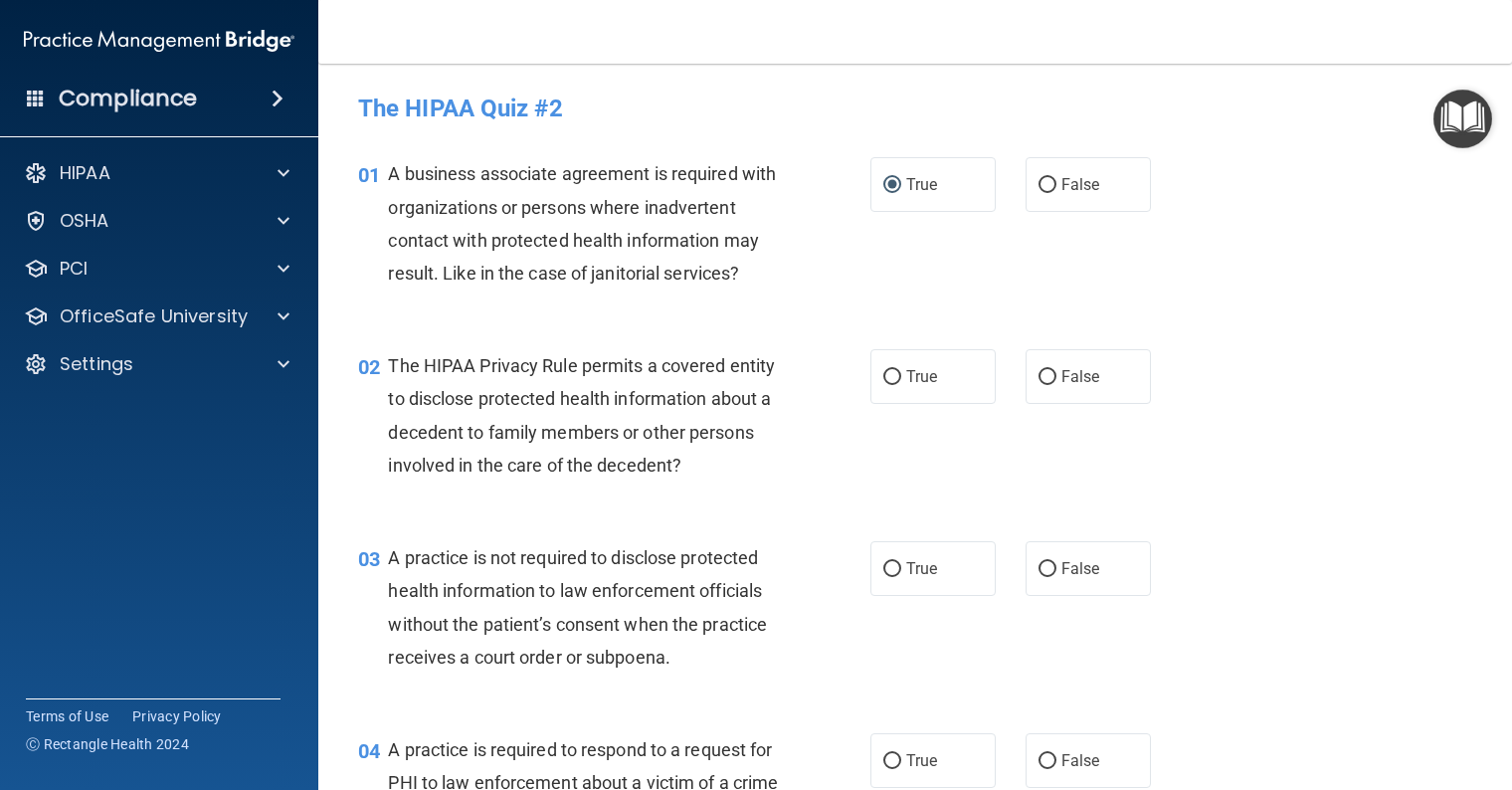 click on "False" at bounding box center (1088, 376) 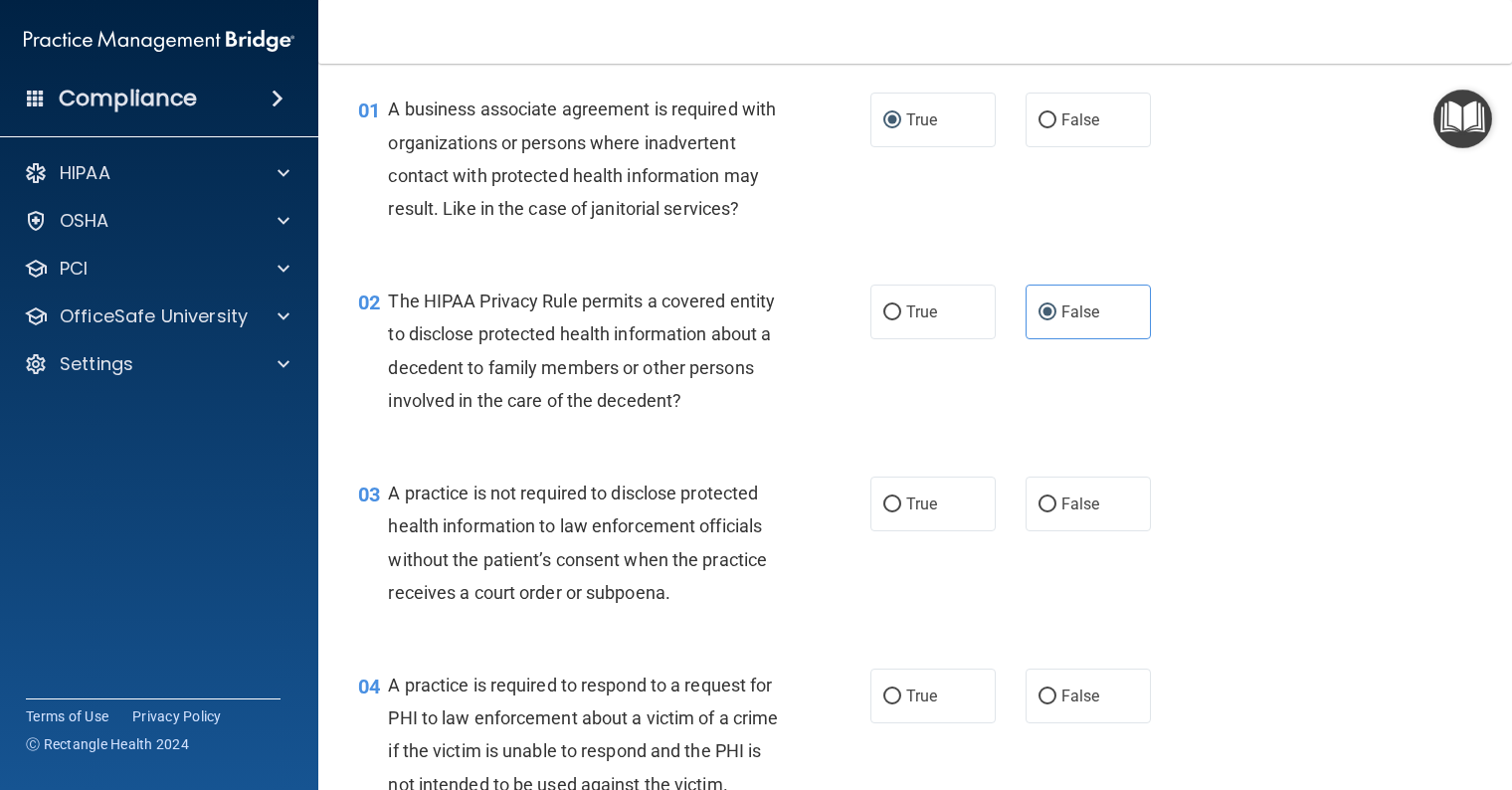 scroll, scrollTop: 99, scrollLeft: 0, axis: vertical 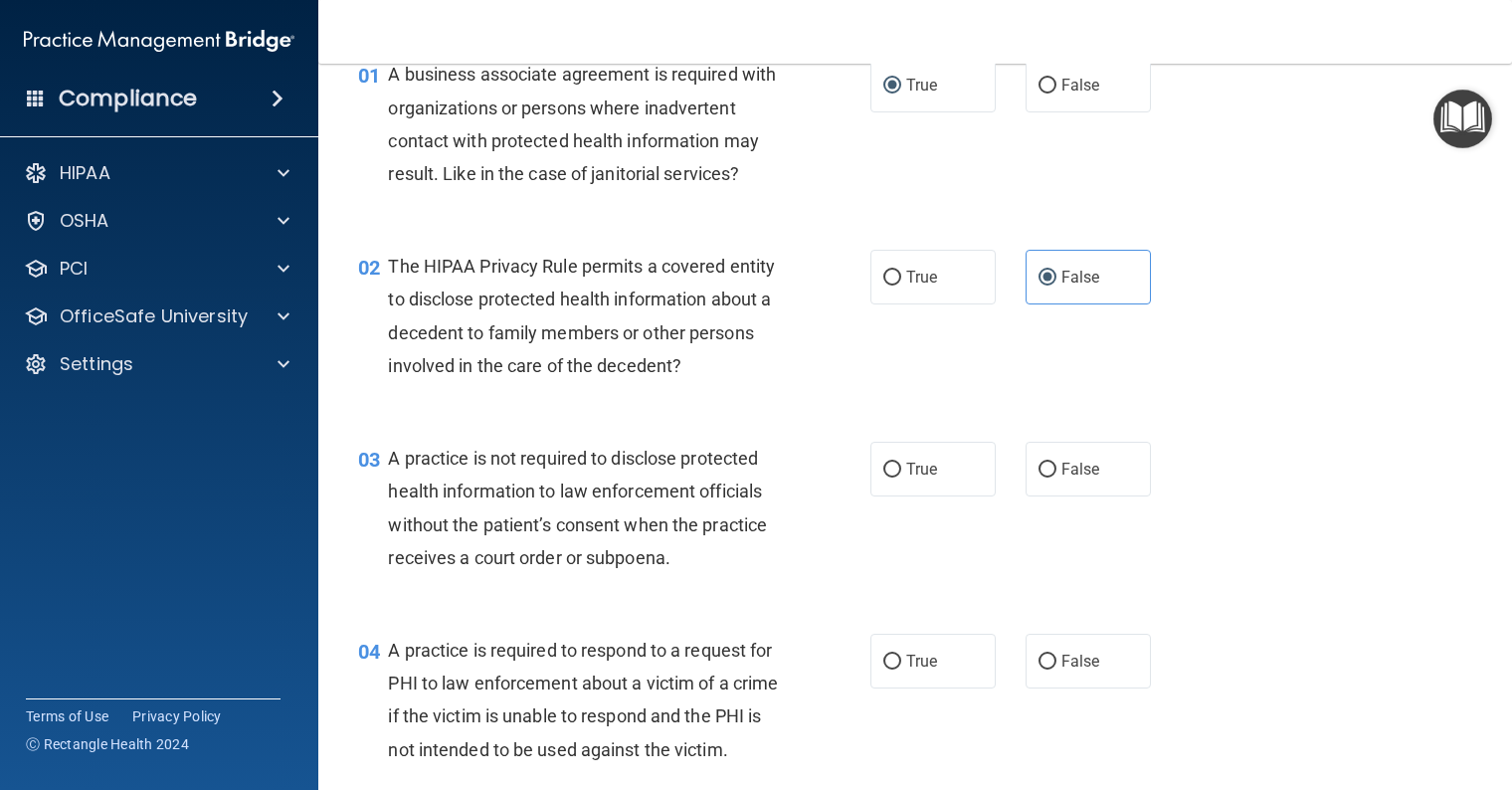 click on "False" at bounding box center [1047, 470] 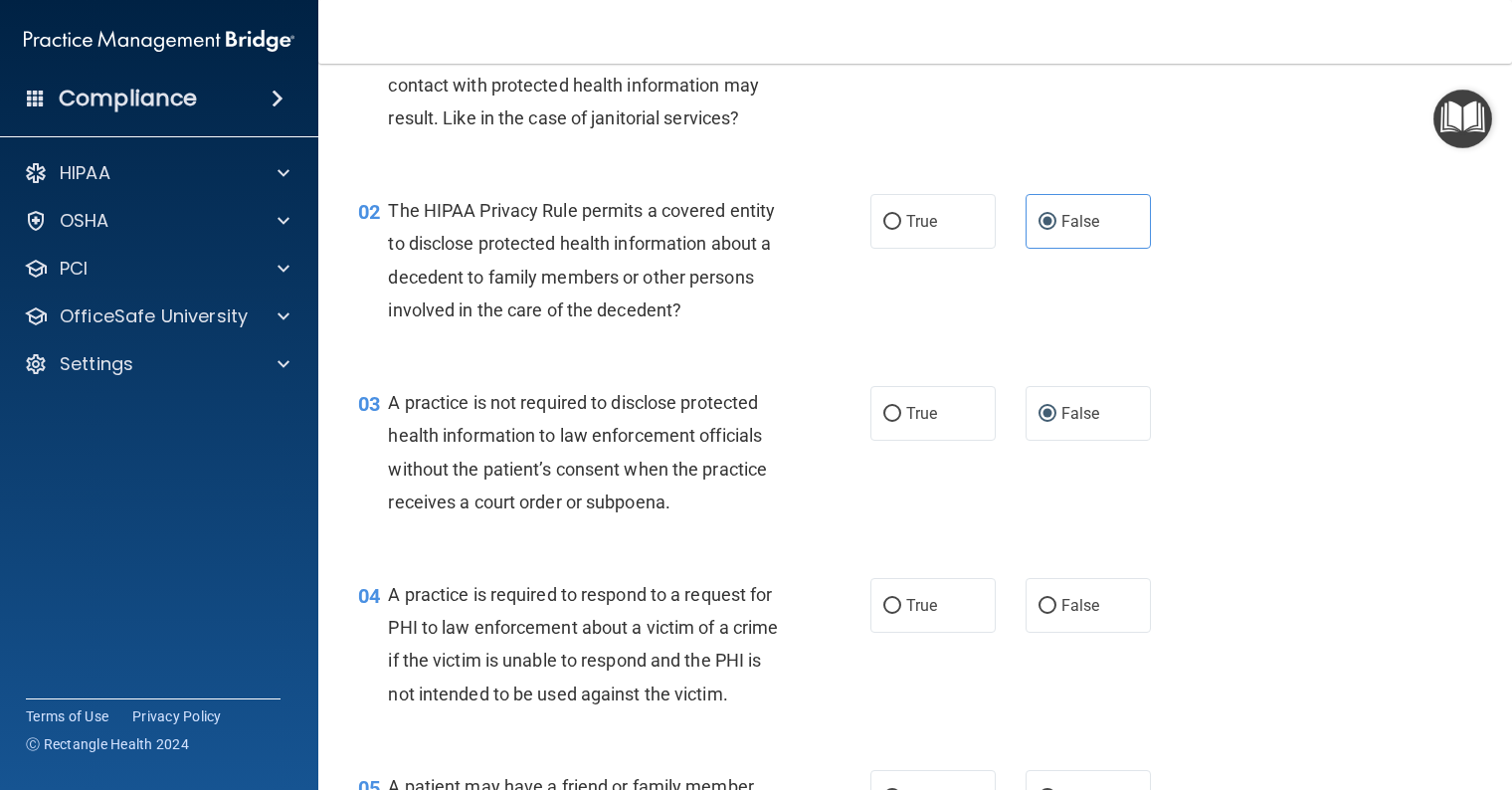 scroll, scrollTop: 199, scrollLeft: 0, axis: vertical 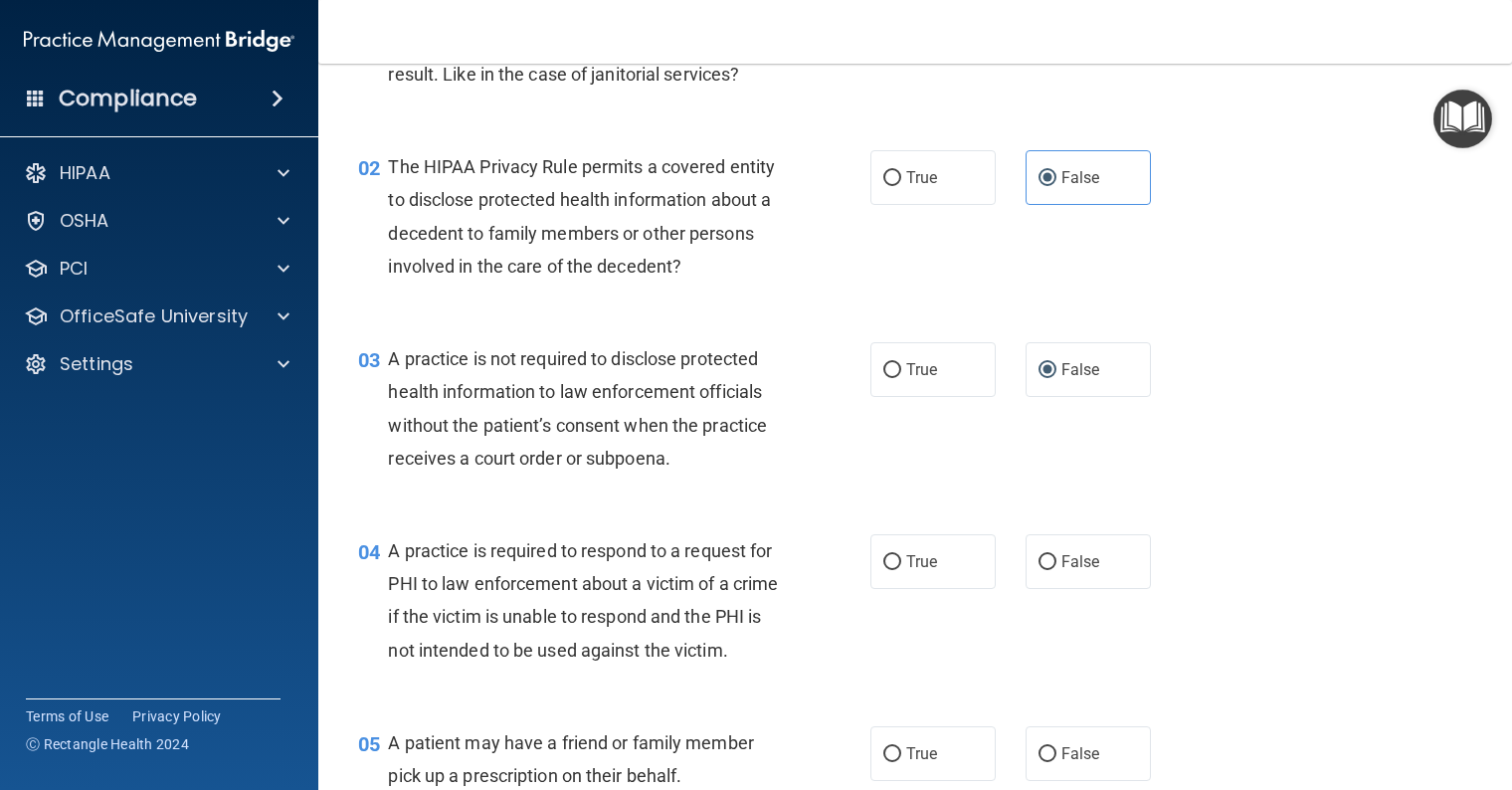 click on "True" at bounding box center [892, 562] 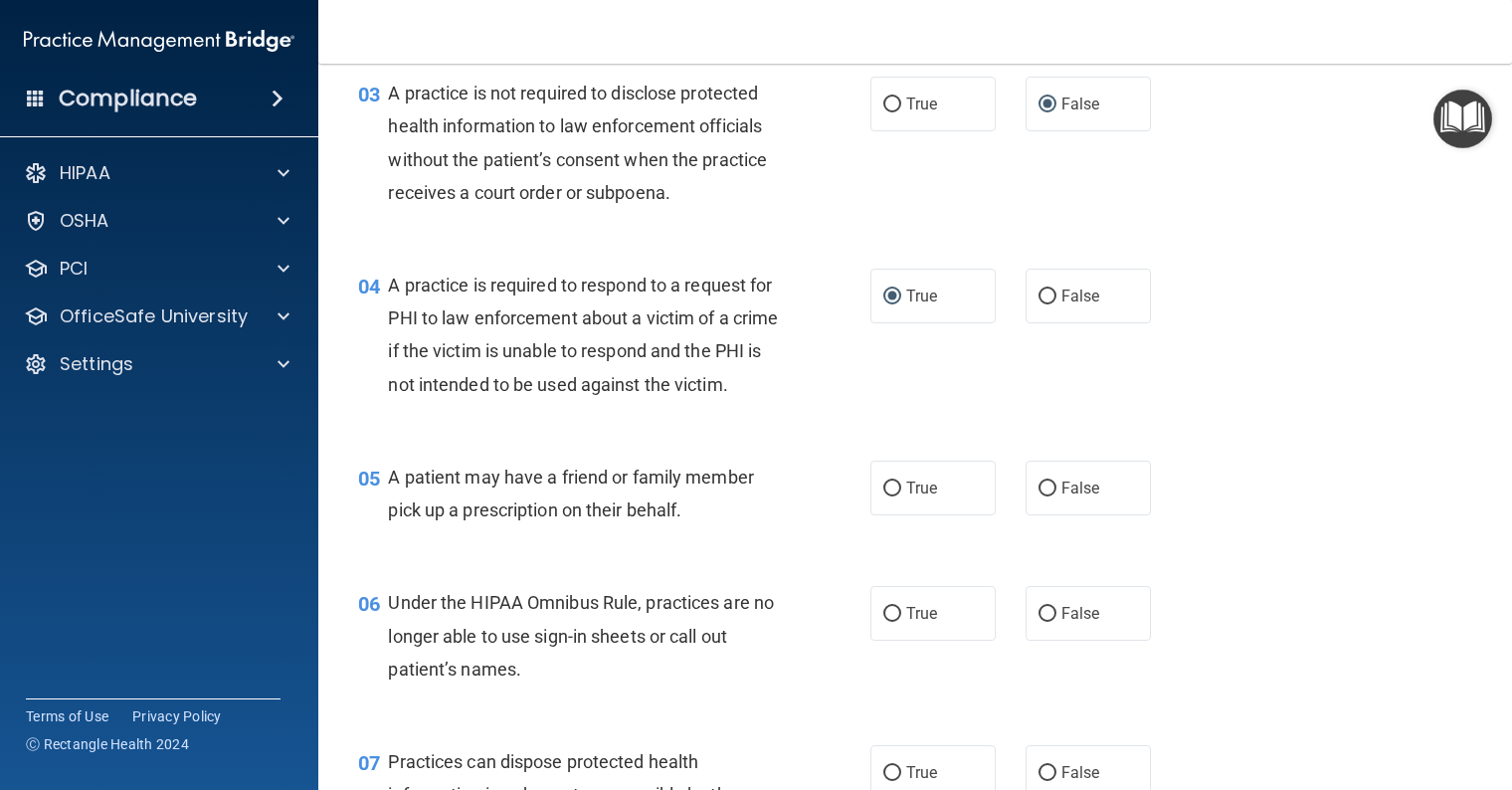 scroll, scrollTop: 597, scrollLeft: 0, axis: vertical 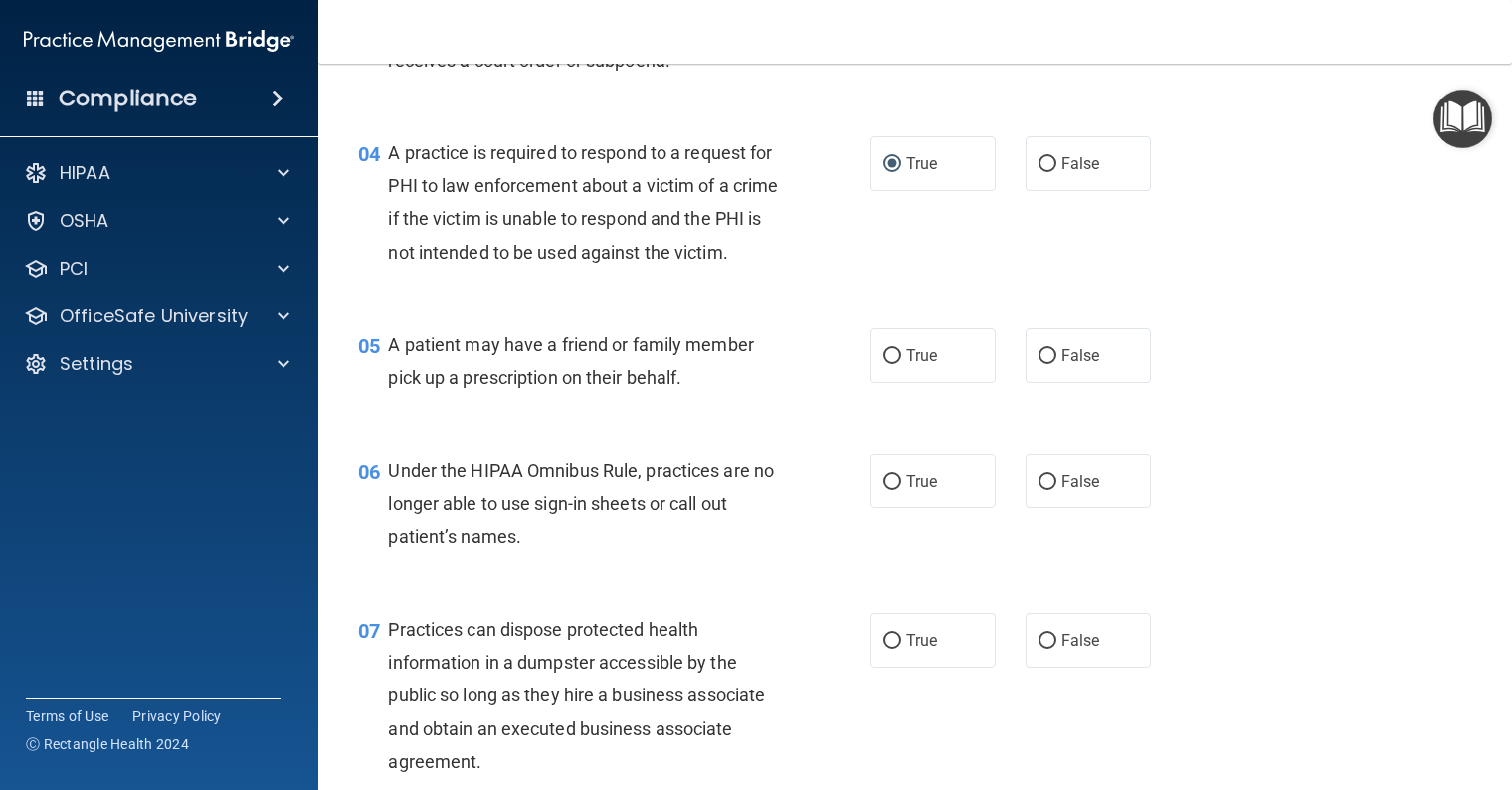 click on "True" at bounding box center (933, 355) 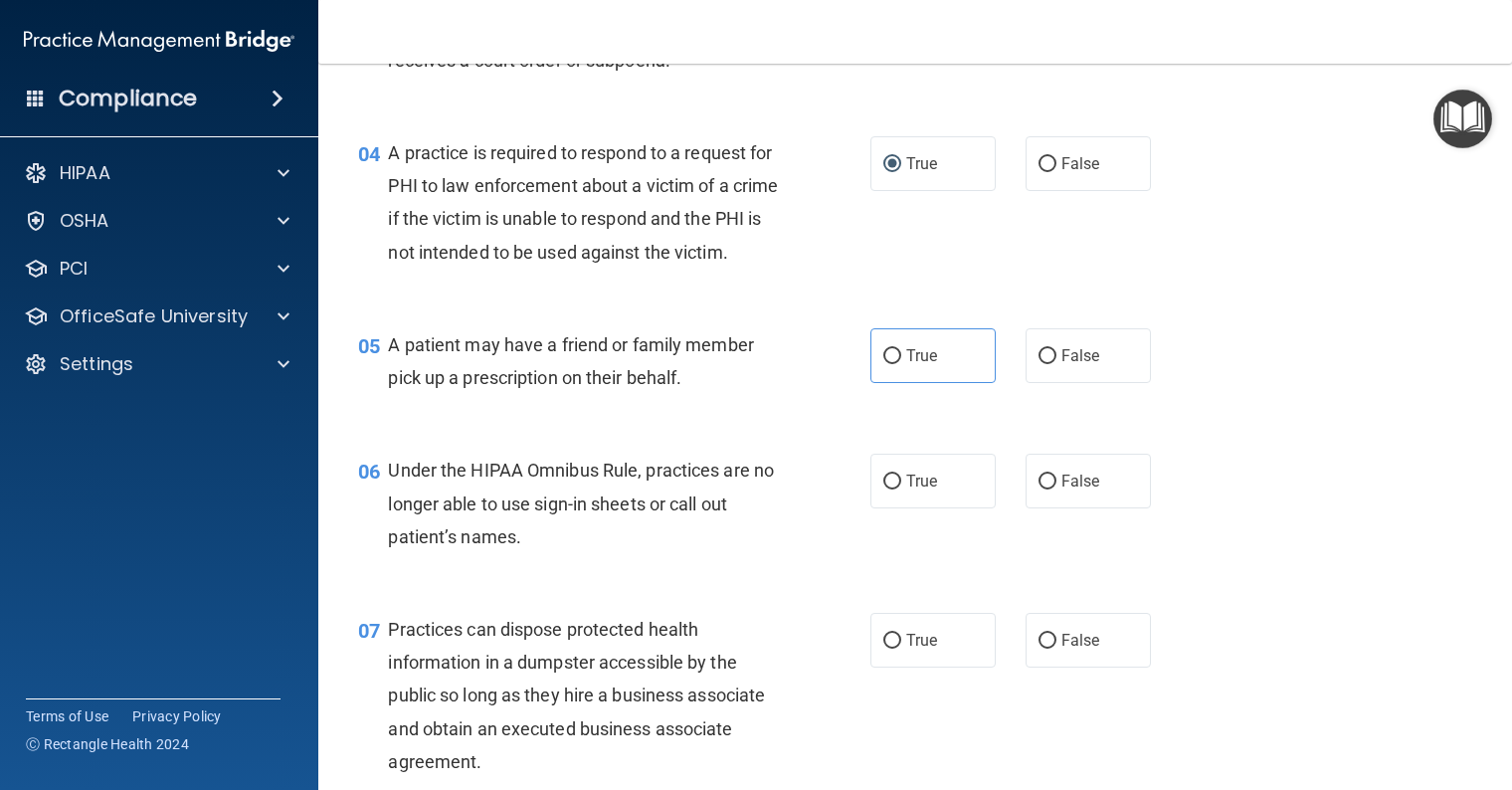 click on "False" at bounding box center (1047, 356) 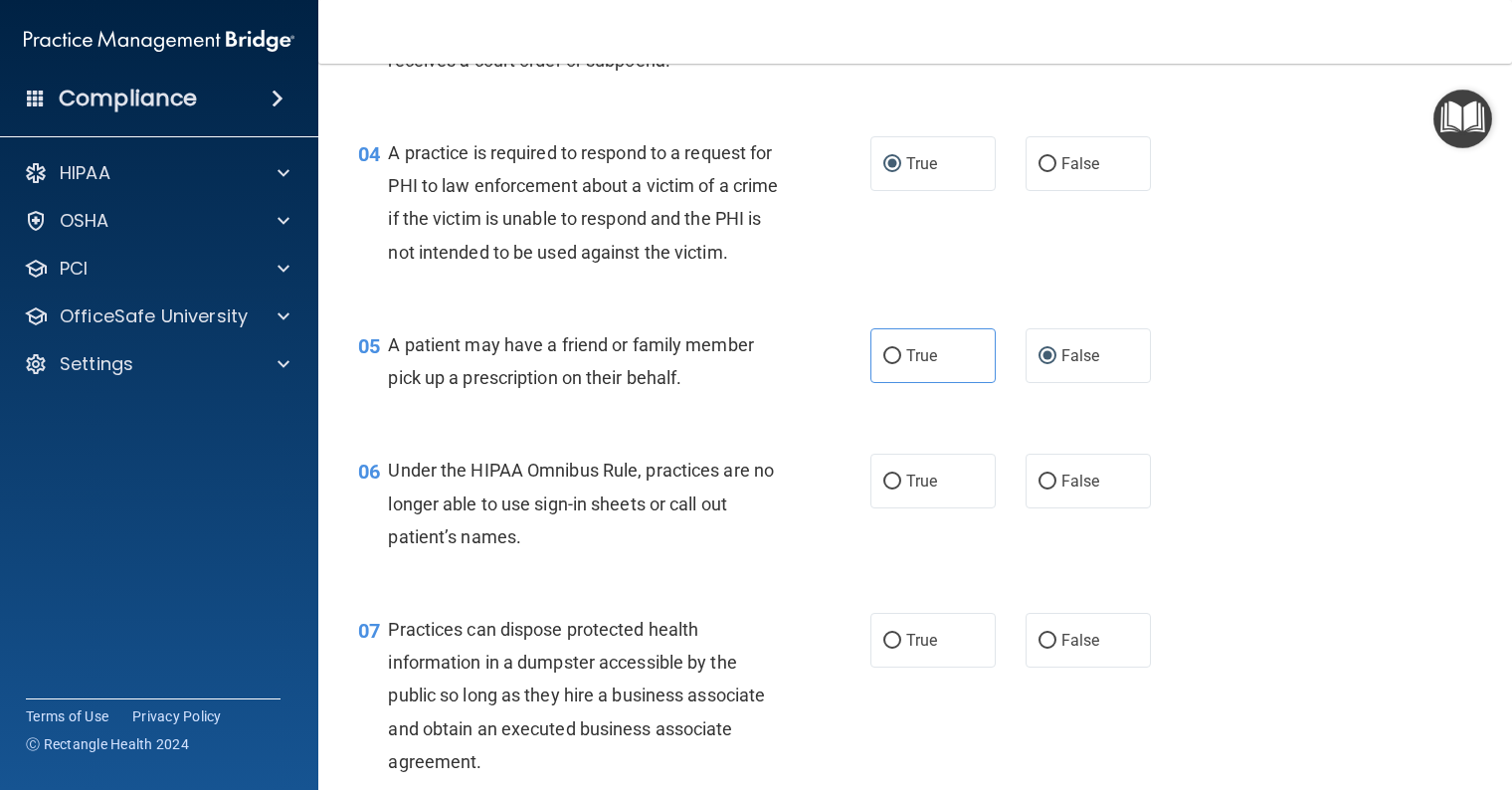 click on "False" at bounding box center (1047, 482) 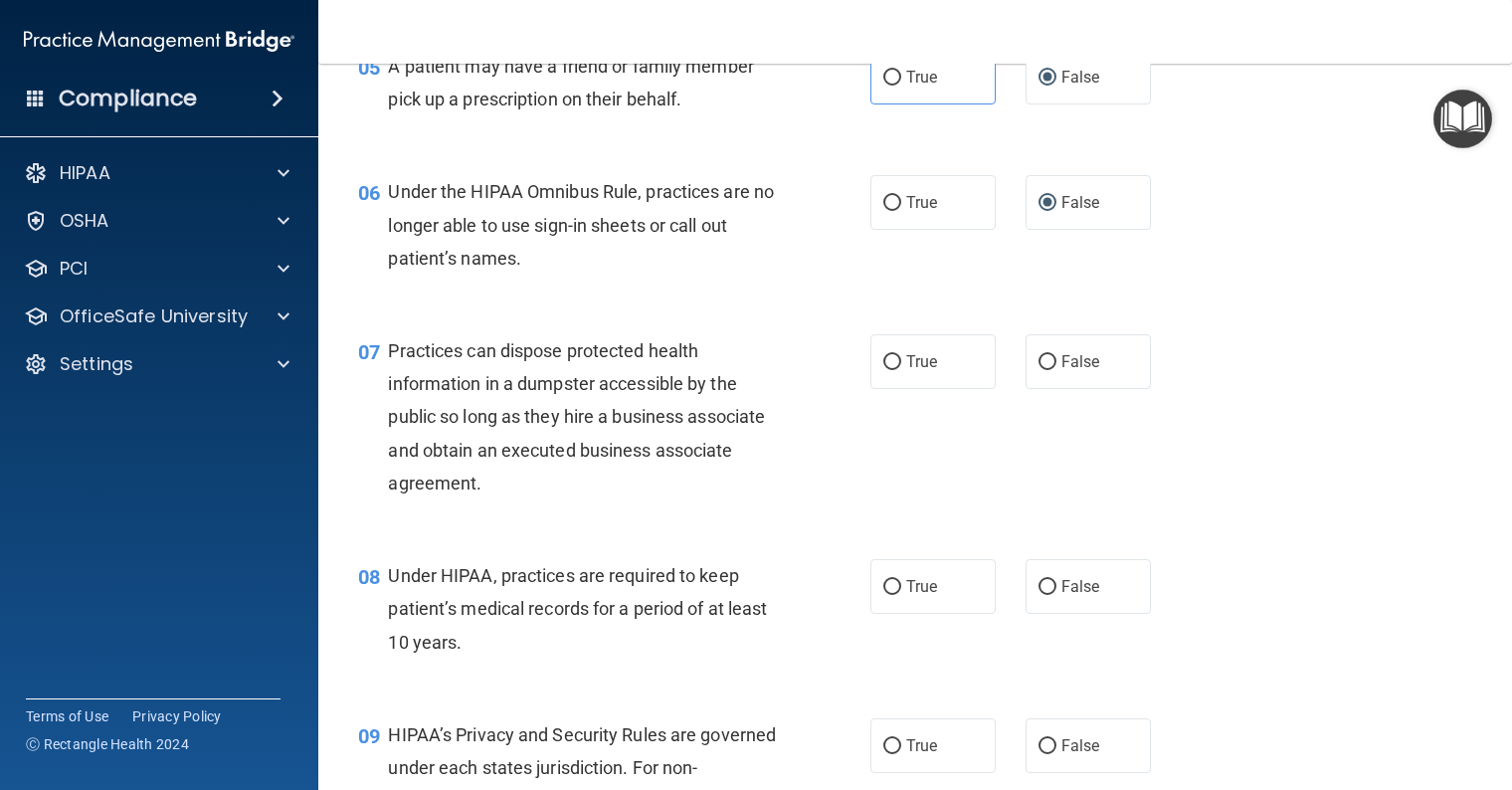 scroll, scrollTop: 895, scrollLeft: 0, axis: vertical 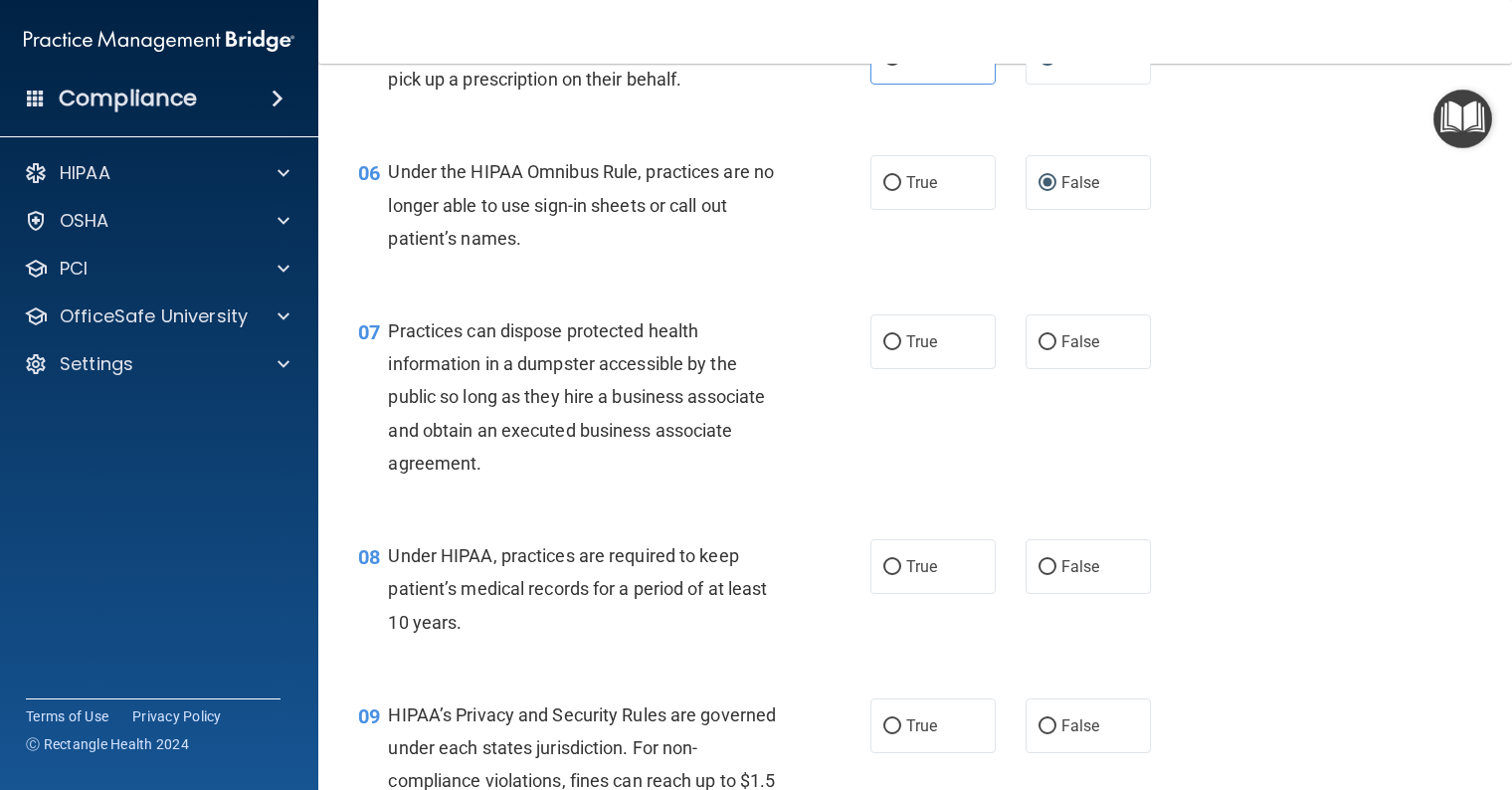 click on "False" at bounding box center (1047, 342) 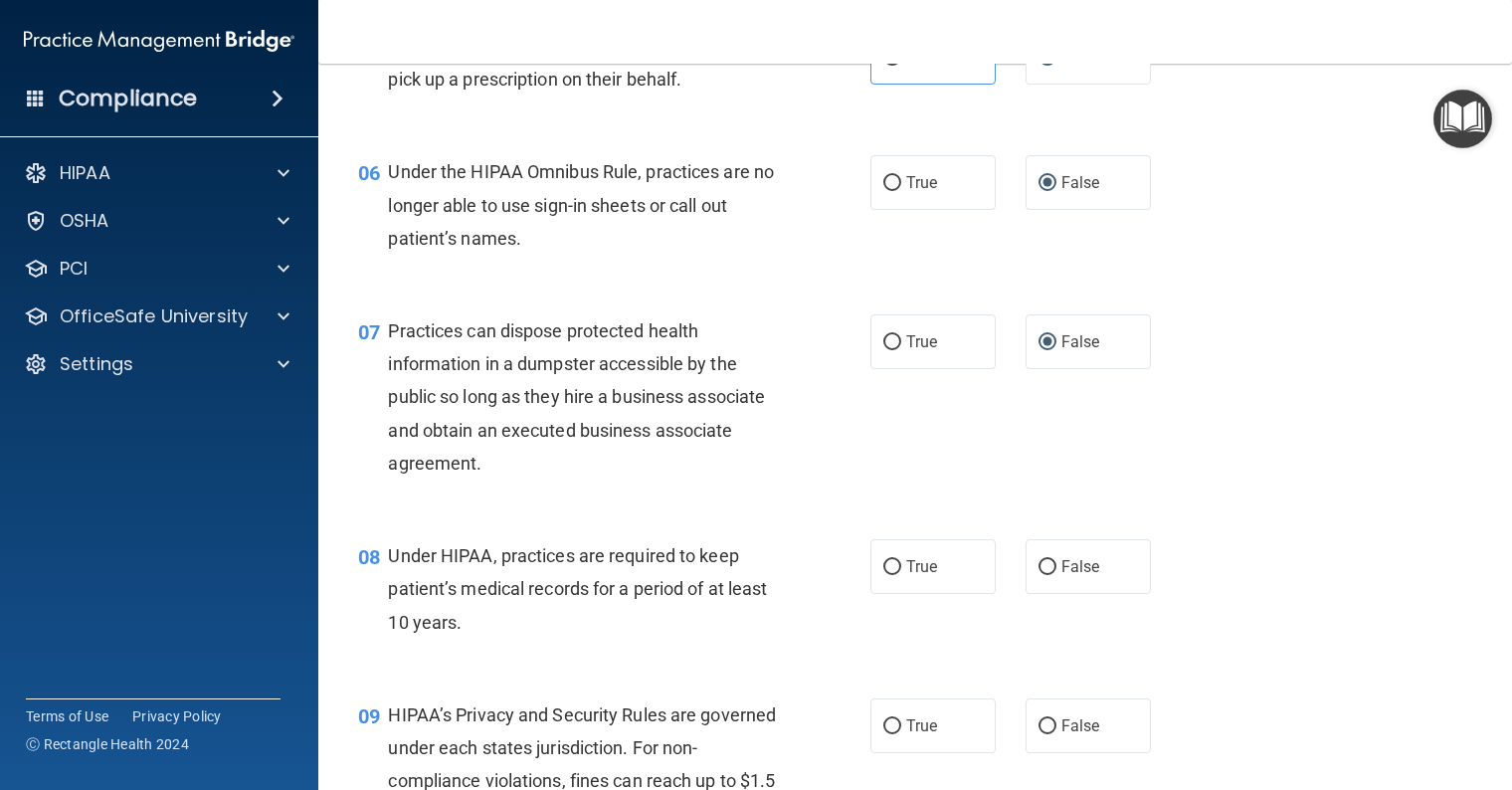 click on "False" at bounding box center [1047, 567] 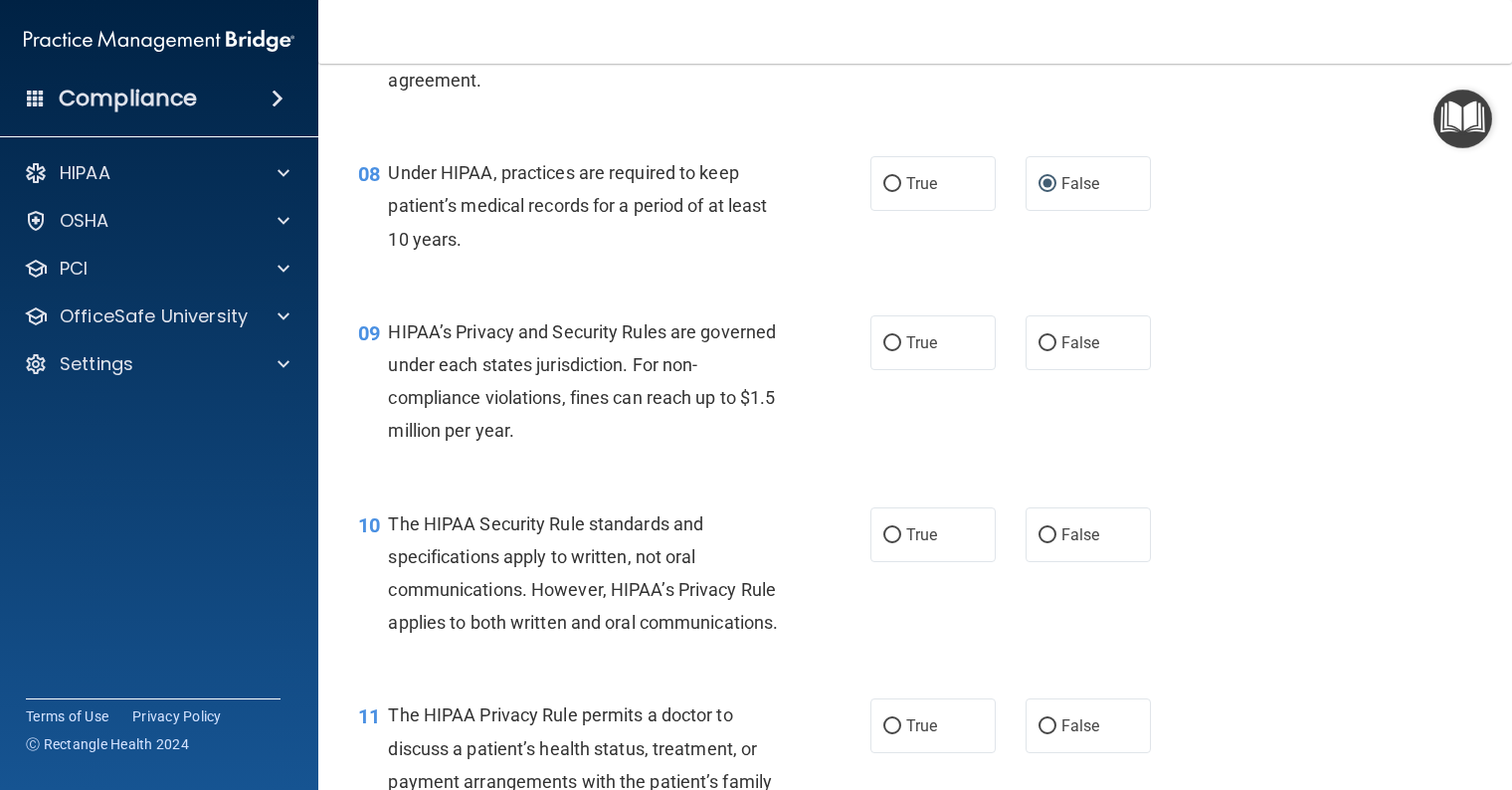 scroll, scrollTop: 1293, scrollLeft: 0, axis: vertical 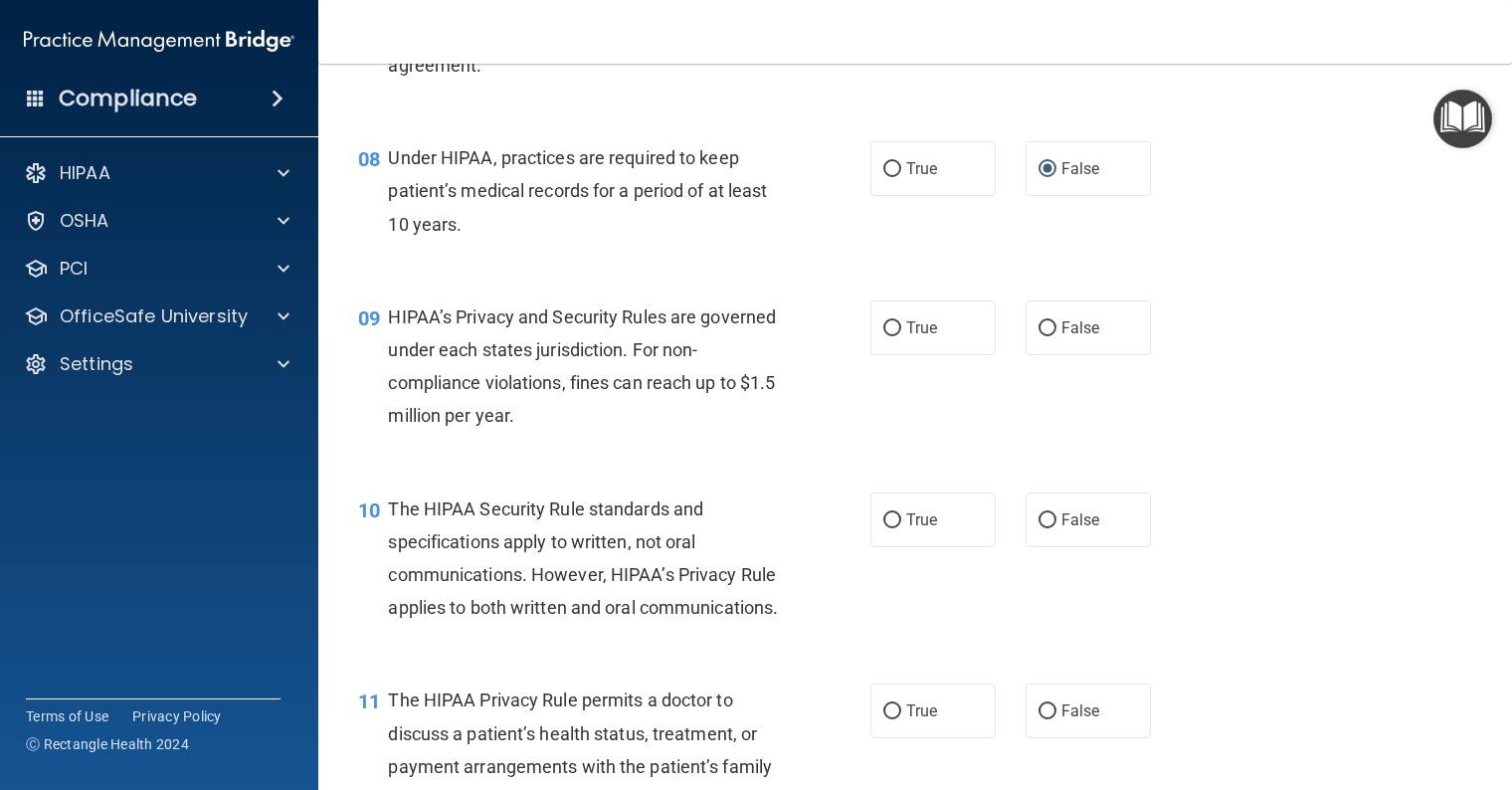 click on "True" at bounding box center (892, 328) 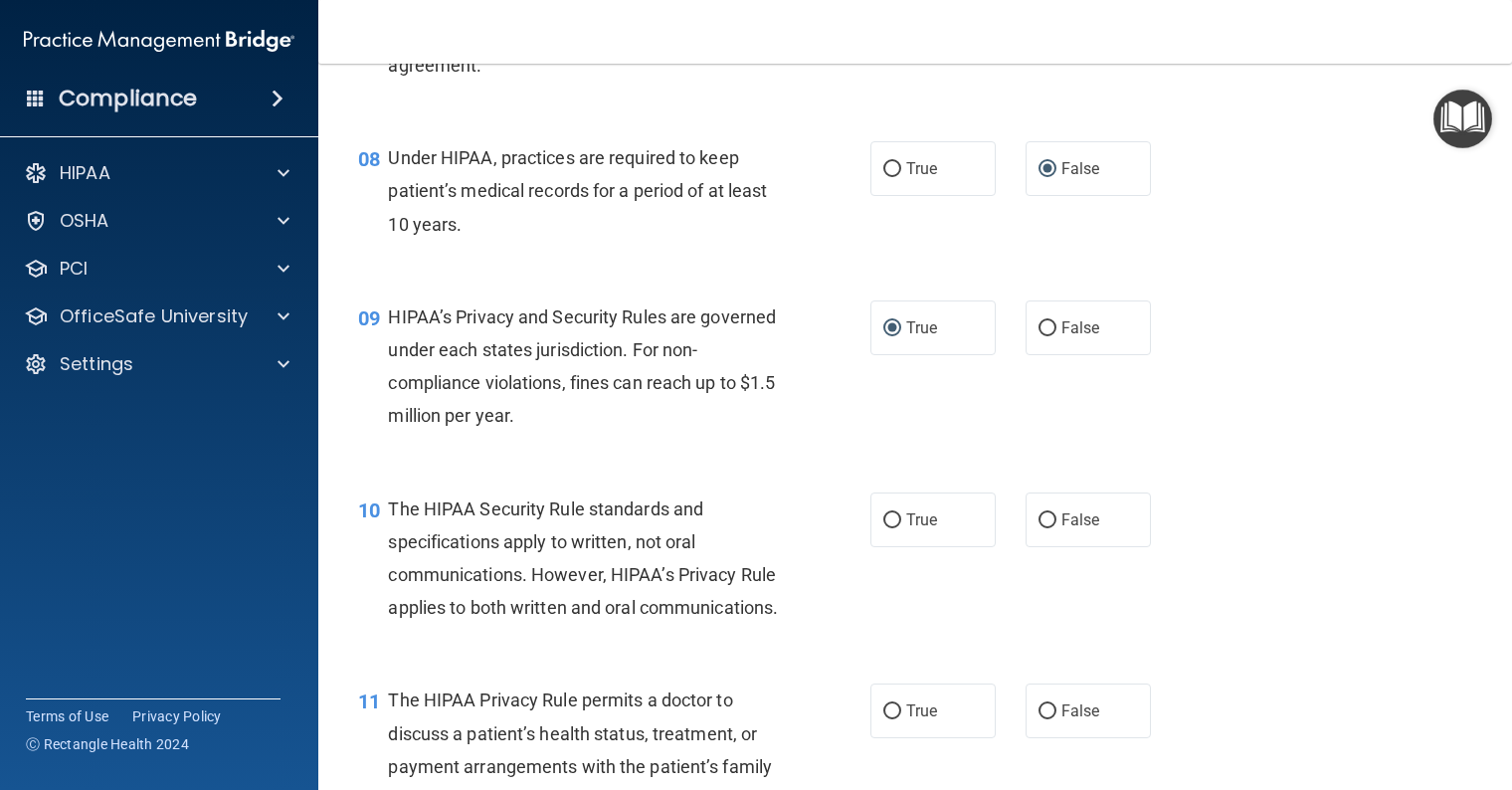 click on "True" at bounding box center (892, 520) 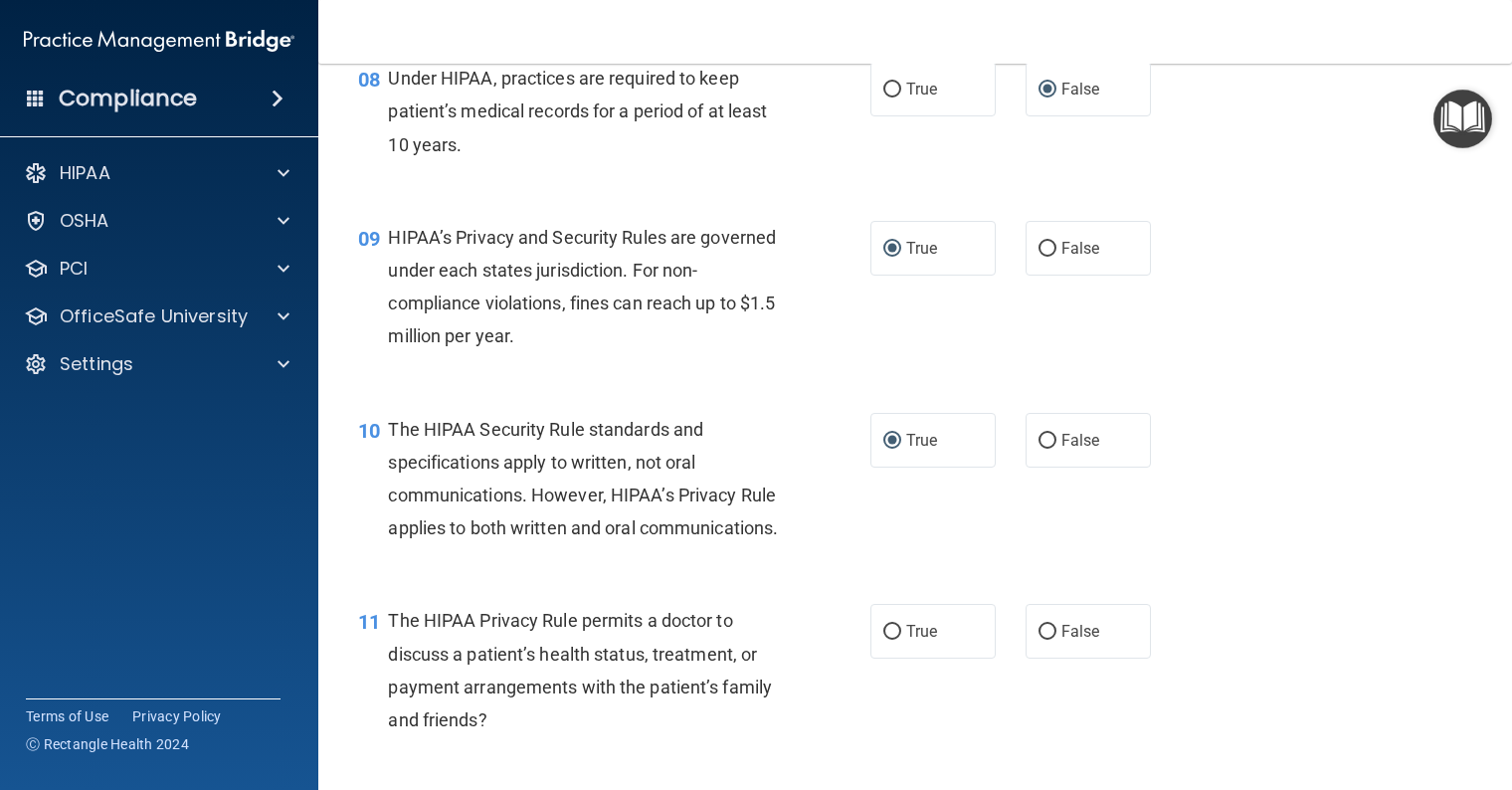 scroll, scrollTop: 1592, scrollLeft: 0, axis: vertical 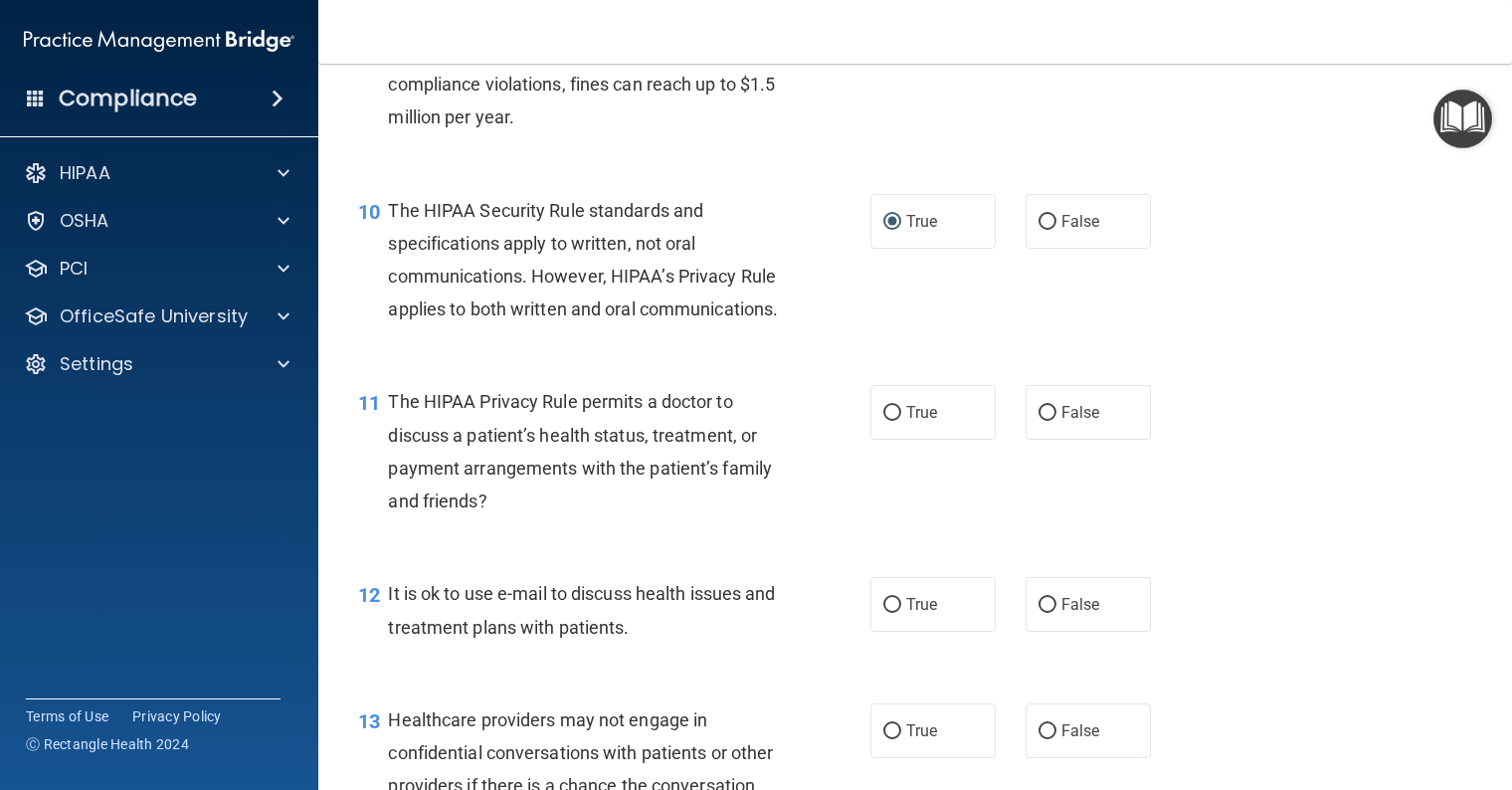 click on "False" at bounding box center [1088, 412] 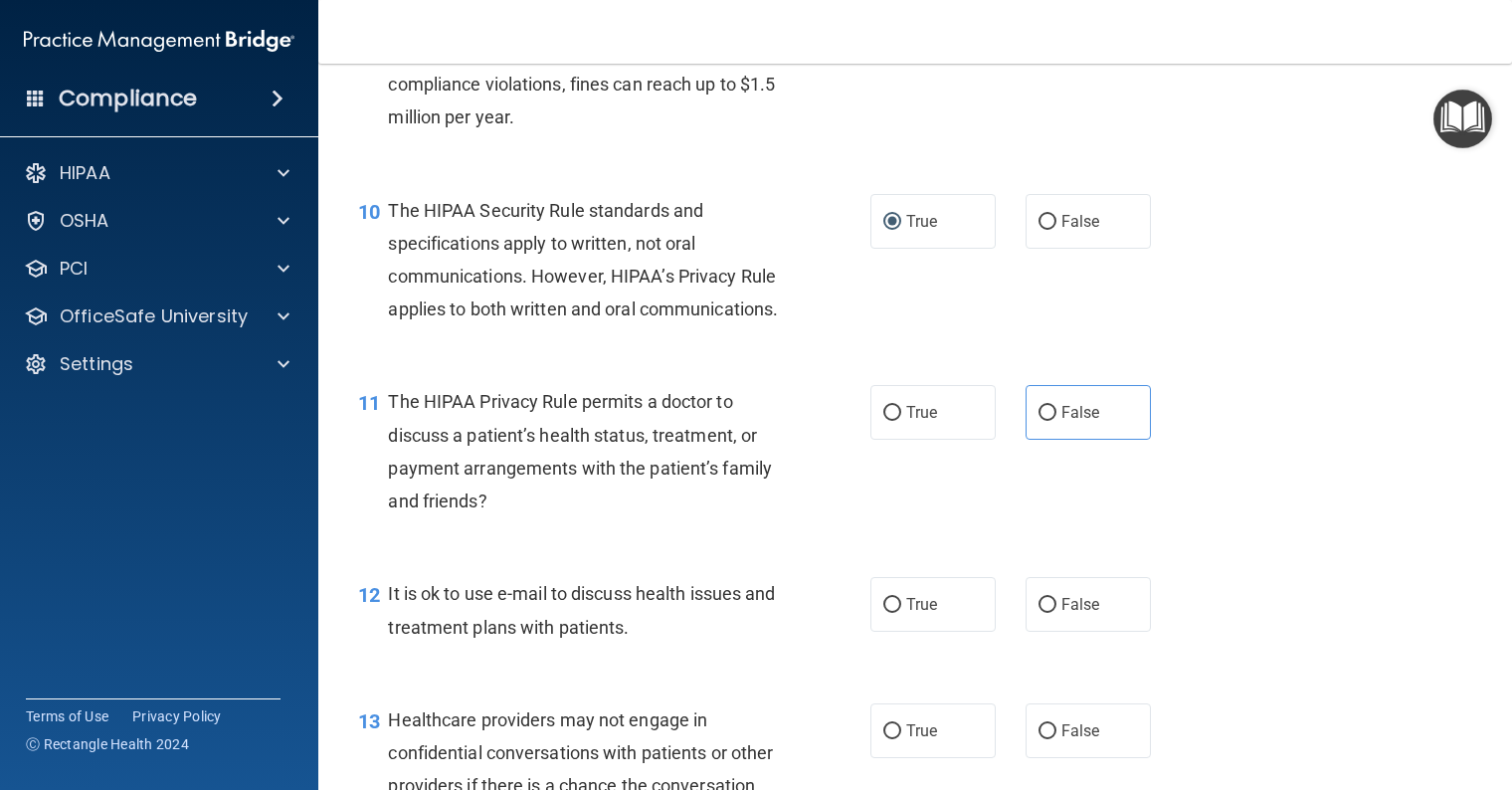 click on "False" at bounding box center (1047, 413) 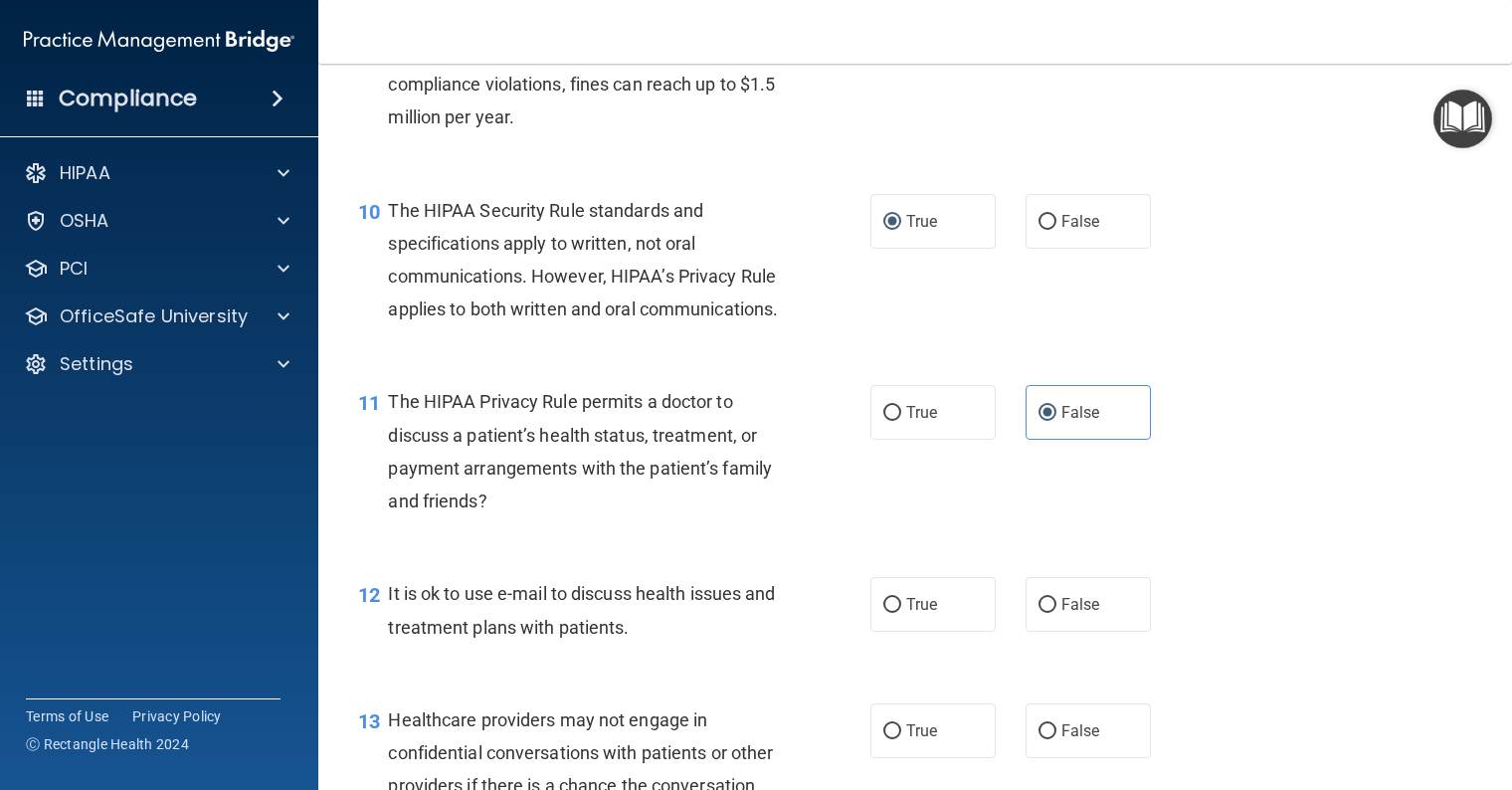 scroll, scrollTop: 1691, scrollLeft: 0, axis: vertical 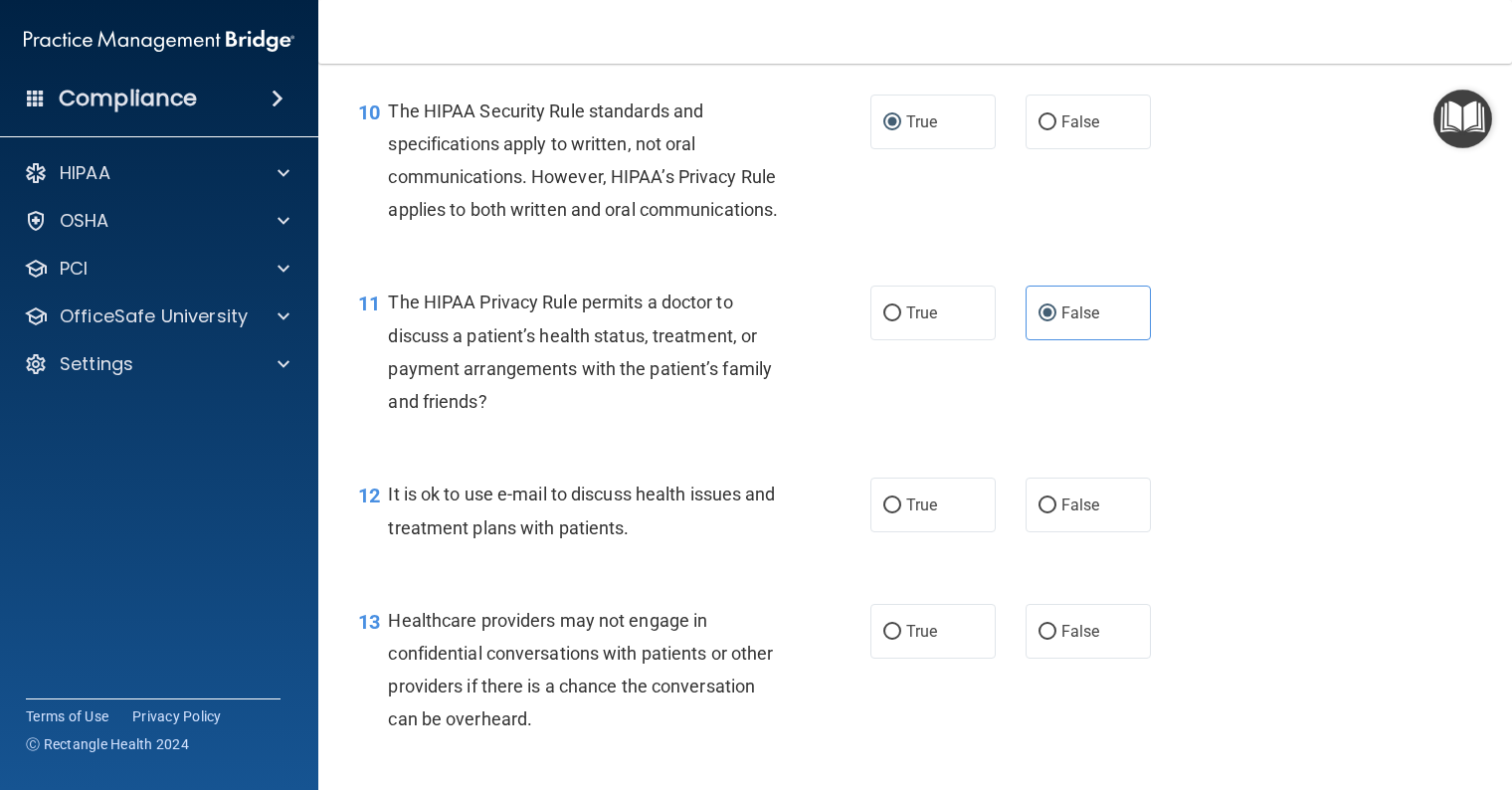 click on "True" at bounding box center [892, 505] 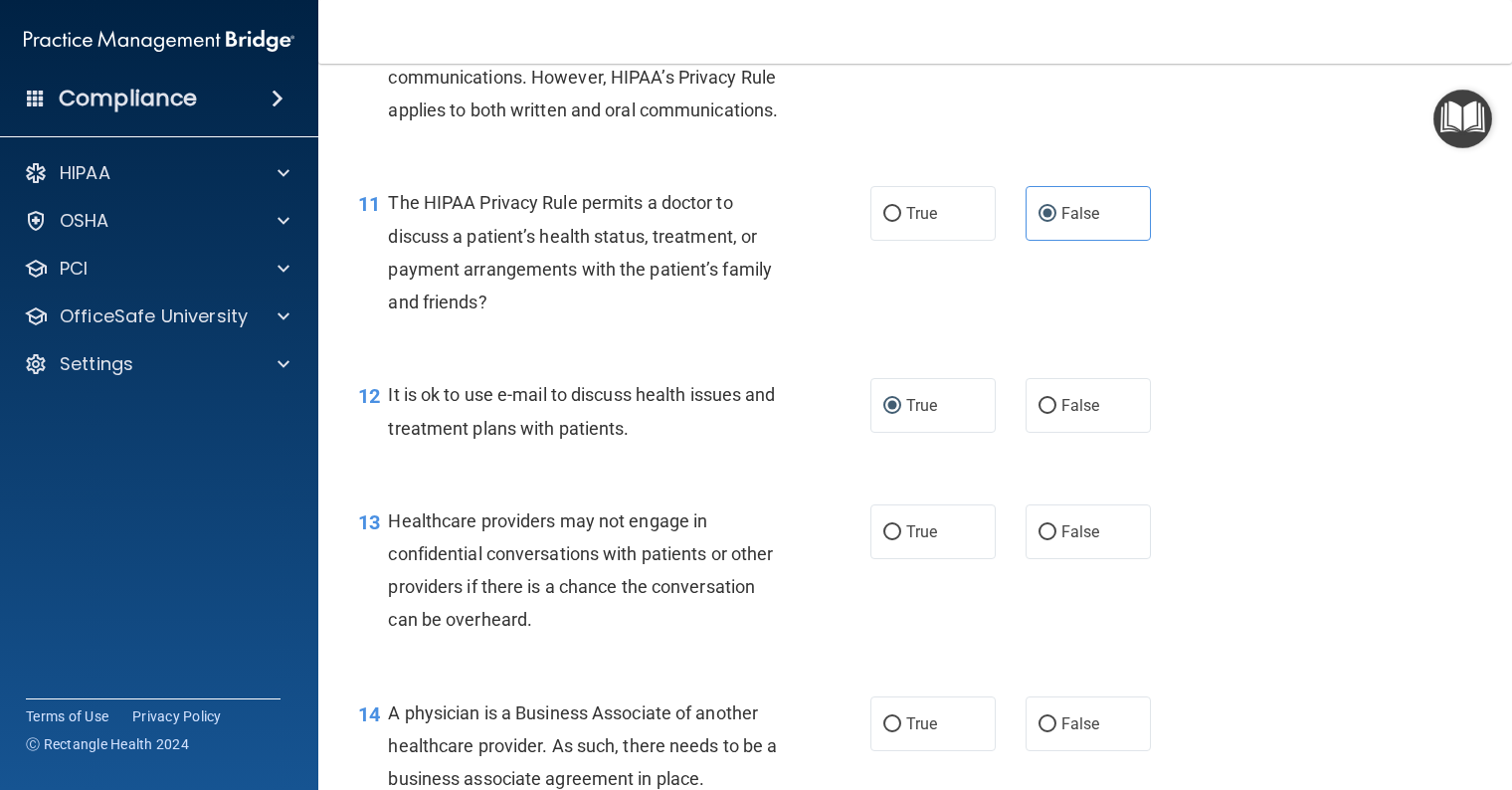 scroll, scrollTop: 1890, scrollLeft: 0, axis: vertical 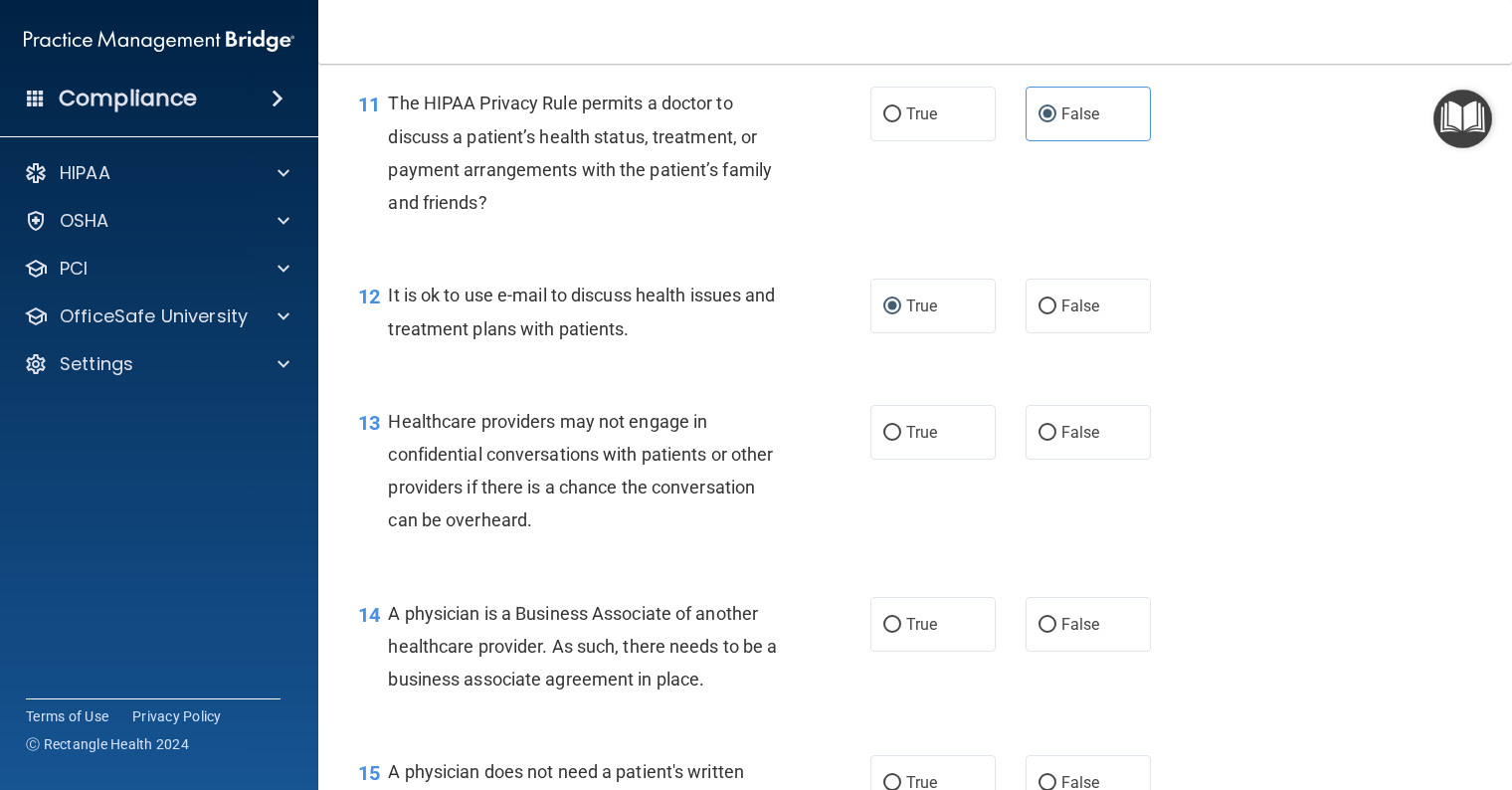 click on "True" at bounding box center [892, 433] 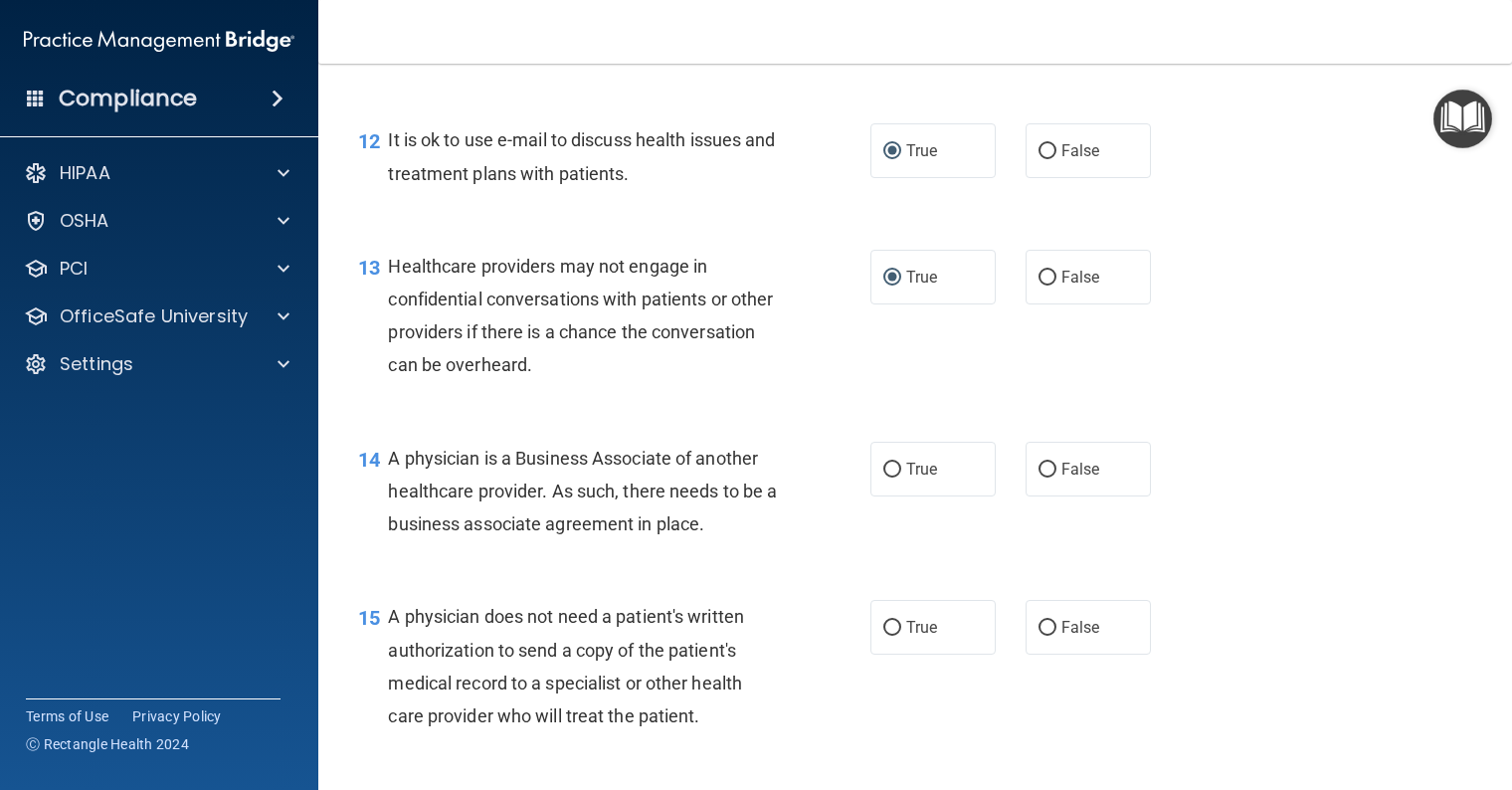 scroll, scrollTop: 2089, scrollLeft: 0, axis: vertical 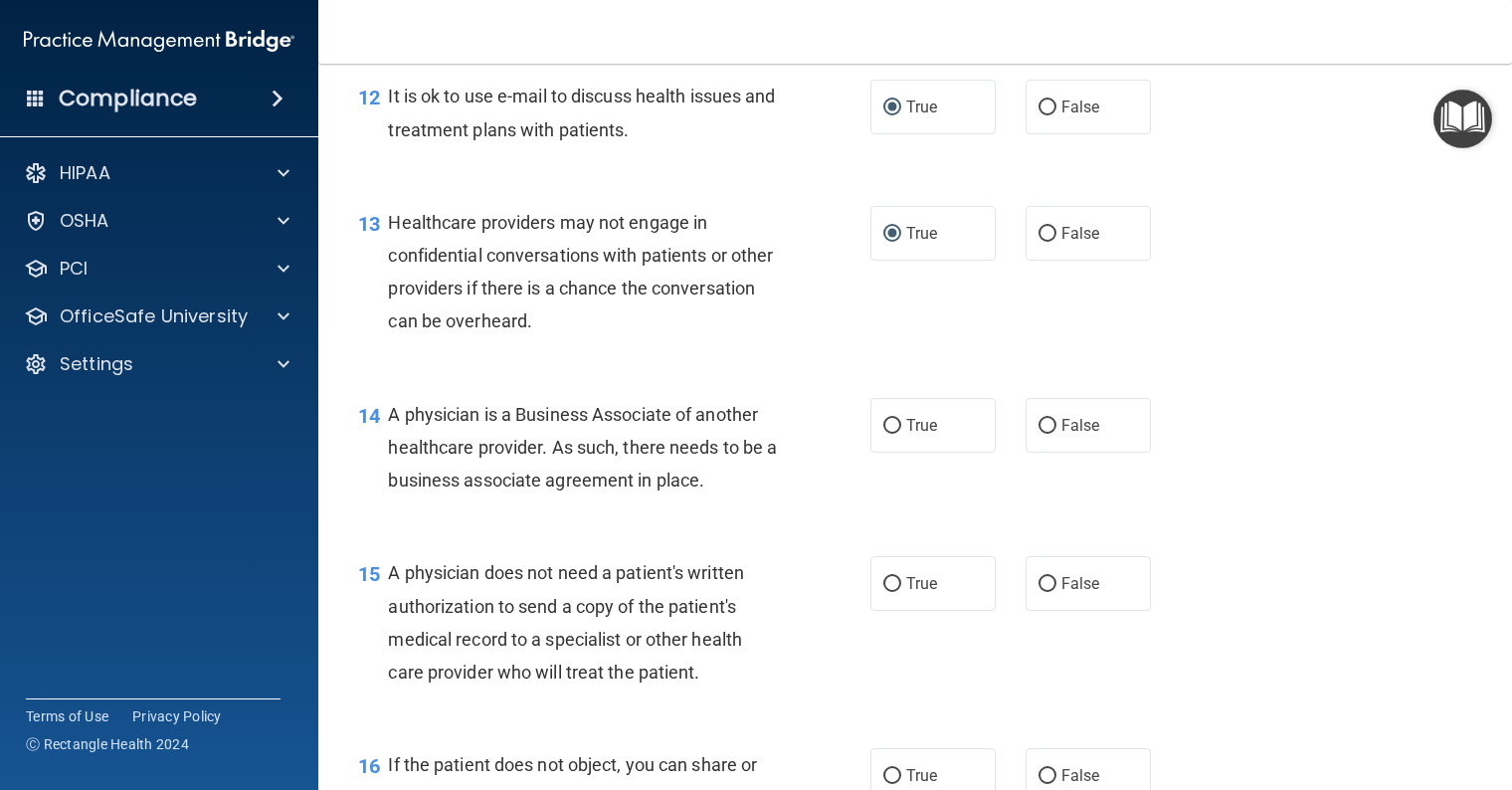 click on "True" at bounding box center [892, 426] 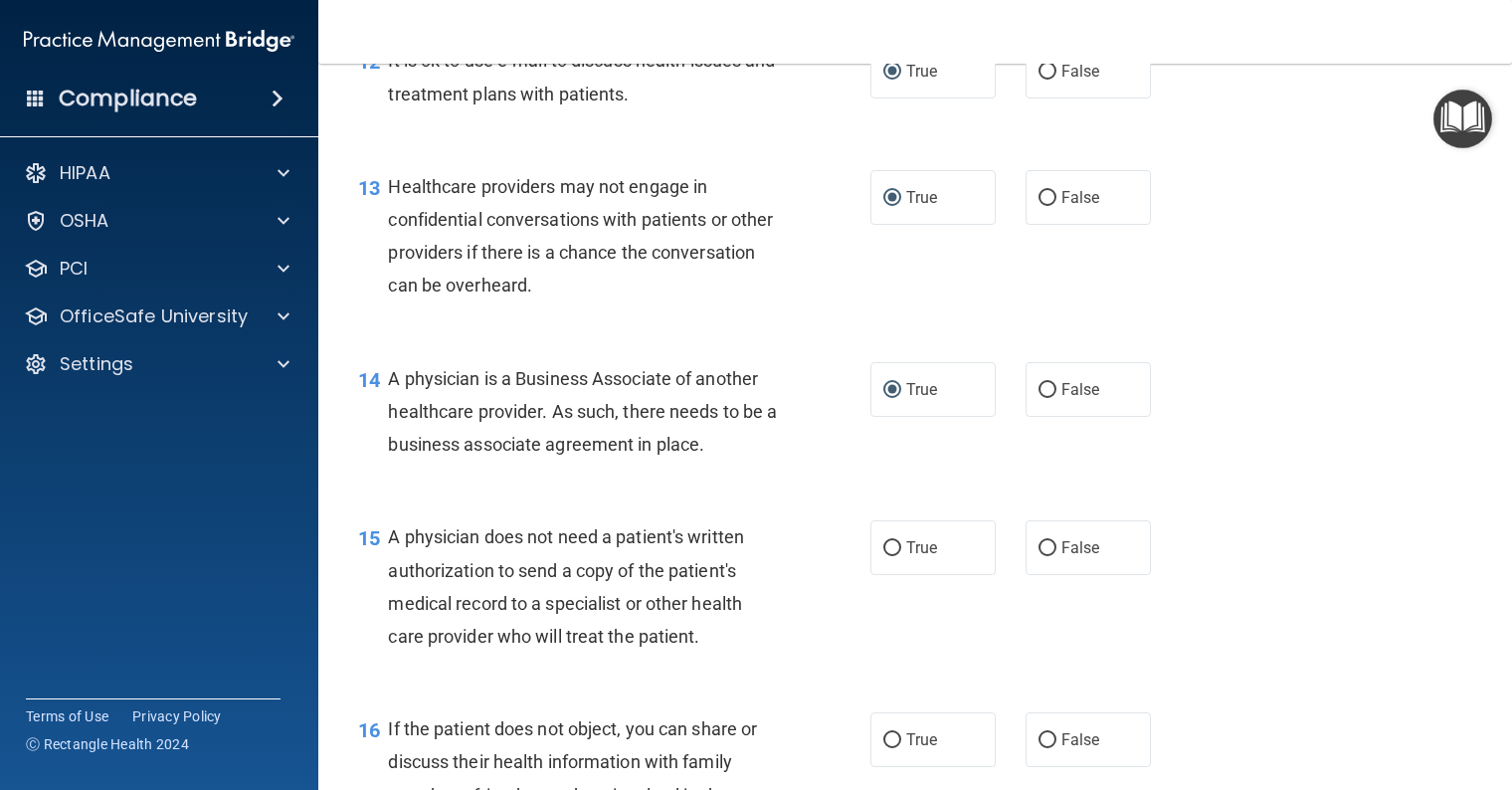 scroll, scrollTop: 2189, scrollLeft: 0, axis: vertical 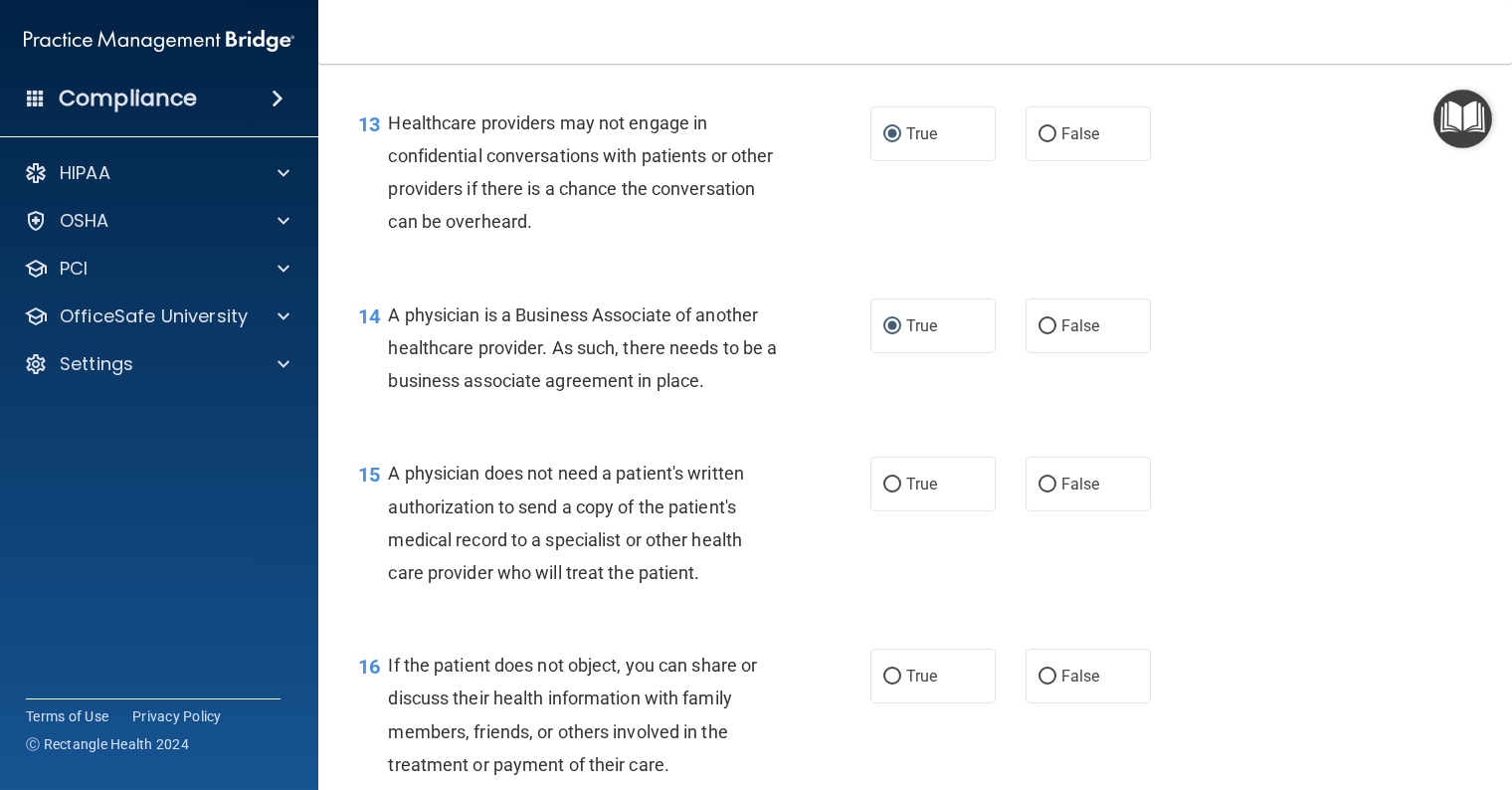 click on "True" at bounding box center (892, 485) 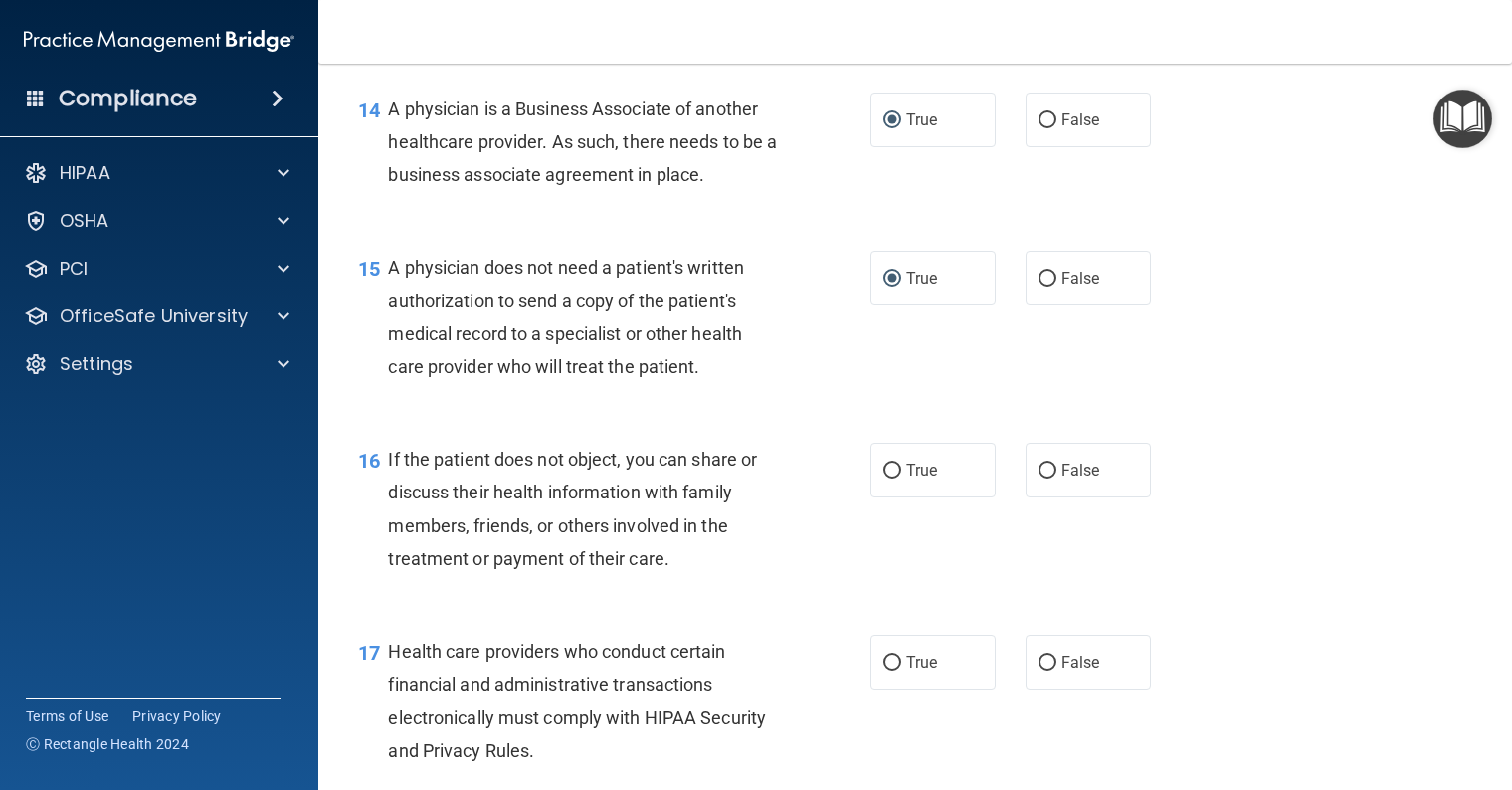 scroll, scrollTop: 2487, scrollLeft: 0, axis: vertical 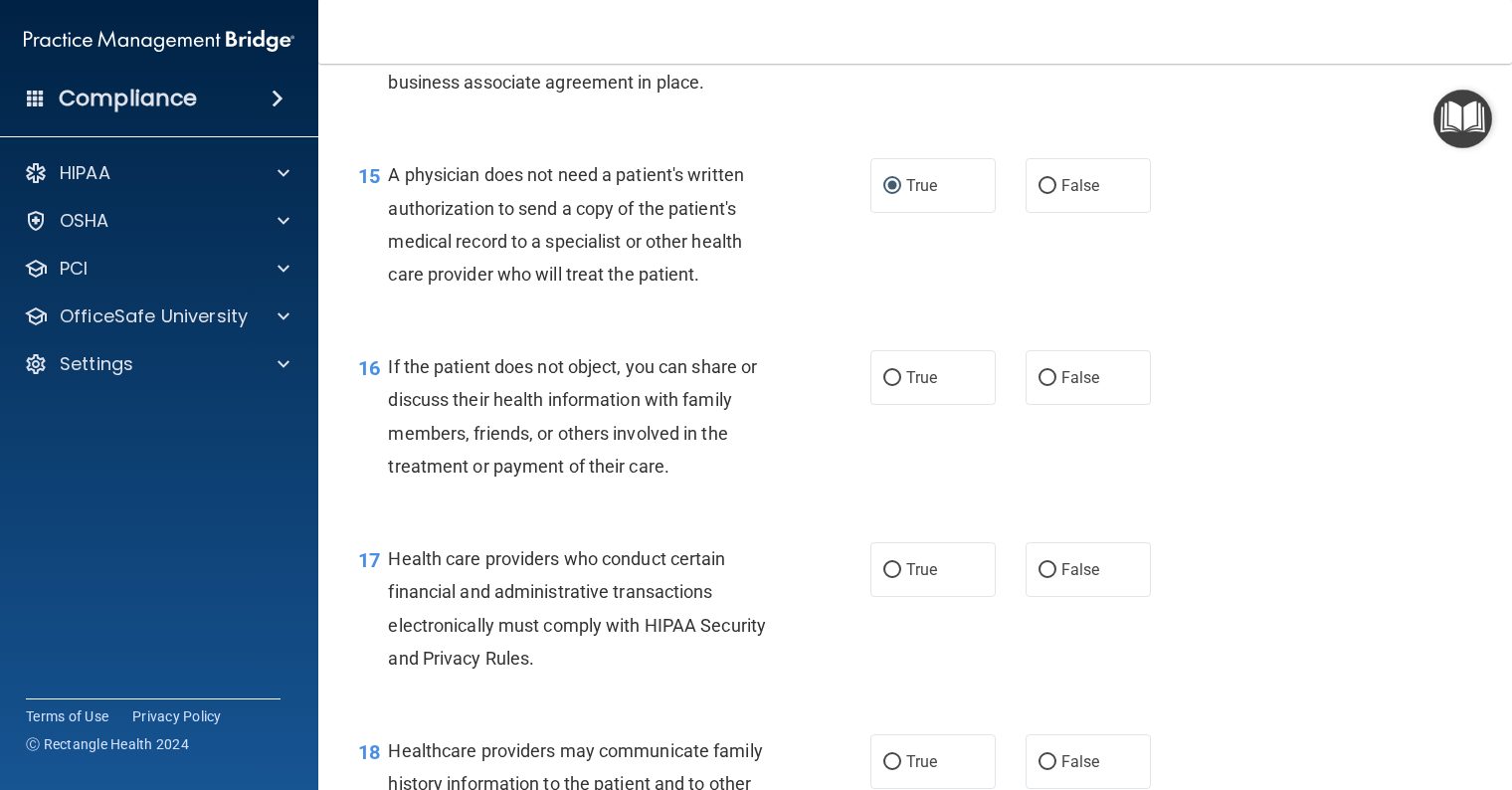 click on "False" at bounding box center [1047, 378] 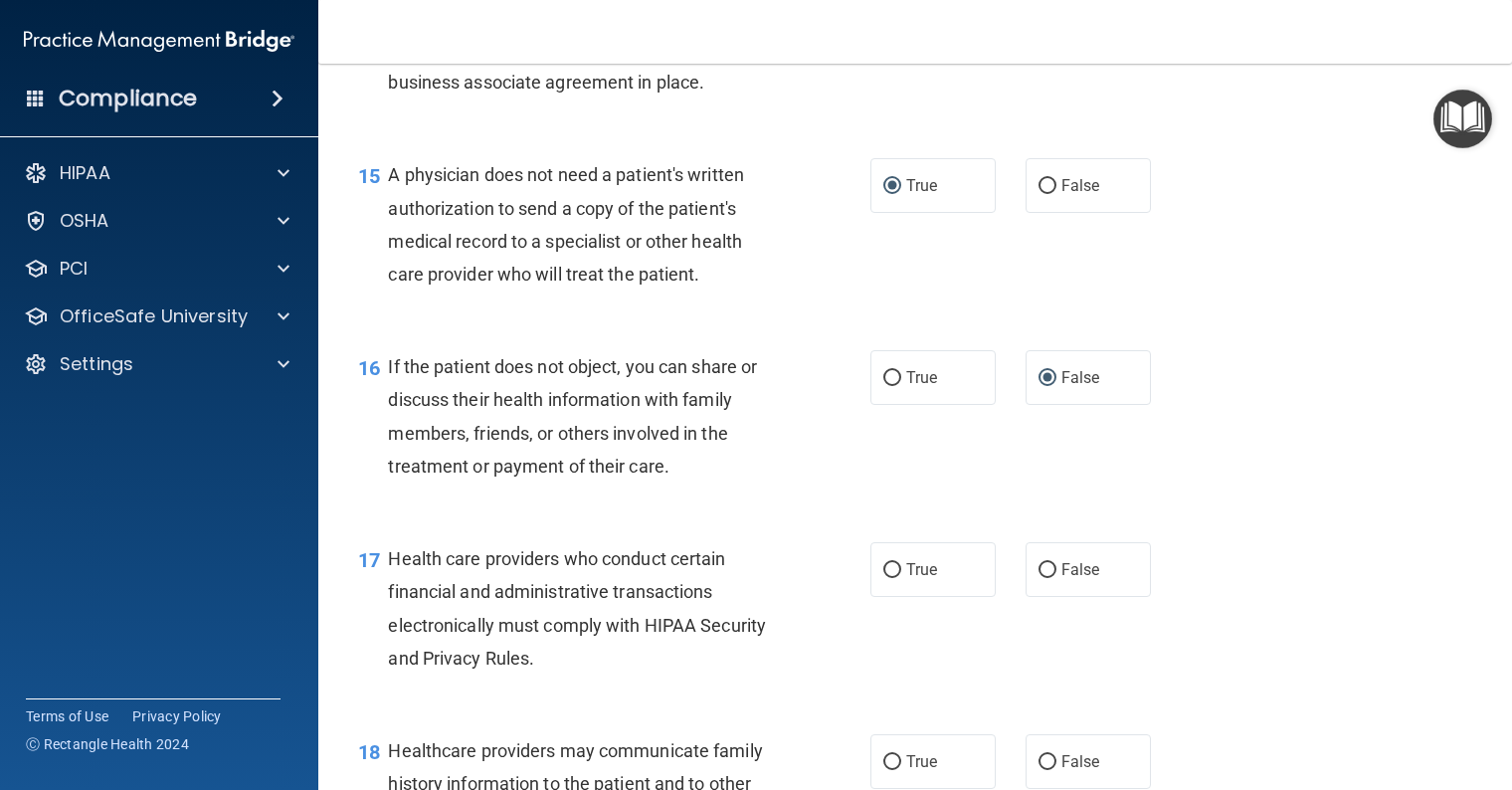click on "True" at bounding box center [933, 569] 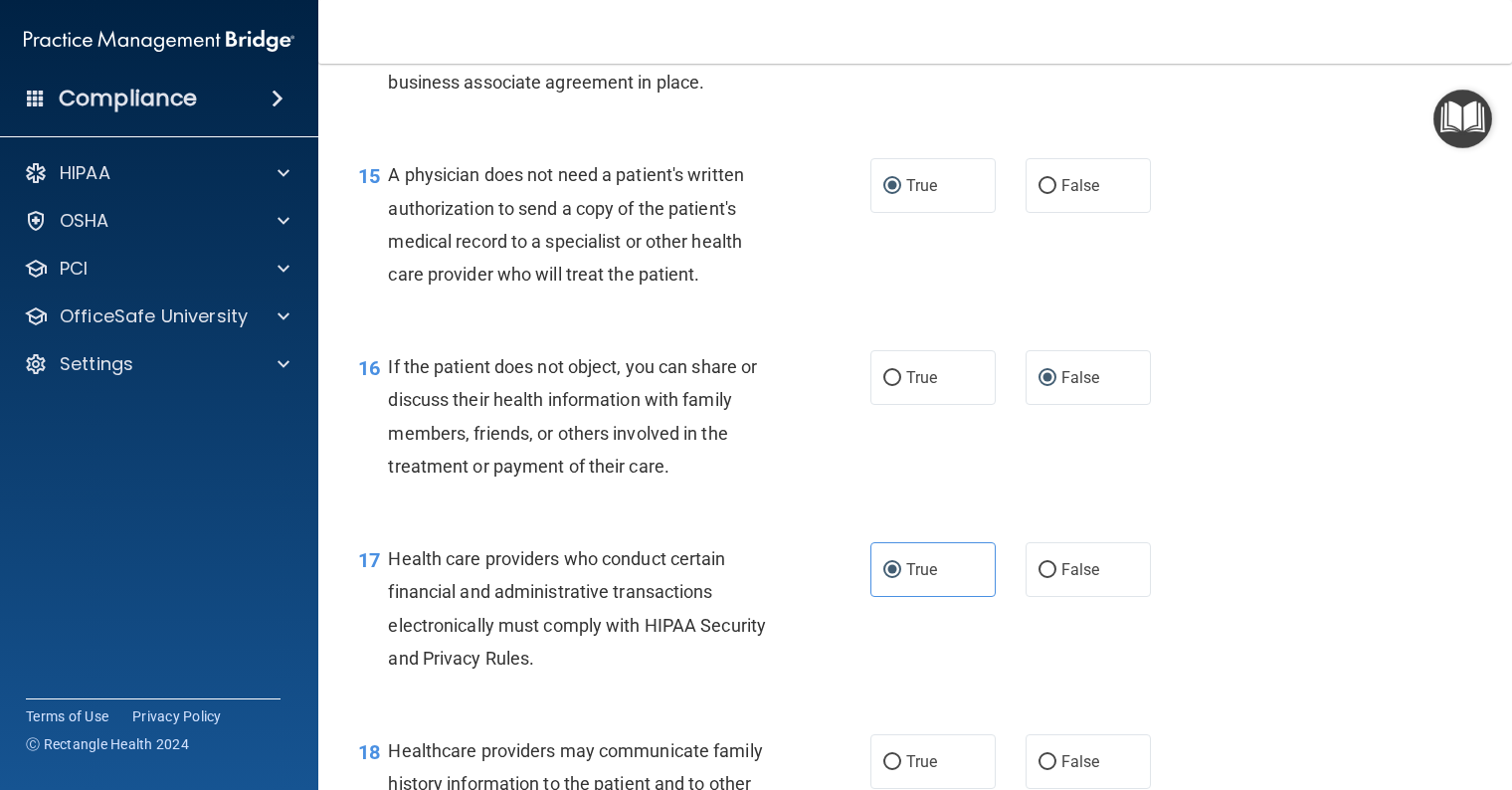 scroll, scrollTop: 2786, scrollLeft: 0, axis: vertical 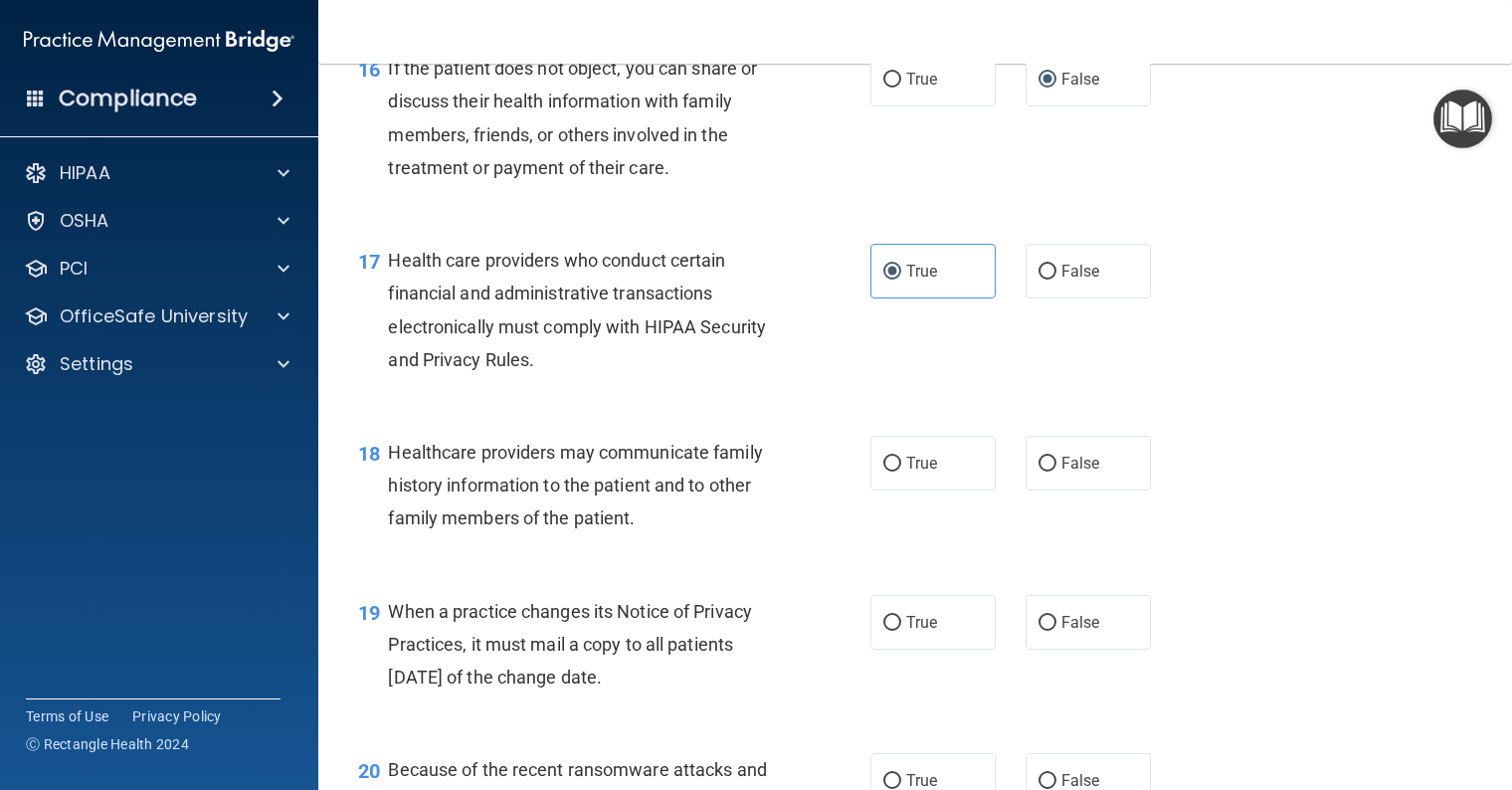 click on "False" at bounding box center (1047, 464) 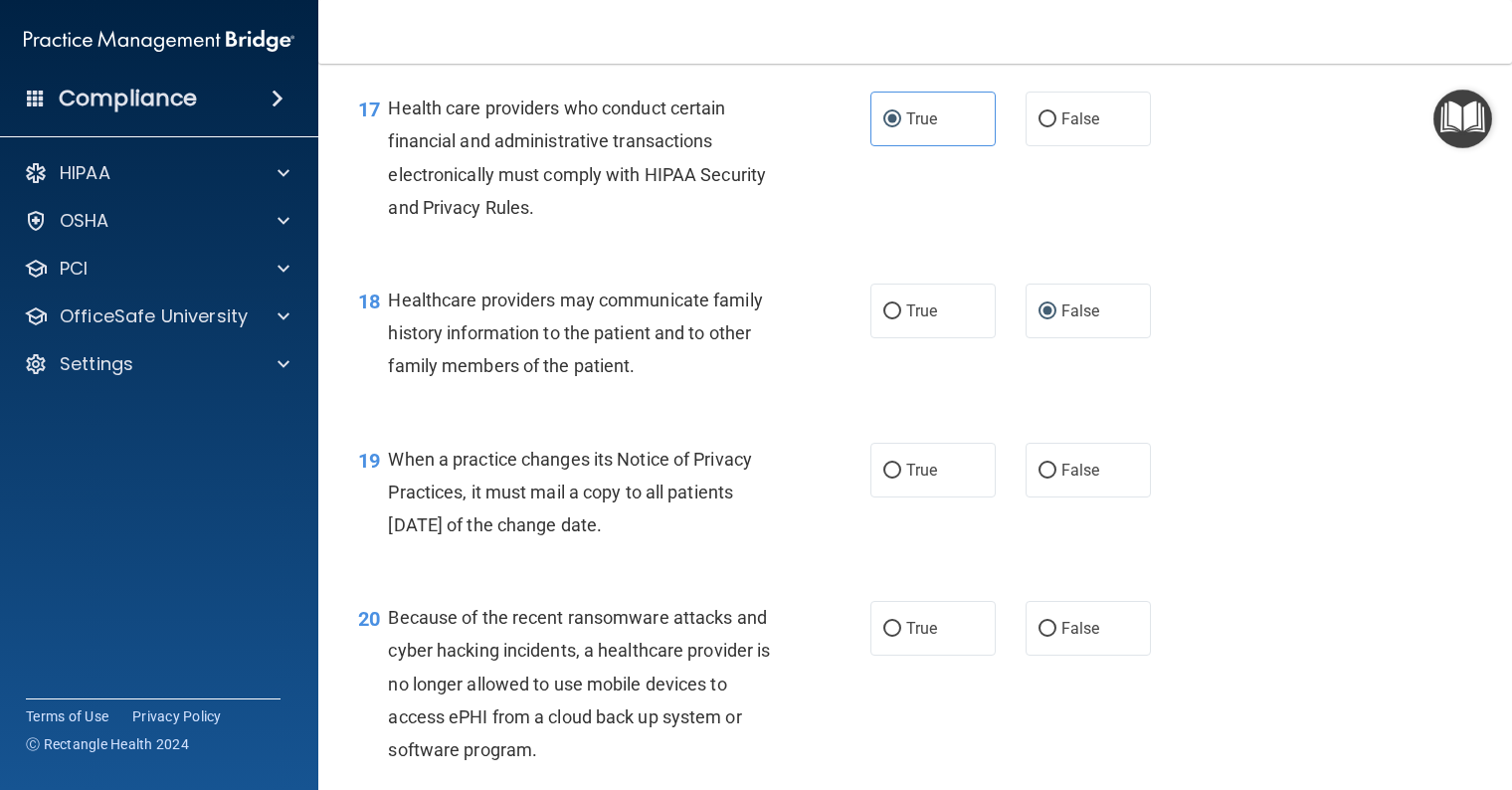 scroll, scrollTop: 2985, scrollLeft: 0, axis: vertical 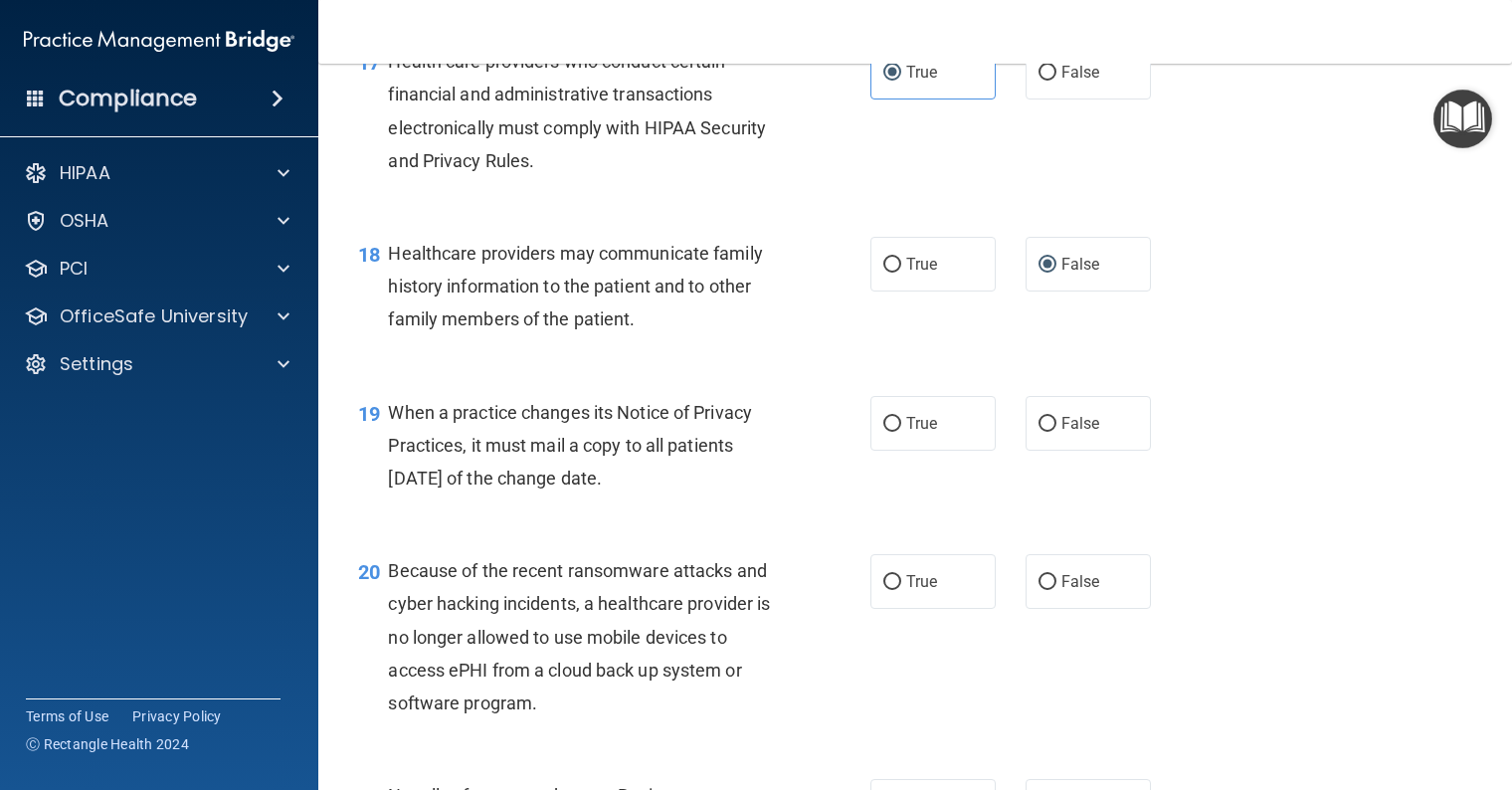click on "True" at bounding box center [933, 423] 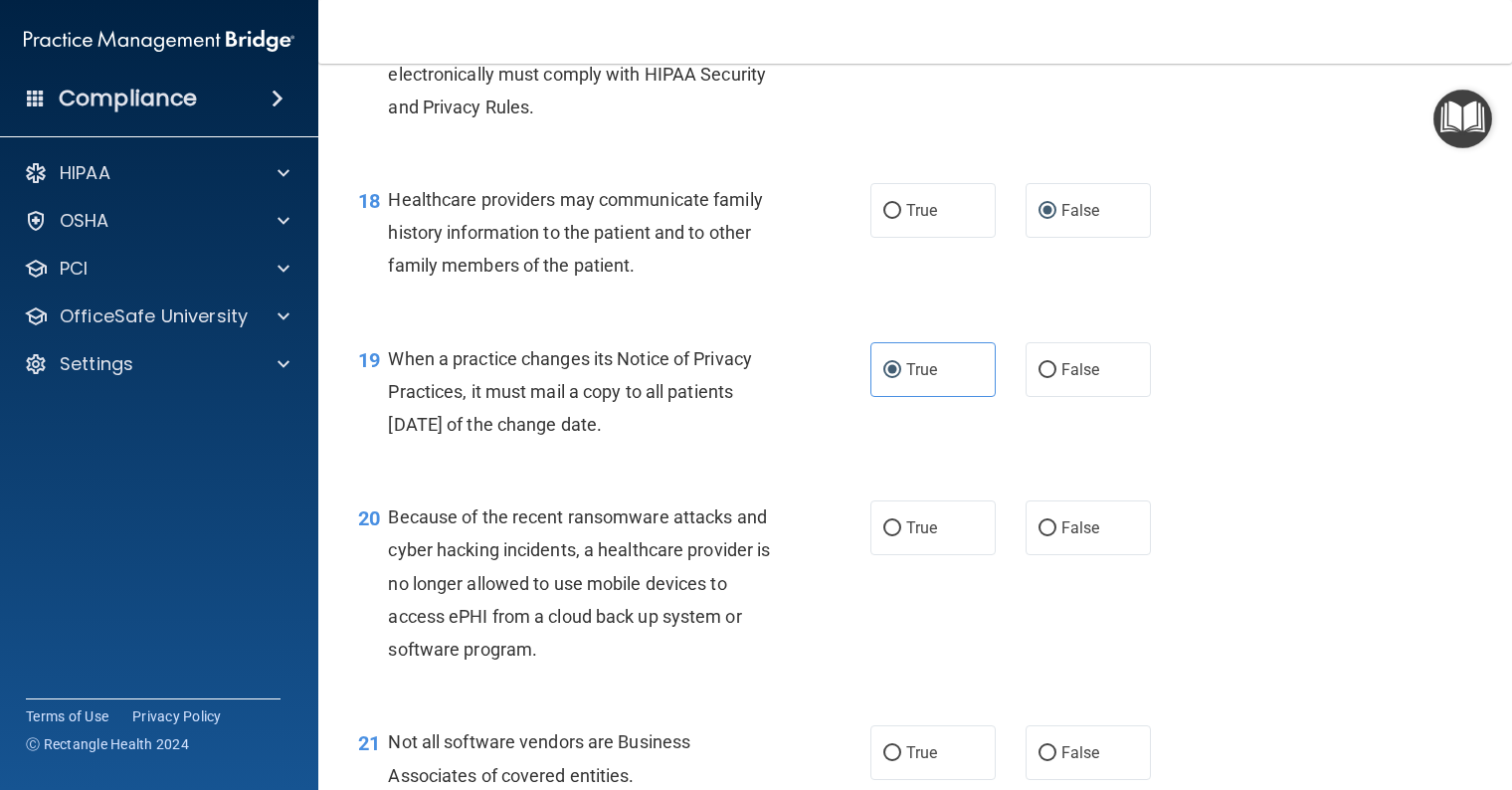 scroll, scrollTop: 3084, scrollLeft: 0, axis: vertical 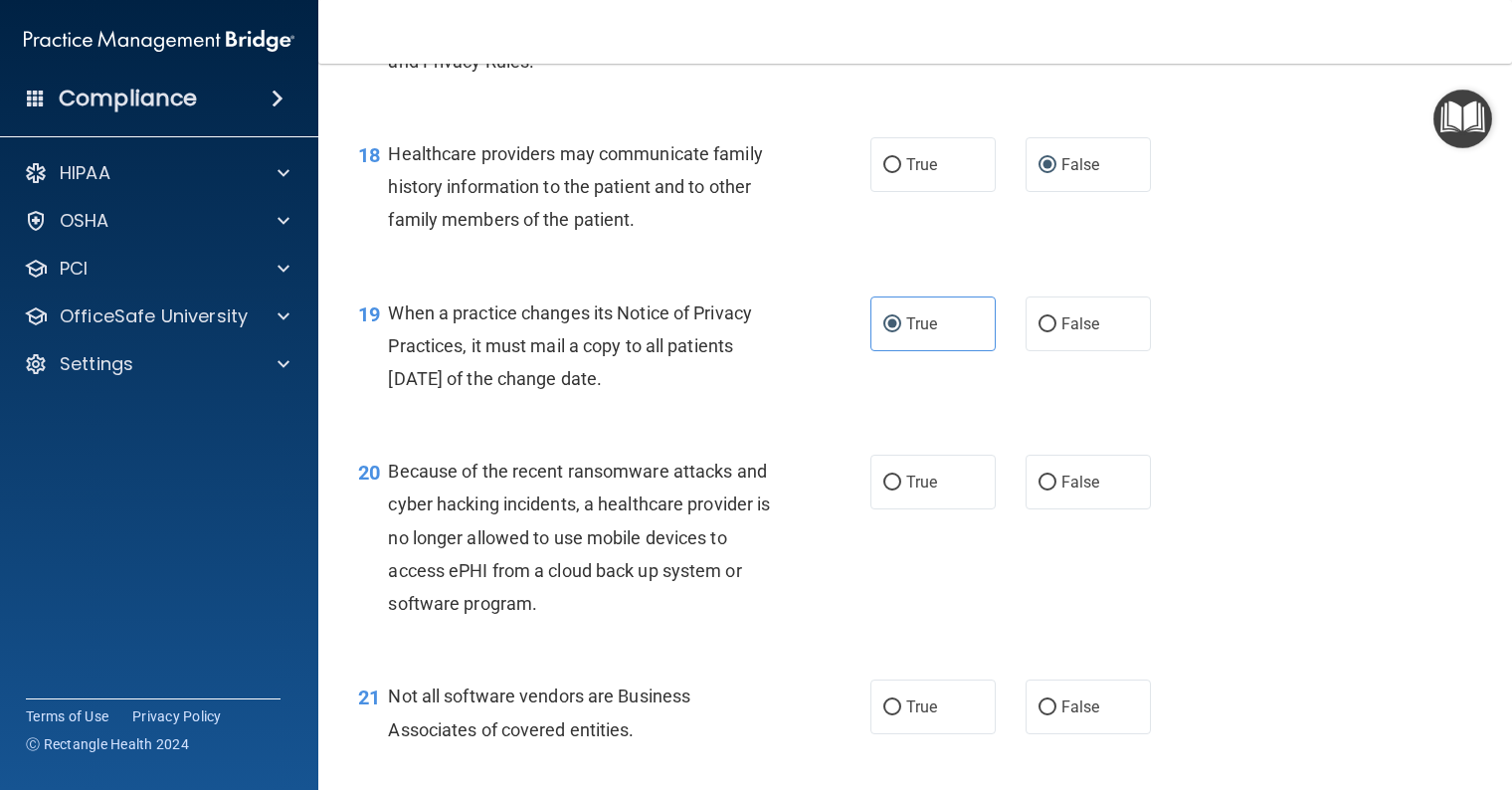 click on "False" at bounding box center [1047, 483] 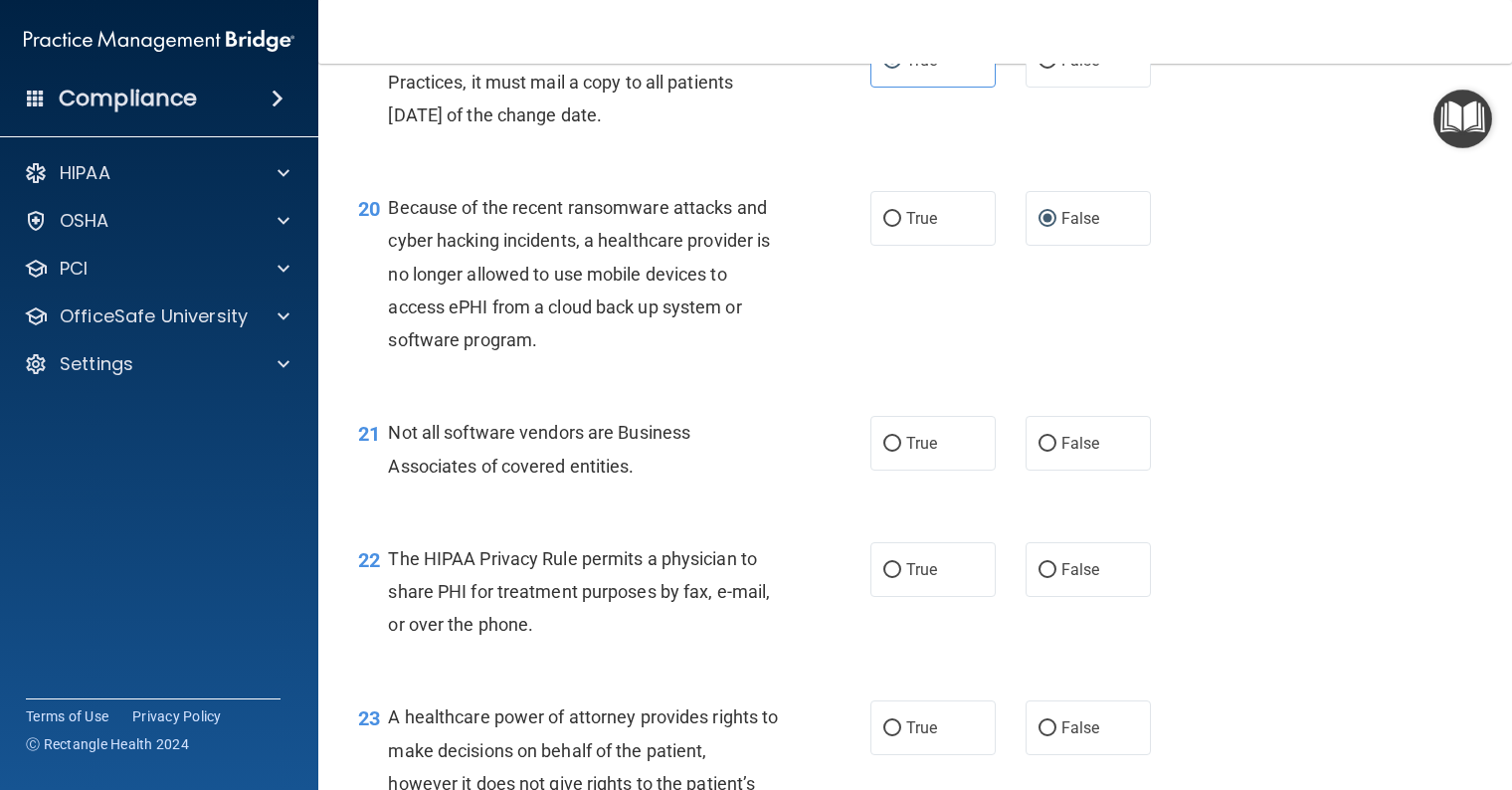 scroll, scrollTop: 3383, scrollLeft: 0, axis: vertical 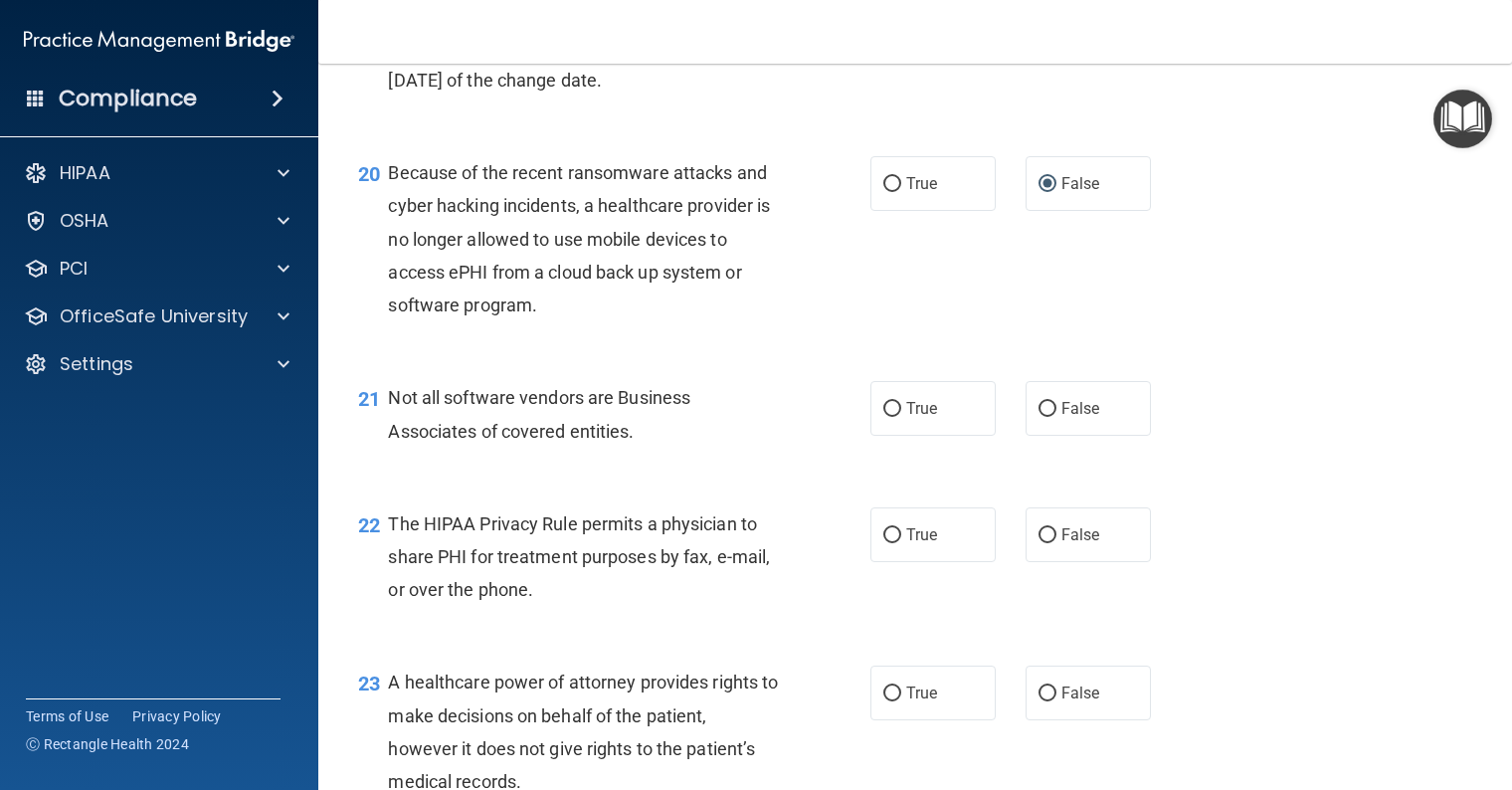click on "False" at bounding box center [1088, 408] 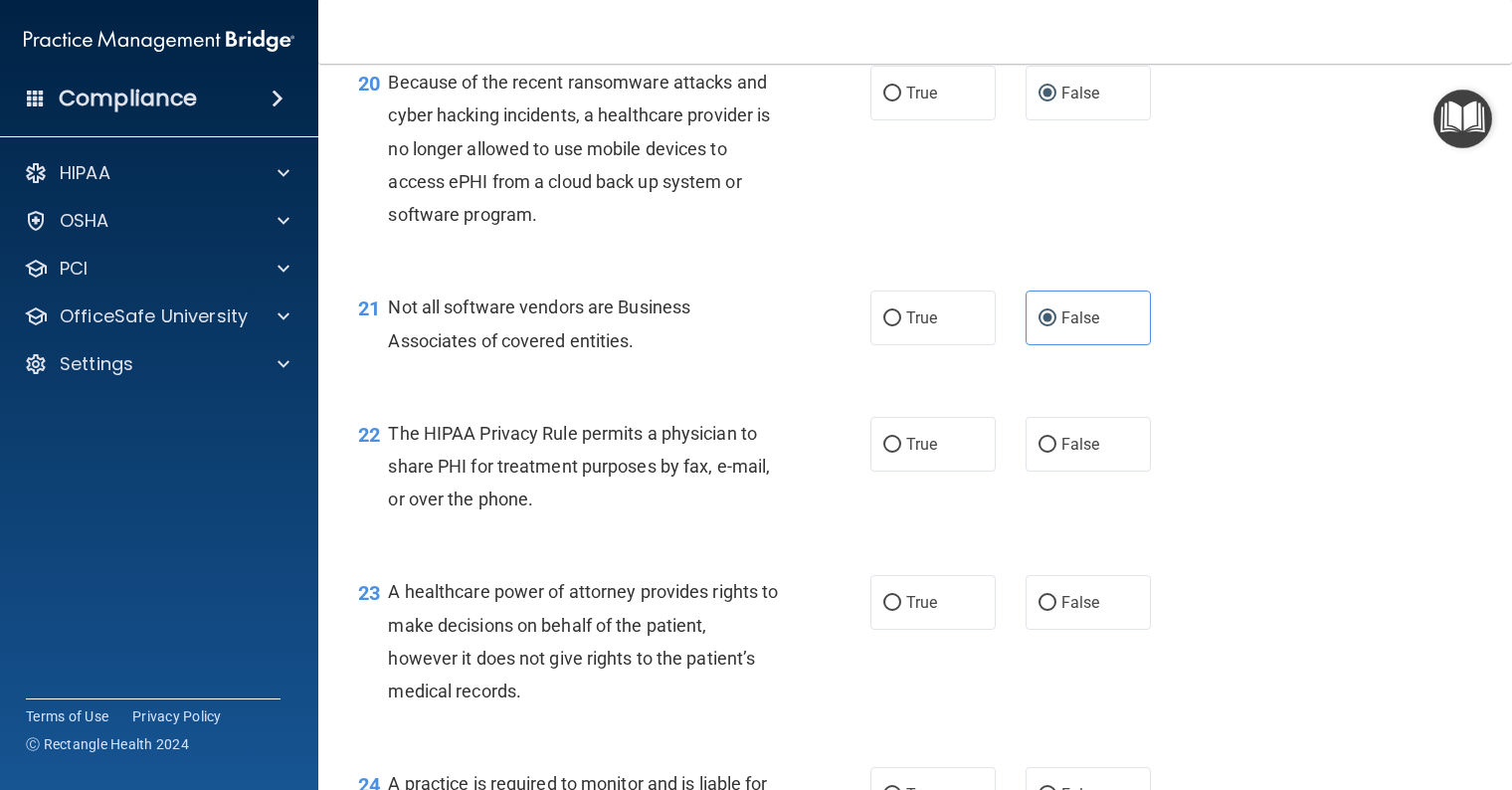 scroll, scrollTop: 3582, scrollLeft: 0, axis: vertical 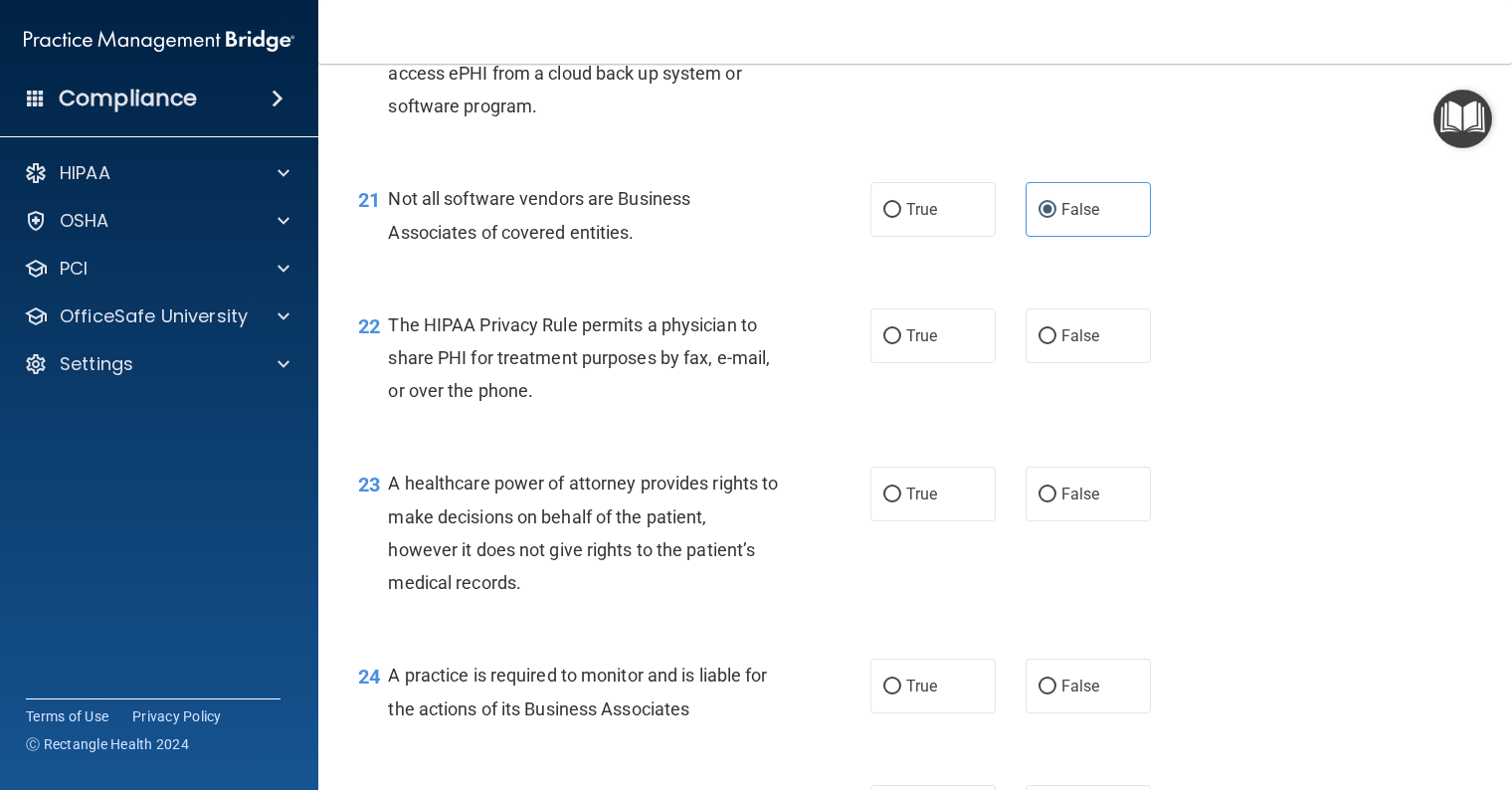 click on "True" at bounding box center [892, 336] 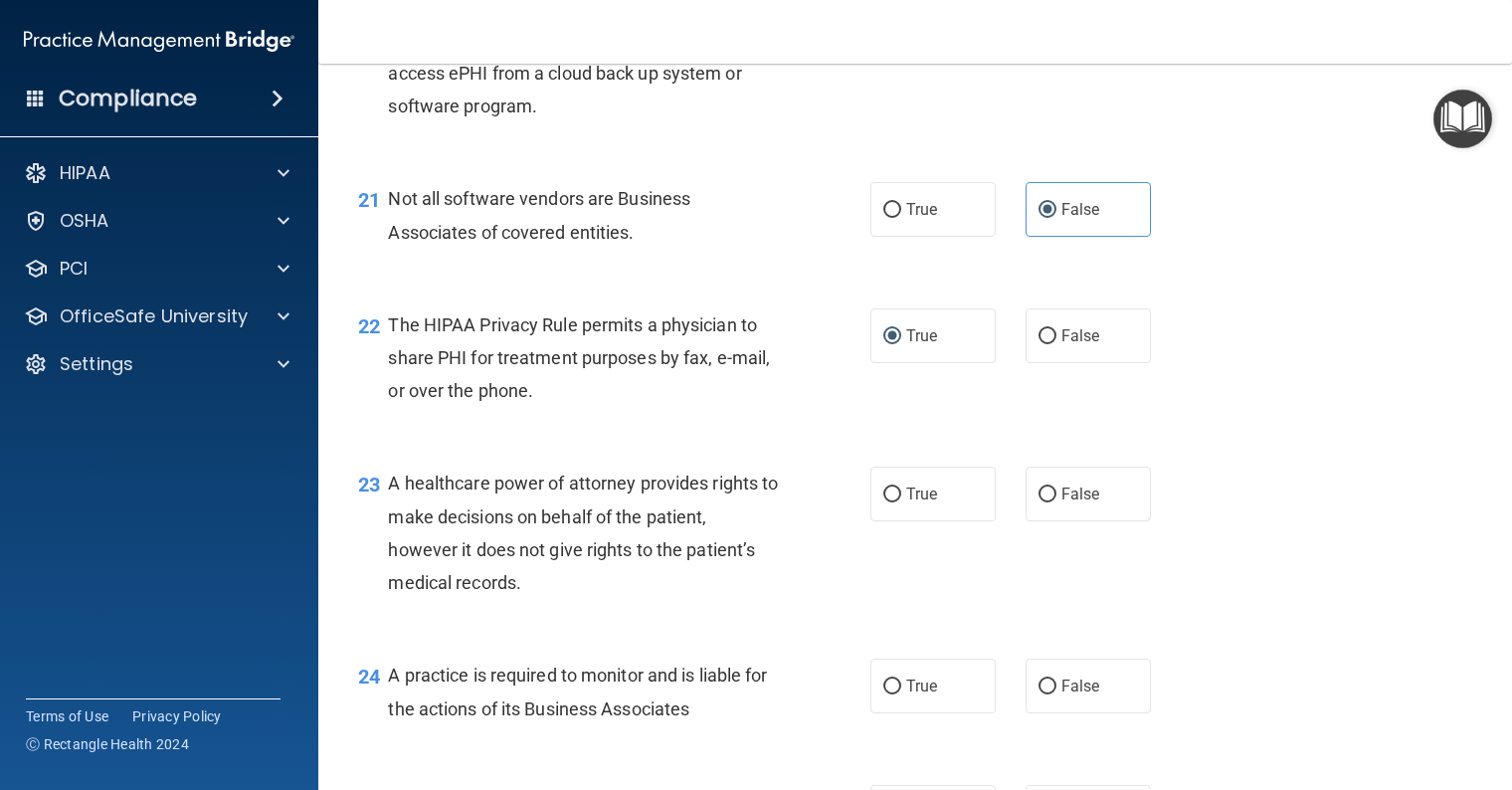 click on "False" at bounding box center (1047, 494) 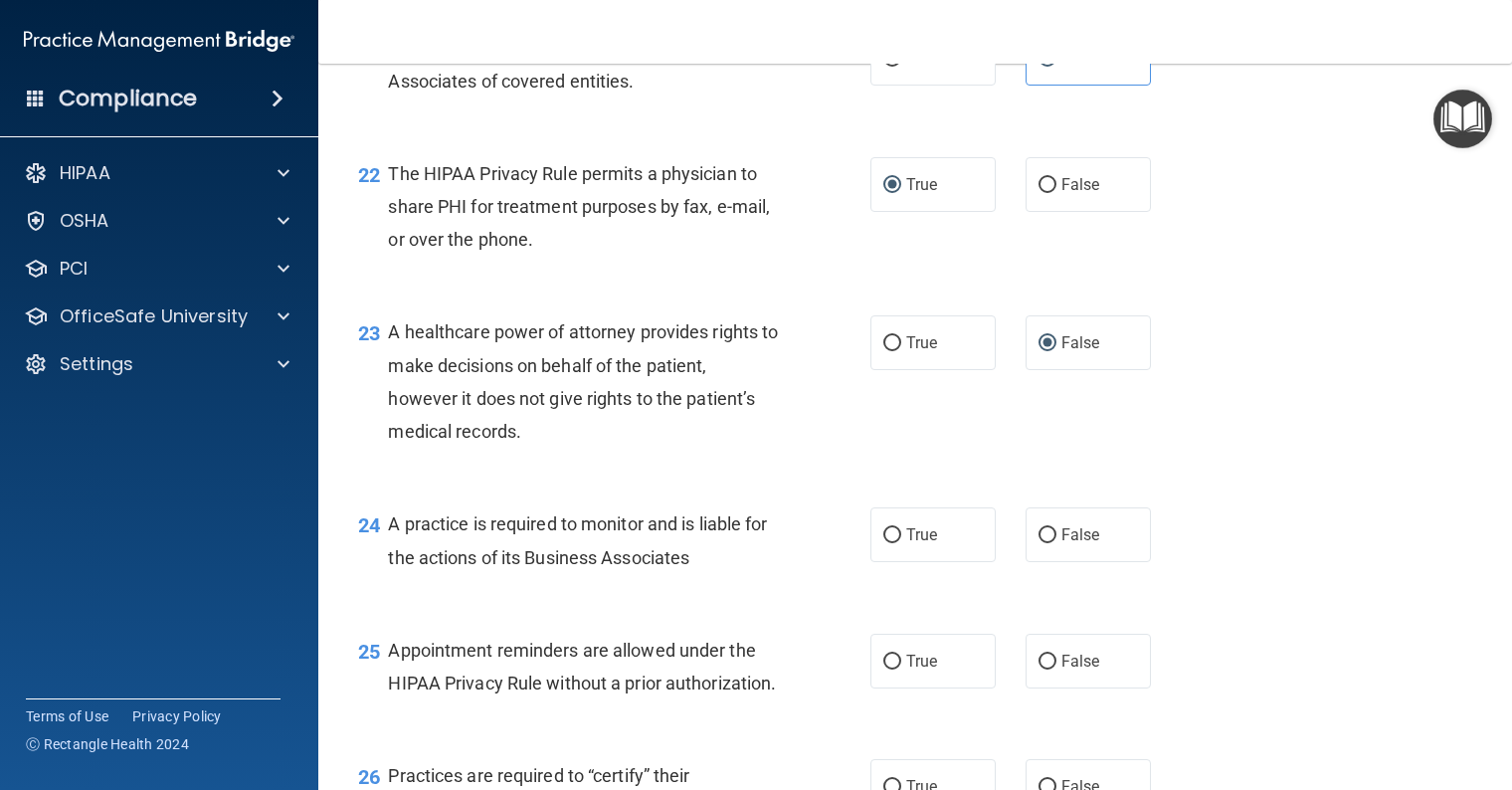 scroll, scrollTop: 3781, scrollLeft: 0, axis: vertical 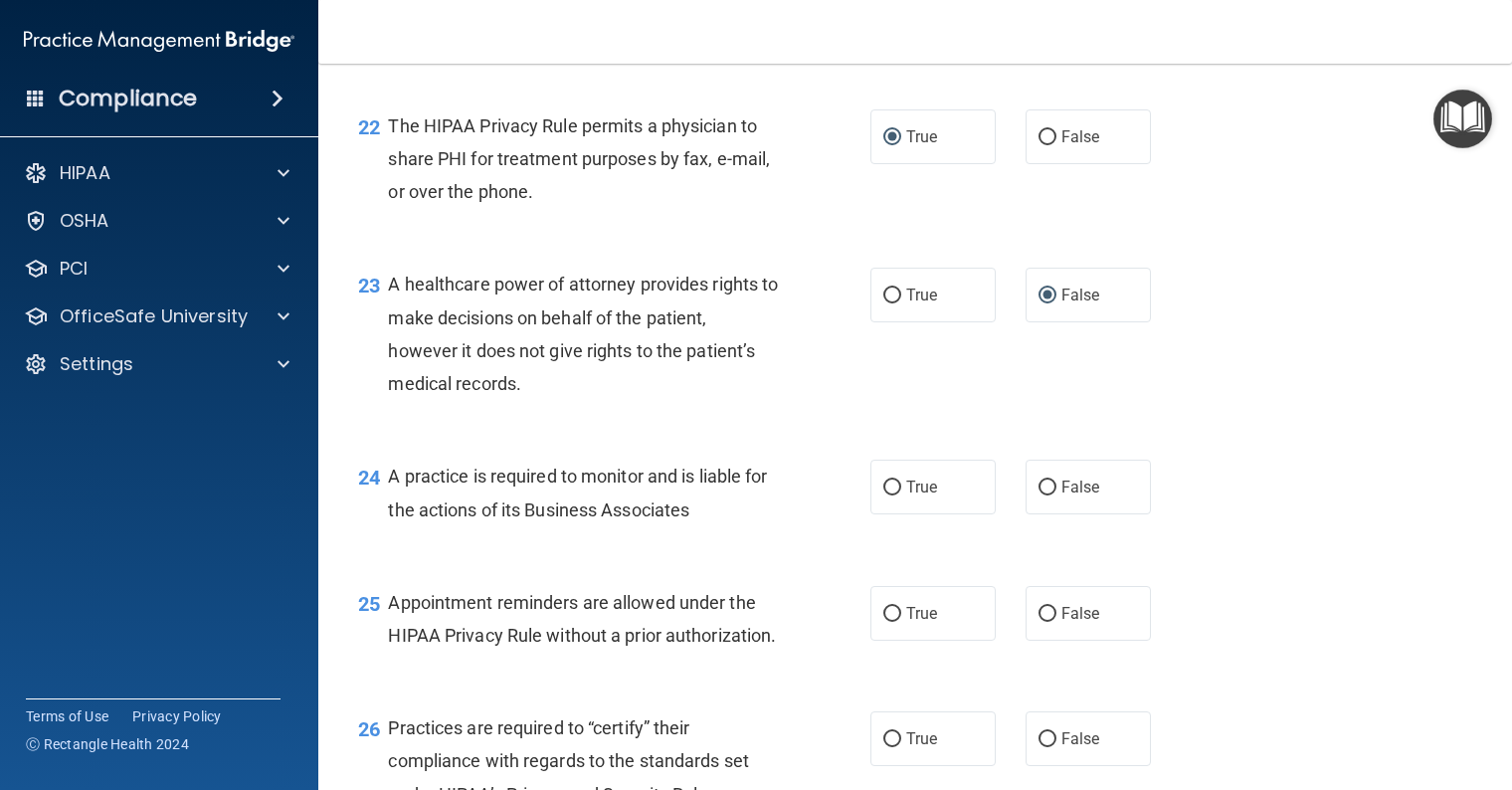 click on "True" at bounding box center [892, 488] 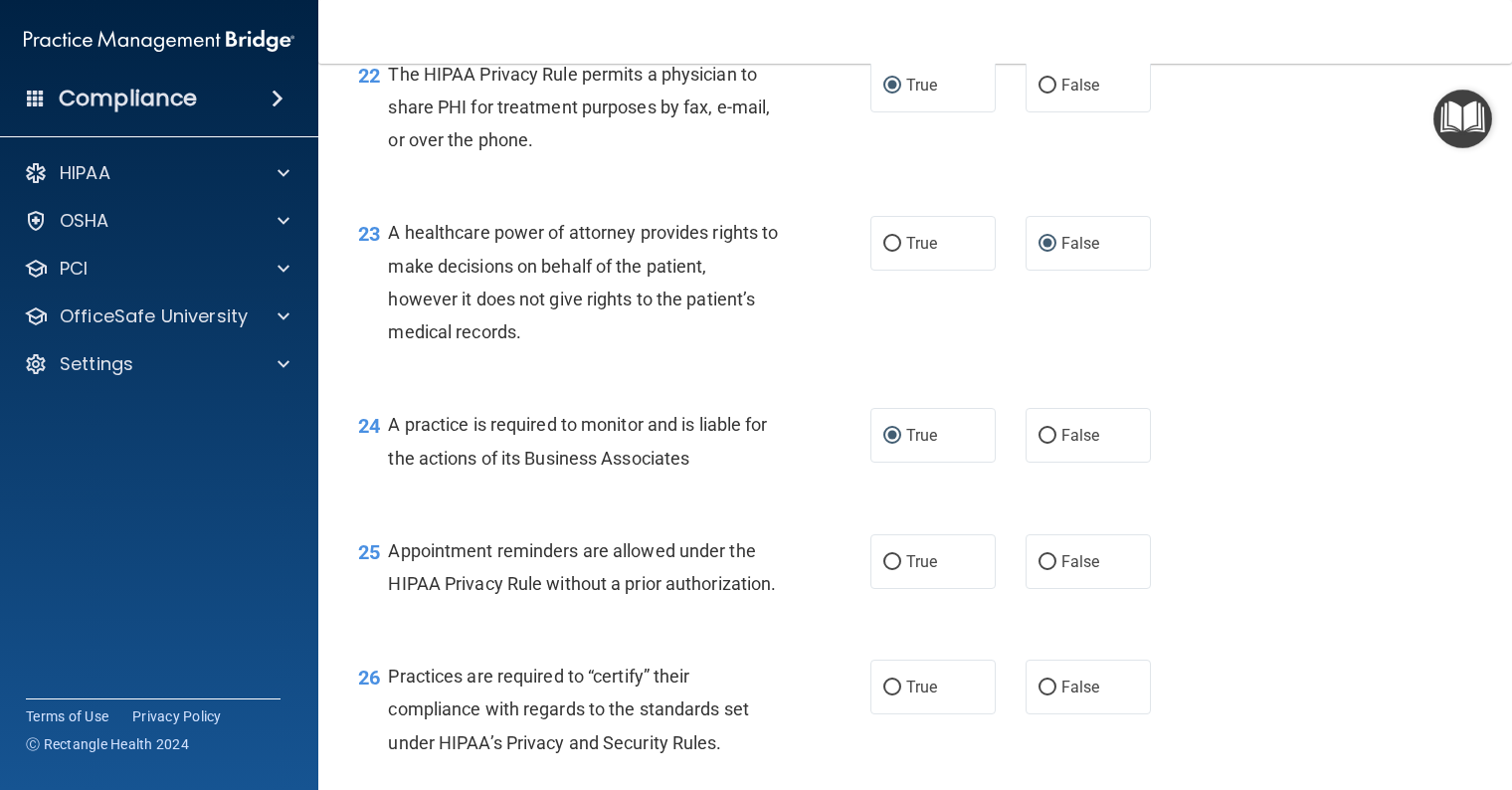 scroll, scrollTop: 3880, scrollLeft: 0, axis: vertical 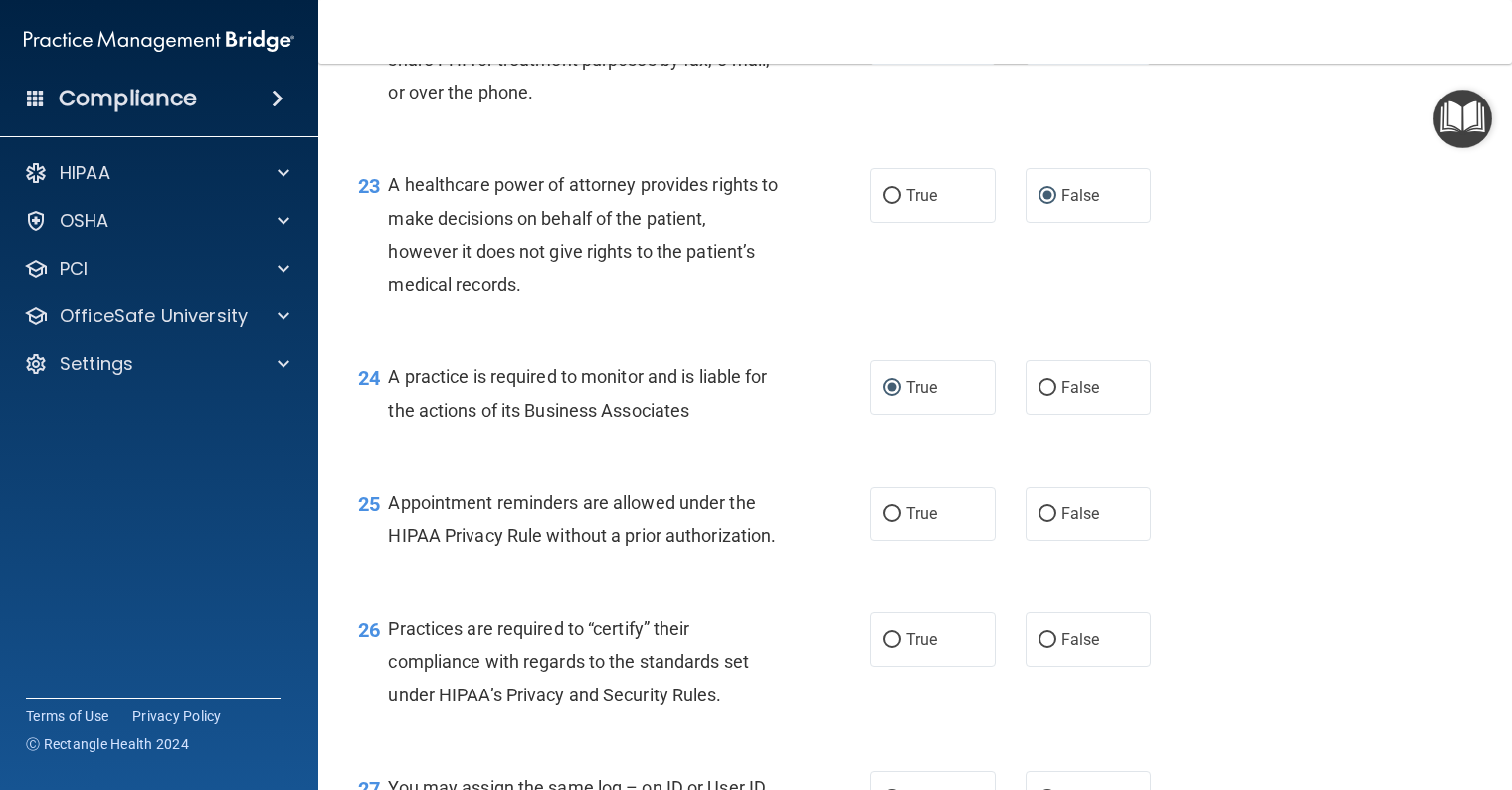click on "True" at bounding box center [892, 514] 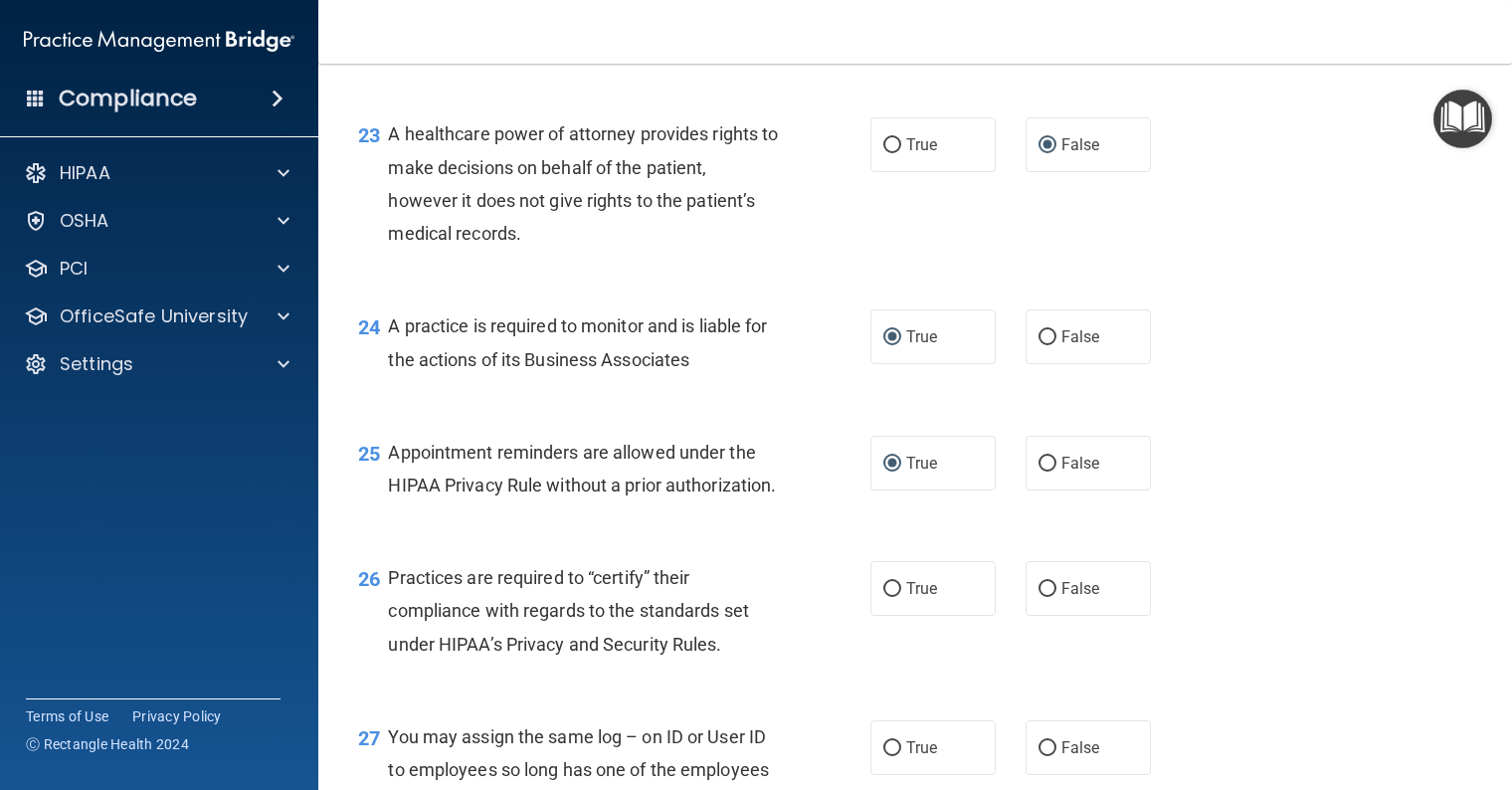 scroll, scrollTop: 3980, scrollLeft: 0, axis: vertical 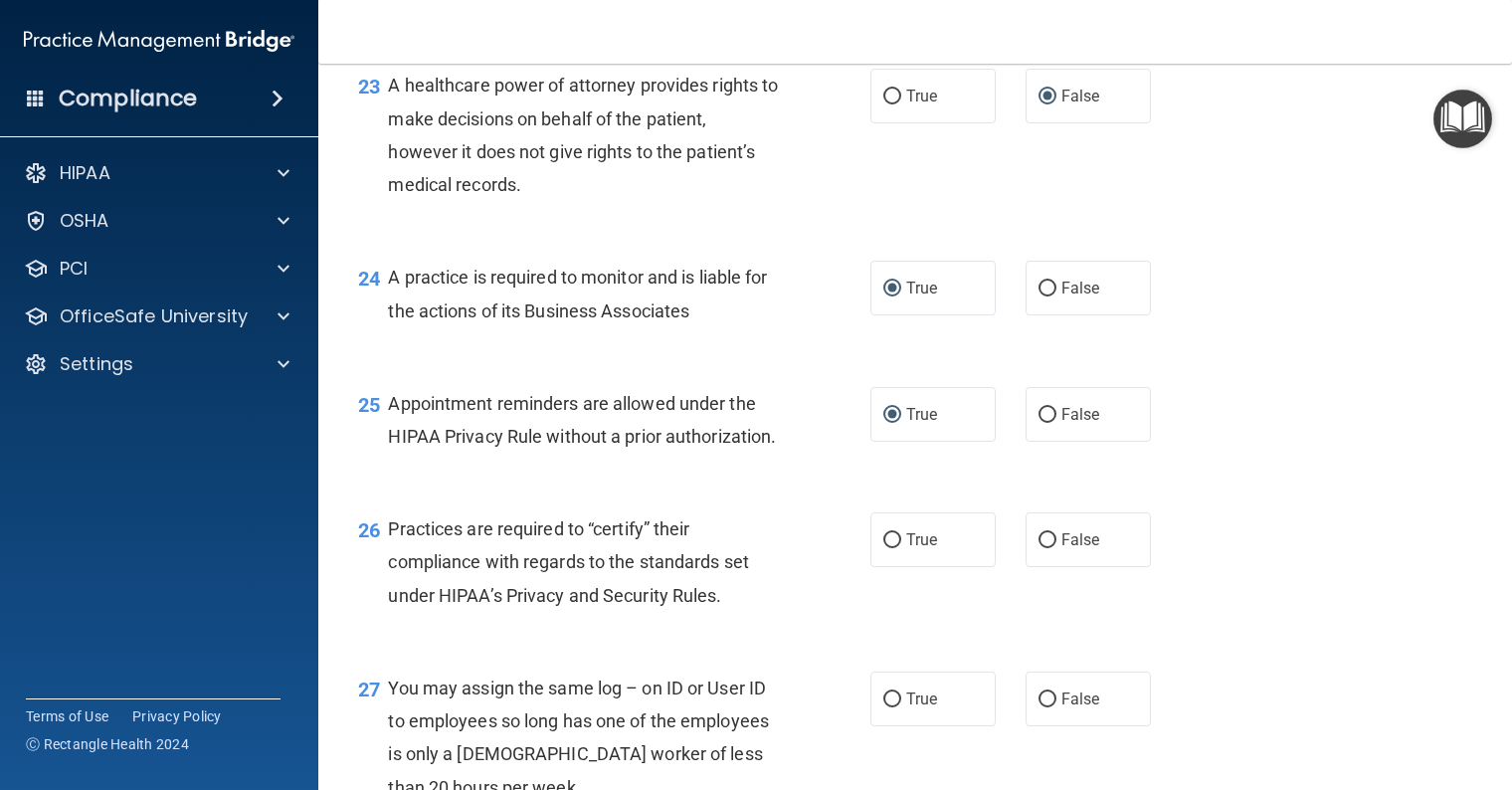 click on "True" at bounding box center [892, 540] 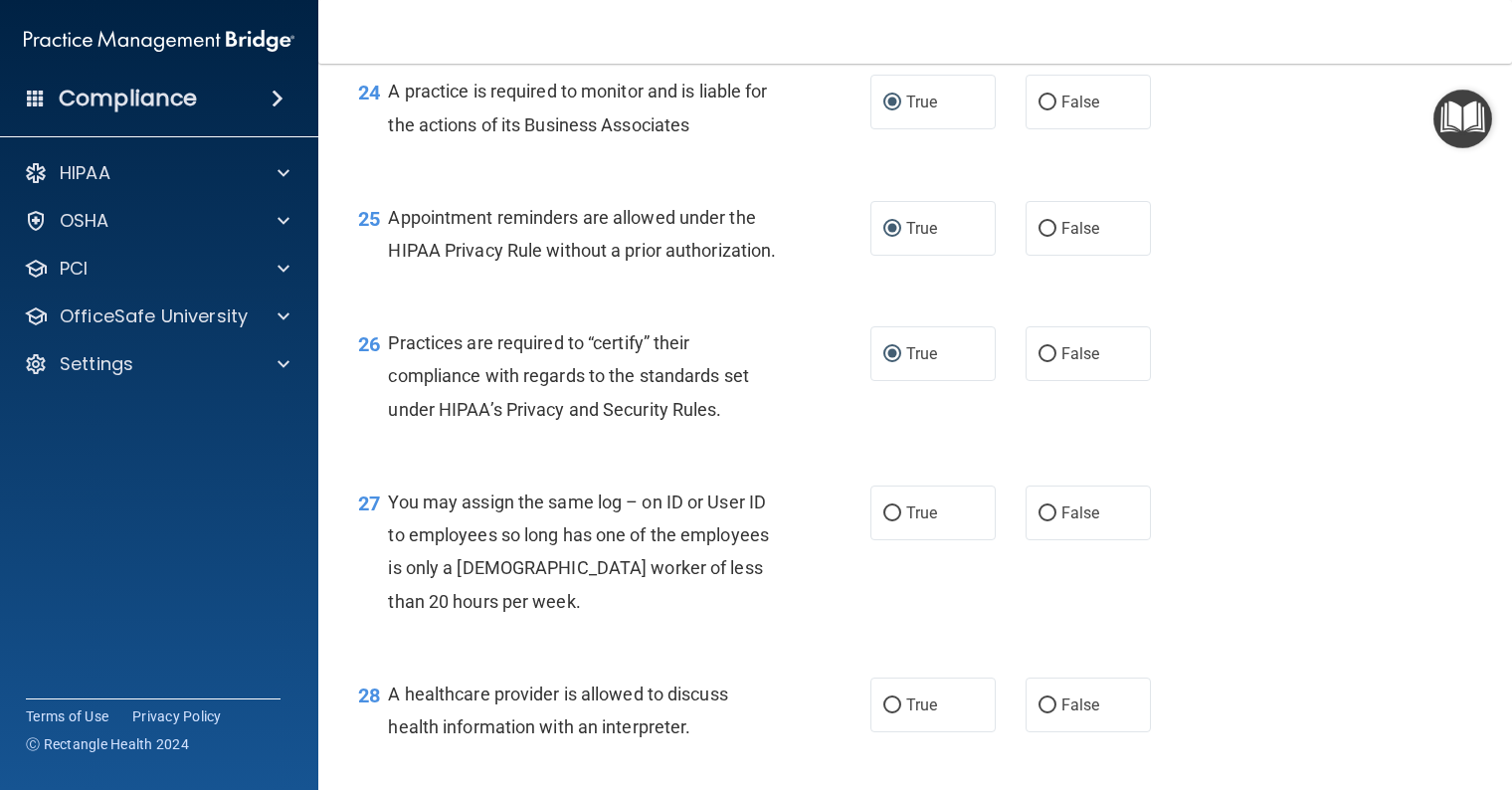 scroll, scrollTop: 4179, scrollLeft: 0, axis: vertical 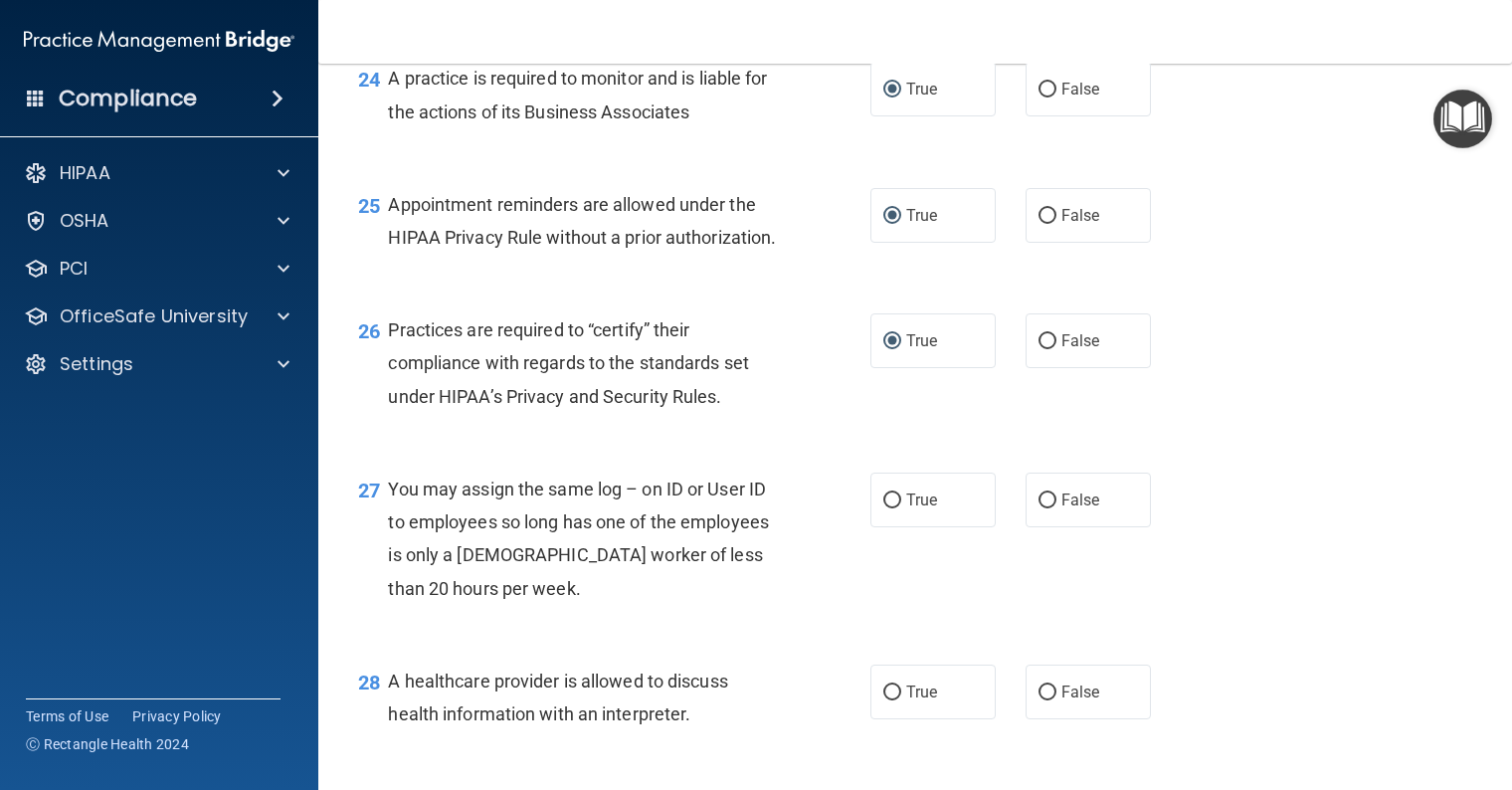 click on "False" at bounding box center (1047, 500) 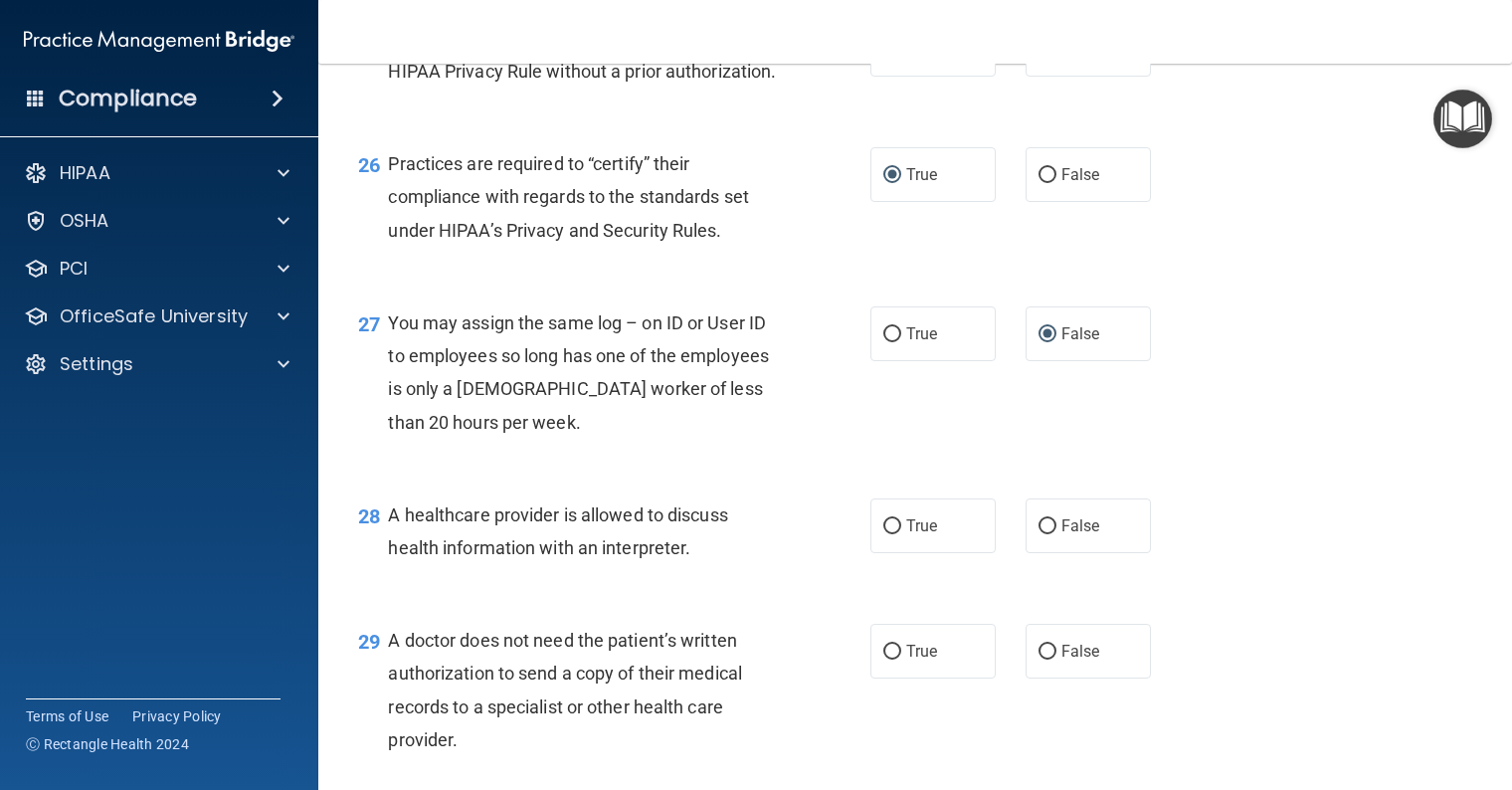 scroll, scrollTop: 4378, scrollLeft: 0, axis: vertical 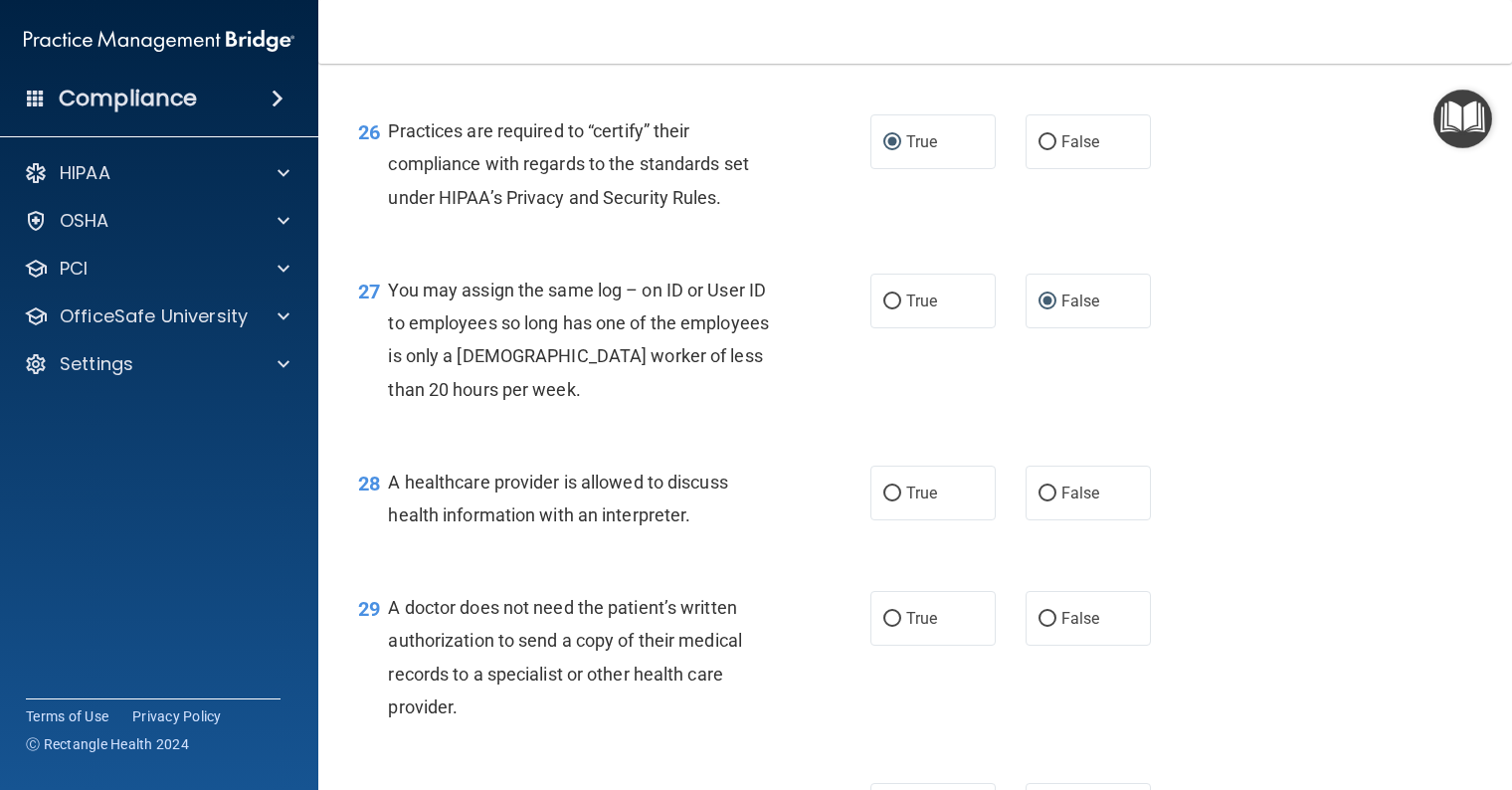 click on "True" at bounding box center [892, 494] 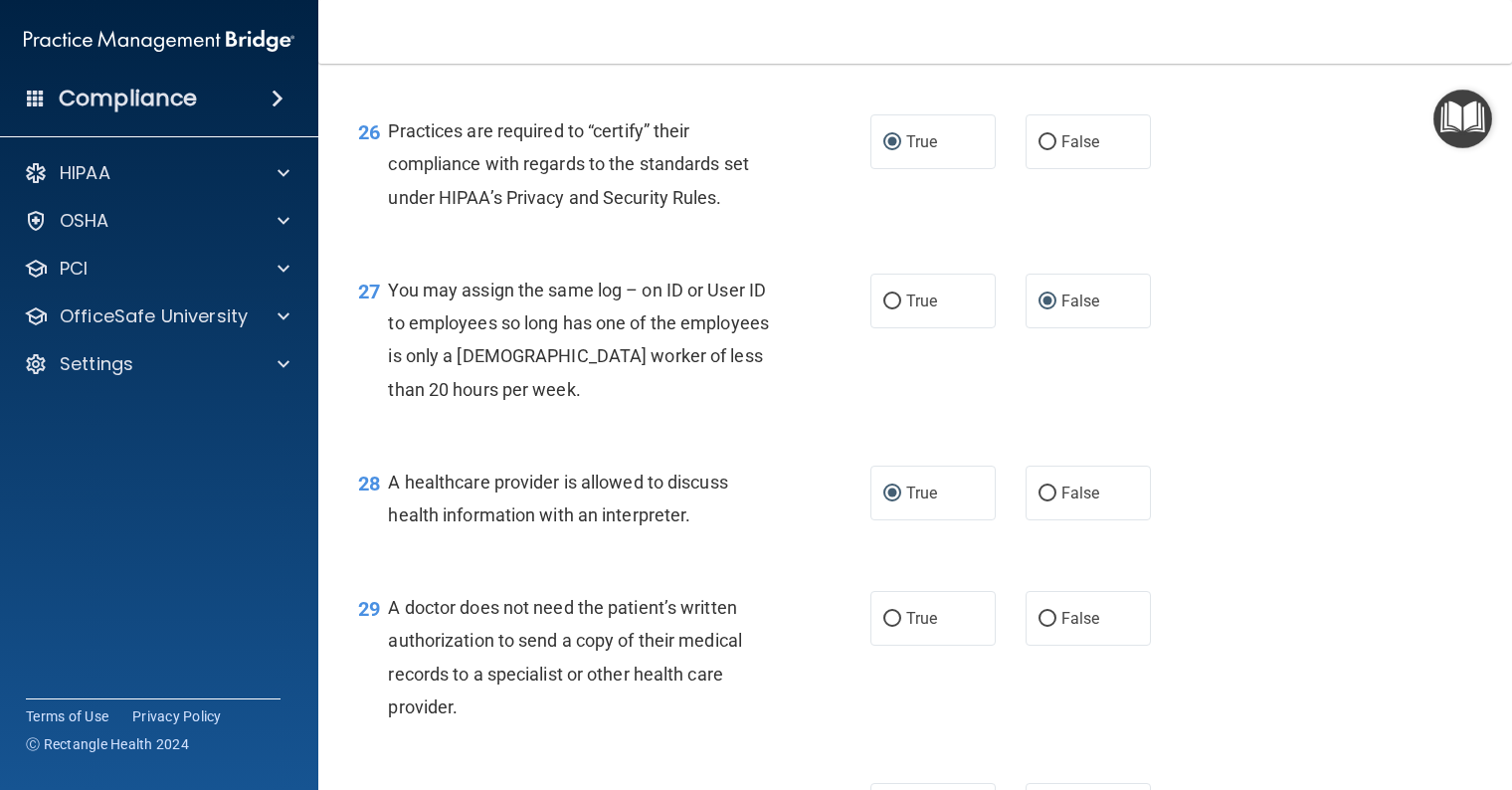 scroll, scrollTop: 4477, scrollLeft: 0, axis: vertical 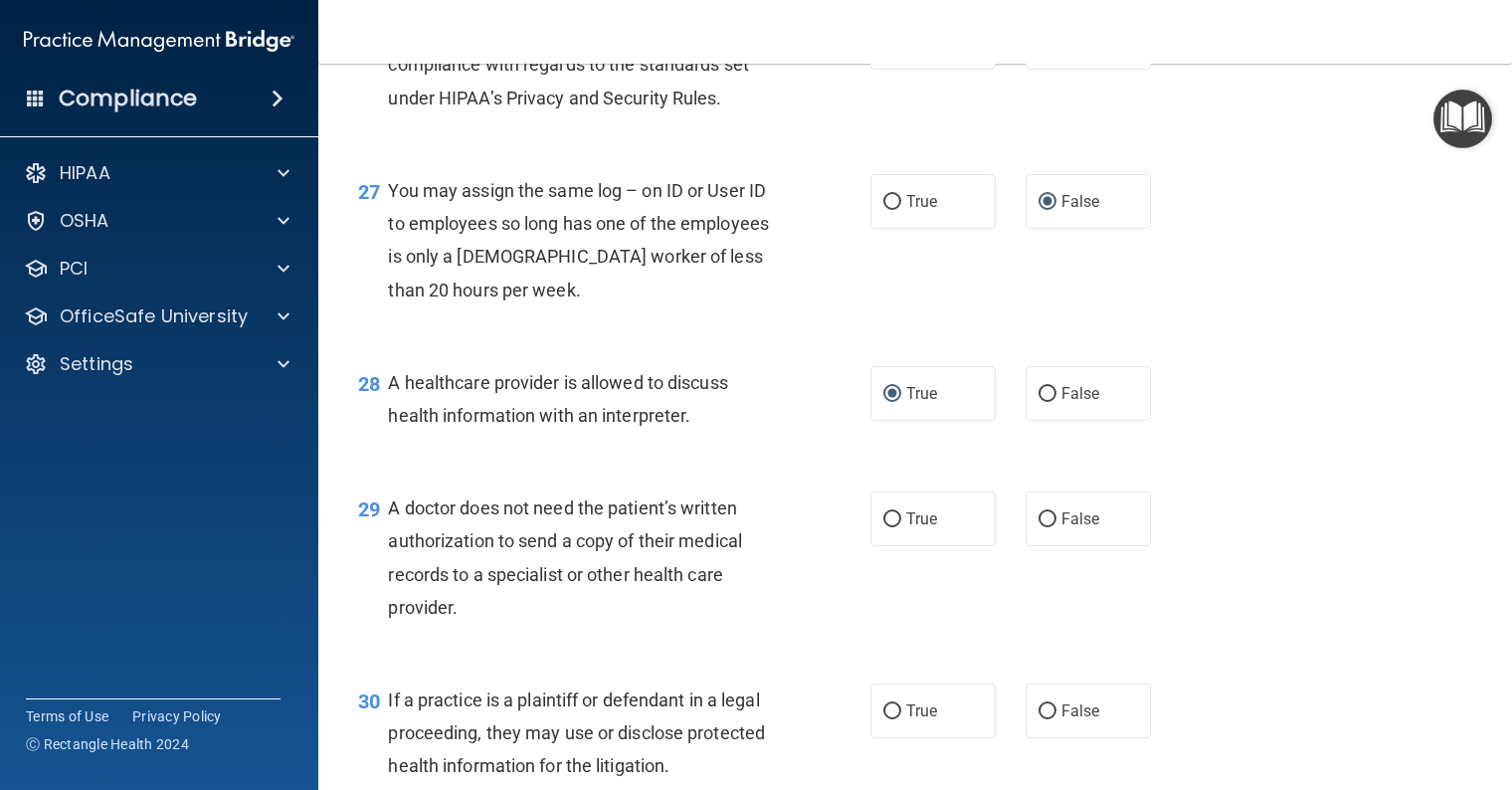 click on "True" at bounding box center [892, 519] 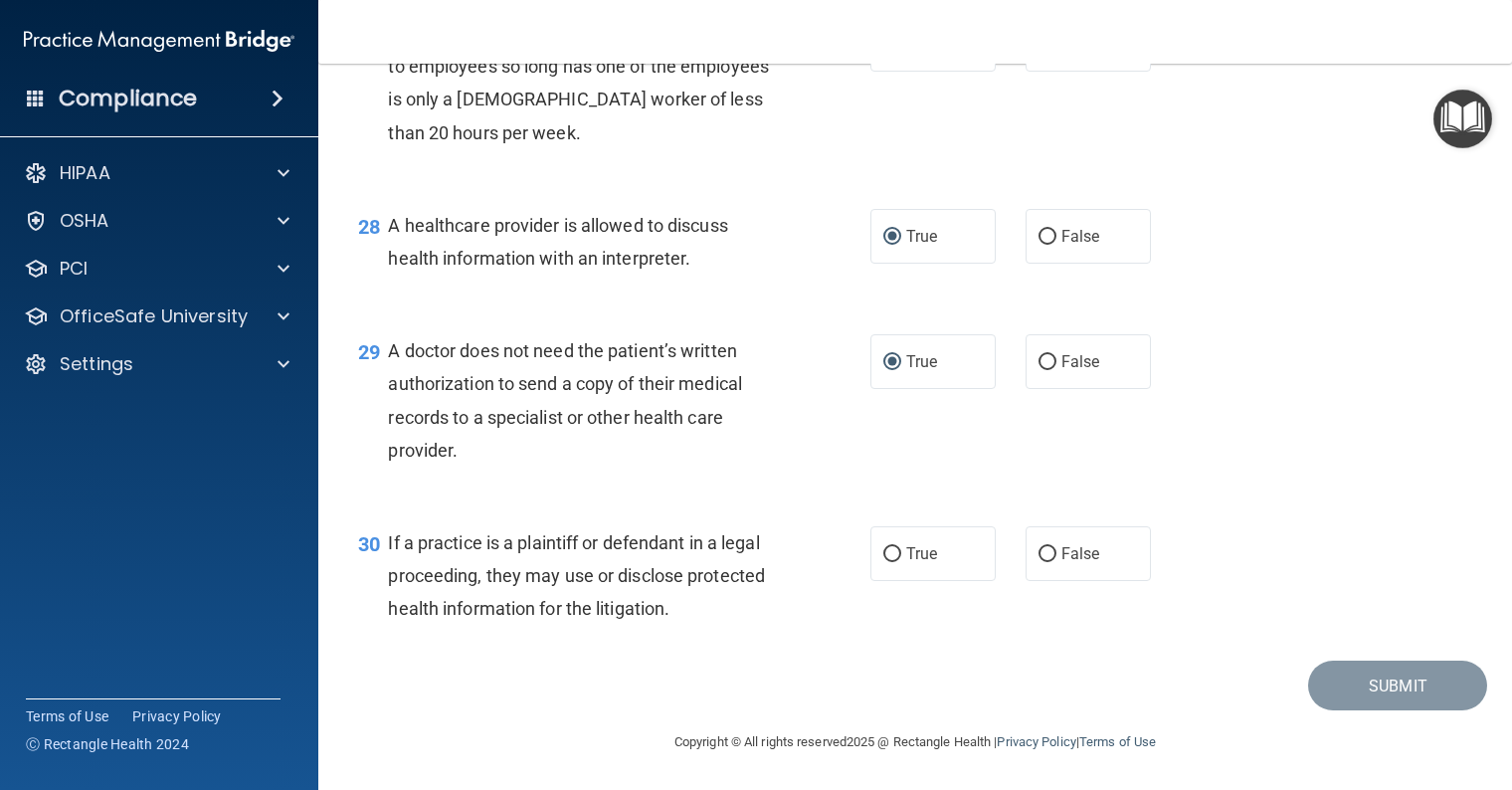 scroll, scrollTop: 4676, scrollLeft: 0, axis: vertical 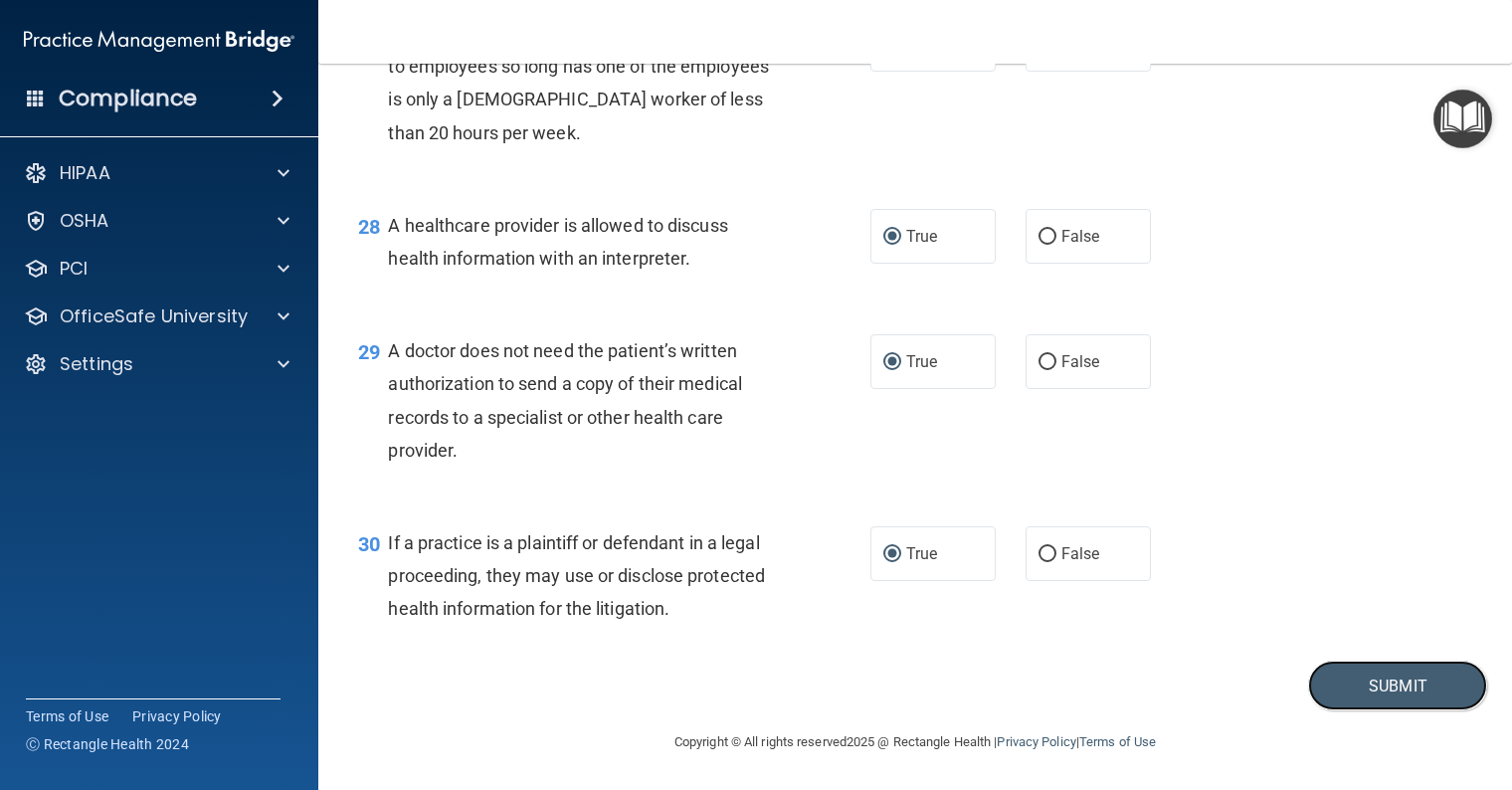 click on "Submit" at bounding box center [1398, 686] 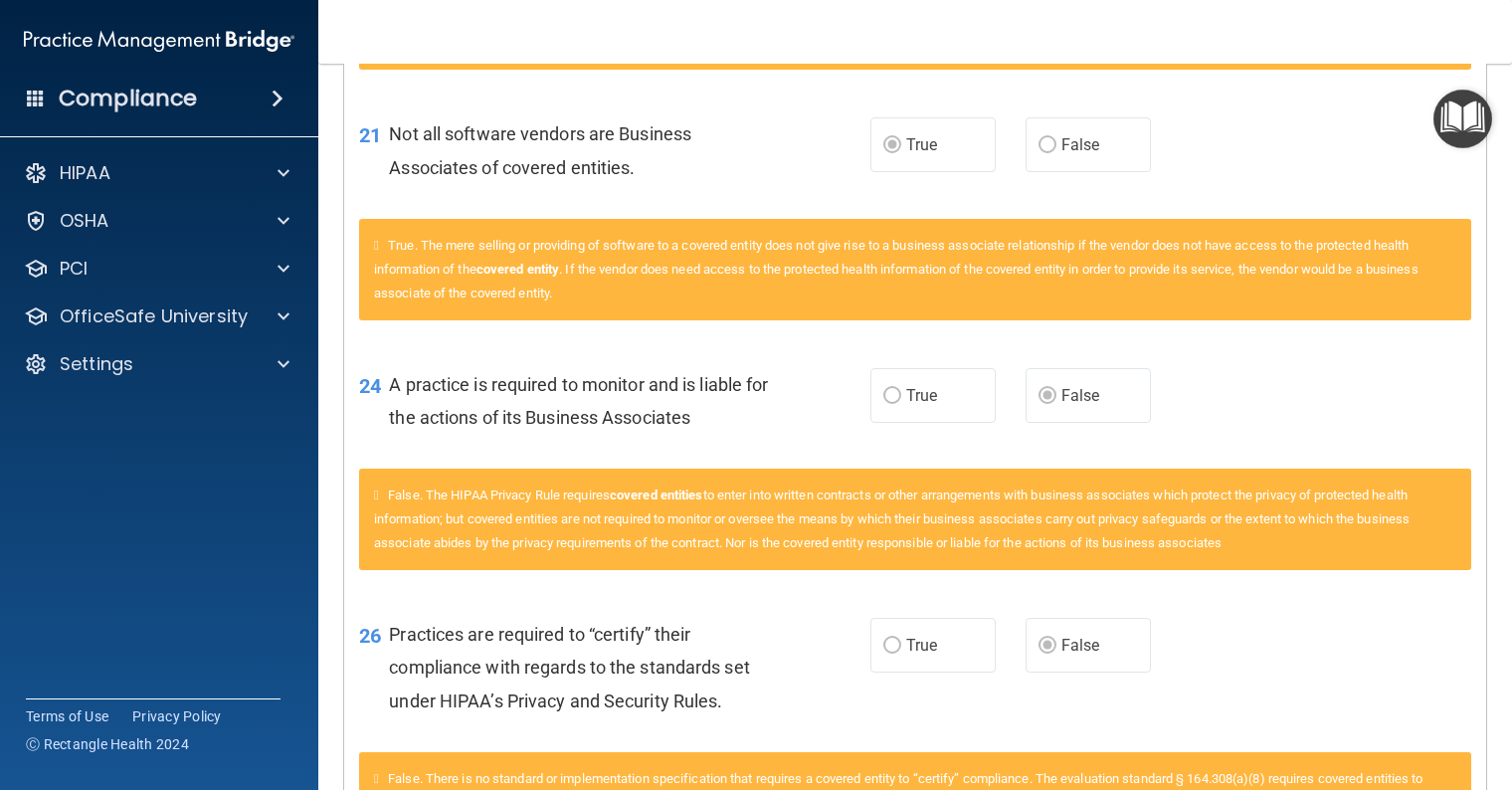 scroll, scrollTop: 3084, scrollLeft: 0, axis: vertical 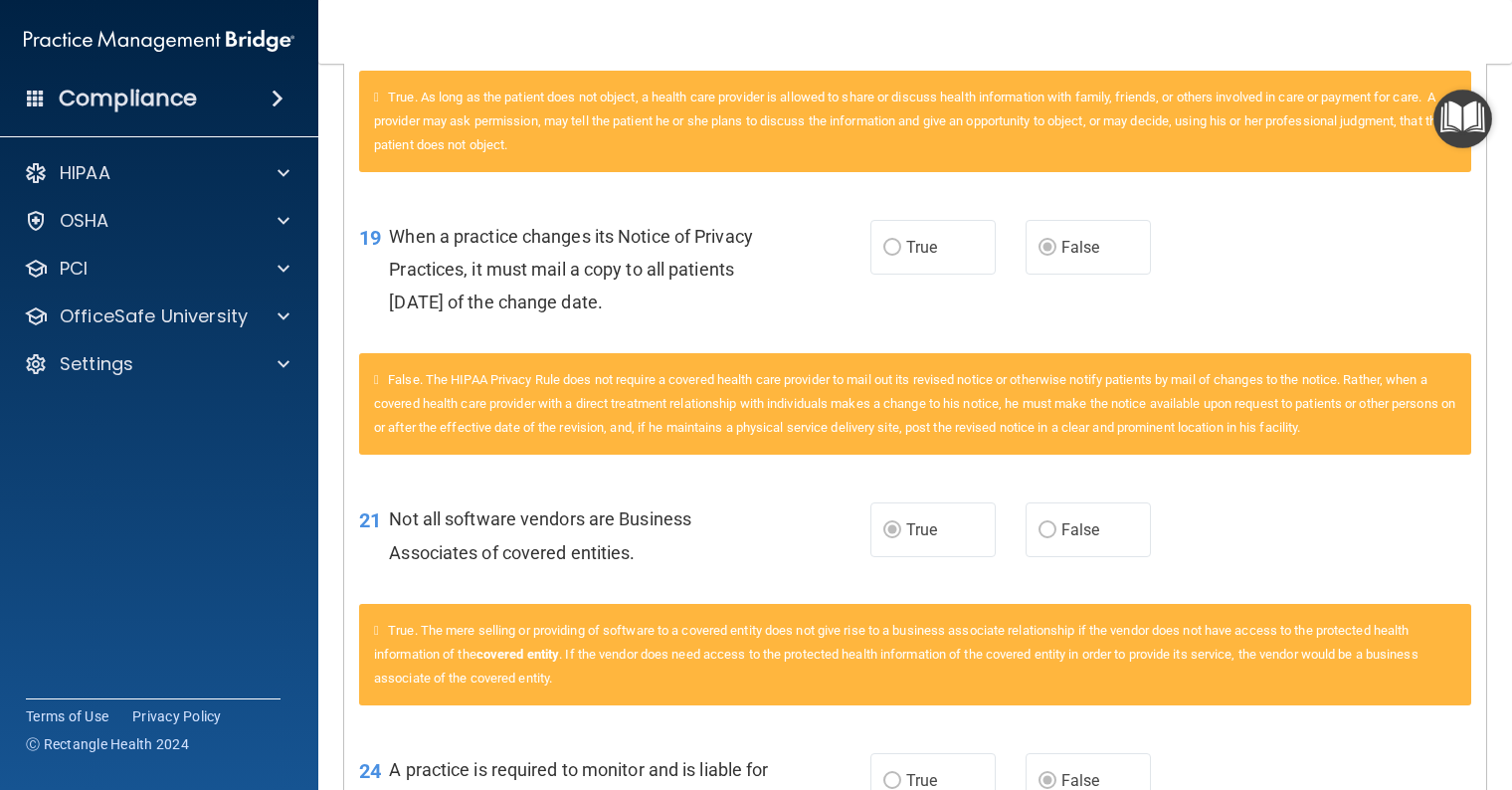 drag, startPoint x: 1363, startPoint y: 569, endPoint x: 1353, endPoint y: 522, distance: 48.052055 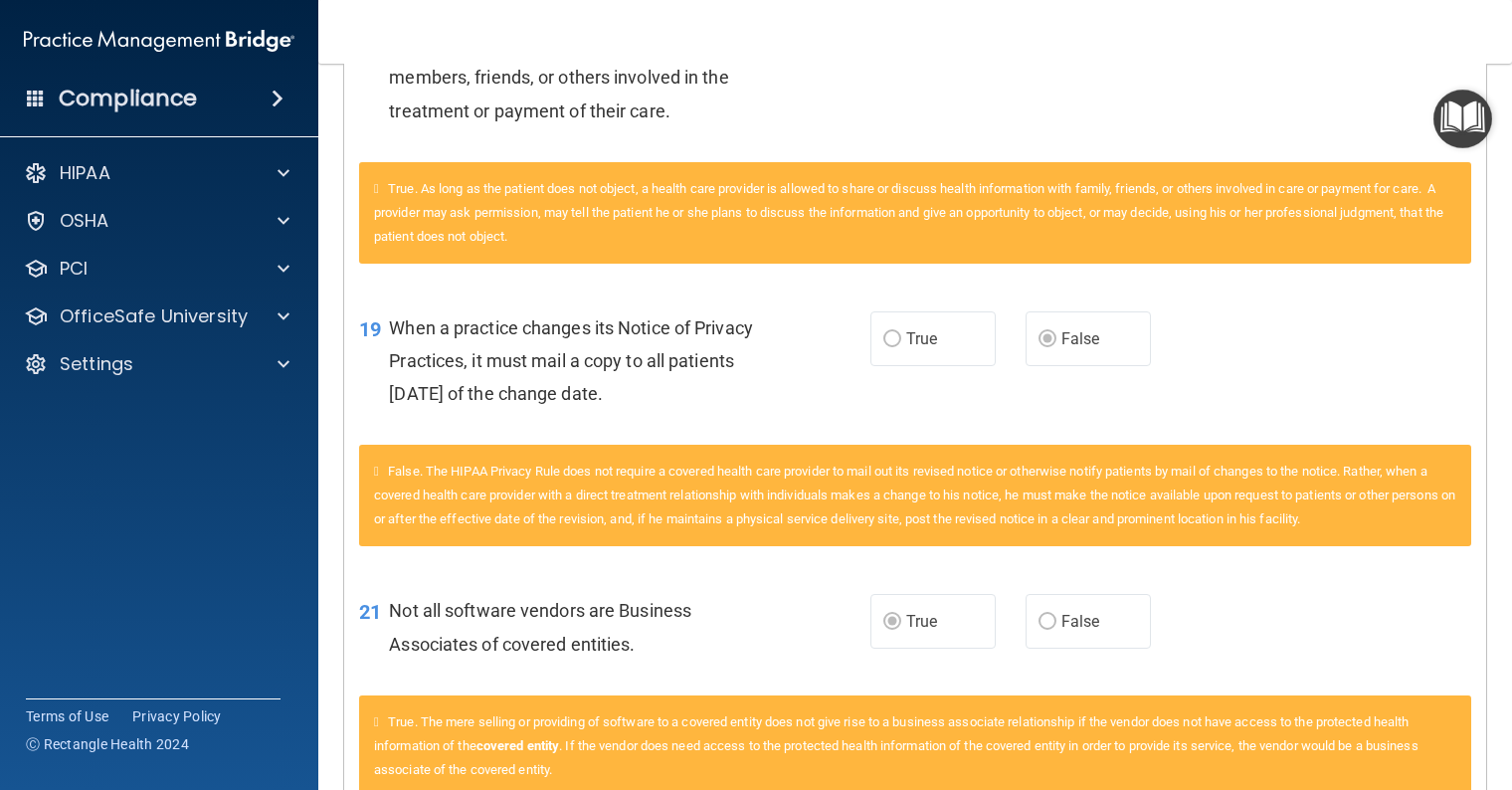 drag, startPoint x: 1353, startPoint y: 522, endPoint x: 1476, endPoint y: 442, distance: 146.72764 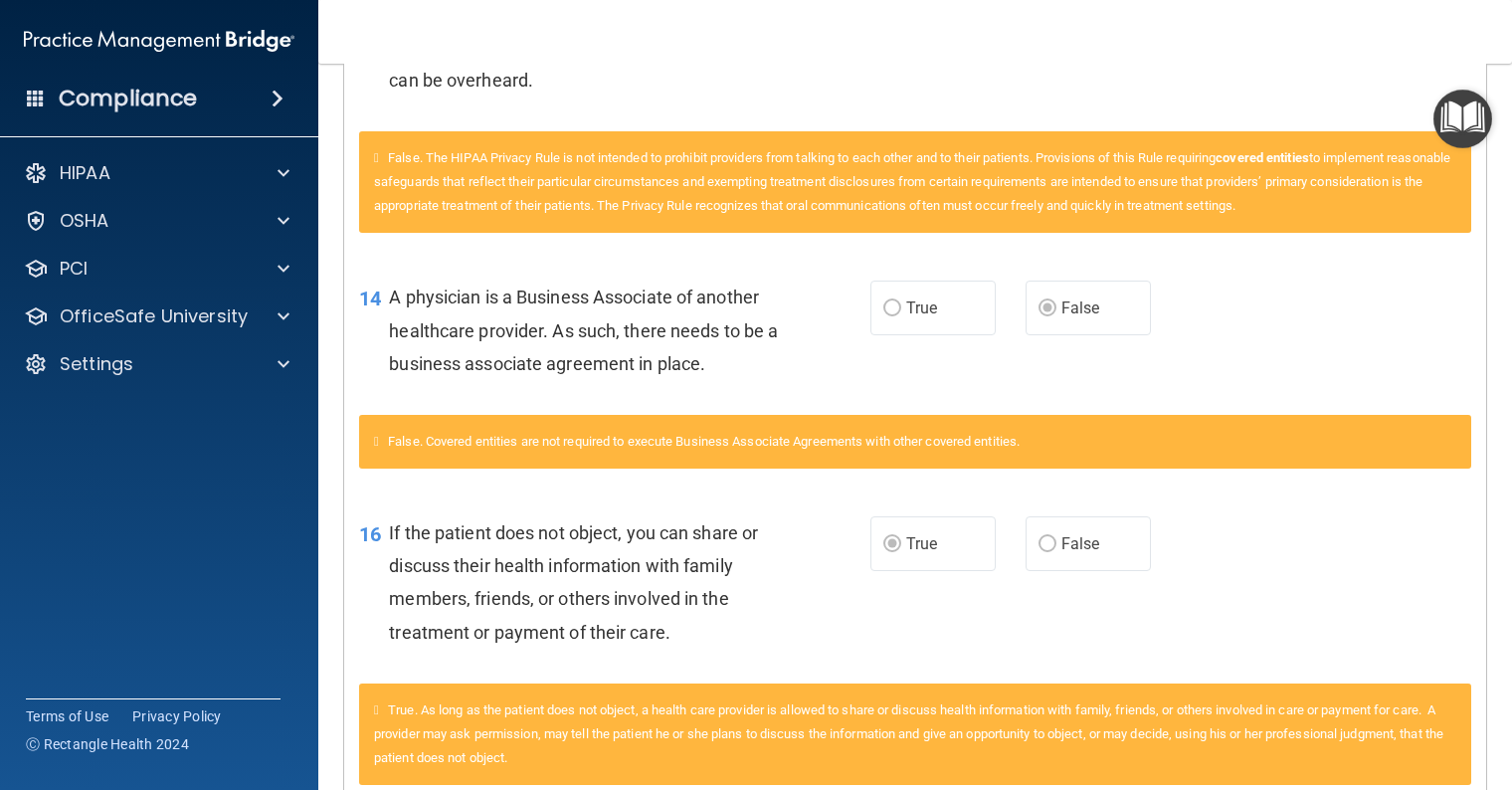 scroll, scrollTop: 1890, scrollLeft: 0, axis: vertical 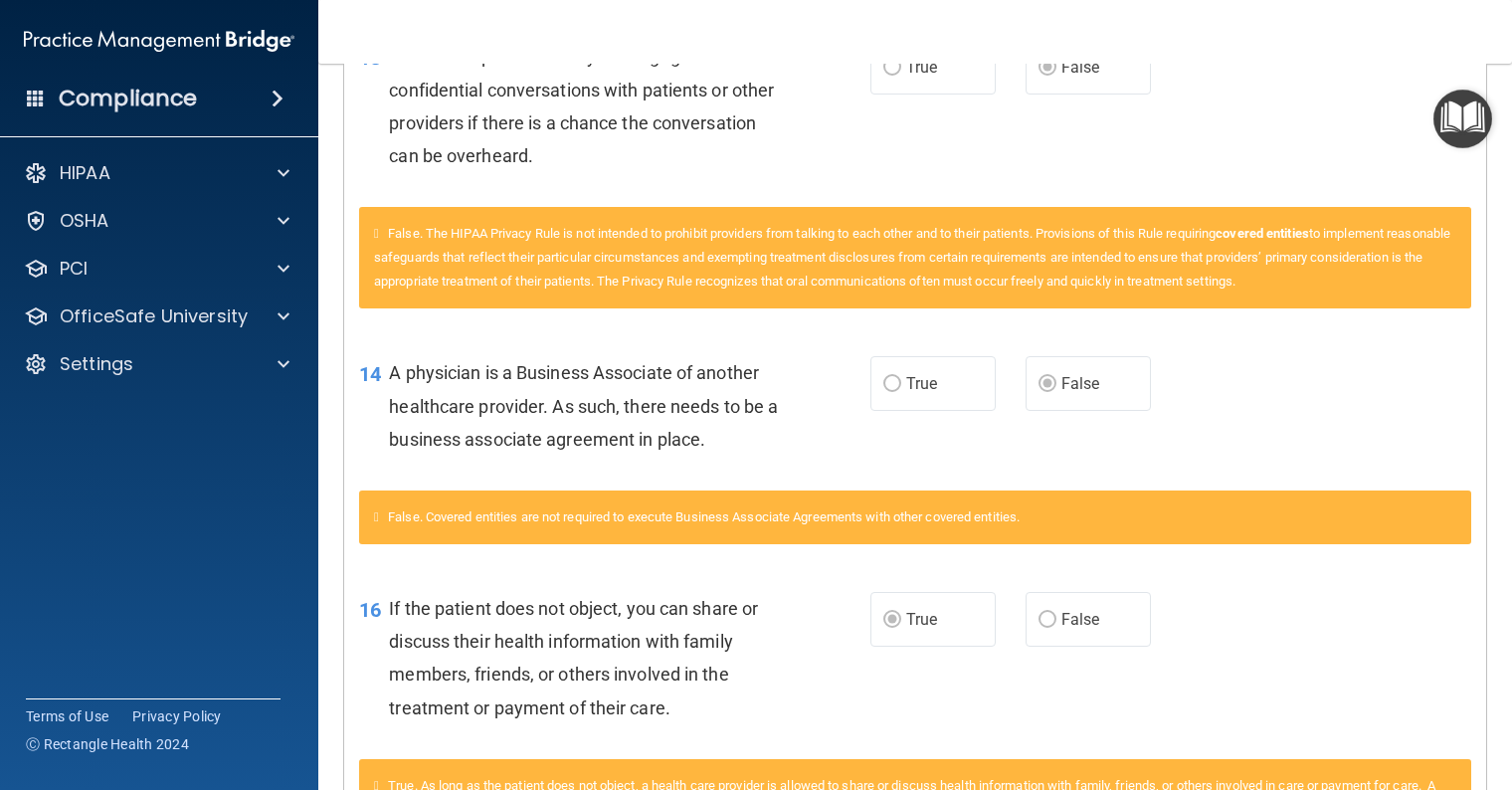 drag, startPoint x: 1507, startPoint y: 408, endPoint x: 1159, endPoint y: 491, distance: 357.76109 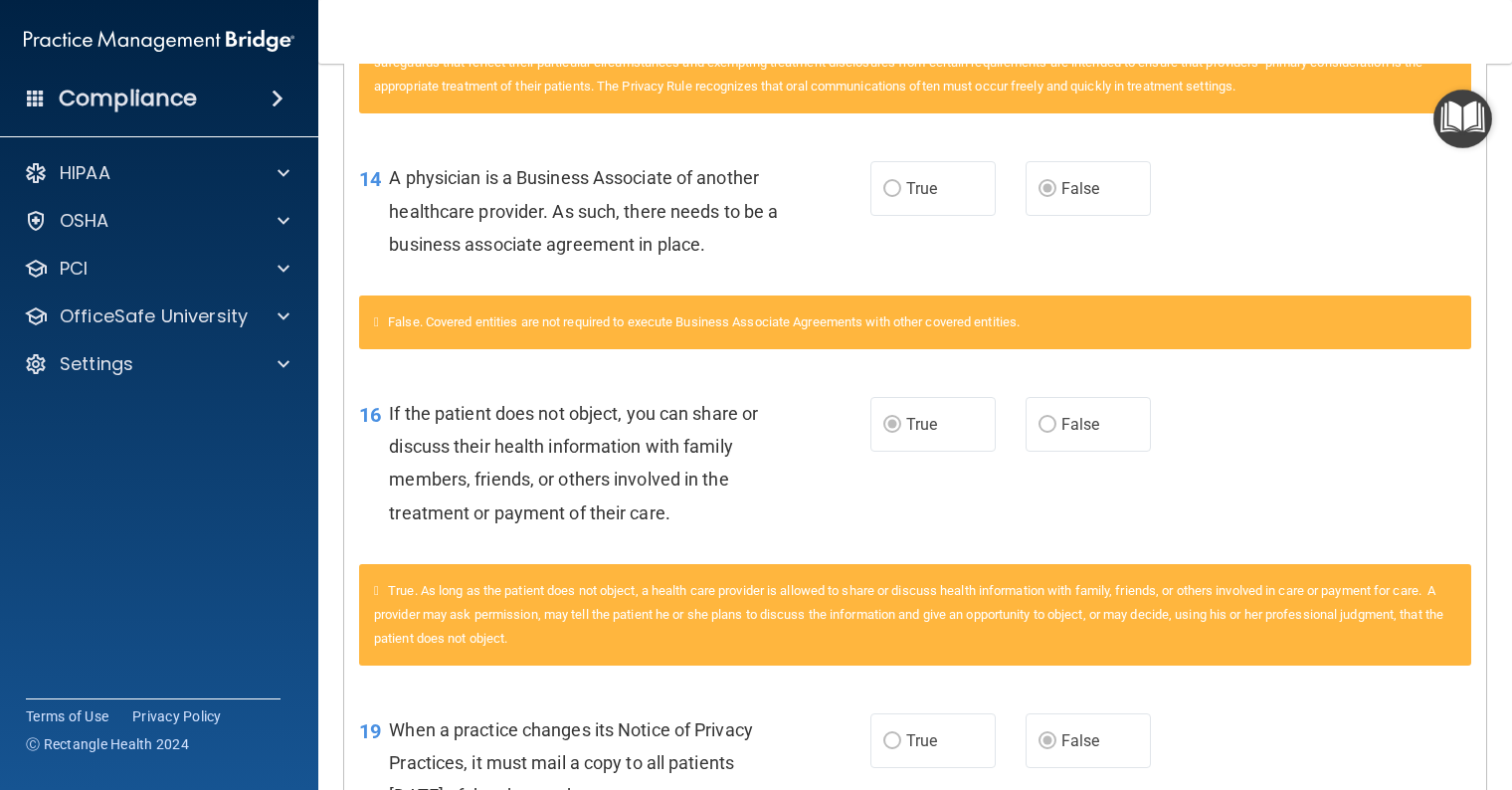 scroll, scrollTop: 2089, scrollLeft: 0, axis: vertical 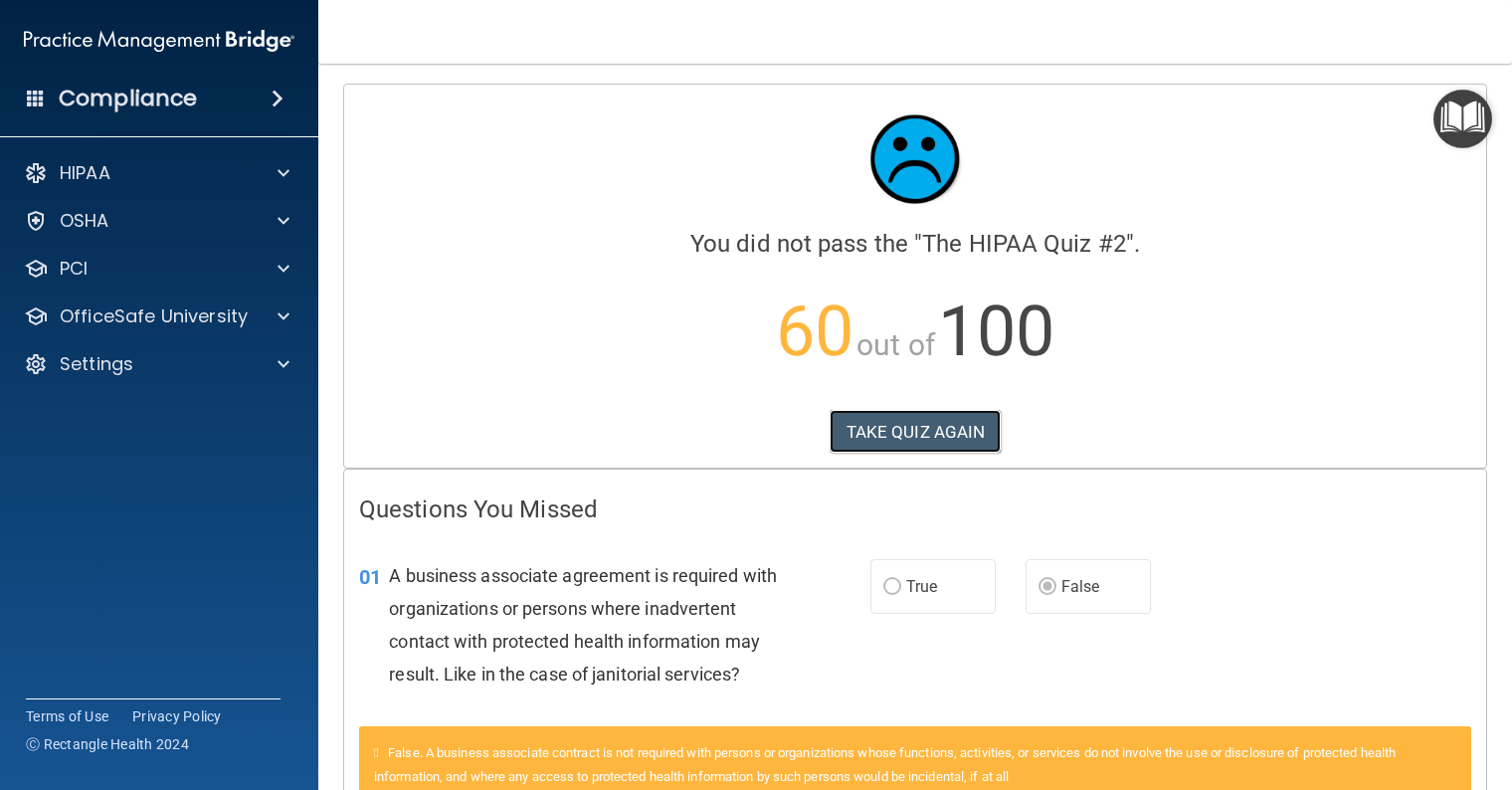 click on "TAKE QUIZ AGAIN" at bounding box center [915, 432] 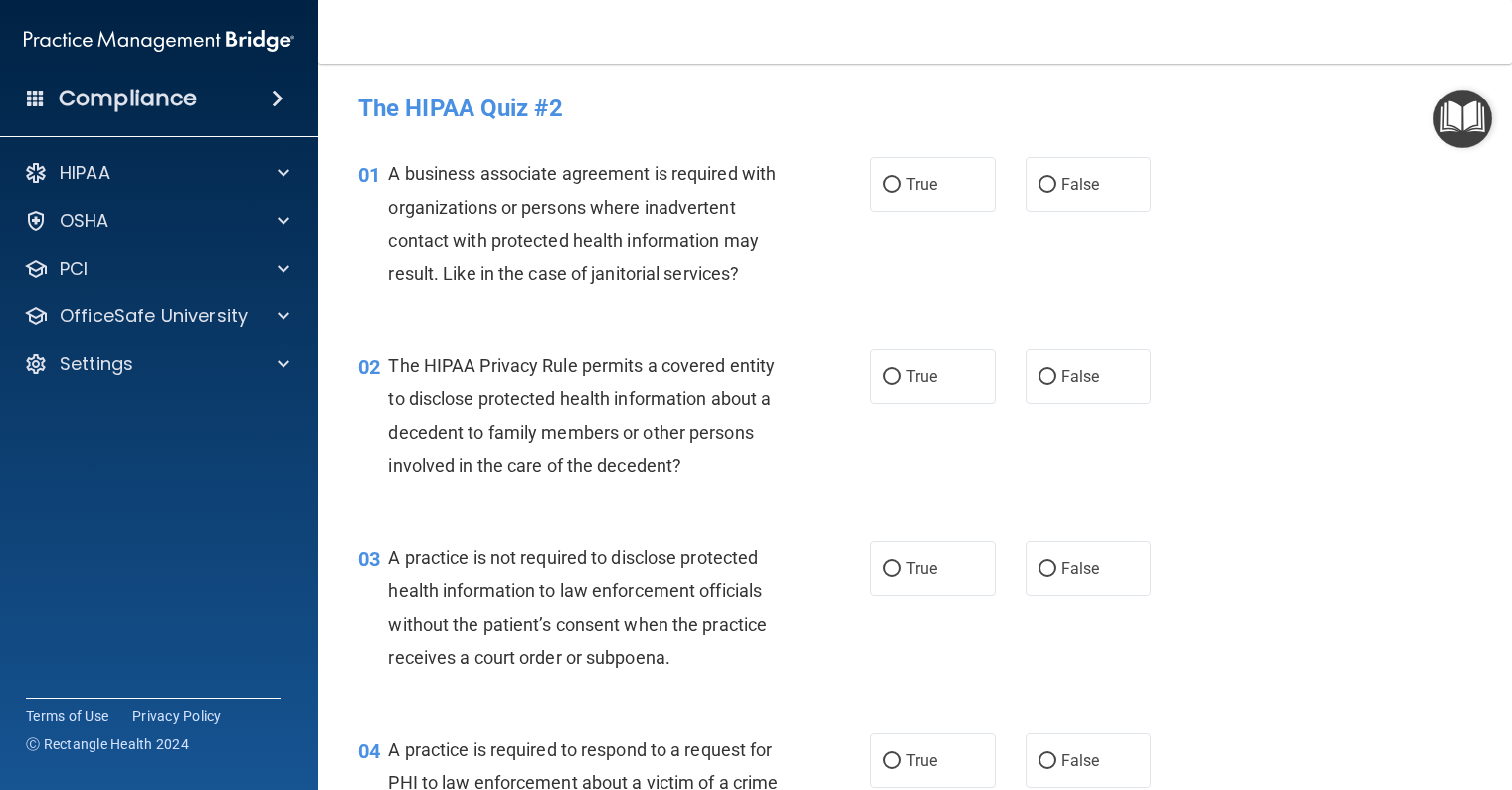 click on "False" at bounding box center (1047, 185) 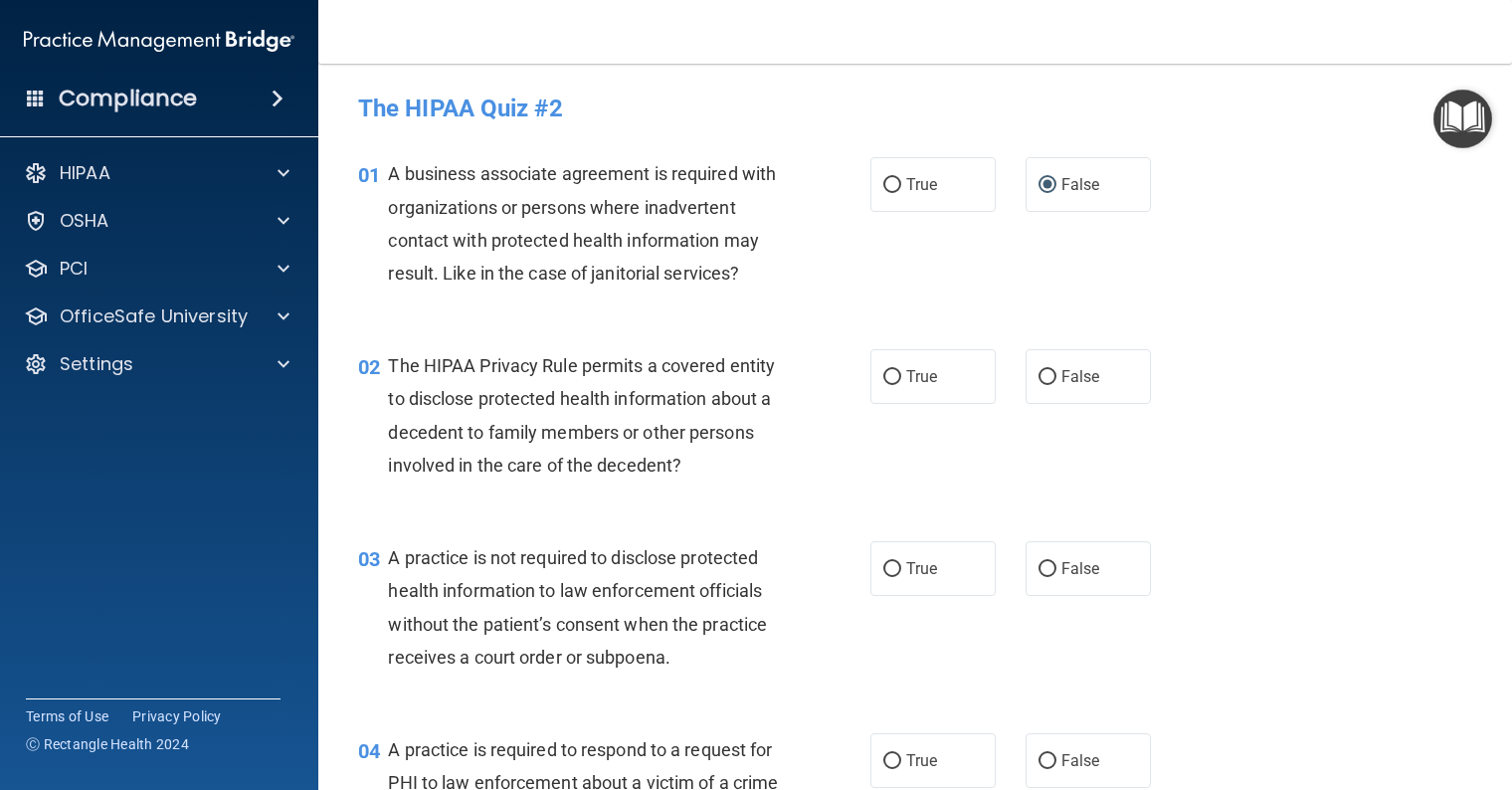 click on "True" at bounding box center [892, 377] 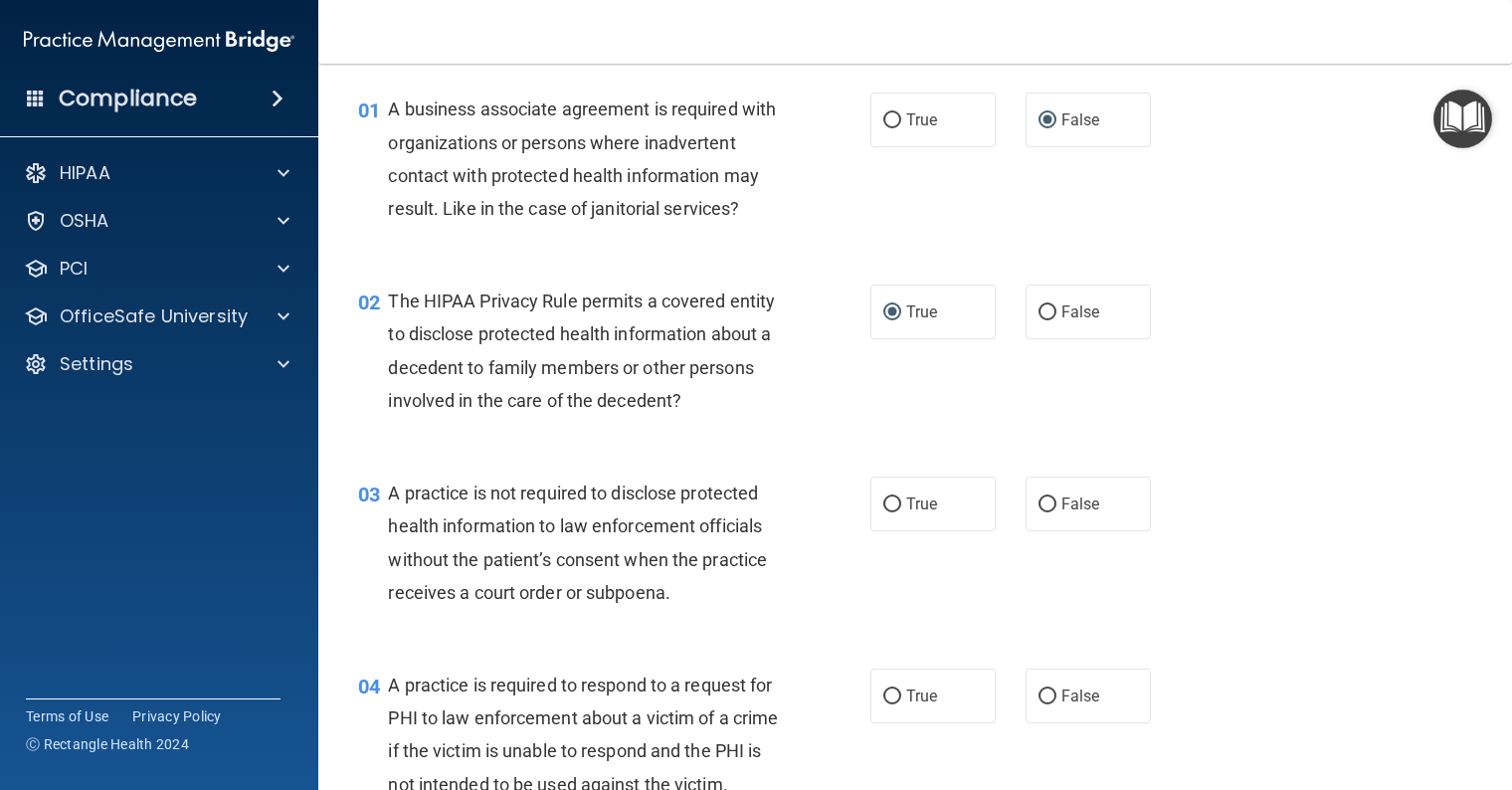 scroll, scrollTop: 99, scrollLeft: 0, axis: vertical 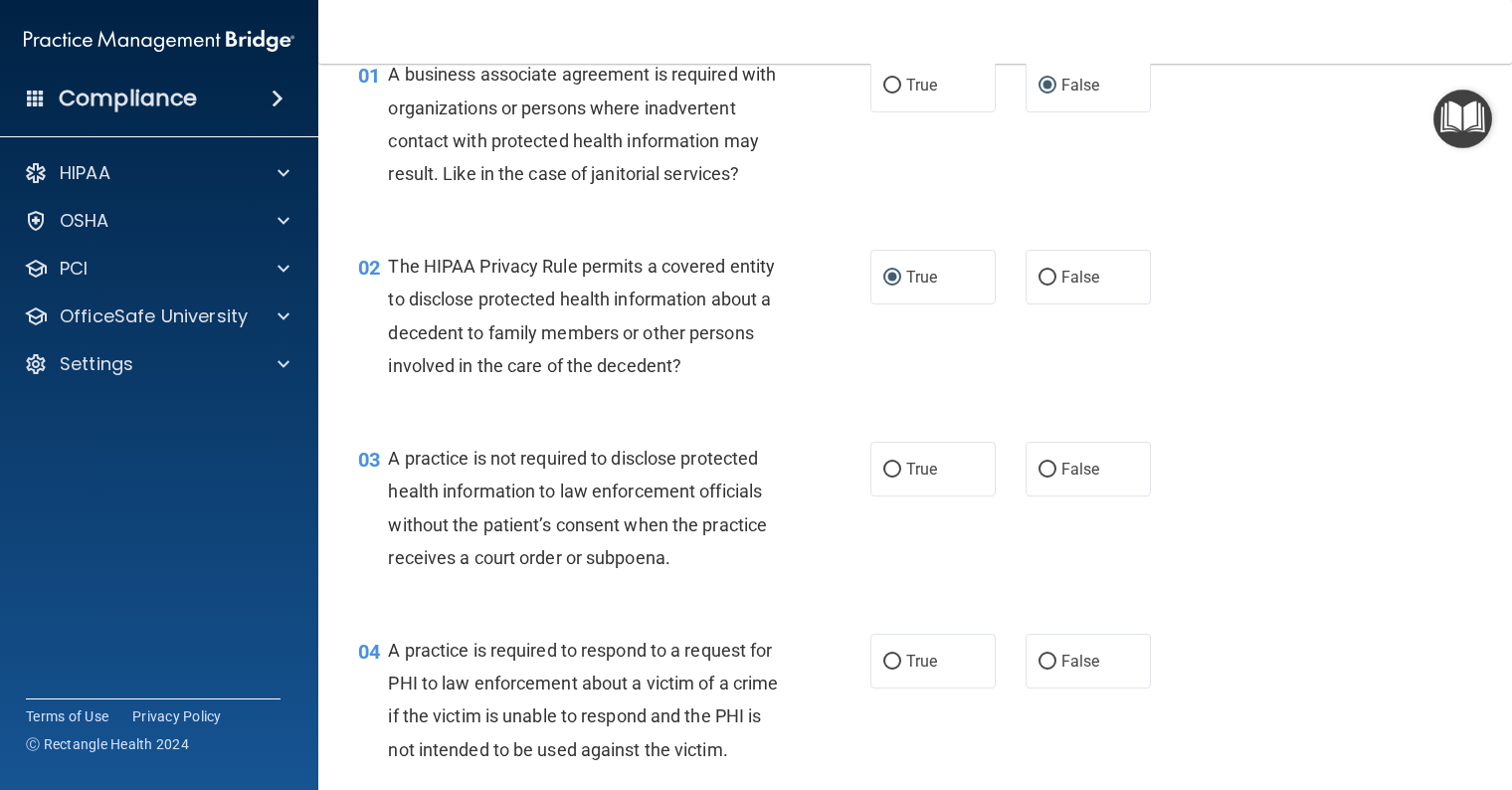 click on "False" at bounding box center [1047, 470] 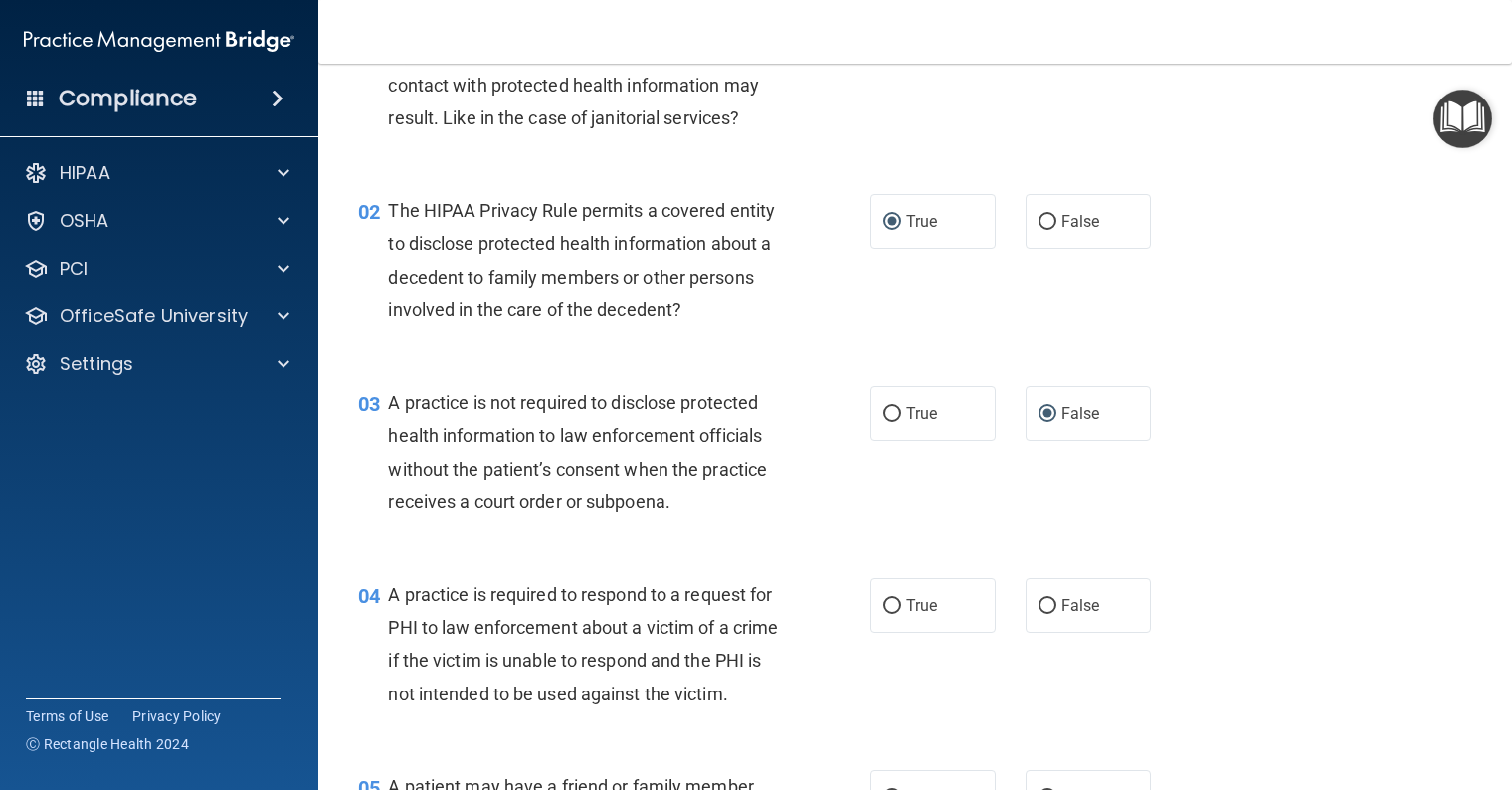 scroll, scrollTop: 199, scrollLeft: 0, axis: vertical 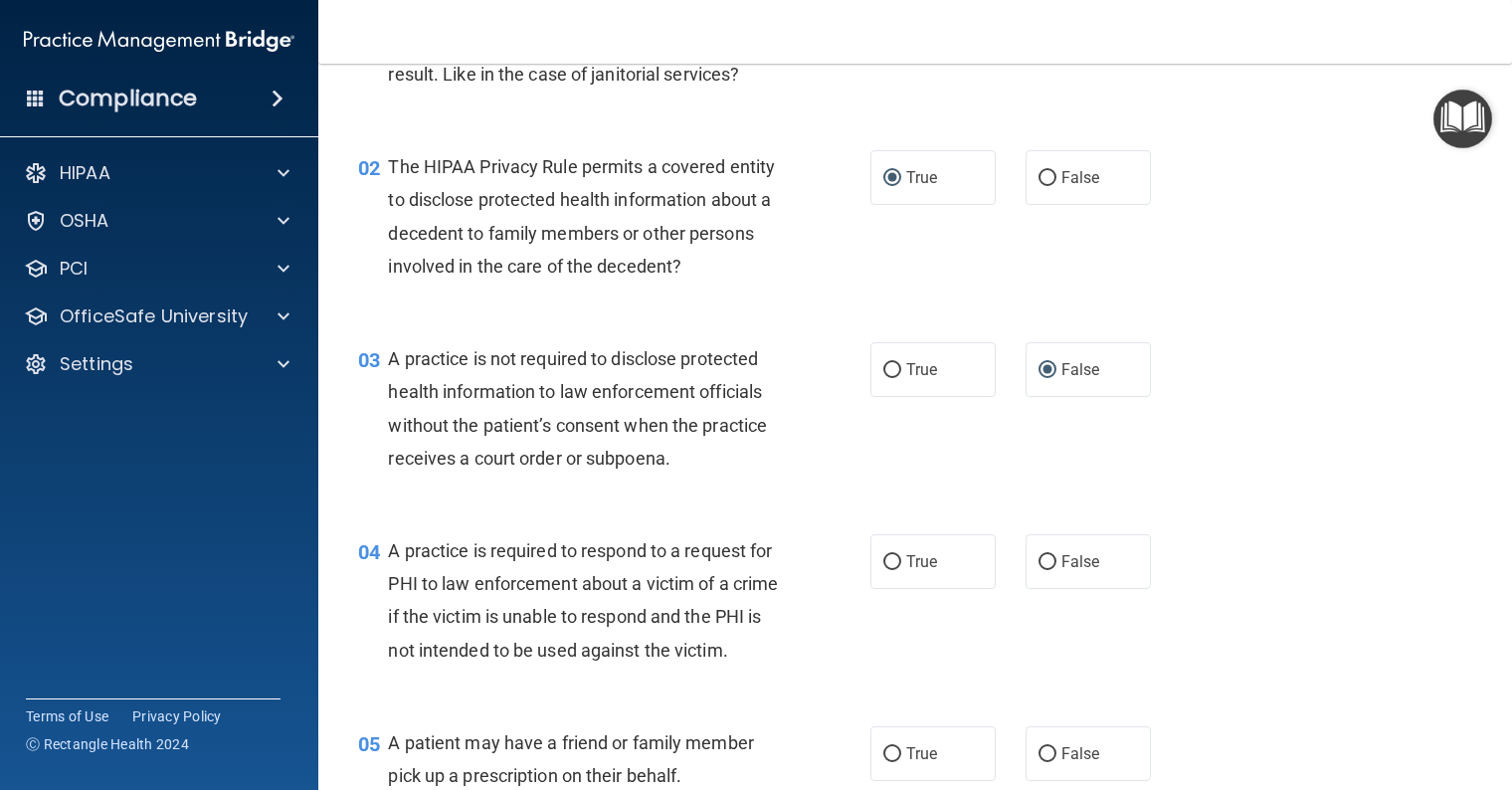 click on "True" at bounding box center (892, 562) 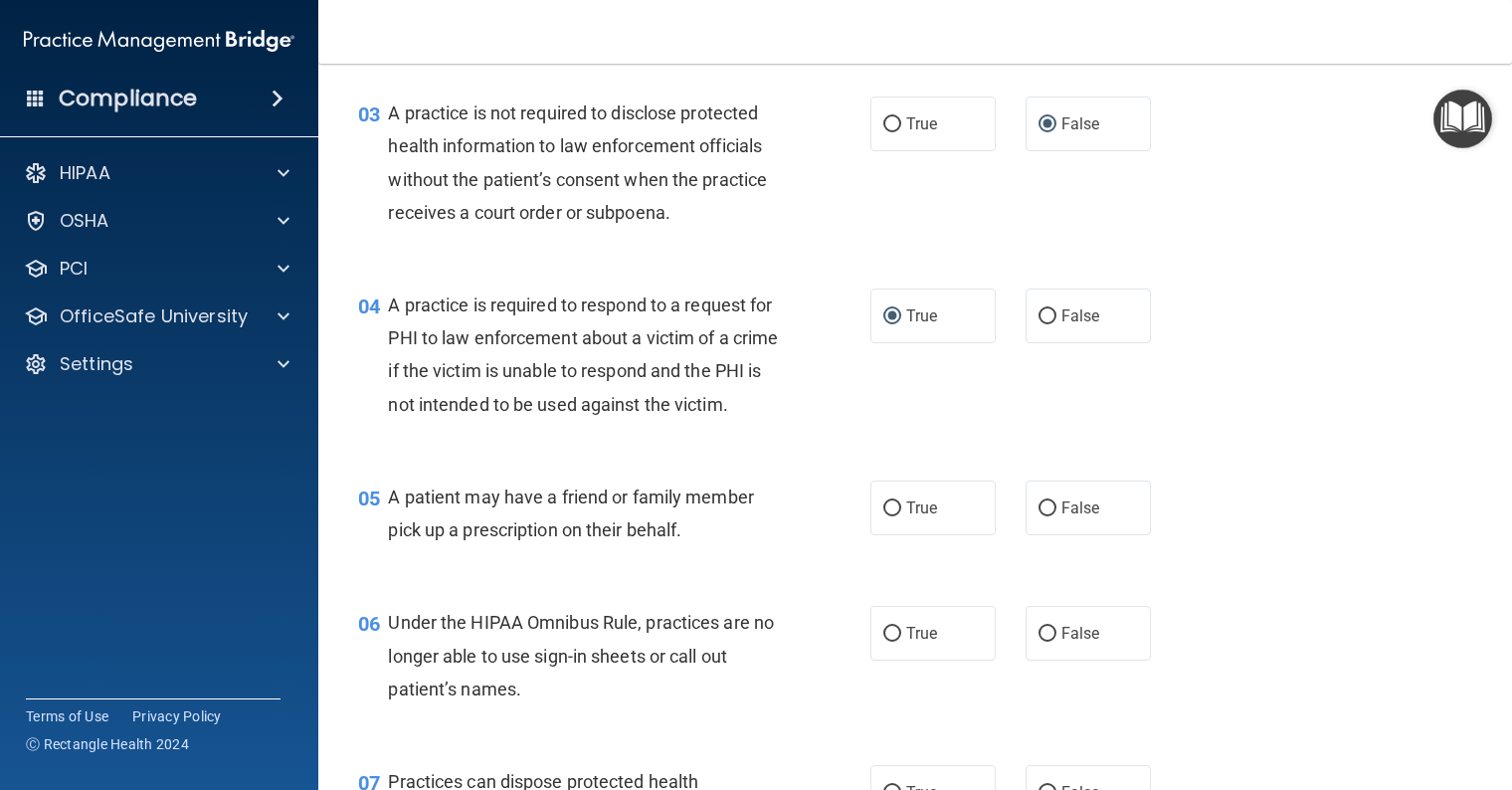 scroll, scrollTop: 497, scrollLeft: 0, axis: vertical 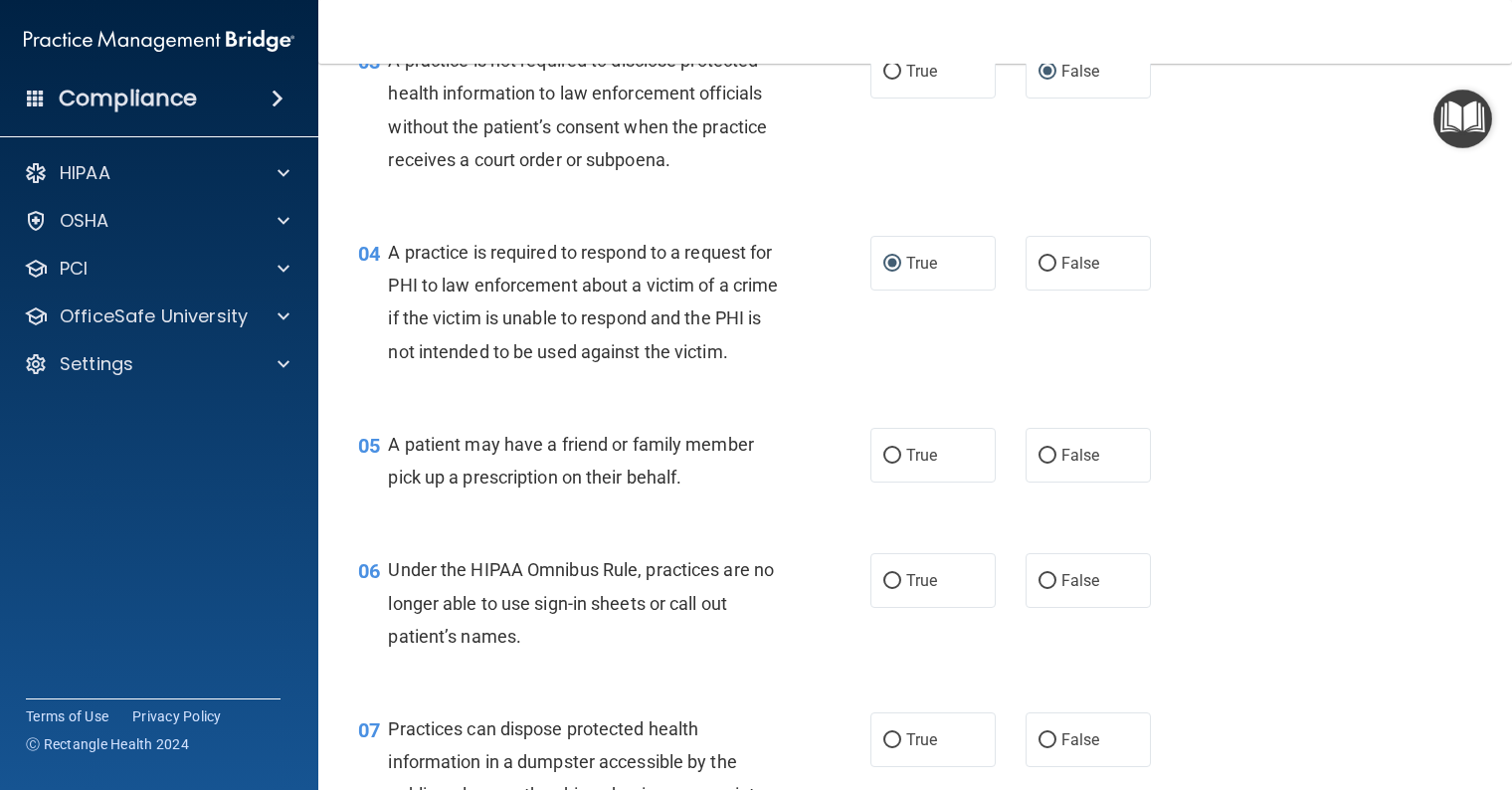 click on "True" at bounding box center [892, 456] 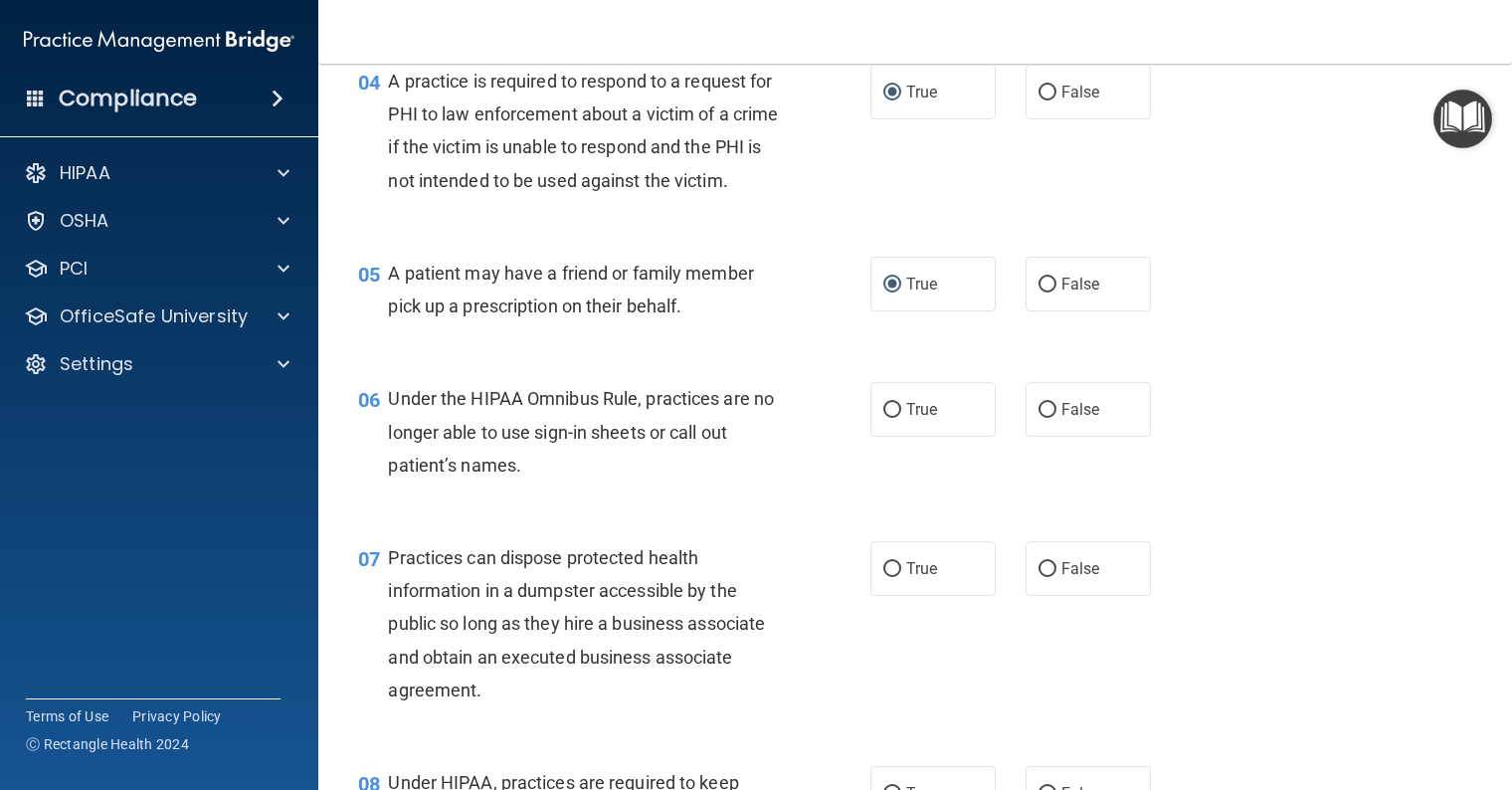 scroll, scrollTop: 696, scrollLeft: 0, axis: vertical 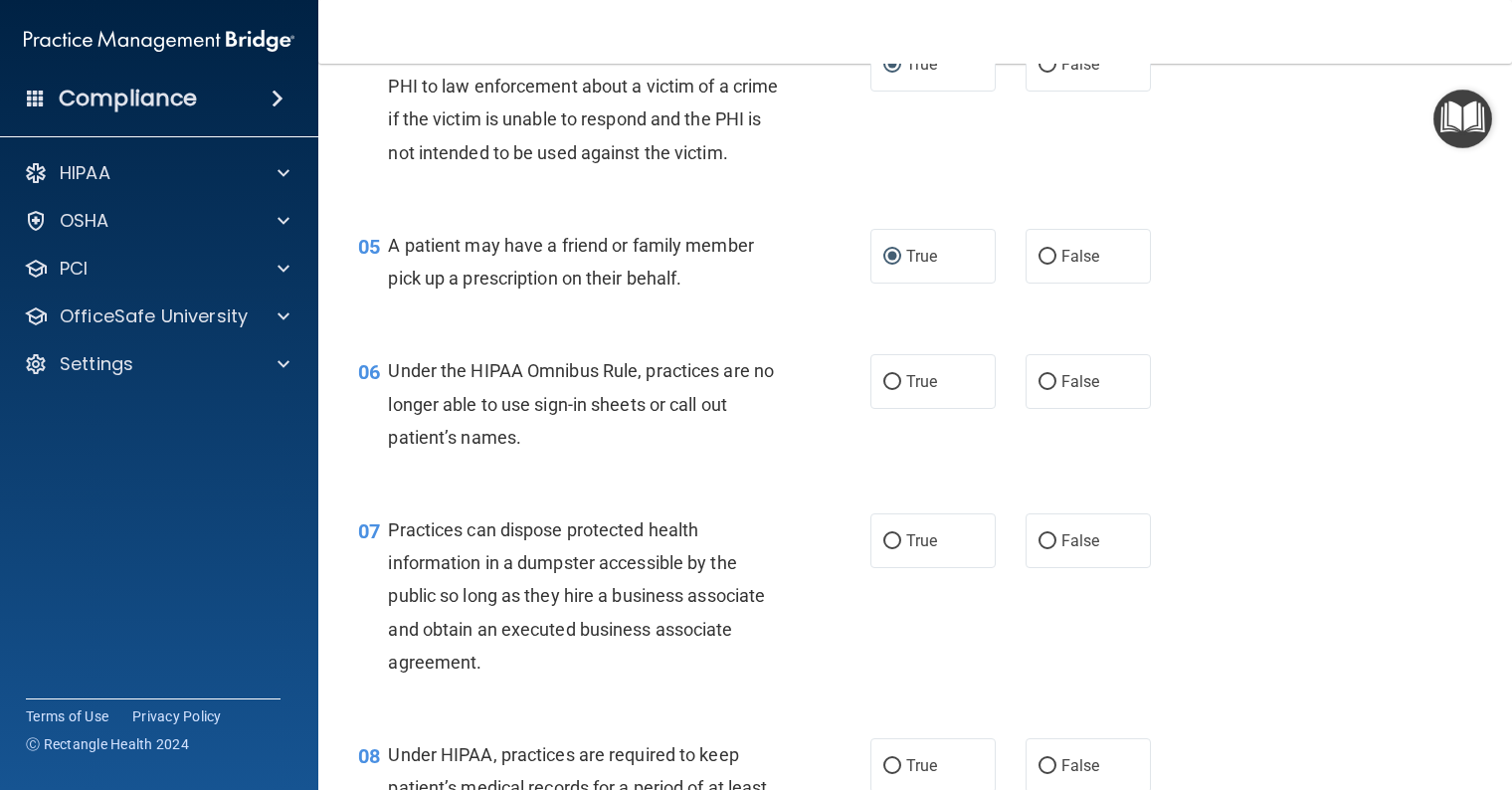 click on "False" at bounding box center (1047, 382) 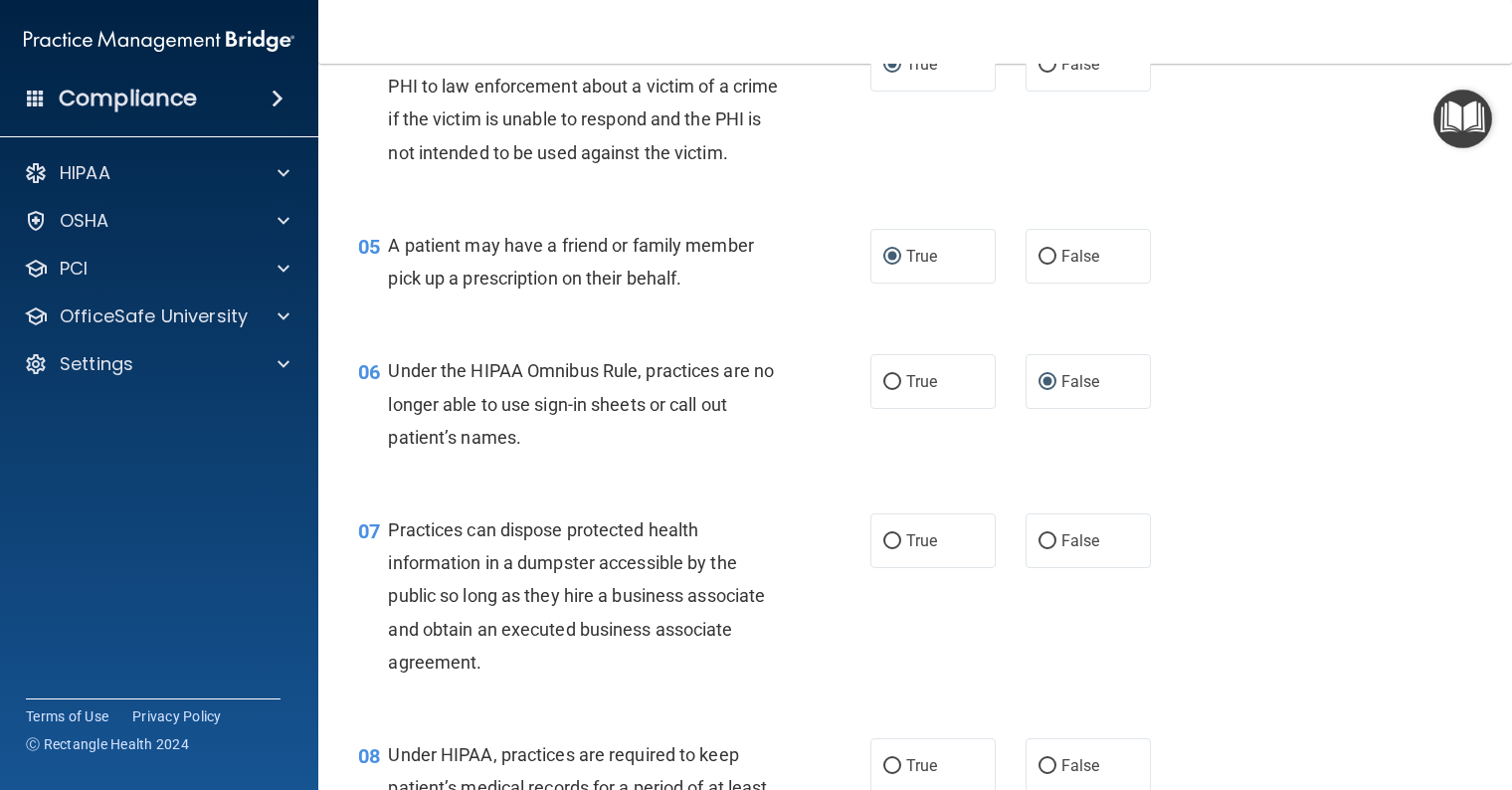 click on "False" at bounding box center (1047, 541) 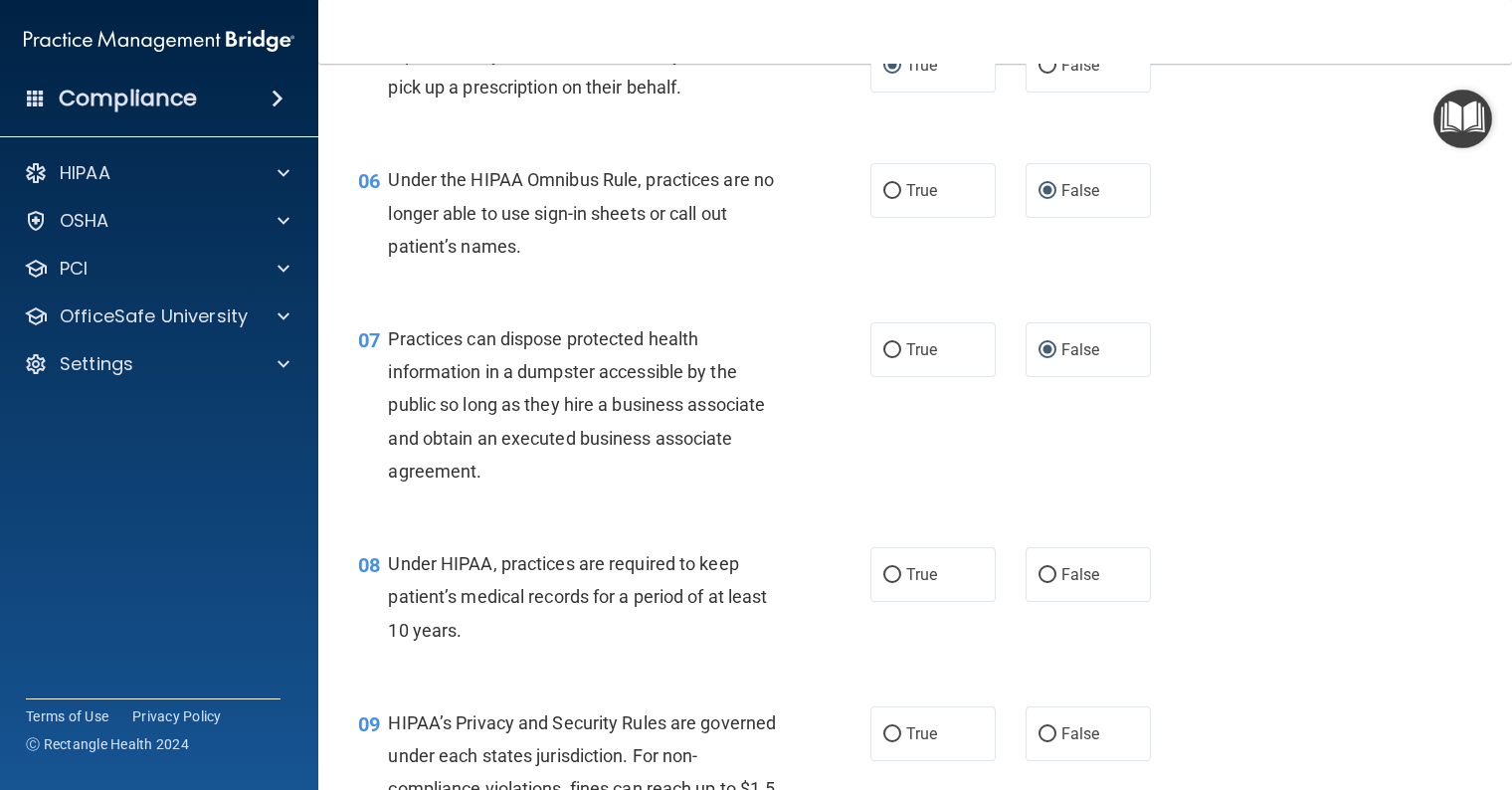 scroll, scrollTop: 895, scrollLeft: 0, axis: vertical 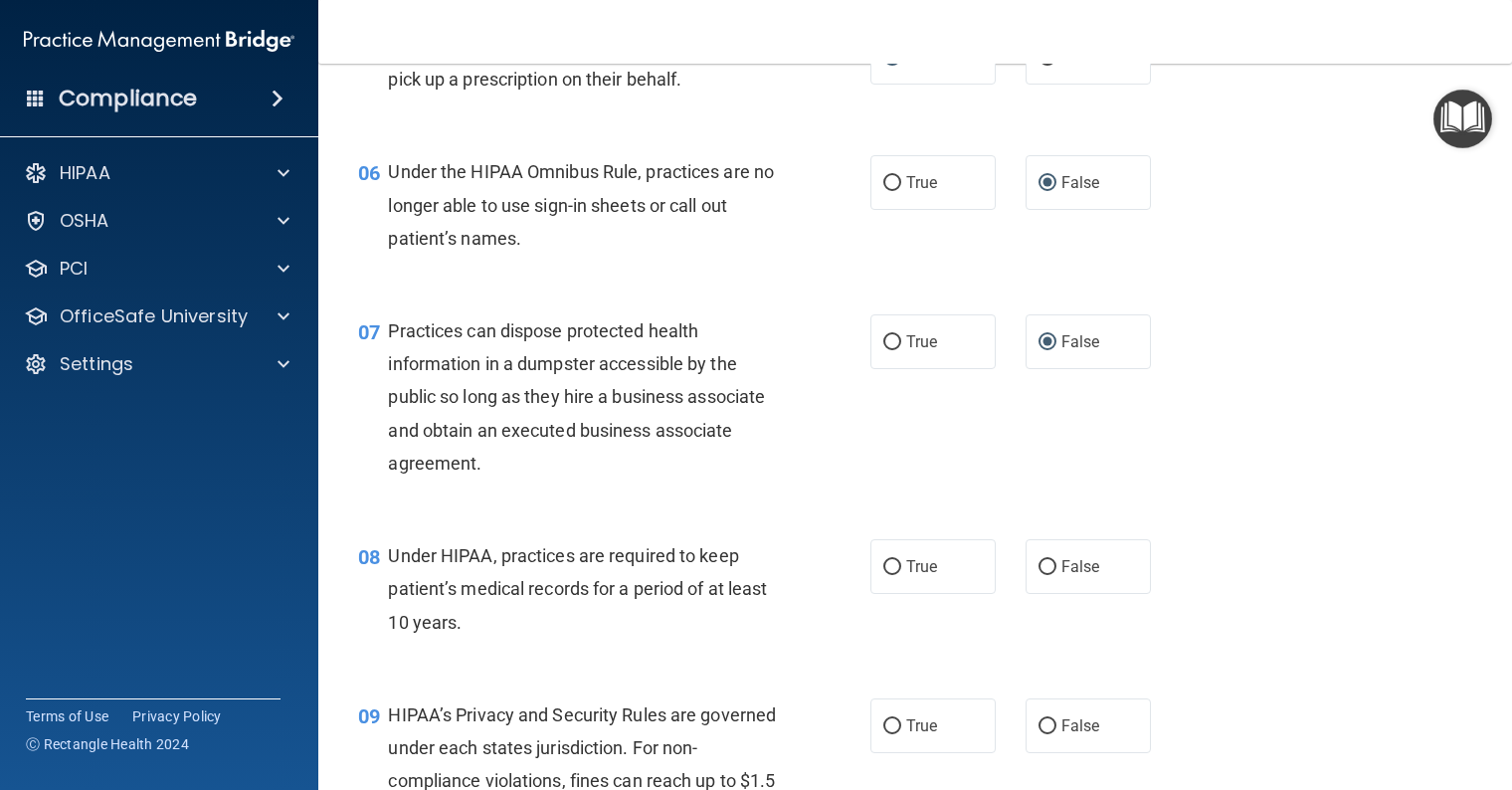 click on "False" at bounding box center [1047, 567] 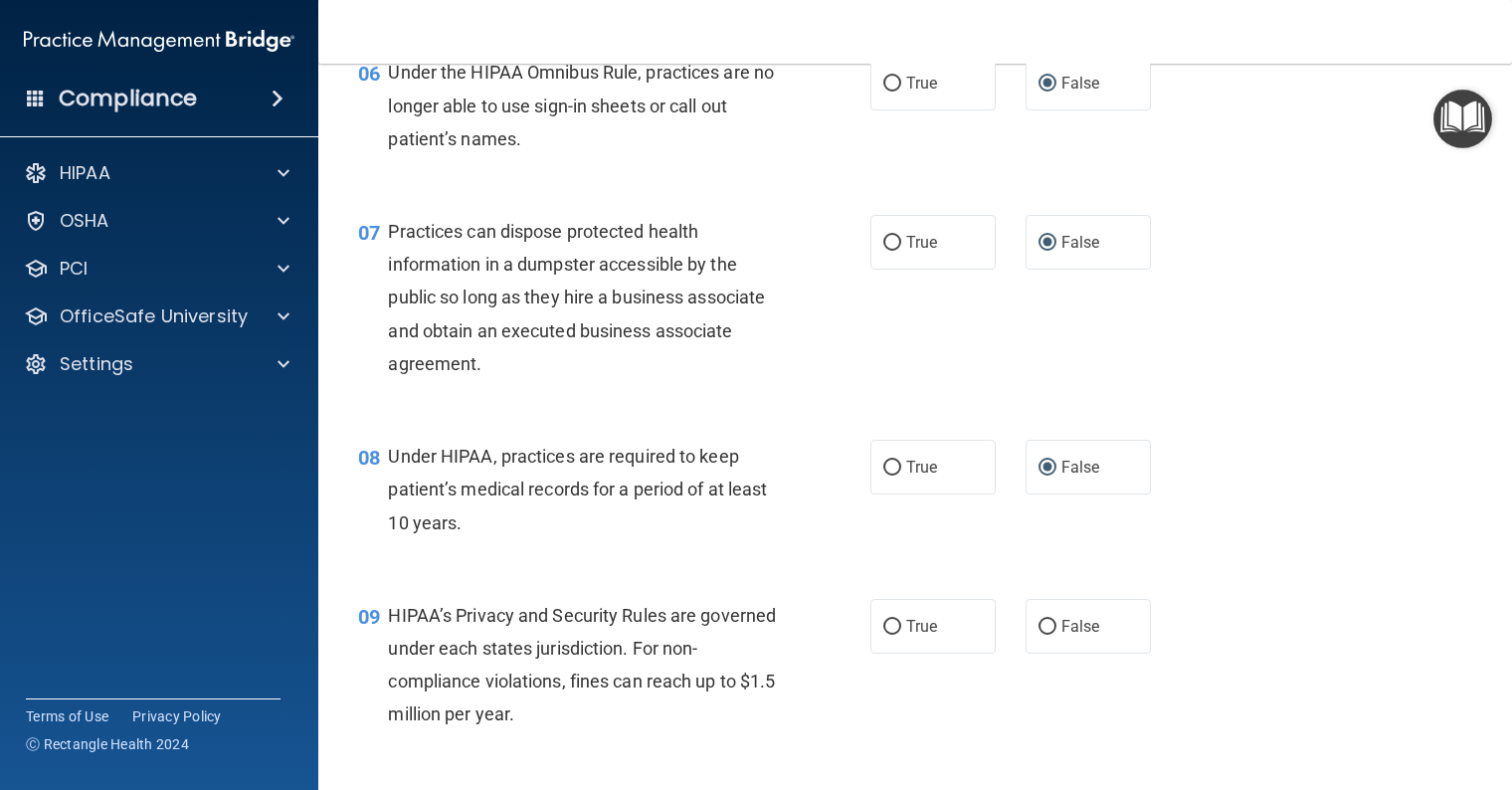 scroll, scrollTop: 1094, scrollLeft: 0, axis: vertical 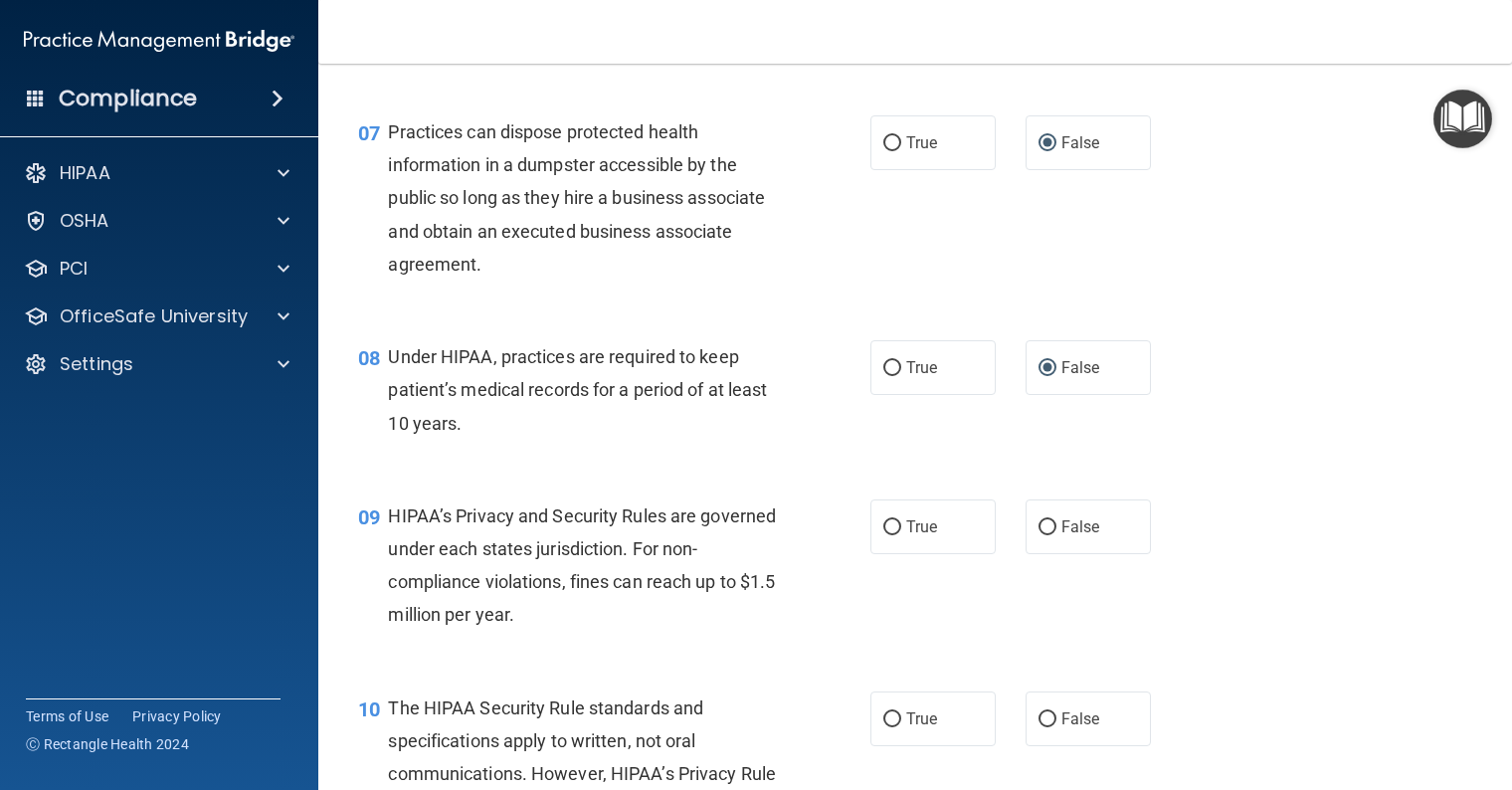 click on "False" at bounding box center (1047, 527) 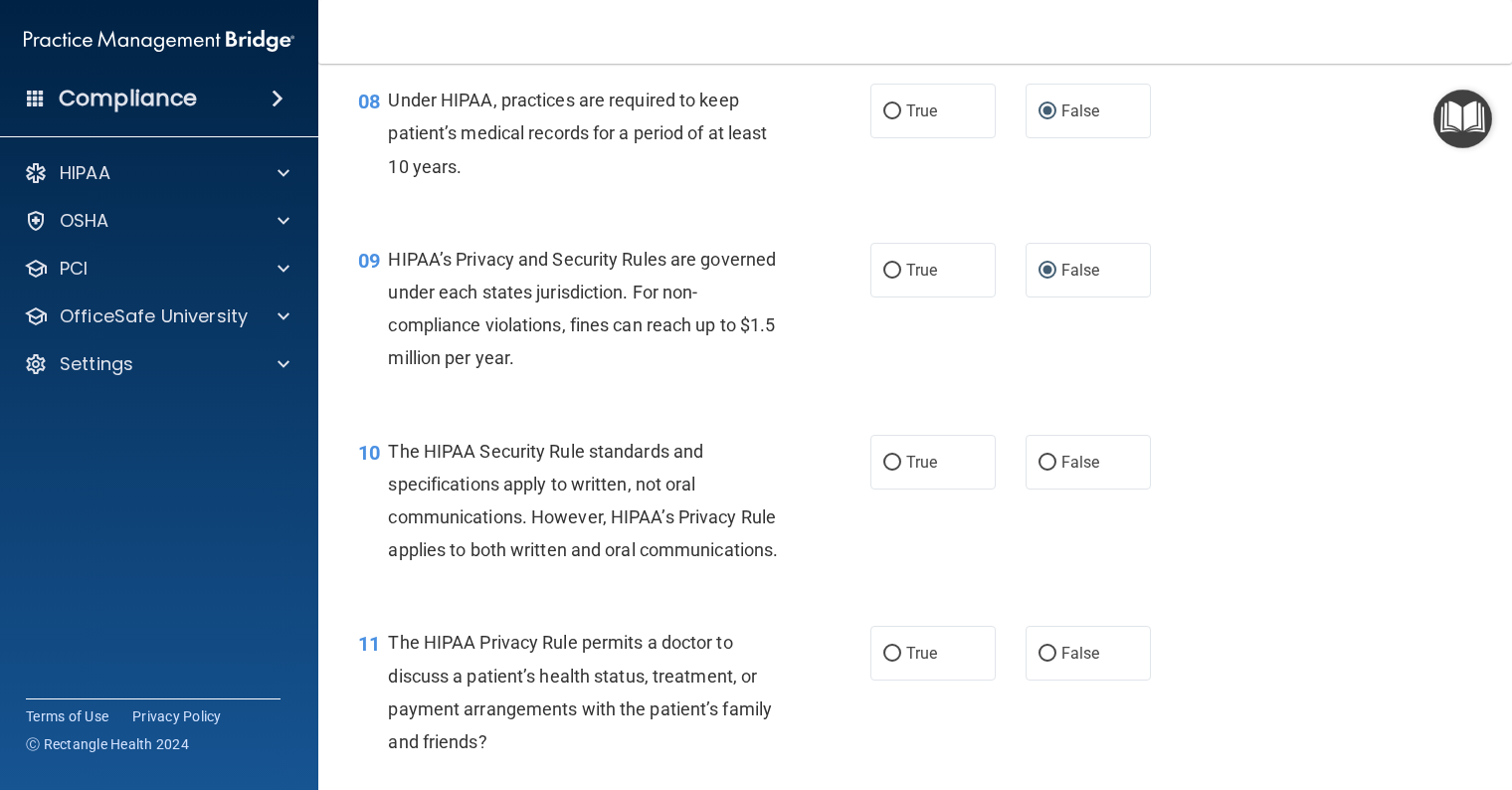 scroll, scrollTop: 1393, scrollLeft: 0, axis: vertical 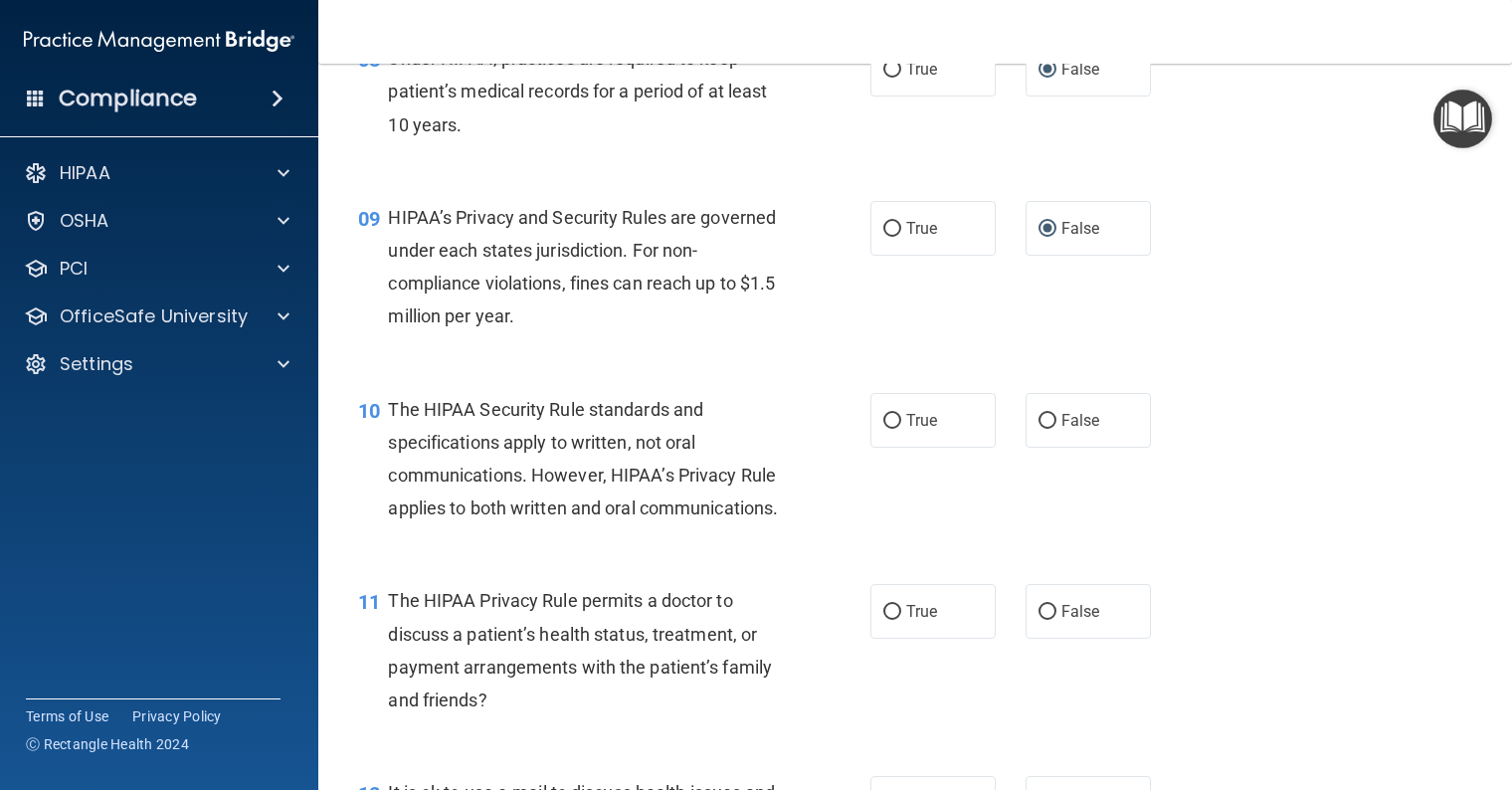click on "True" at bounding box center (892, 421) 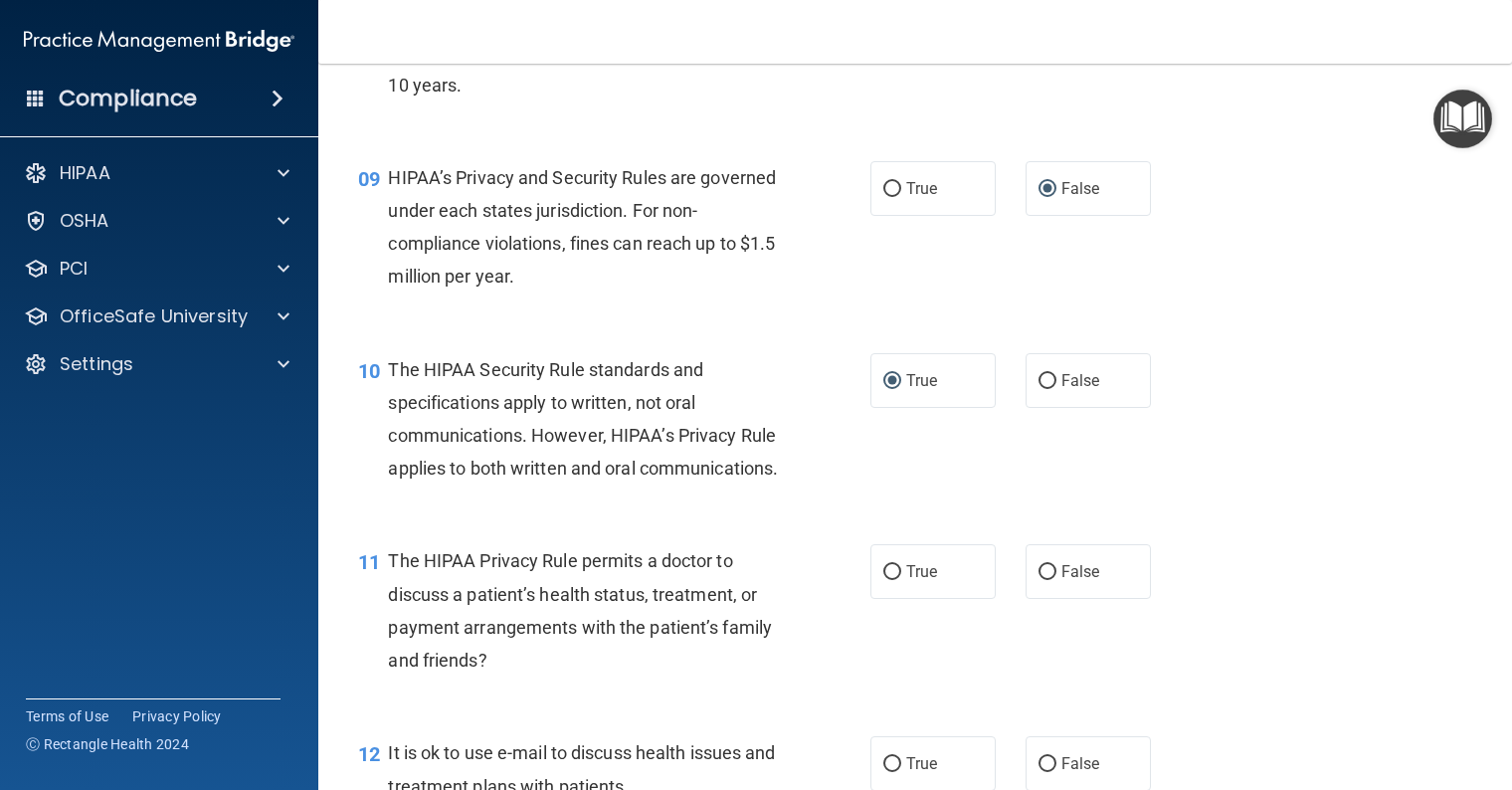 scroll, scrollTop: 1492, scrollLeft: 0, axis: vertical 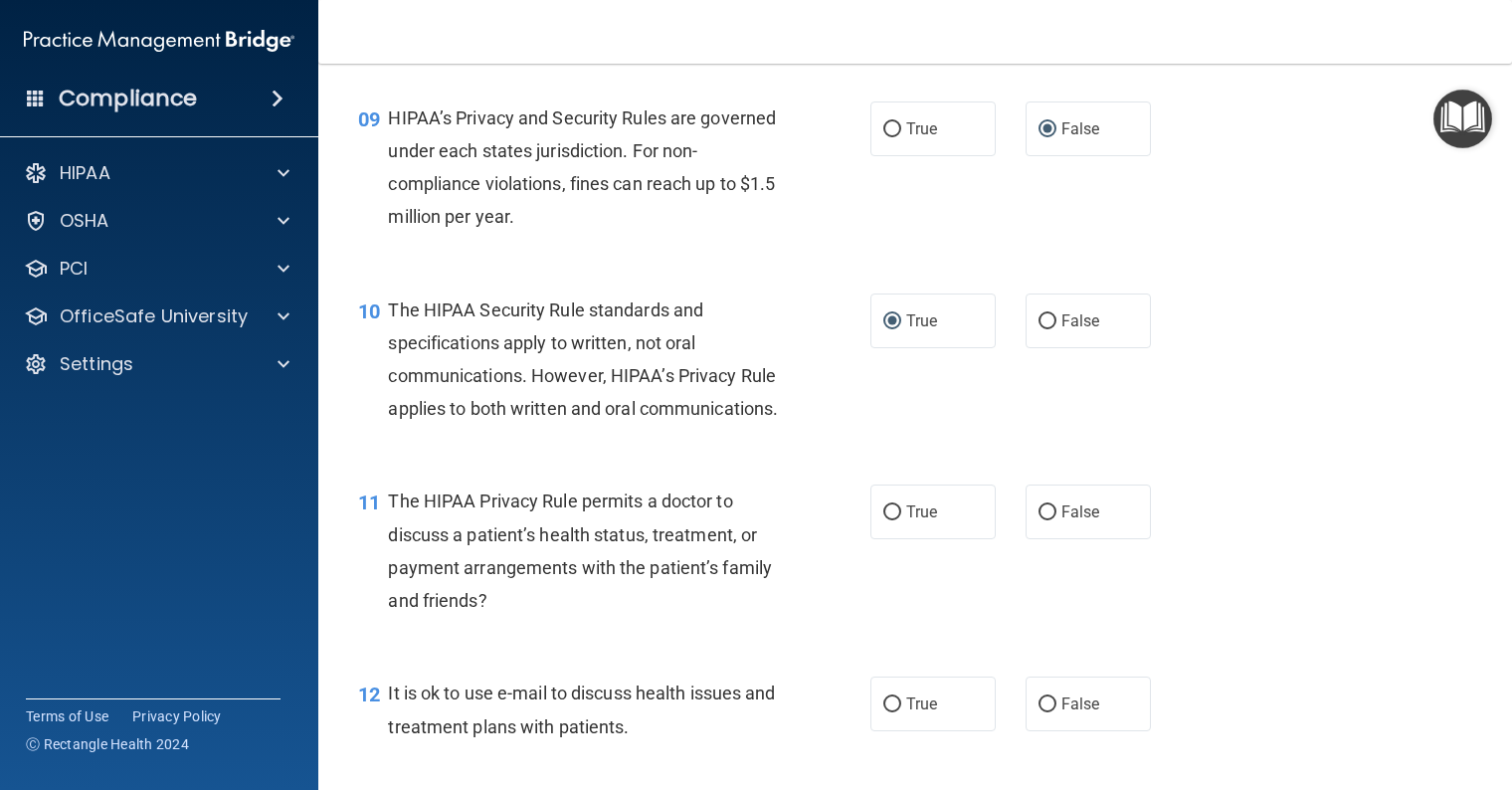 click on "True" at bounding box center (892, 512) 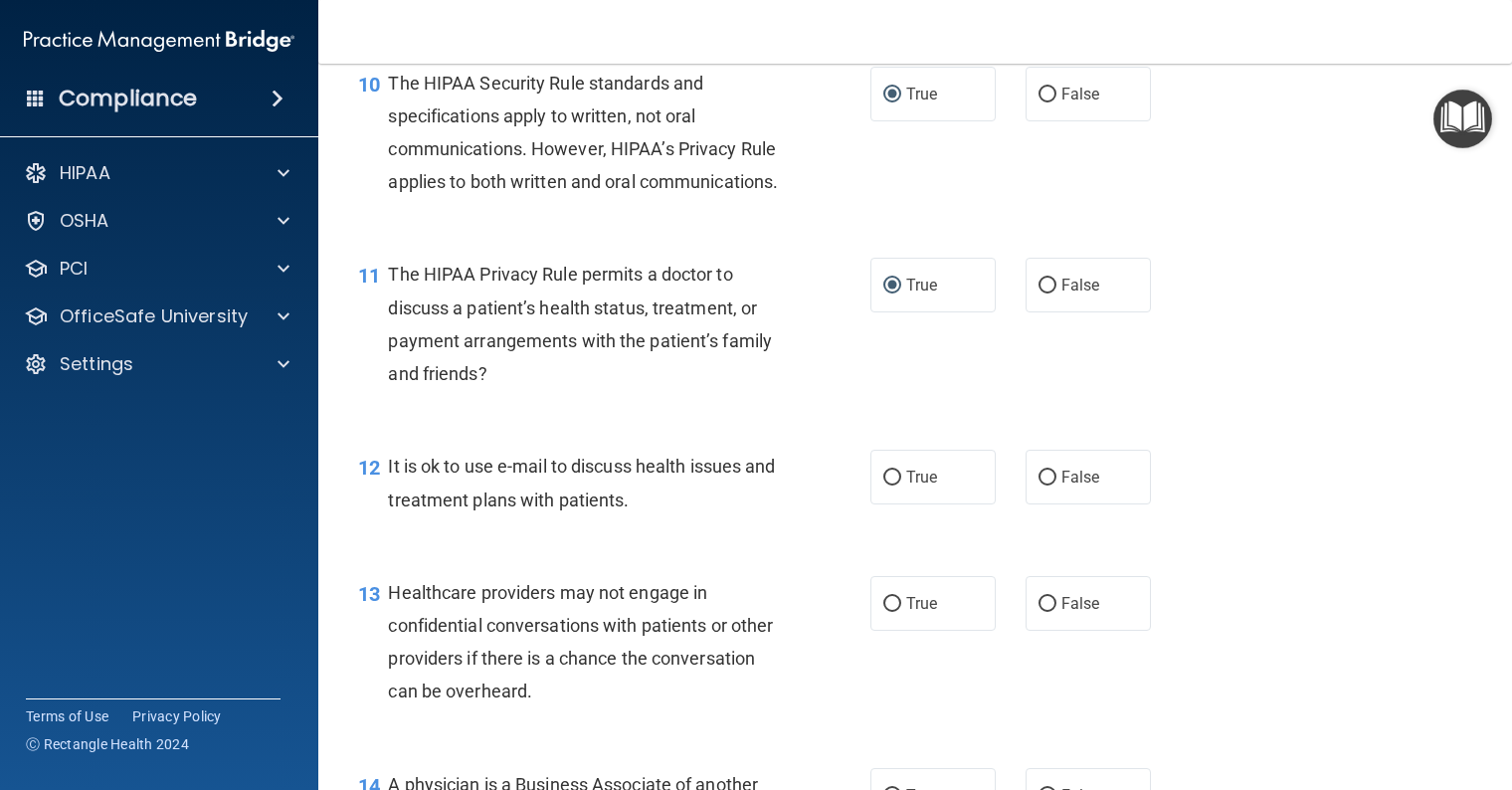 scroll, scrollTop: 1791, scrollLeft: 0, axis: vertical 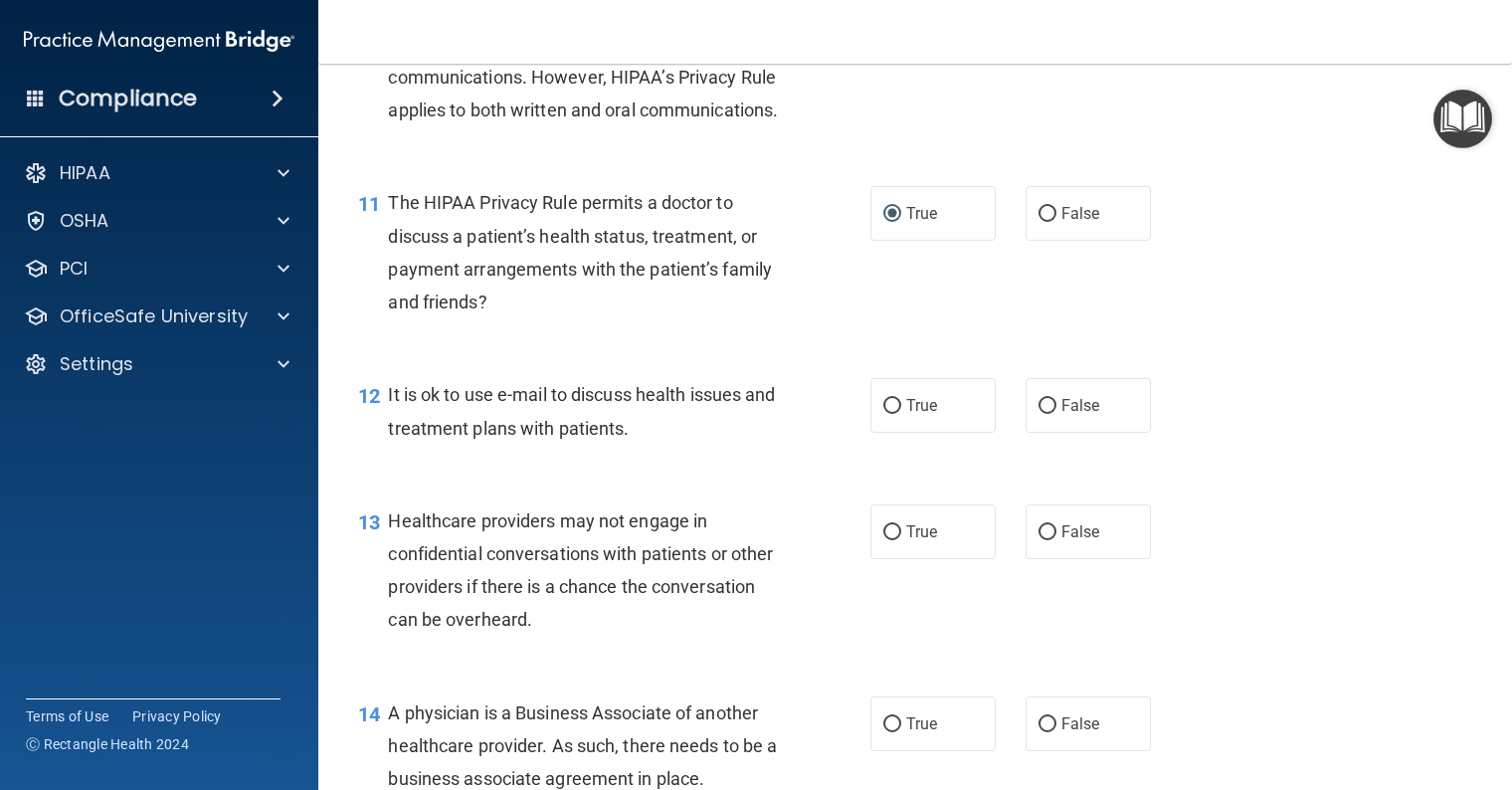 click on "True" at bounding box center (892, 406) 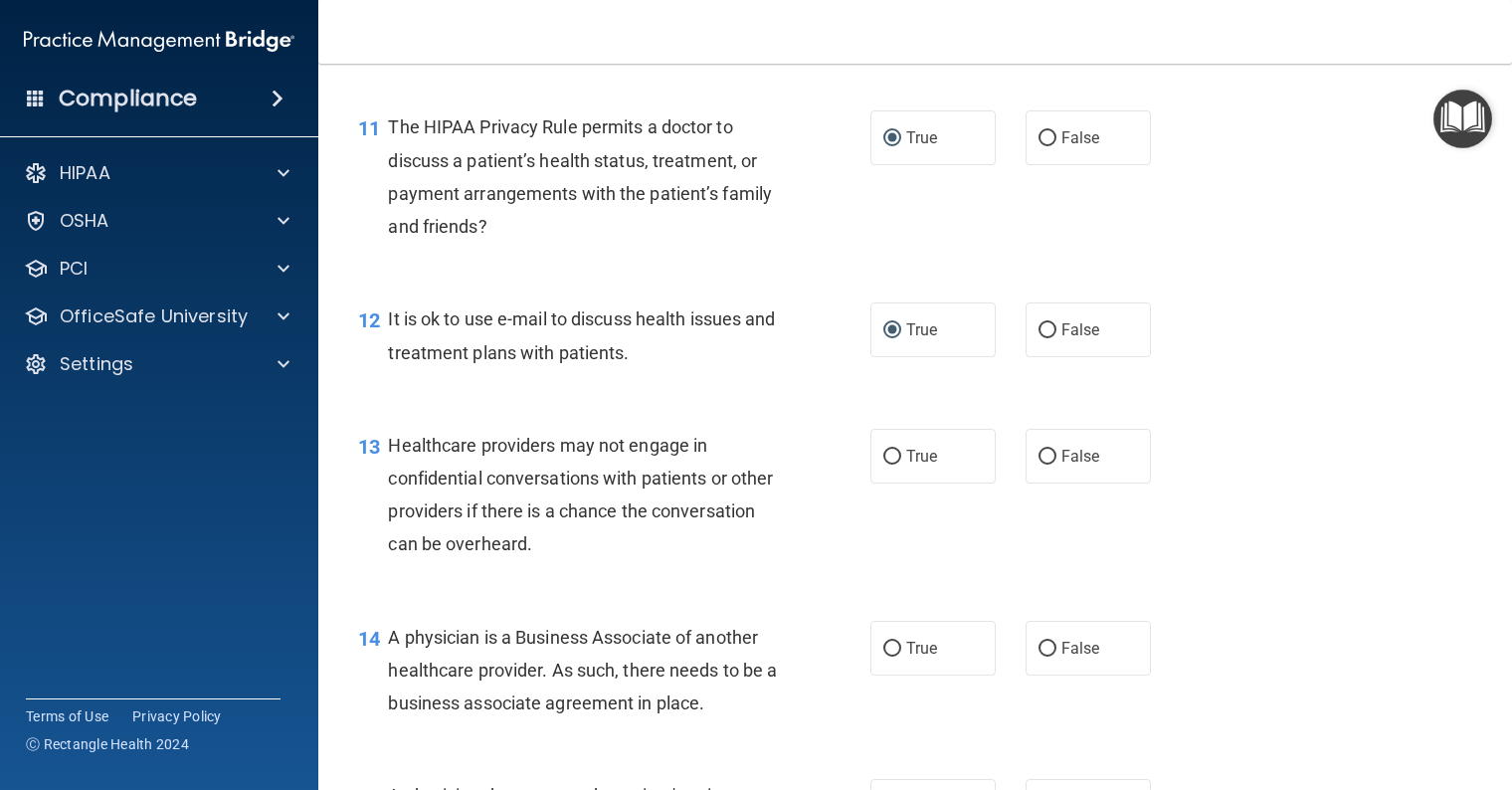 scroll, scrollTop: 1890, scrollLeft: 0, axis: vertical 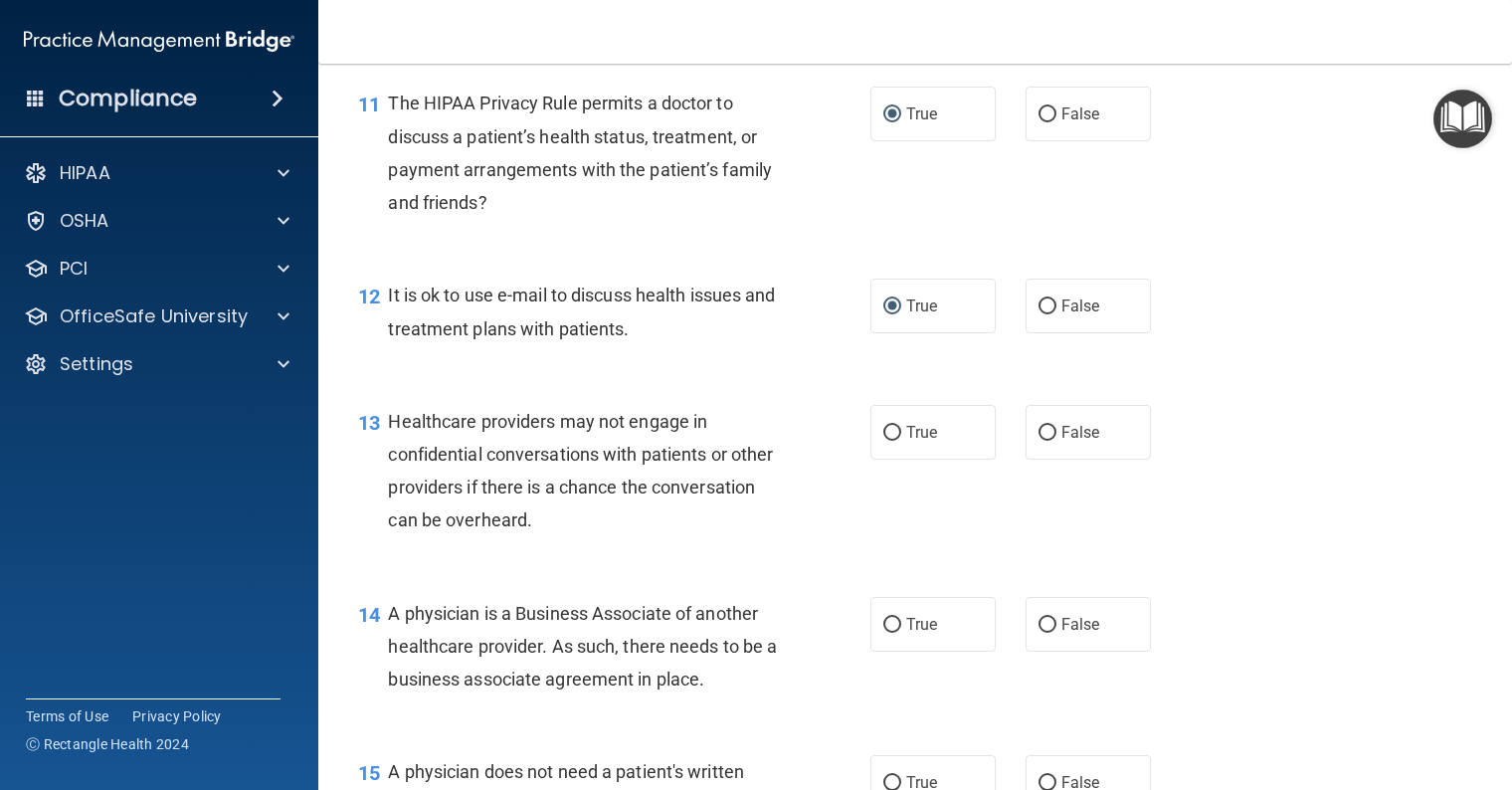 click on "False" at bounding box center [1047, 433] 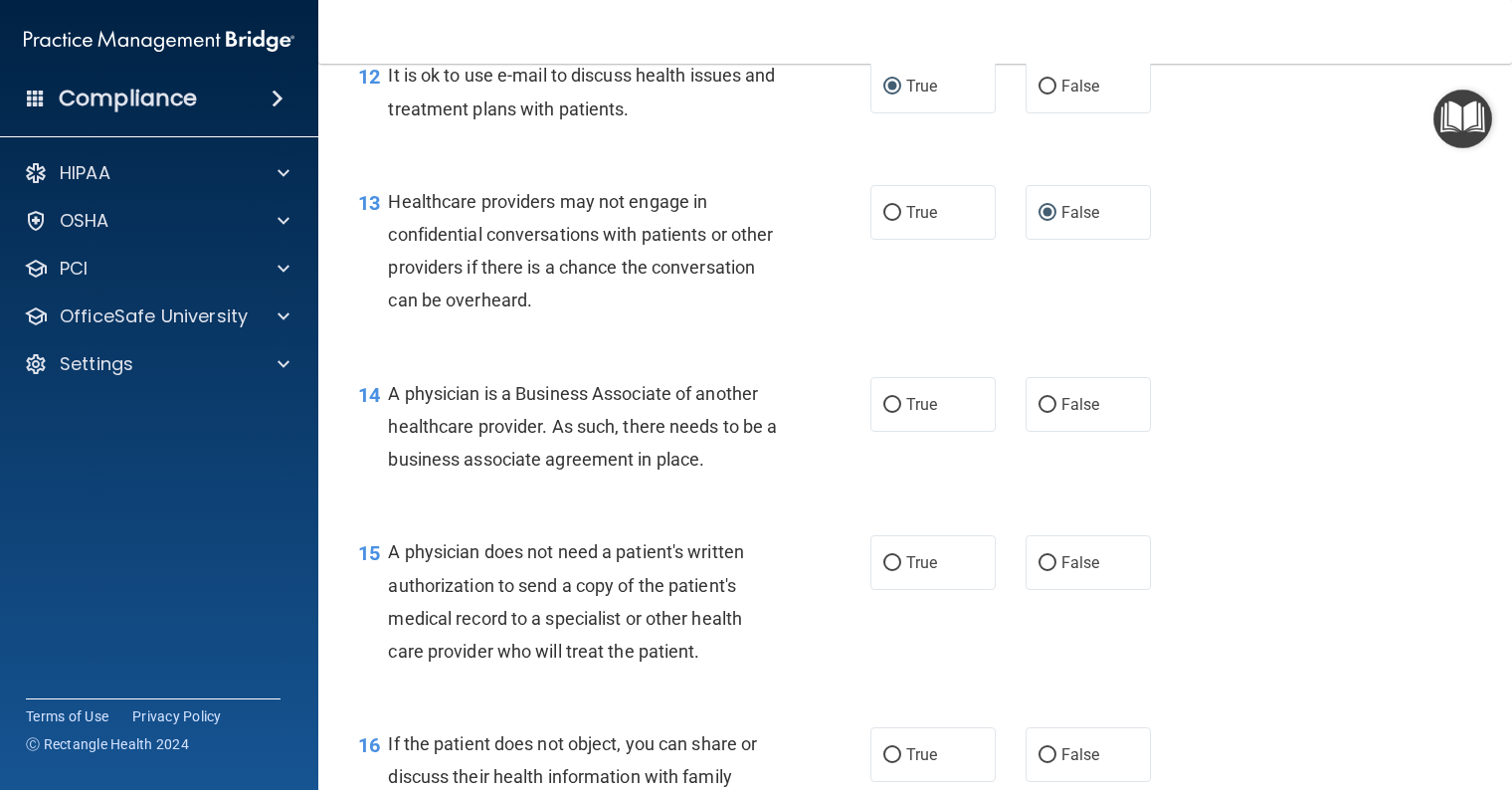 scroll, scrollTop: 2189, scrollLeft: 0, axis: vertical 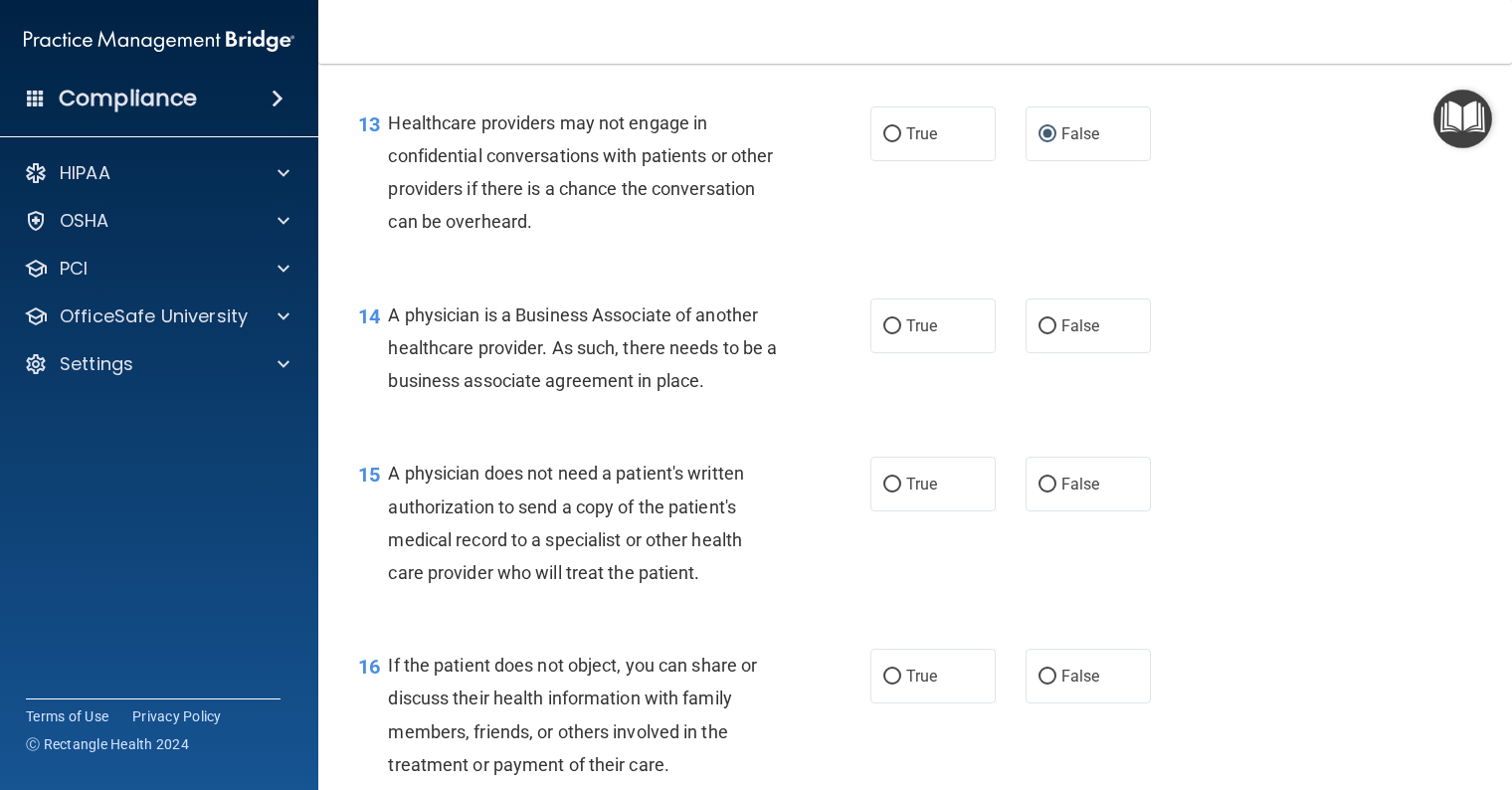click on "False" at bounding box center (1047, 326) 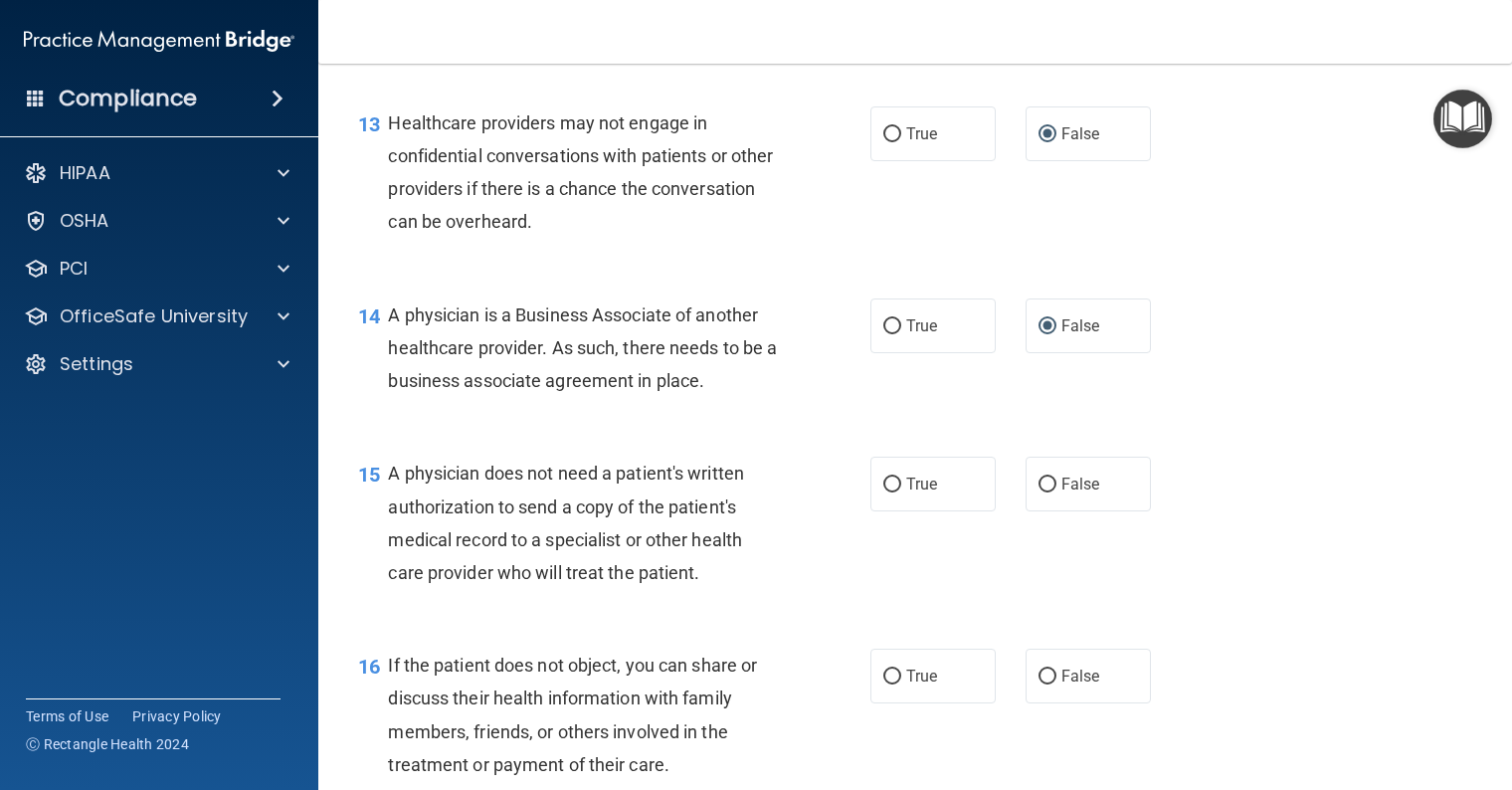 click on "True" at bounding box center (892, 485) 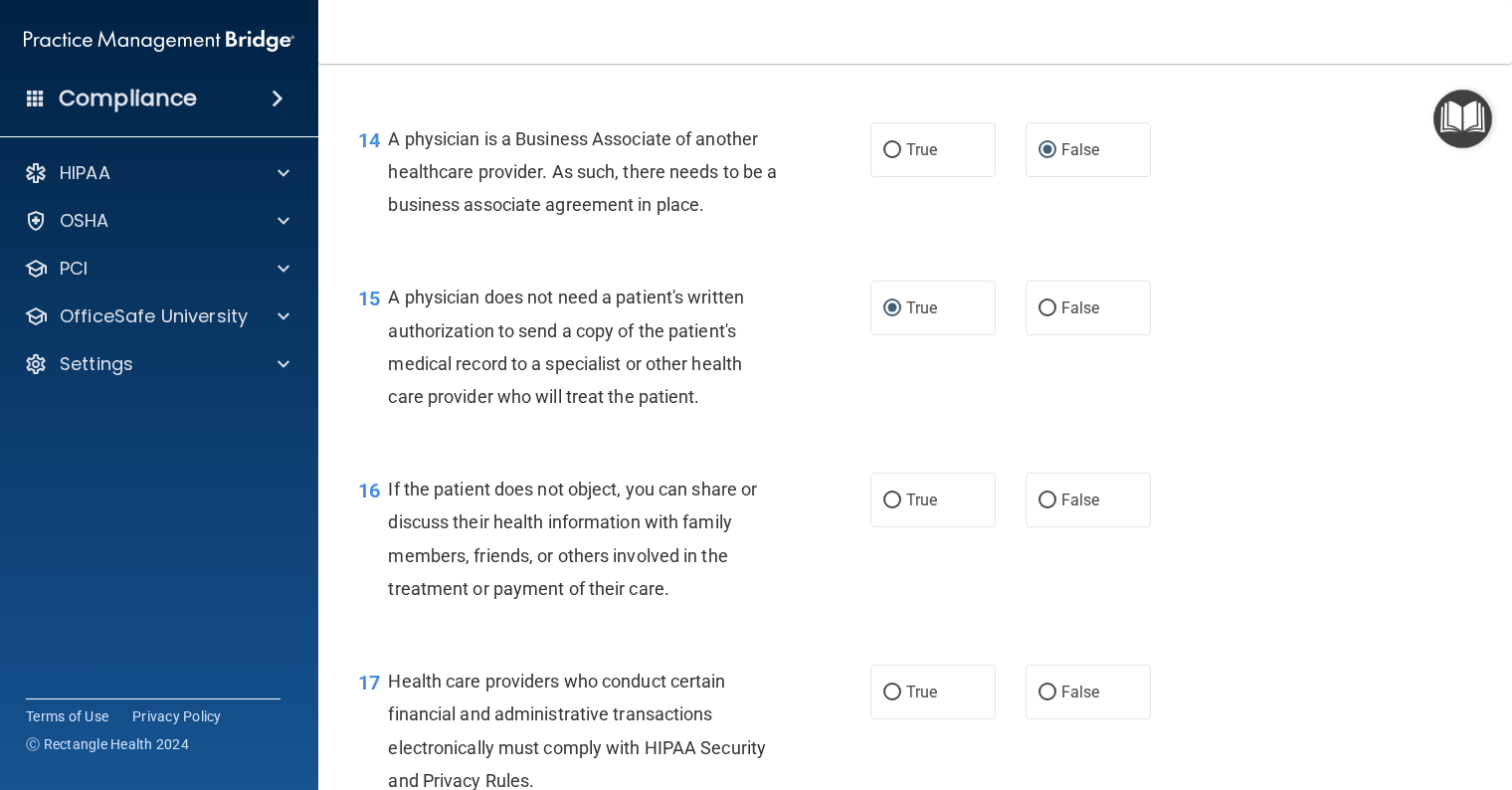 scroll, scrollTop: 2388, scrollLeft: 0, axis: vertical 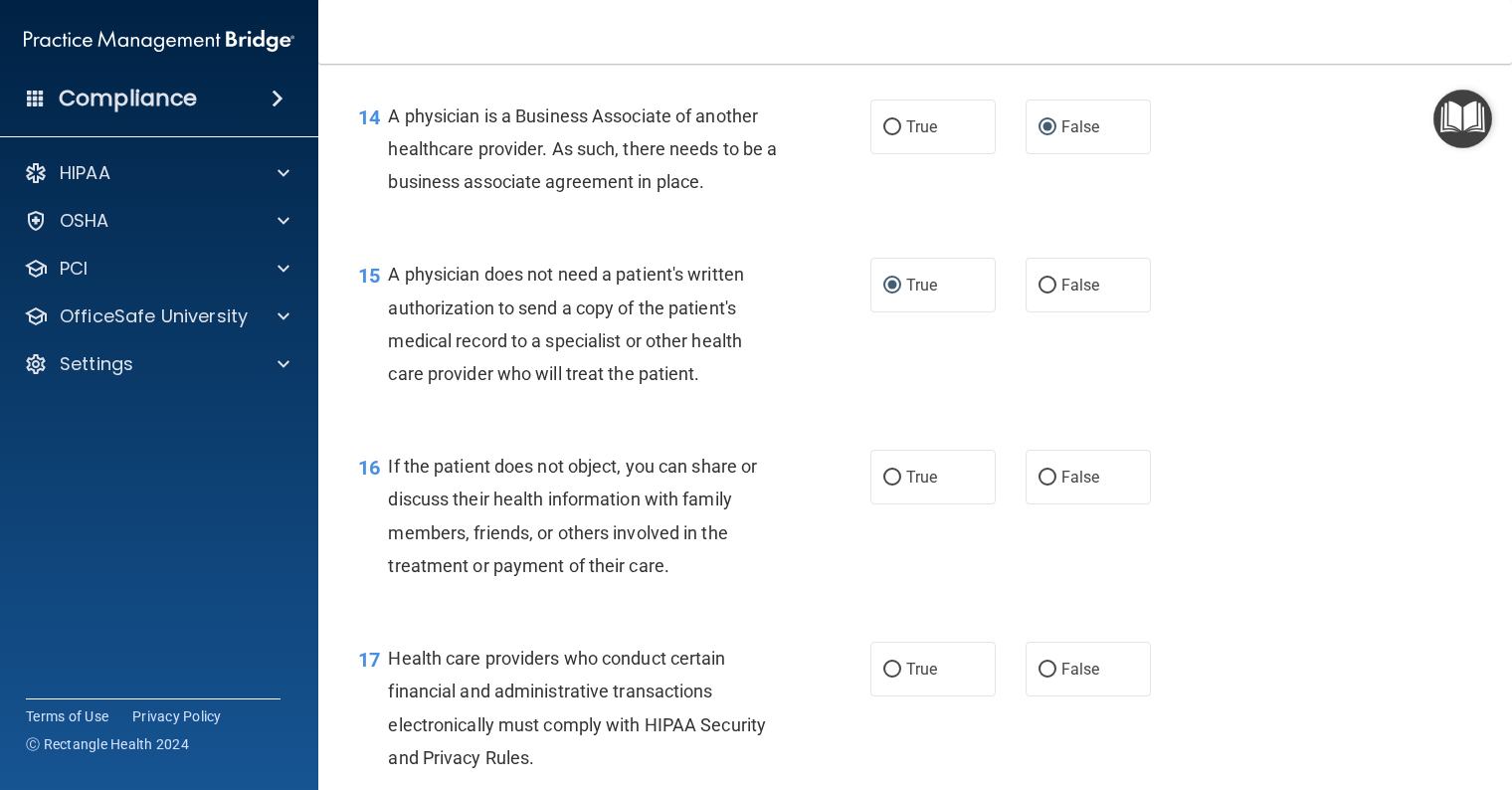 click on "True" at bounding box center [892, 478] 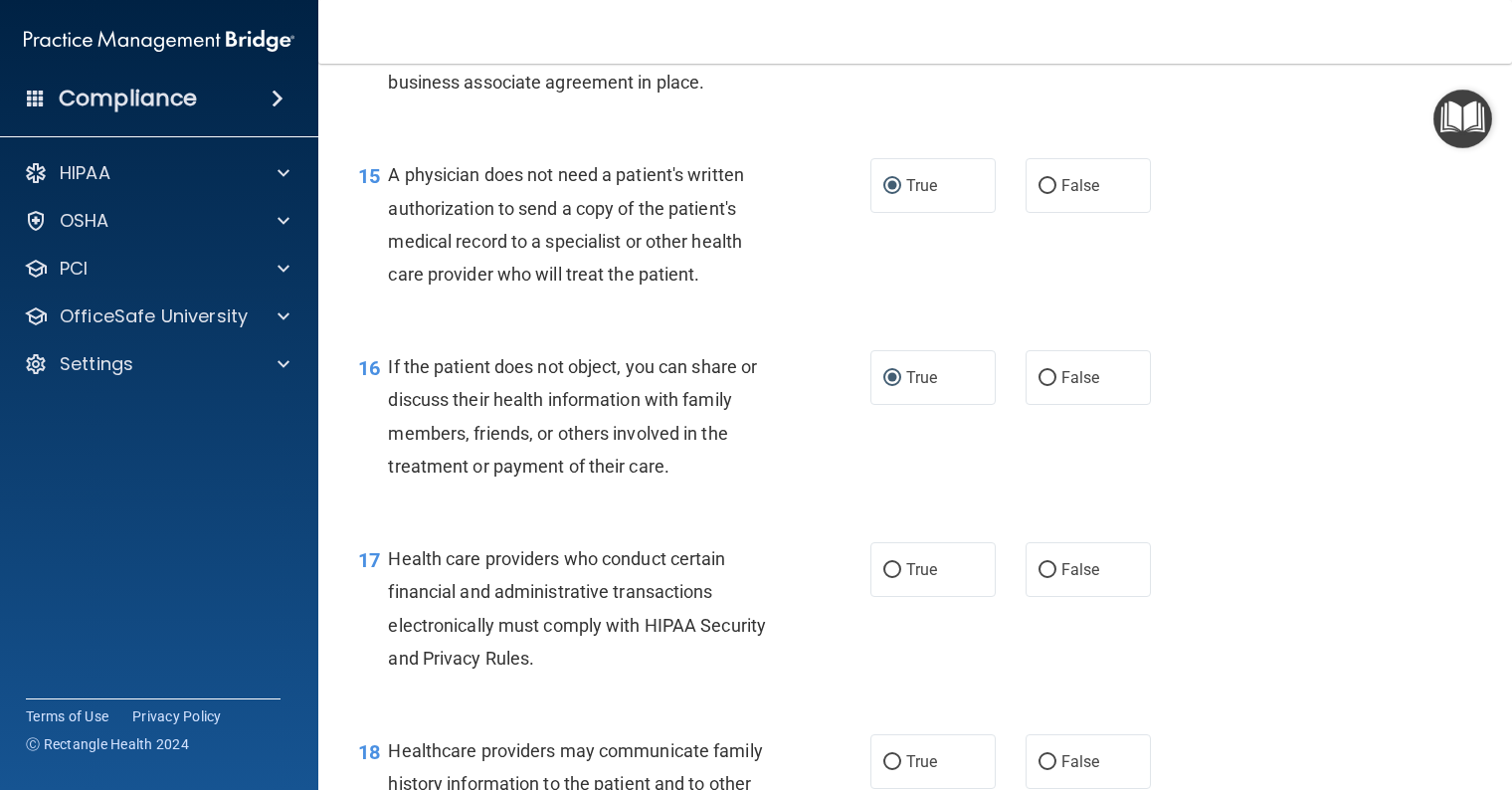 scroll, scrollTop: 2587, scrollLeft: 0, axis: vertical 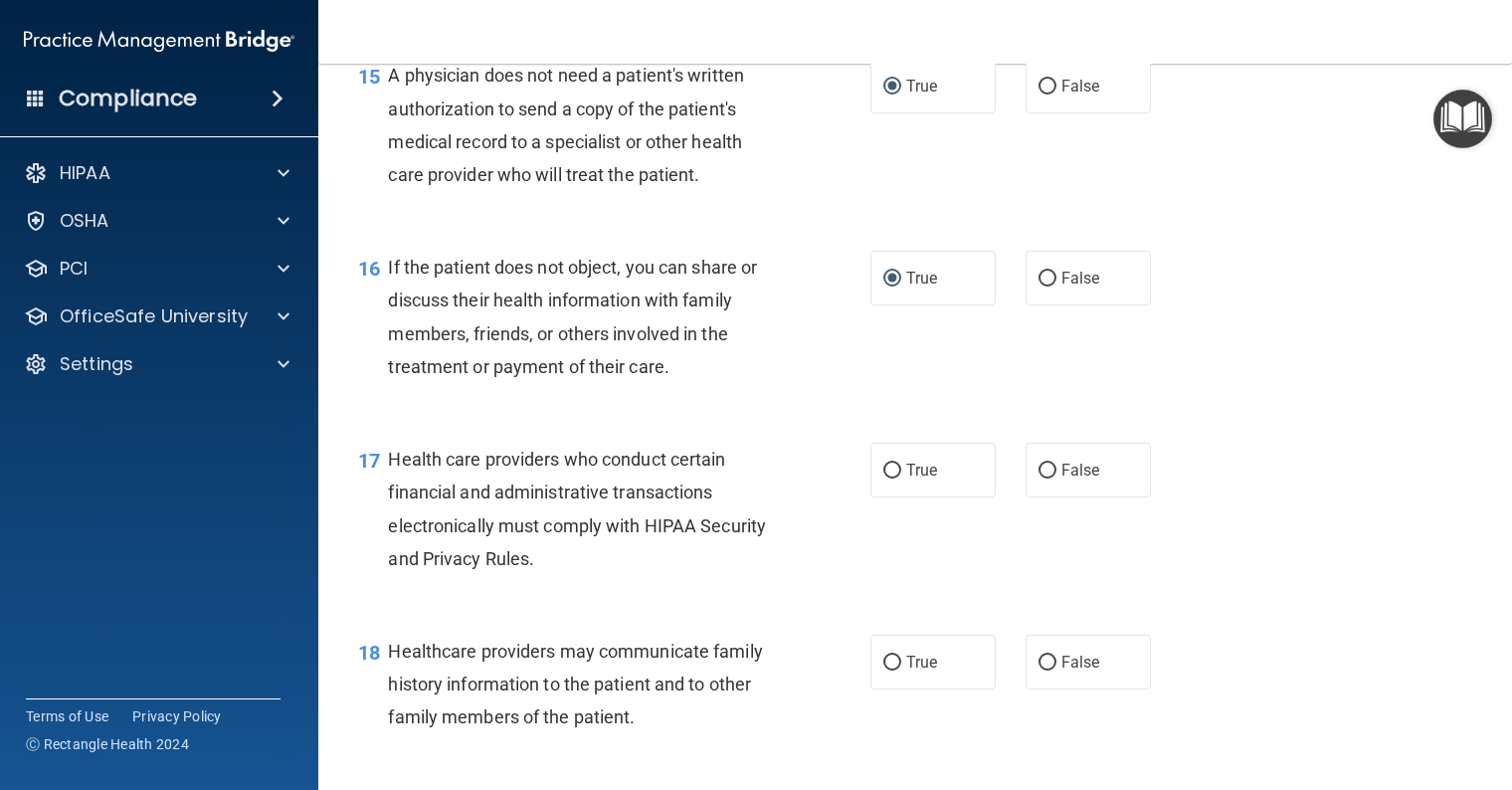 click on "True" at bounding box center (933, 470) 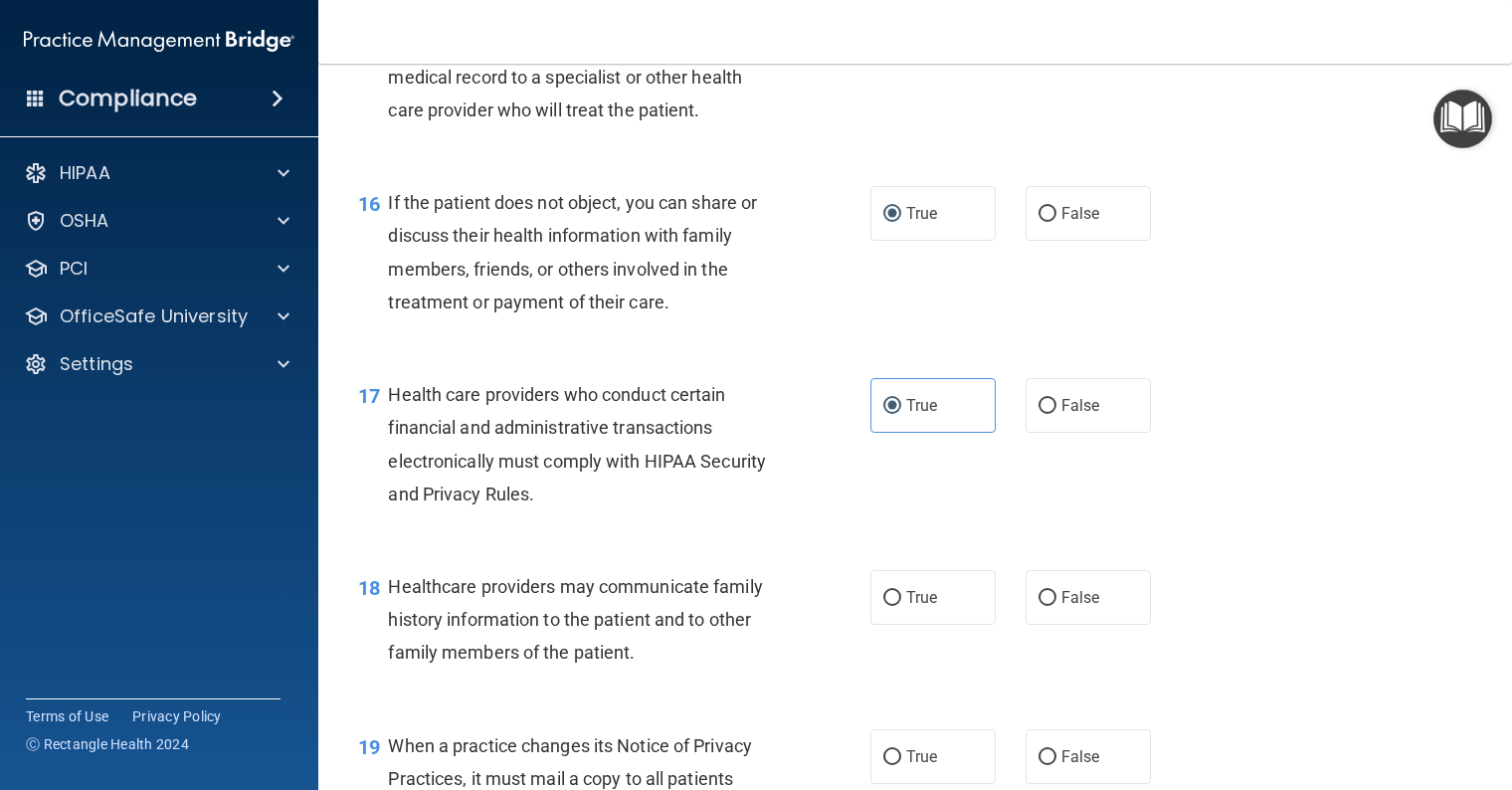 scroll, scrollTop: 2686, scrollLeft: 0, axis: vertical 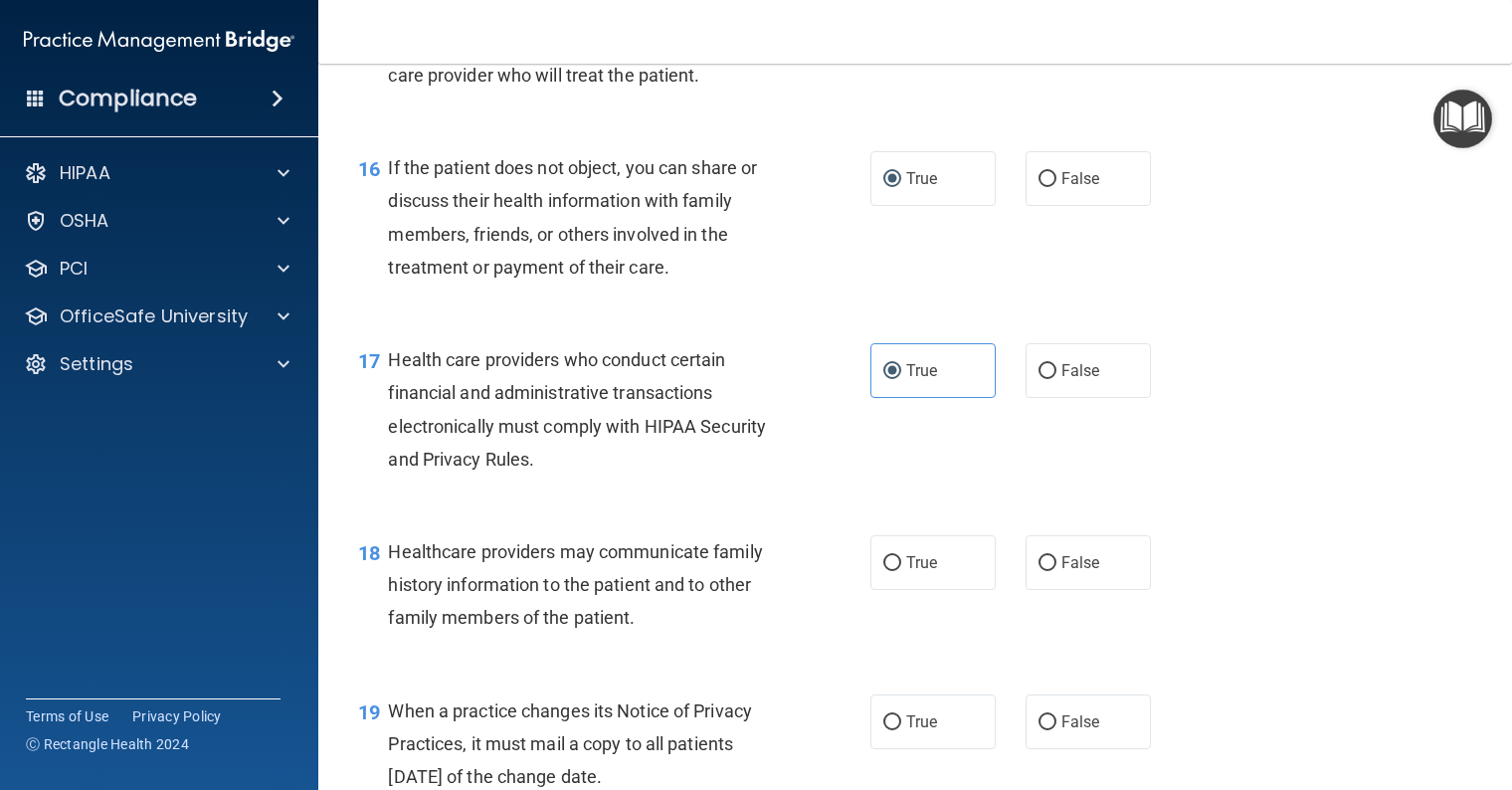 click on "True" at bounding box center (892, 563) 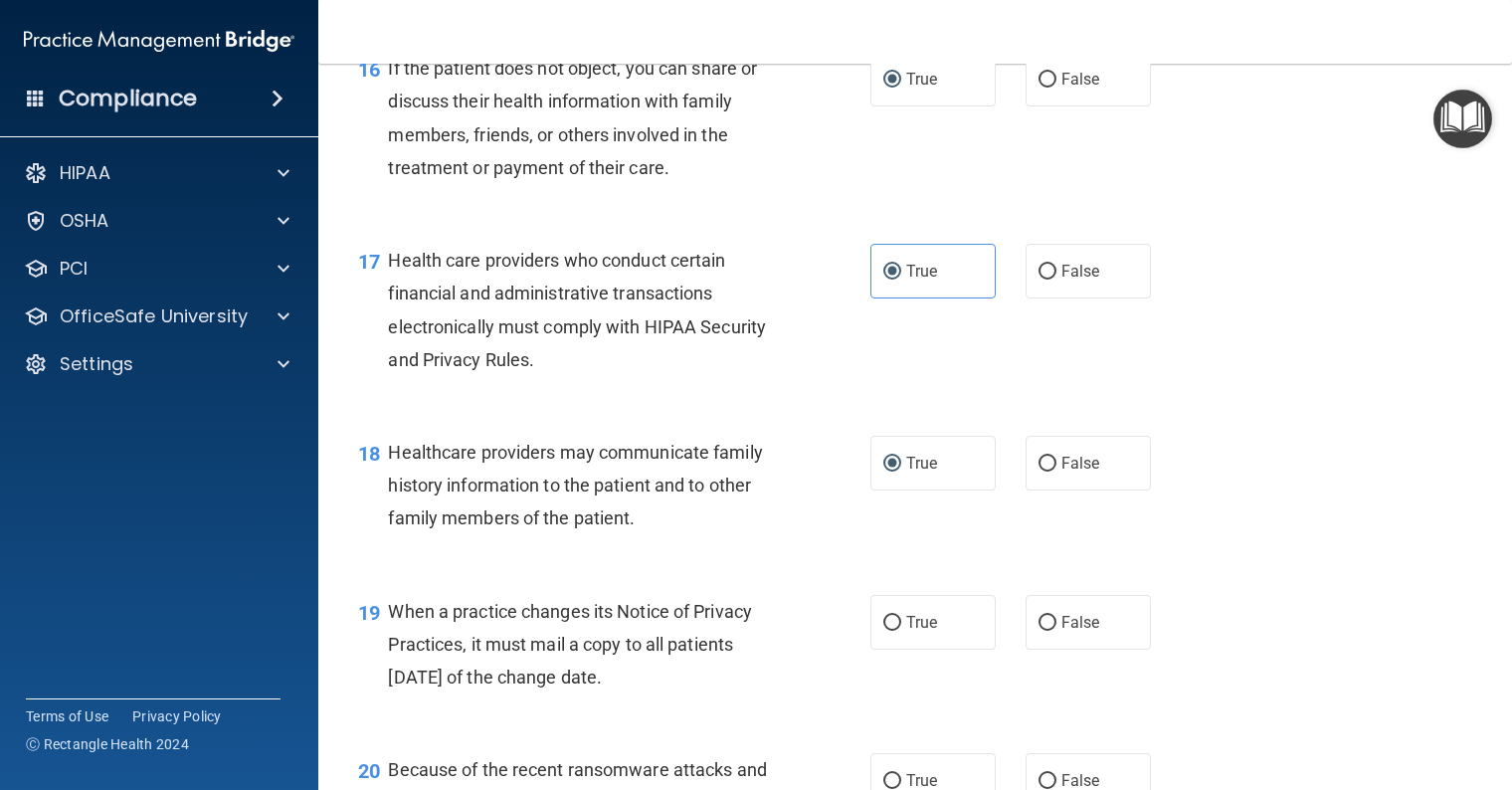 scroll, scrollTop: 2885, scrollLeft: 0, axis: vertical 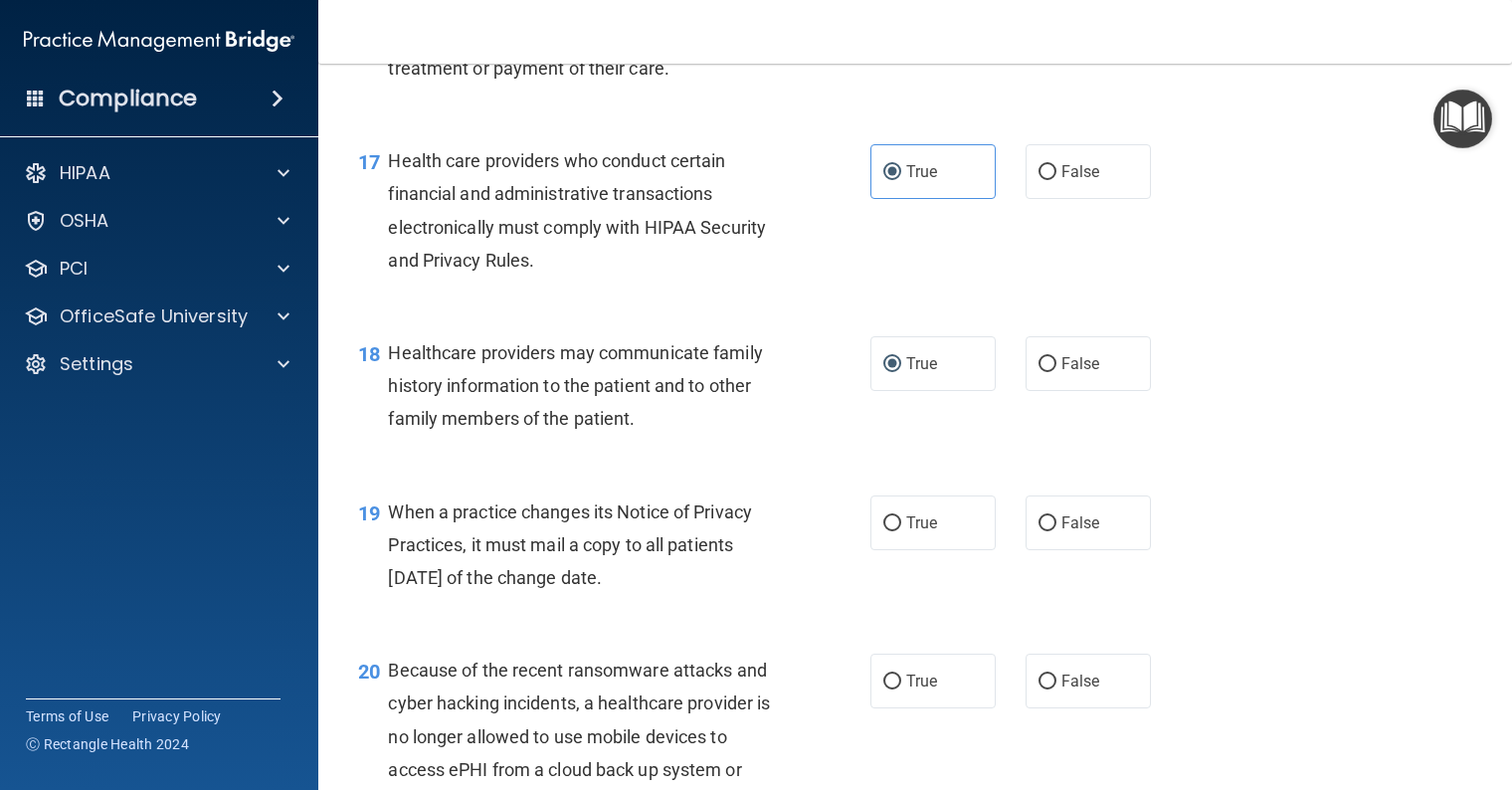 click on "False" at bounding box center [1047, 523] 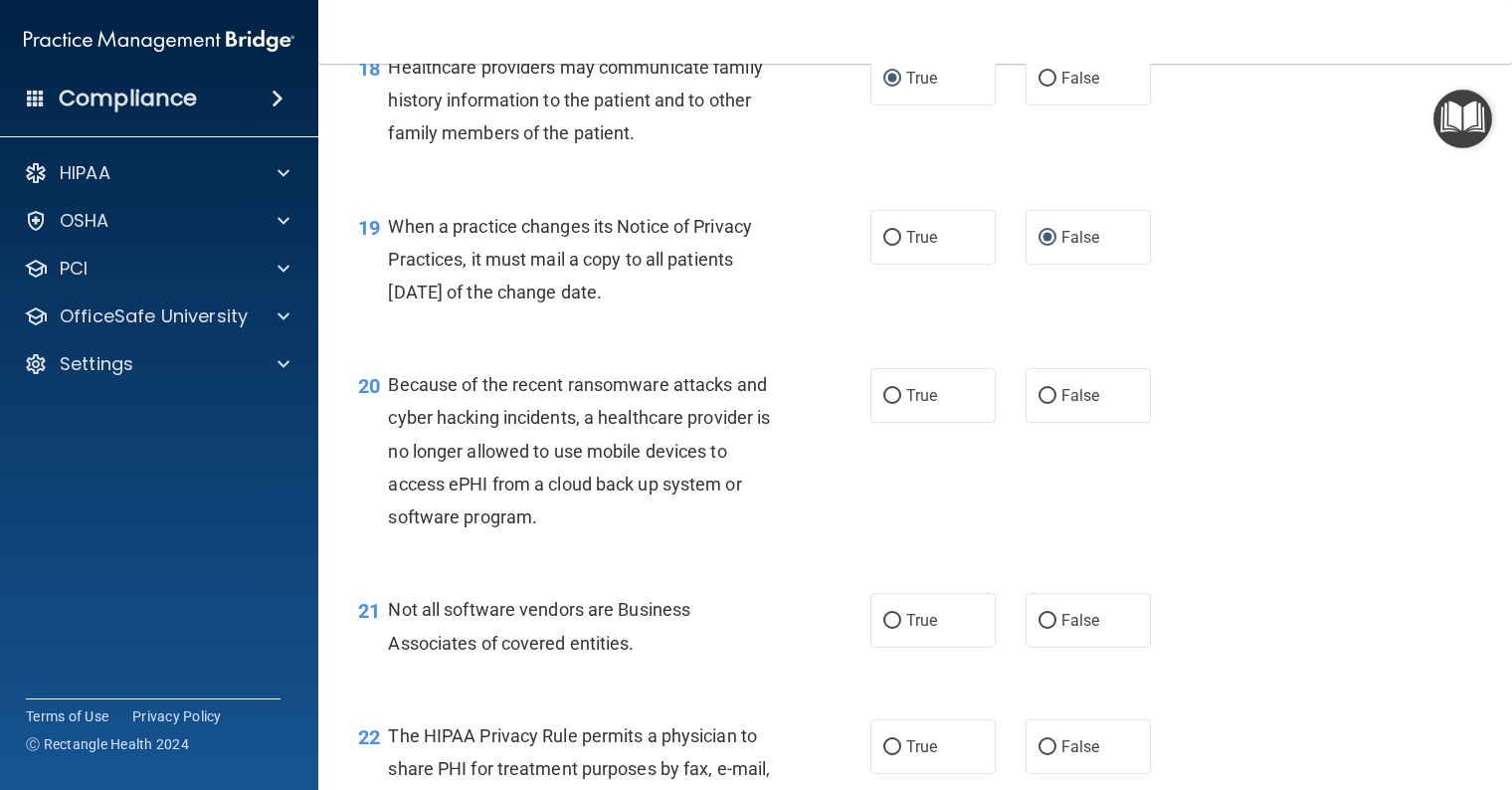 scroll, scrollTop: 3184, scrollLeft: 0, axis: vertical 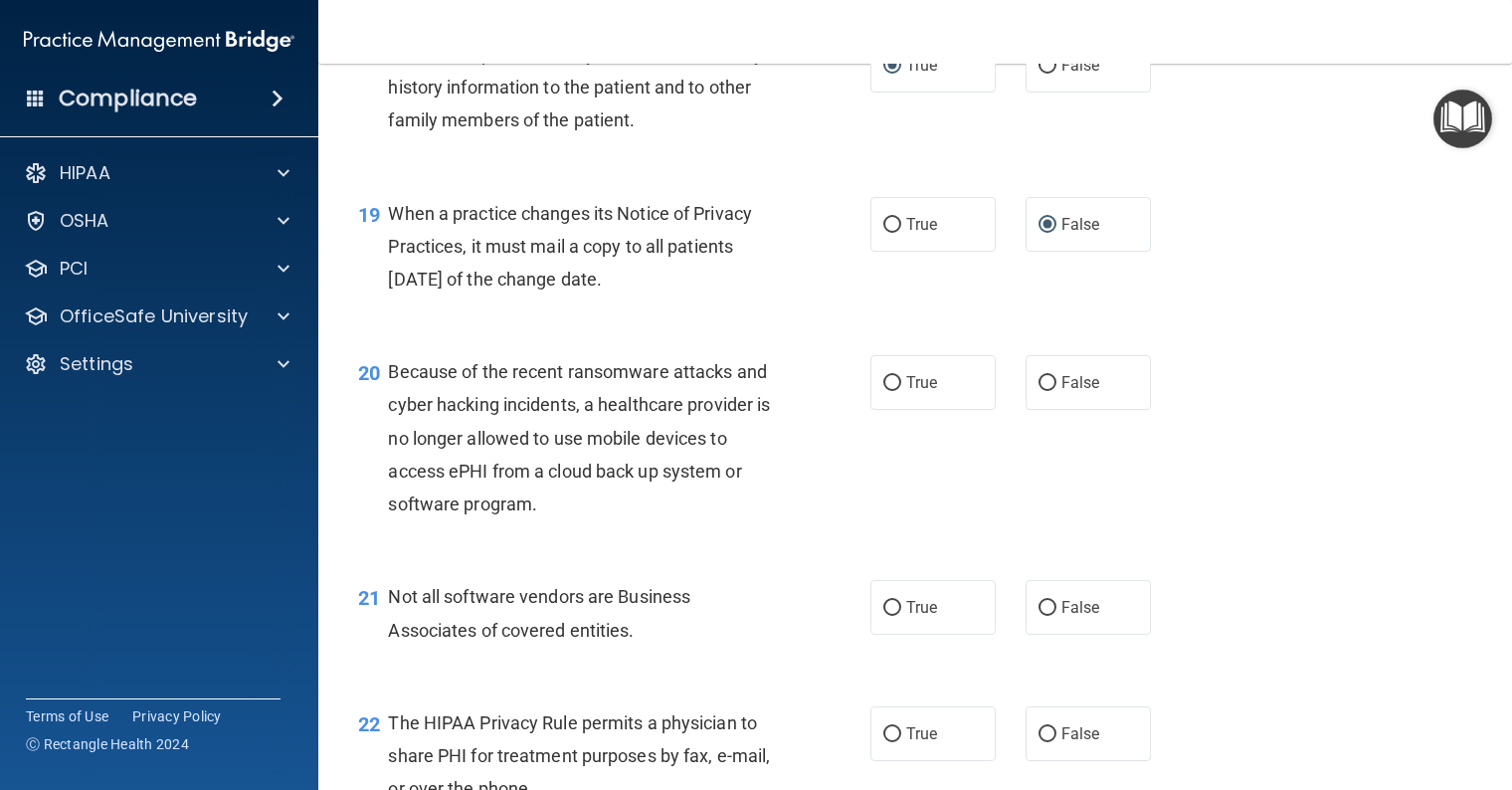 click on "False" at bounding box center [1047, 383] 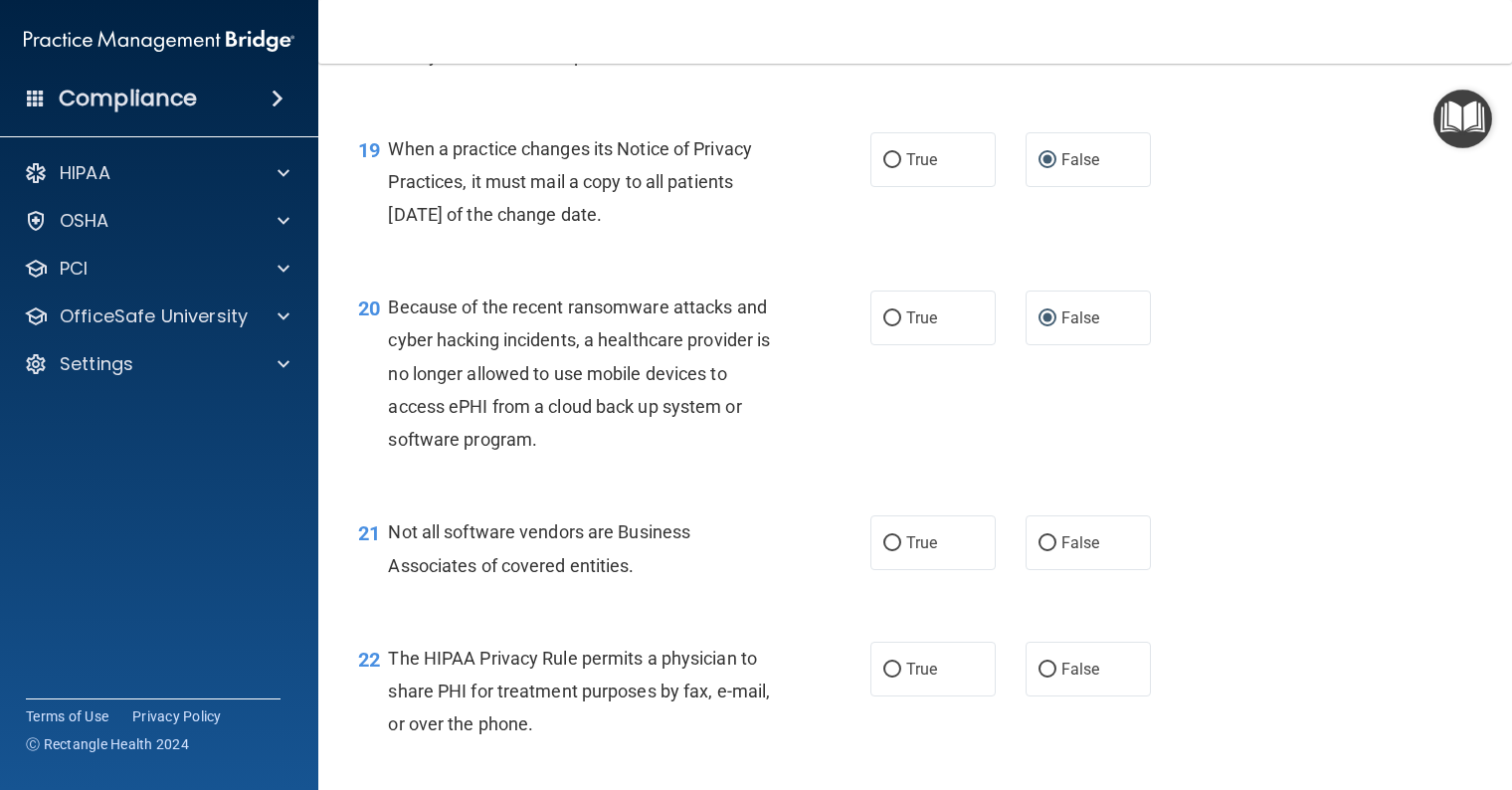 scroll, scrollTop: 3283, scrollLeft: 0, axis: vertical 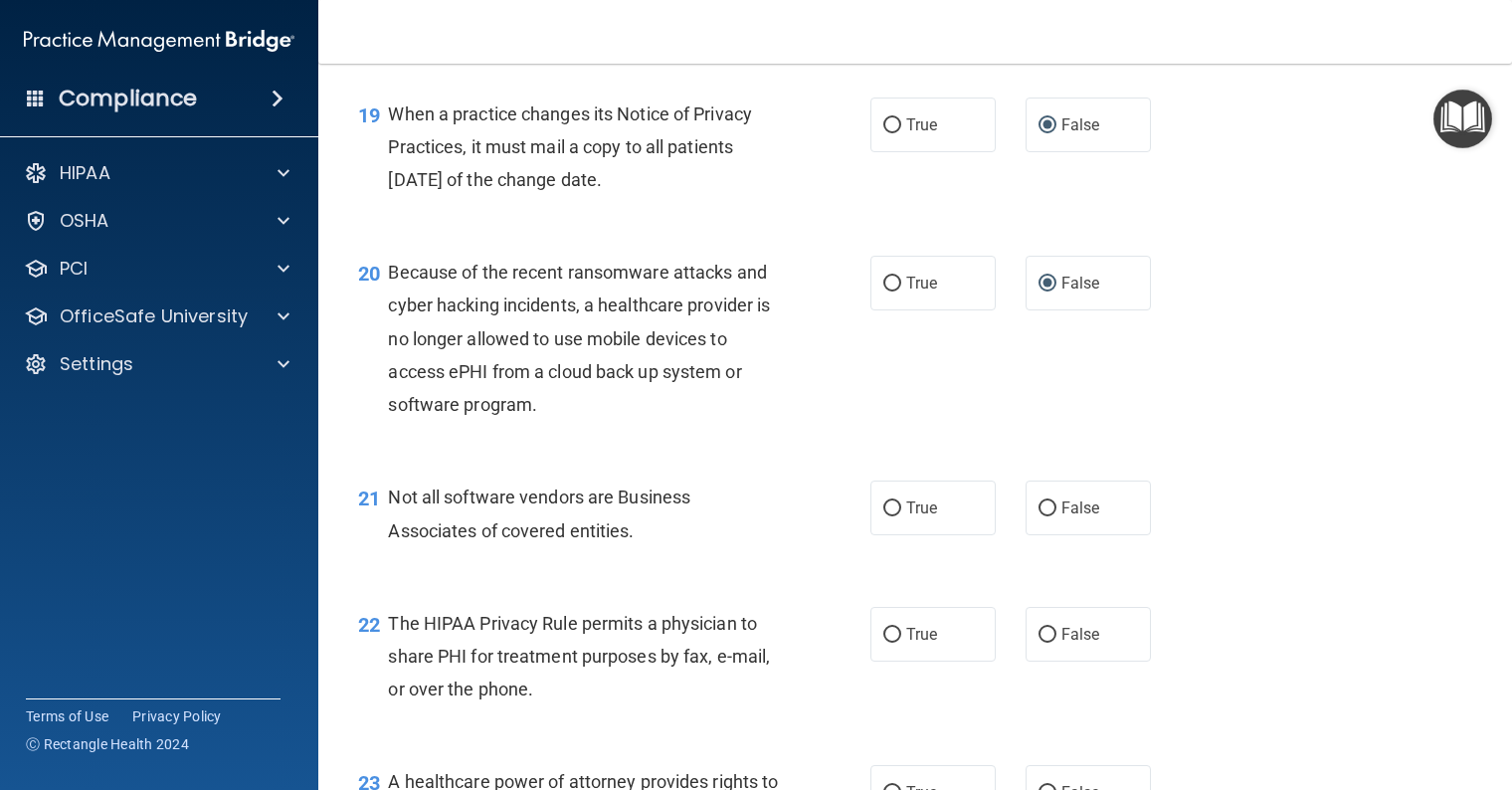 click on "True" at bounding box center (892, 508) 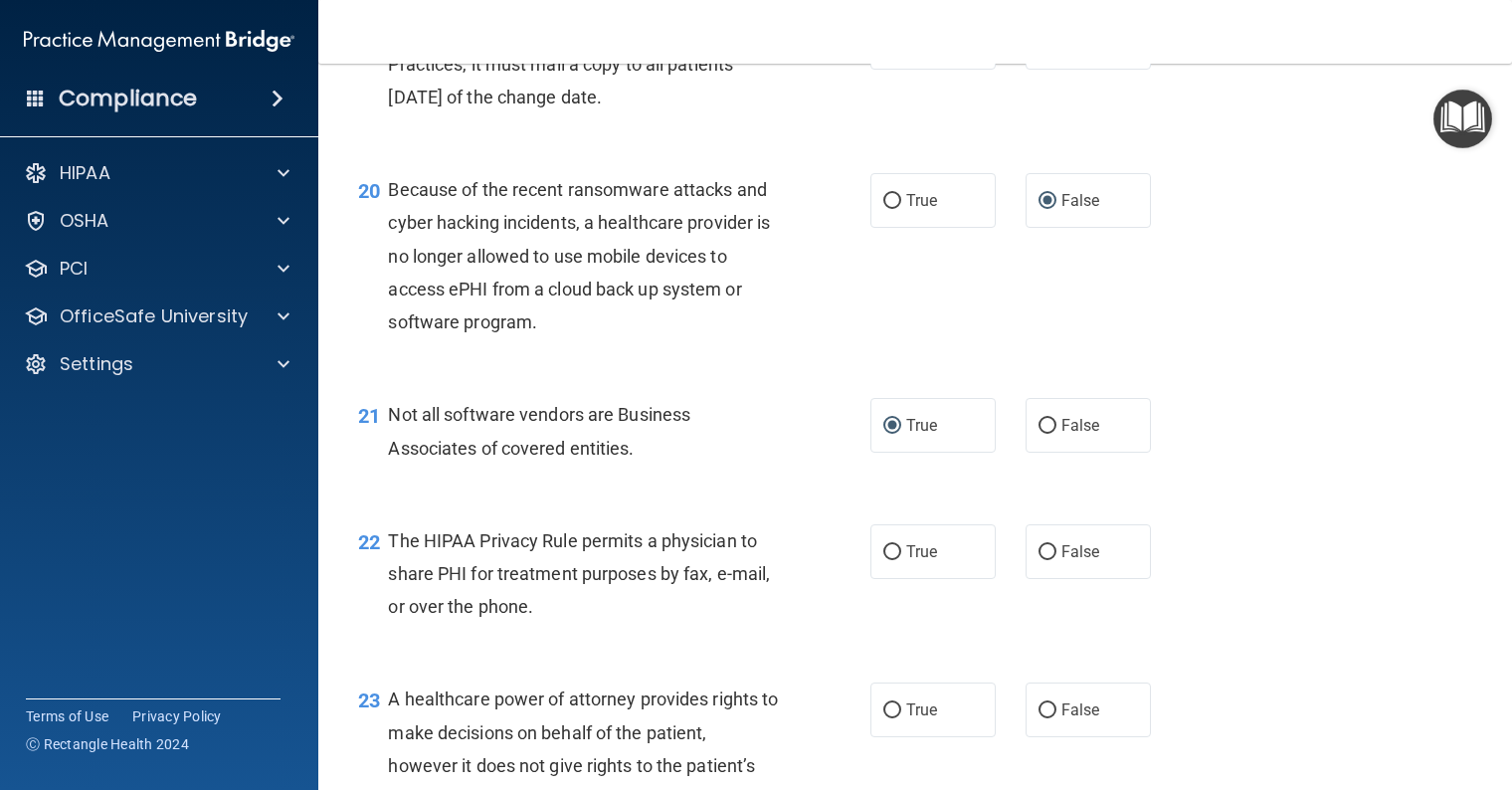 scroll, scrollTop: 3482, scrollLeft: 0, axis: vertical 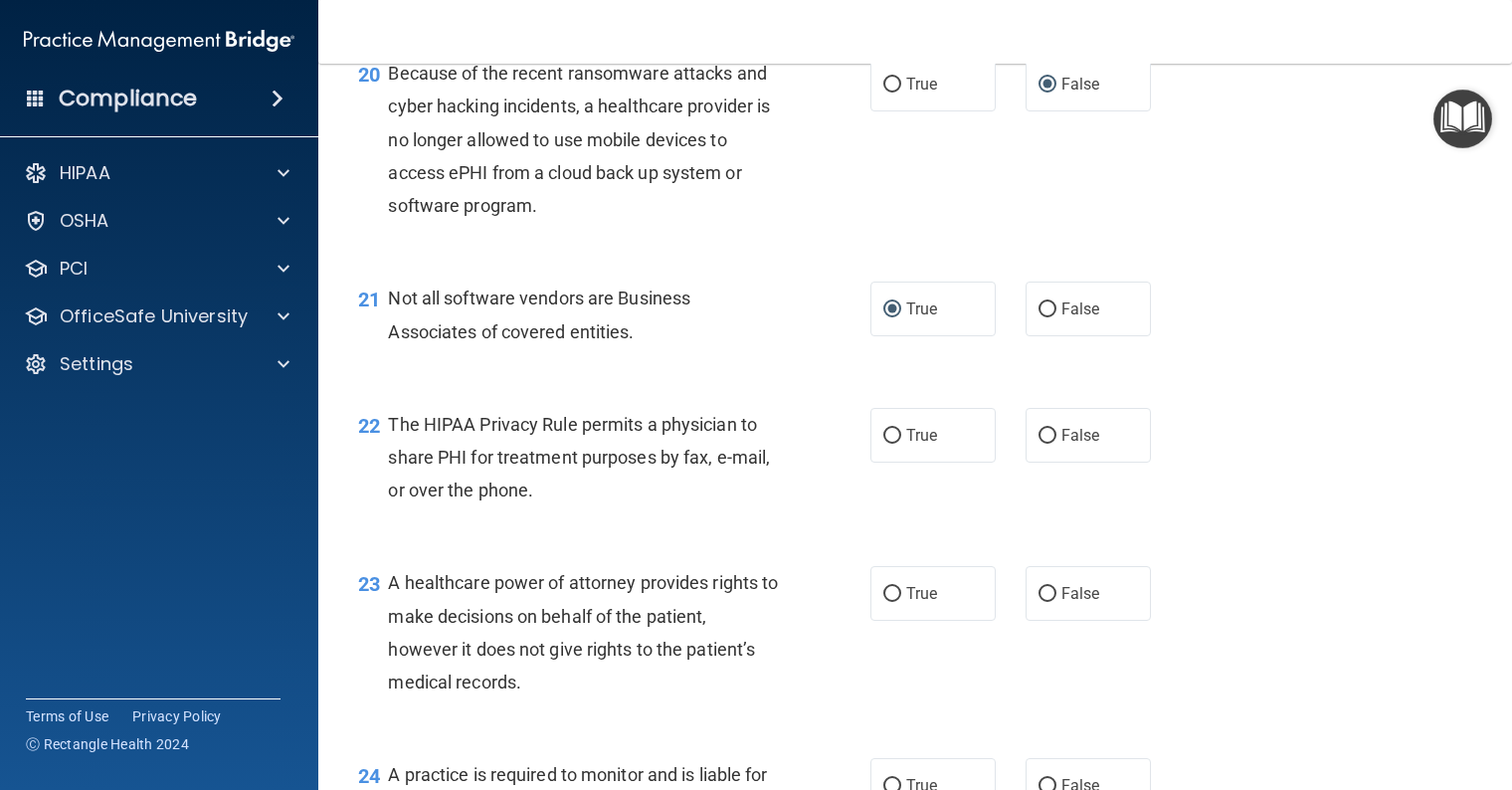 click on "True" at bounding box center (892, 436) 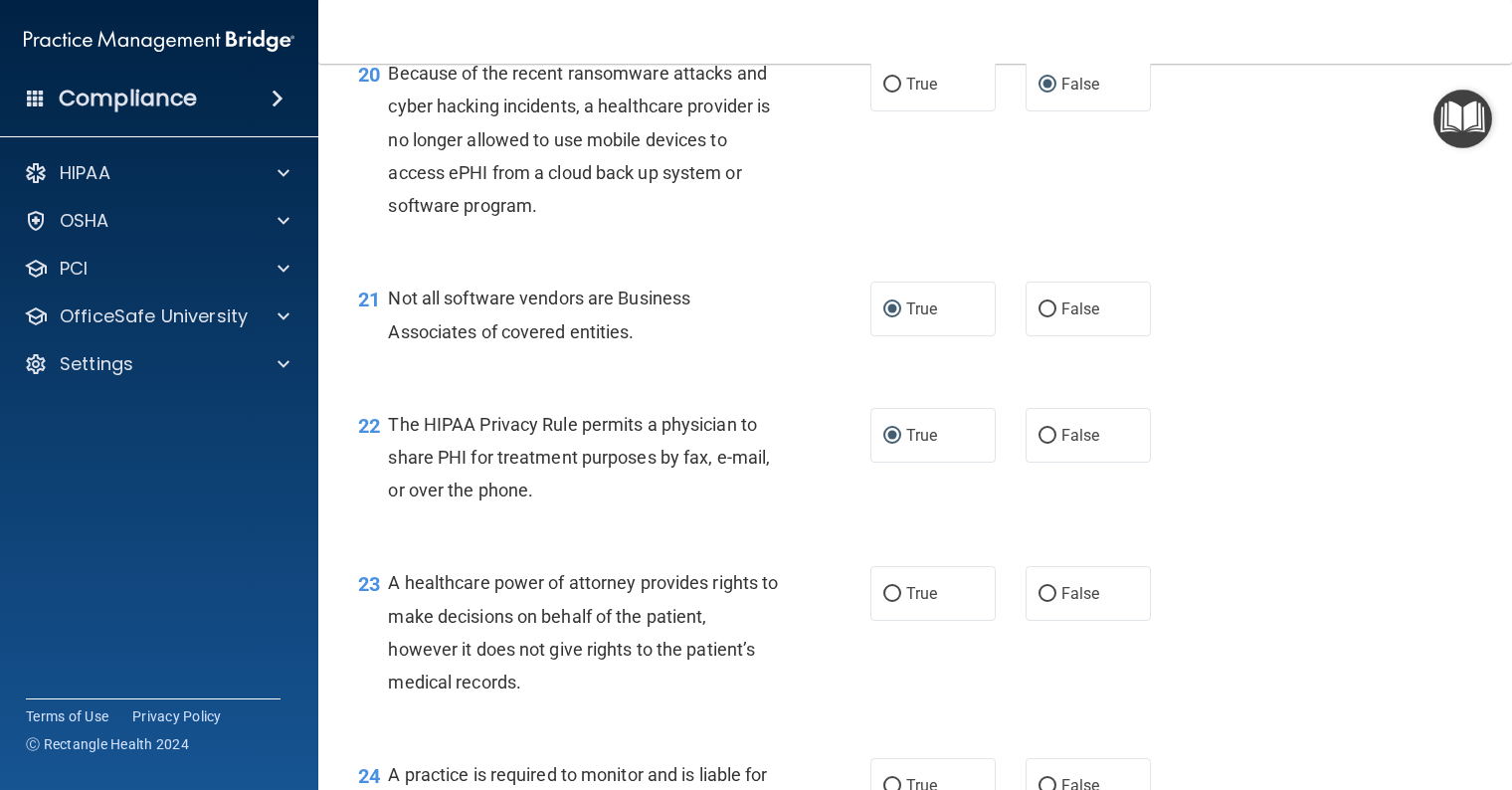 scroll, scrollTop: 3582, scrollLeft: 0, axis: vertical 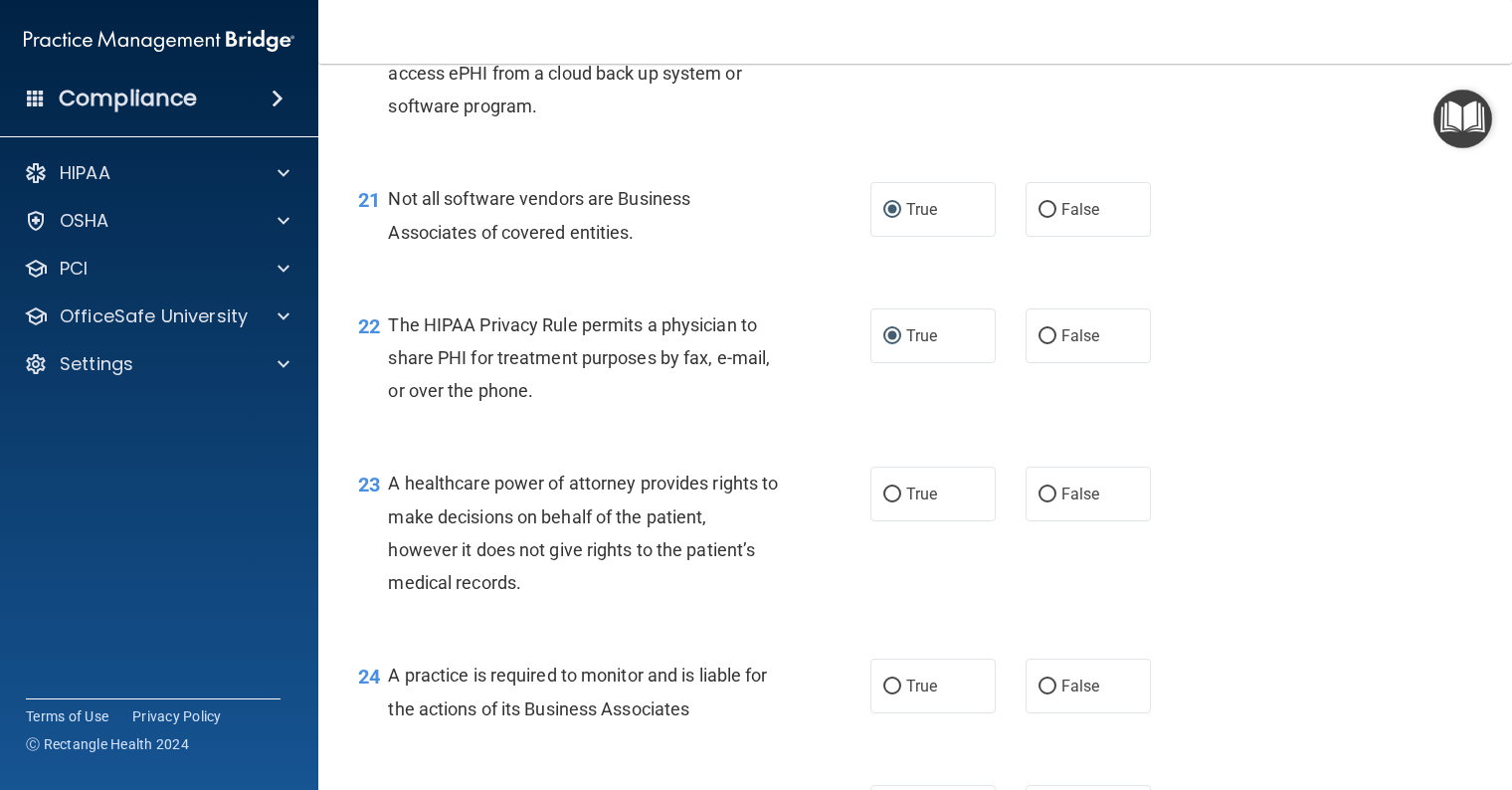 click on "False" at bounding box center (1047, 494) 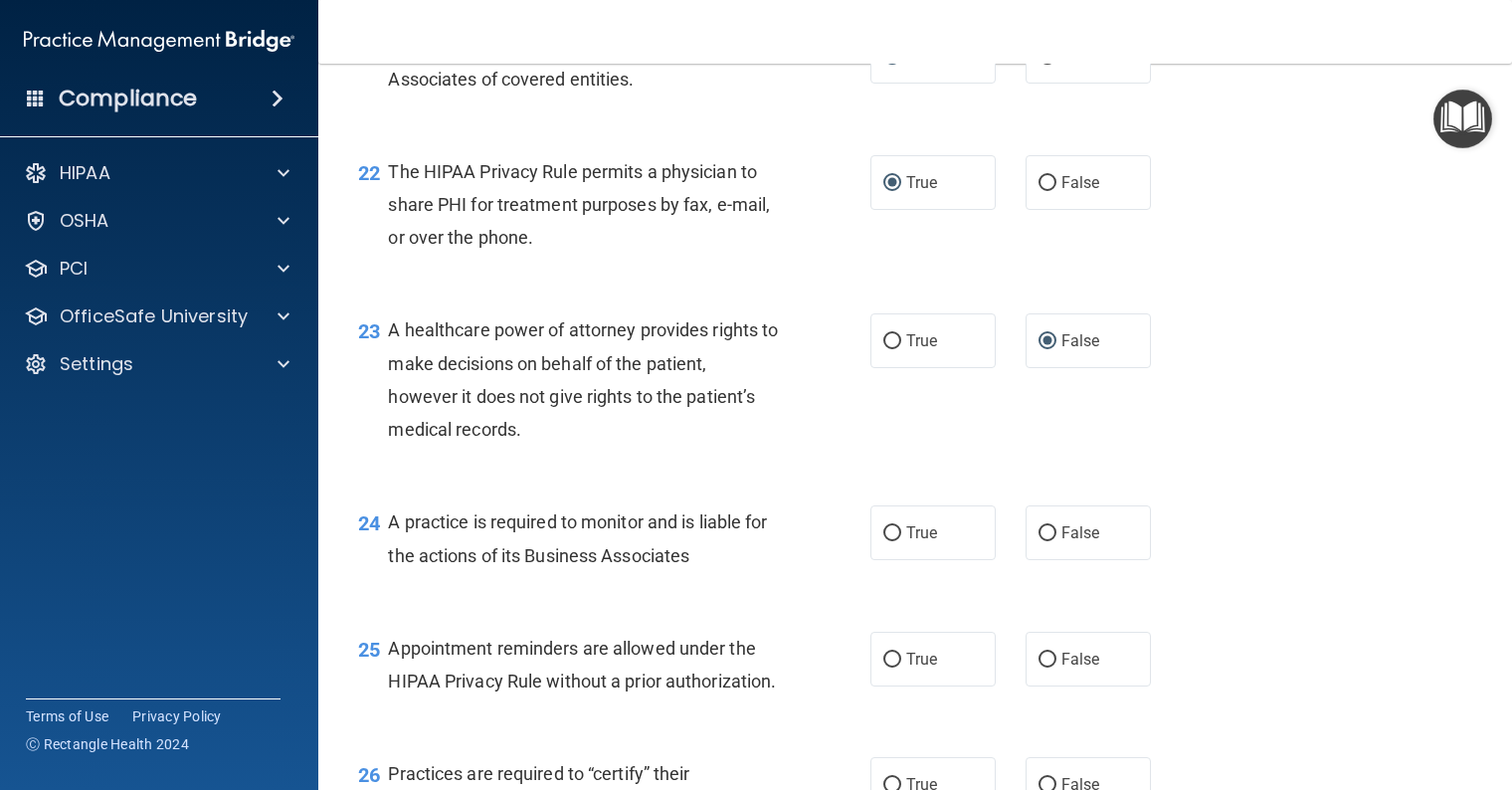 scroll, scrollTop: 3781, scrollLeft: 0, axis: vertical 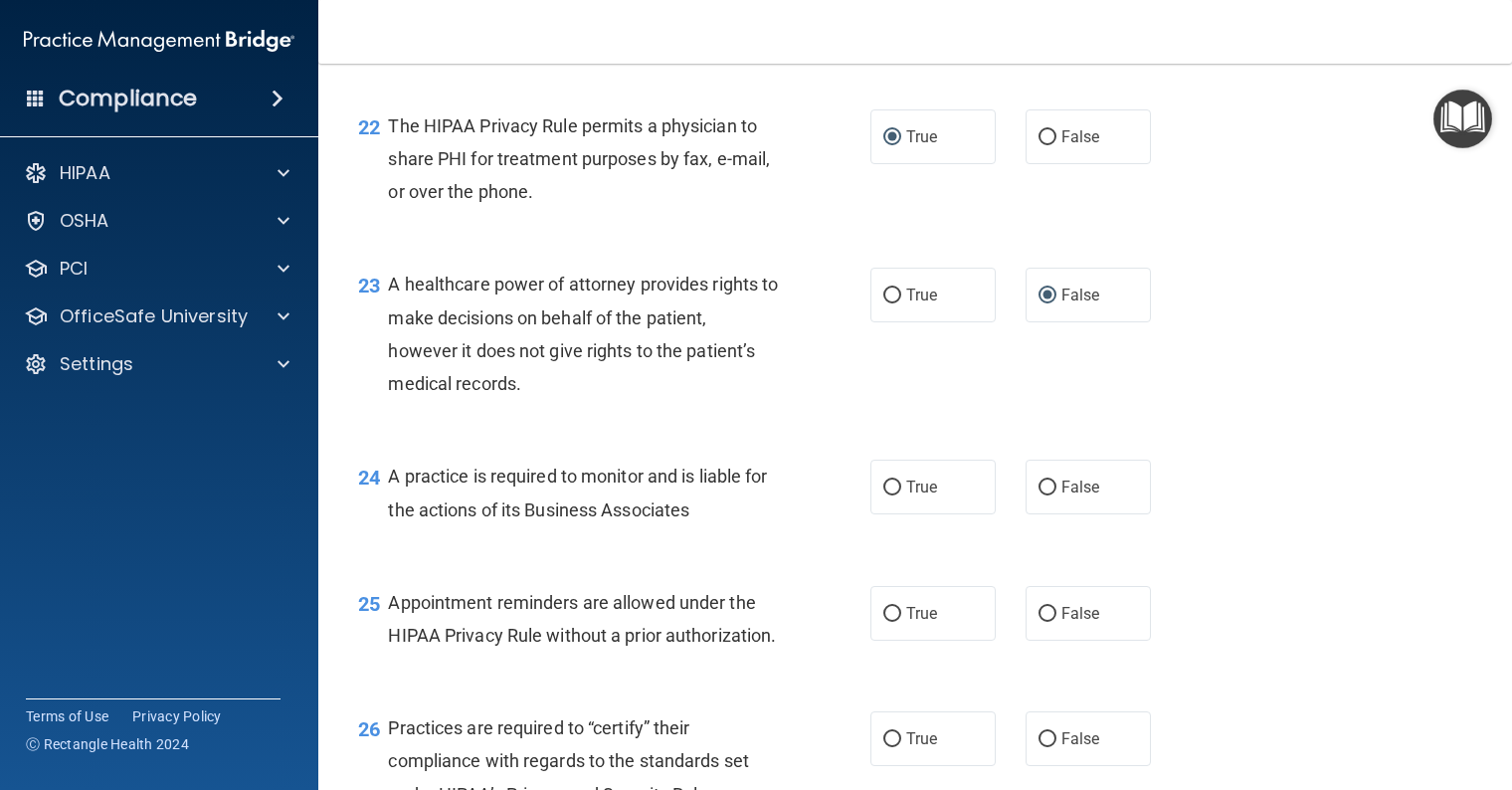 click on "False" at bounding box center [1047, 488] 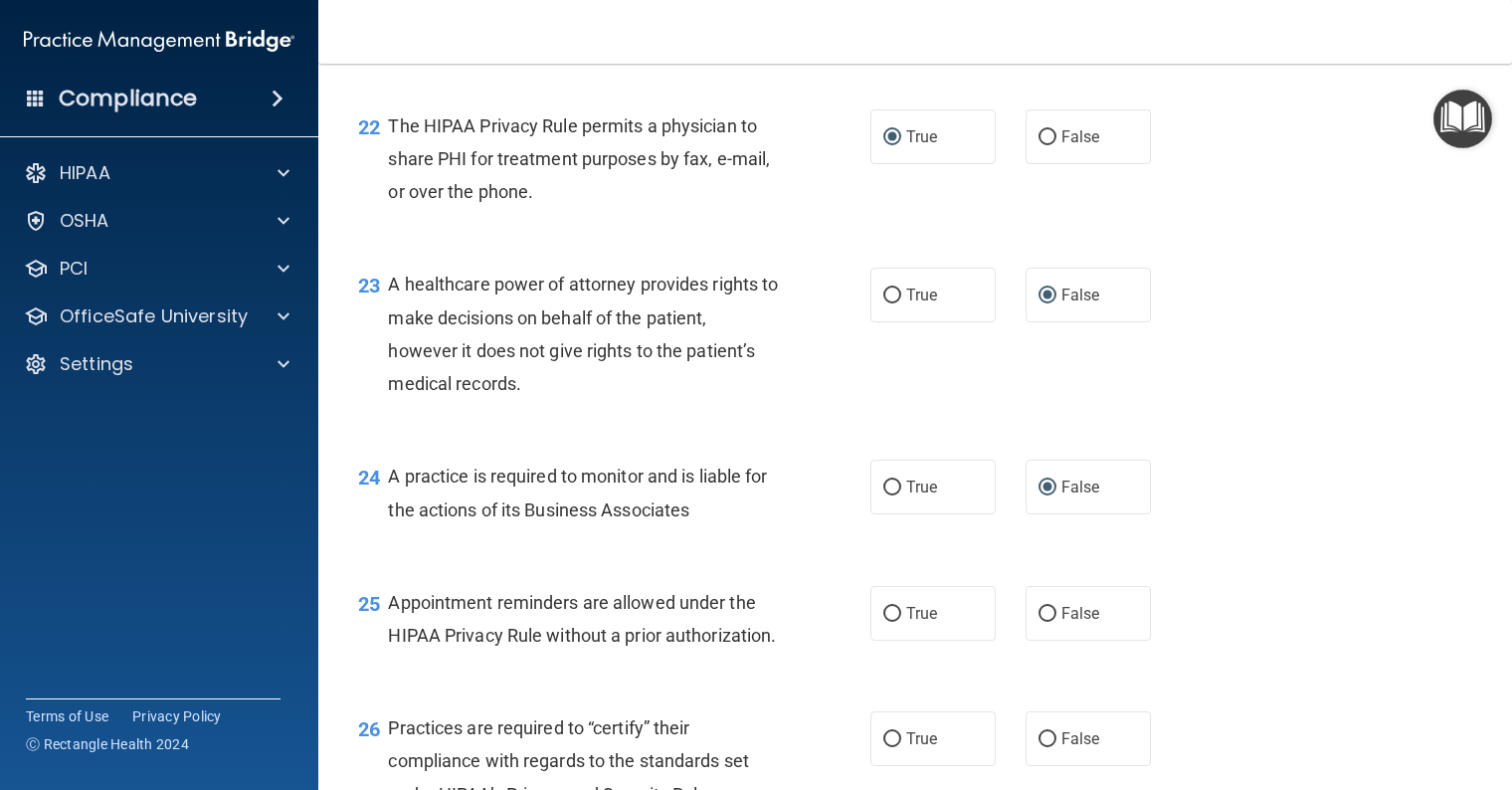 scroll, scrollTop: 3880, scrollLeft: 0, axis: vertical 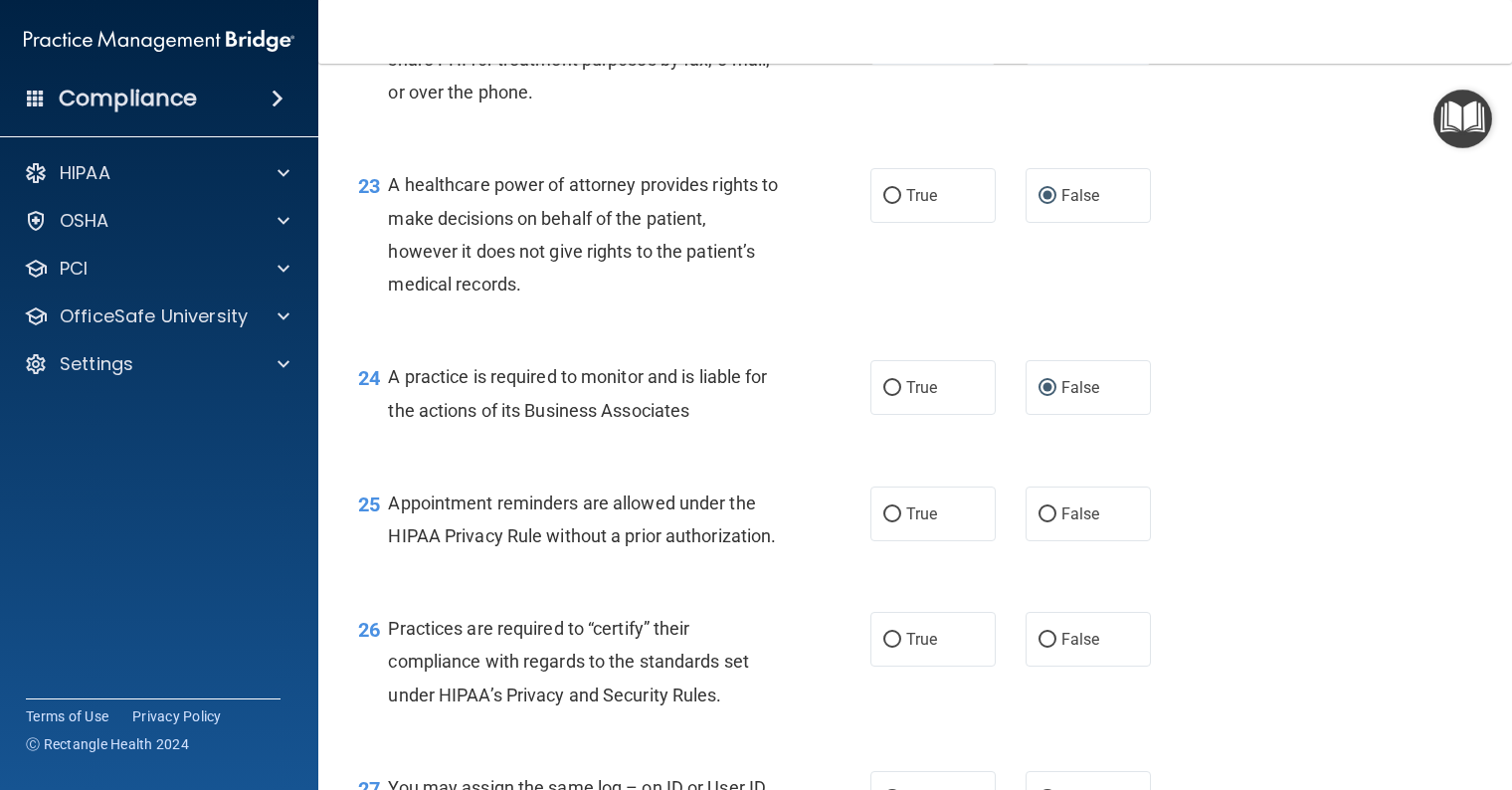 click on "True" at bounding box center [892, 514] 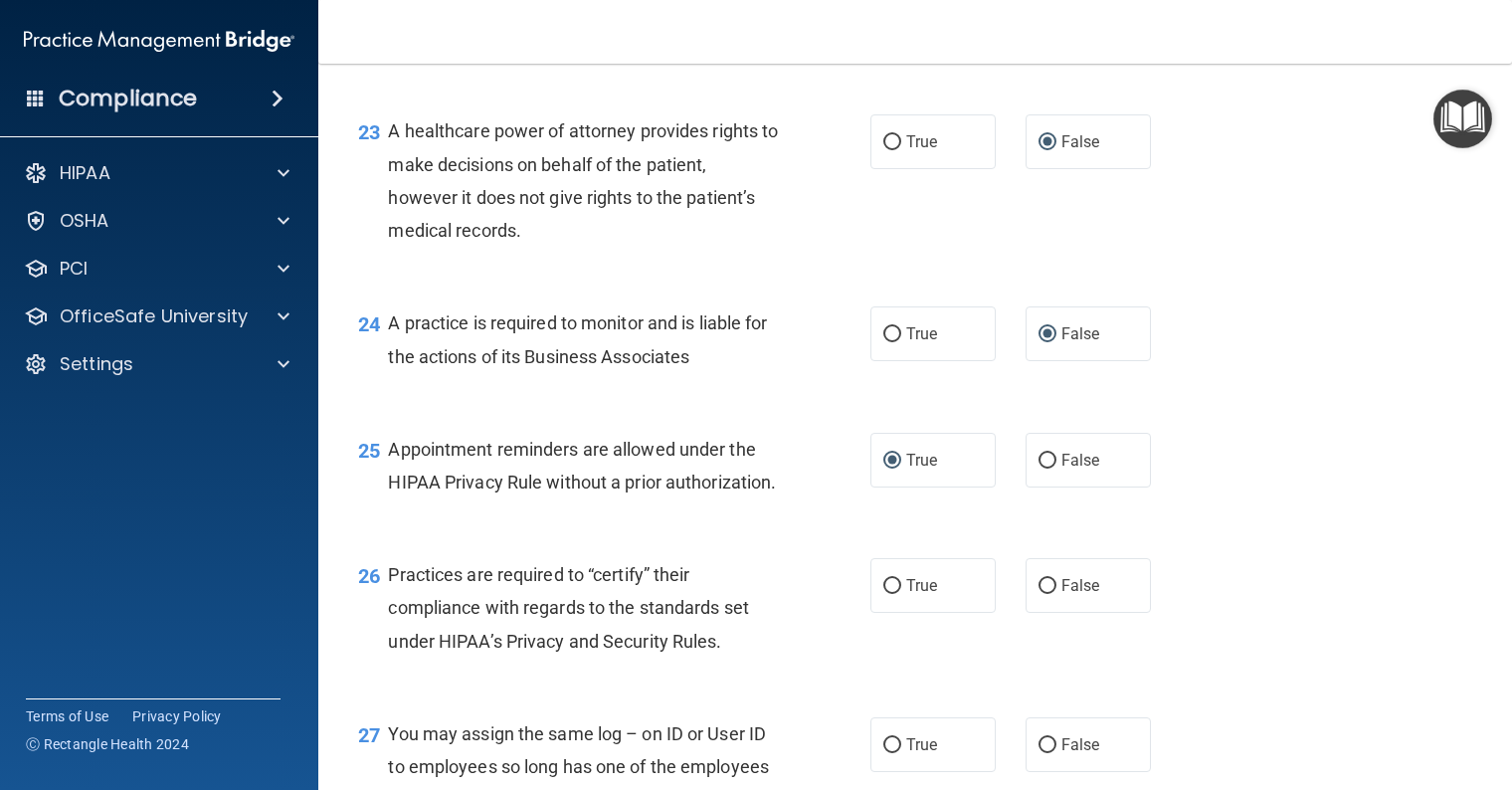 scroll, scrollTop: 3980, scrollLeft: 0, axis: vertical 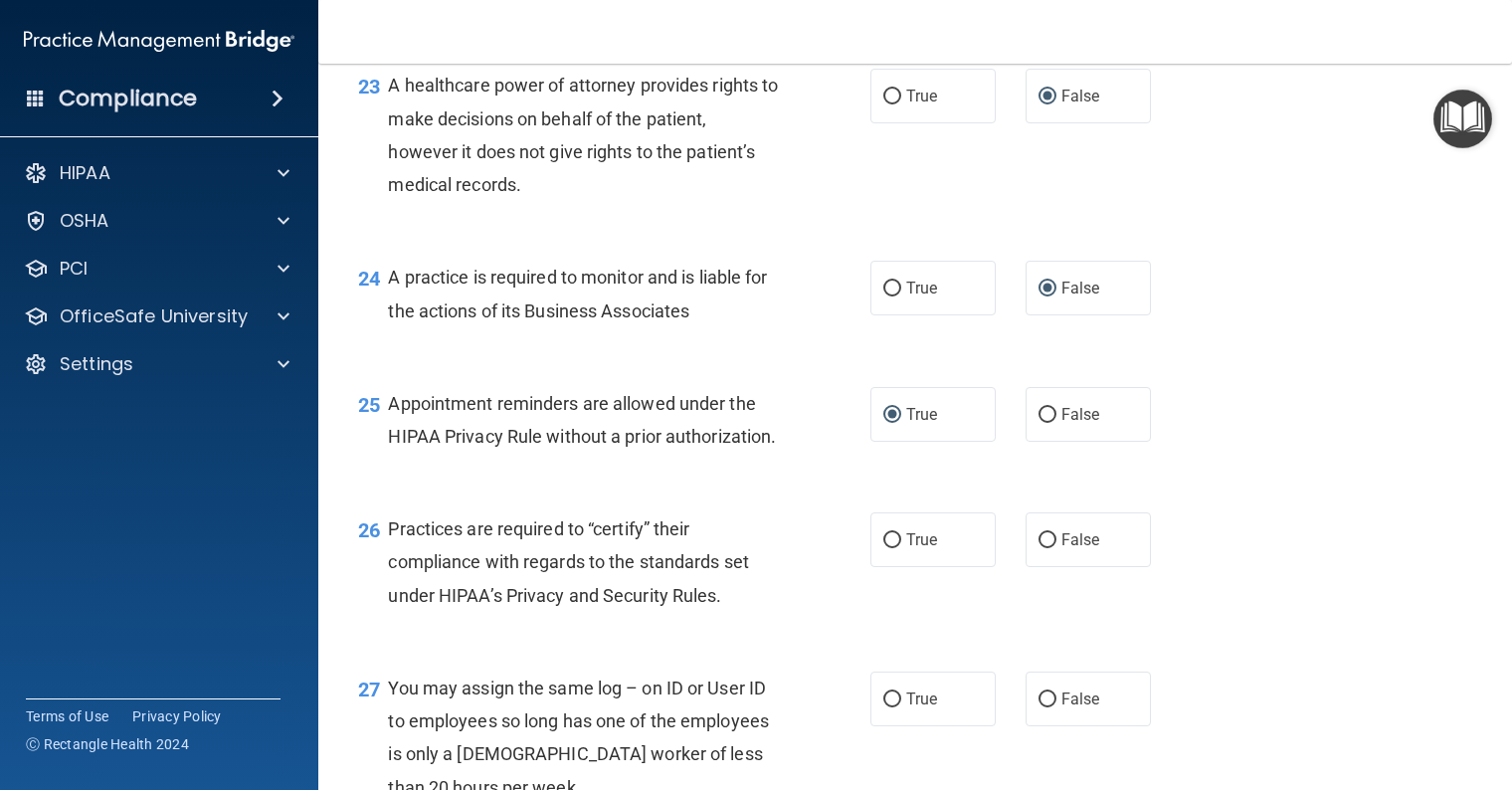 click on "False" at bounding box center [1047, 540] 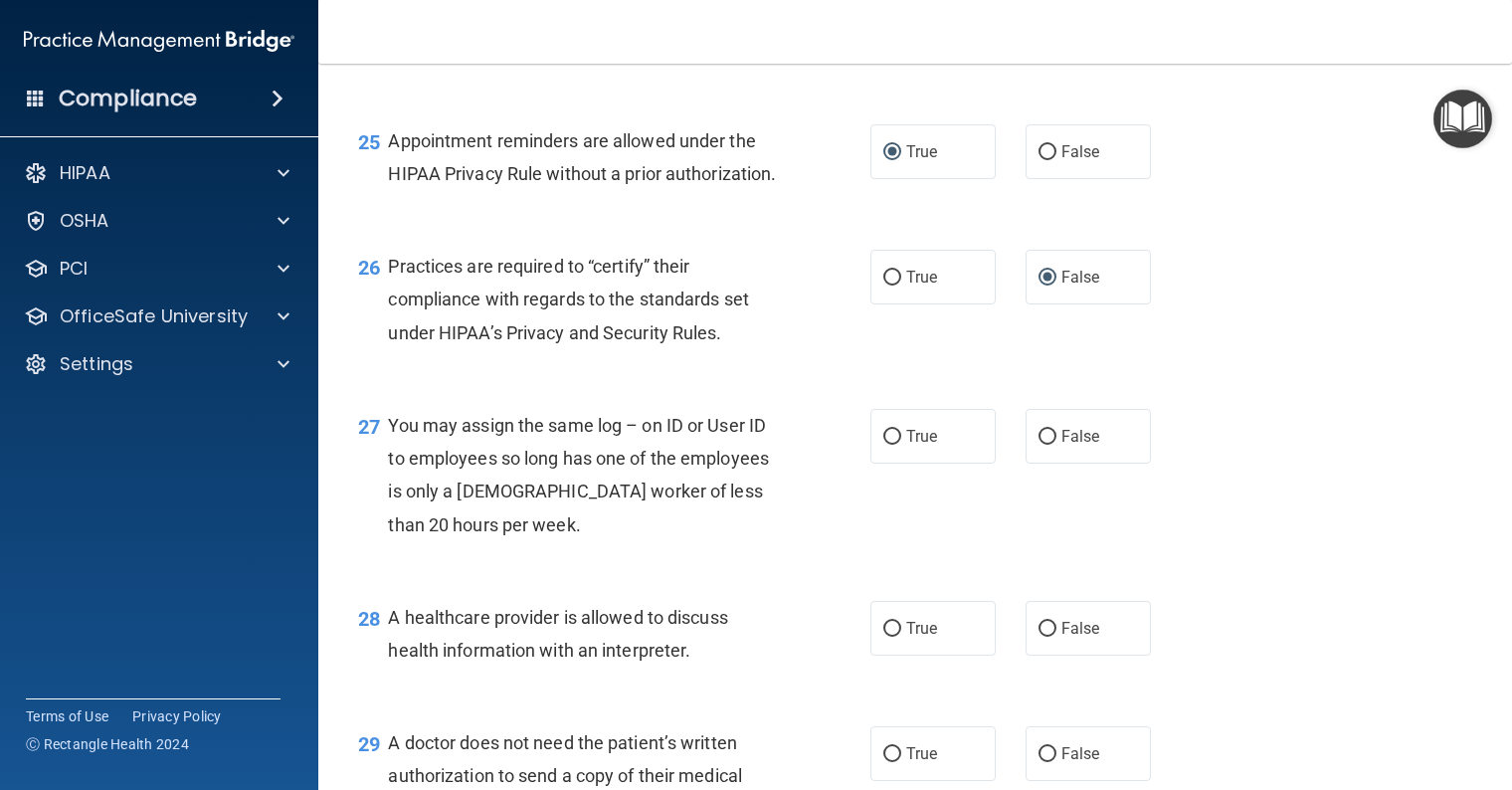 scroll, scrollTop: 4278, scrollLeft: 0, axis: vertical 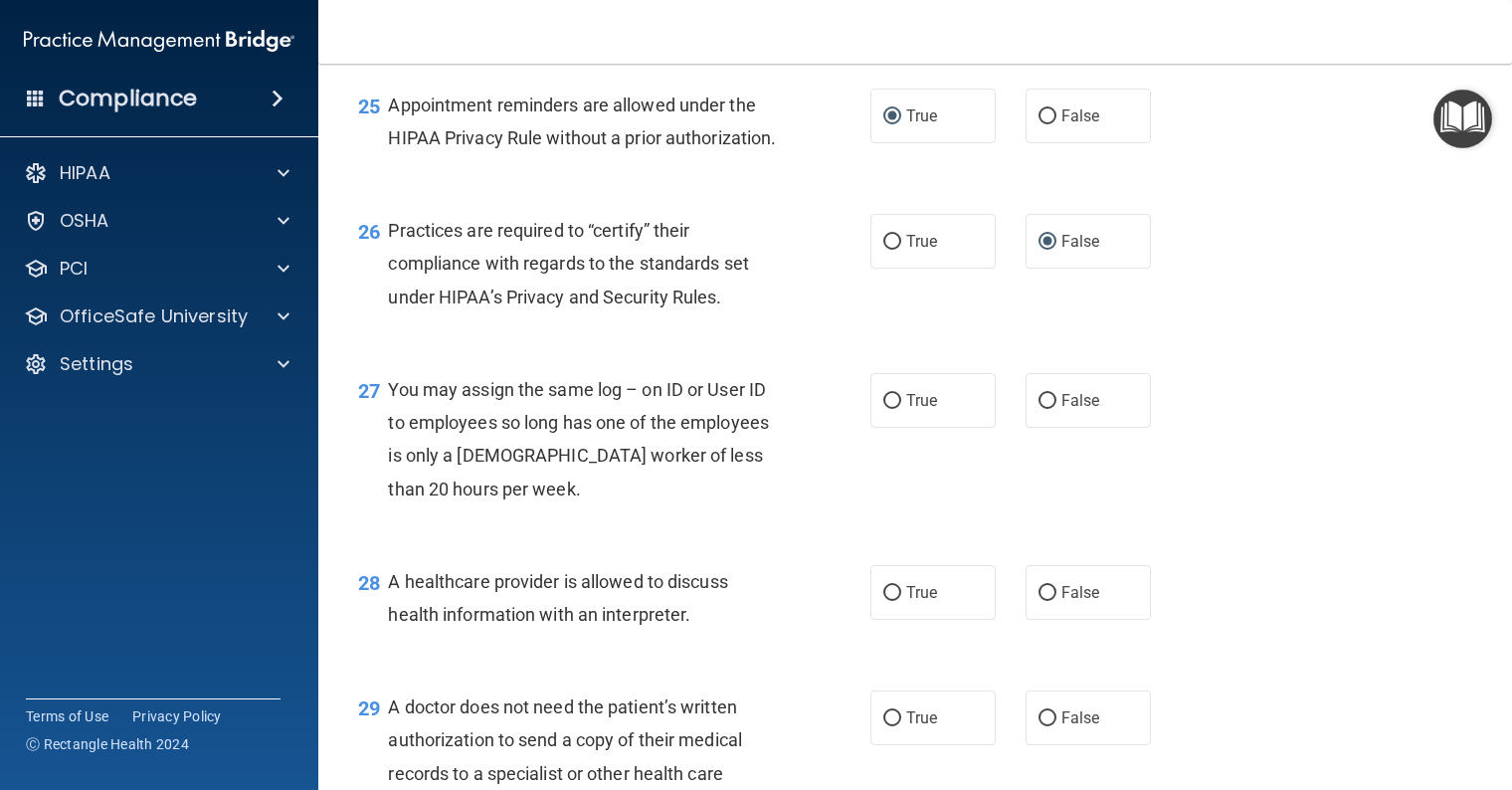 click on "False" at bounding box center [1047, 401] 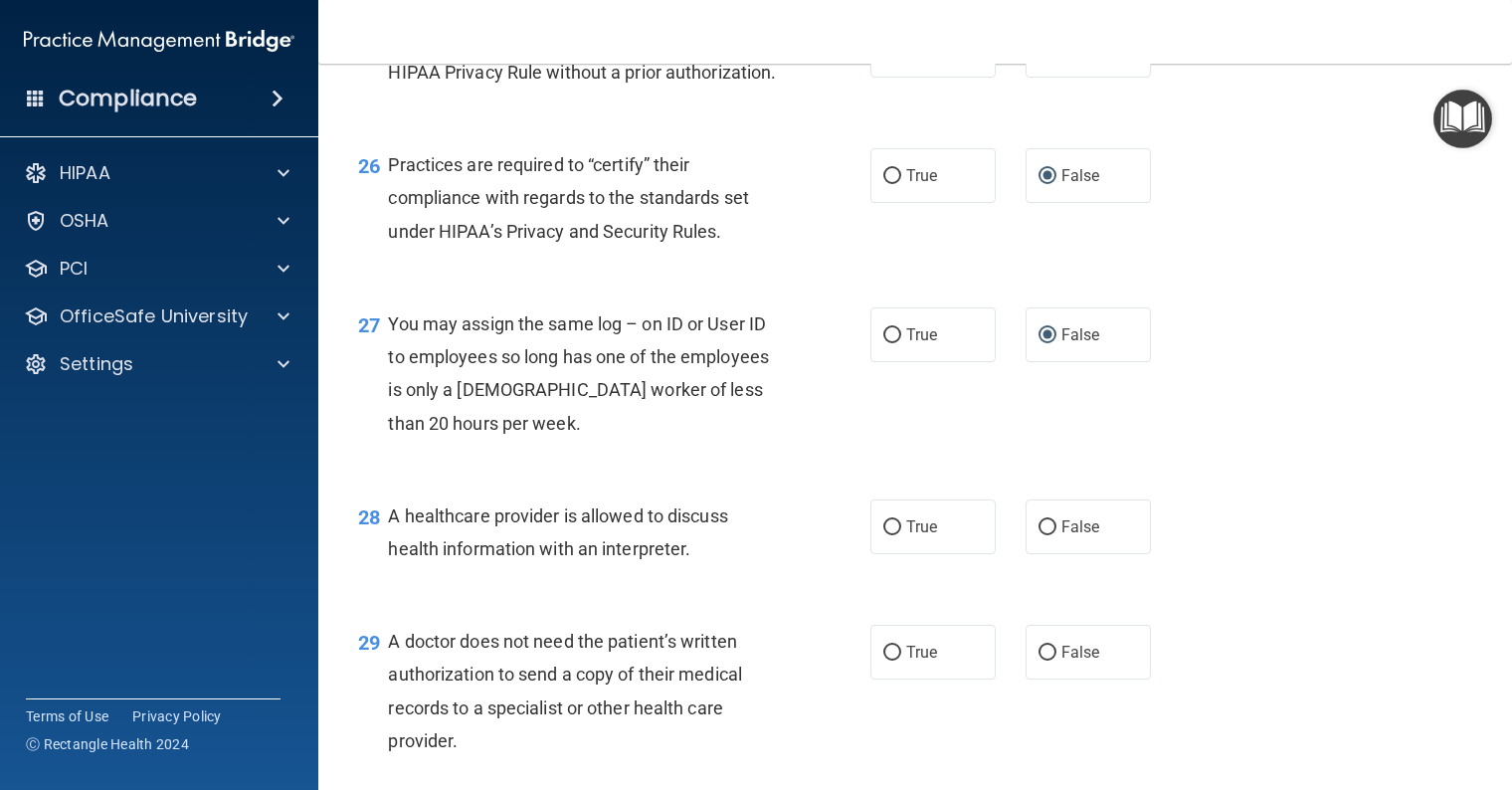 scroll, scrollTop: 4477, scrollLeft: 0, axis: vertical 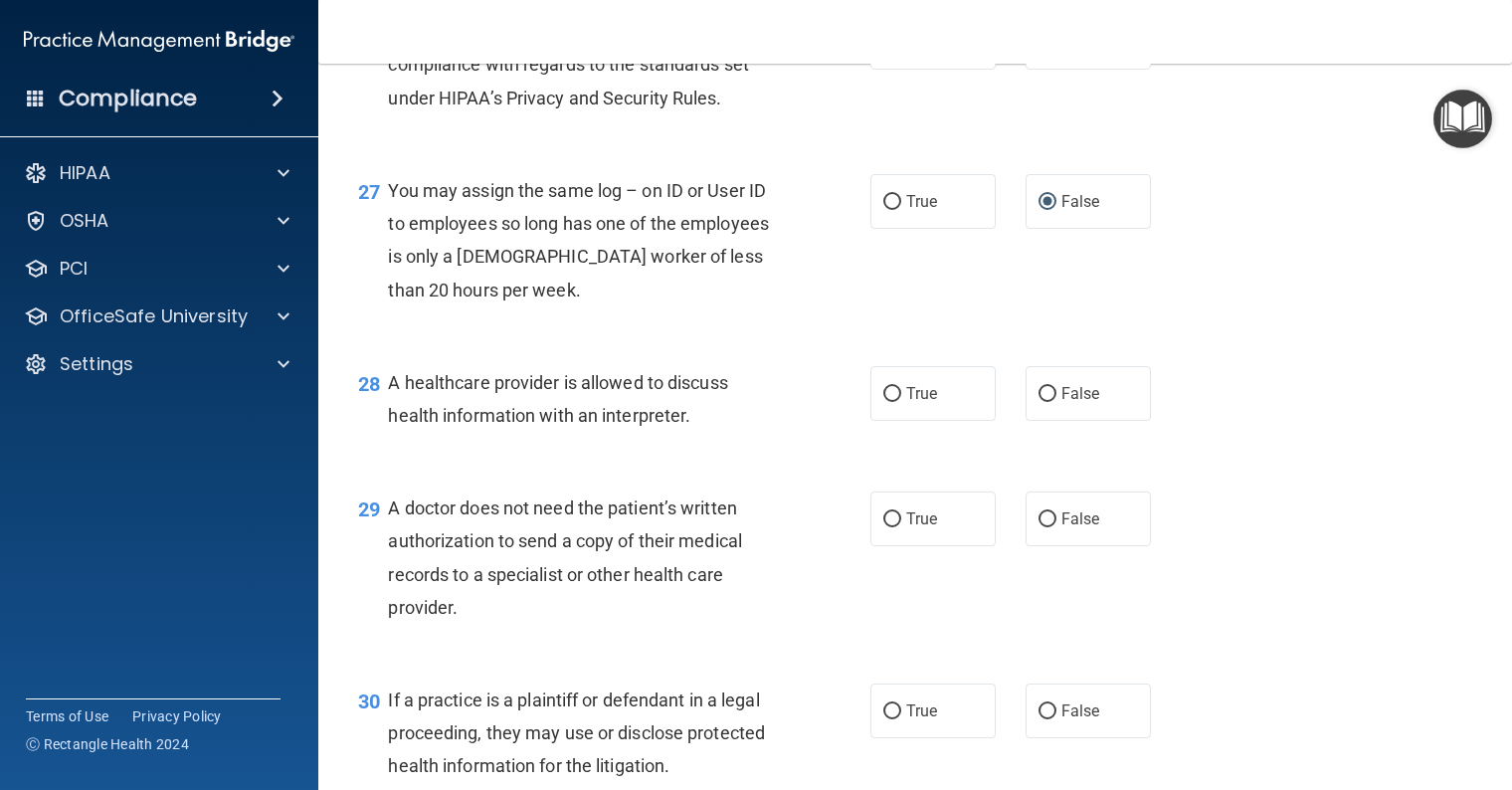 click on "True" at bounding box center (892, 394) 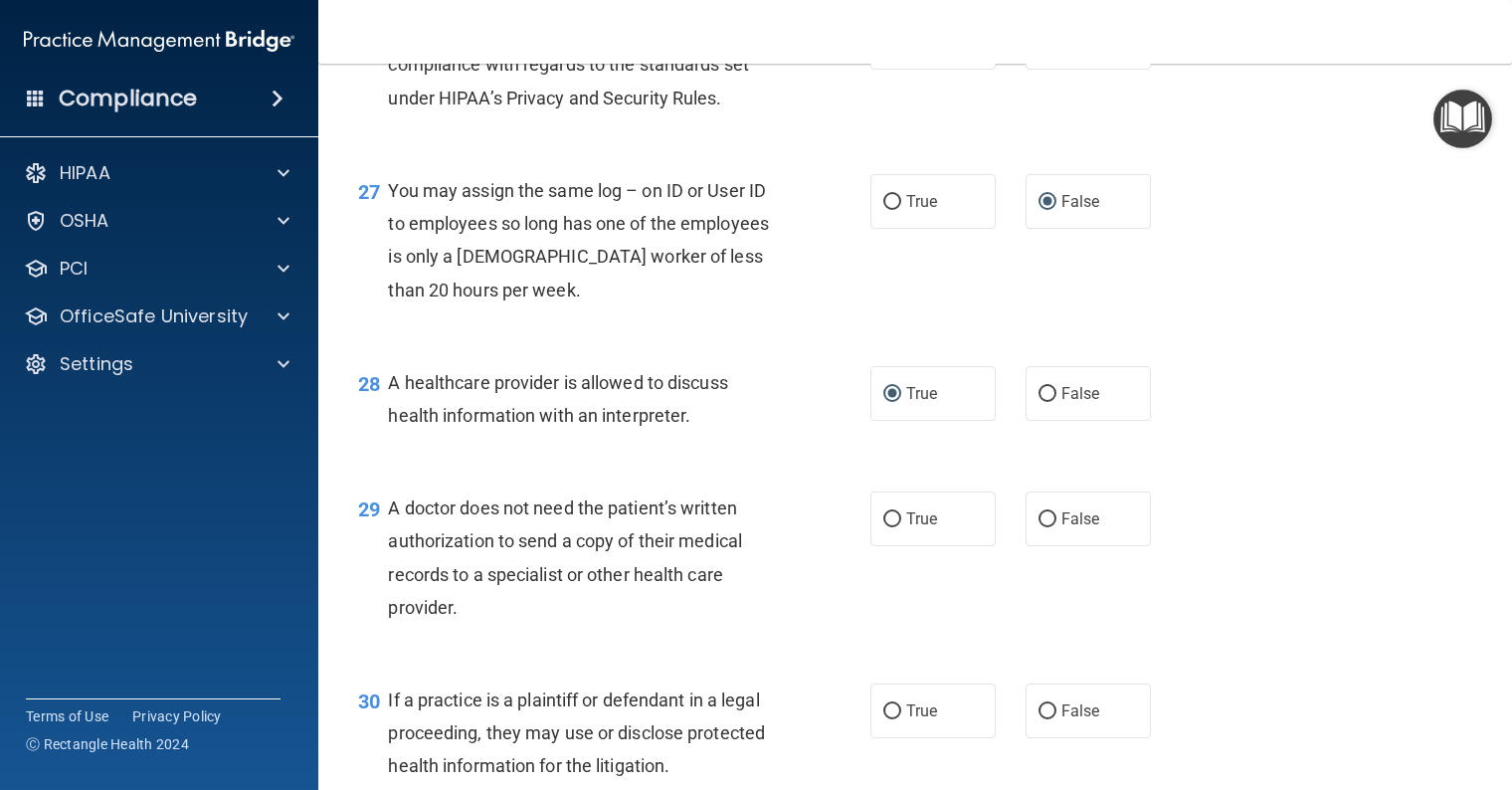 click on "True" at bounding box center (892, 519) 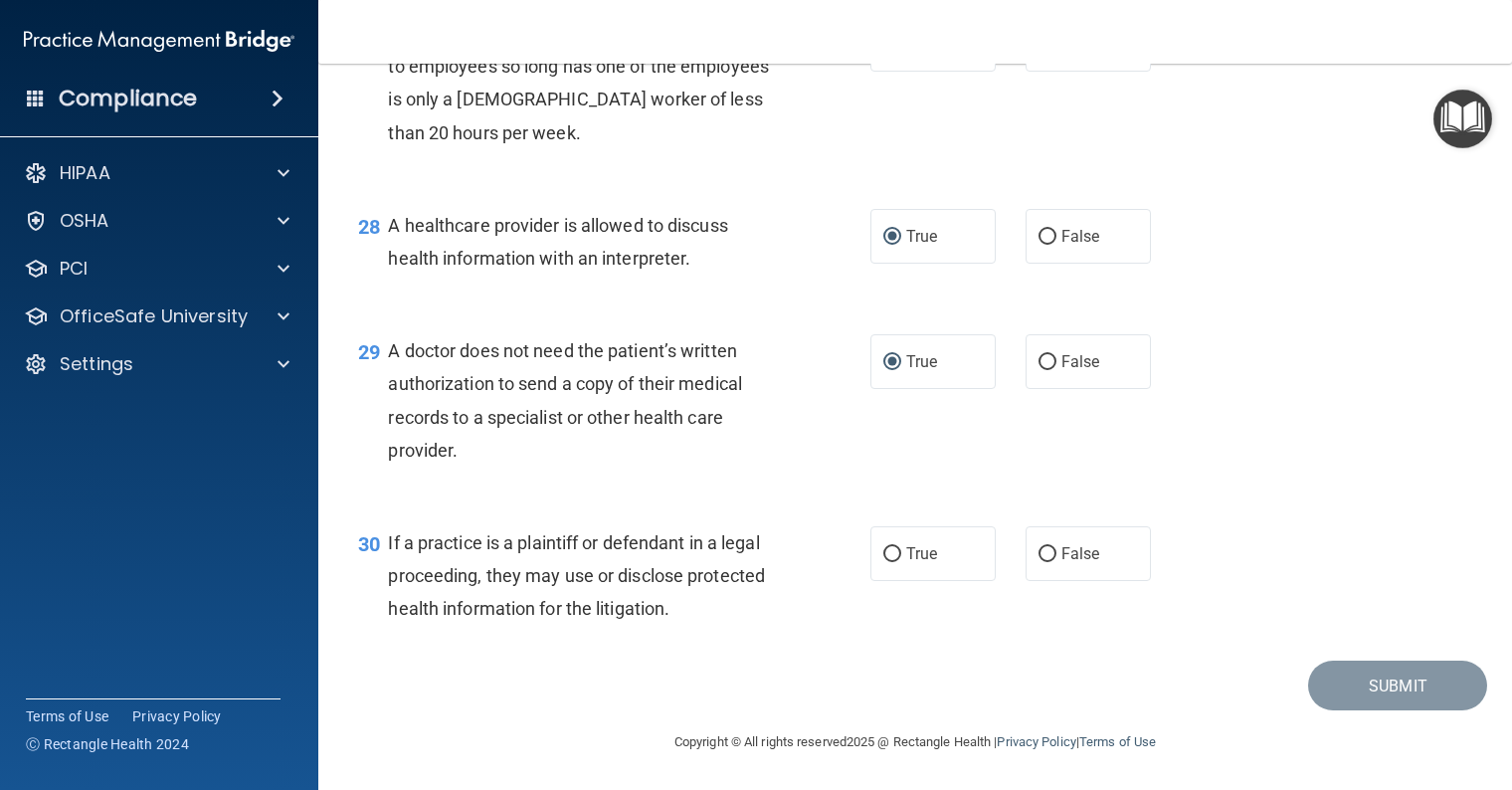 scroll, scrollTop: 4767, scrollLeft: 0, axis: vertical 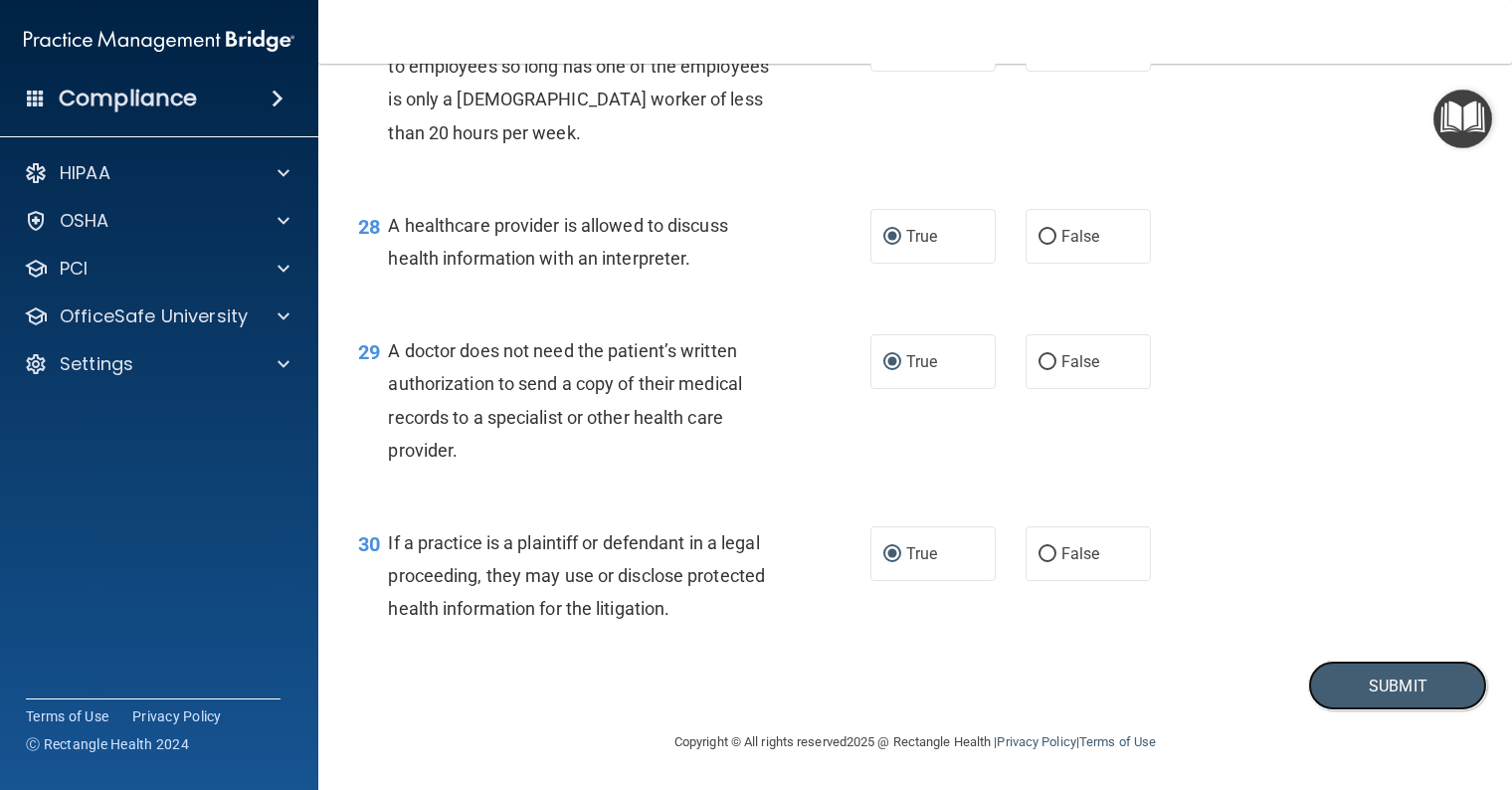 click on "Submit" at bounding box center (1398, 686) 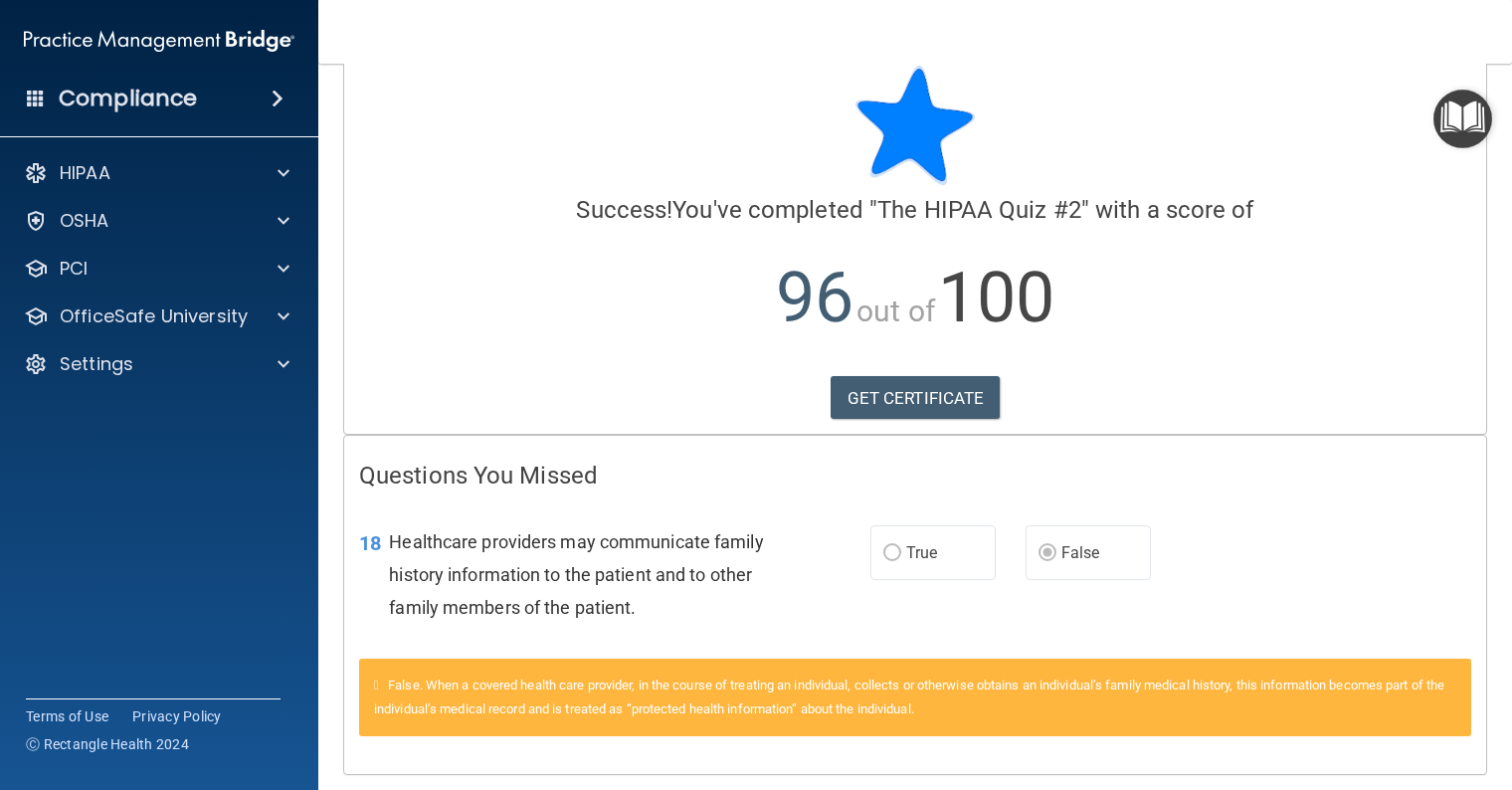 scroll, scrollTop: 0, scrollLeft: 0, axis: both 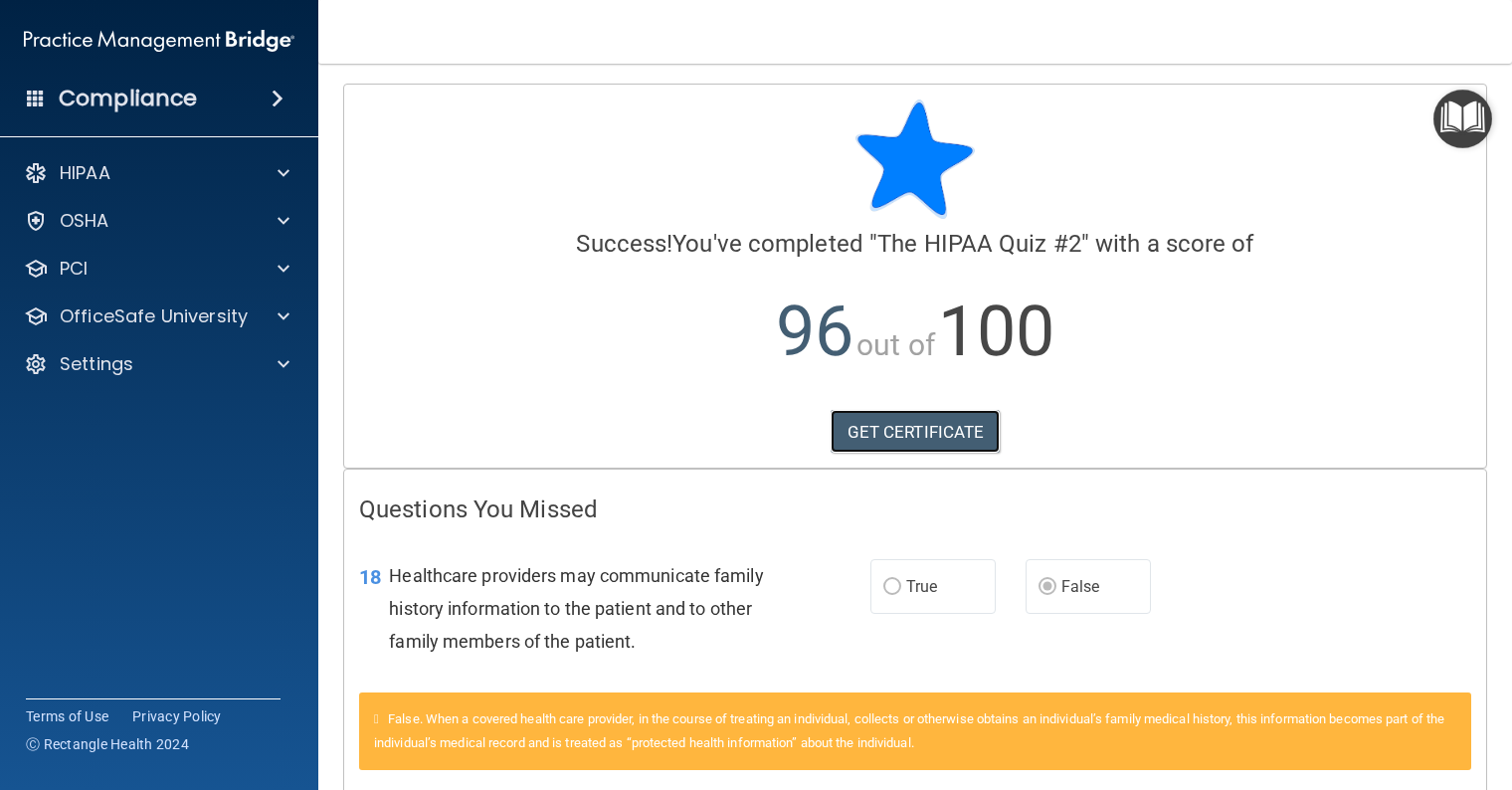 click on "GET CERTIFICATE" at bounding box center (915, 432) 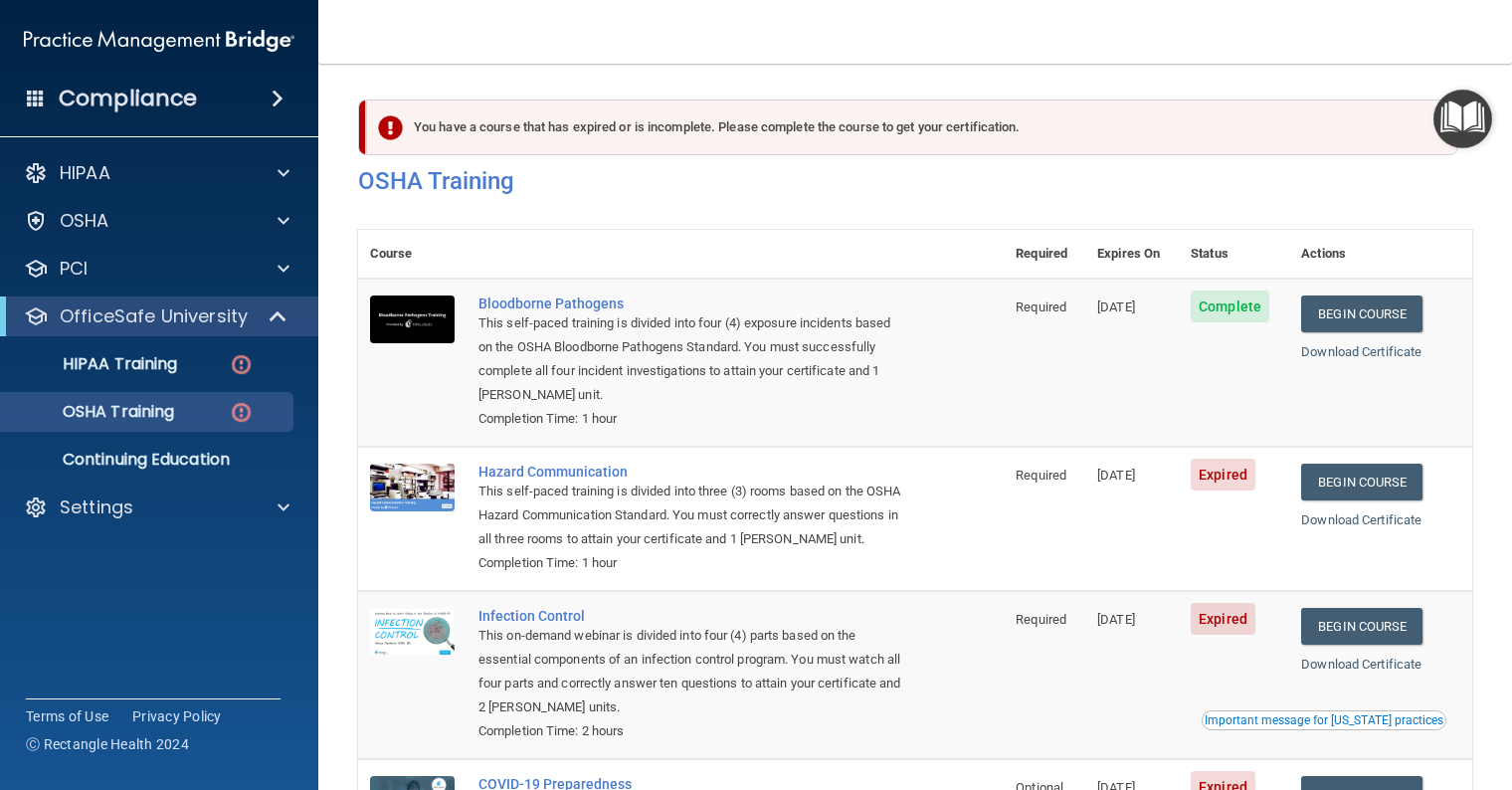 scroll, scrollTop: 0, scrollLeft: 0, axis: both 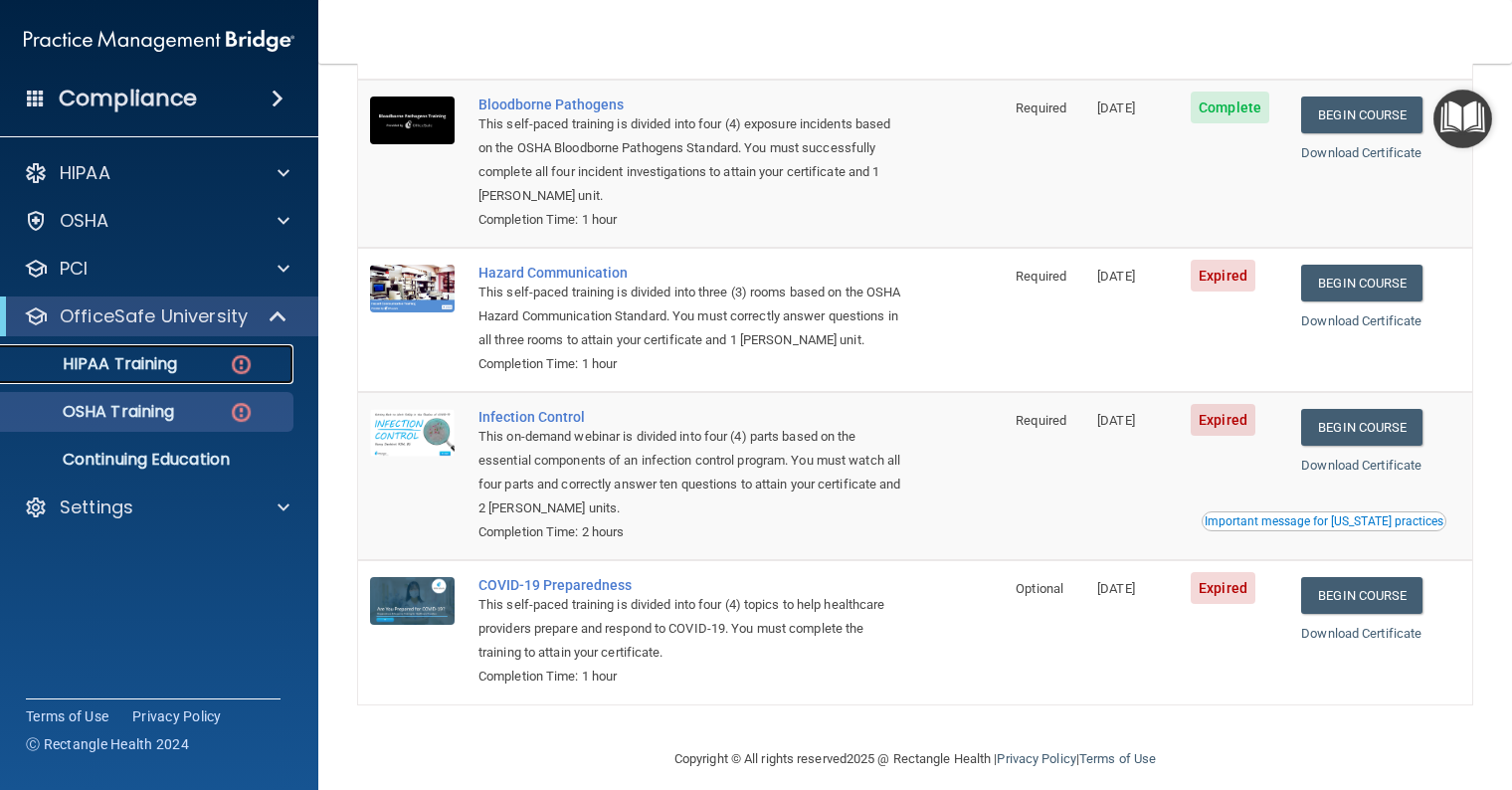 click on "HIPAA Training" at bounding box center [94, 364] 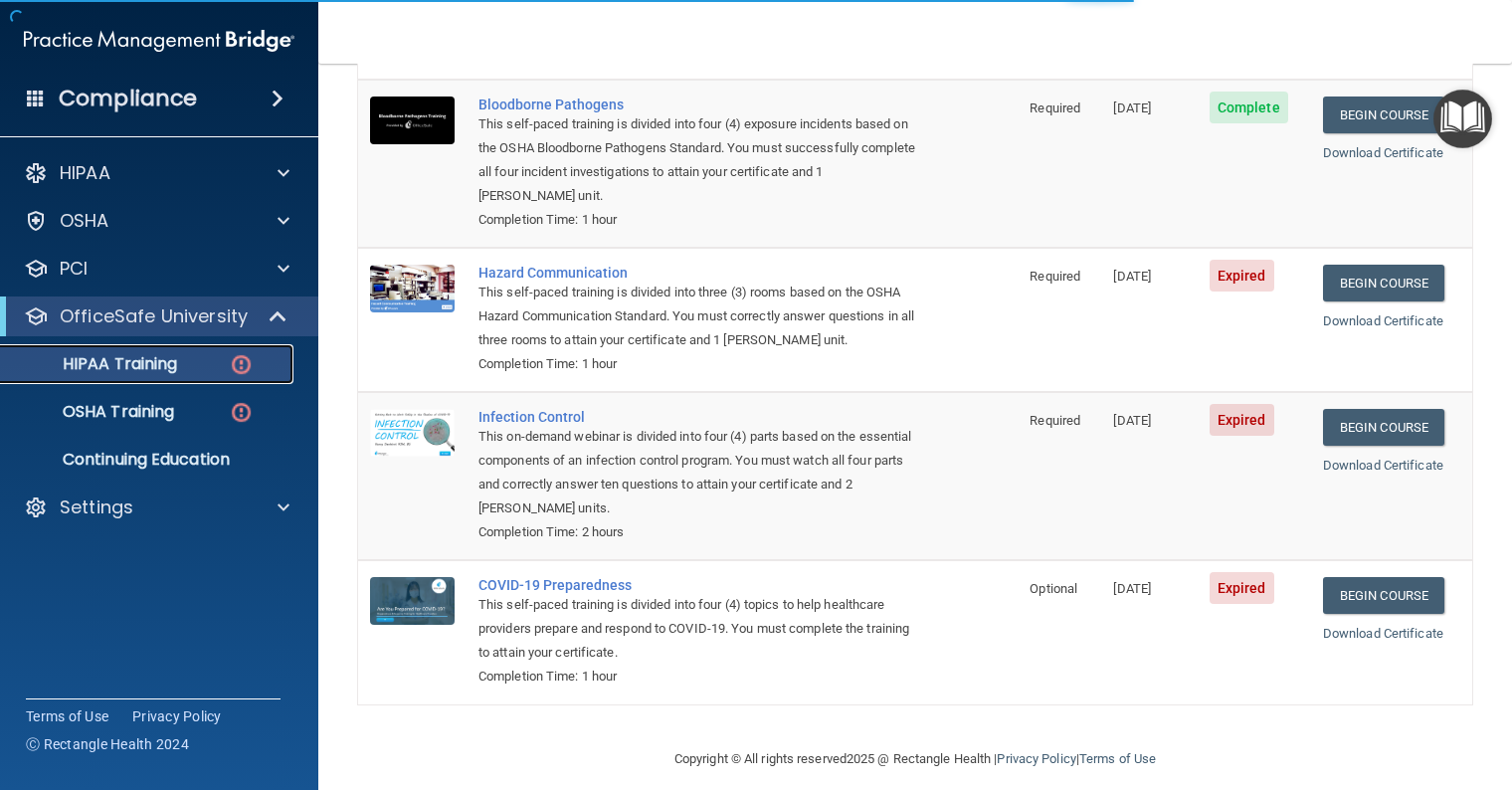 scroll, scrollTop: 549, scrollLeft: 0, axis: vertical 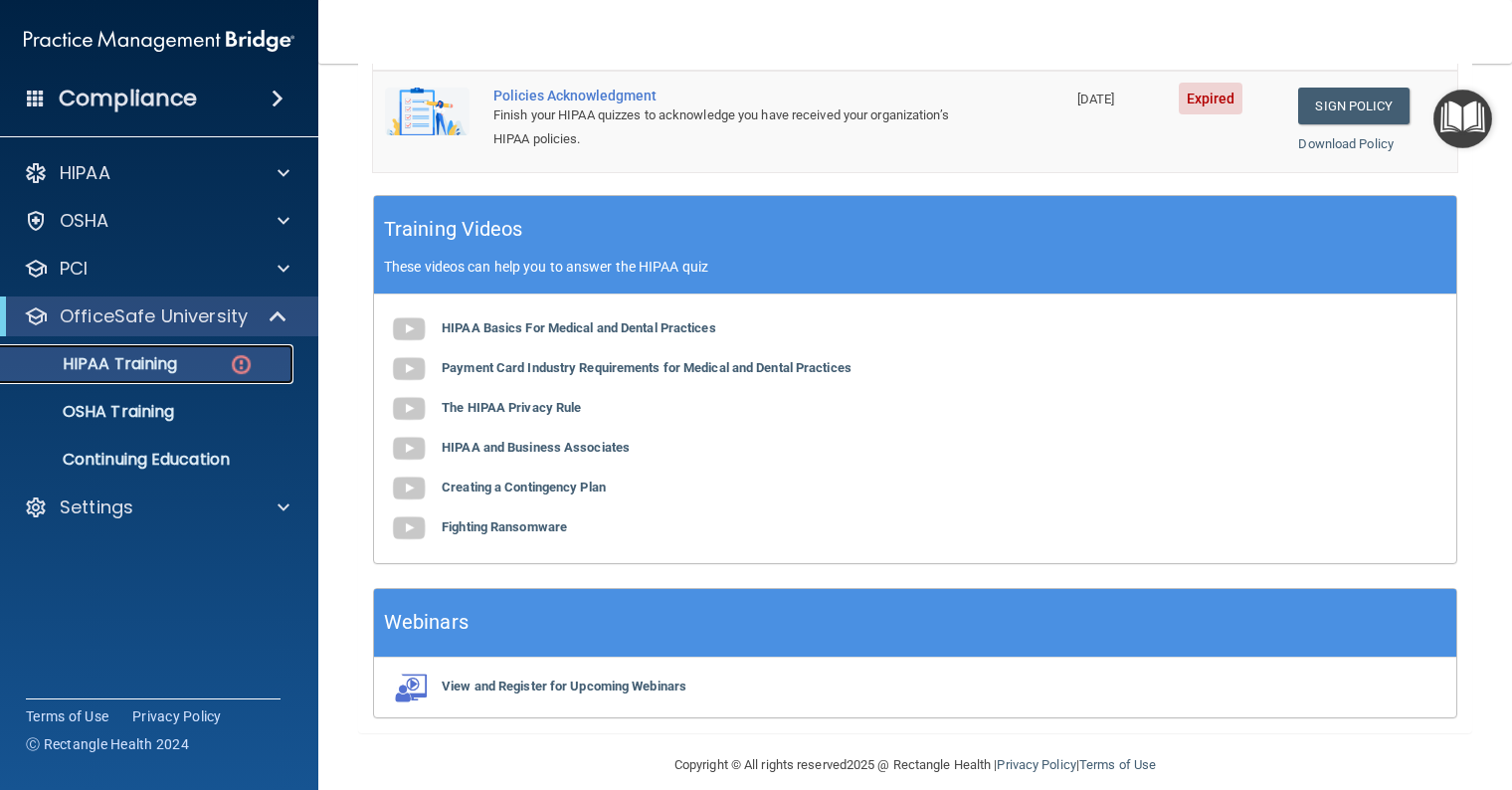 click on "HIPAA Training" at bounding box center [94, 364] 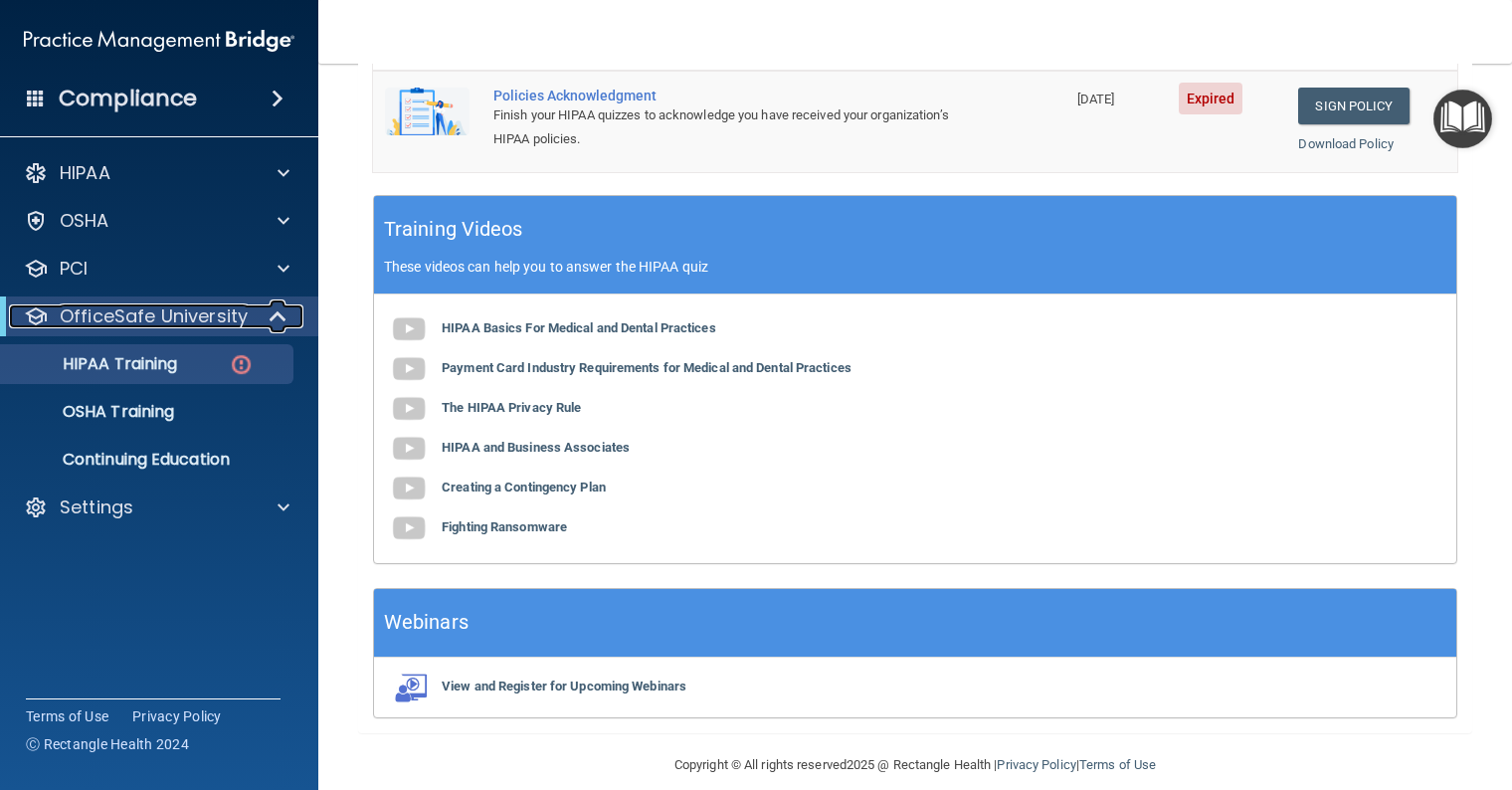 click on "OfficeSafe University" at bounding box center (153, 316) 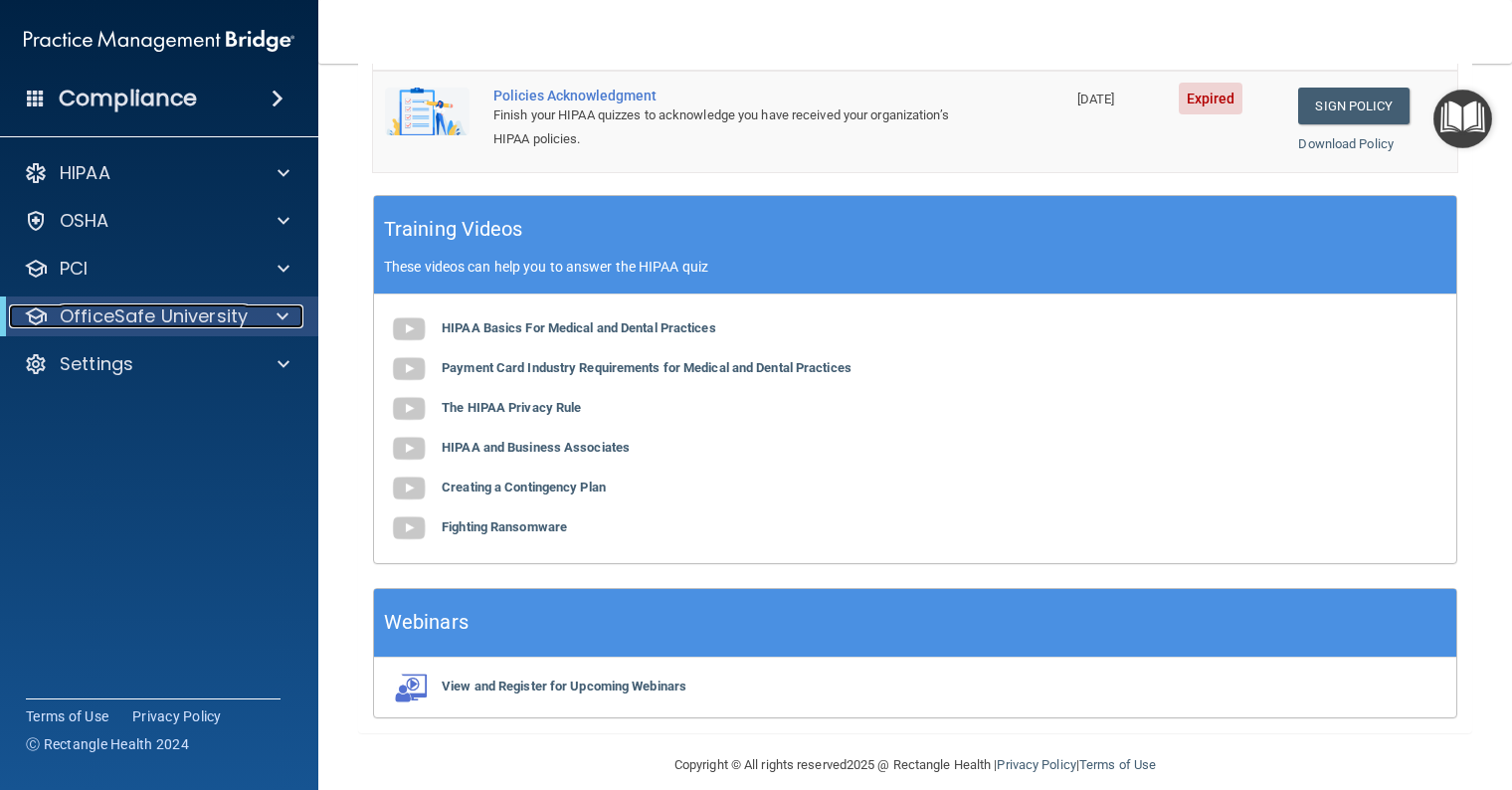 click on "OfficeSafe University" at bounding box center (153, 316) 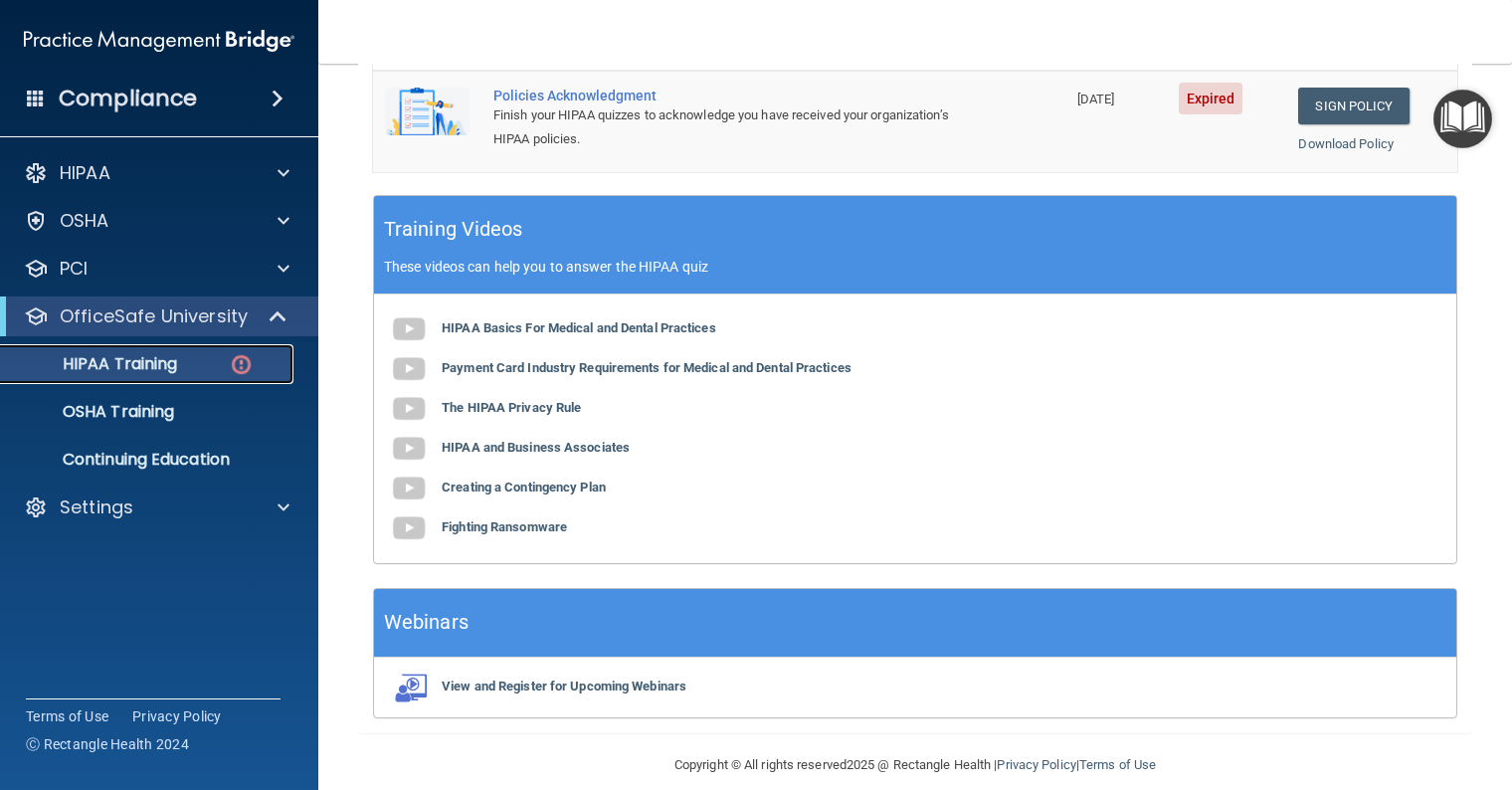 click on "HIPAA Training" at bounding box center [94, 364] 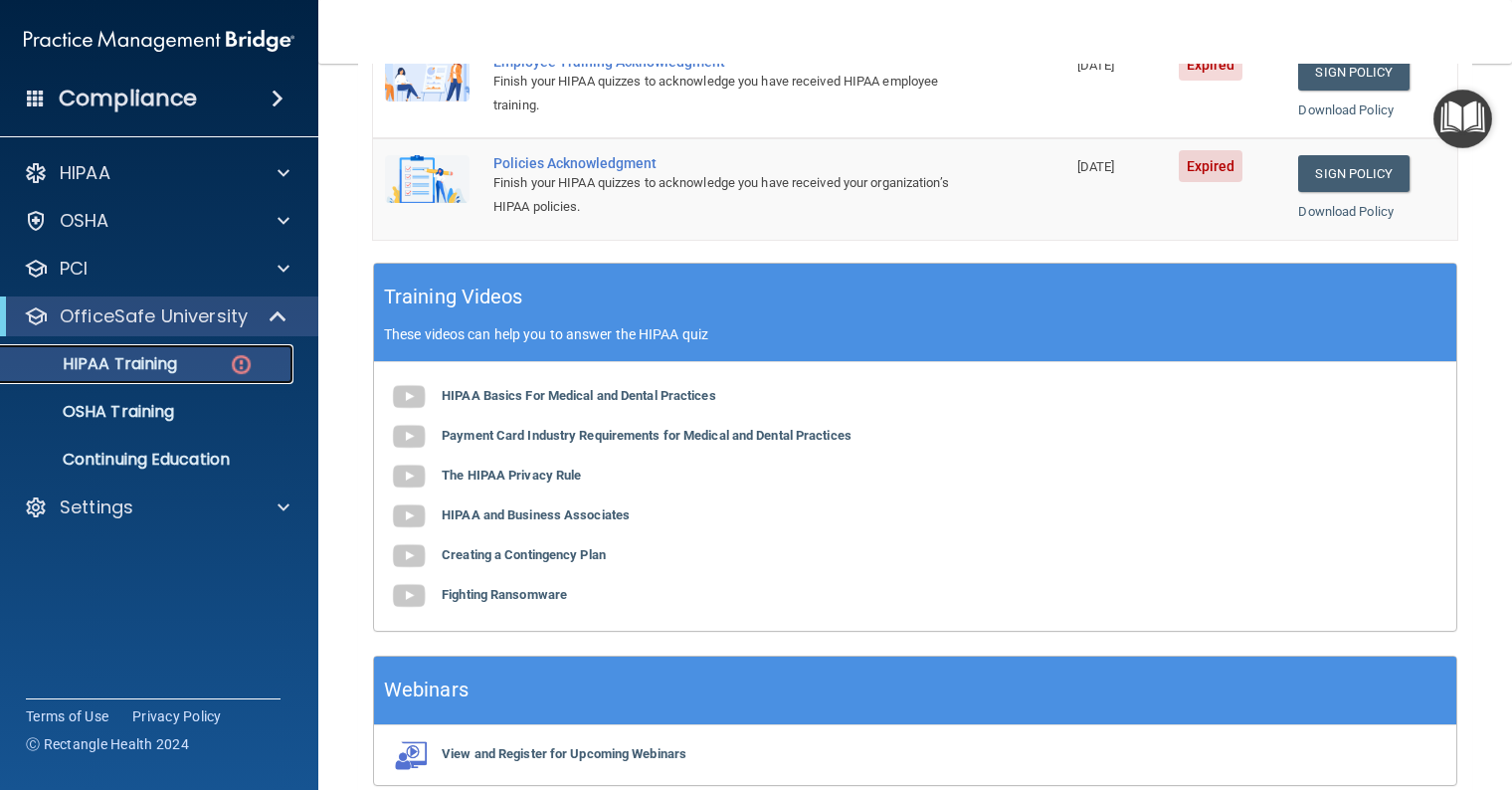 scroll, scrollTop: 470, scrollLeft: 0, axis: vertical 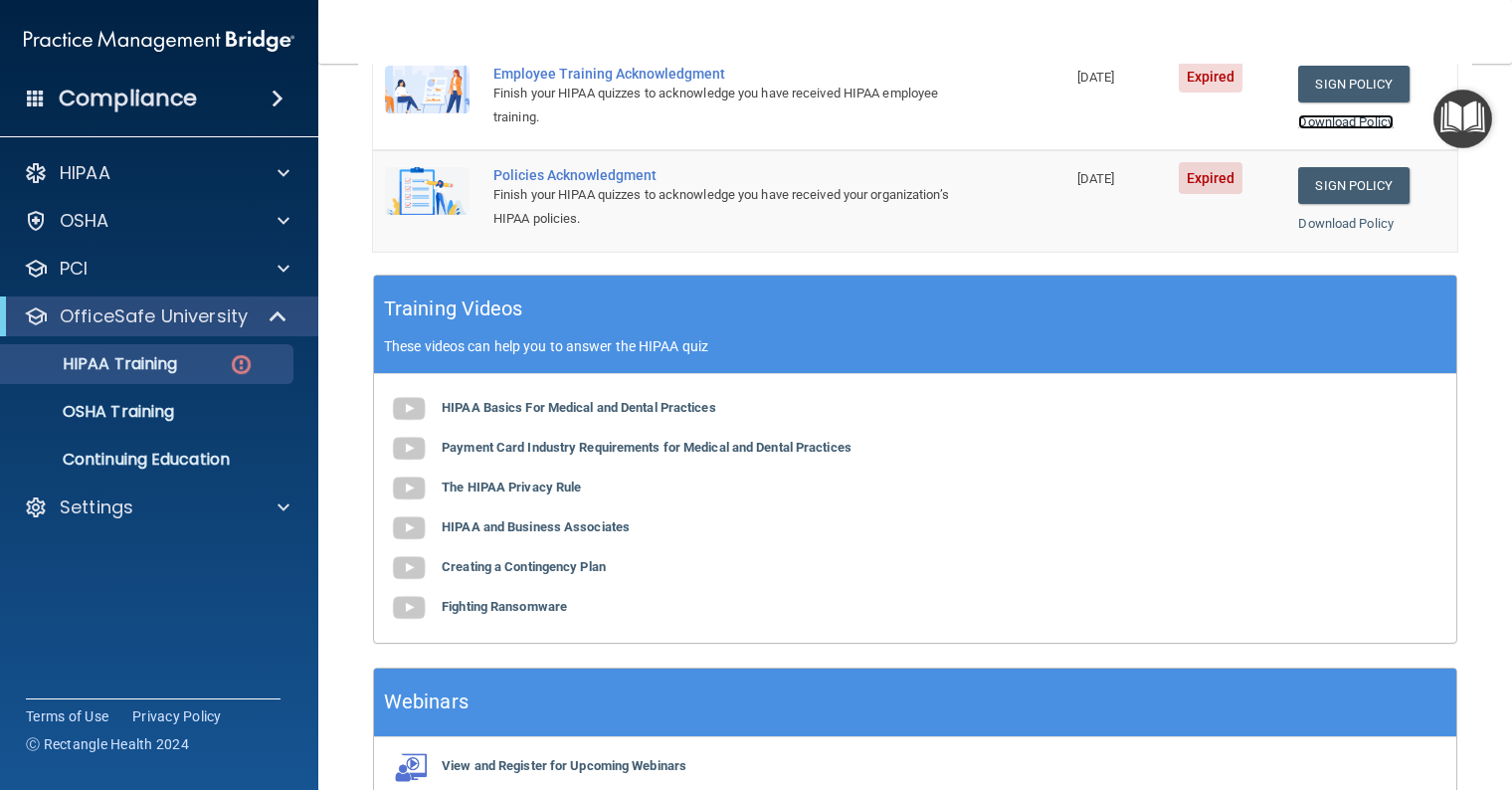 click on "Download Policy" at bounding box center [1346, 121] 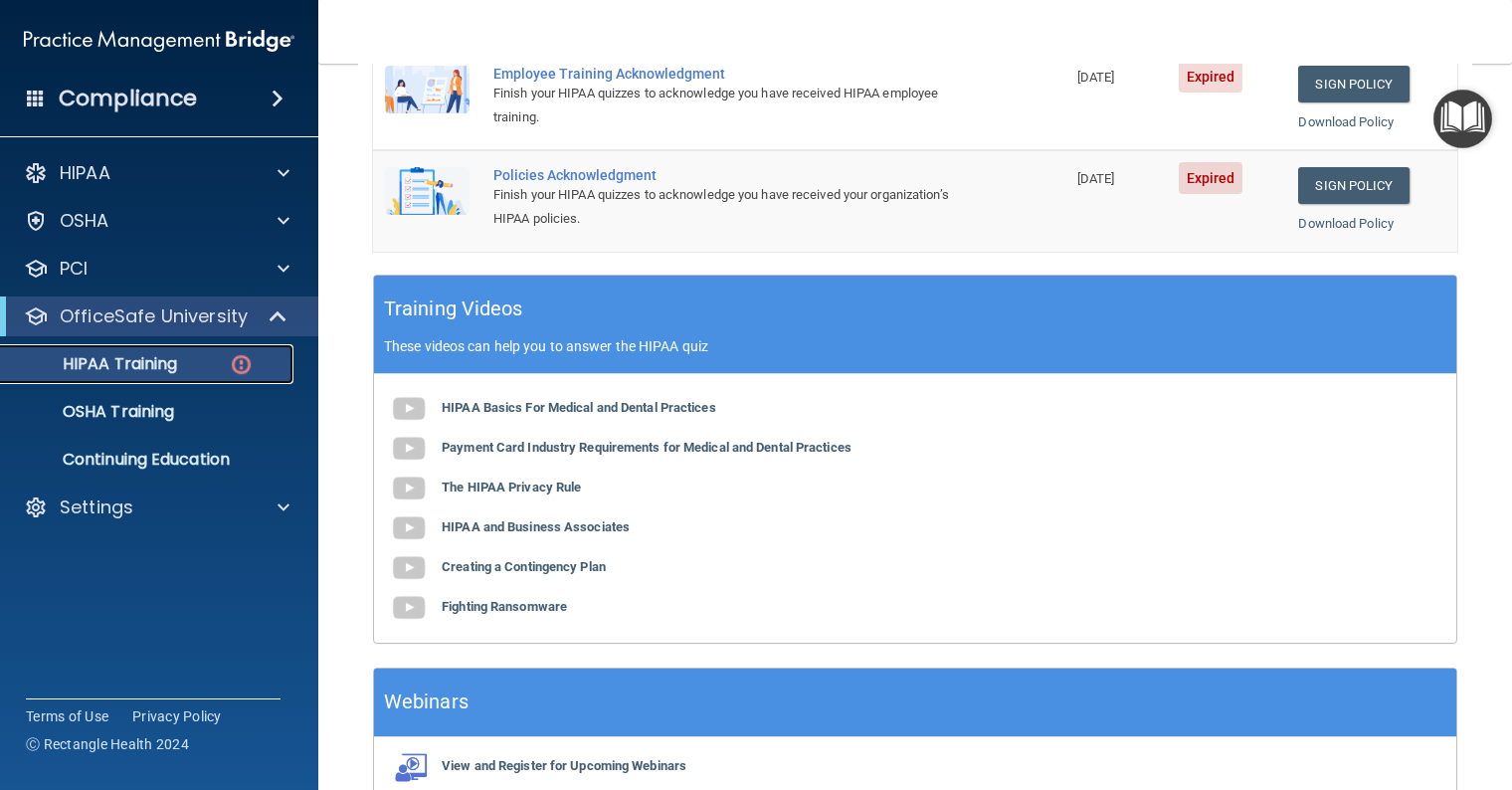 click at bounding box center (241, 364) 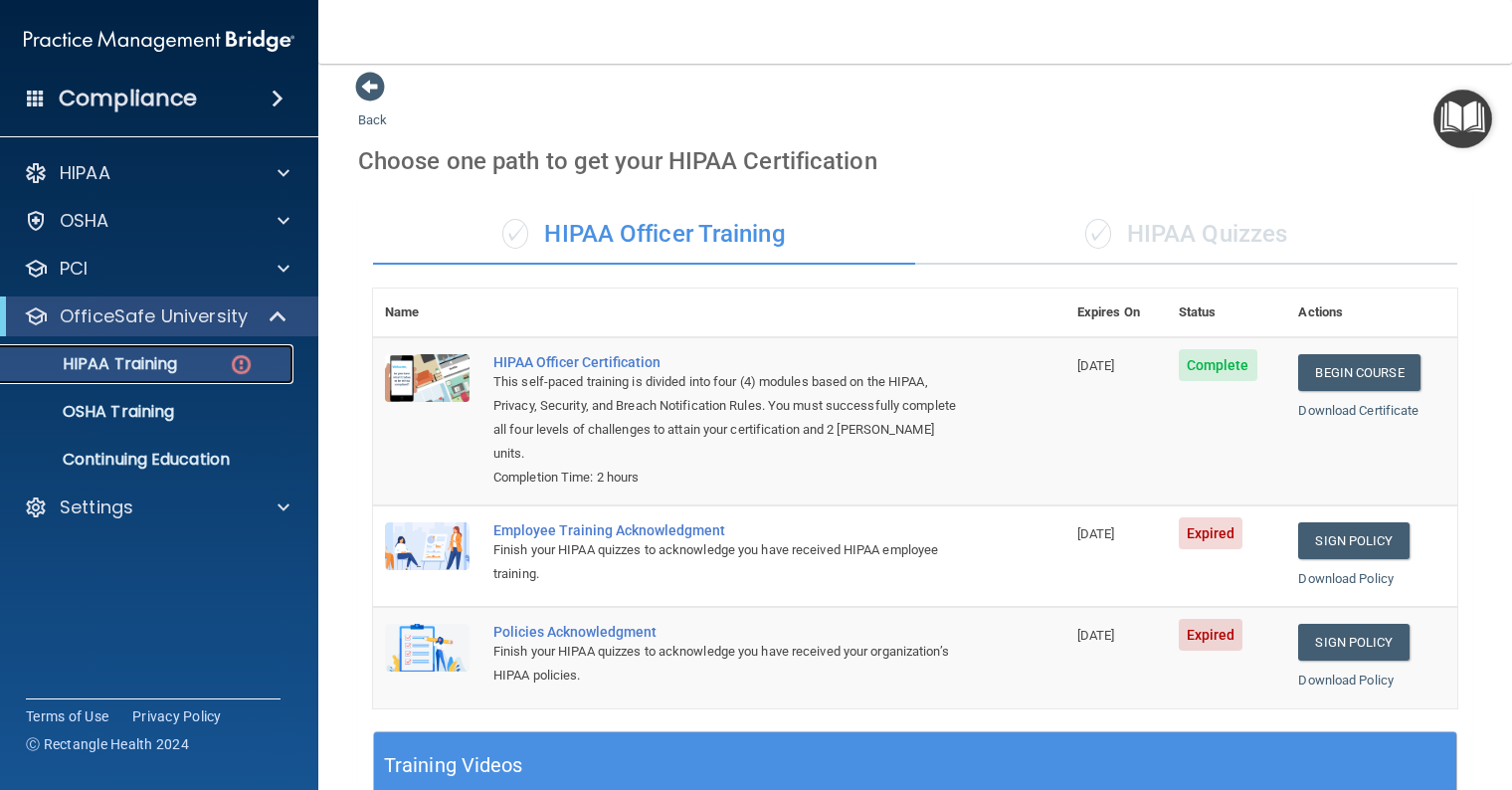 scroll, scrollTop: 0, scrollLeft: 0, axis: both 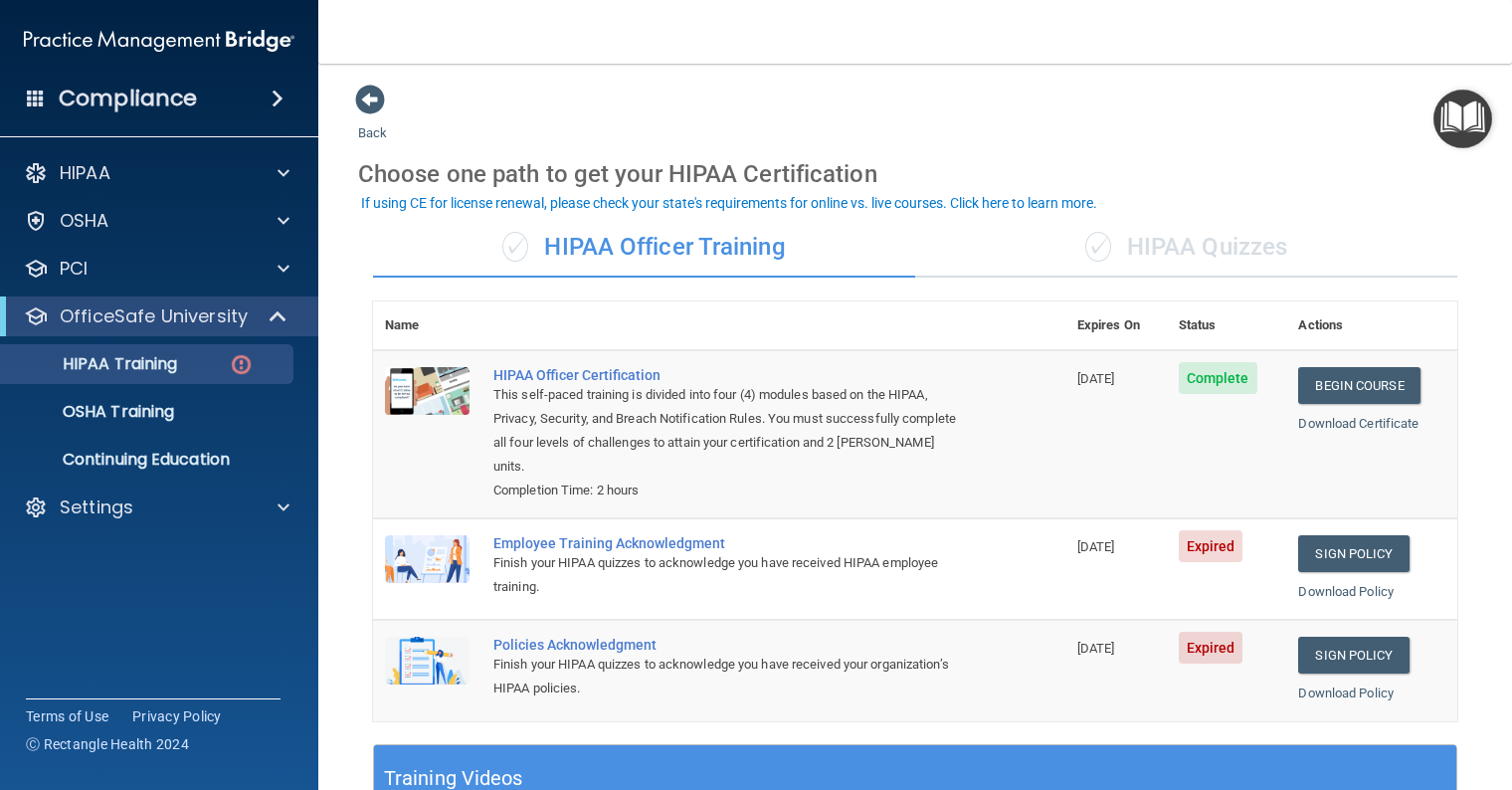 click on "✓   HIPAA Quizzes" at bounding box center [1186, 248] 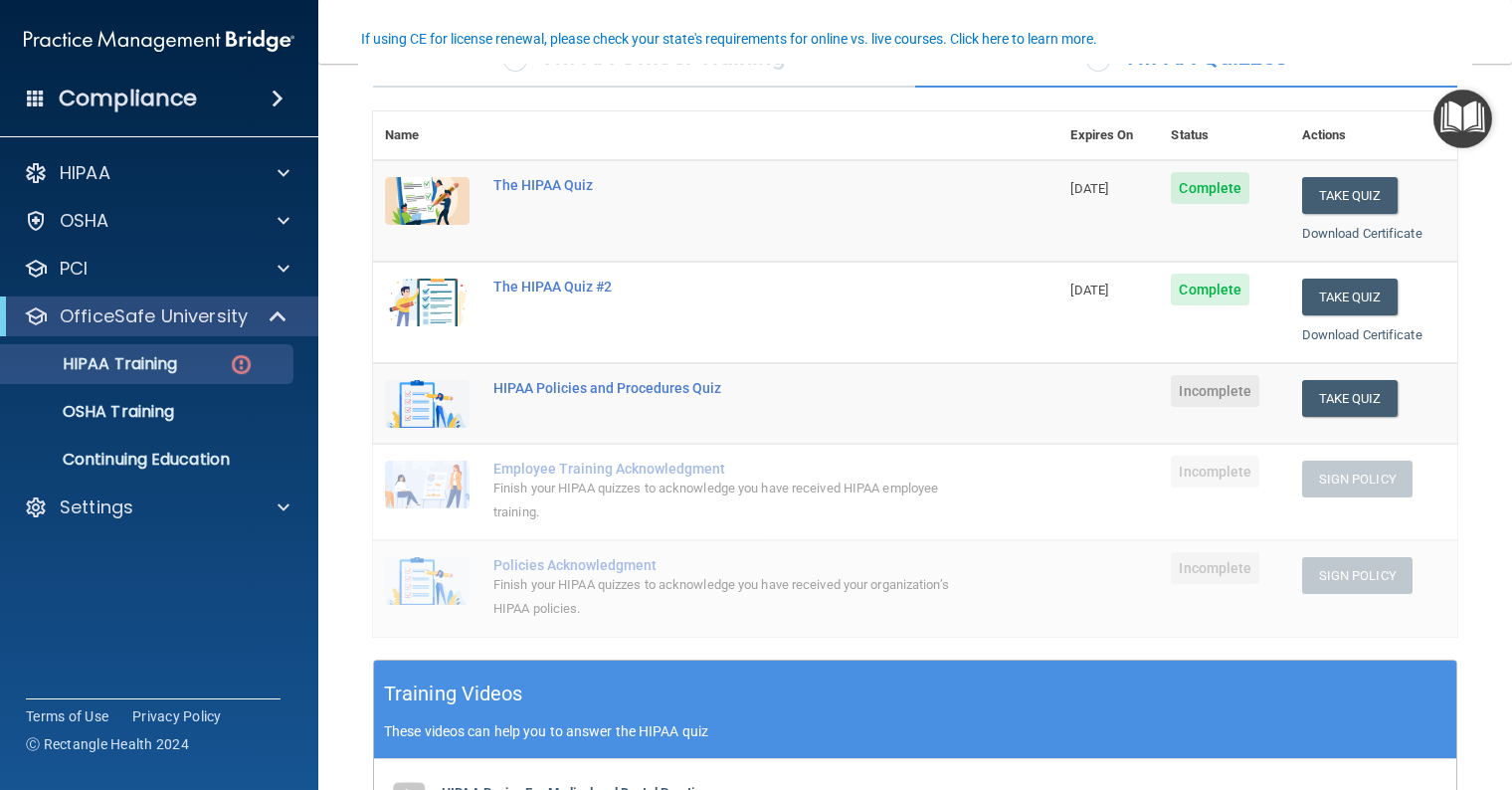scroll, scrollTop: 199, scrollLeft: 0, axis: vertical 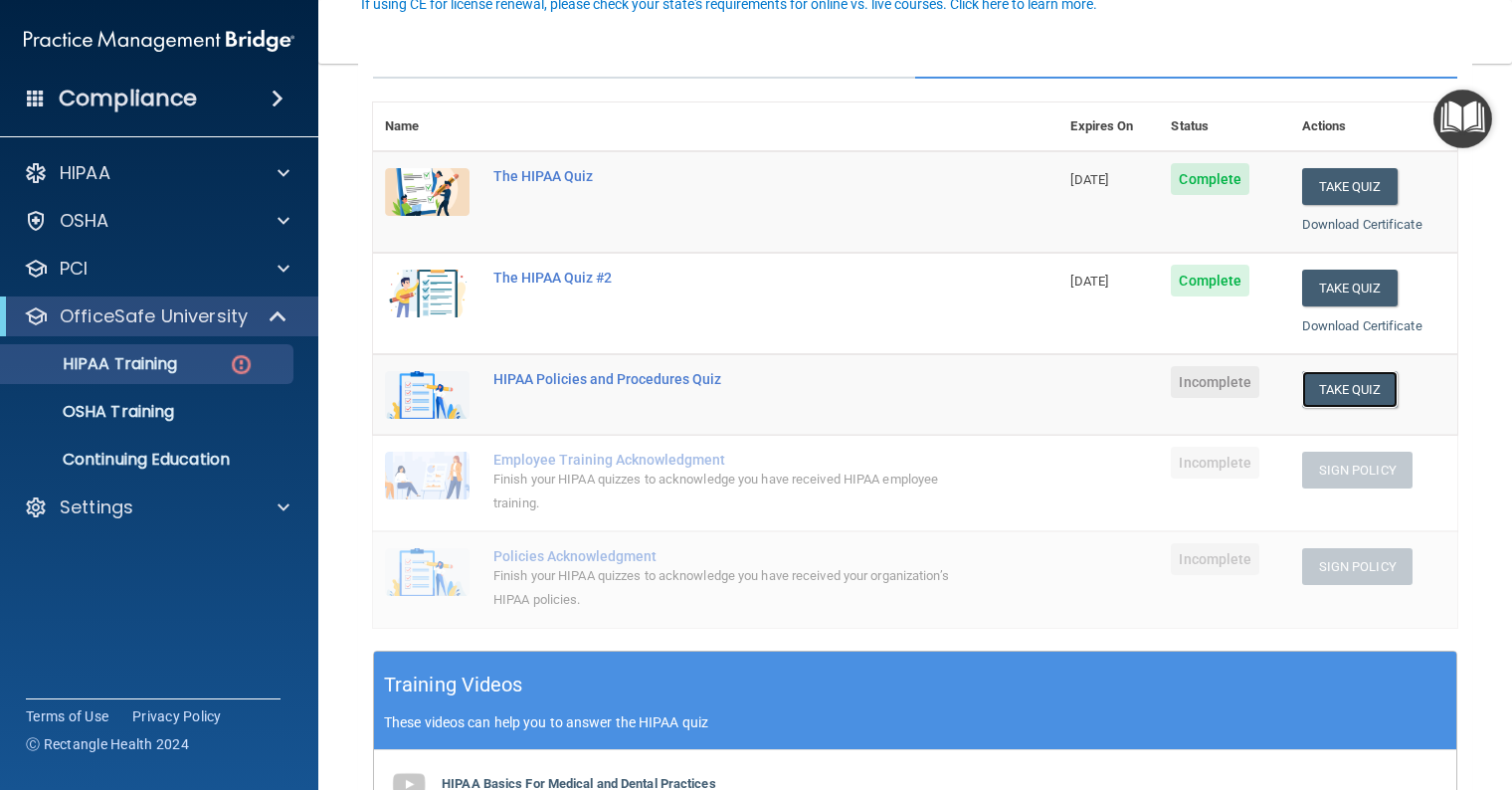 click on "Take Quiz" at bounding box center [1350, 389] 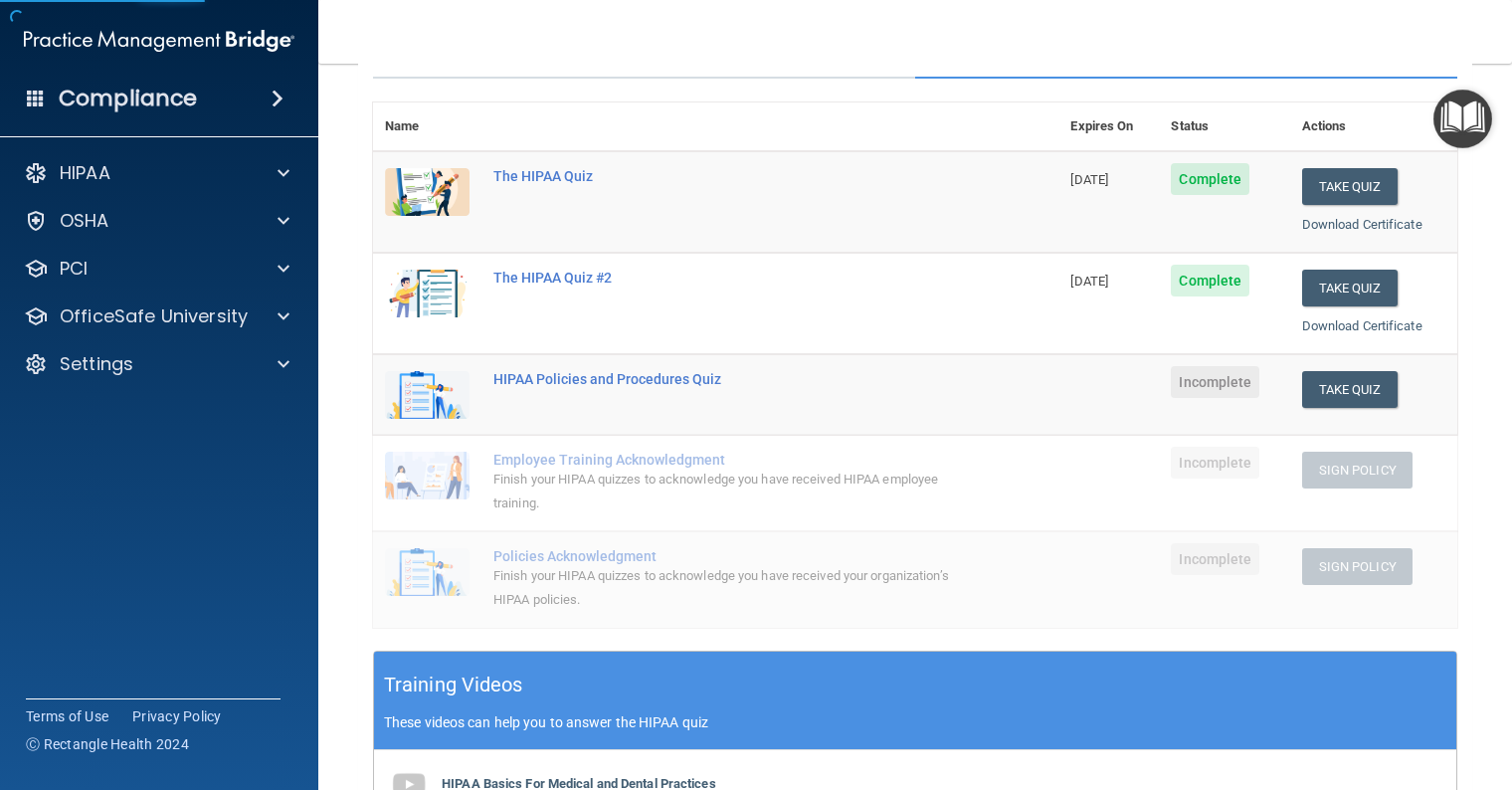 scroll, scrollTop: 0, scrollLeft: 0, axis: both 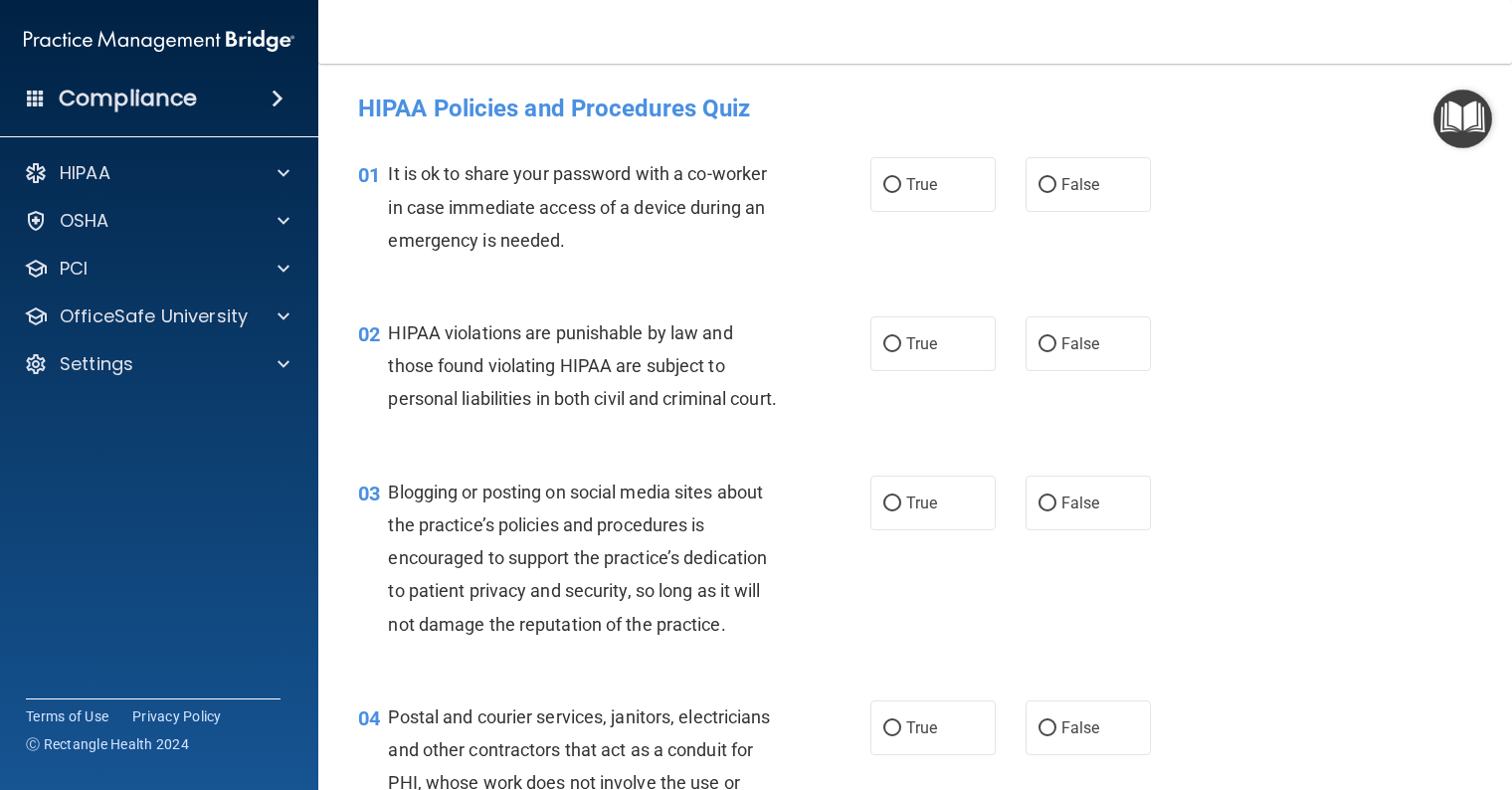 click on "True" at bounding box center [892, 185] 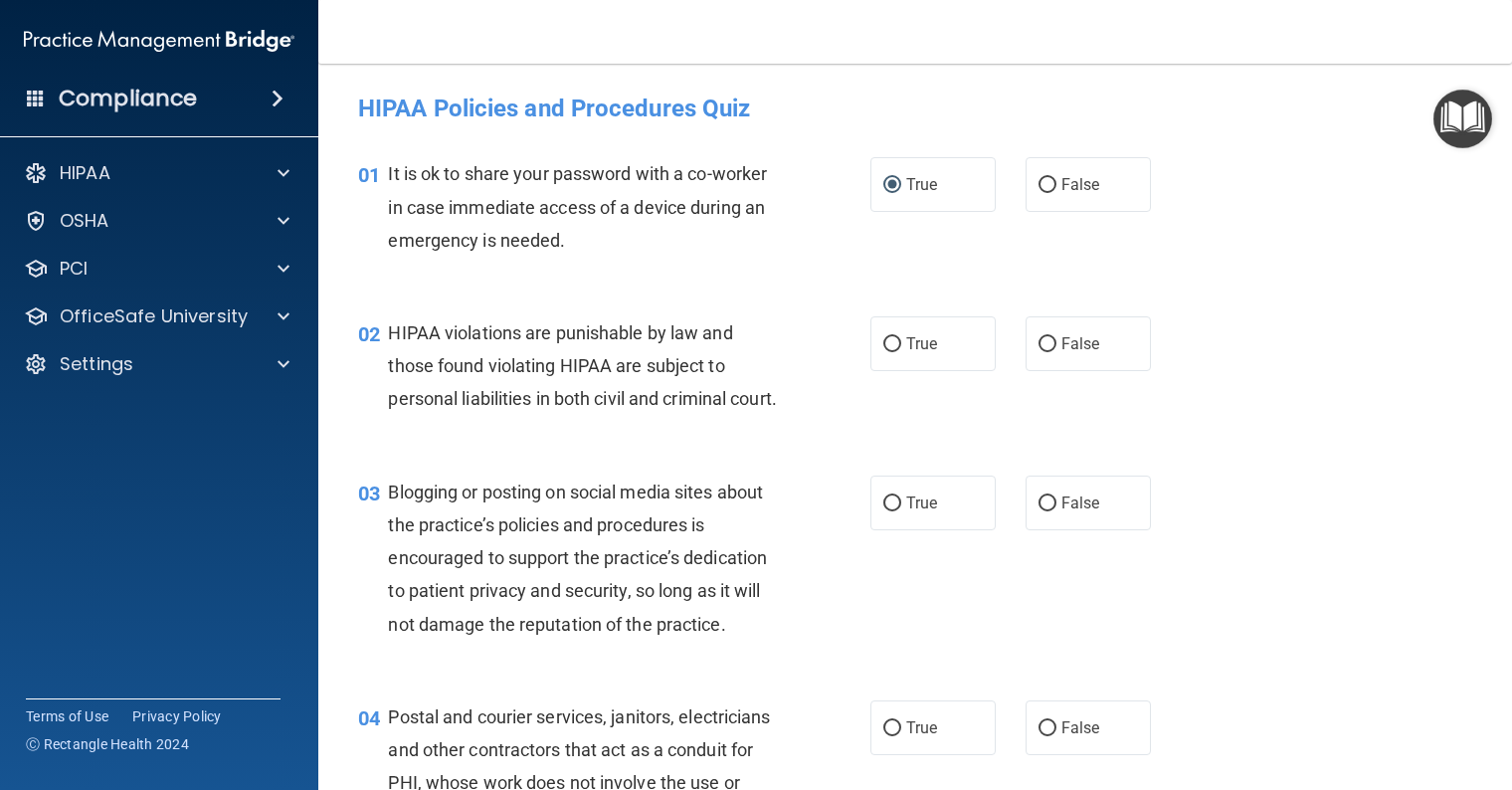click on "True" at bounding box center (892, 344) 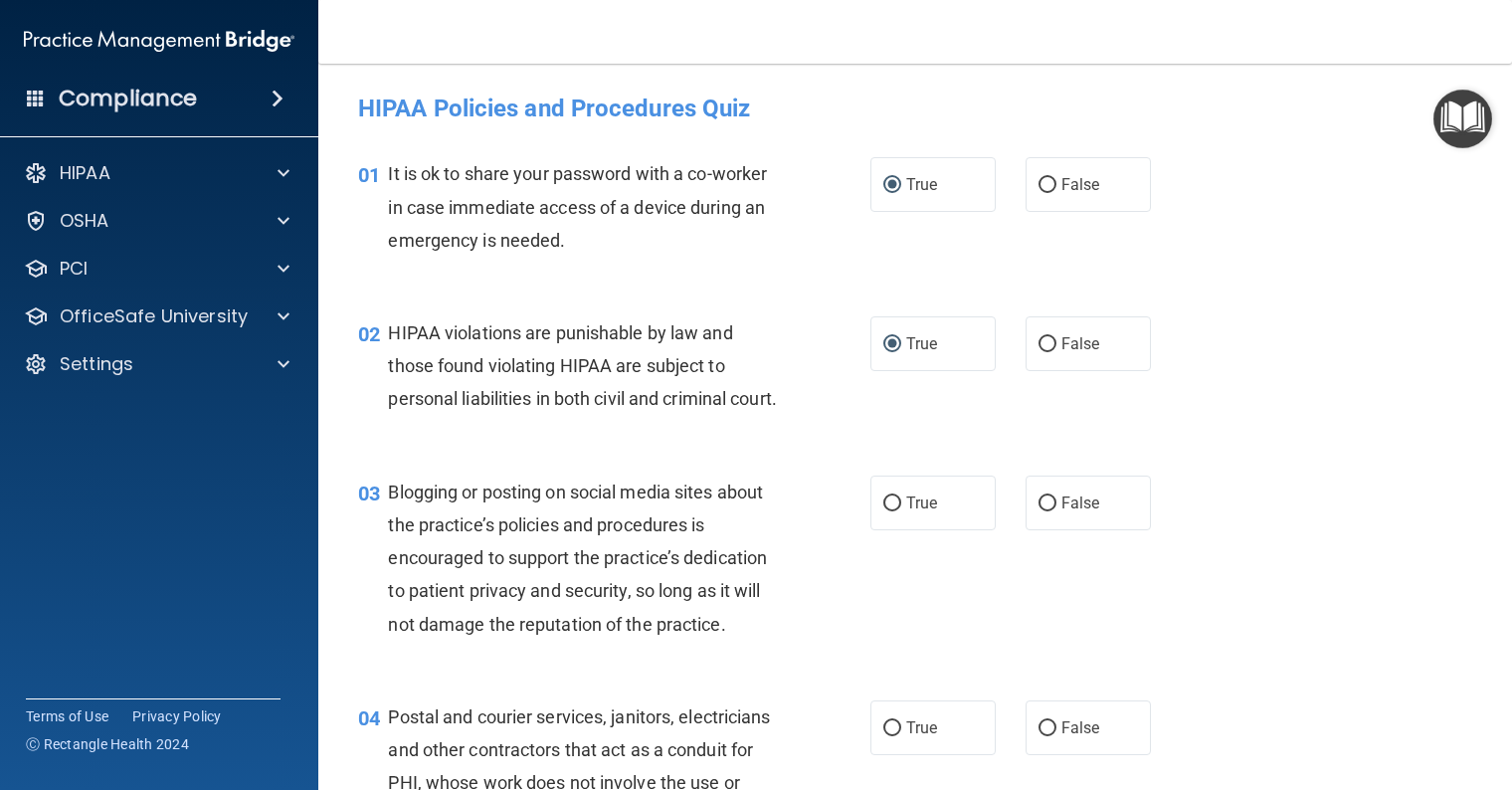 click on "True" at bounding box center (892, 503) 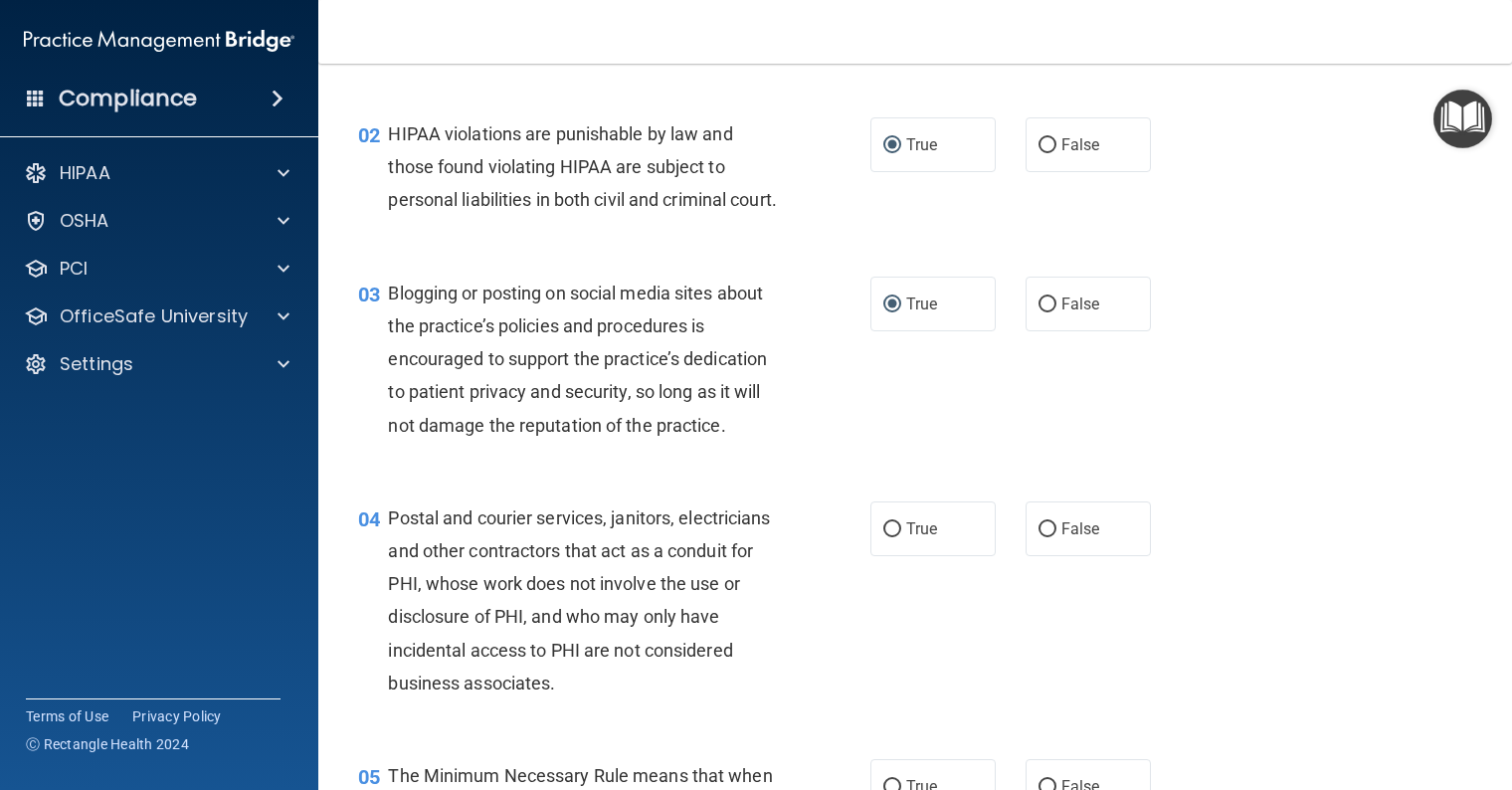 click on "True" at bounding box center (892, 529) 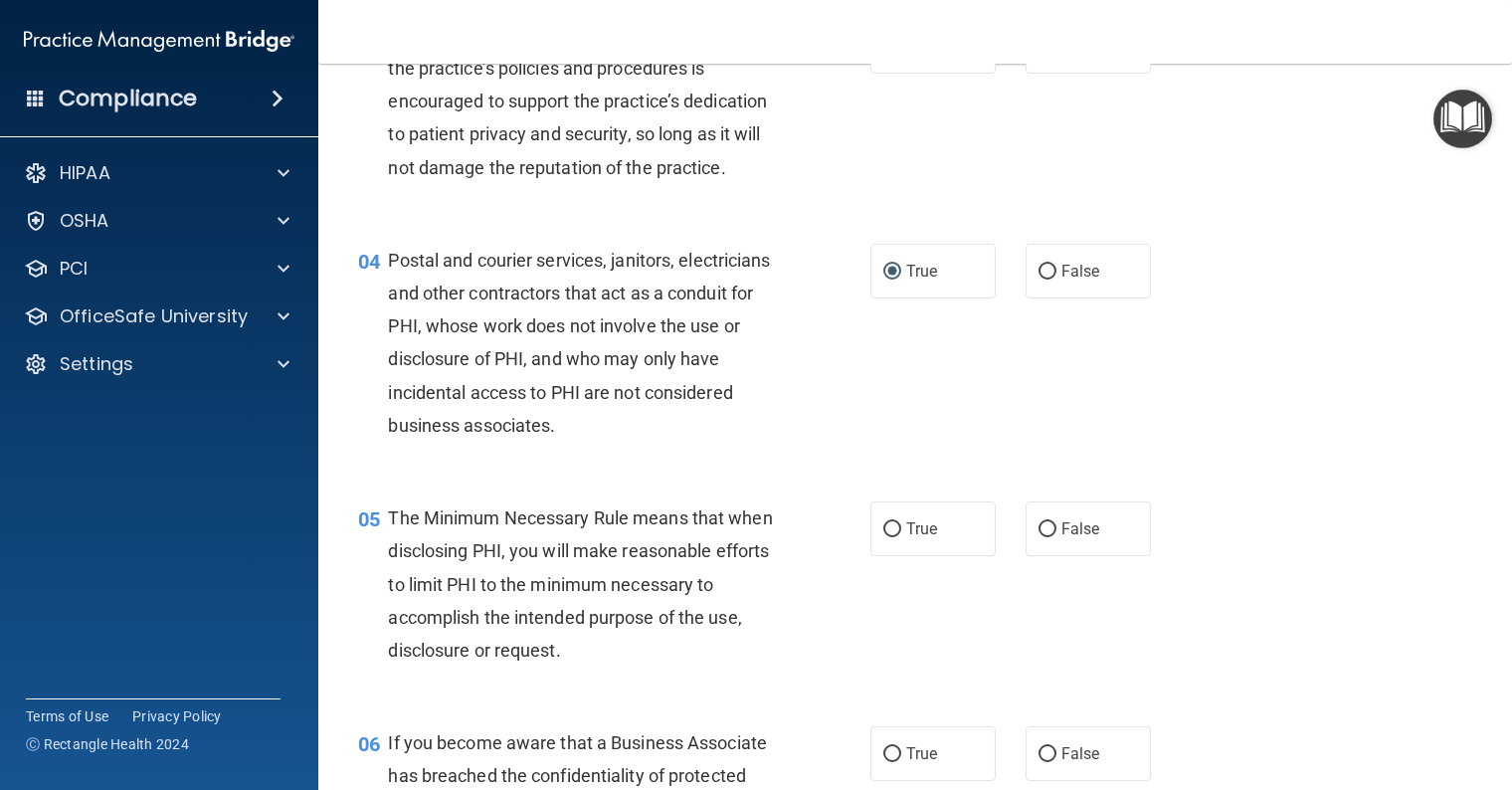 scroll, scrollTop: 497, scrollLeft: 0, axis: vertical 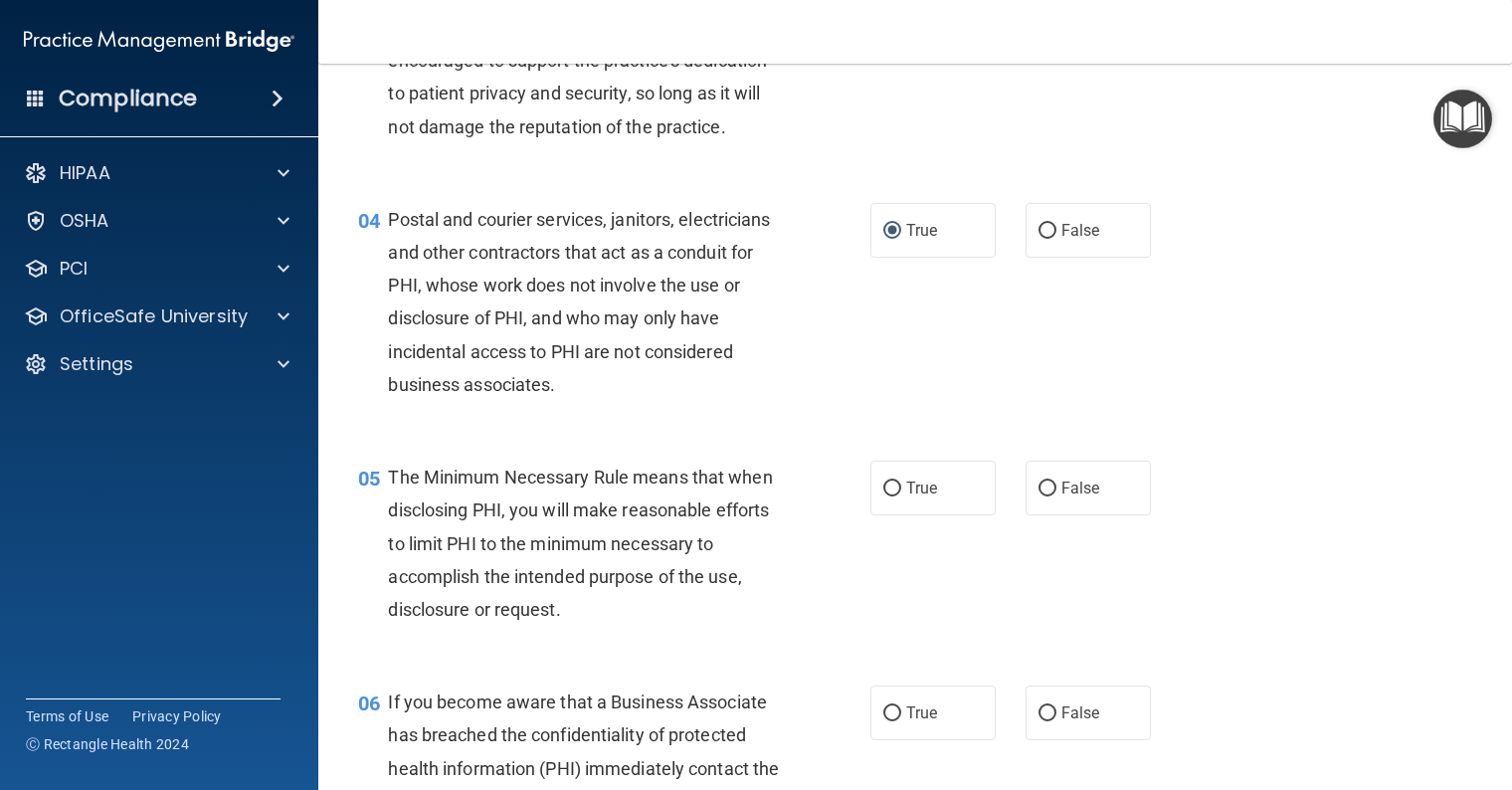 click on "True" at bounding box center (892, 489) 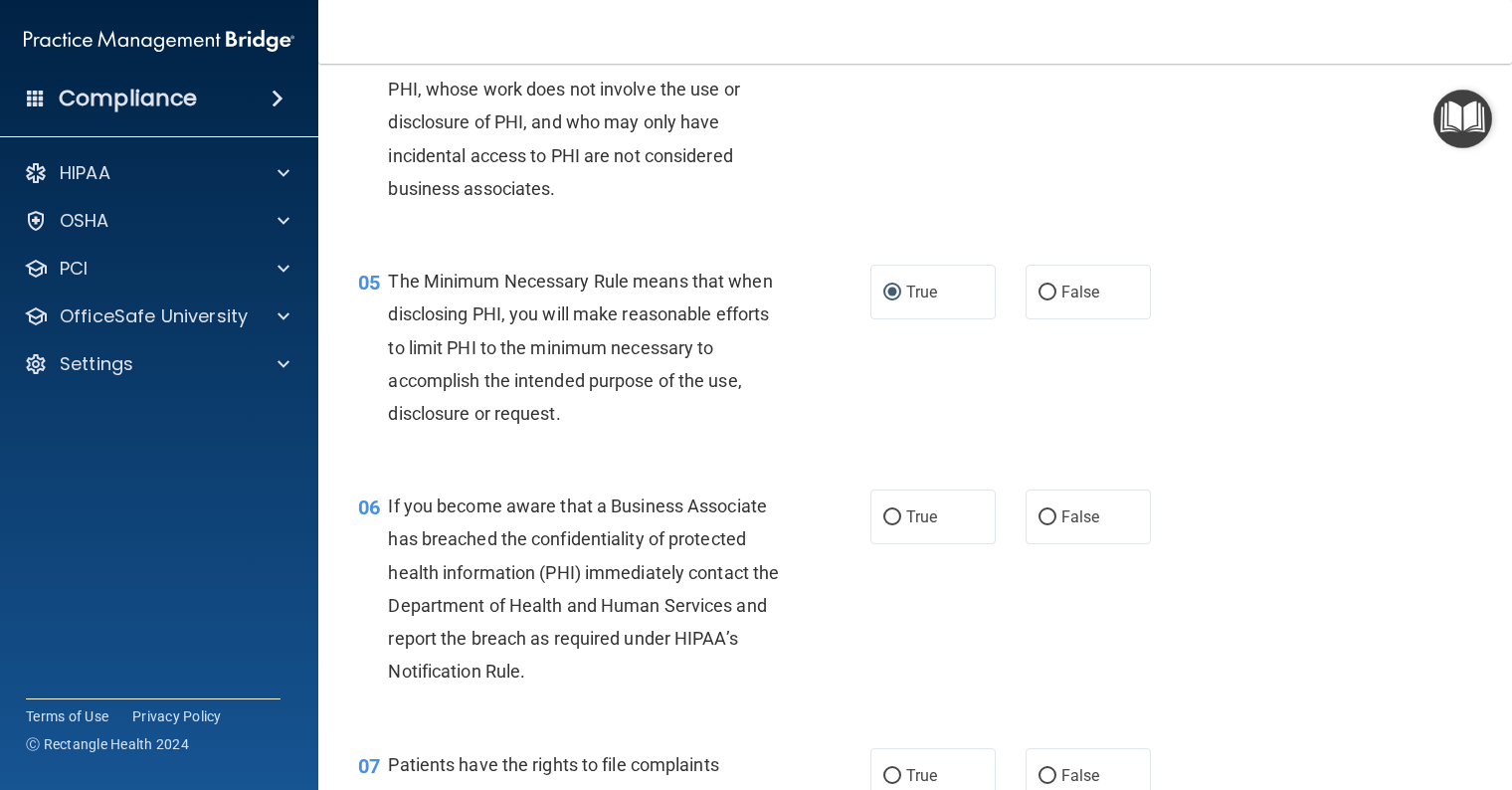 scroll, scrollTop: 696, scrollLeft: 0, axis: vertical 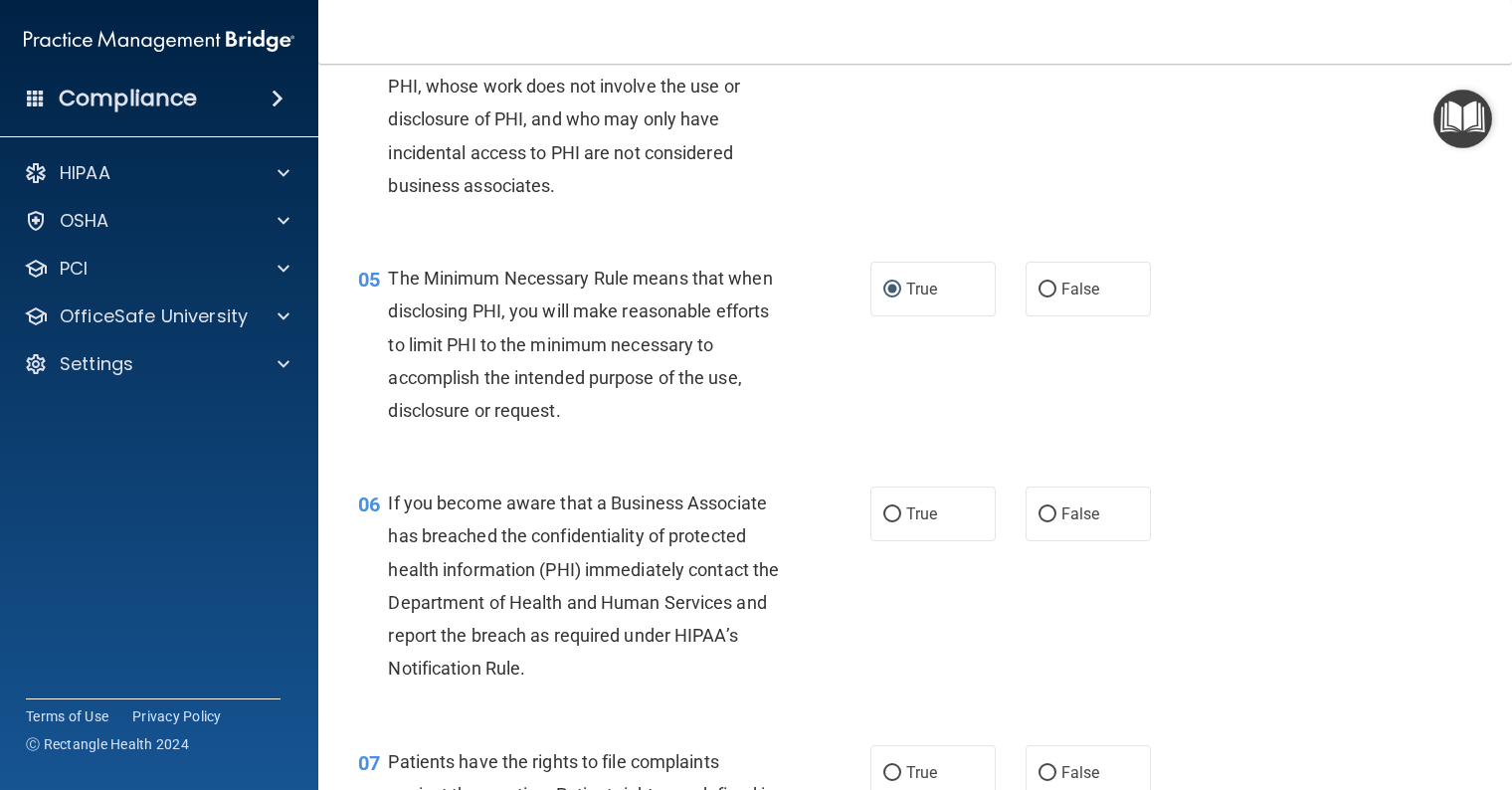 click on "True" at bounding box center [892, 514] 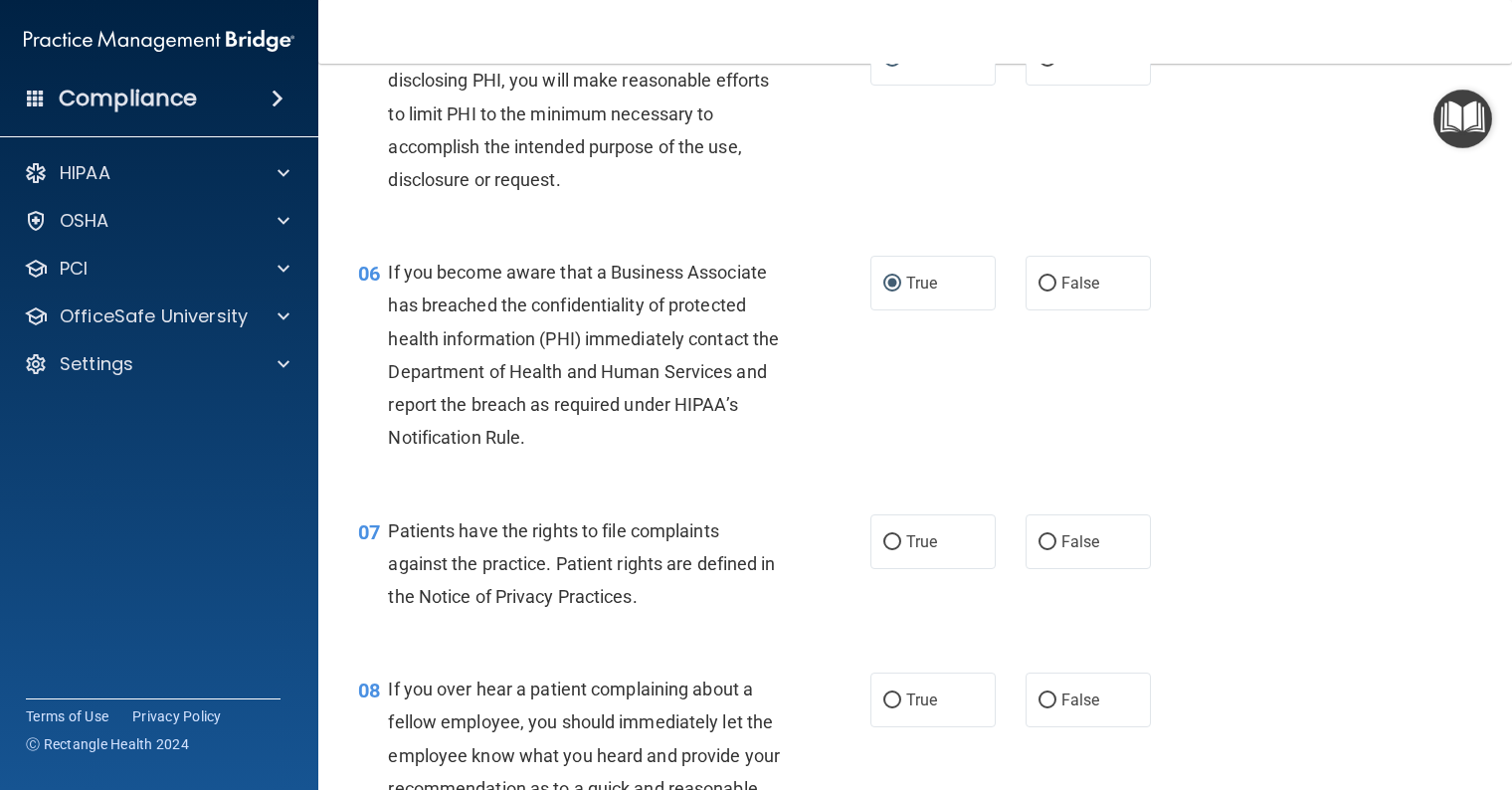 scroll, scrollTop: 995, scrollLeft: 0, axis: vertical 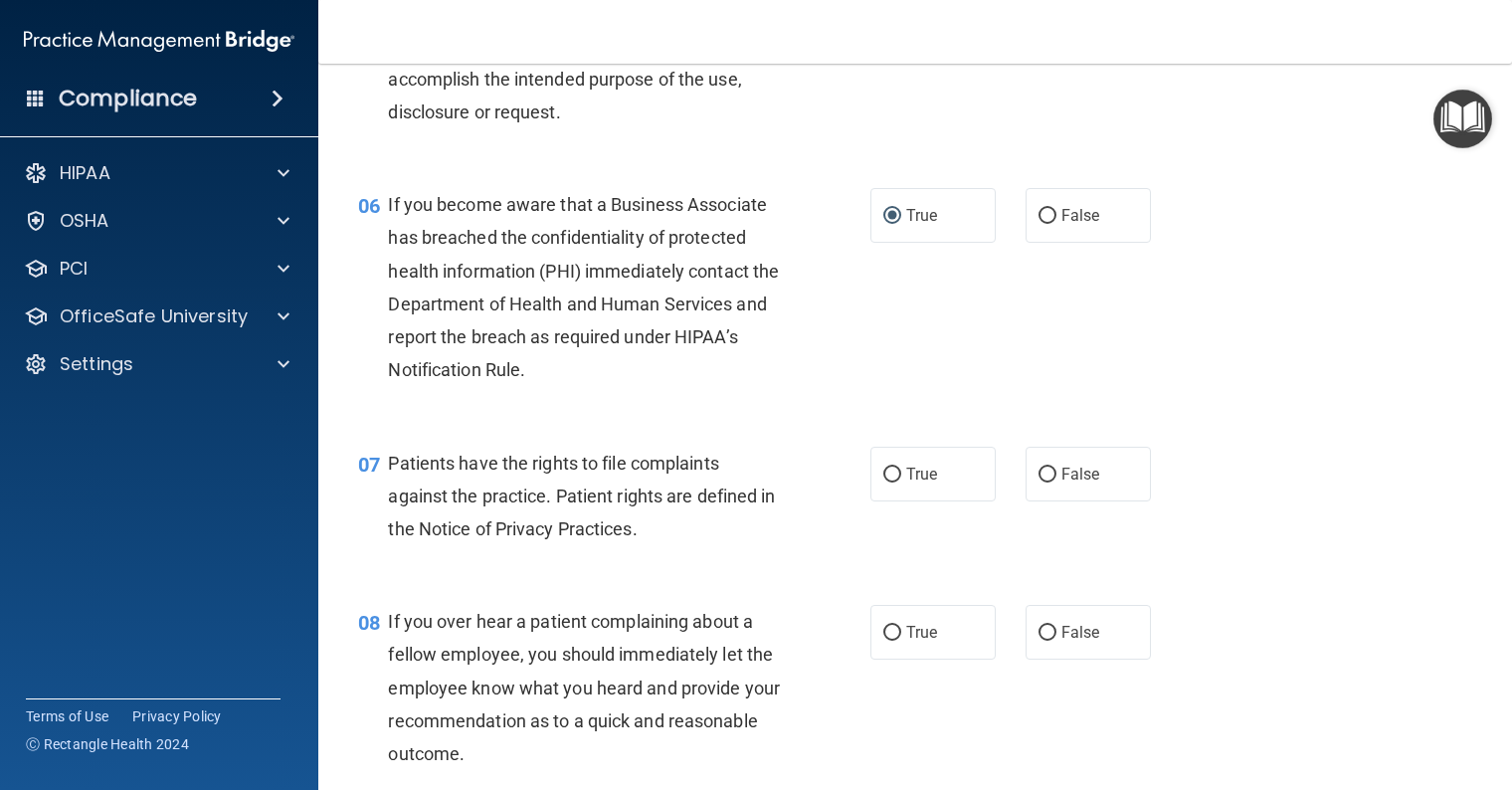 click on "True" at bounding box center (892, 475) 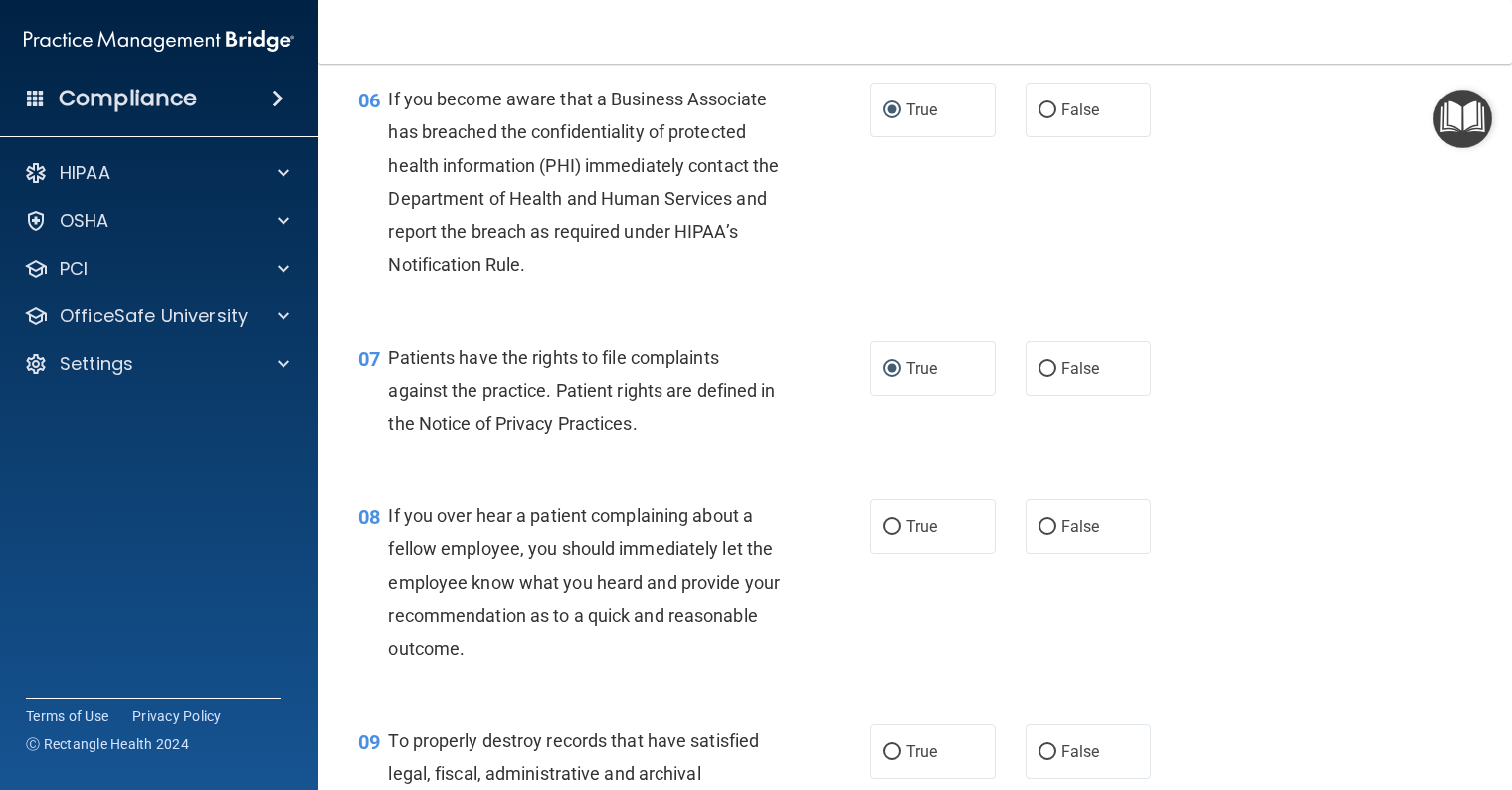 scroll, scrollTop: 1194, scrollLeft: 0, axis: vertical 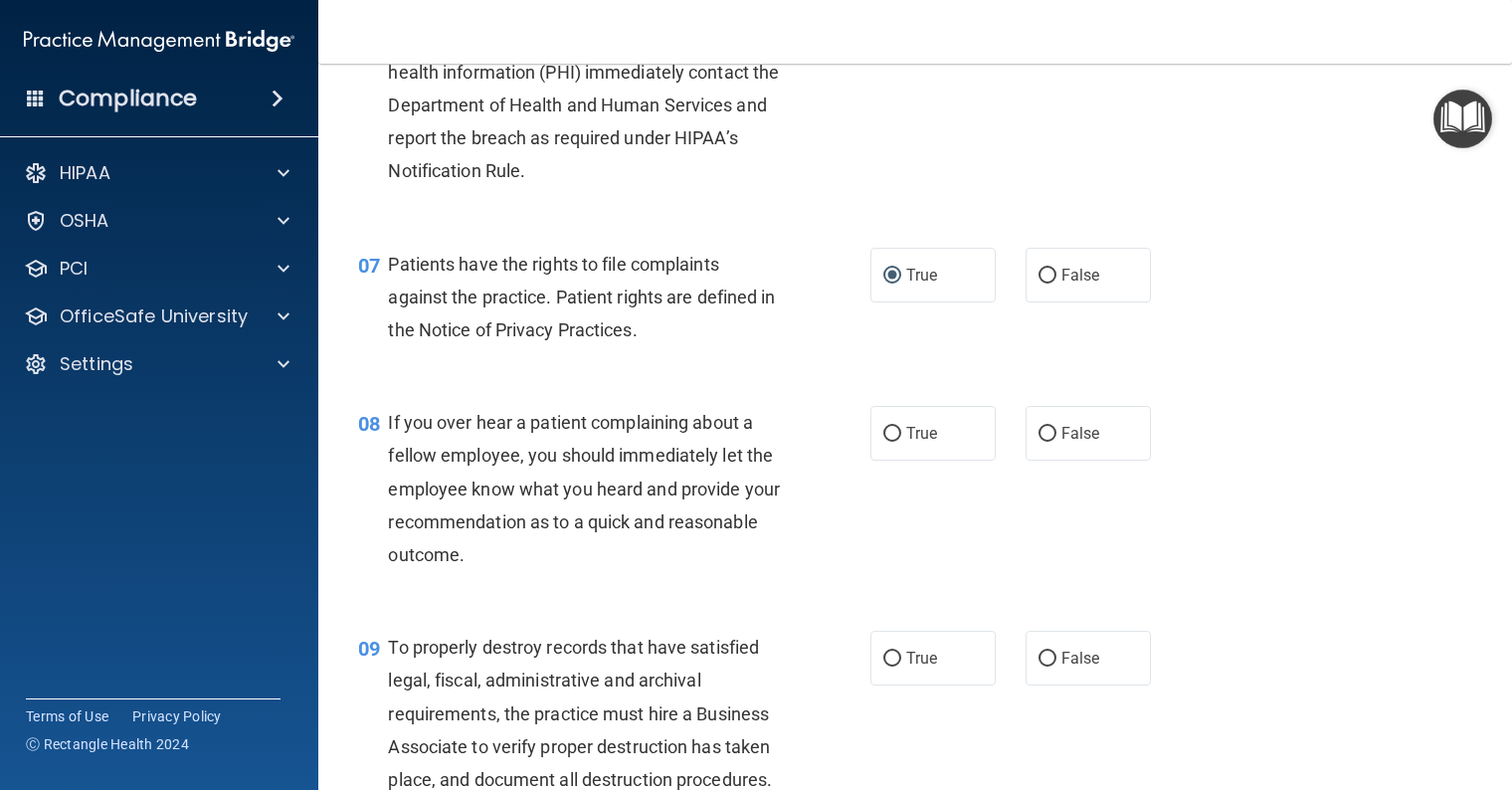 click on "True" at bounding box center (892, 434) 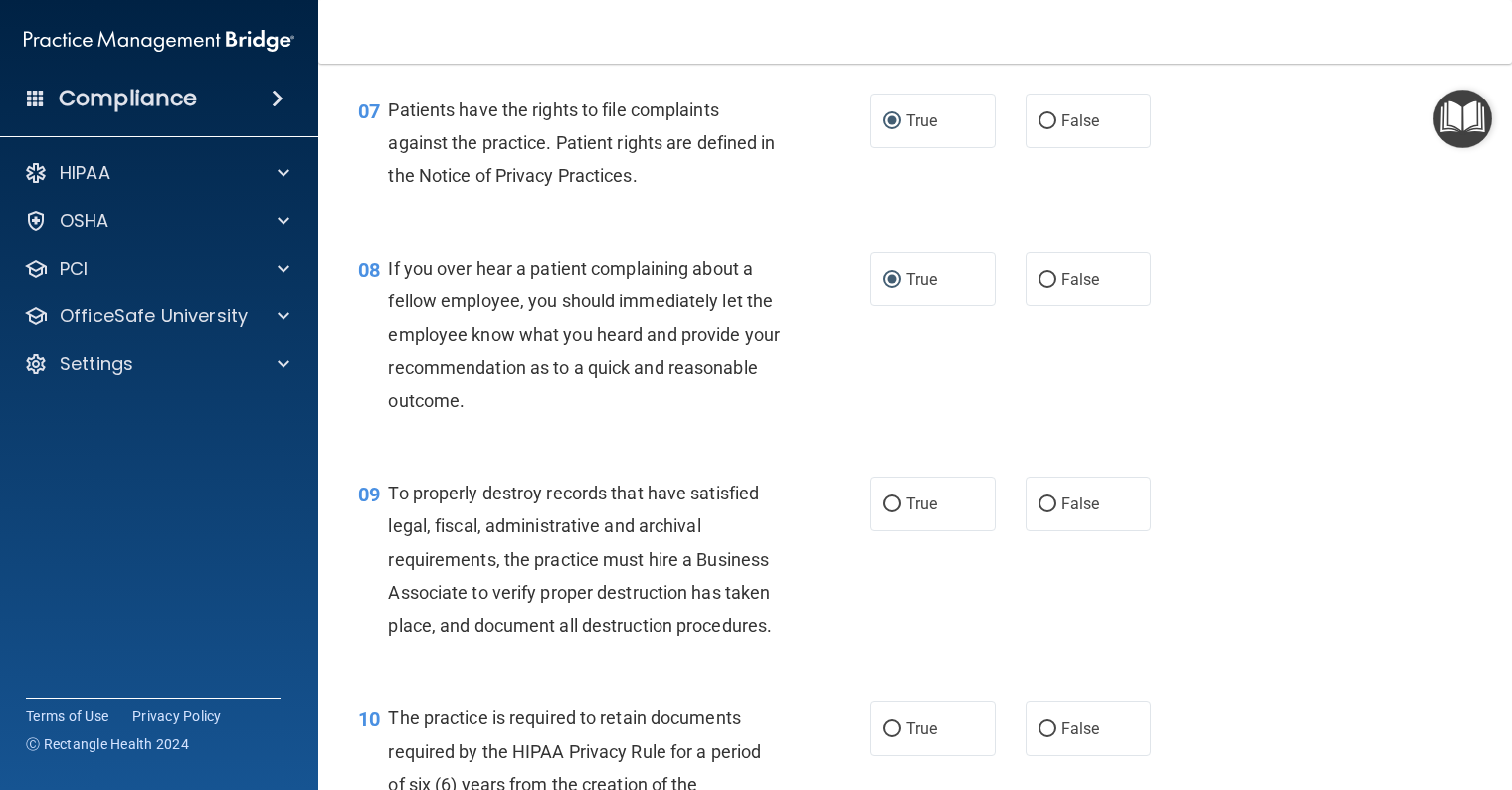 scroll, scrollTop: 1393, scrollLeft: 0, axis: vertical 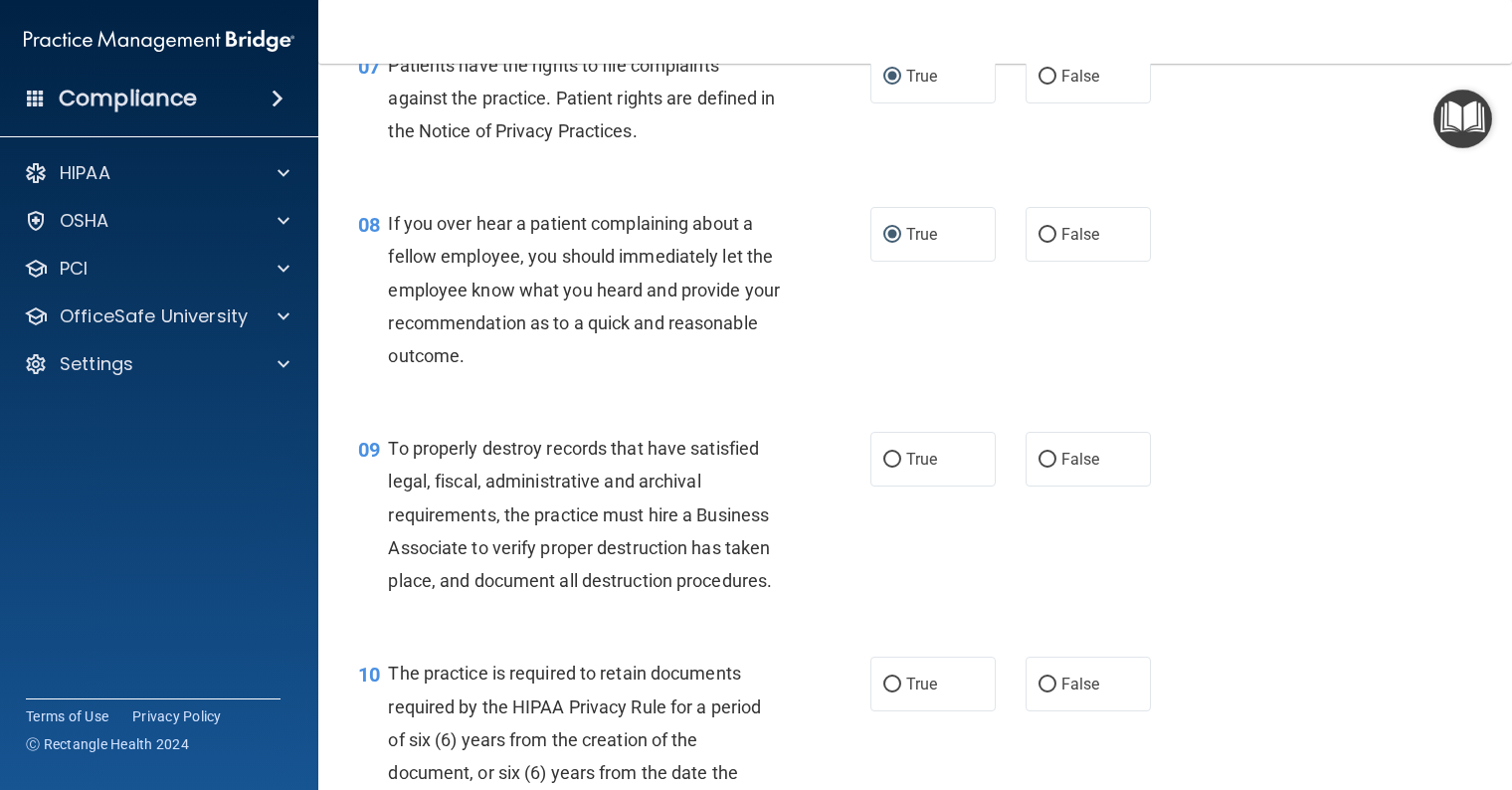 click on "True" at bounding box center [892, 460] 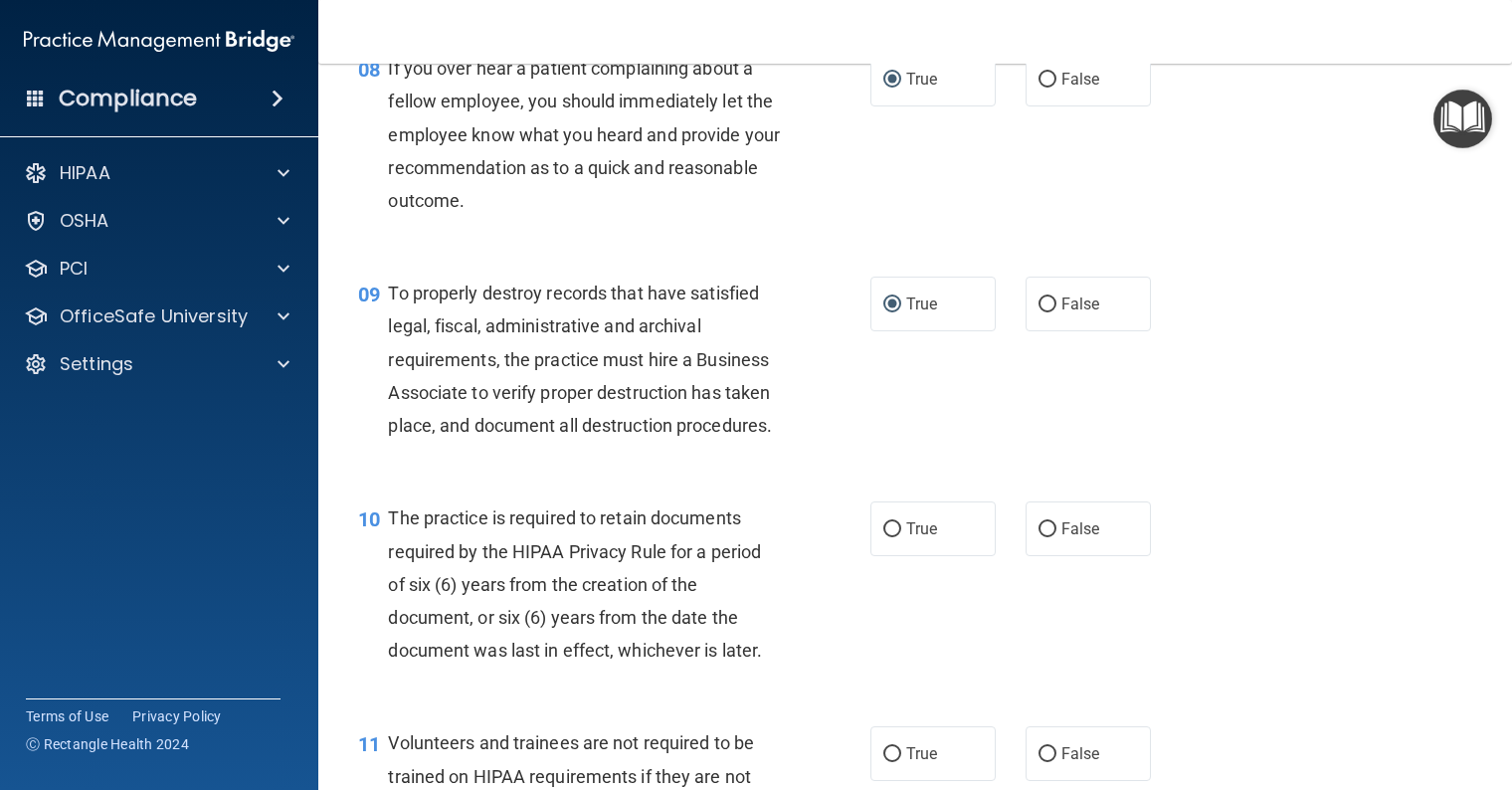 scroll, scrollTop: 1592, scrollLeft: 0, axis: vertical 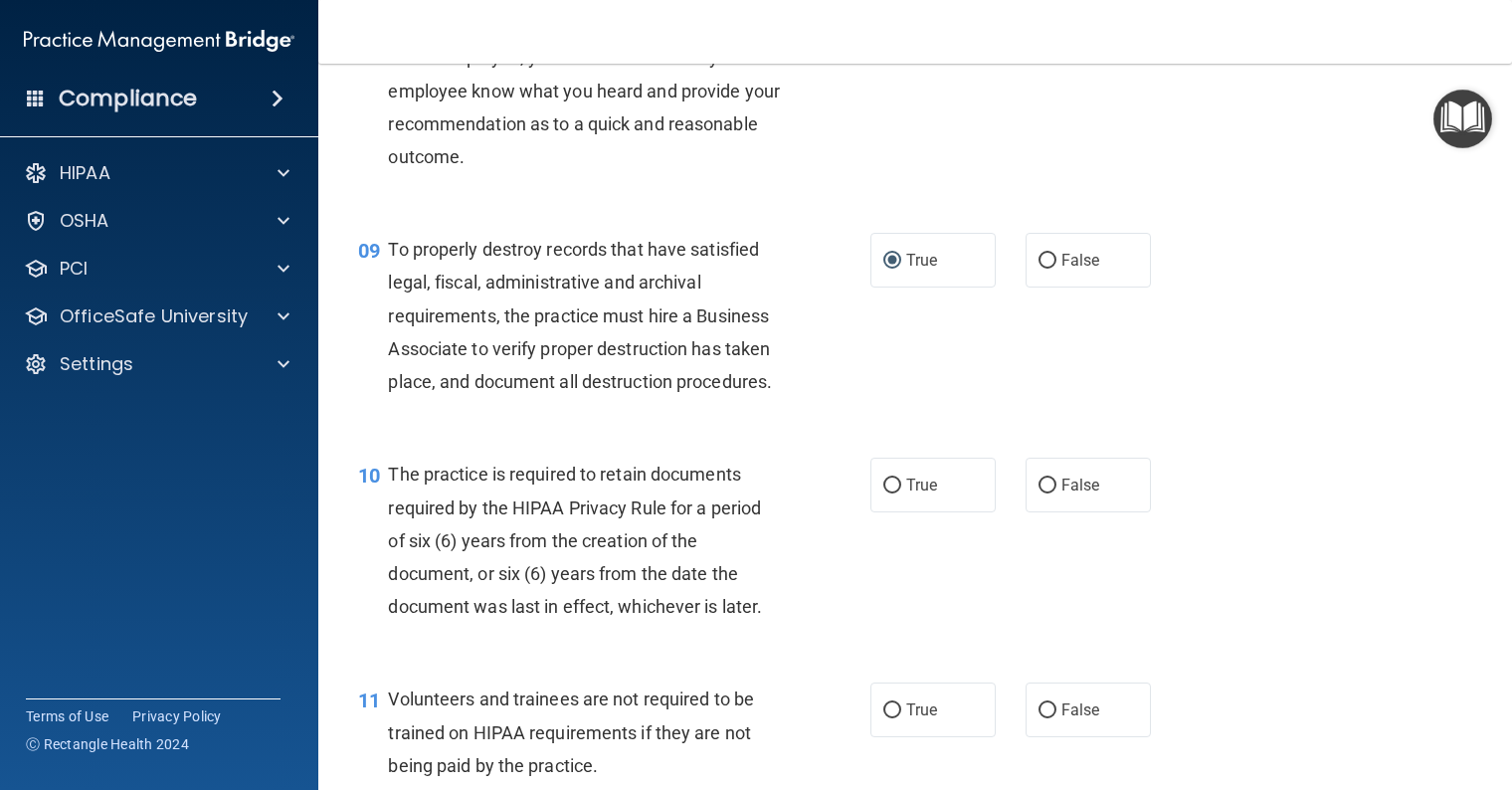 click on "True" at bounding box center (892, 486) 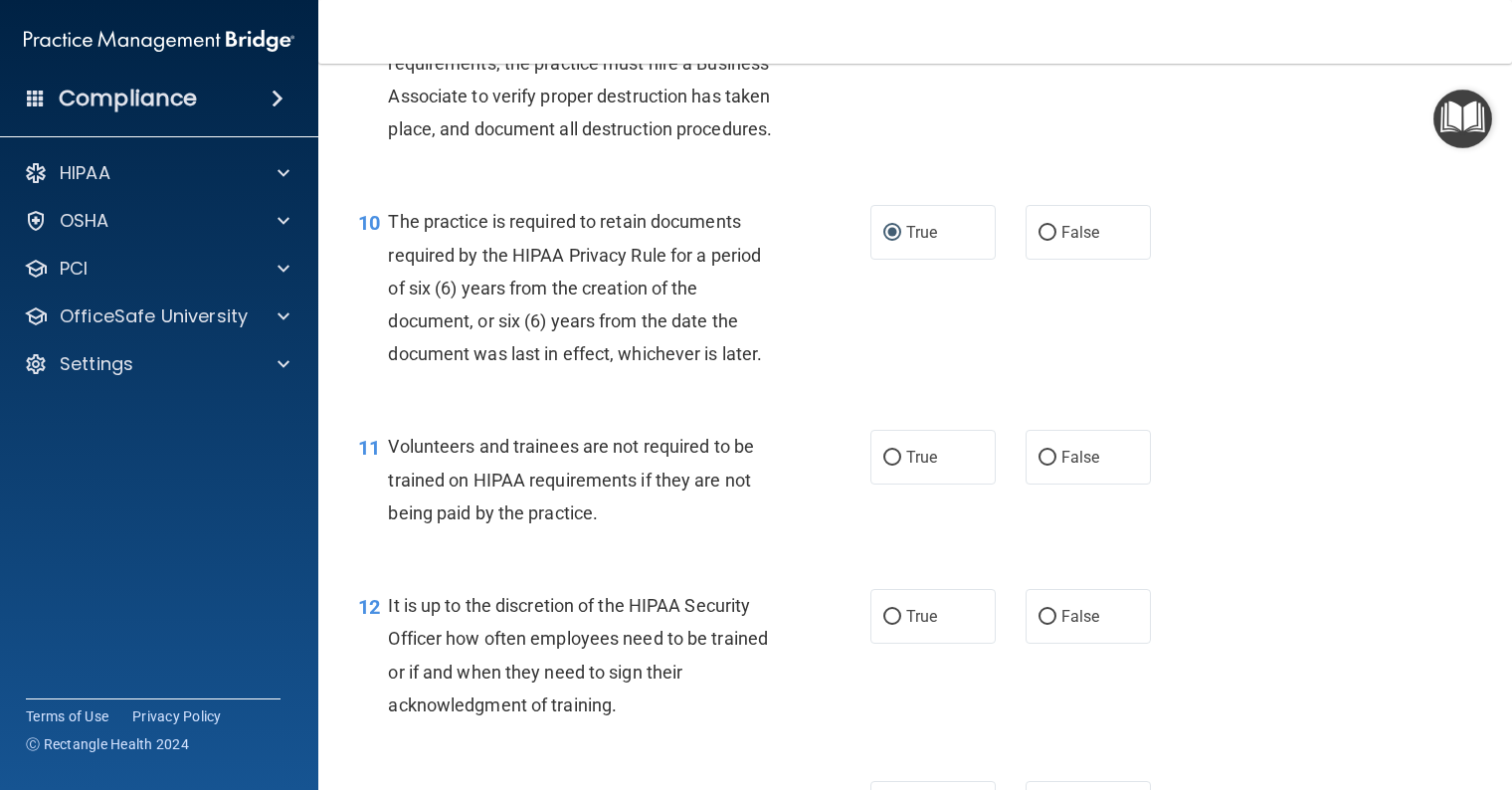 scroll, scrollTop: 1890, scrollLeft: 0, axis: vertical 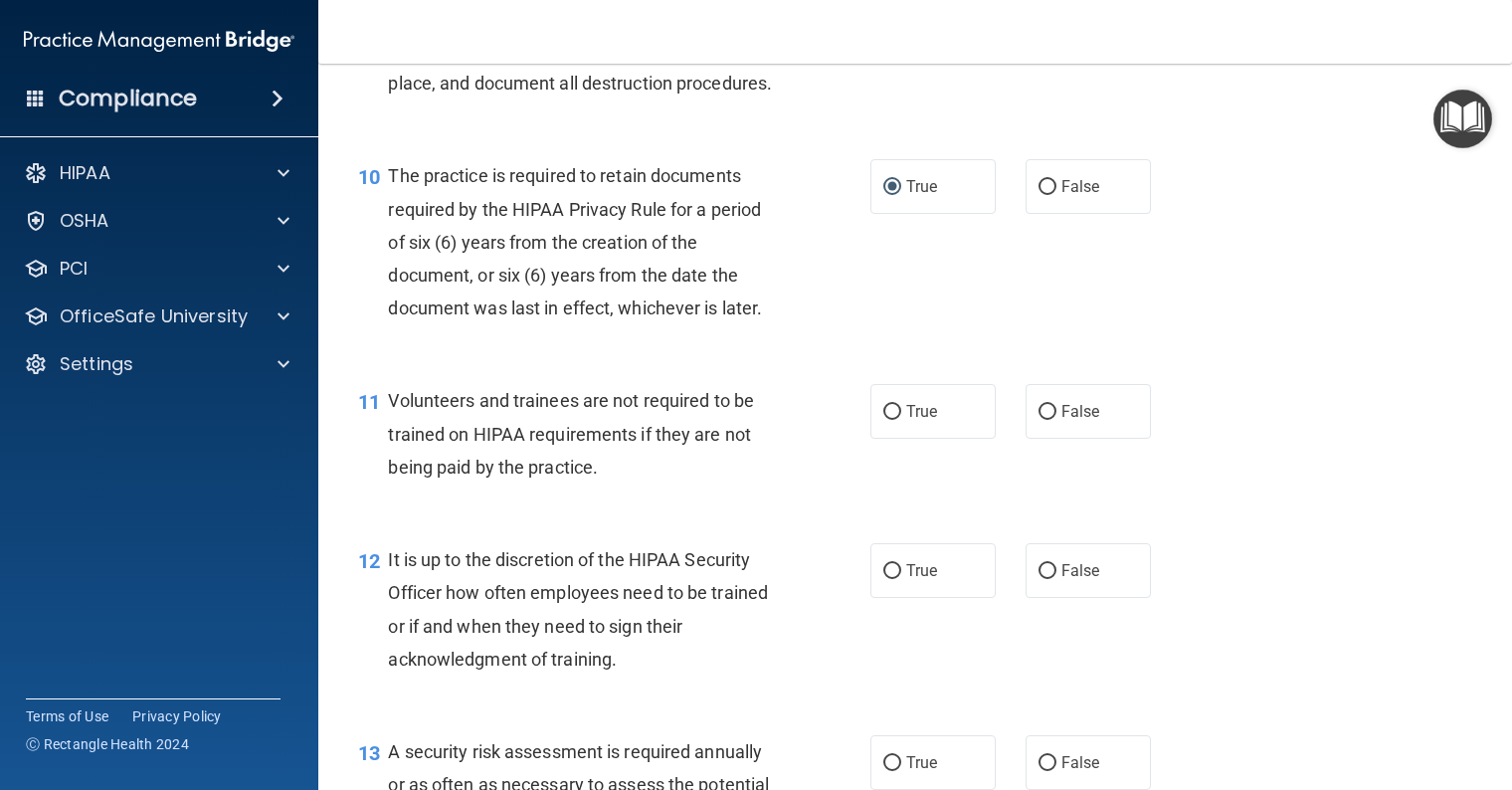 click on "False" at bounding box center [1047, 412] 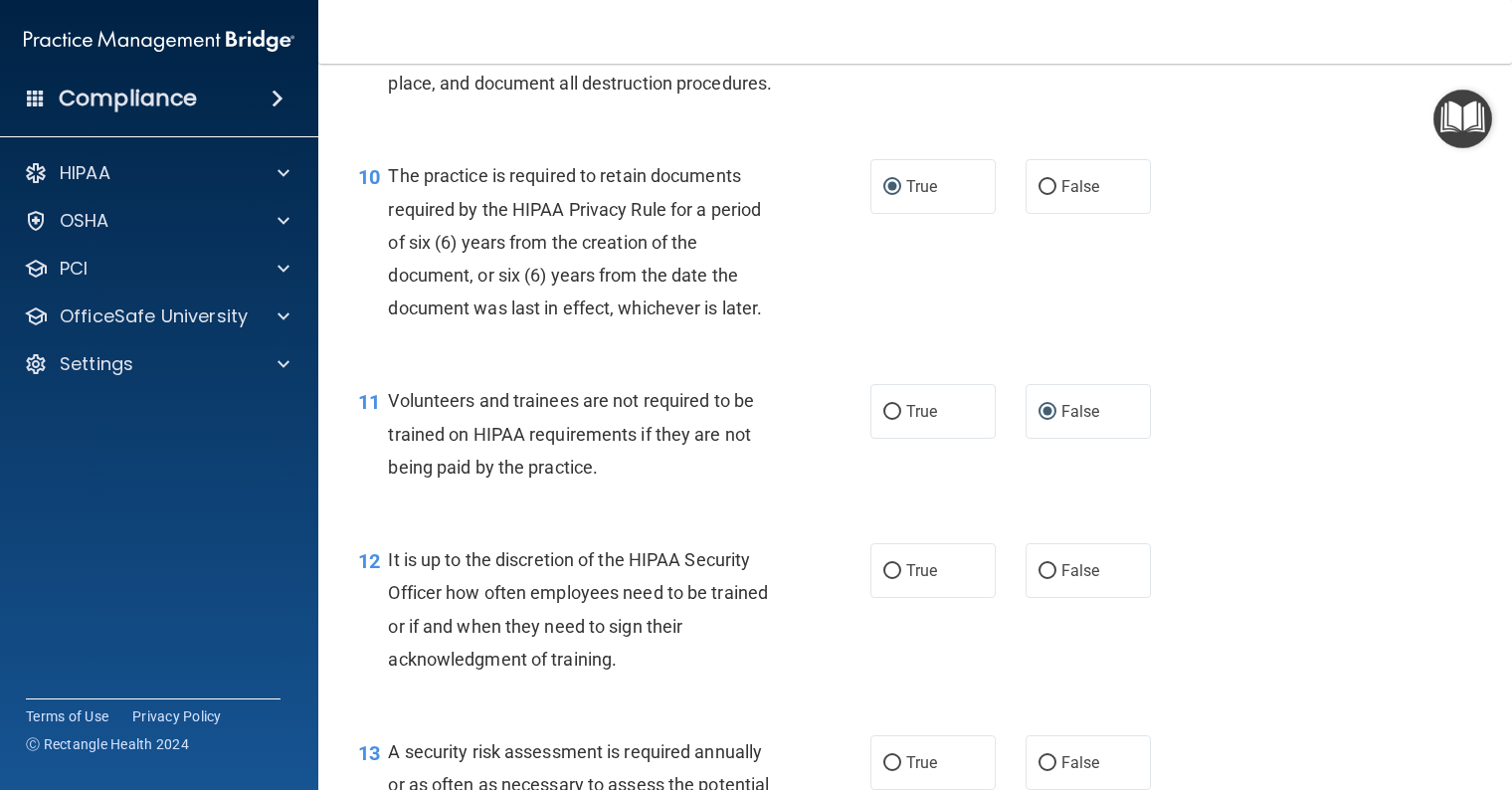 click on "False" at bounding box center [1088, 570] 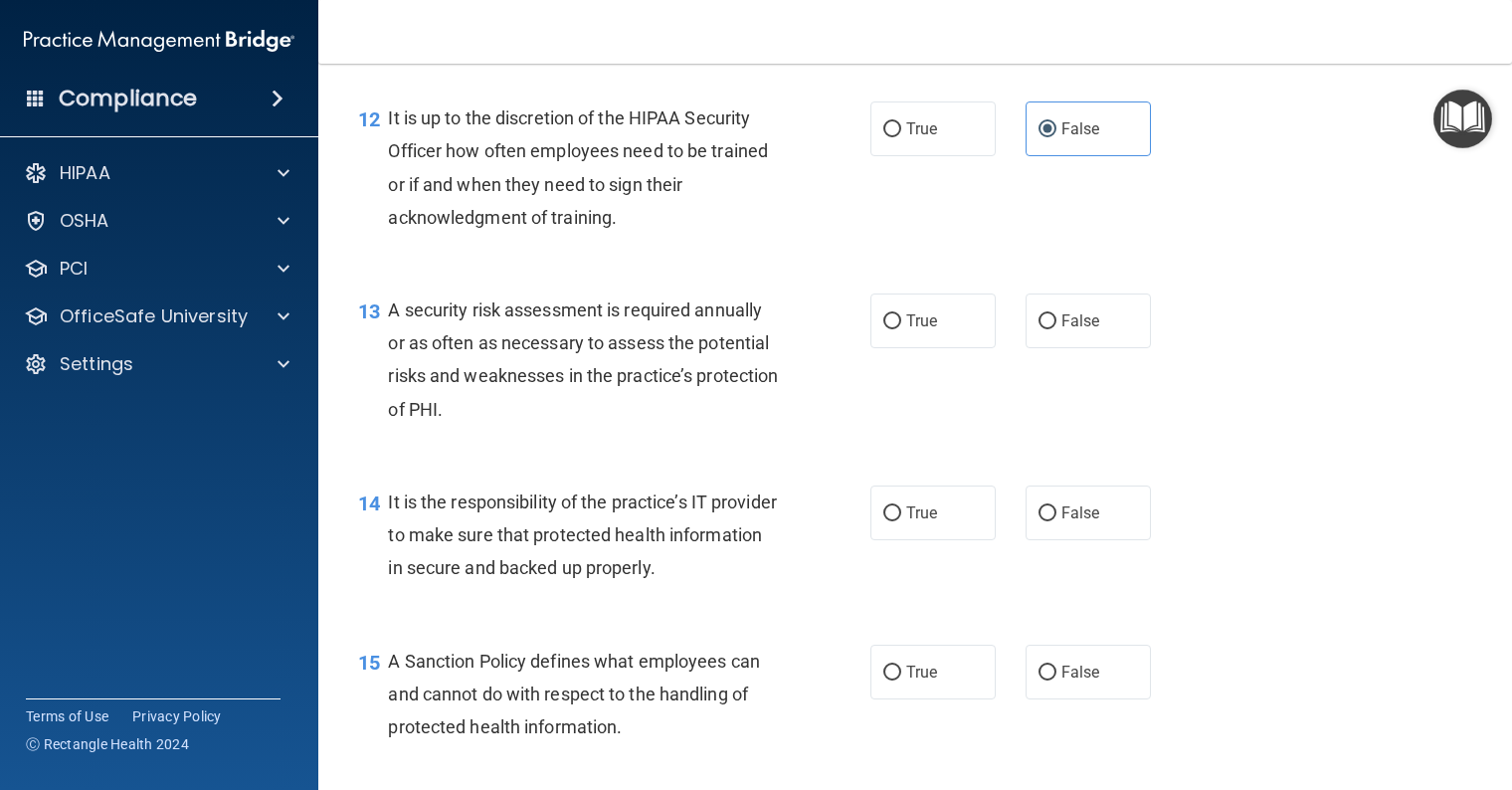 scroll, scrollTop: 2388, scrollLeft: 0, axis: vertical 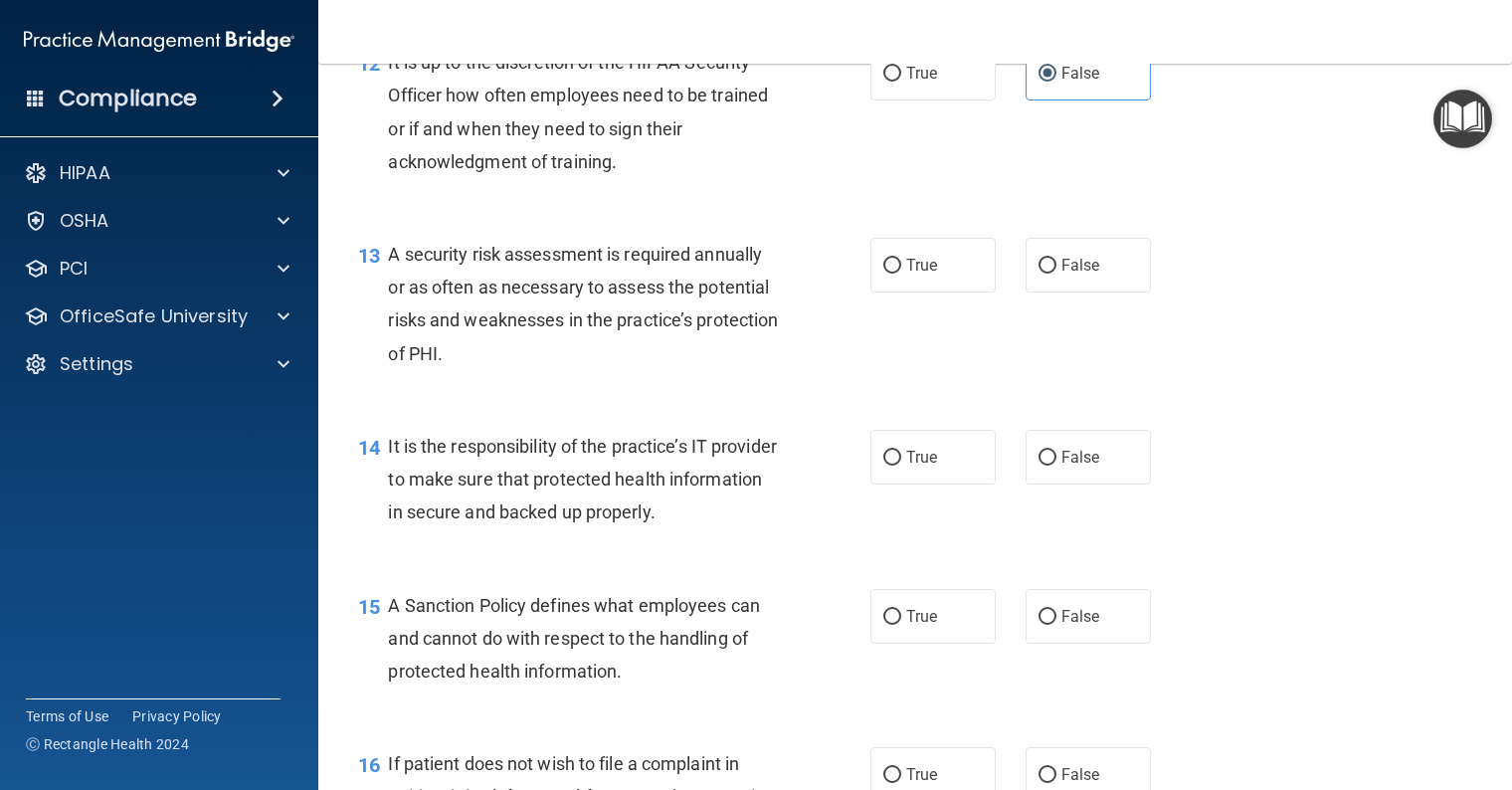 click on "True" at bounding box center (892, 266) 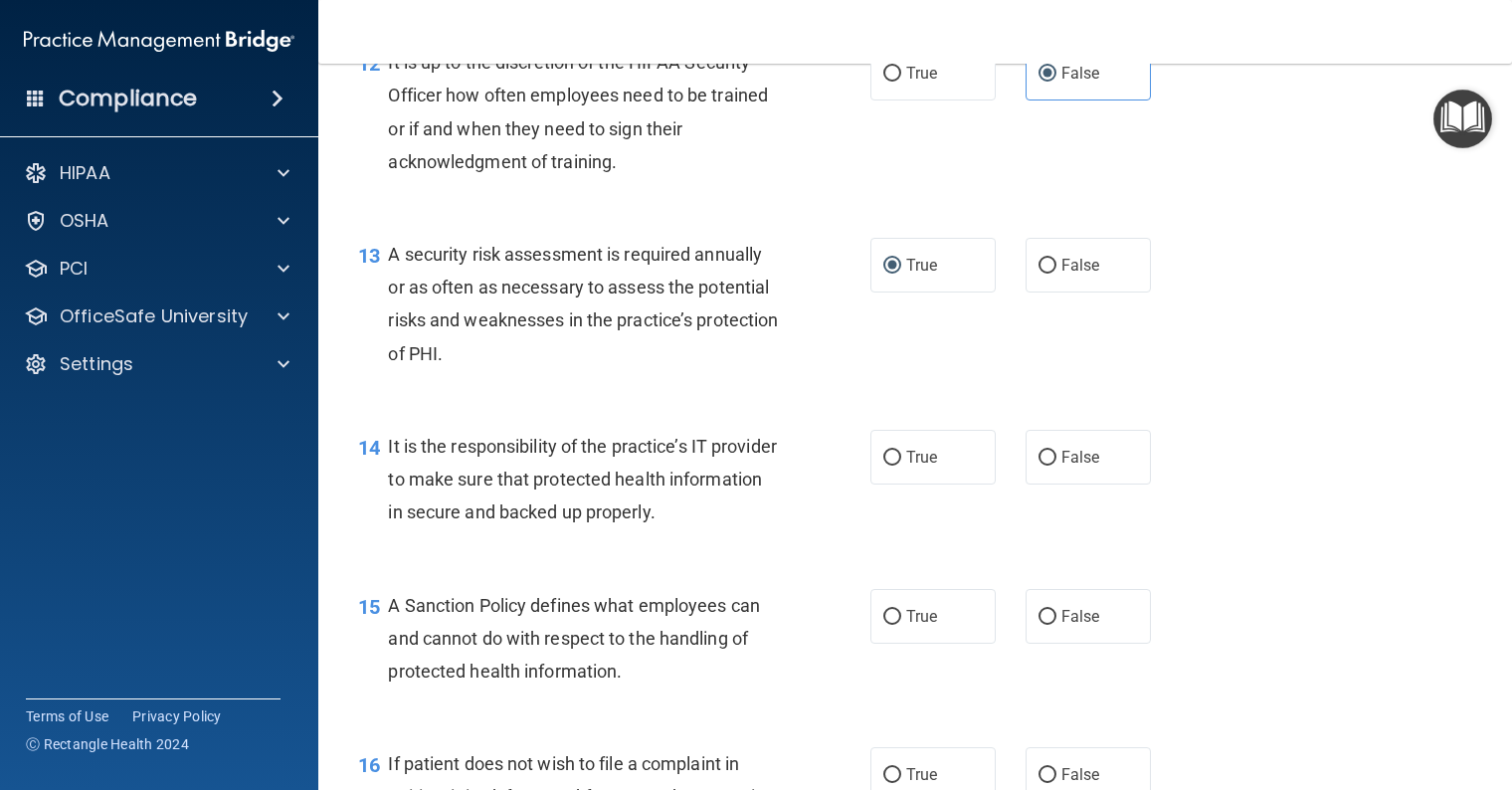 click on "True" at bounding box center (892, 458) 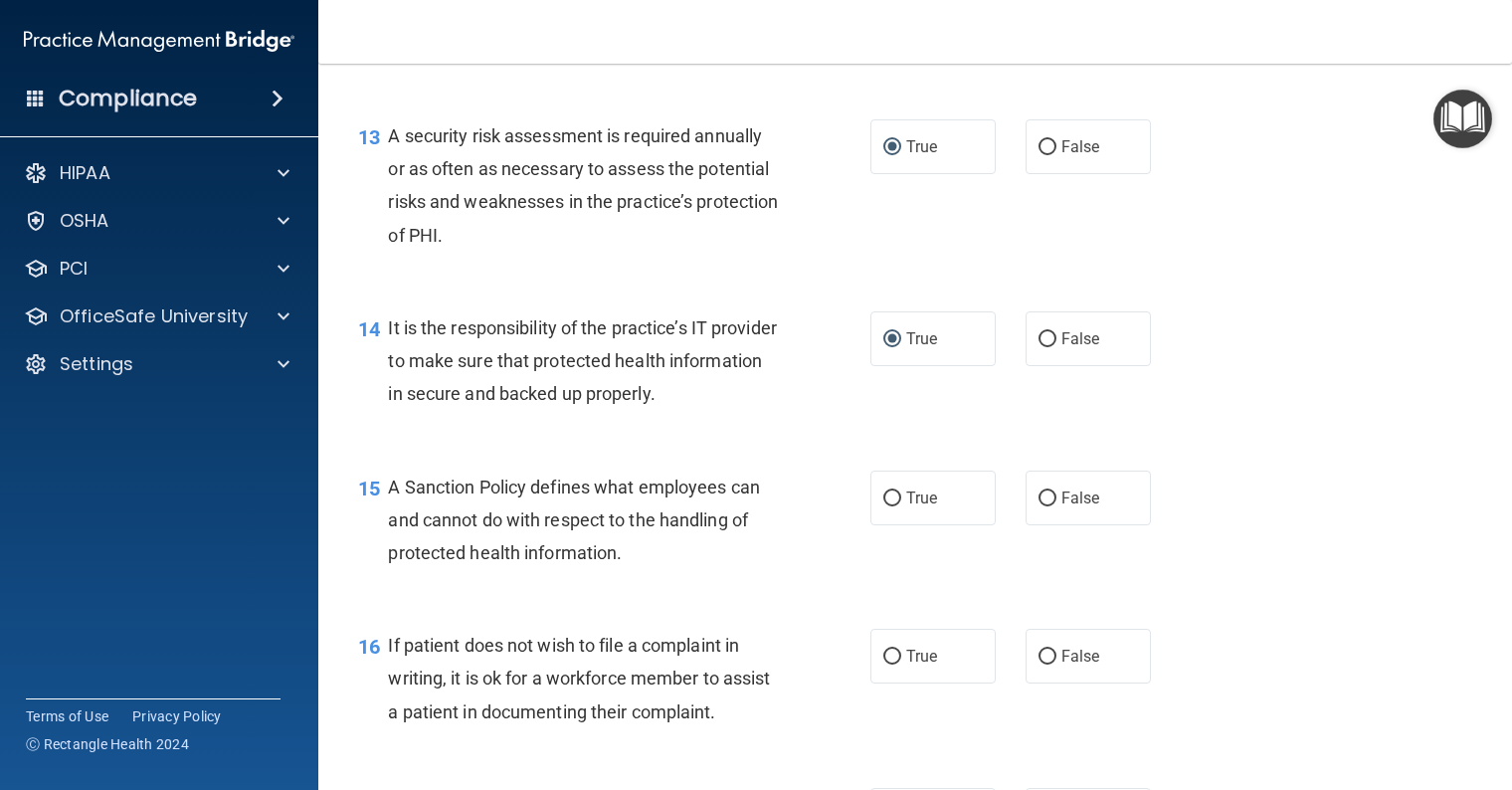 scroll, scrollTop: 2587, scrollLeft: 0, axis: vertical 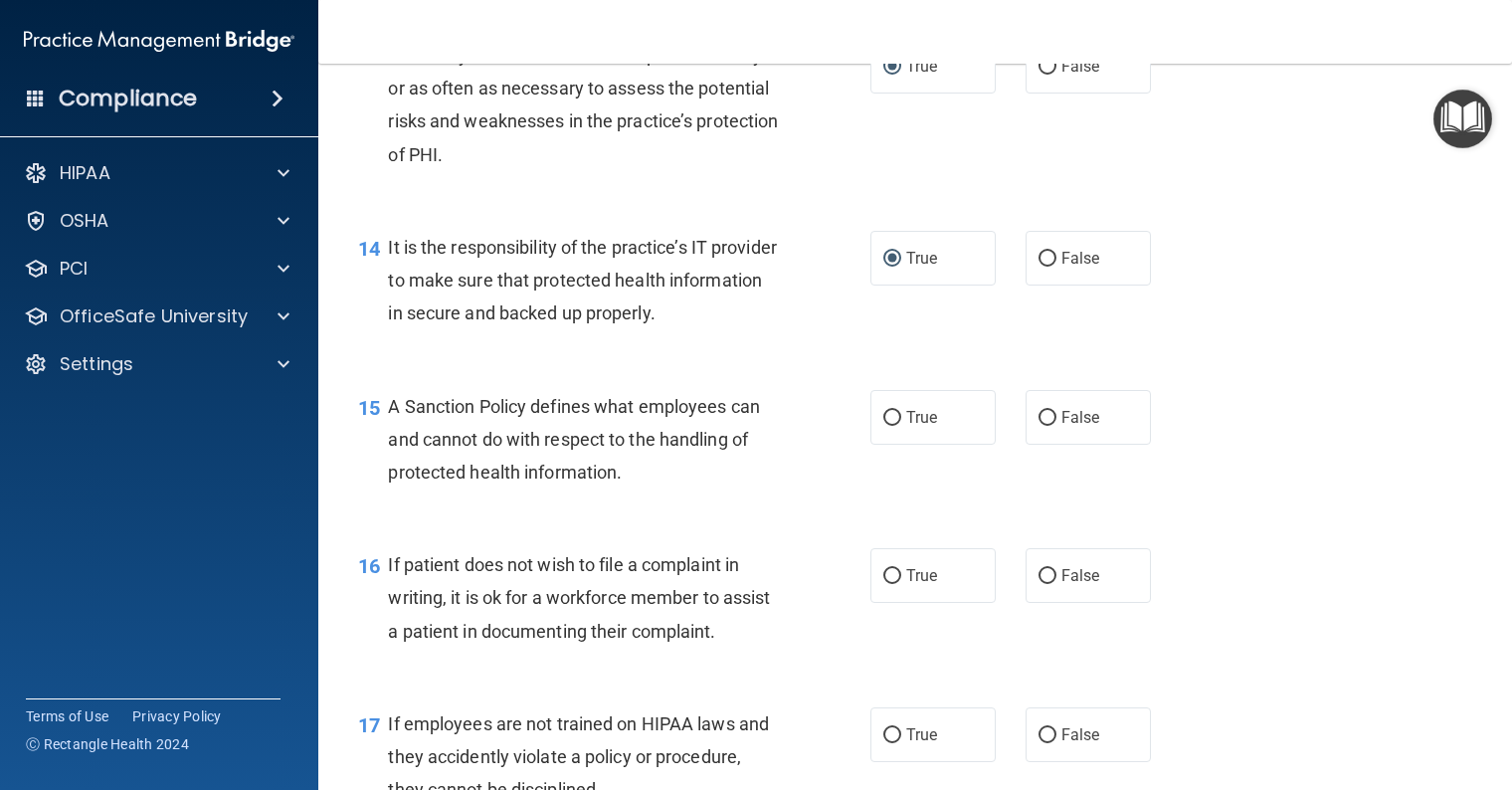 click on "True" at bounding box center (933, 417) 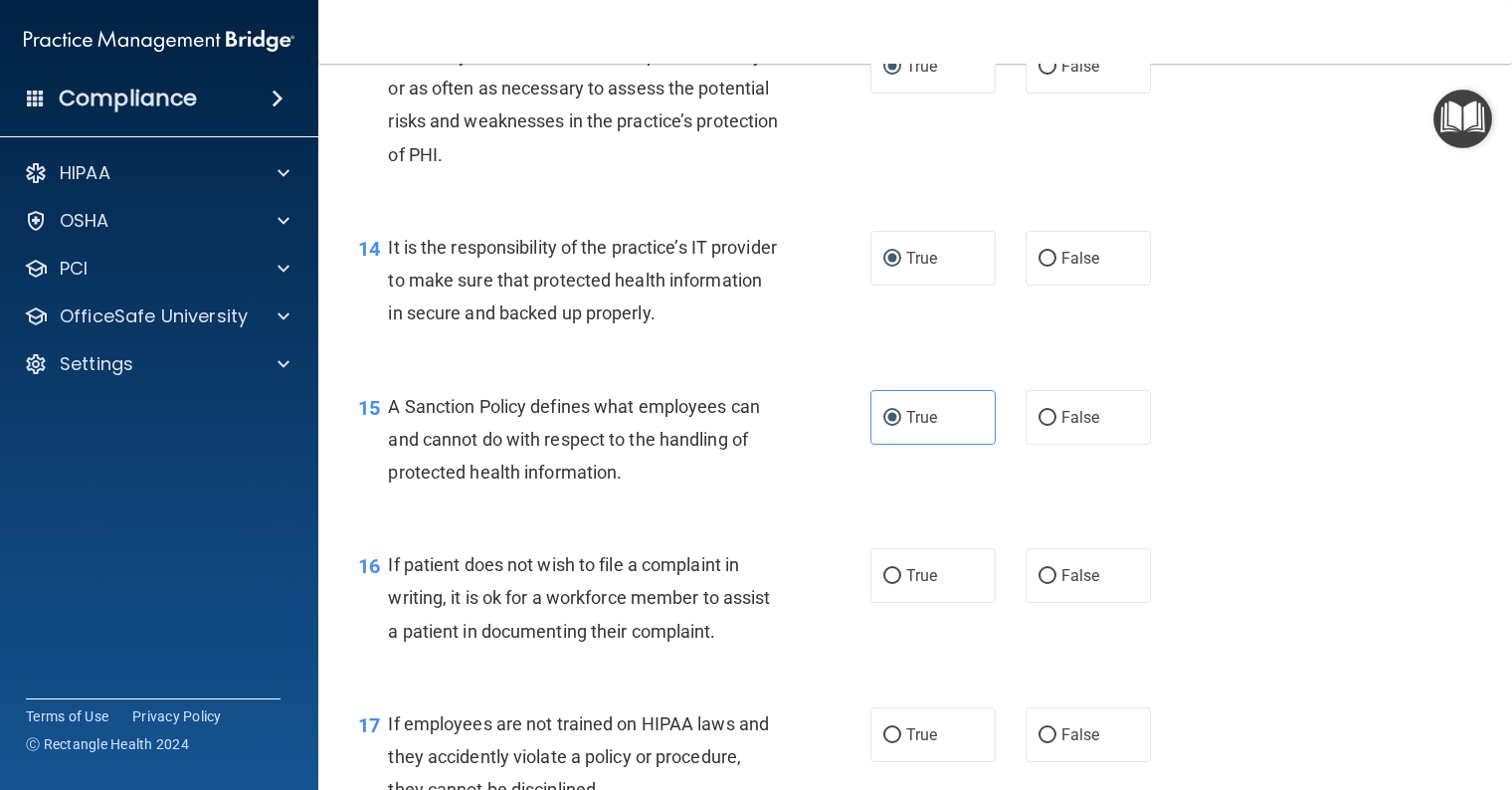 click on "True" at bounding box center (892, 576) 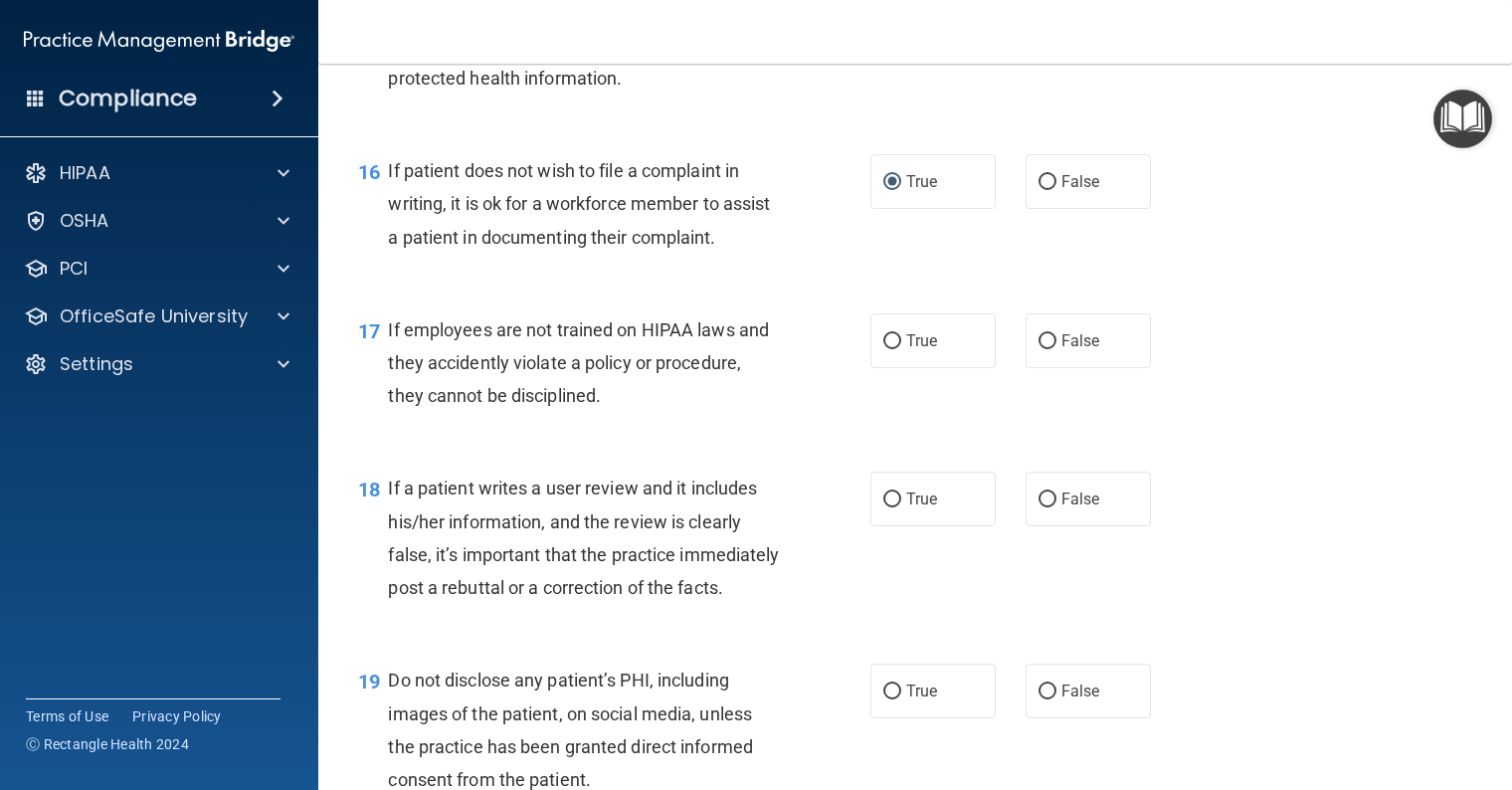 scroll, scrollTop: 2985, scrollLeft: 0, axis: vertical 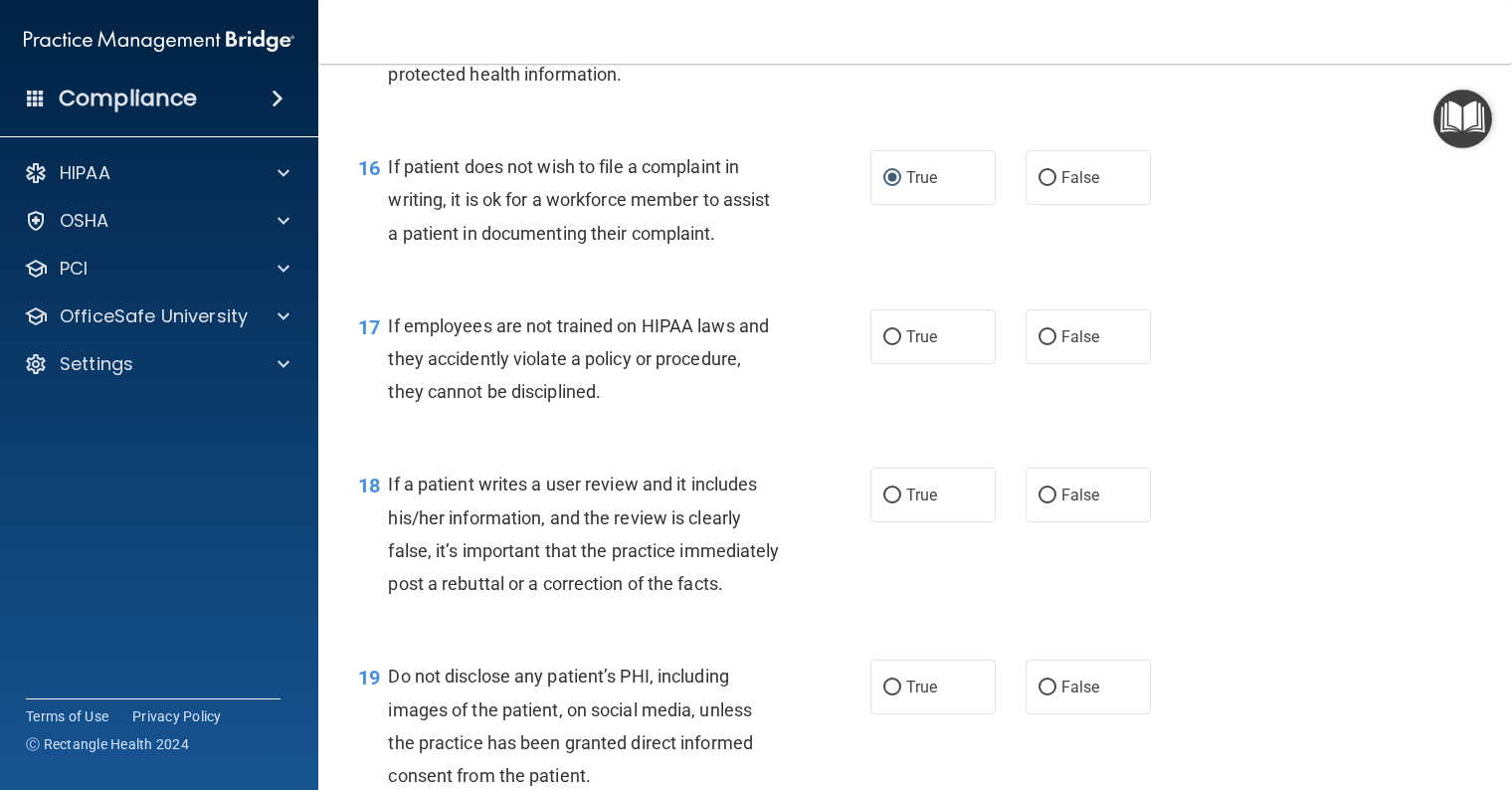 click on "False" at bounding box center [1047, 337] 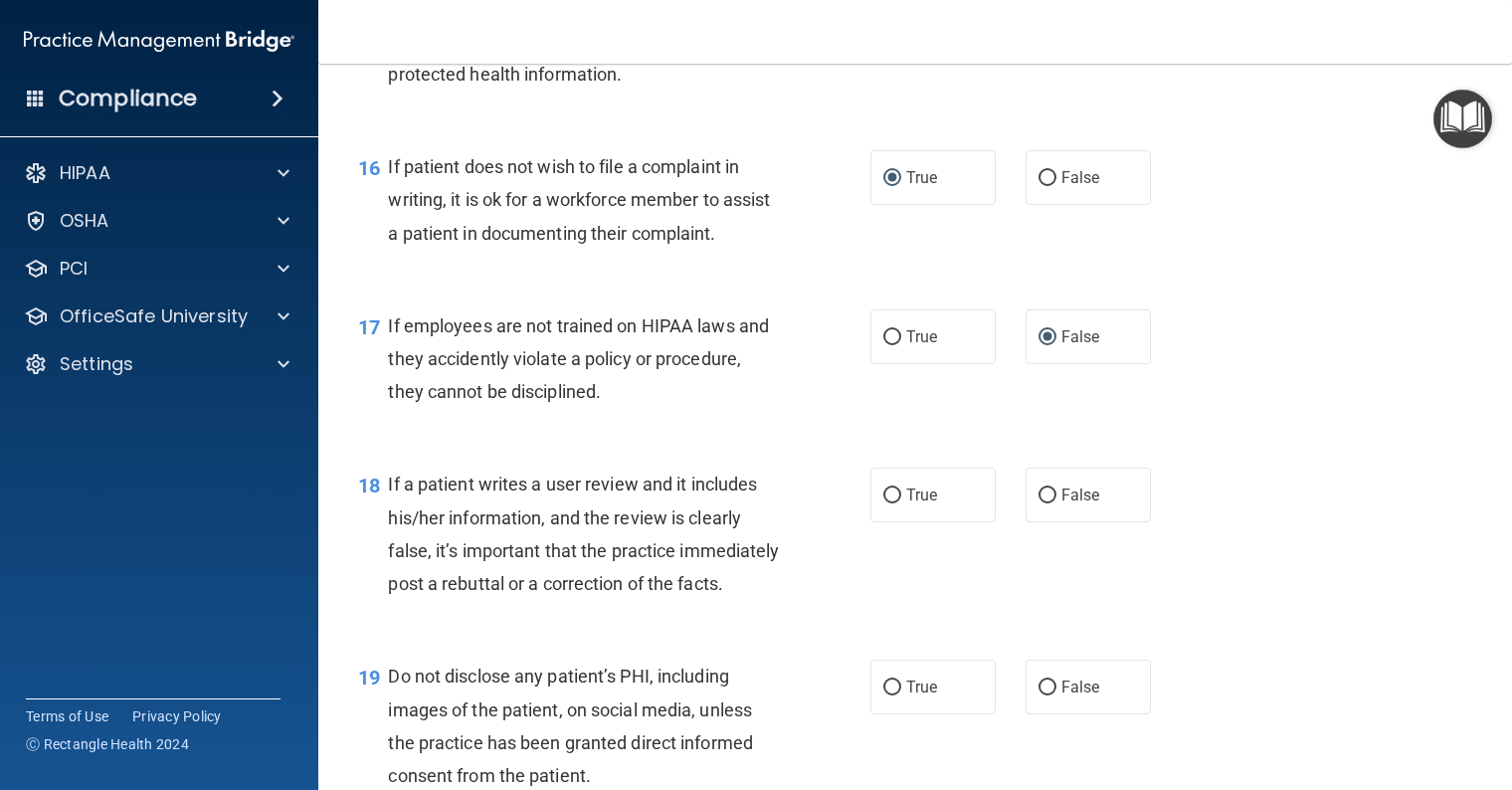 click on "True" at bounding box center (892, 495) 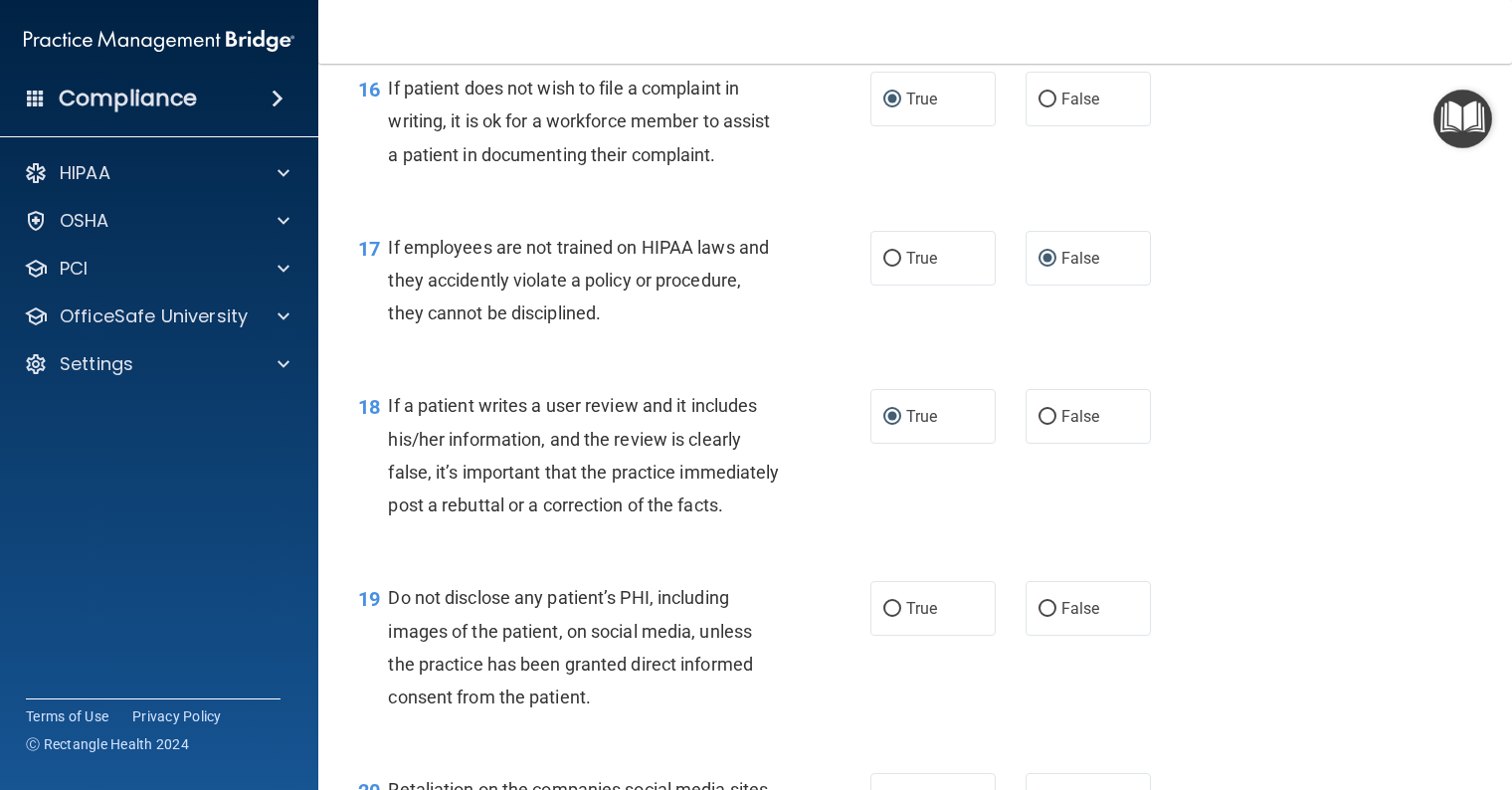 scroll, scrollTop: 3383, scrollLeft: 0, axis: vertical 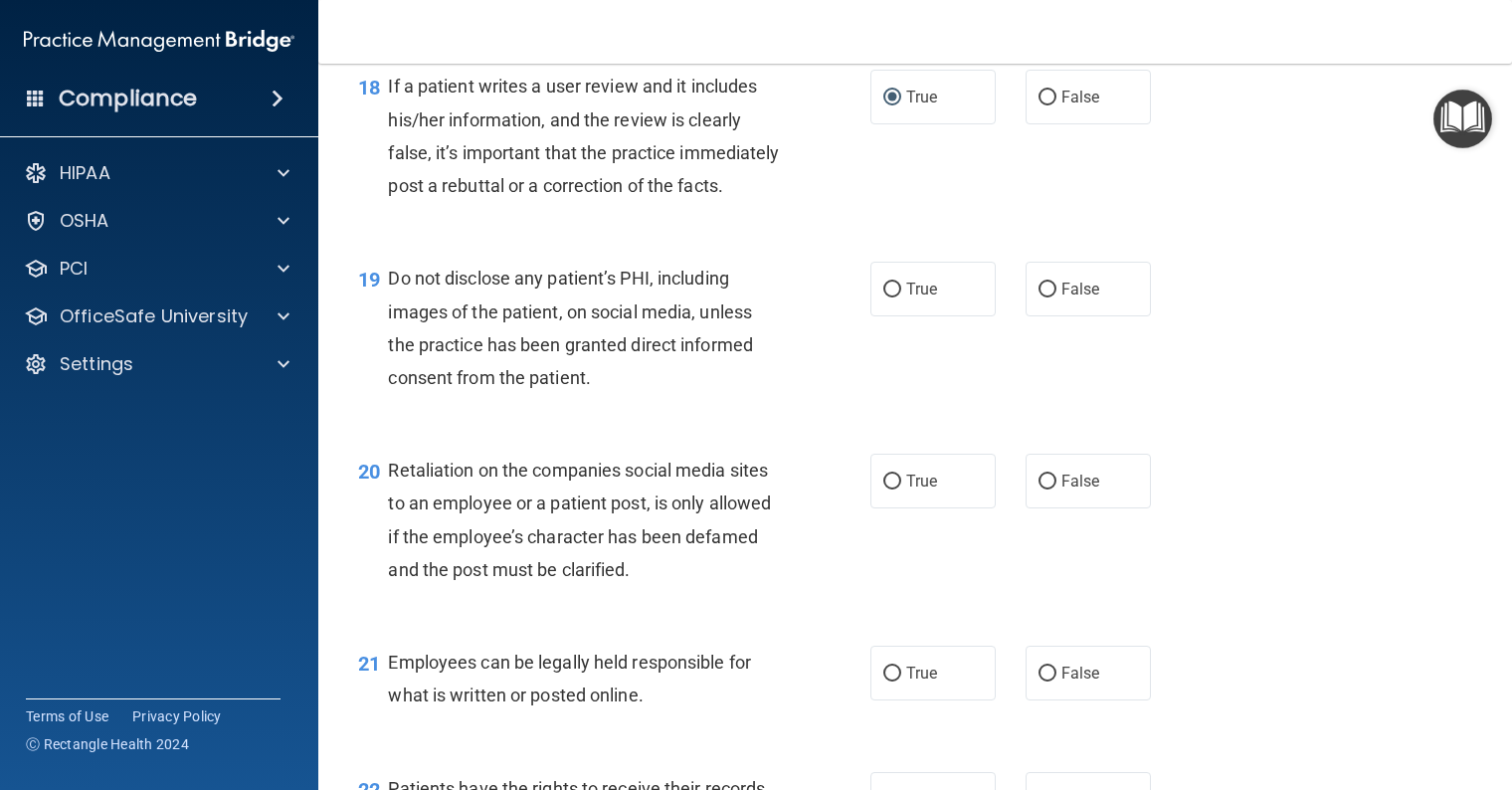 click on "True" at bounding box center [892, 290] 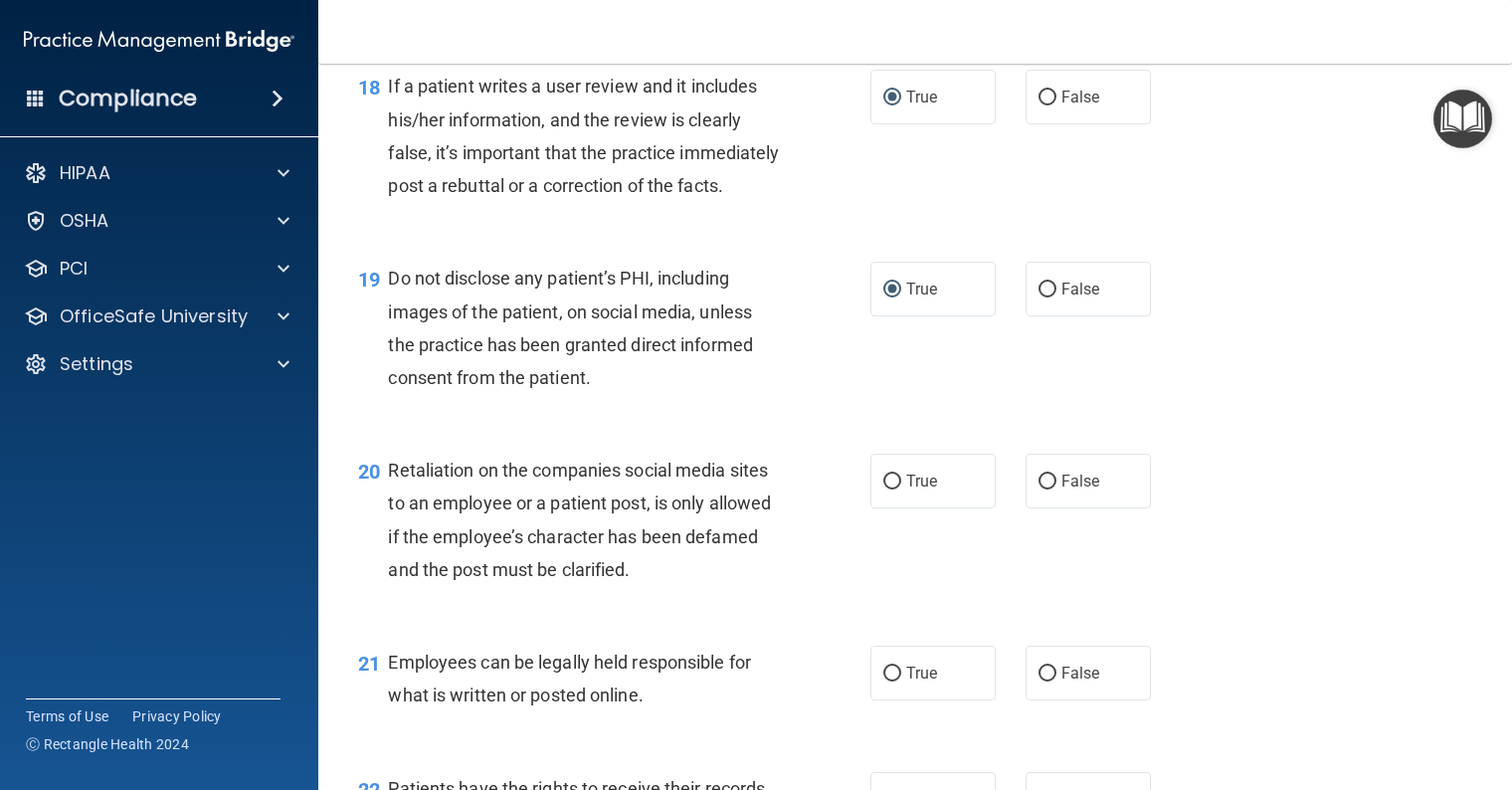 click on "True" at bounding box center (892, 482) 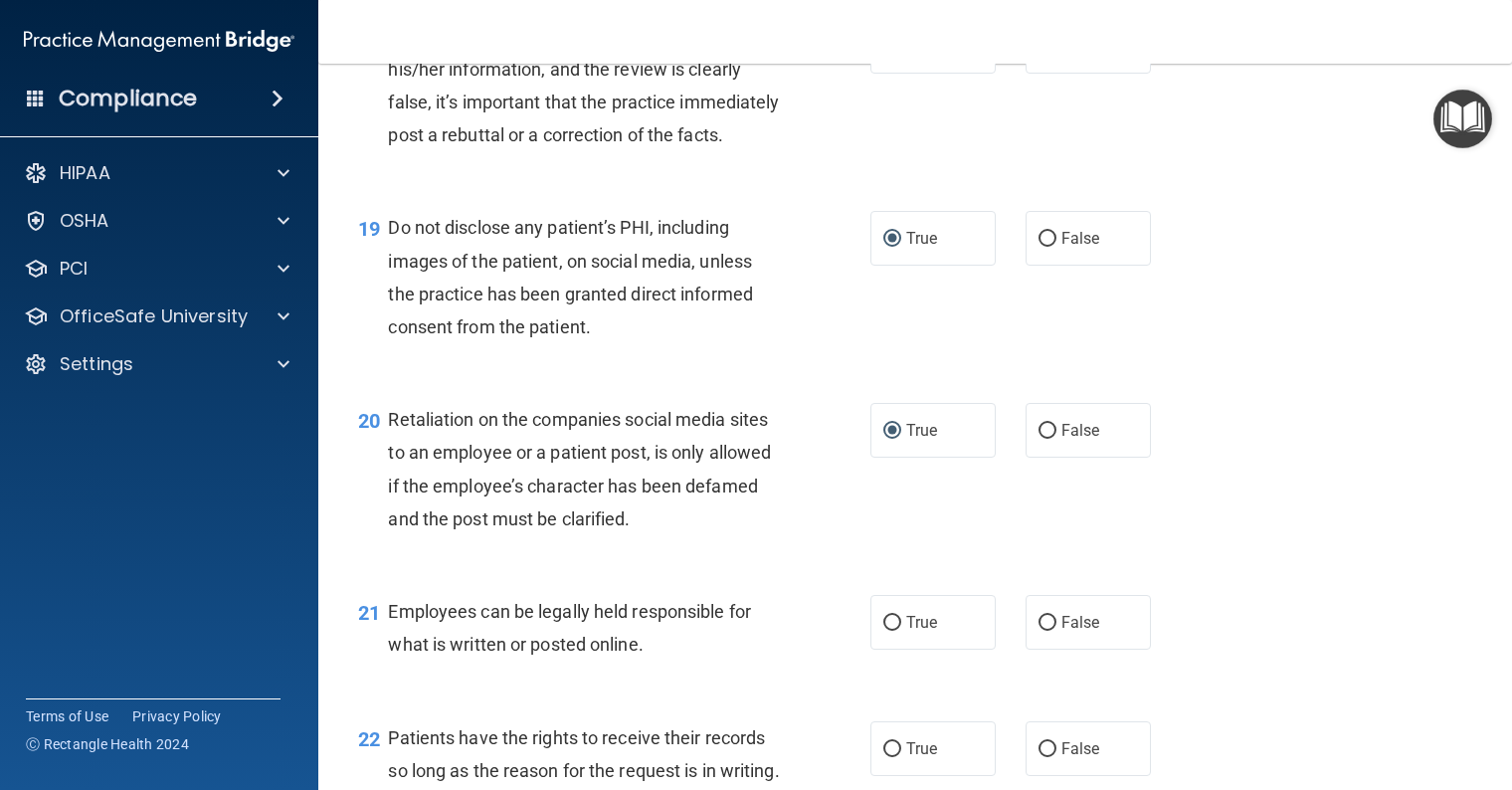 scroll, scrollTop: 3482, scrollLeft: 0, axis: vertical 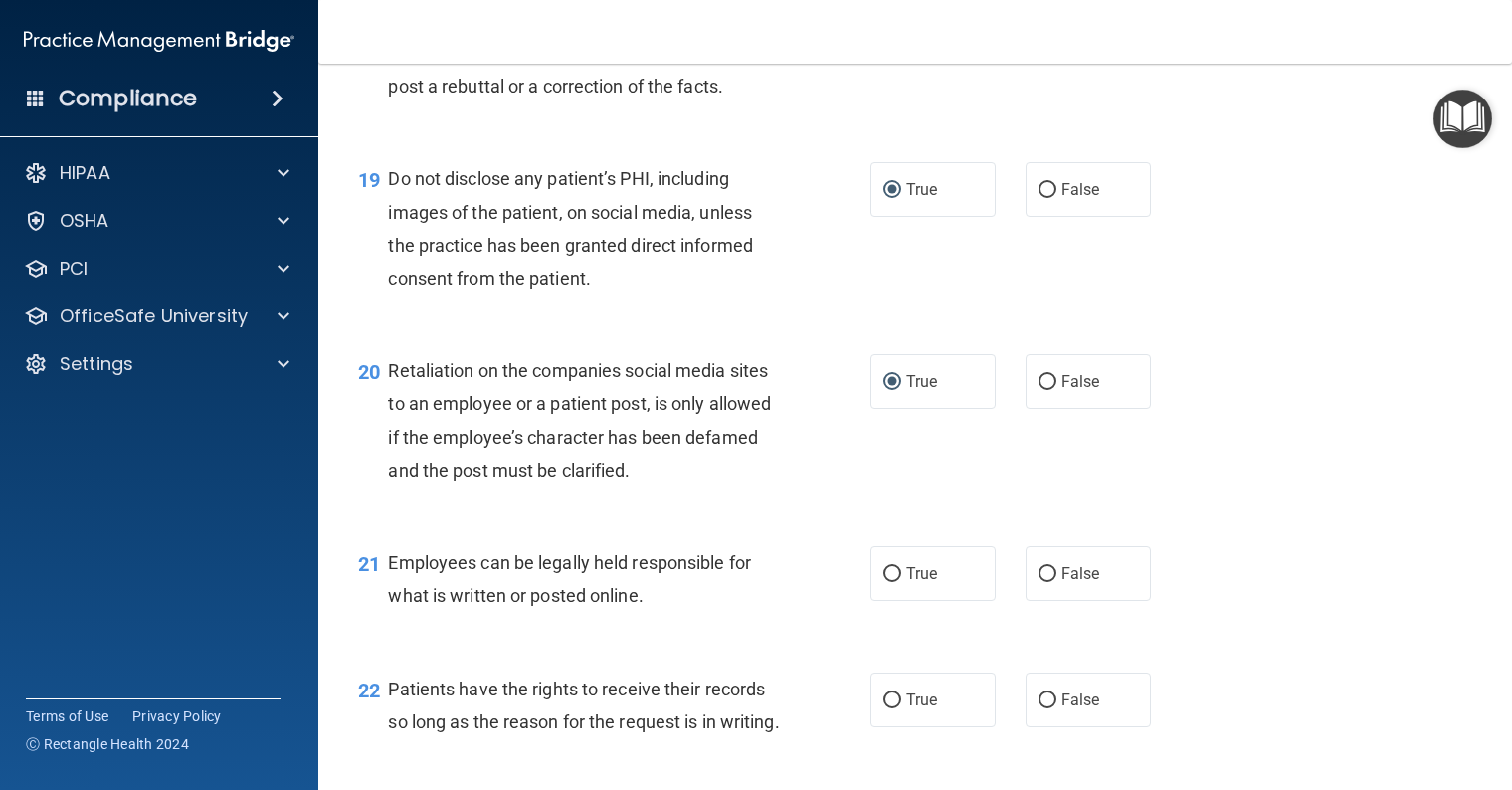 click on "True" at bounding box center (892, 574) 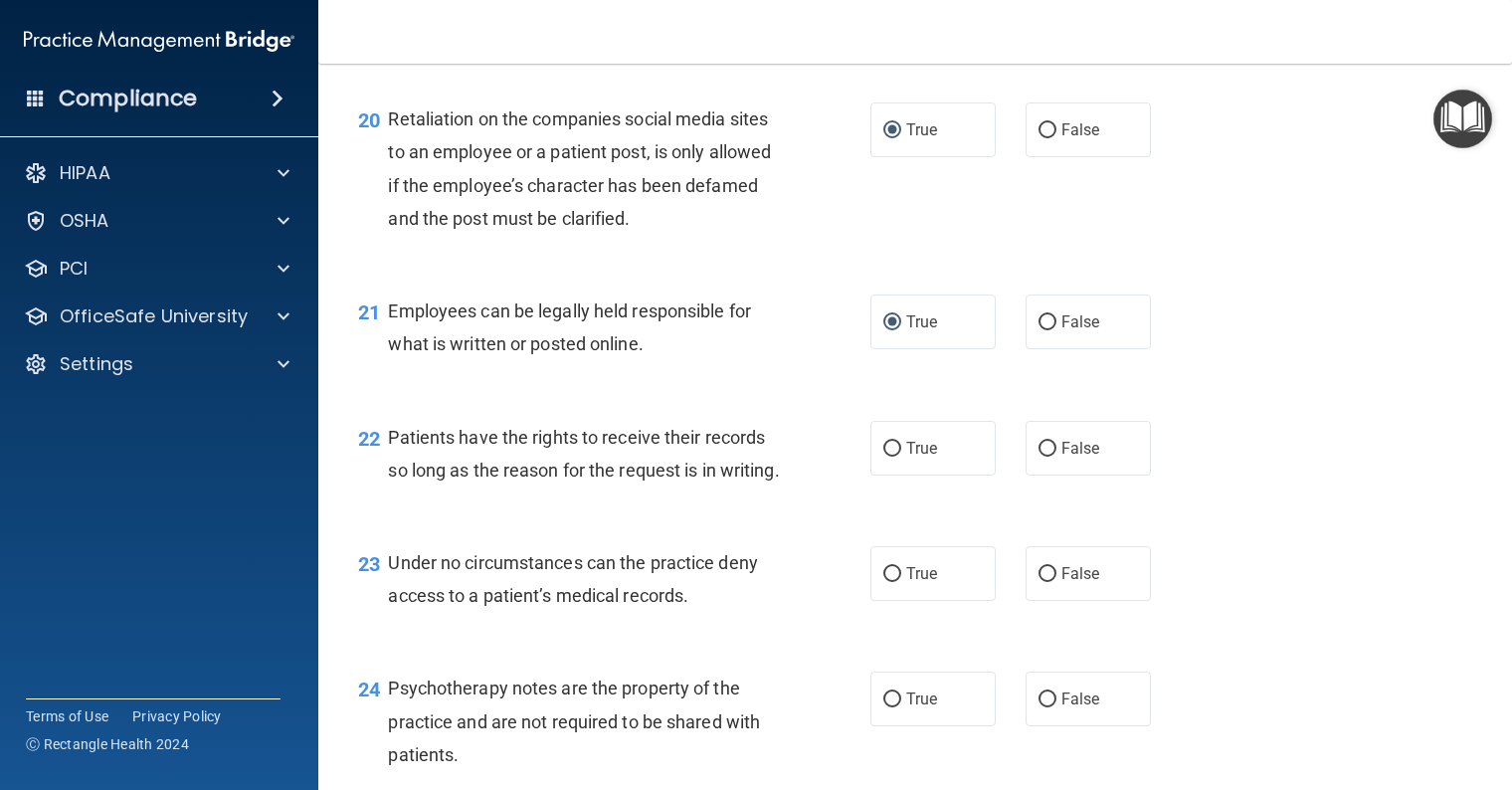 scroll, scrollTop: 3781, scrollLeft: 0, axis: vertical 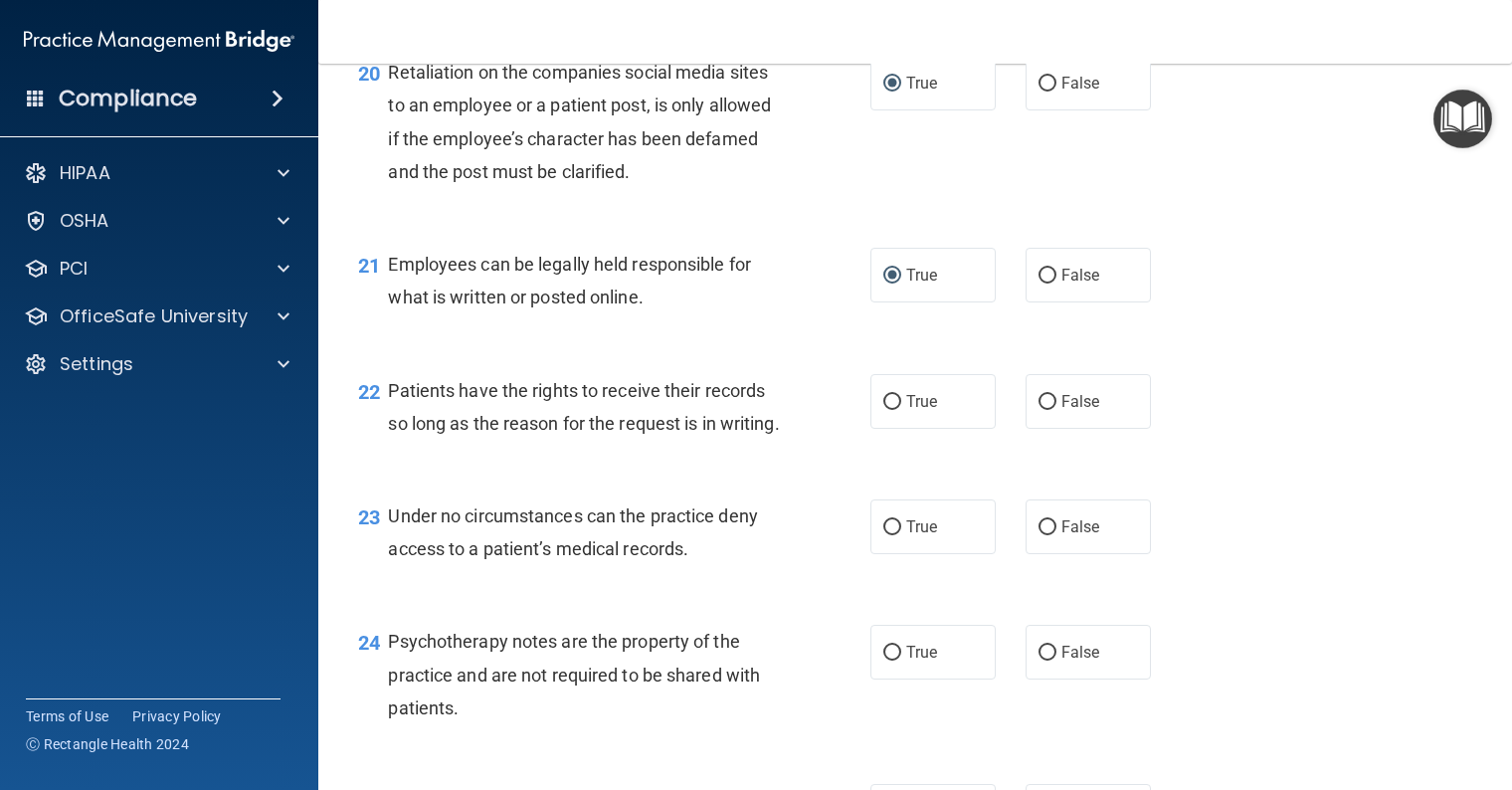 click on "True" at bounding box center (892, 402) 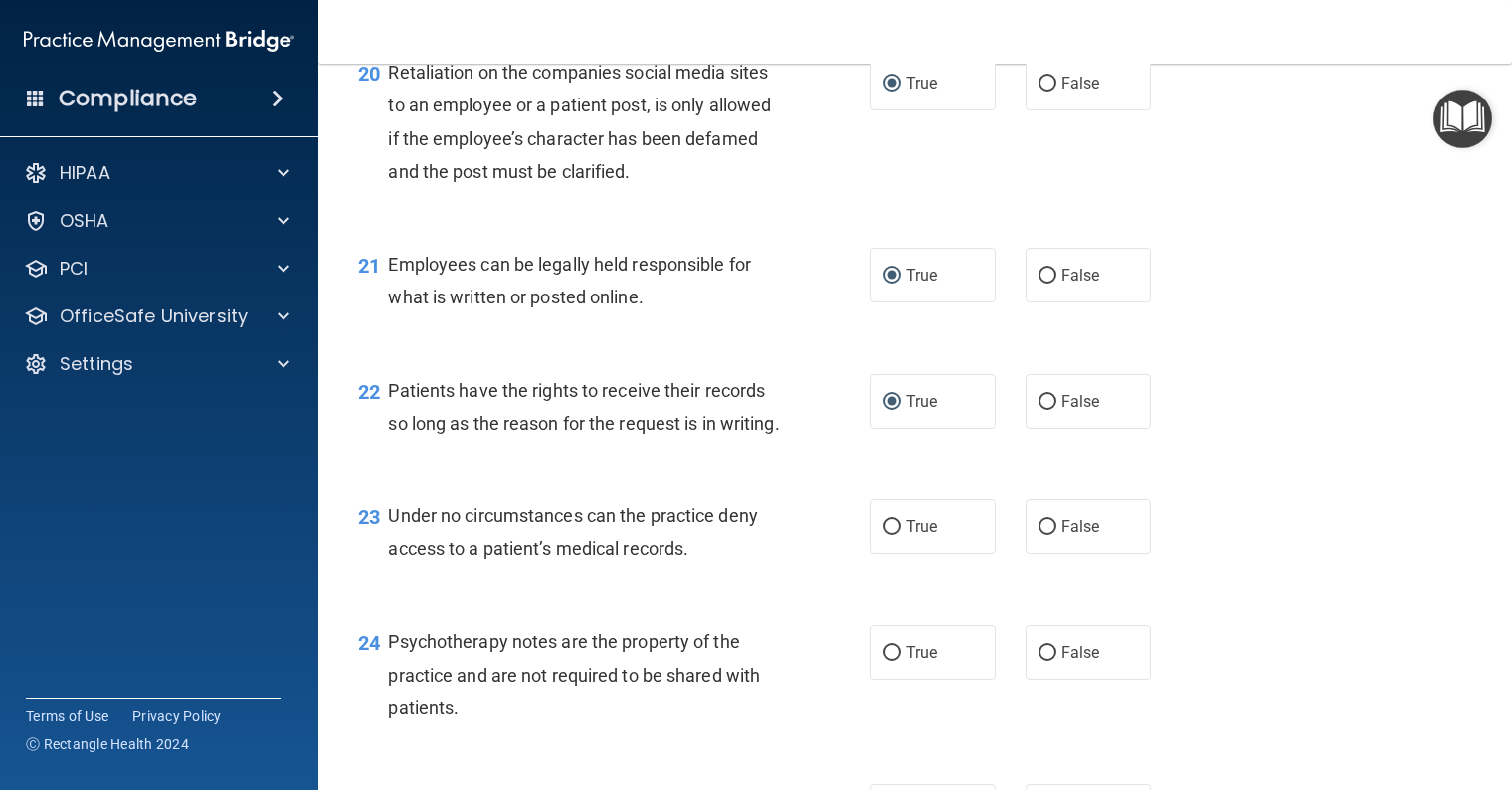 click on "True" at bounding box center [892, 527] 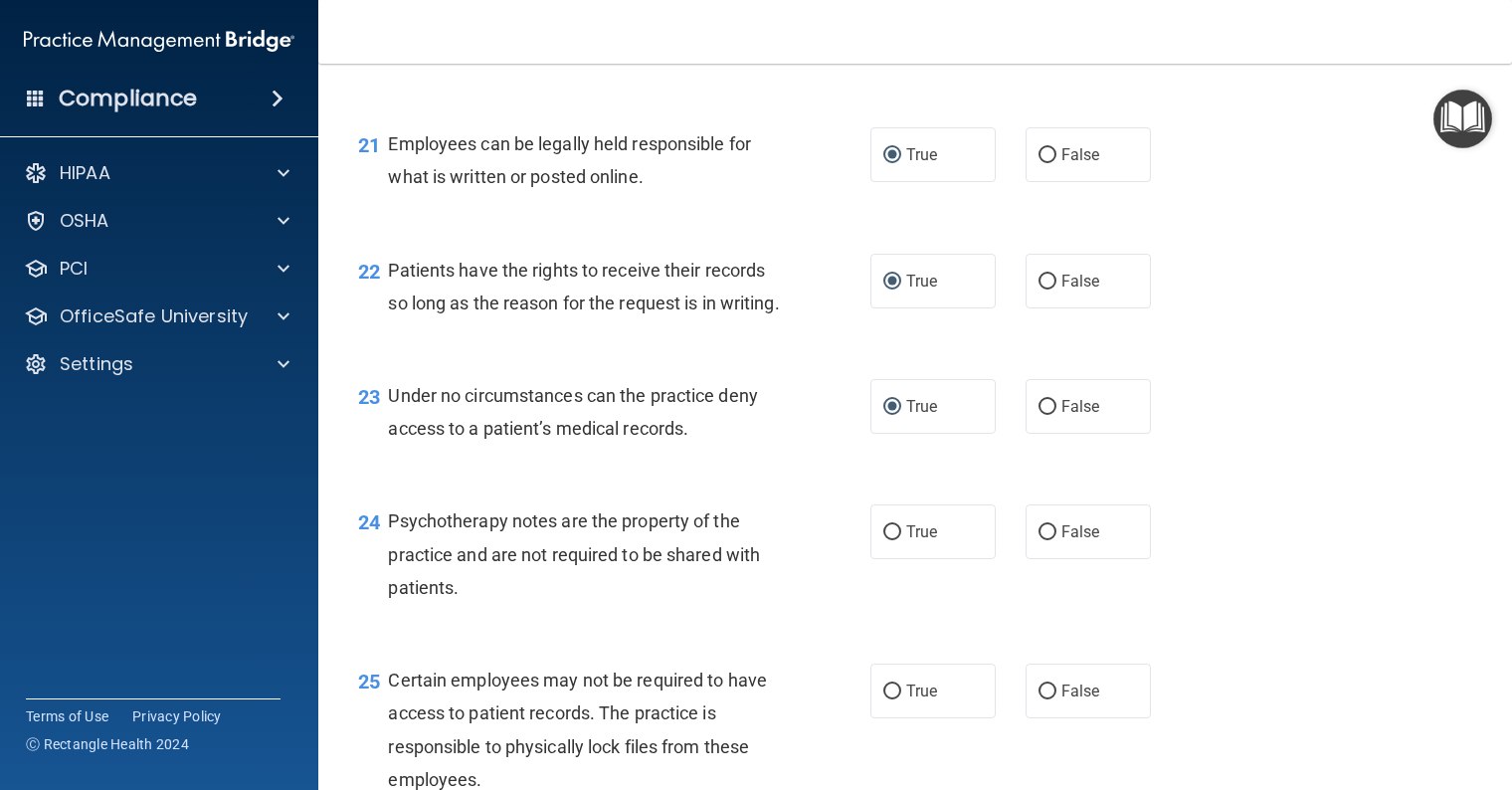 scroll, scrollTop: 3980, scrollLeft: 0, axis: vertical 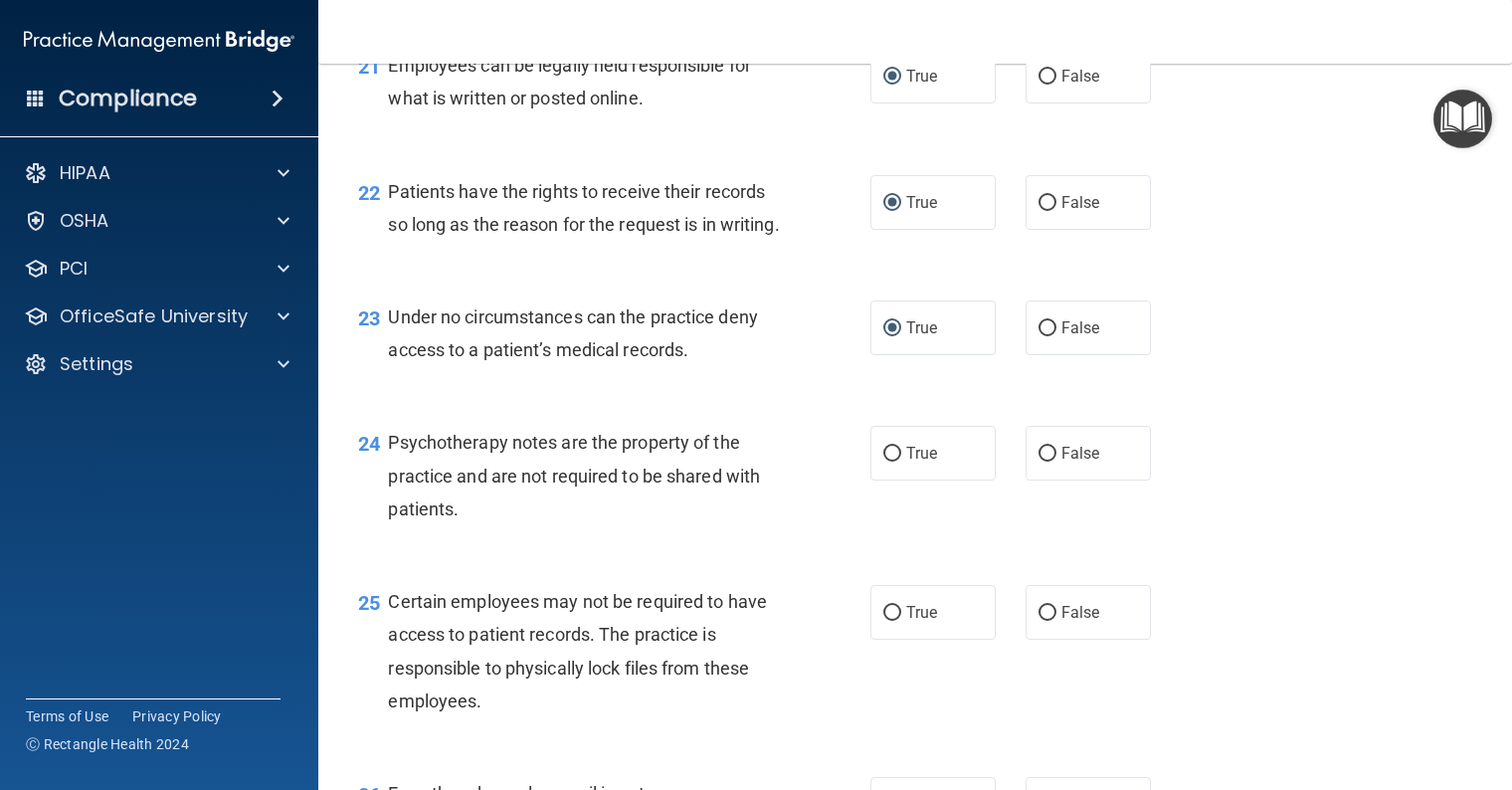 click on "False" at bounding box center (1088, 453) 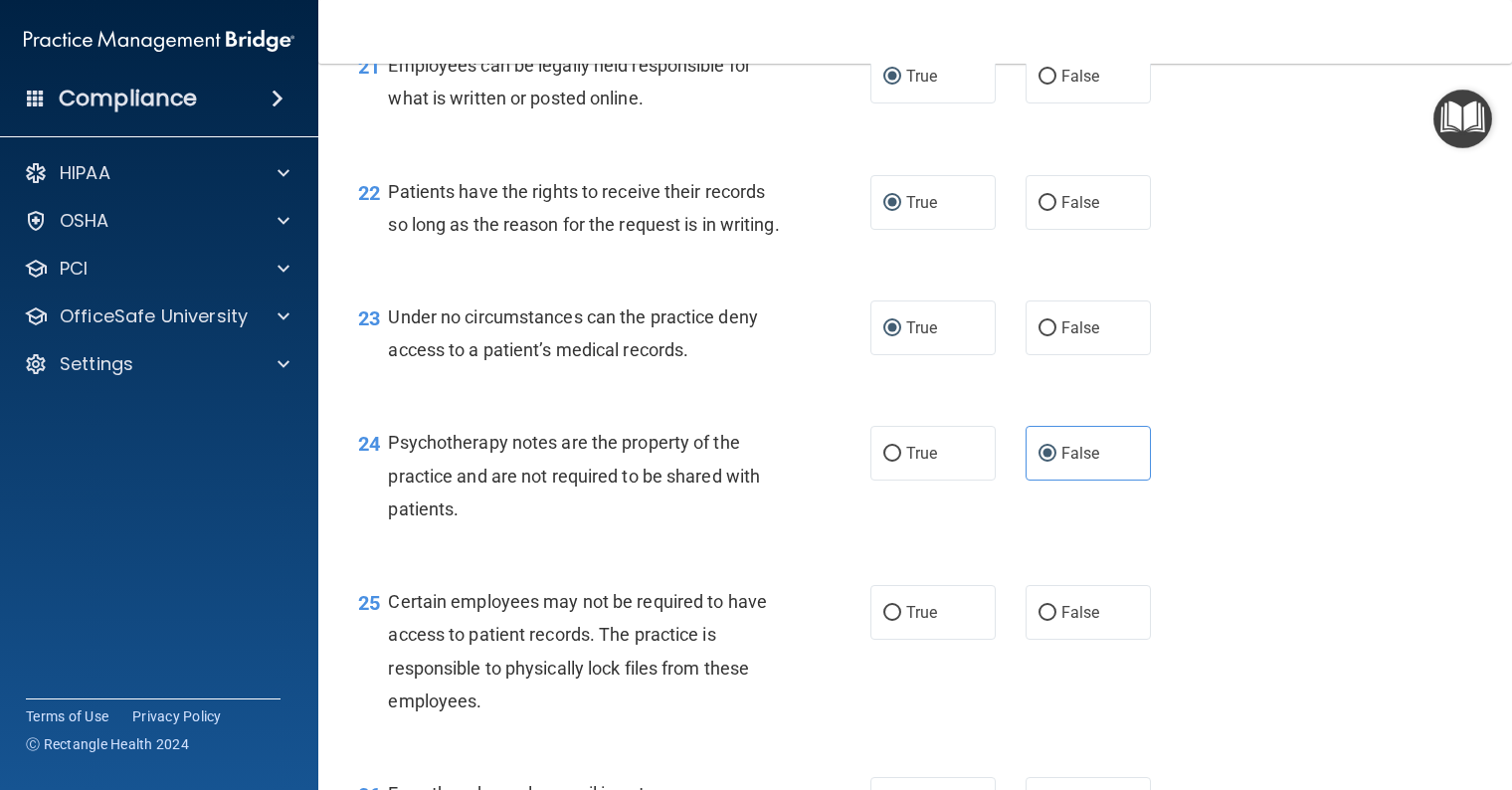 scroll, scrollTop: 4079, scrollLeft: 0, axis: vertical 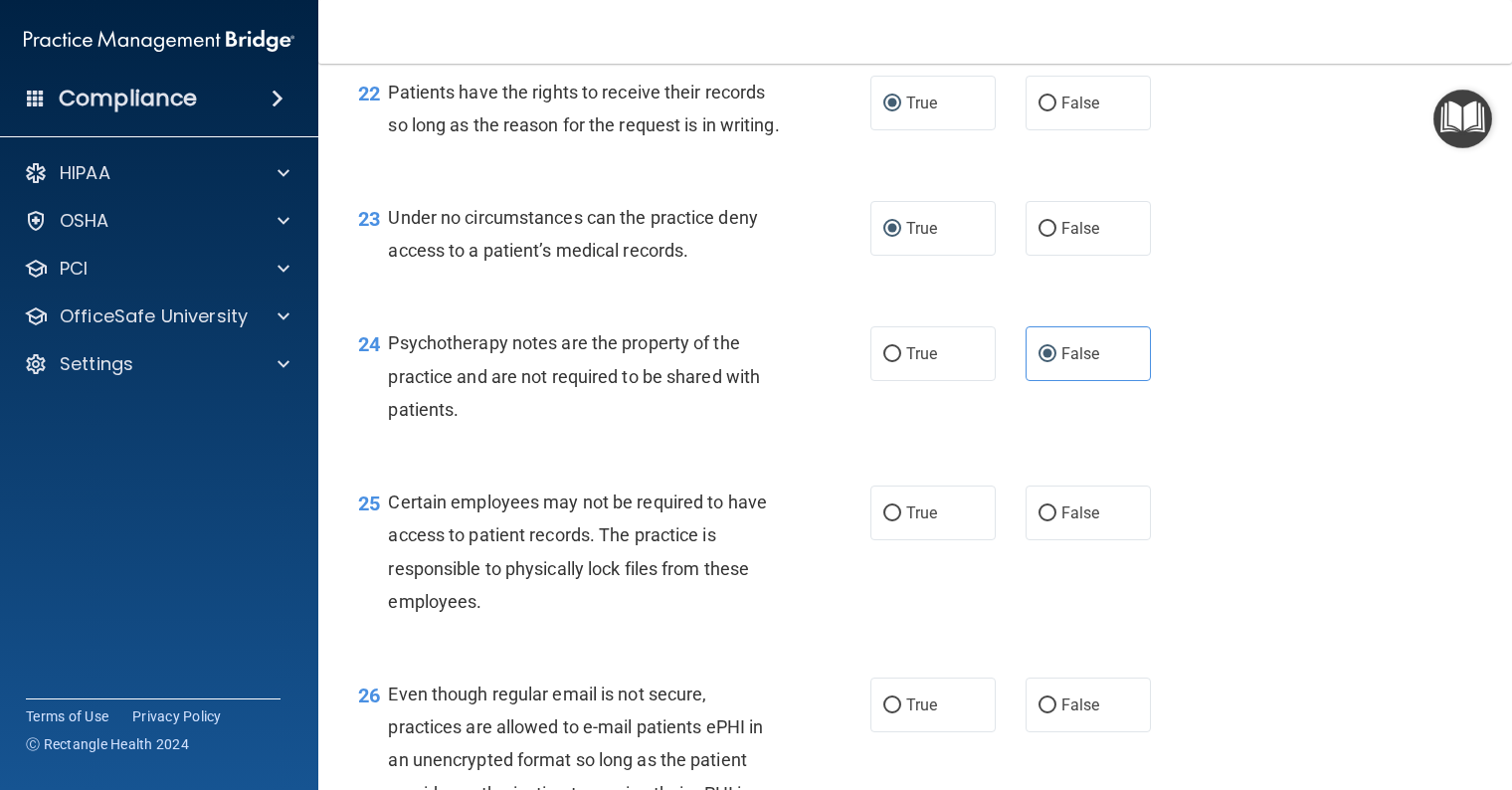 drag, startPoint x: 889, startPoint y: 638, endPoint x: 882, endPoint y: 647, distance: 11.401754 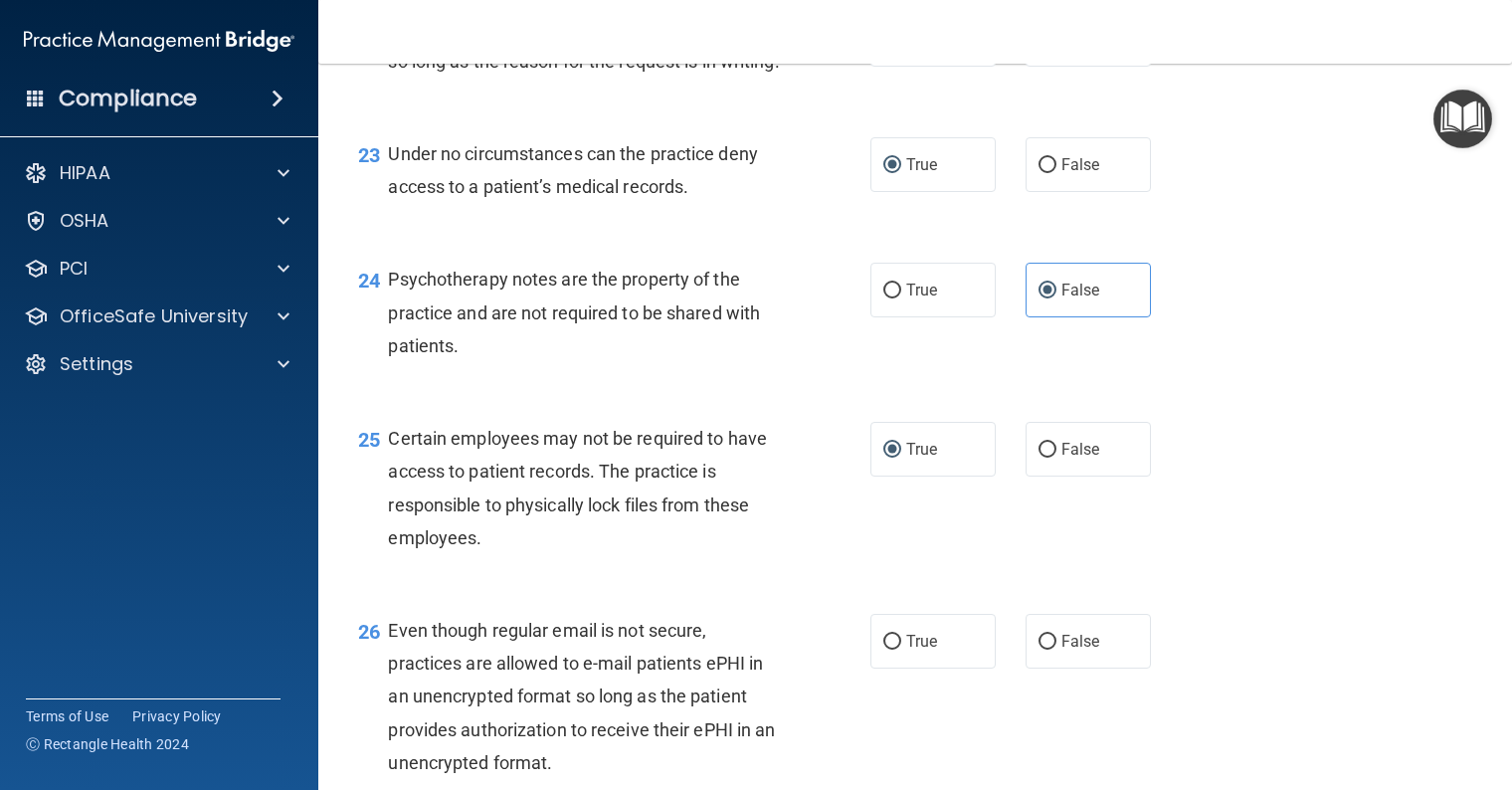 scroll, scrollTop: 4278, scrollLeft: 0, axis: vertical 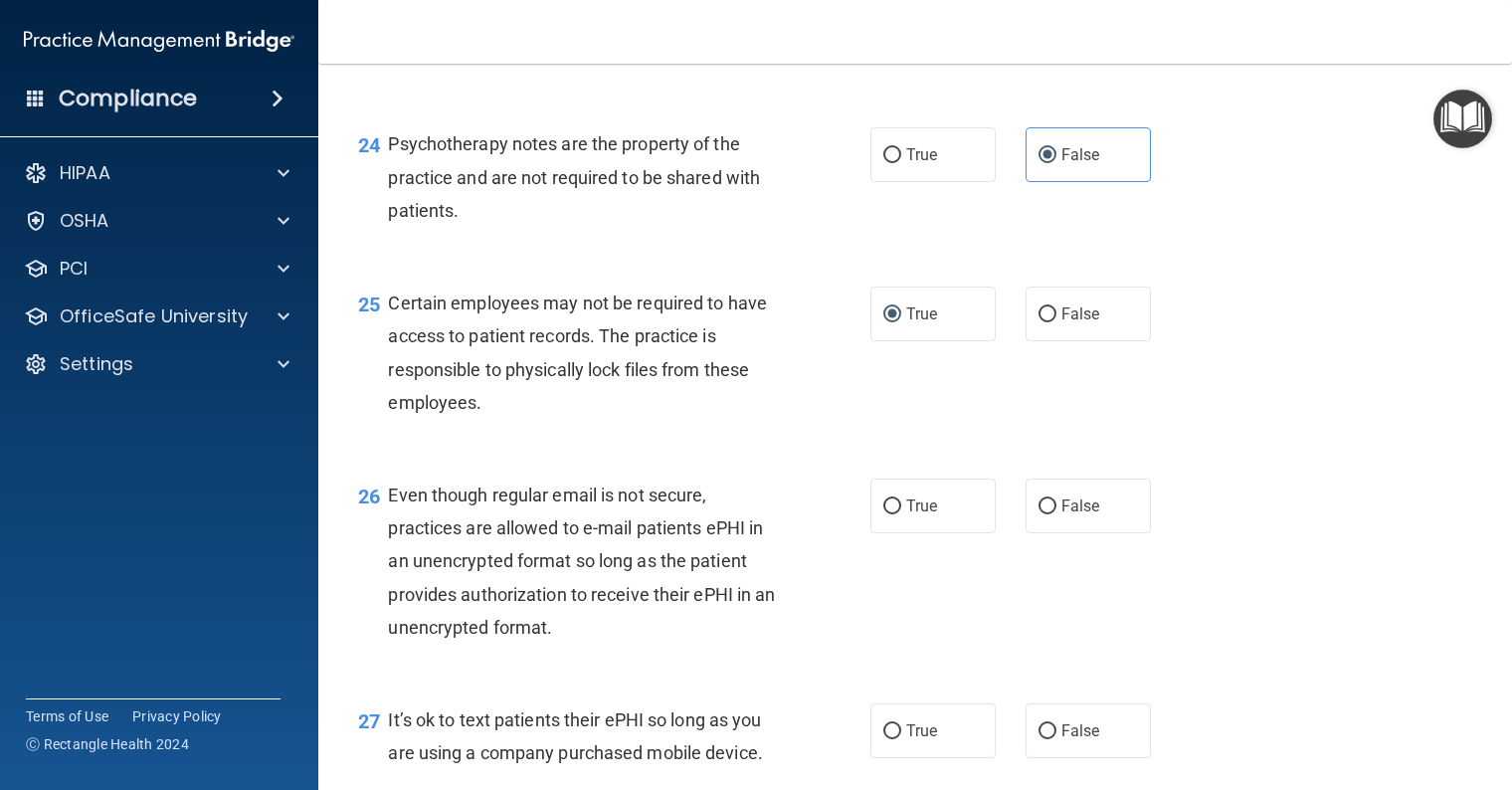click on "True" at bounding box center [892, 506] 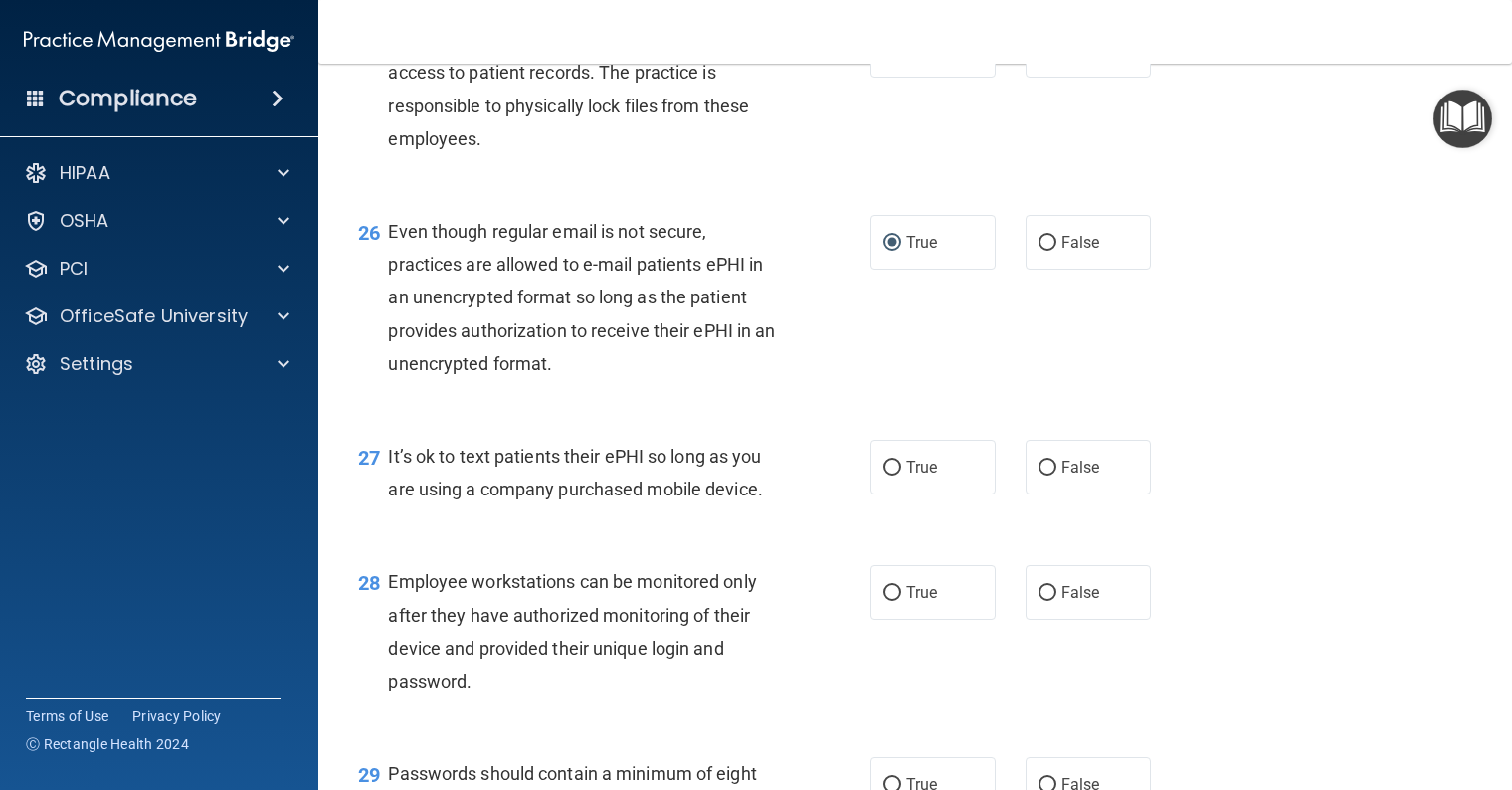 scroll, scrollTop: 4577, scrollLeft: 0, axis: vertical 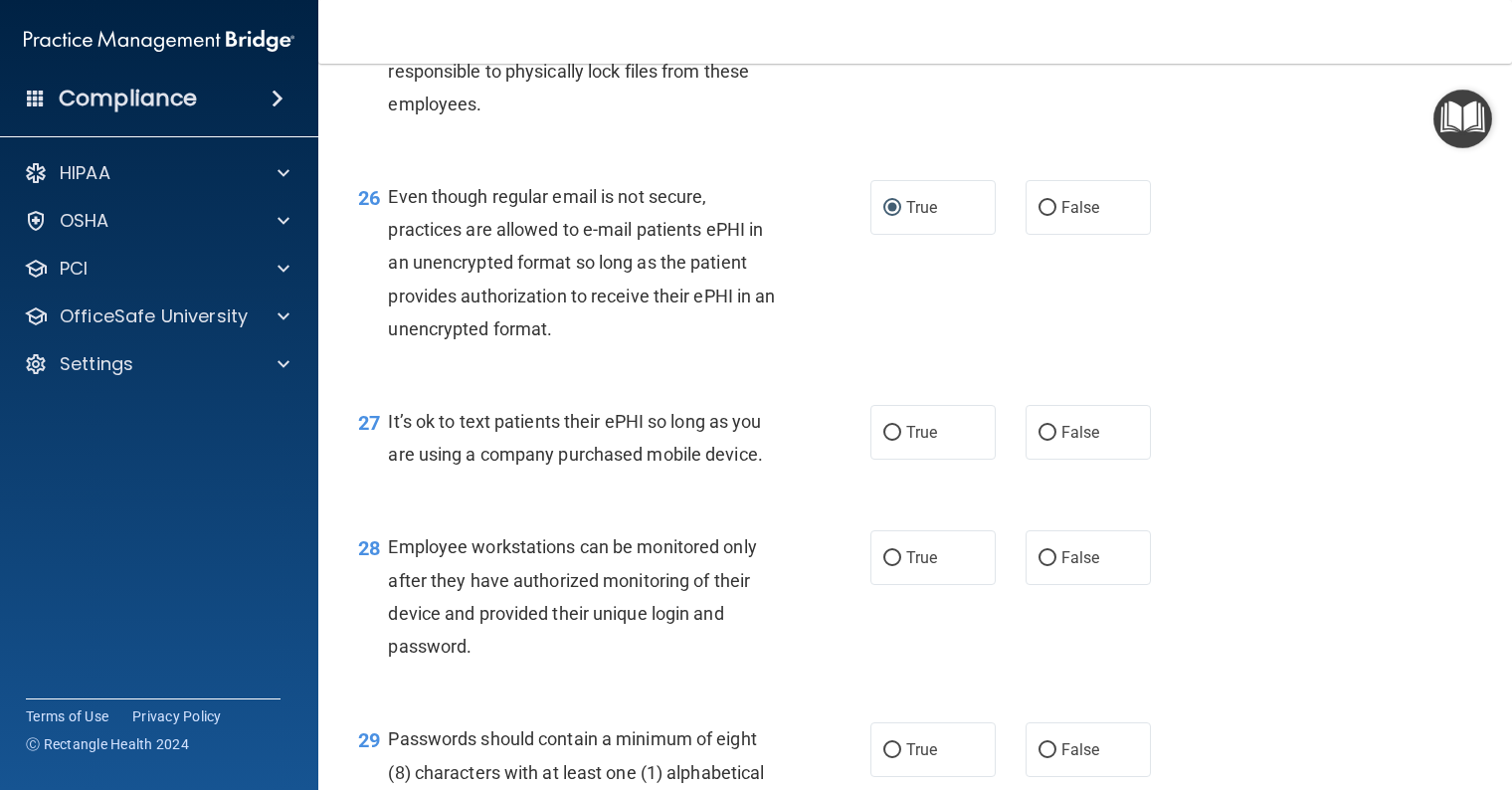 click on "False" at bounding box center [1047, 433] 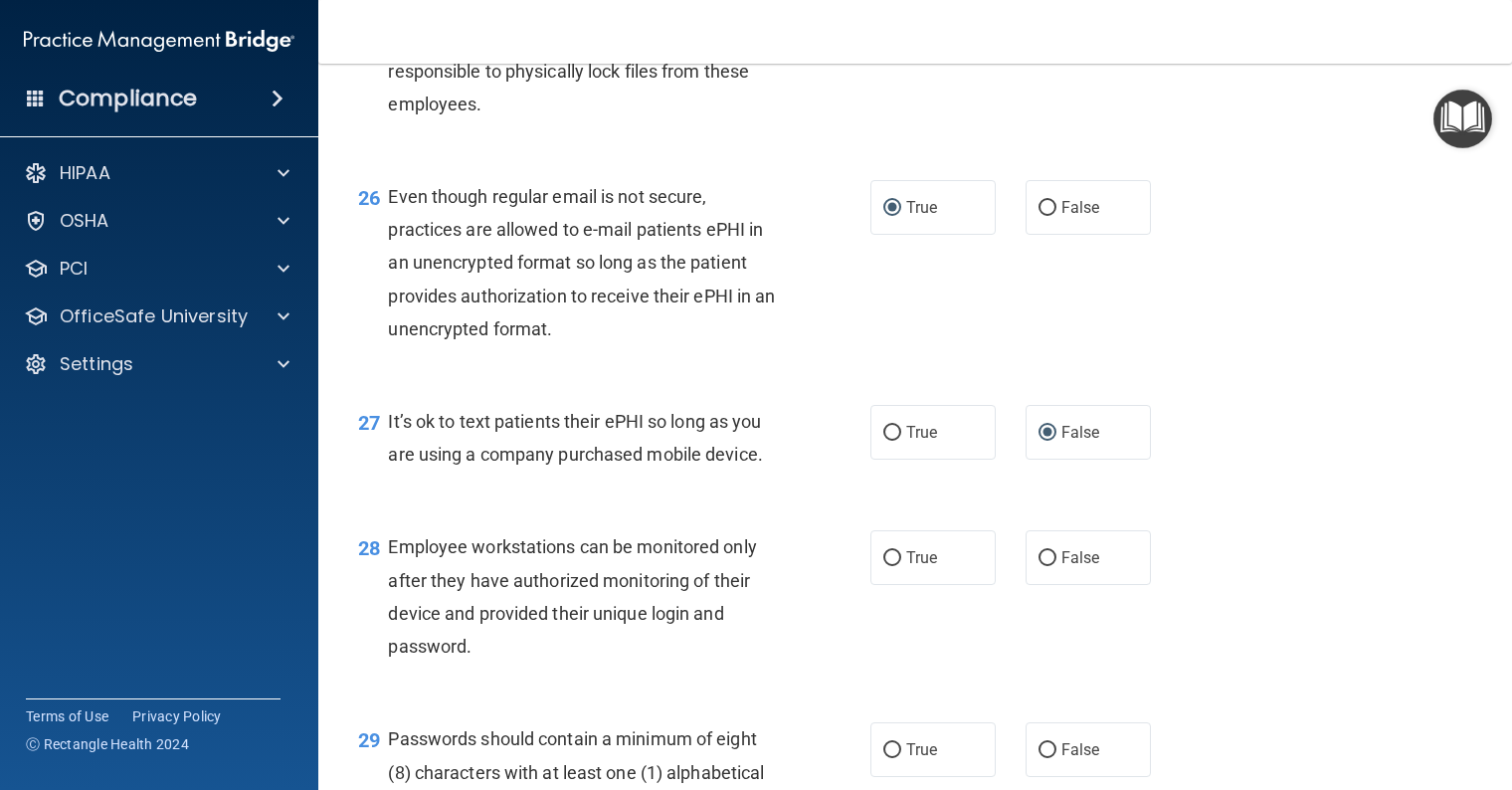 scroll, scrollTop: 4676, scrollLeft: 0, axis: vertical 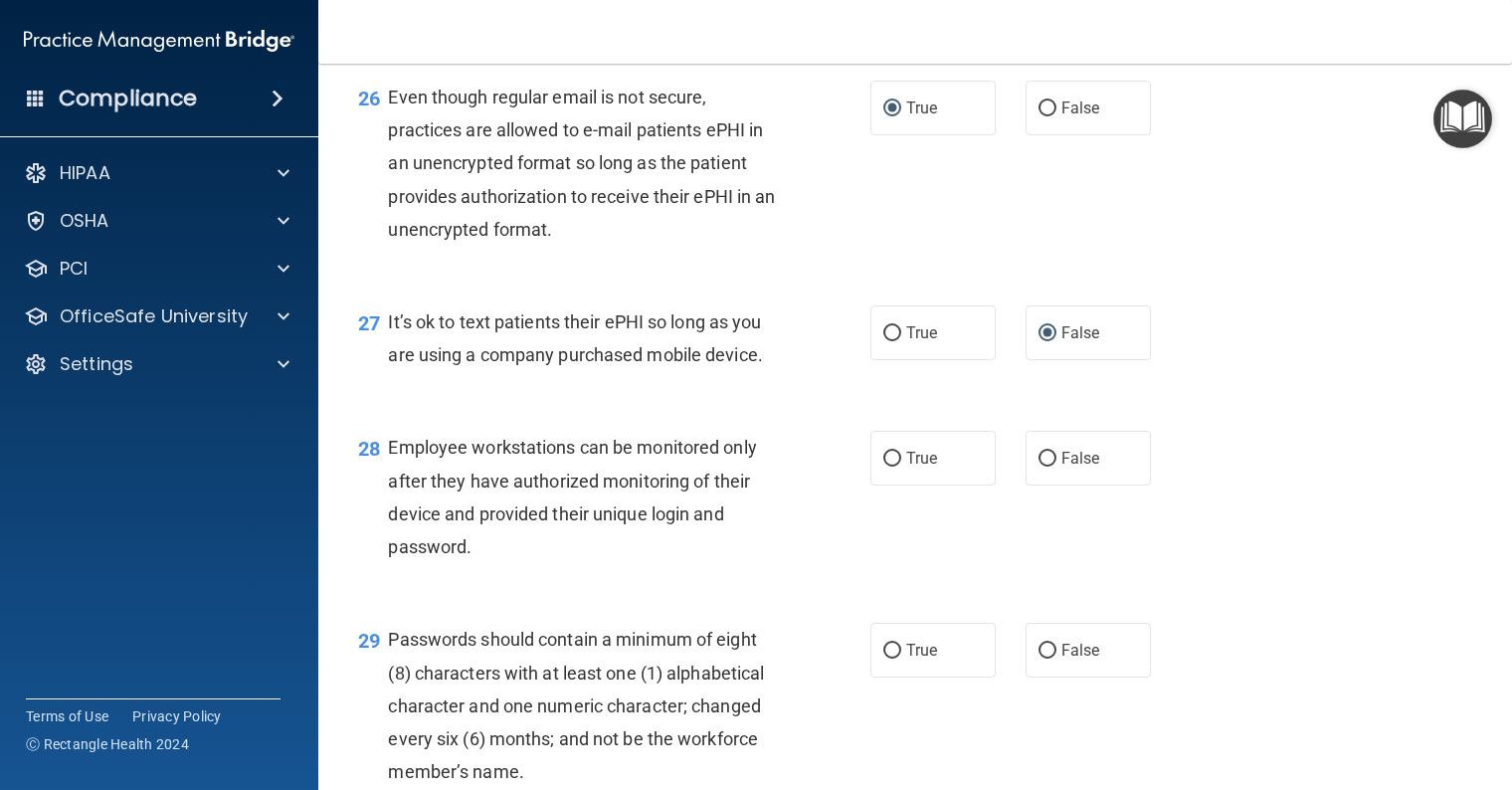 click on "True" at bounding box center [892, 459] 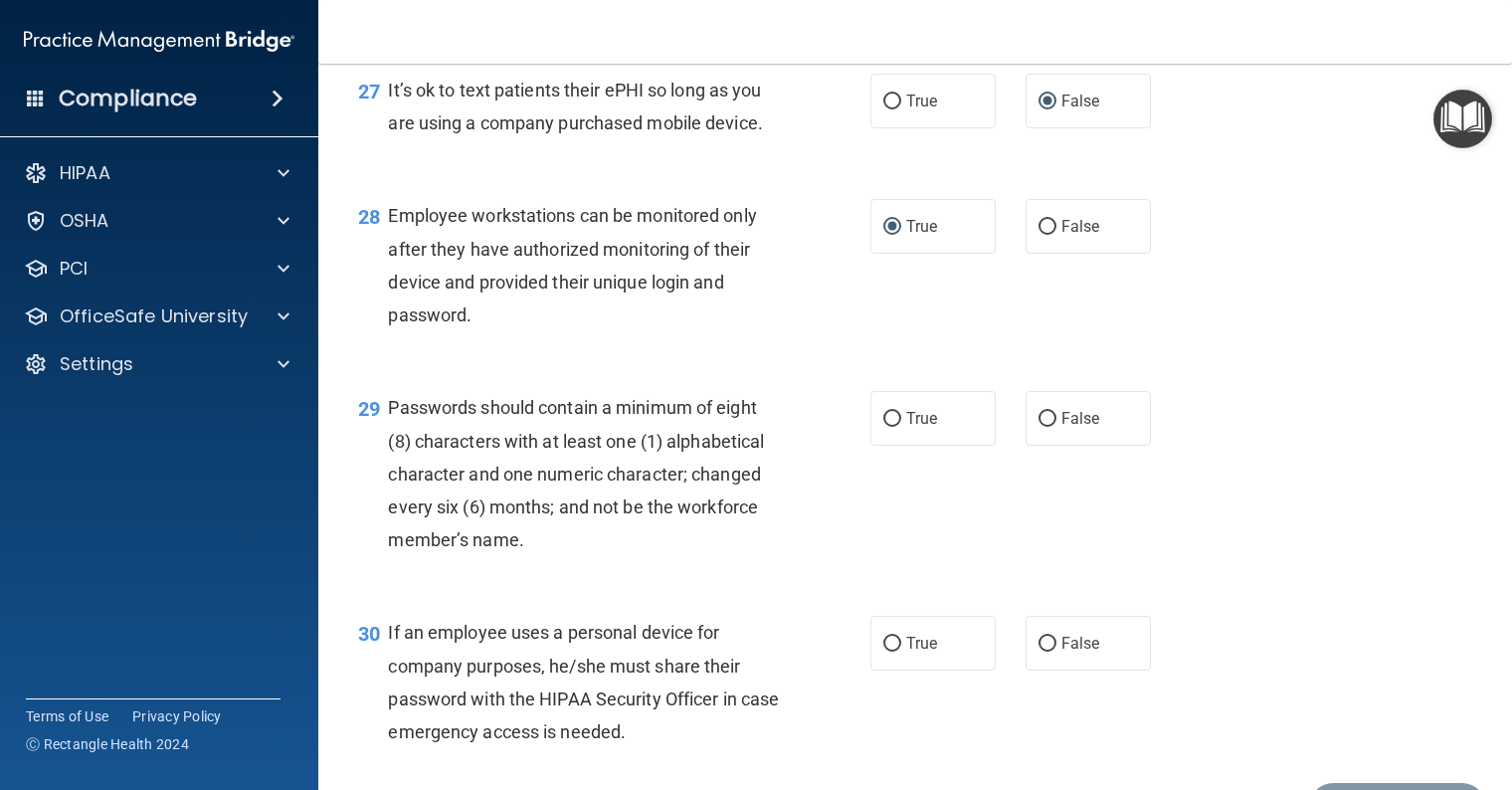 scroll, scrollTop: 4975, scrollLeft: 0, axis: vertical 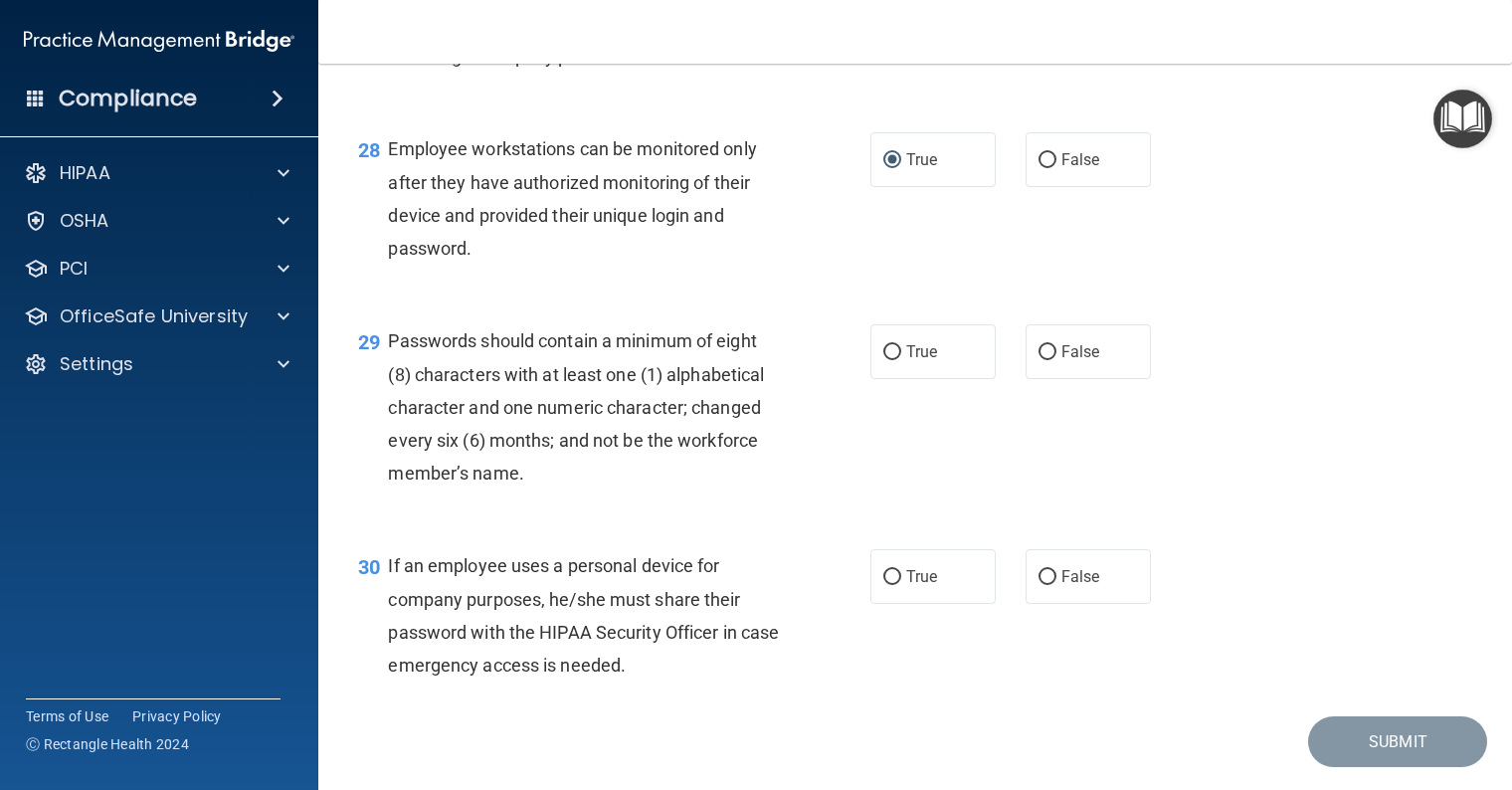 click on "True" at bounding box center [892, 352] 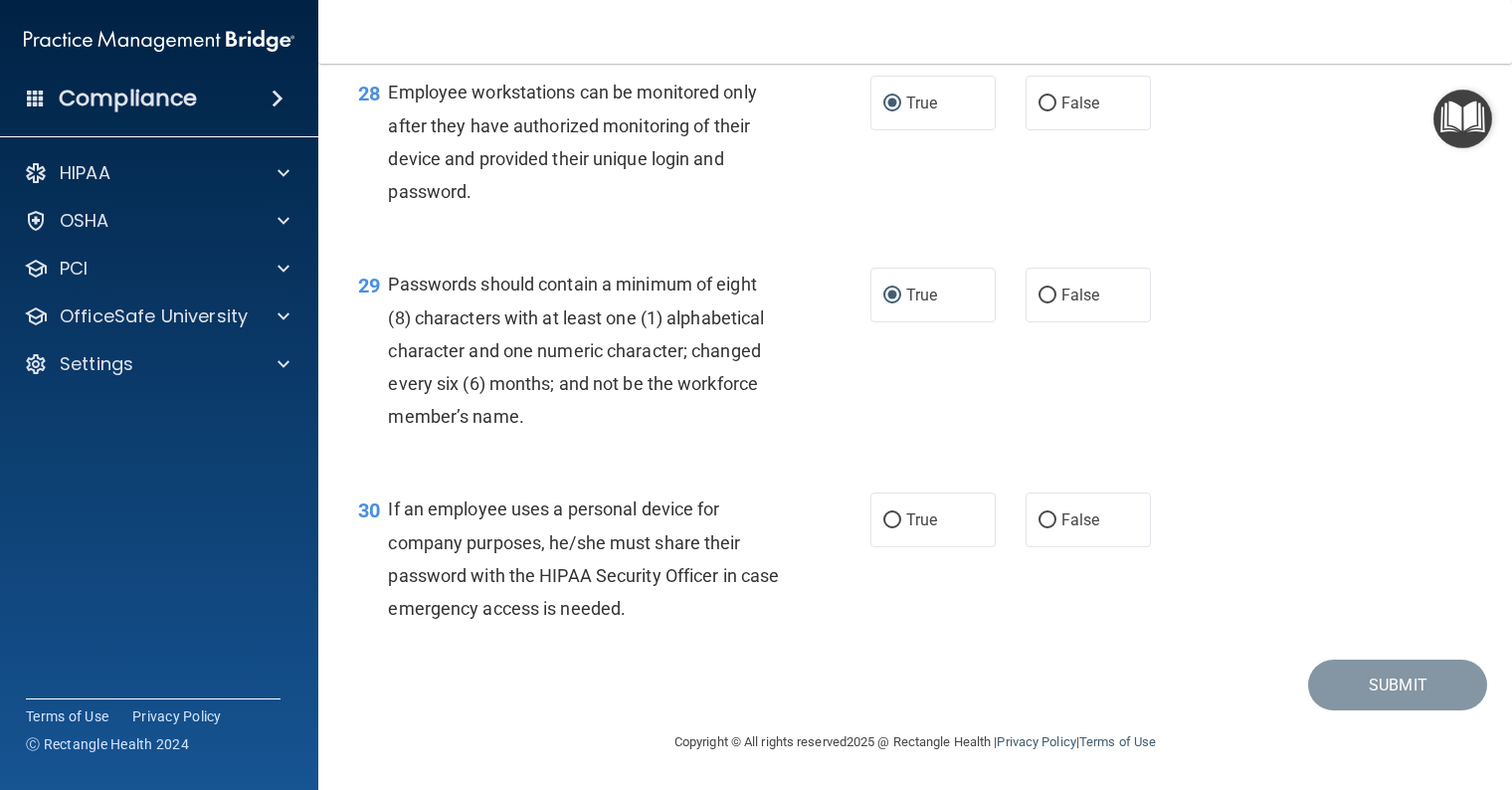 scroll, scrollTop: 5074, scrollLeft: 0, axis: vertical 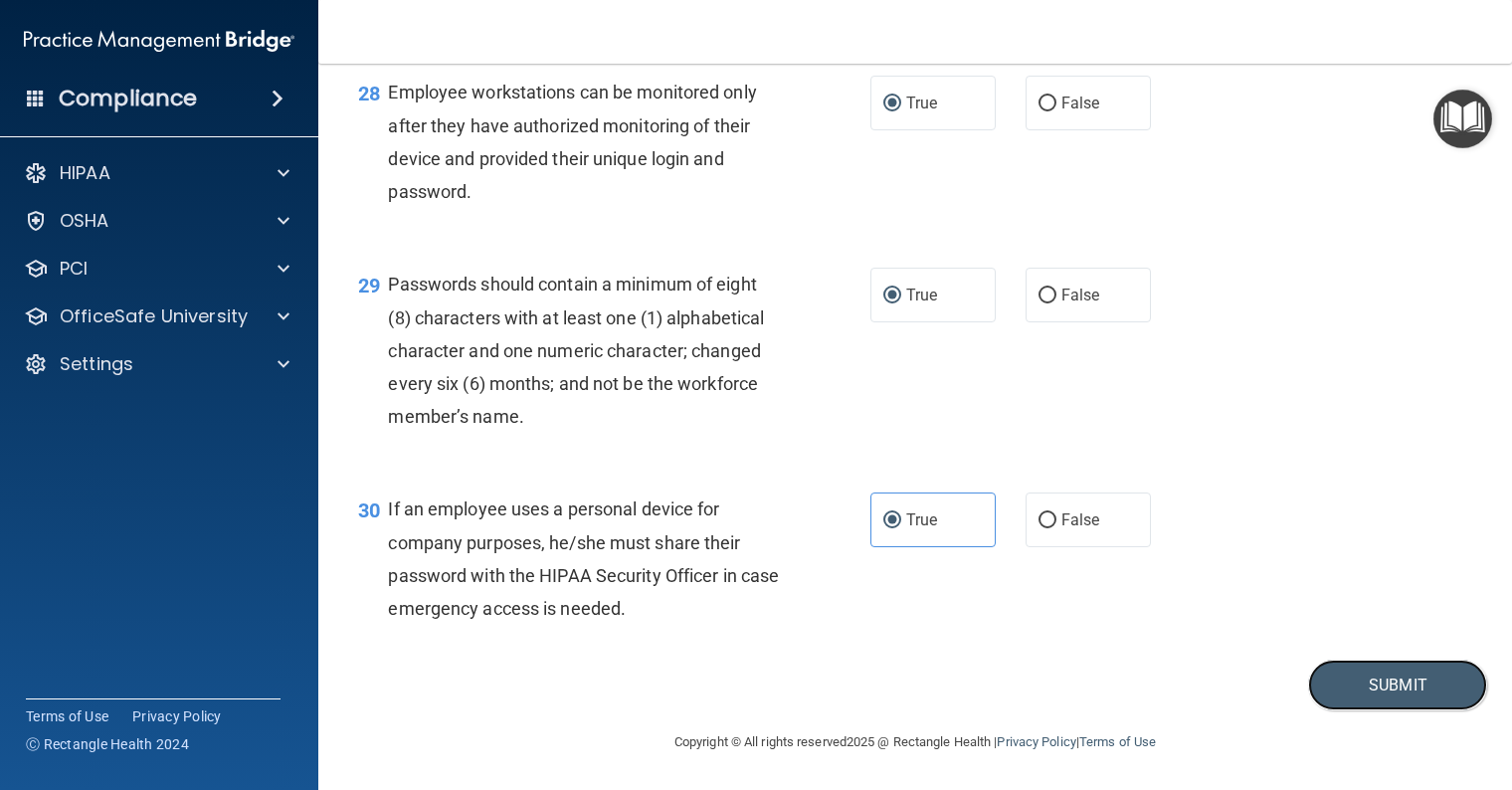 click on "Submit" at bounding box center [1398, 685] 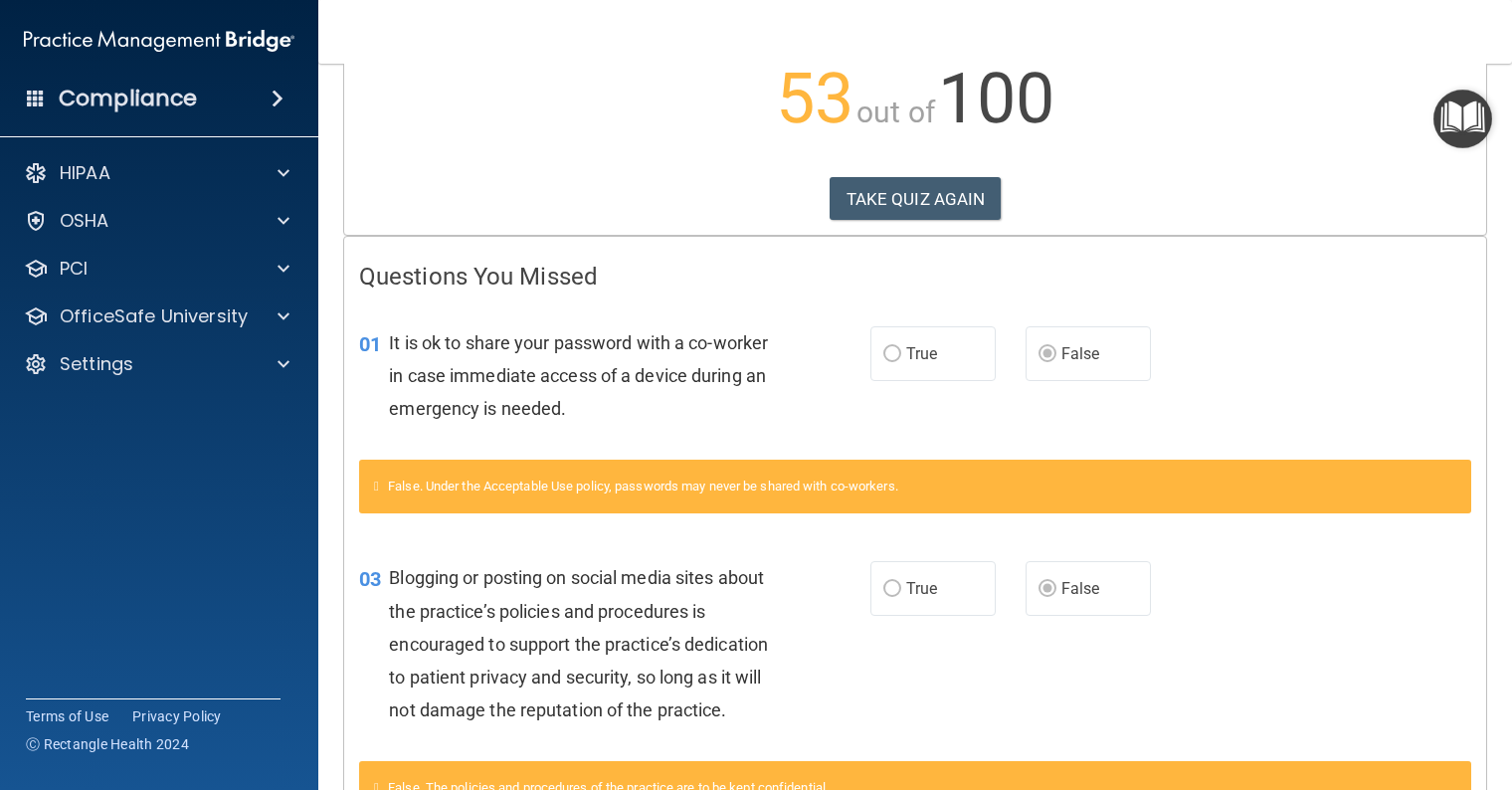 scroll, scrollTop: 199, scrollLeft: 0, axis: vertical 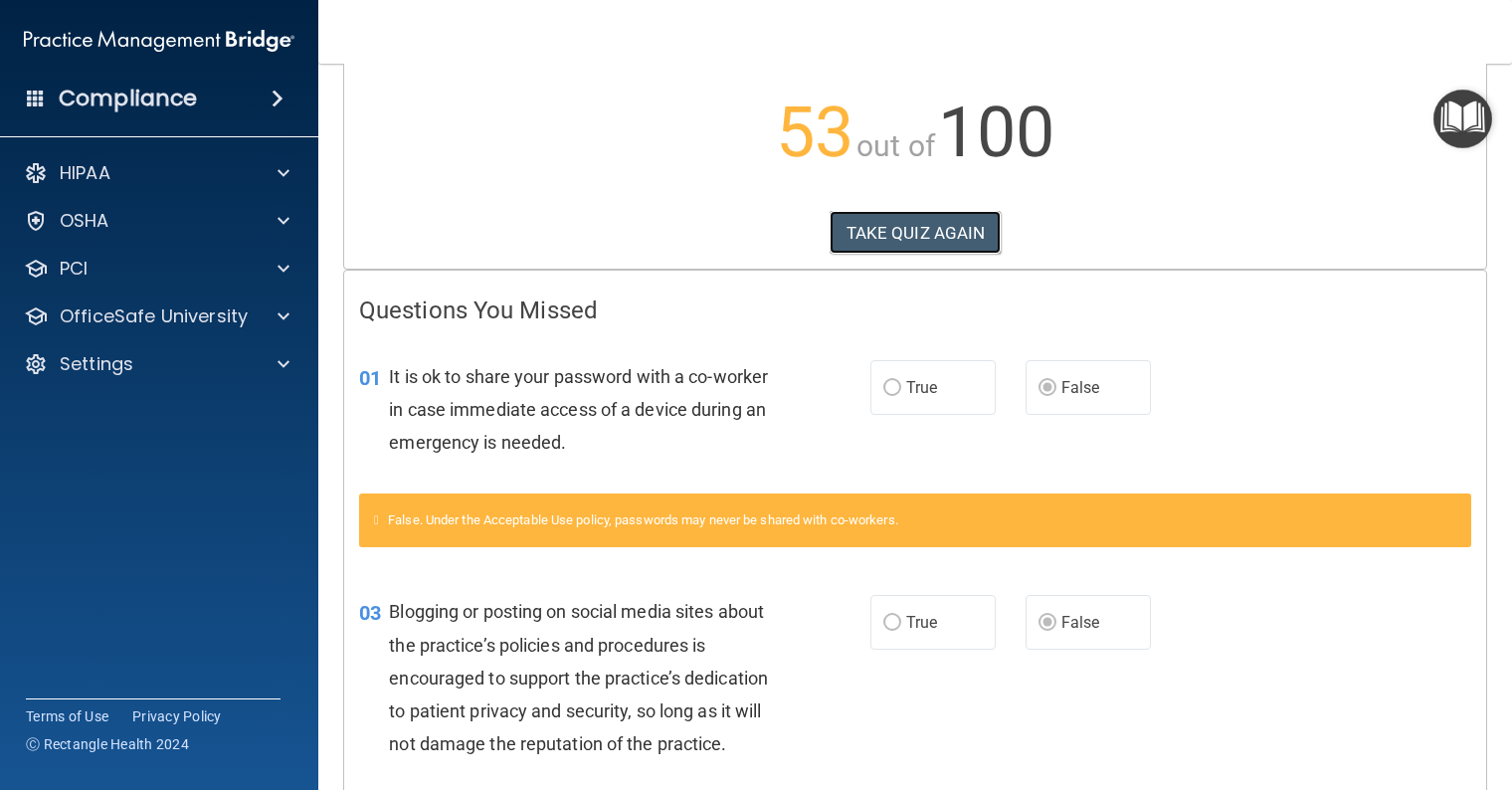 click on "TAKE QUIZ AGAIN" at bounding box center [915, 233] 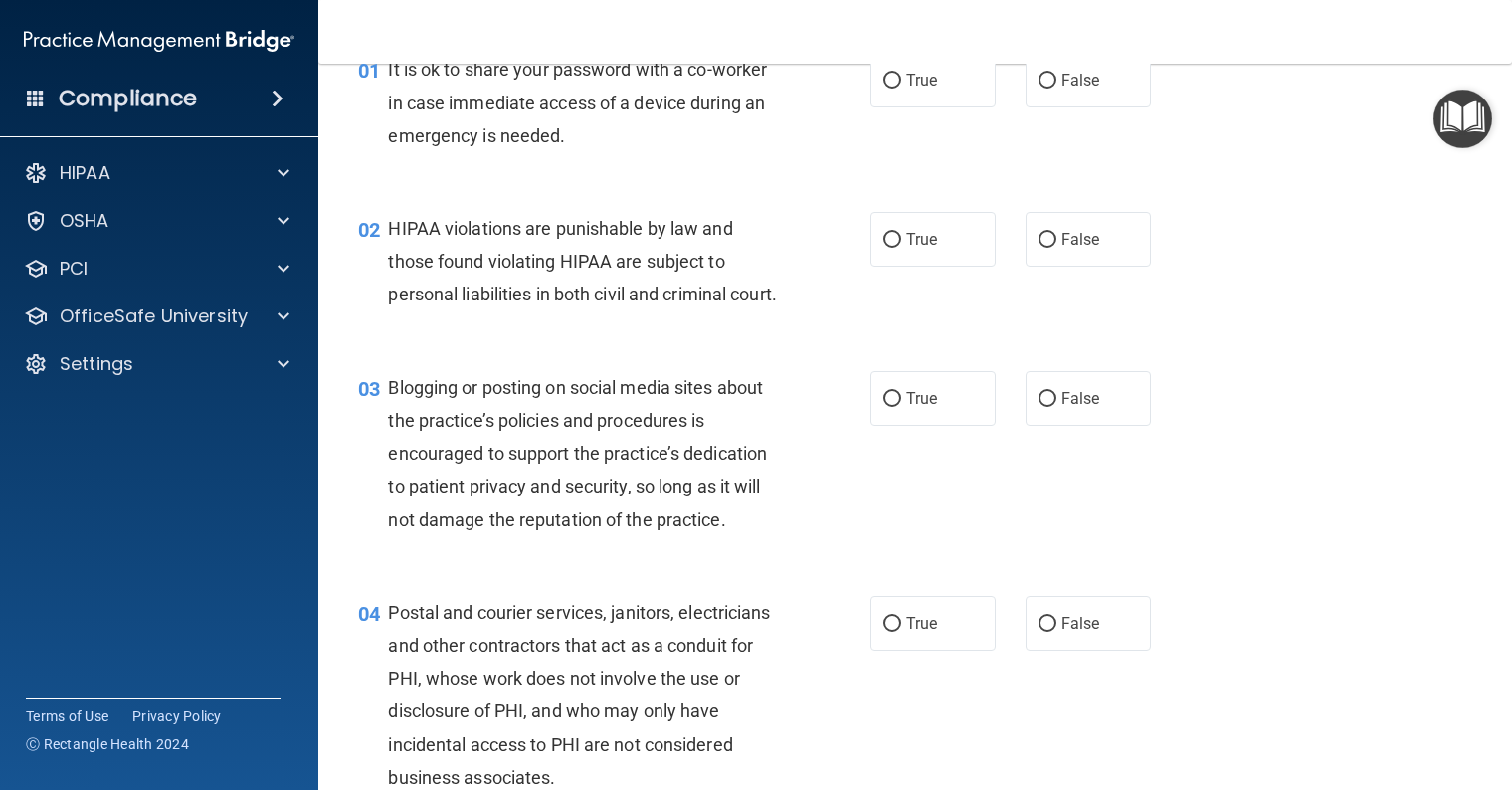 scroll, scrollTop: 0, scrollLeft: 0, axis: both 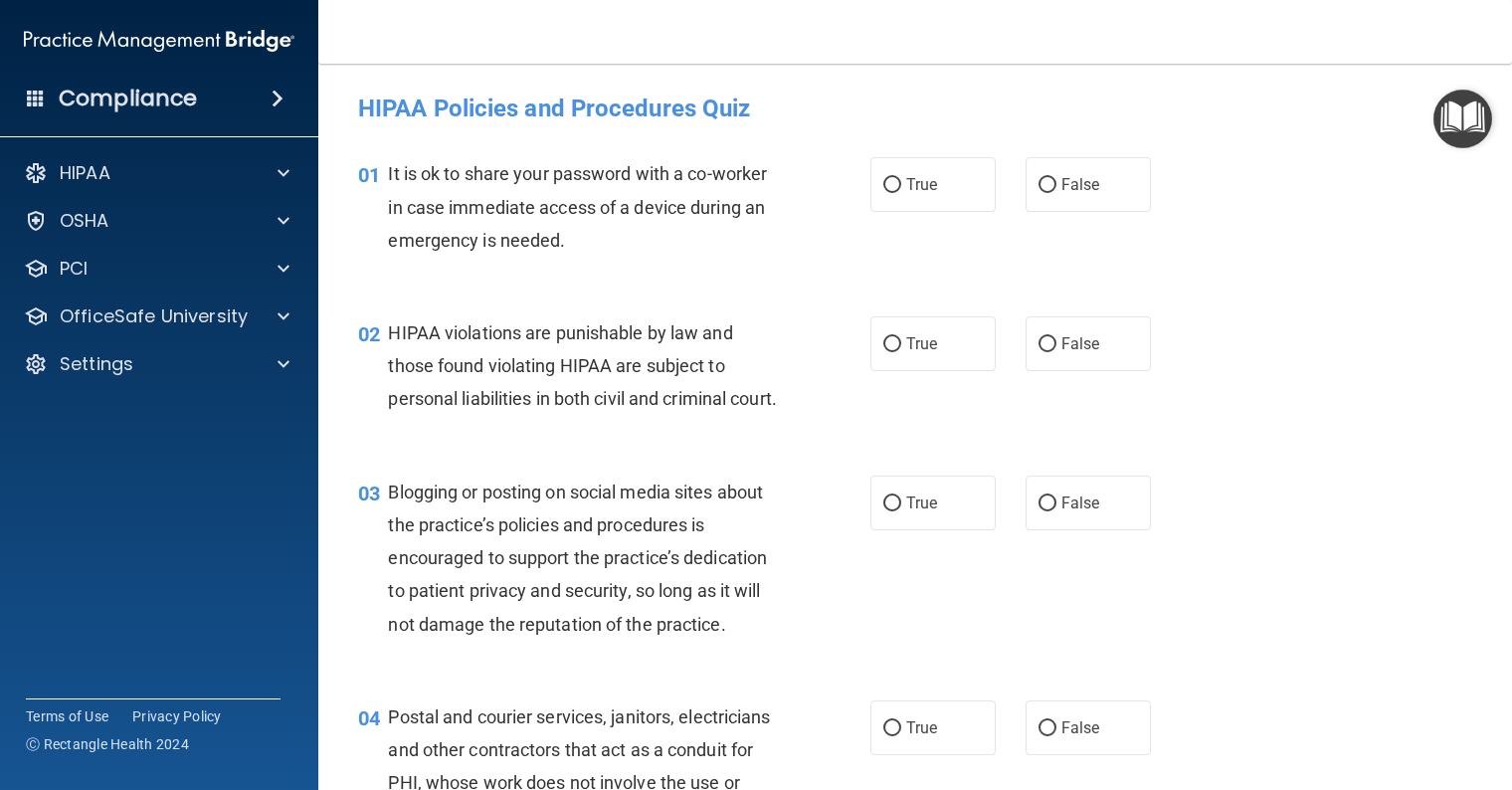click on "False" at bounding box center [1047, 185] 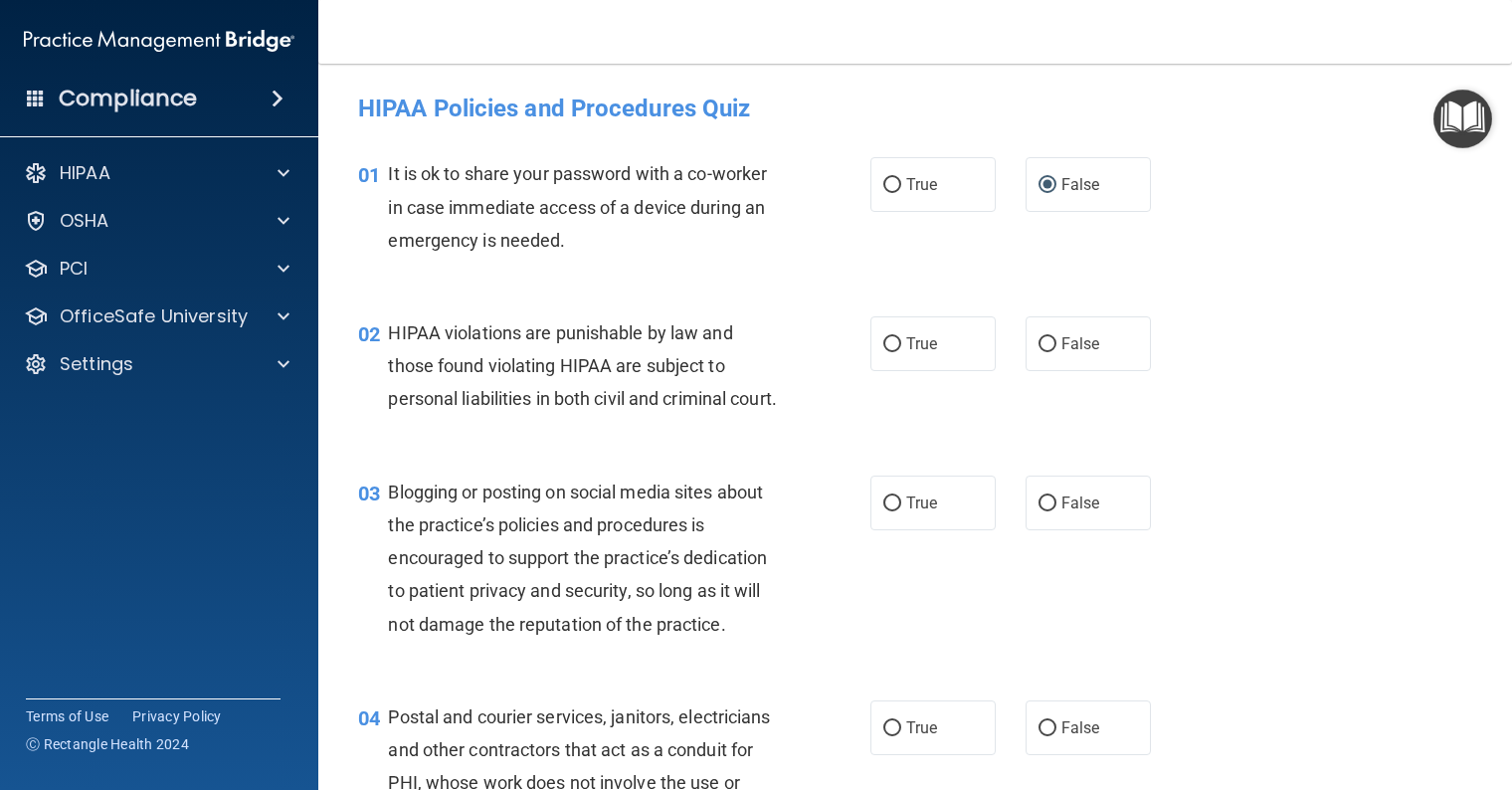 click on "True" at bounding box center [892, 344] 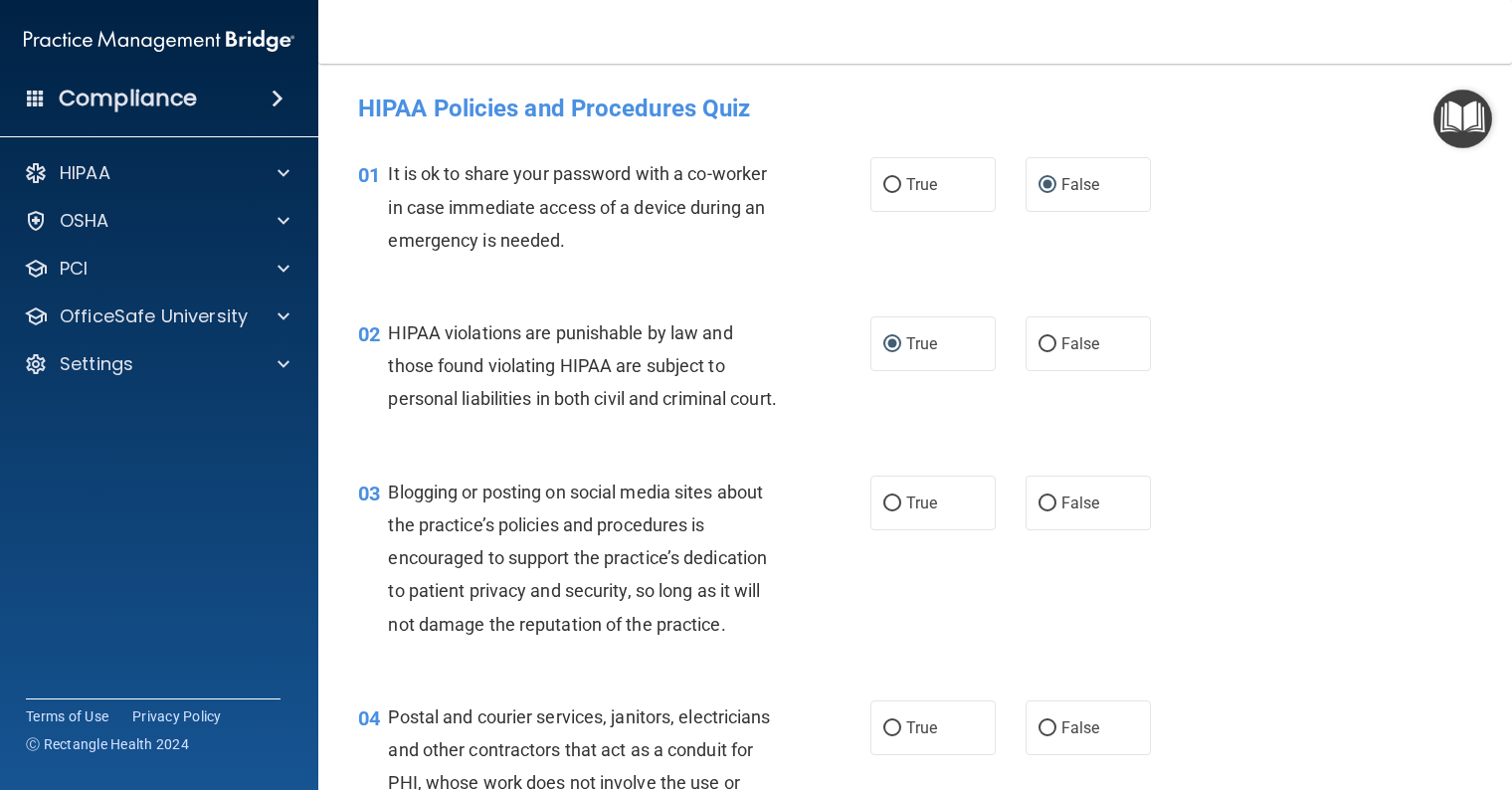 scroll, scrollTop: 99, scrollLeft: 0, axis: vertical 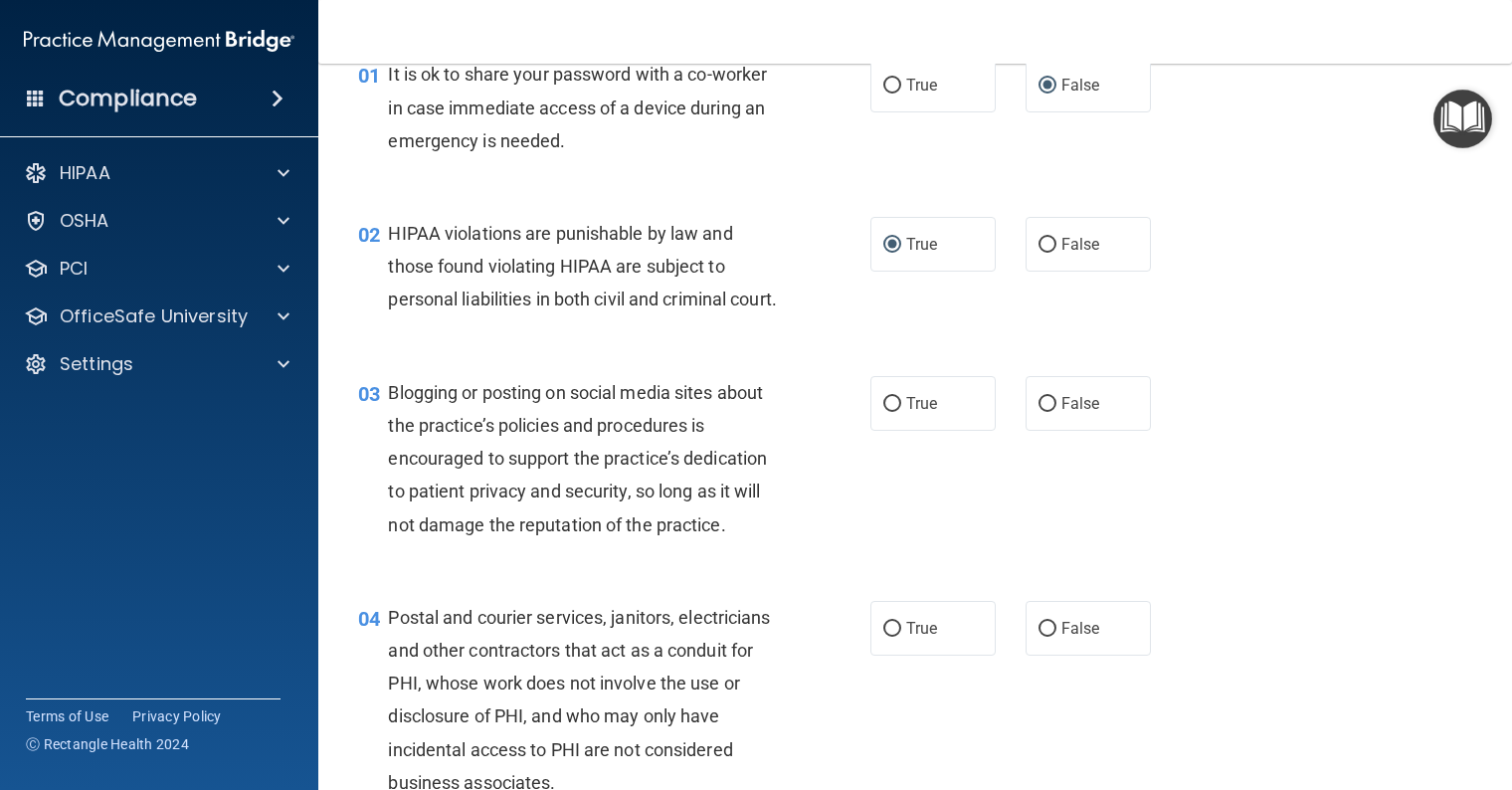 click on "False" at bounding box center (1047, 404) 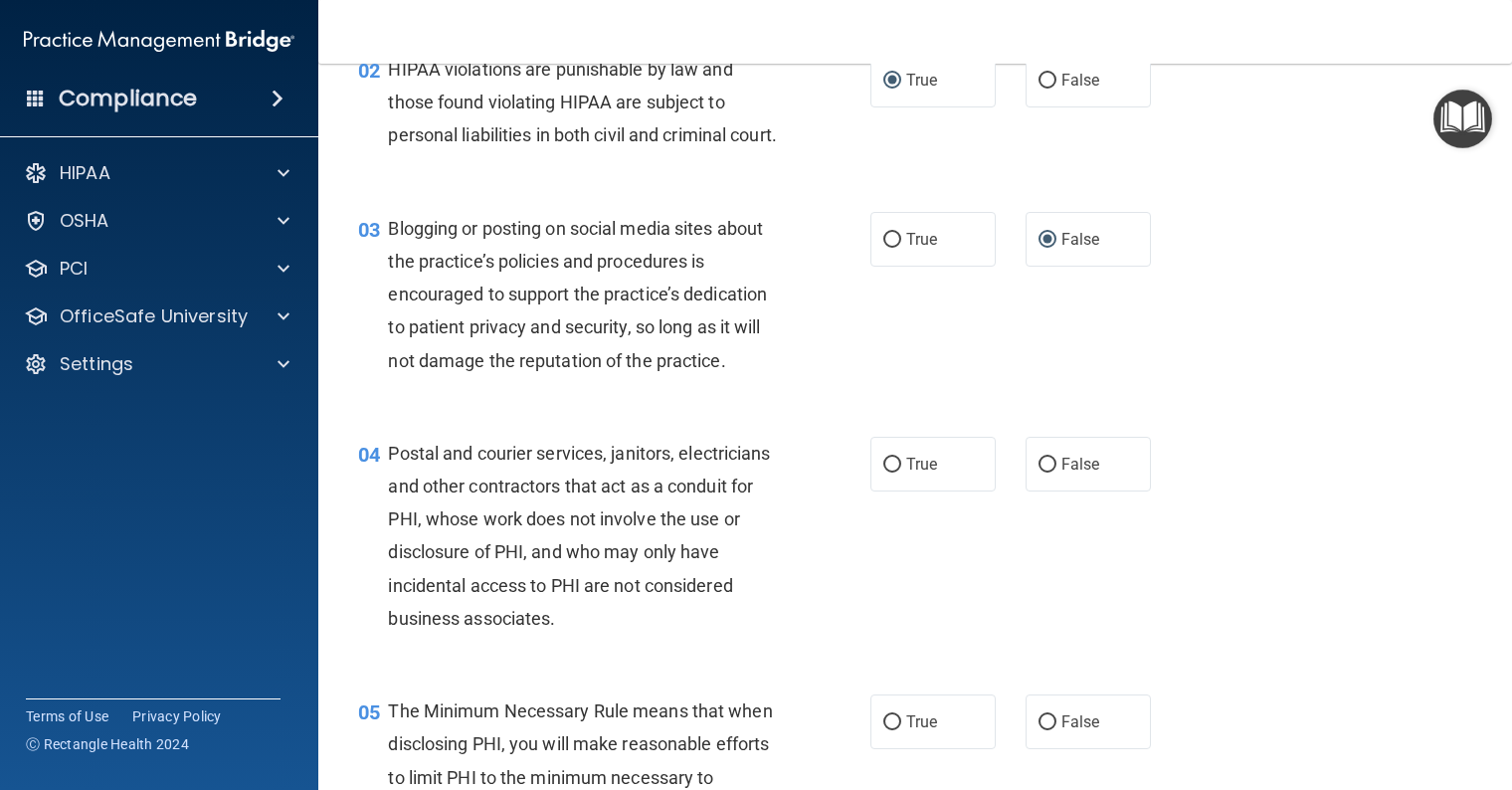 scroll, scrollTop: 298, scrollLeft: 0, axis: vertical 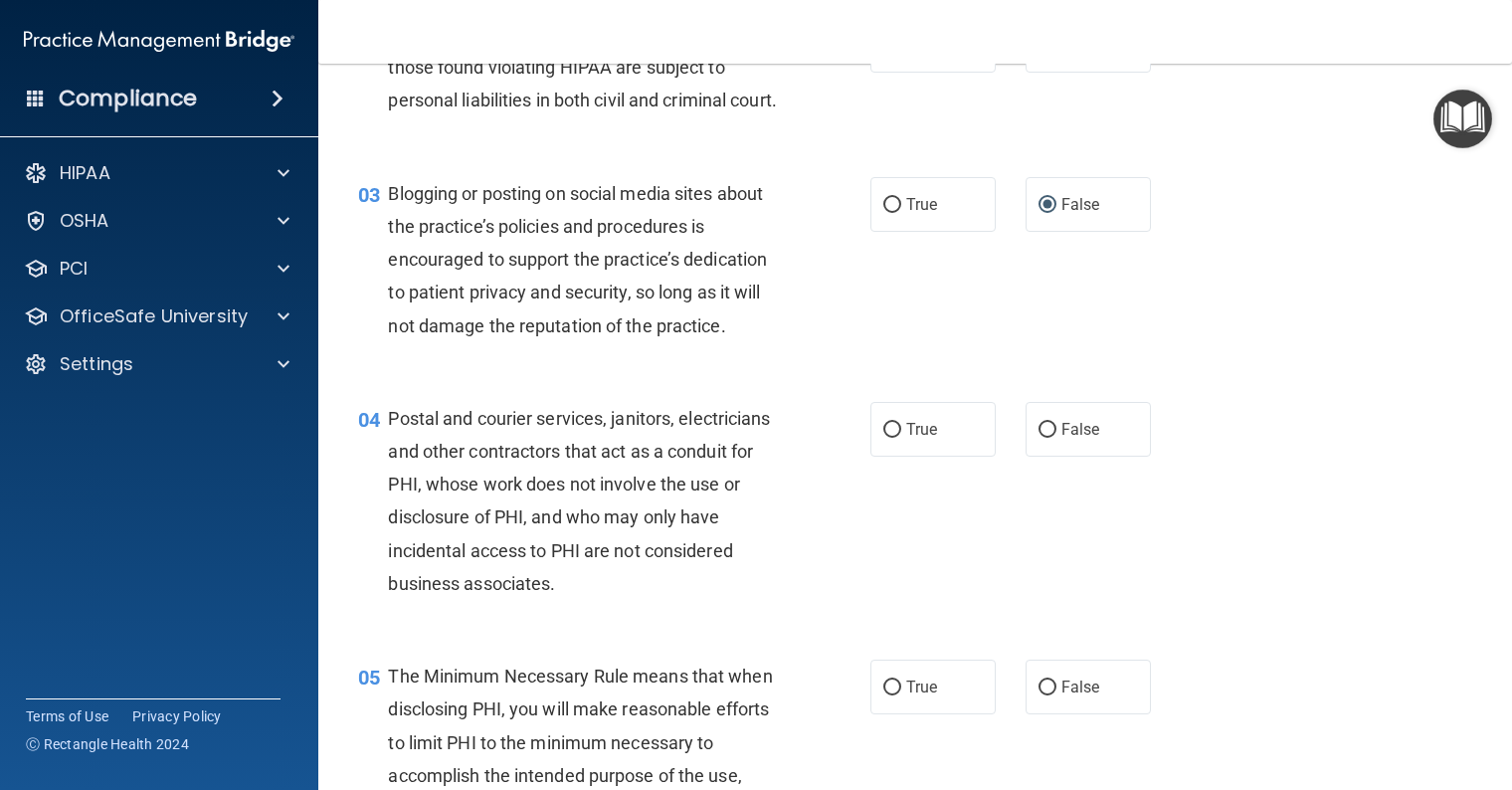 click on "True" at bounding box center (892, 430) 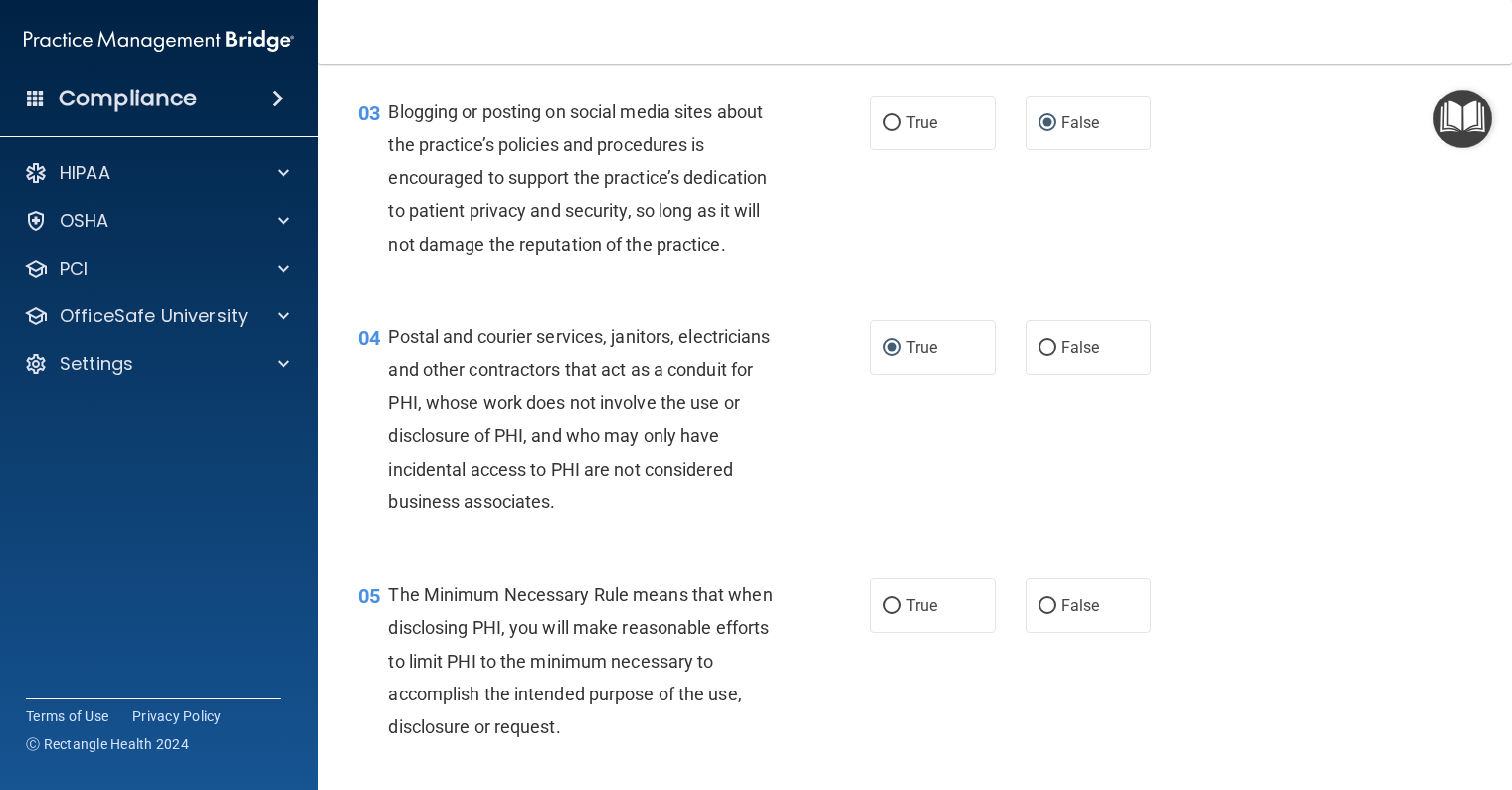 scroll, scrollTop: 497, scrollLeft: 0, axis: vertical 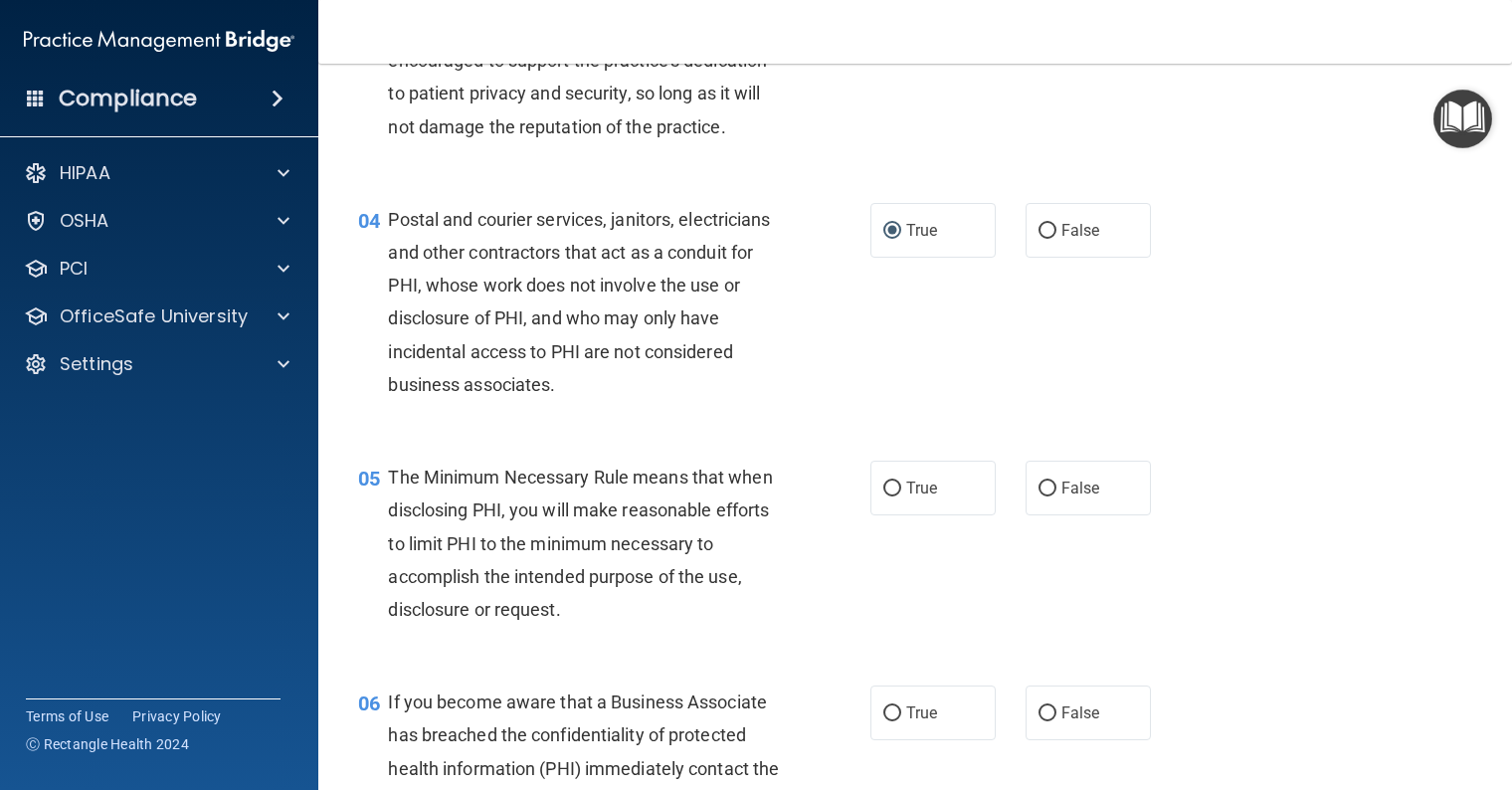 click on "True" at bounding box center (892, 489) 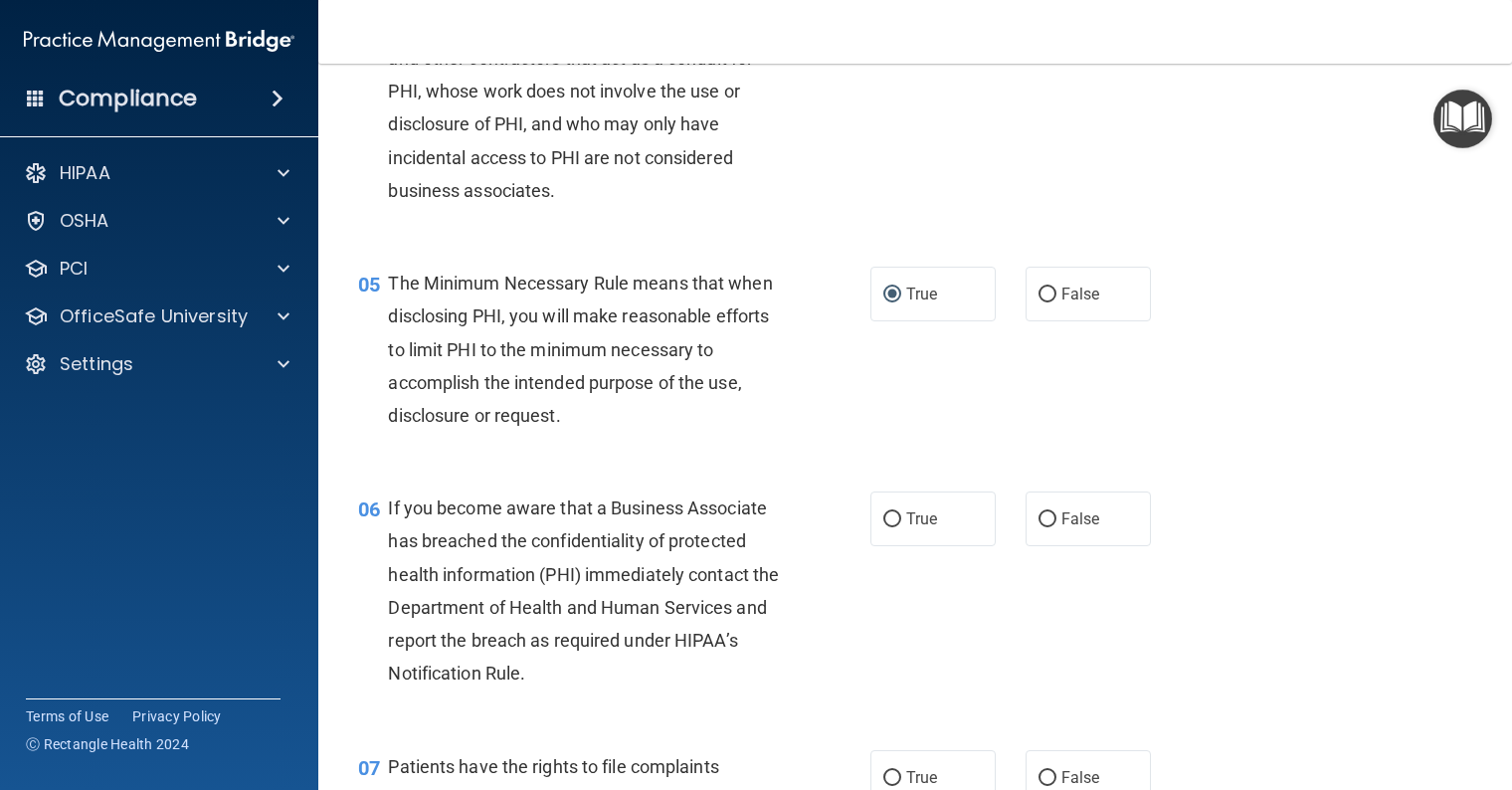 scroll, scrollTop: 696, scrollLeft: 0, axis: vertical 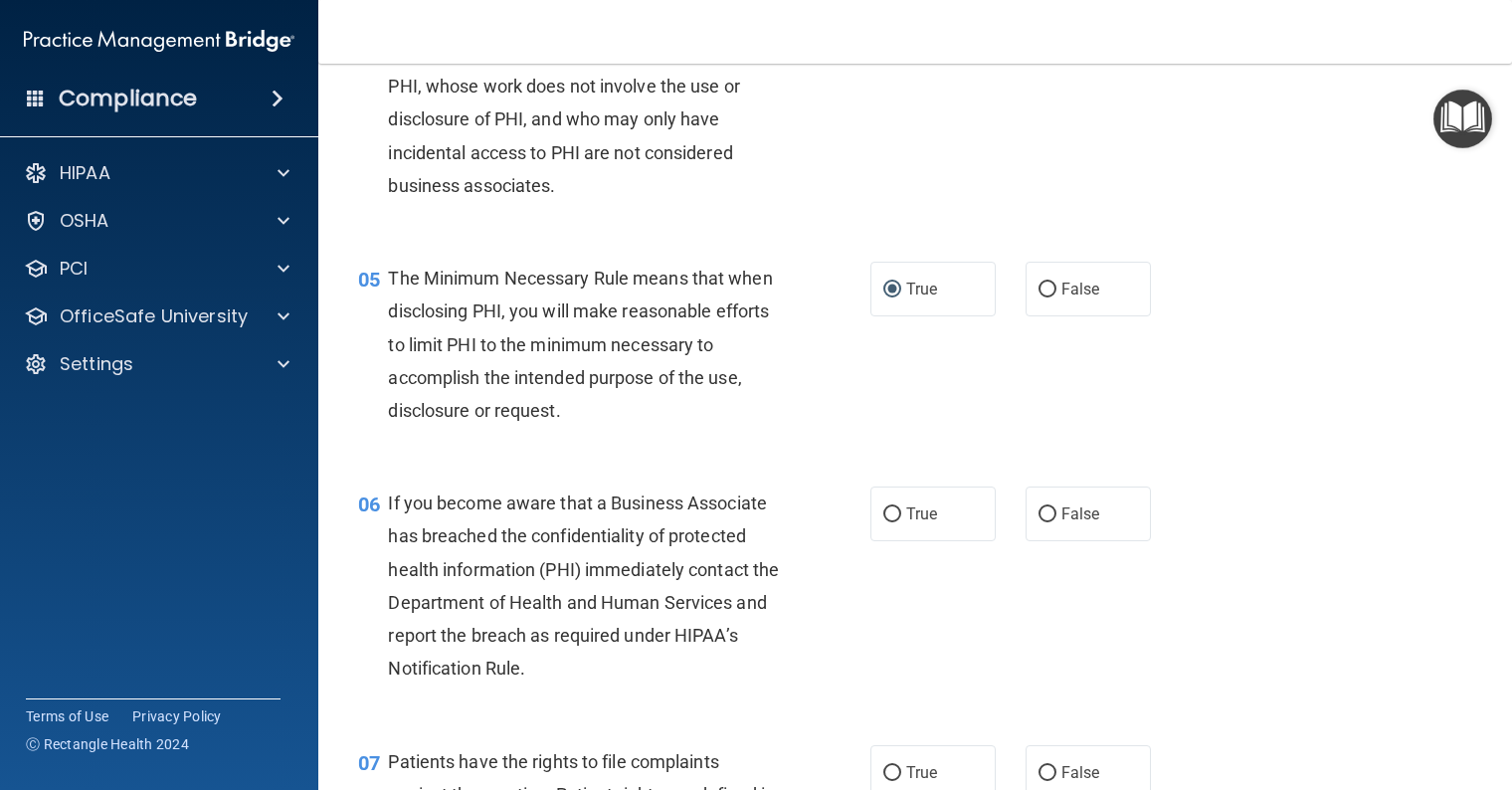 click on "False" at bounding box center [1047, 514] 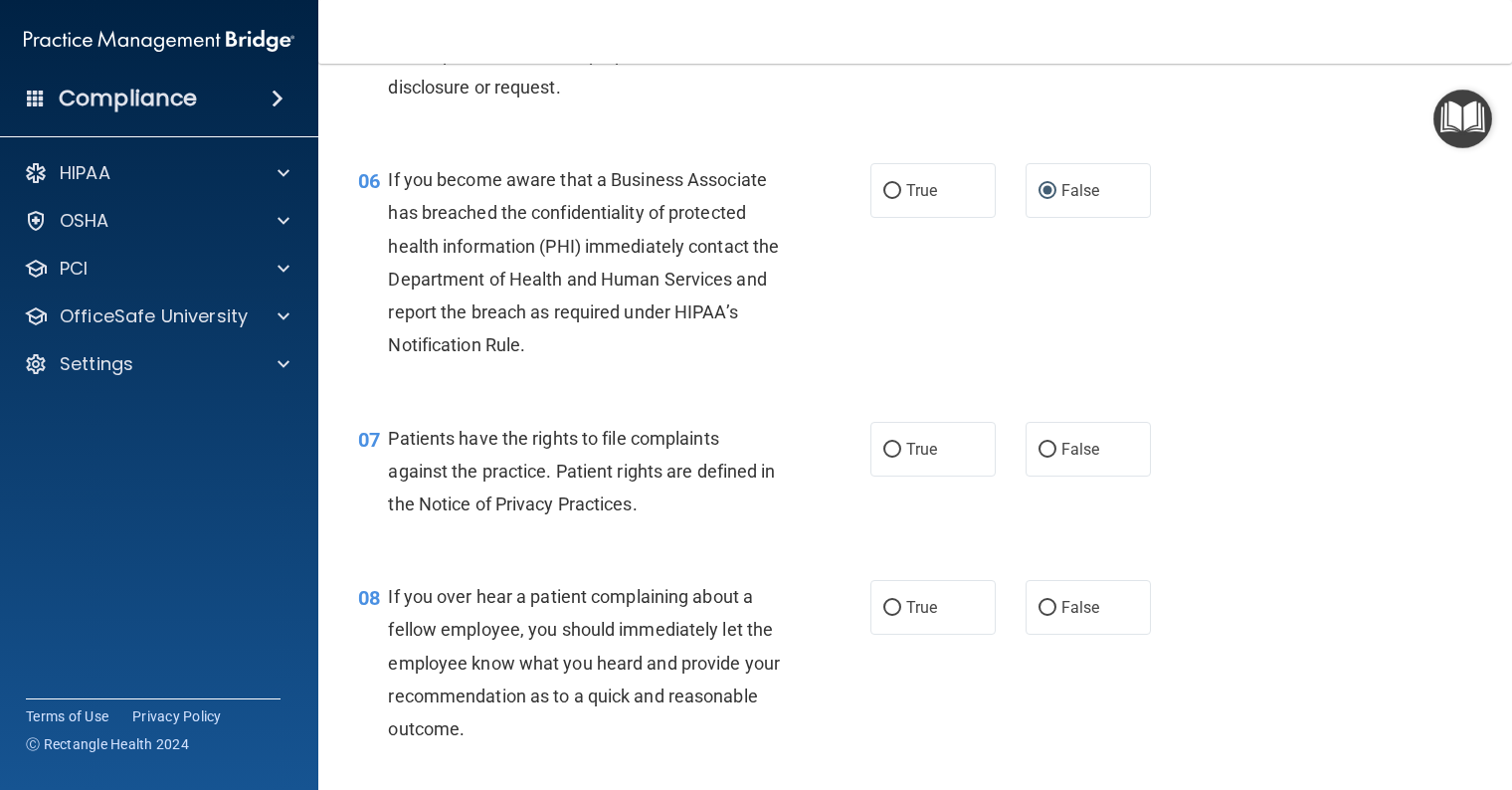 scroll, scrollTop: 1094, scrollLeft: 0, axis: vertical 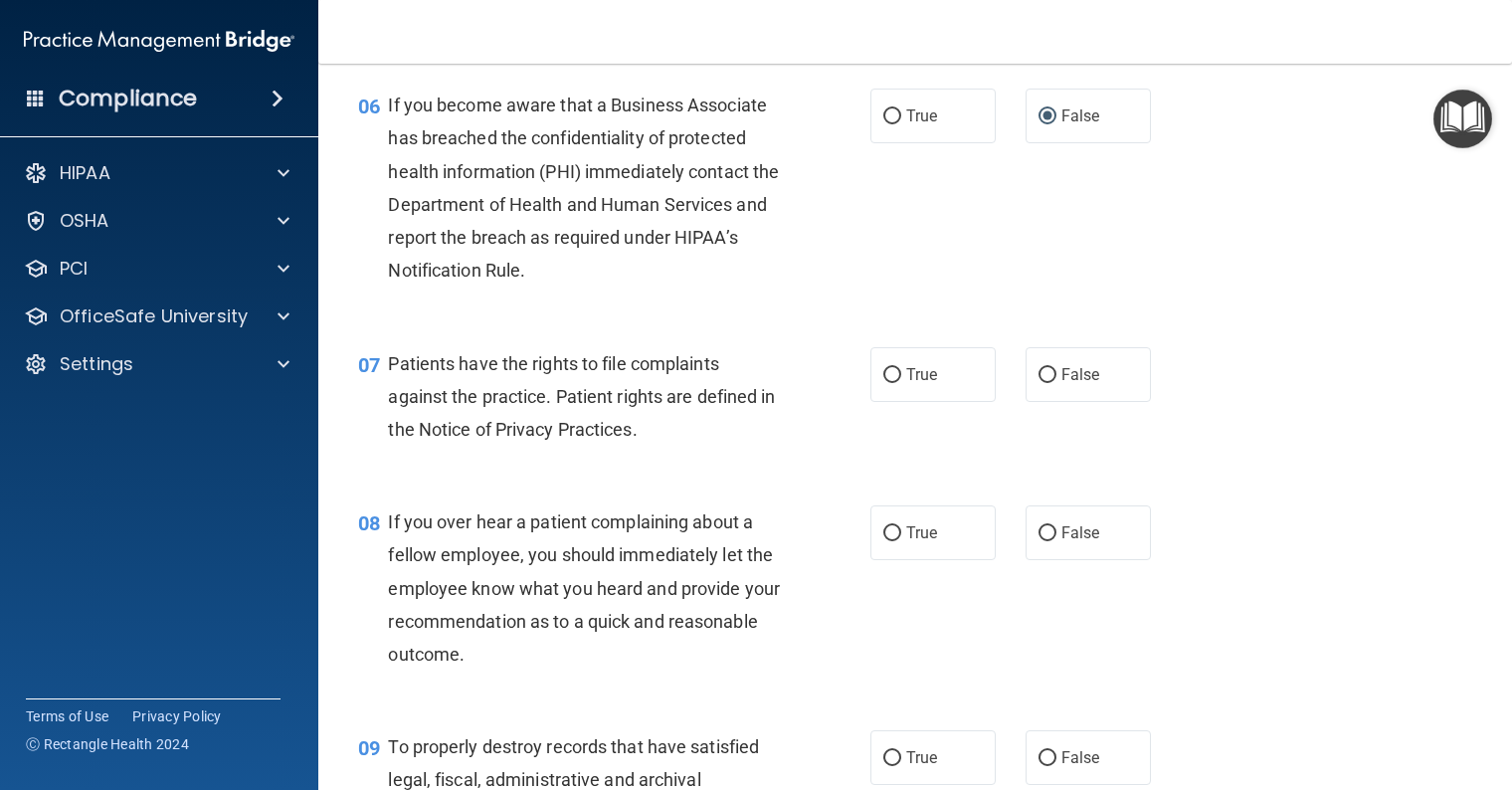 click on "True" at bounding box center [892, 375] 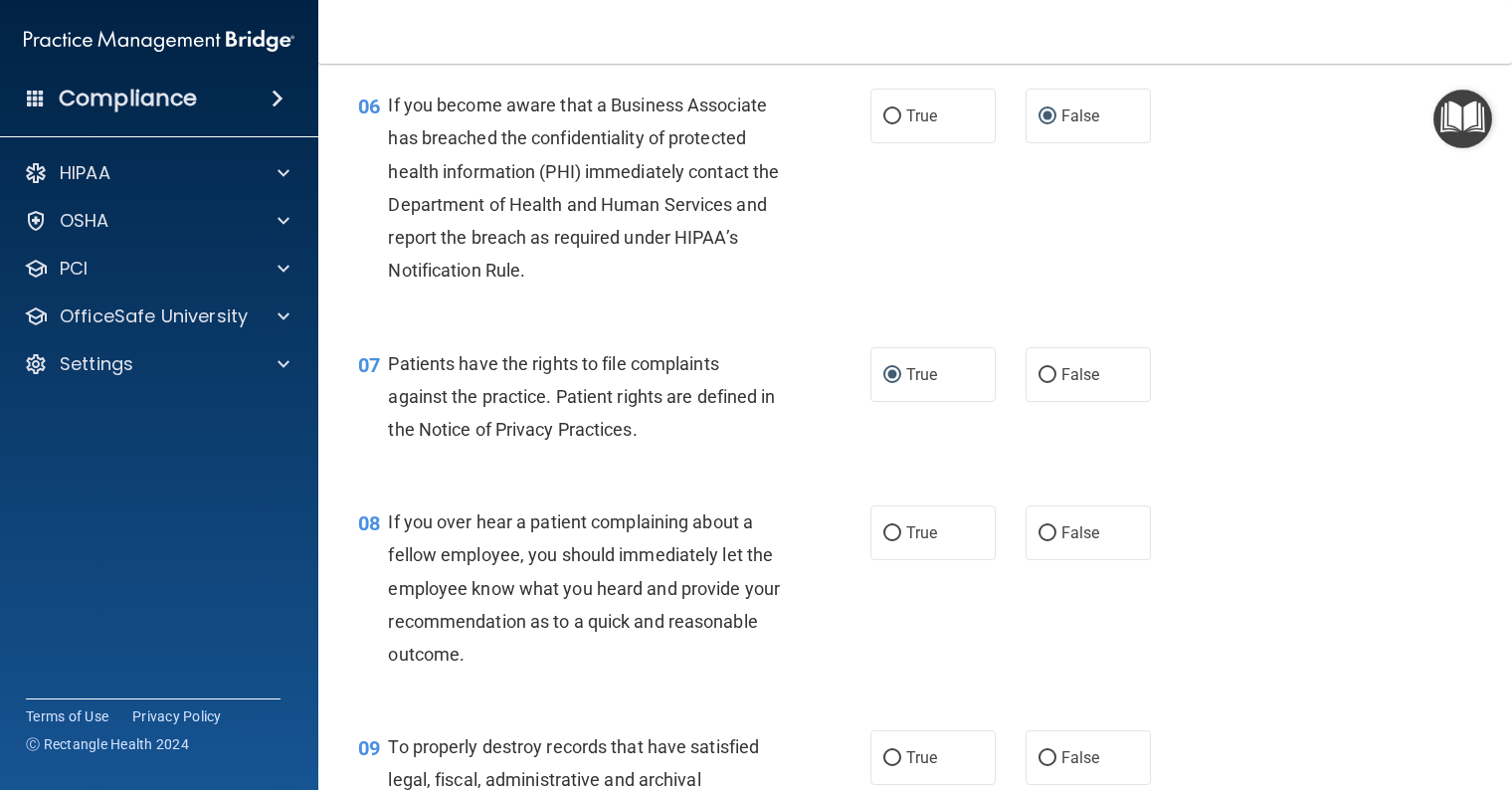 click on "False" at bounding box center [1047, 533] 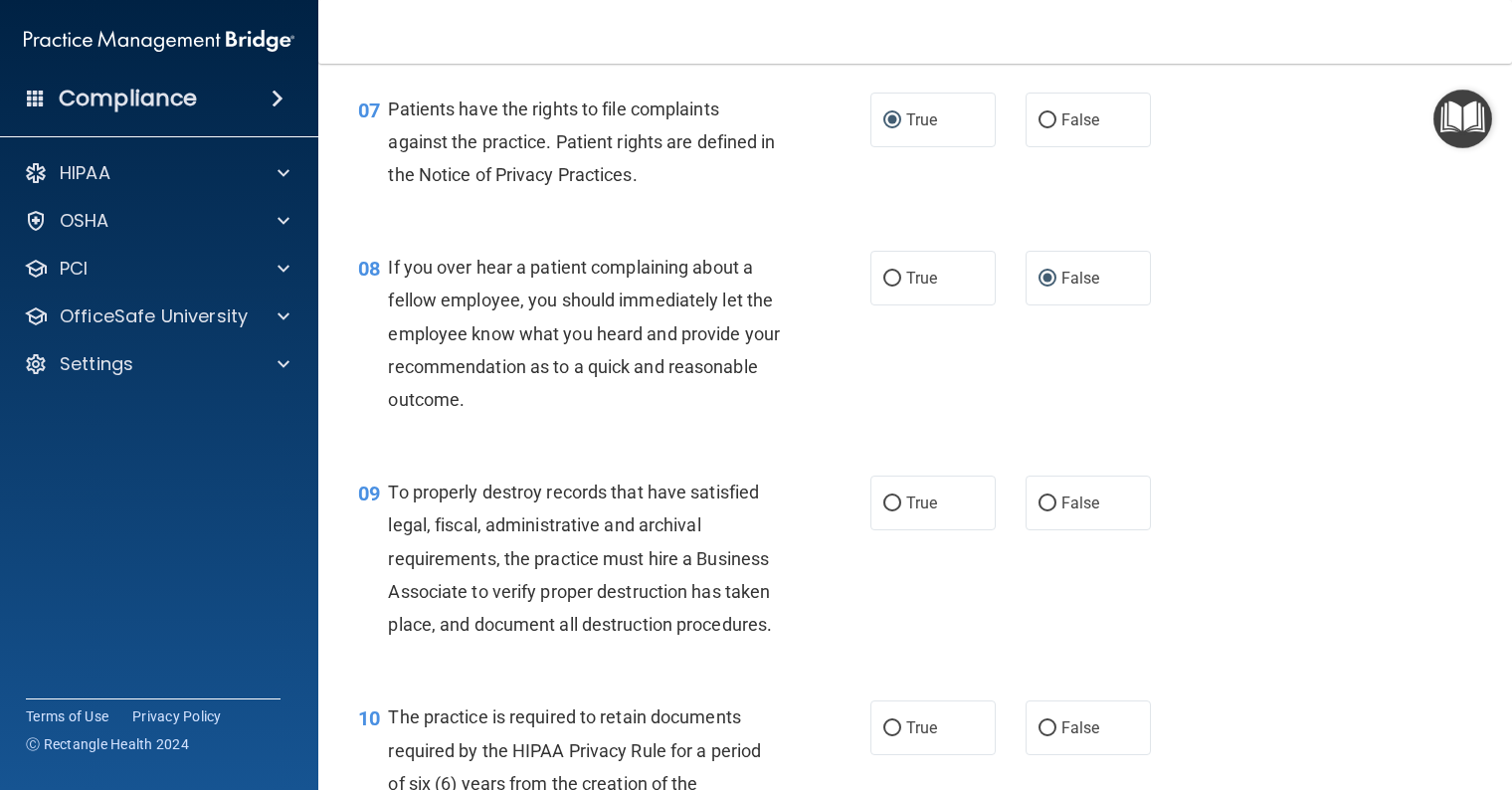 scroll, scrollTop: 1393, scrollLeft: 0, axis: vertical 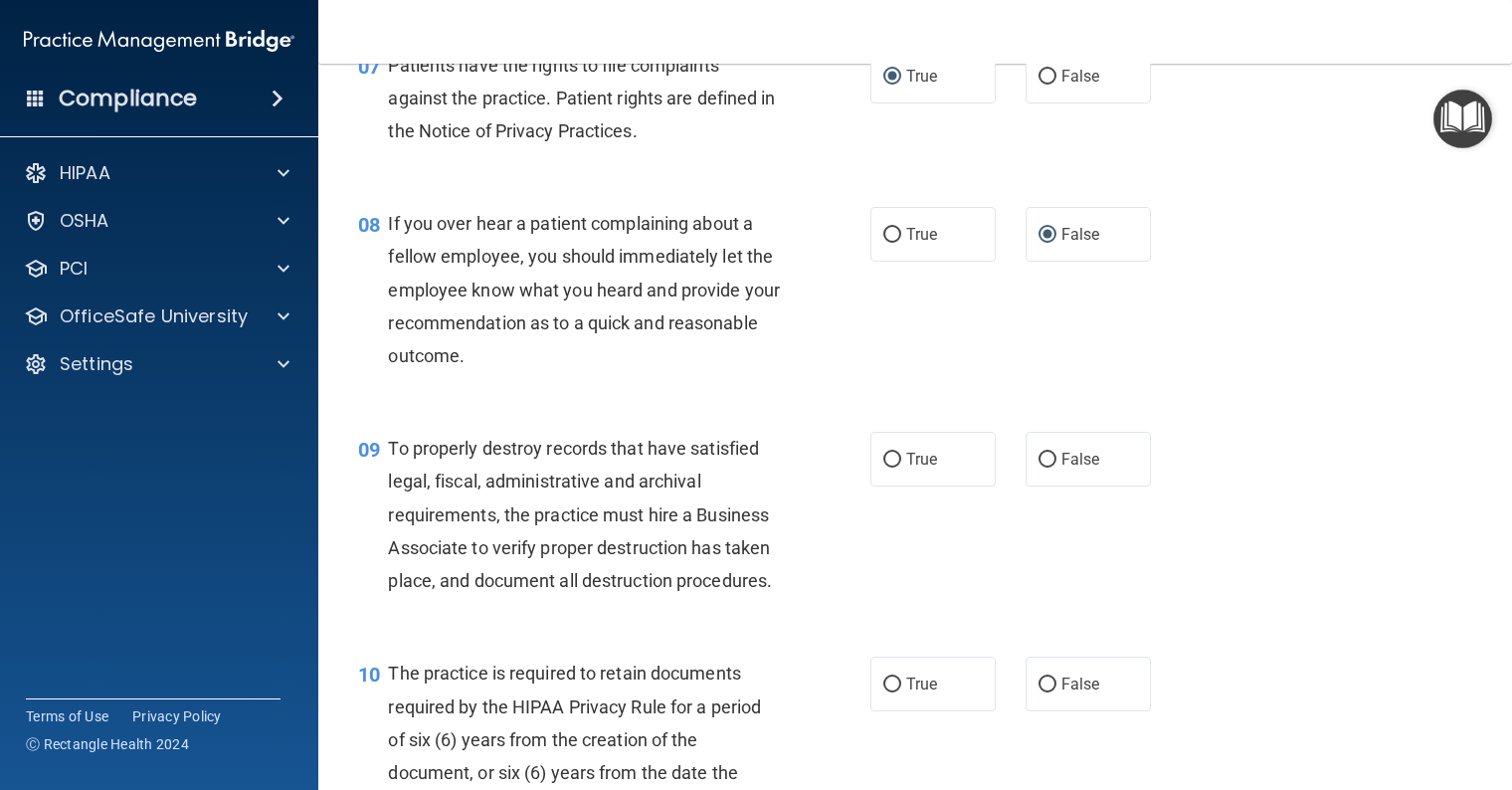 click on "False" at bounding box center (1047, 460) 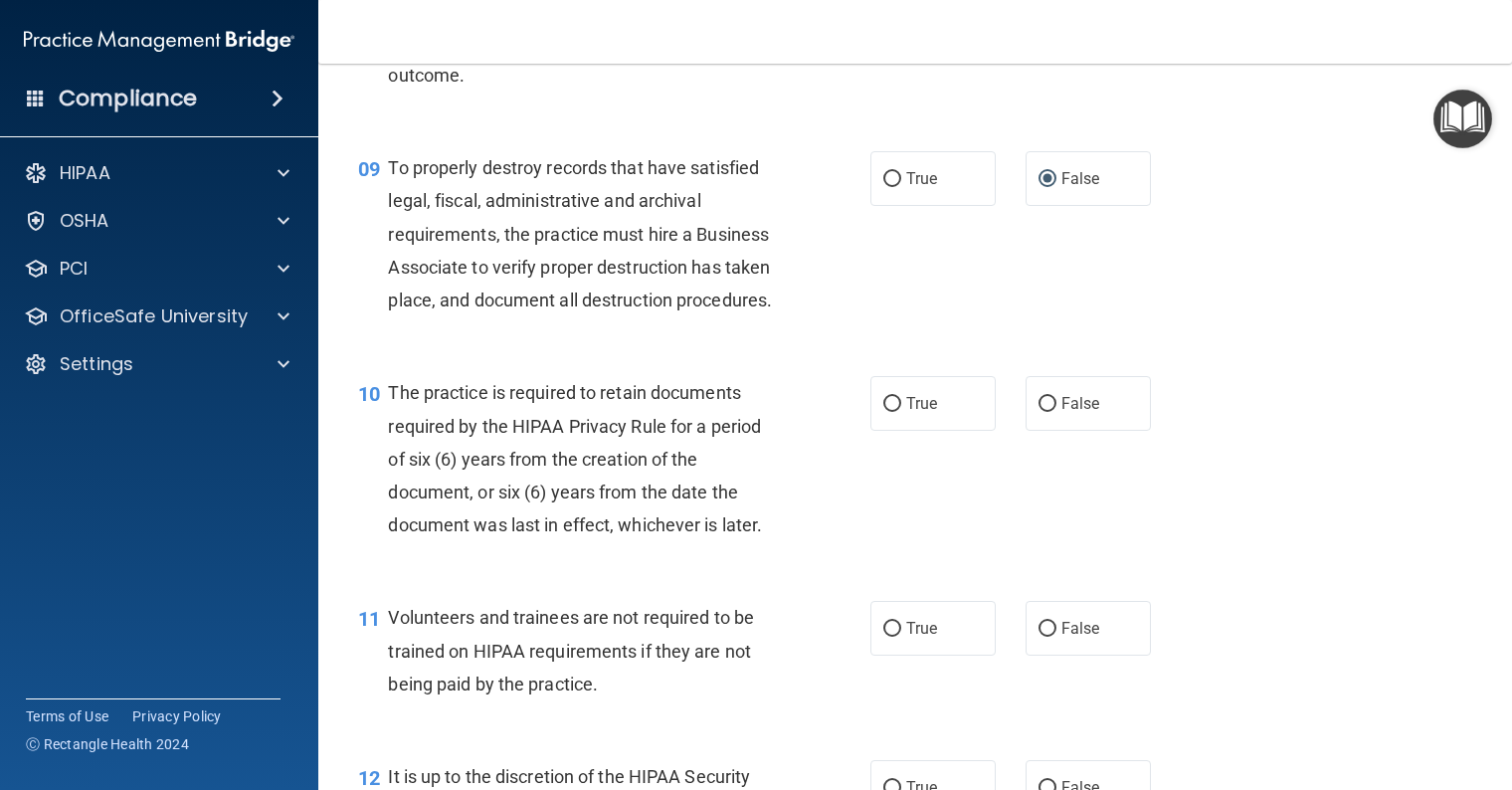 scroll, scrollTop: 1691, scrollLeft: 0, axis: vertical 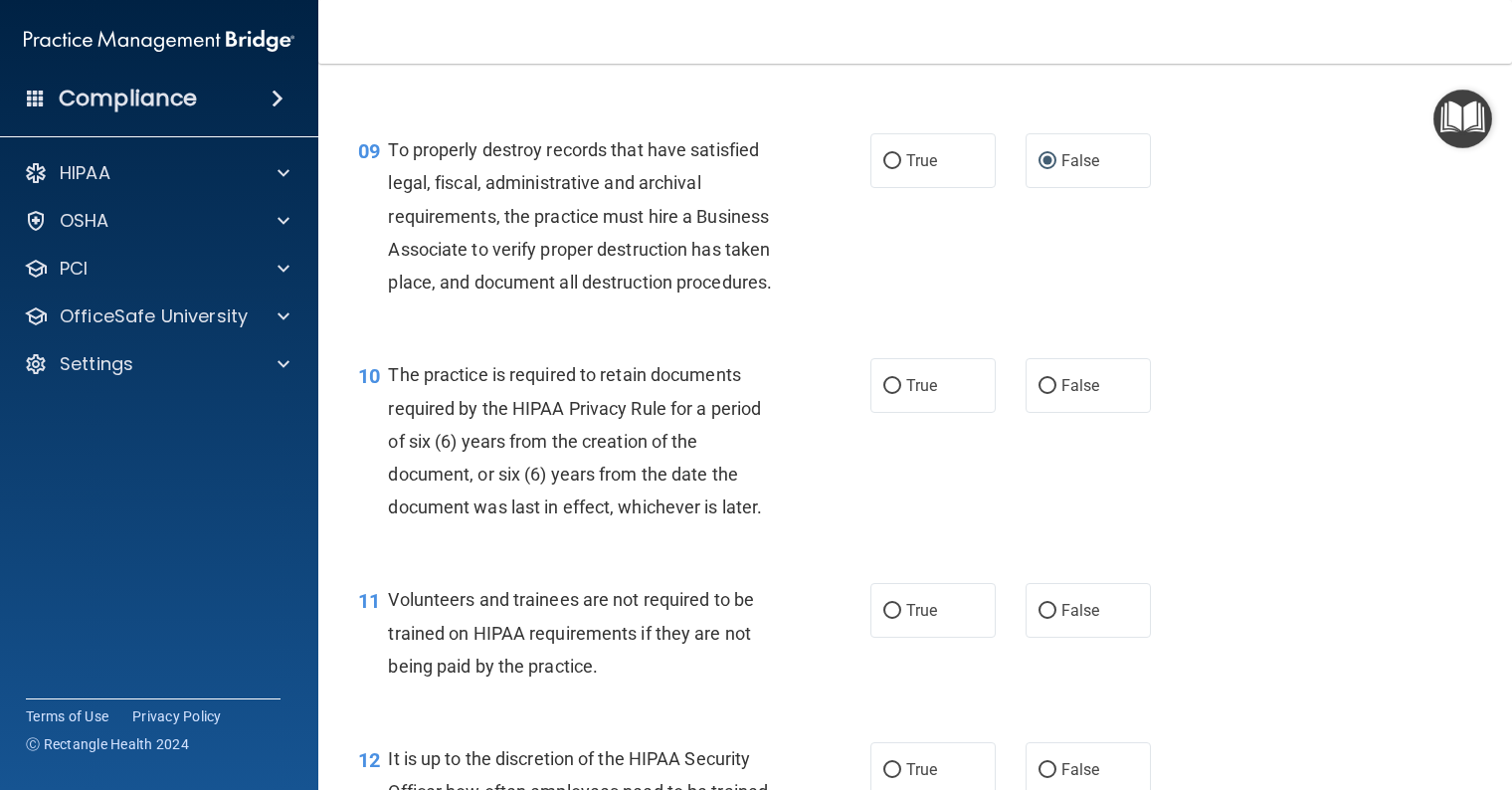 click on "True" at bounding box center (892, 386) 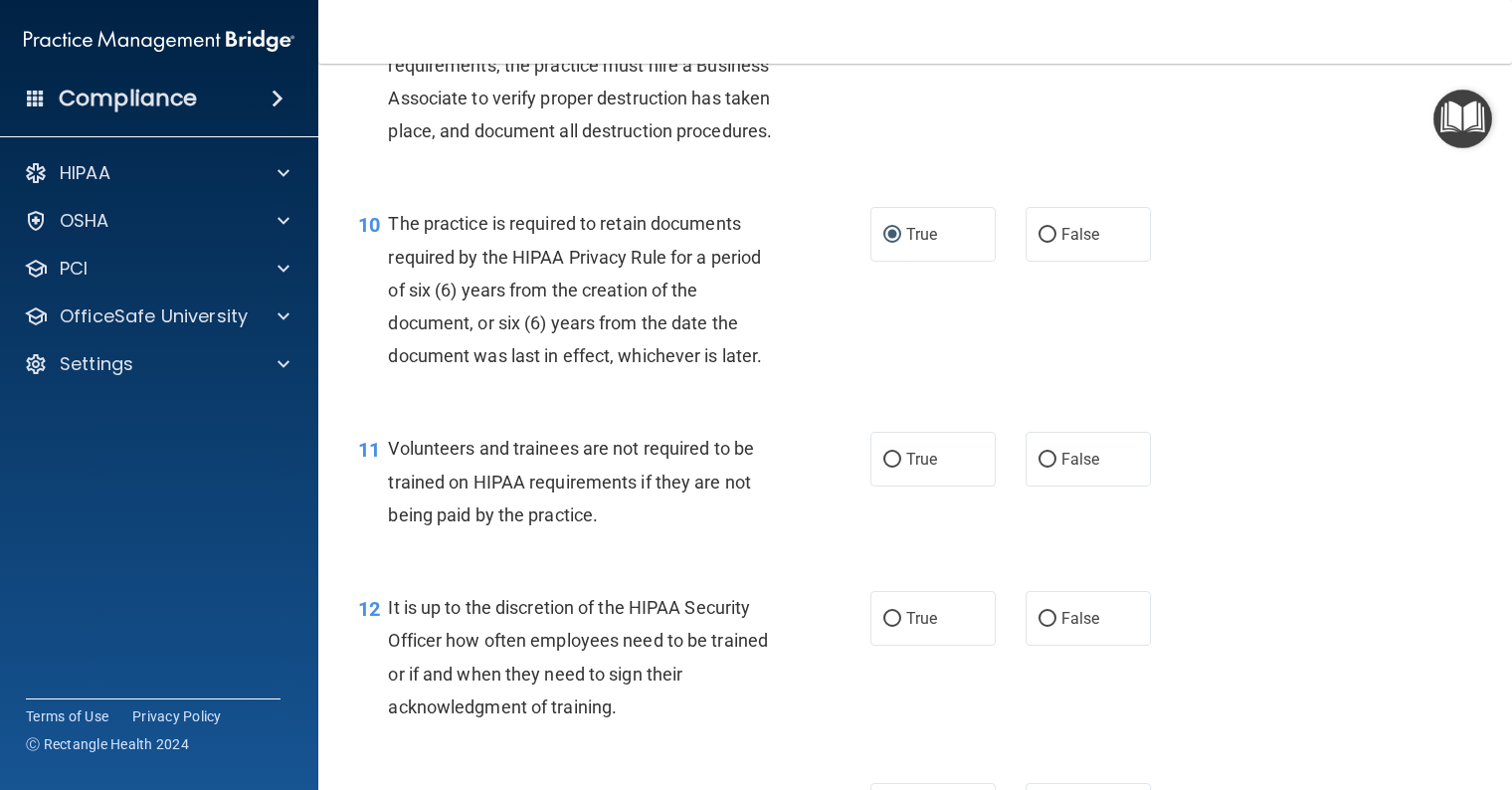 scroll, scrollTop: 1890, scrollLeft: 0, axis: vertical 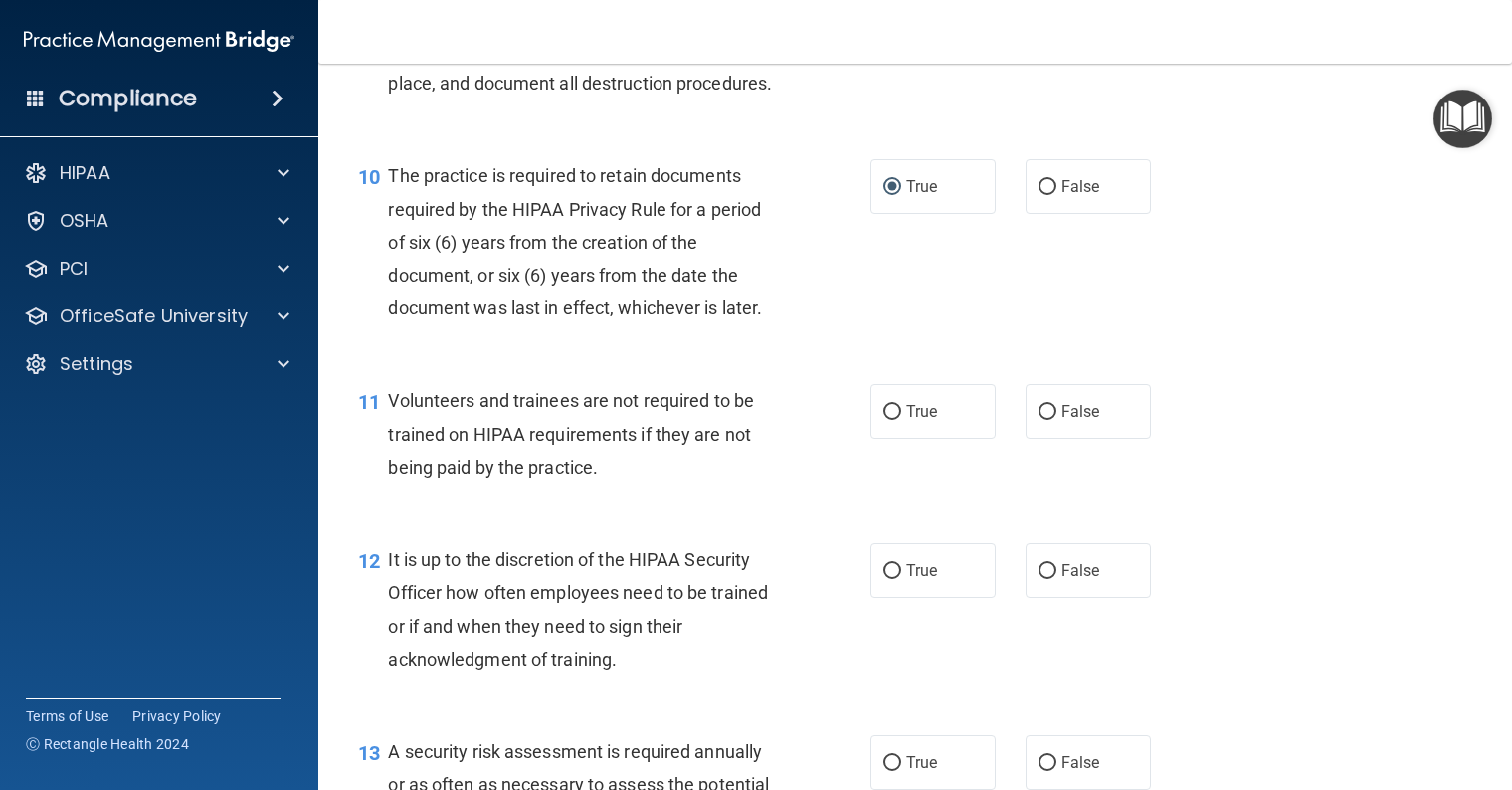 drag, startPoint x: 1041, startPoint y: 473, endPoint x: 1037, endPoint y: 482, distance: 9.84886 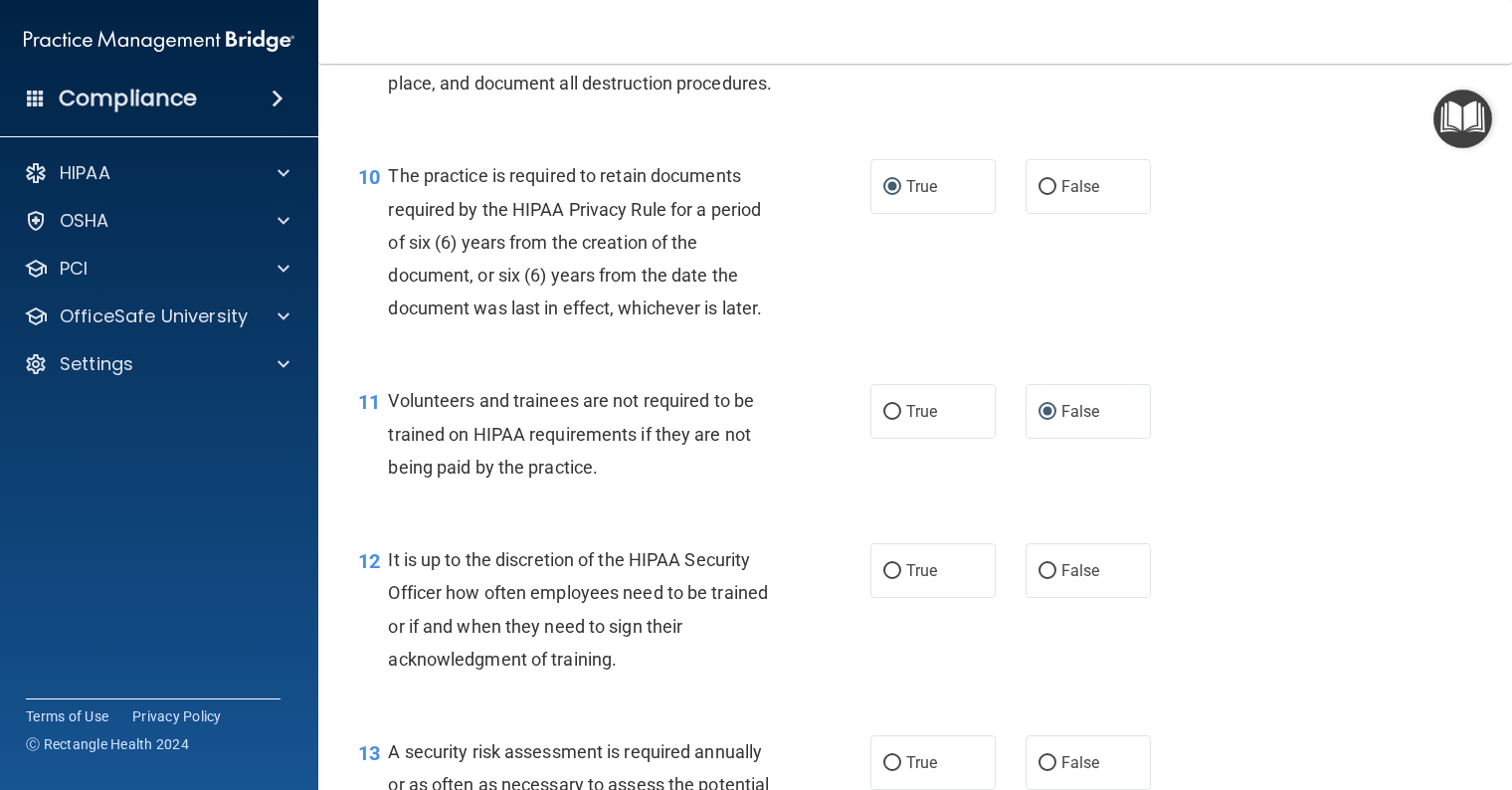 scroll, scrollTop: 1990, scrollLeft: 0, axis: vertical 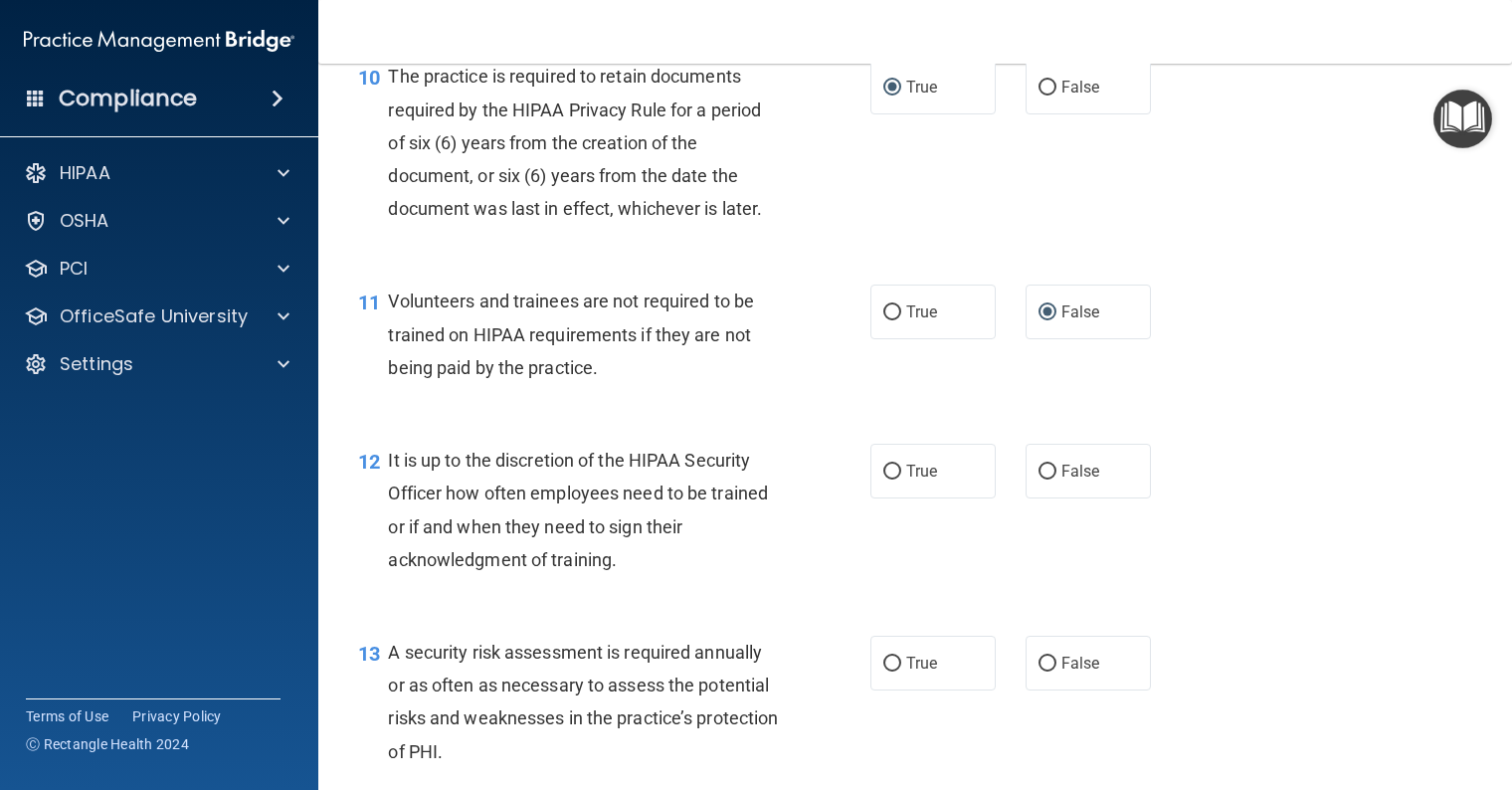 click on "It is up to the discretion of the HIPAA Security Officer how often employees need to be trained or if and when they need to sign their acknowledgment of training." at bounding box center (591, 509) 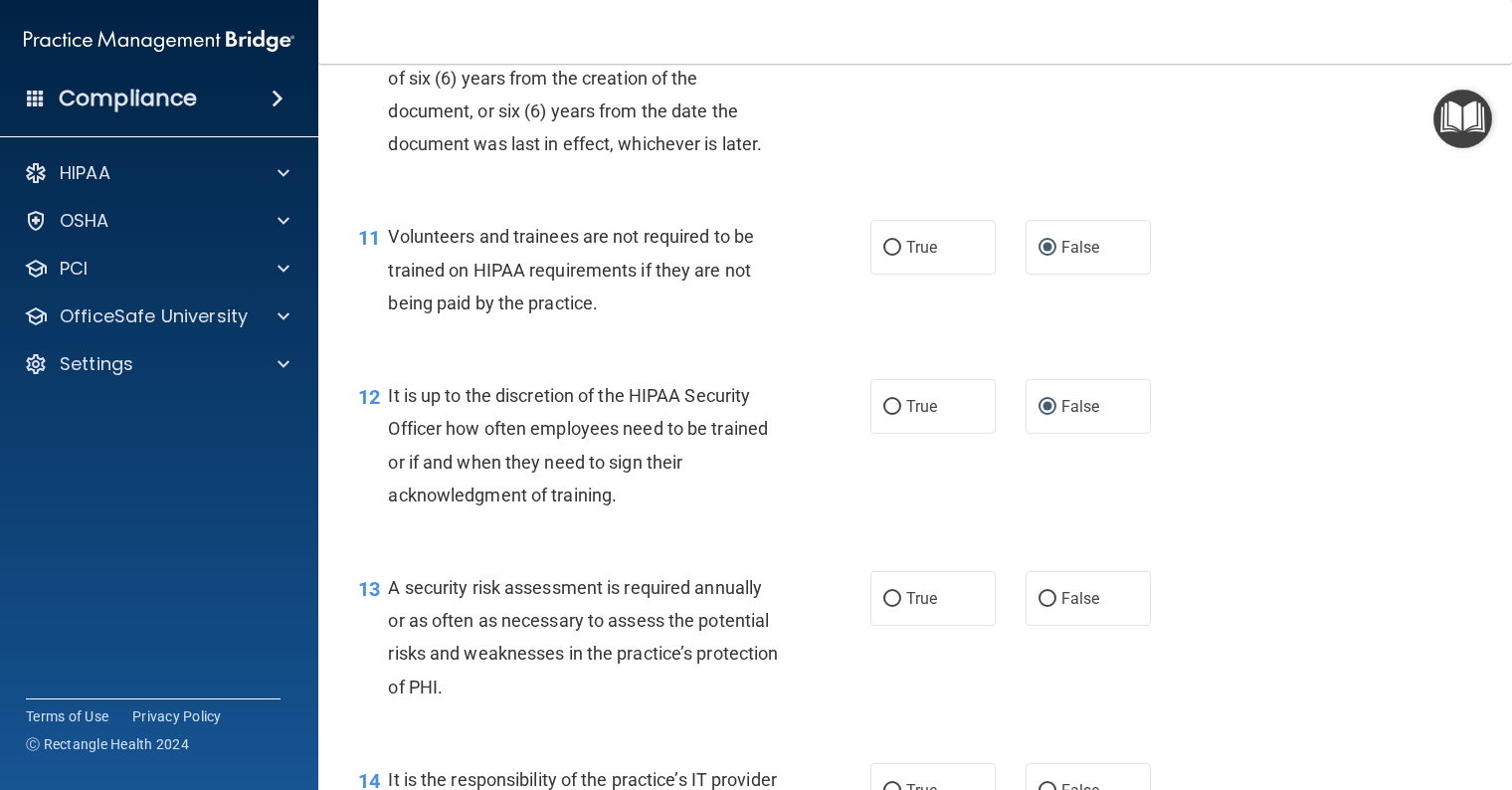 scroll, scrollTop: 2089, scrollLeft: 0, axis: vertical 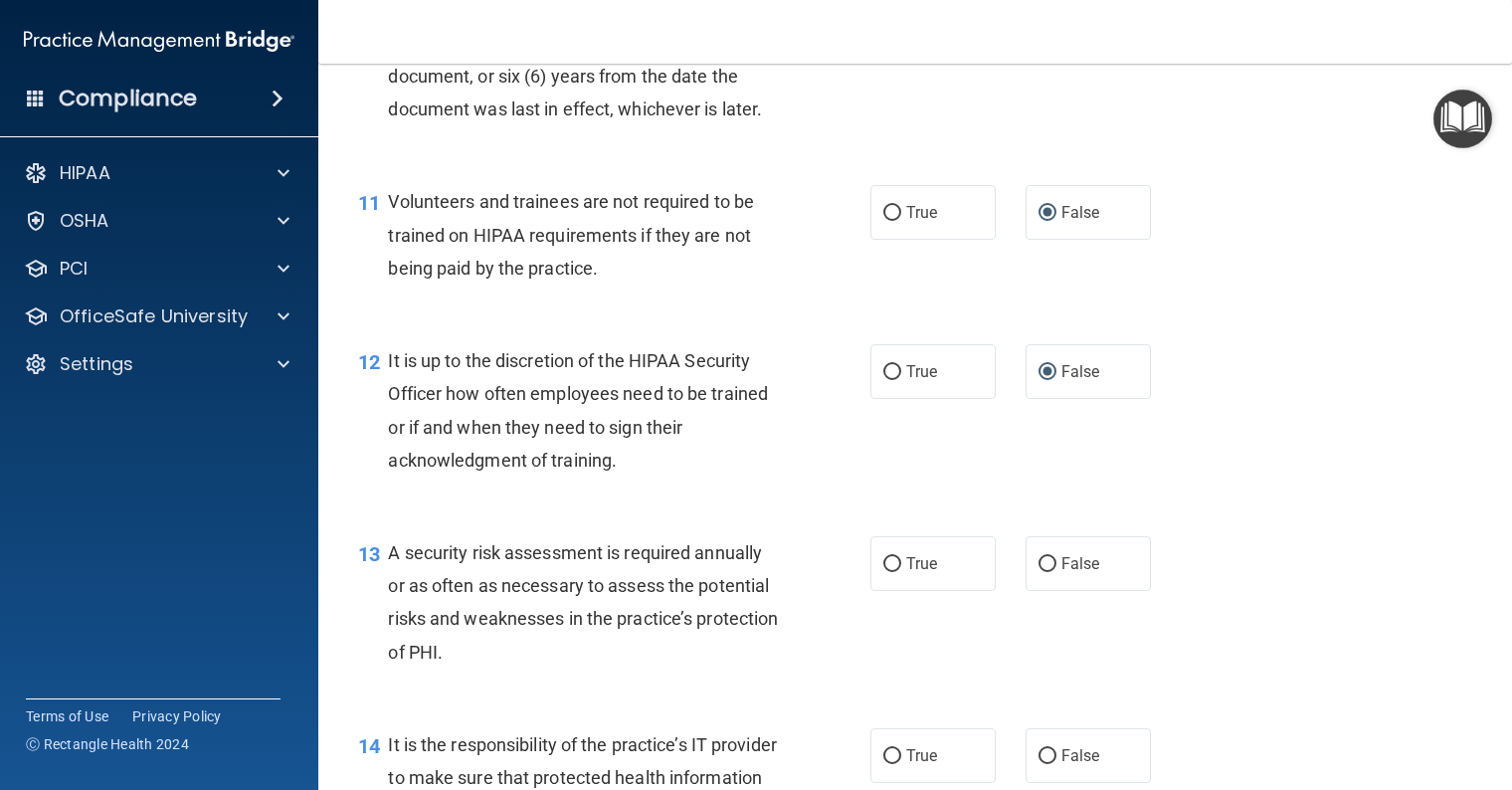 click on "True" at bounding box center (892, 564) 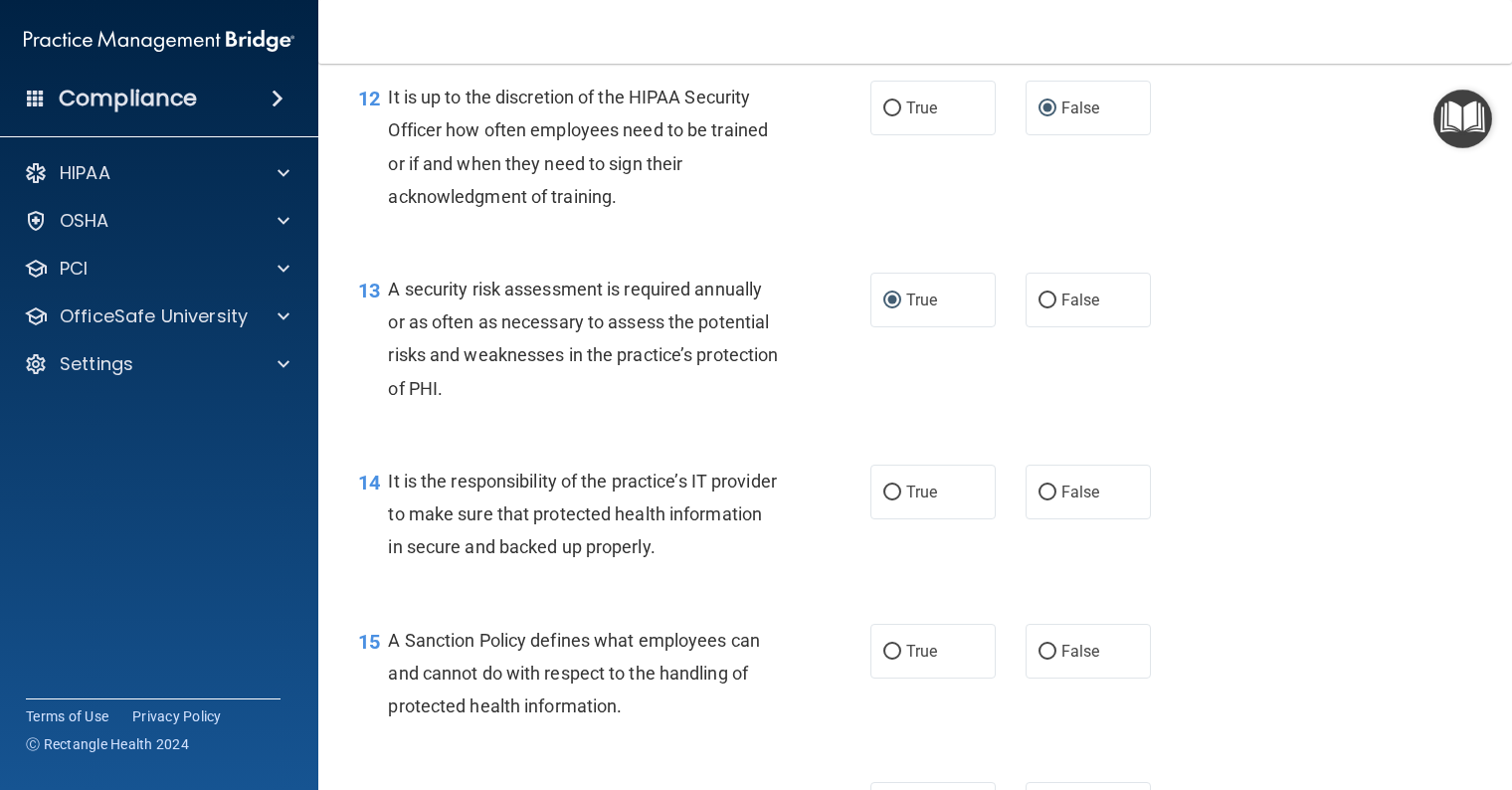 scroll, scrollTop: 2388, scrollLeft: 0, axis: vertical 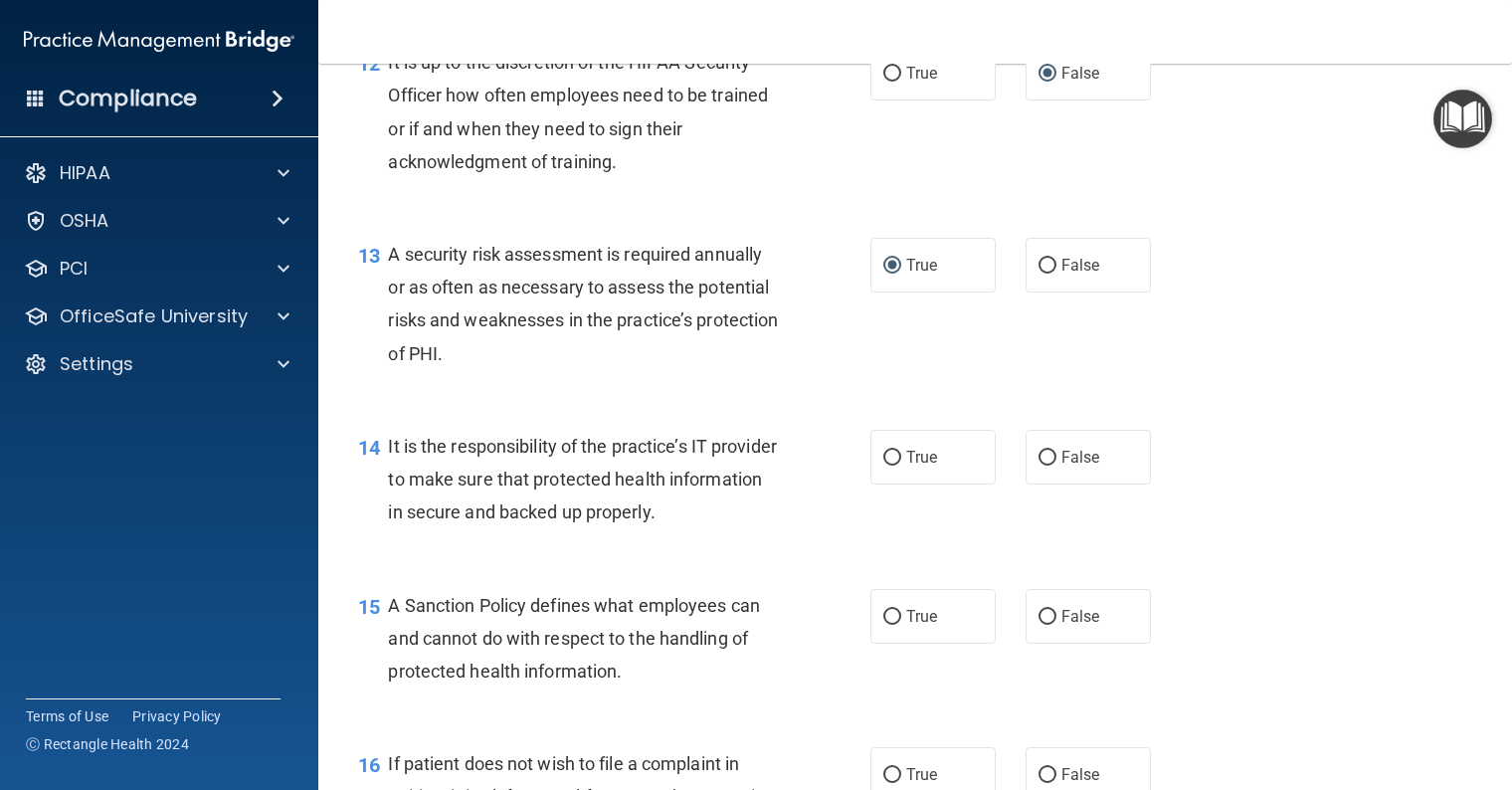 click on "False" at bounding box center (1047, 458) 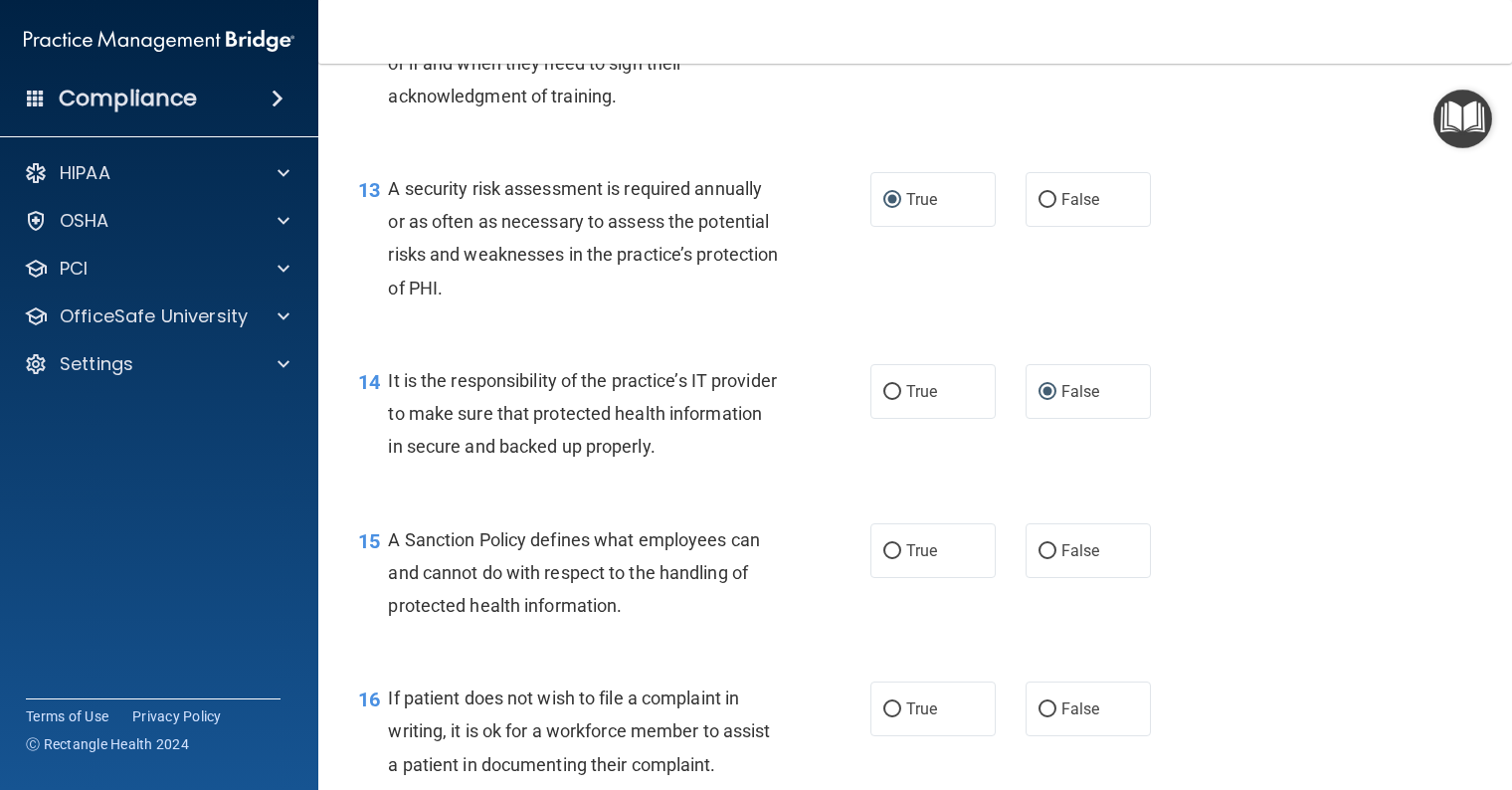 scroll, scrollTop: 2587, scrollLeft: 0, axis: vertical 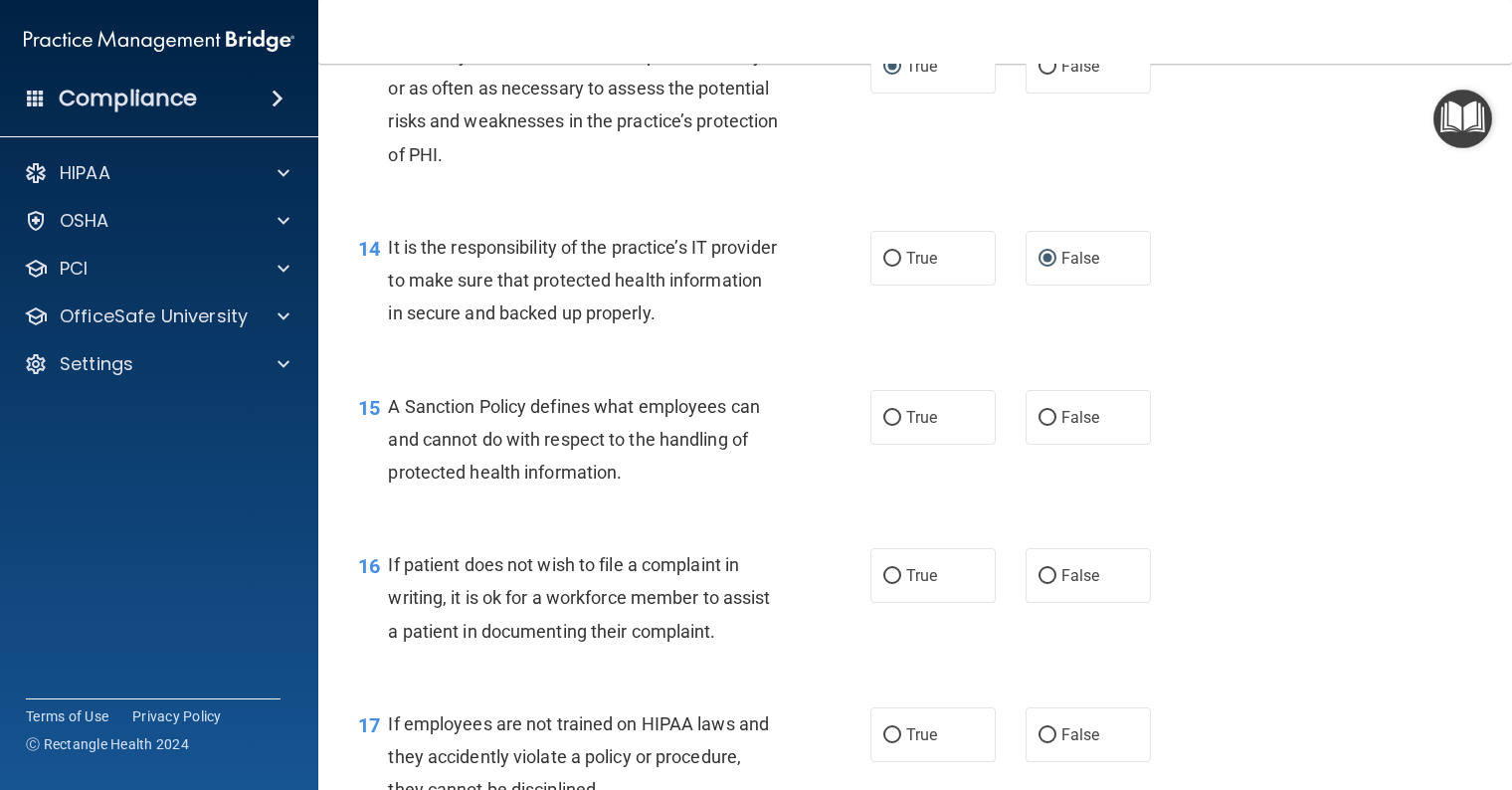 click on "False" at bounding box center [1047, 418] 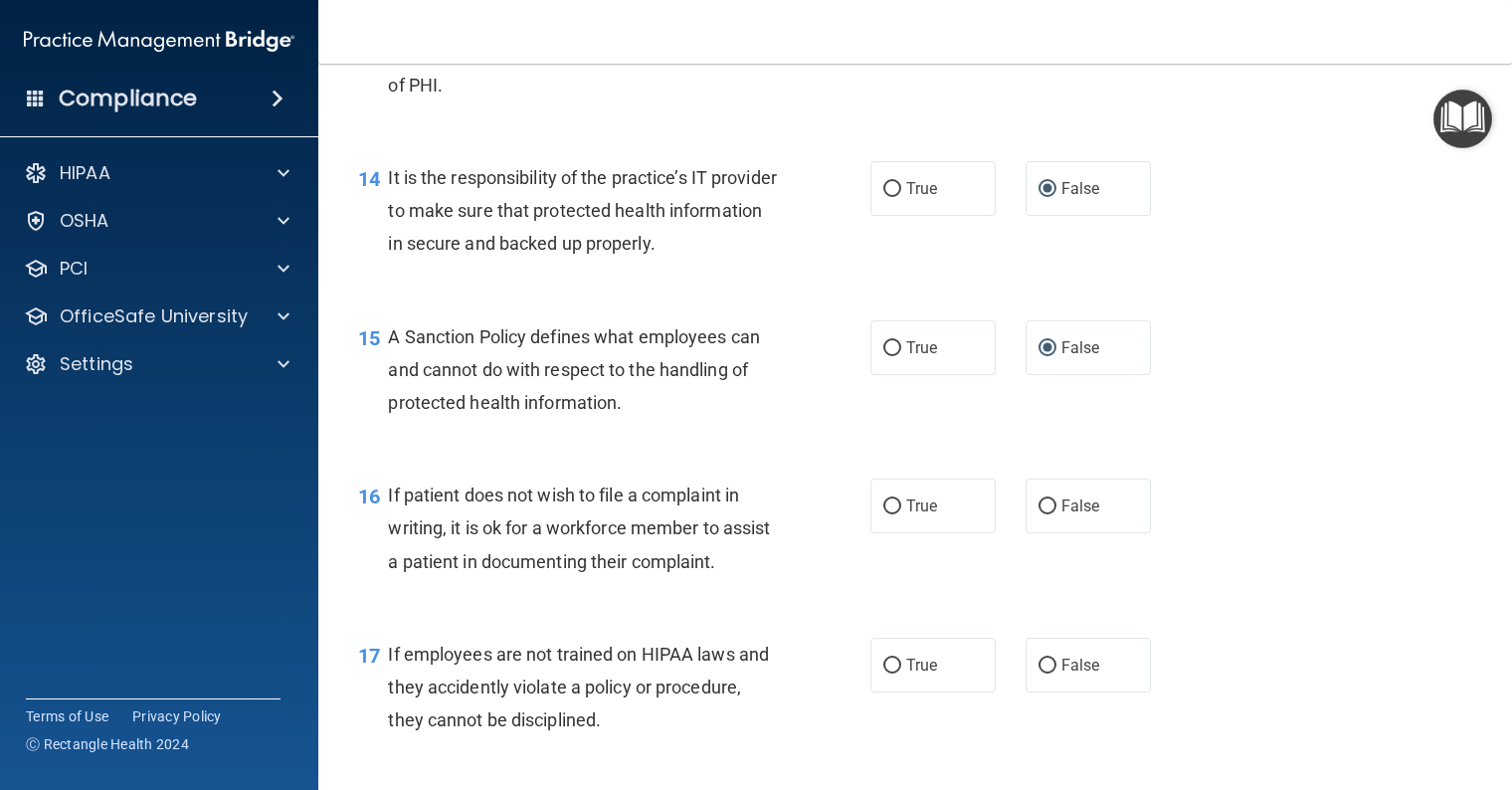 scroll, scrollTop: 2786, scrollLeft: 0, axis: vertical 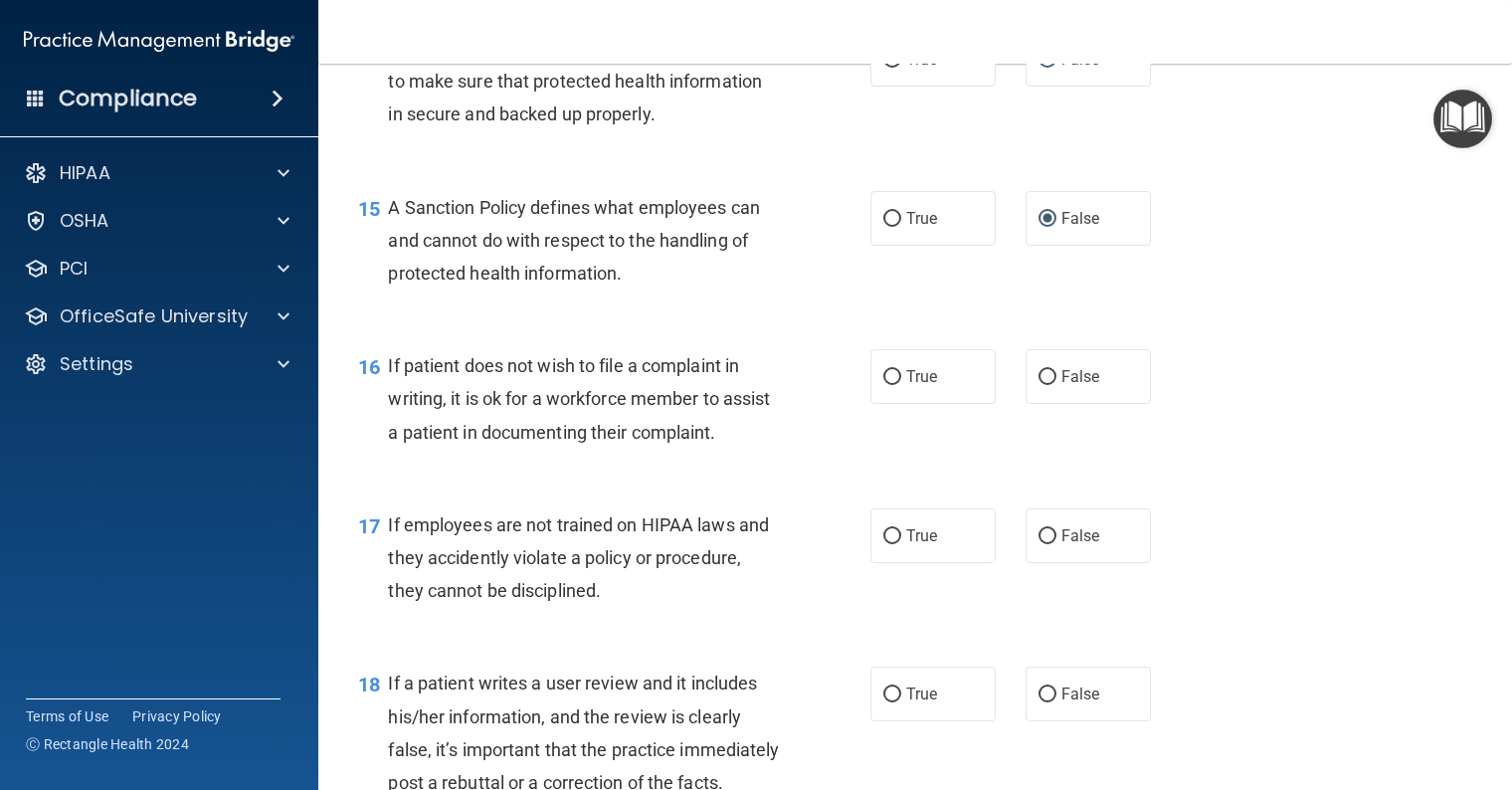 click on "True" at bounding box center [892, 377] 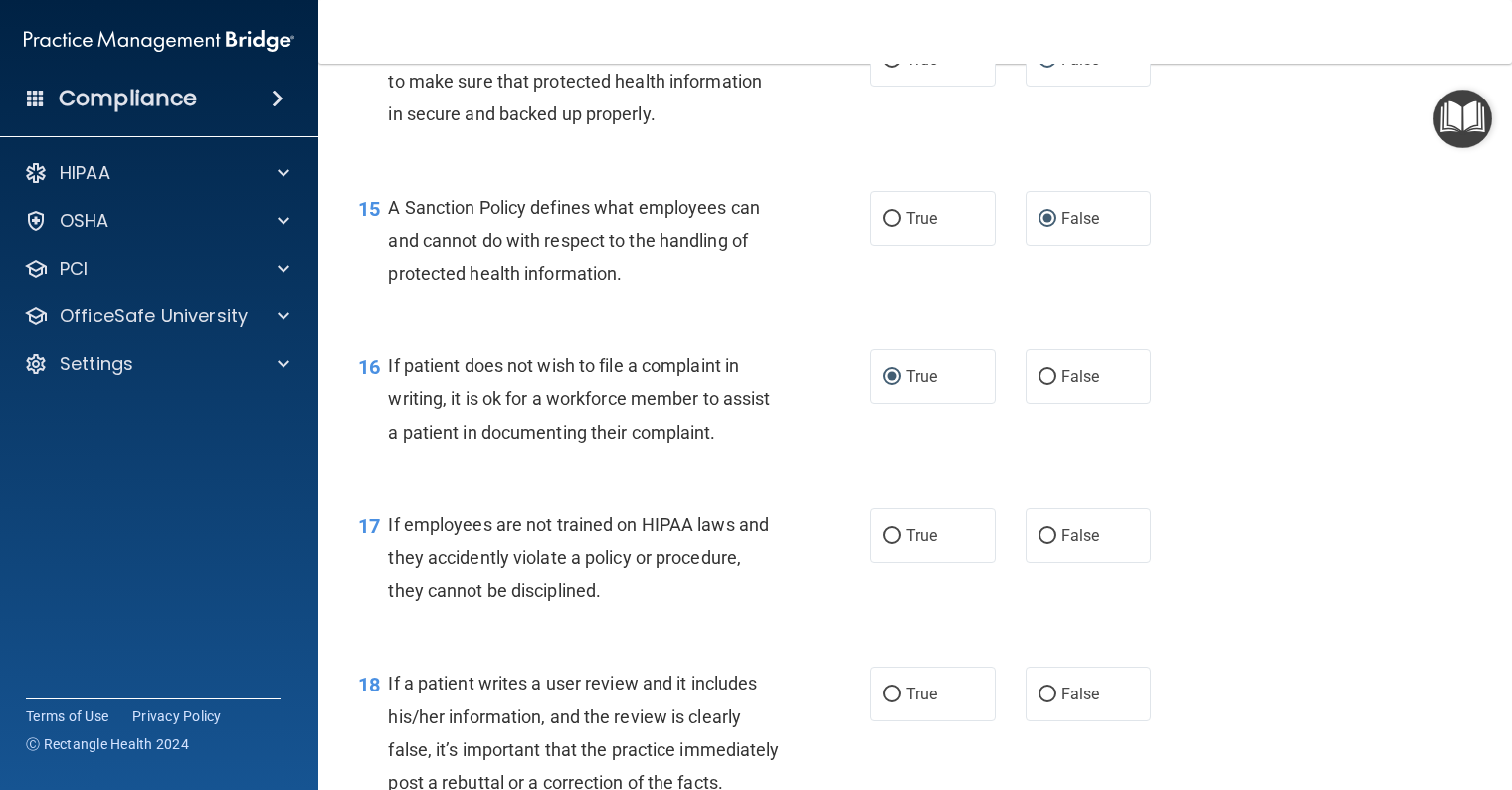 click on "False" at bounding box center [1047, 536] 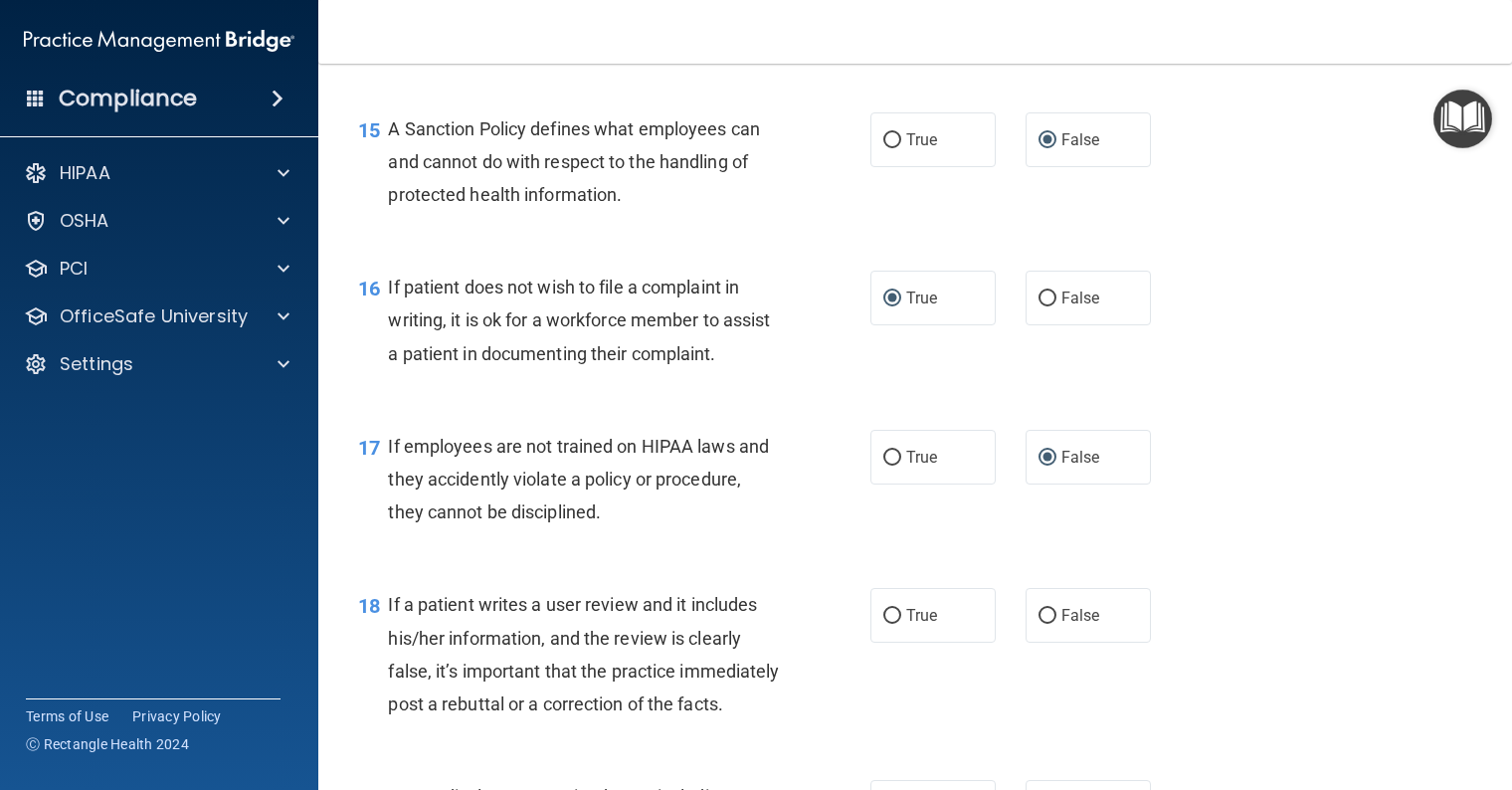 scroll, scrollTop: 2985, scrollLeft: 0, axis: vertical 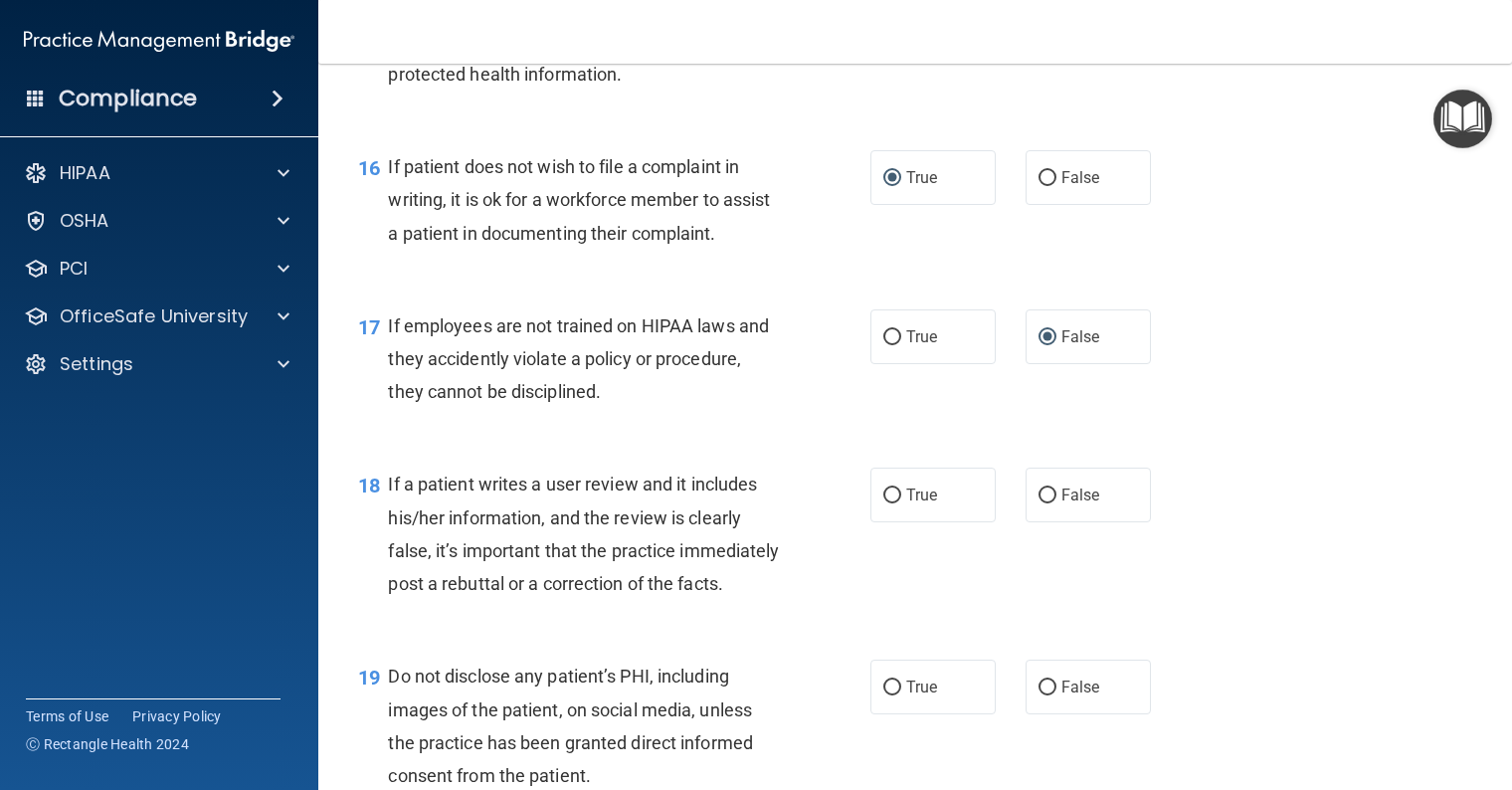 click on "False" at bounding box center (1047, 495) 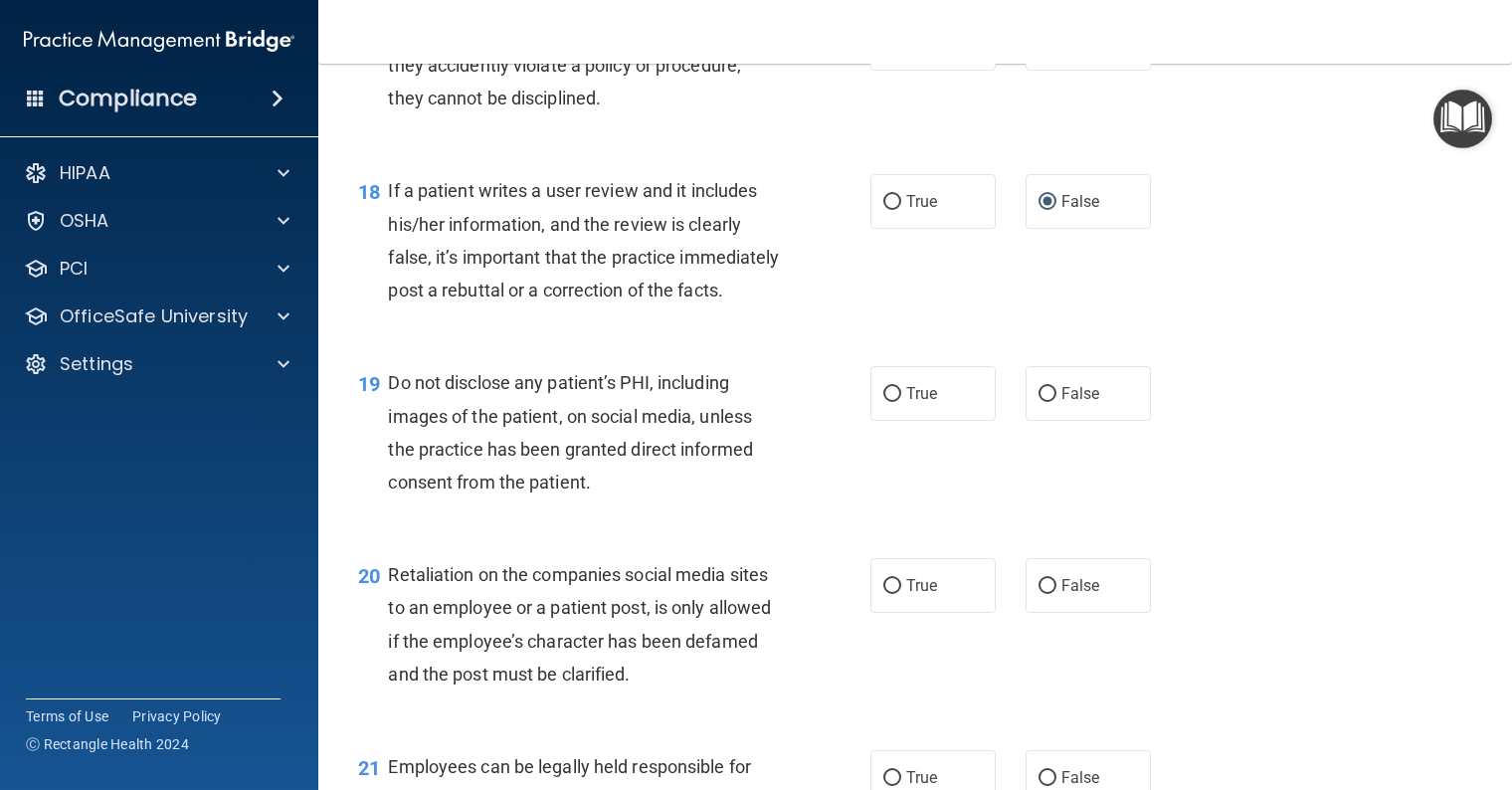 scroll, scrollTop: 3283, scrollLeft: 0, axis: vertical 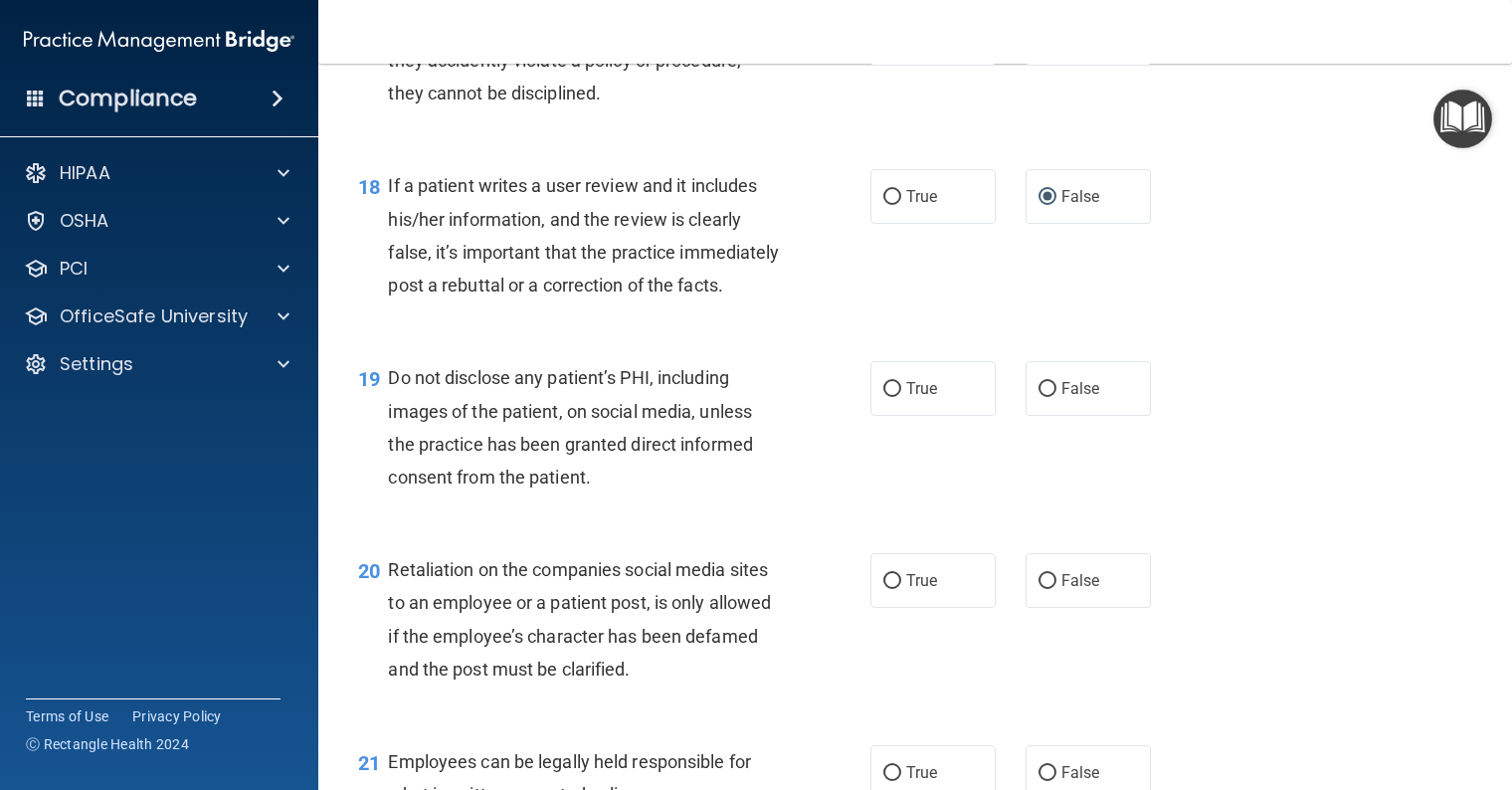 click on "True" at bounding box center [892, 389] 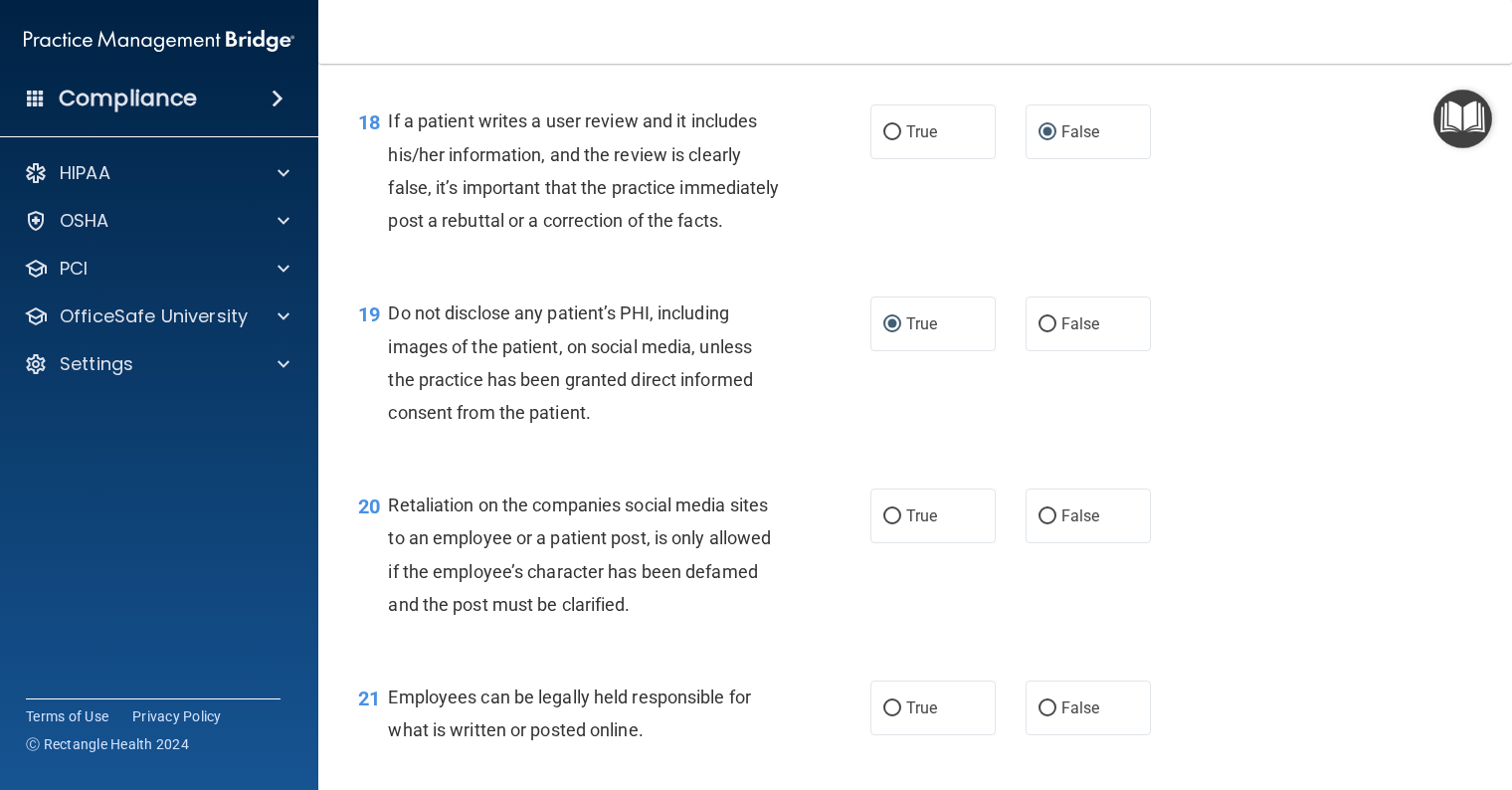 scroll, scrollTop: 3383, scrollLeft: 0, axis: vertical 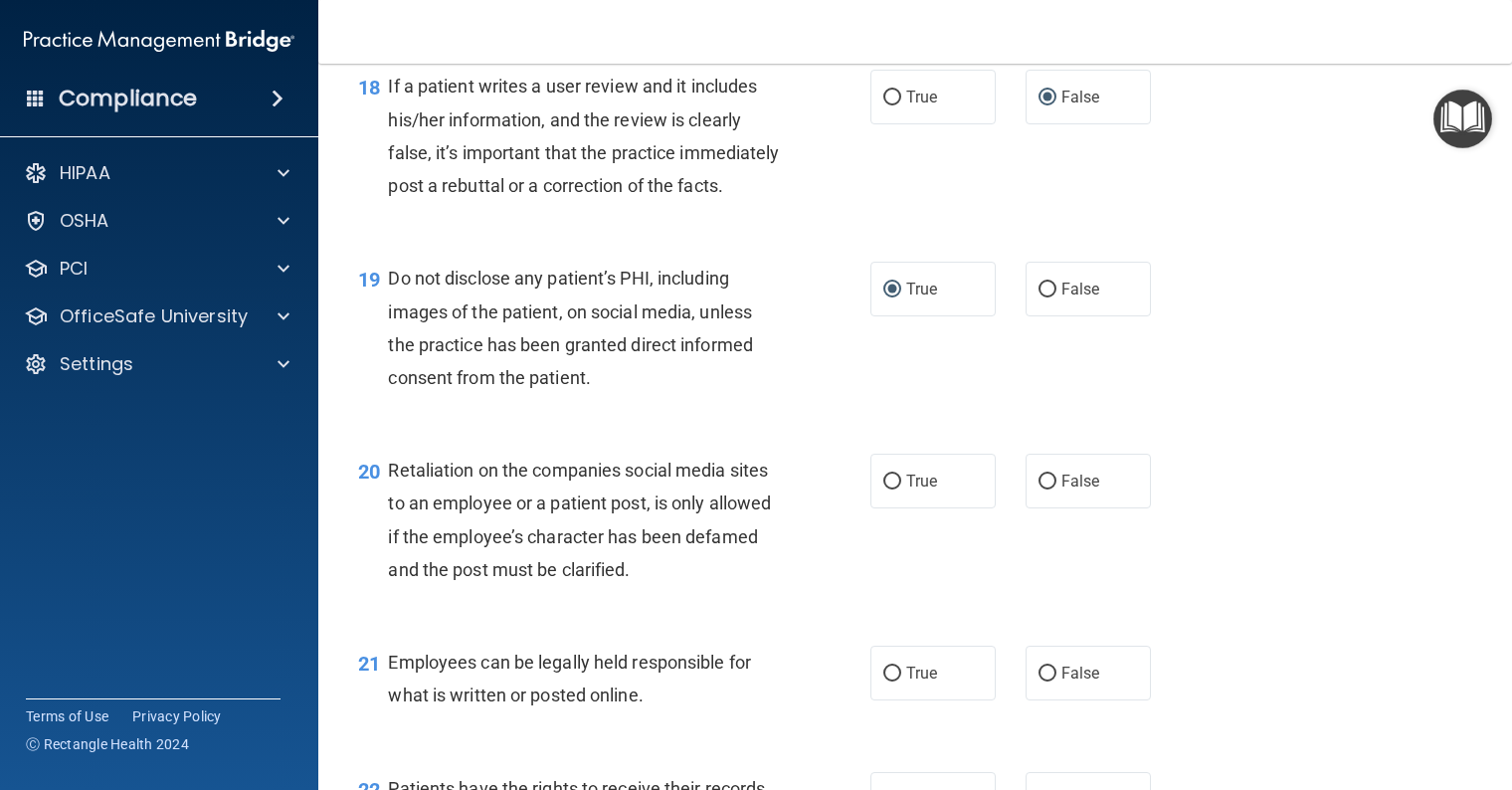 click on "False" at bounding box center (1080, 481) 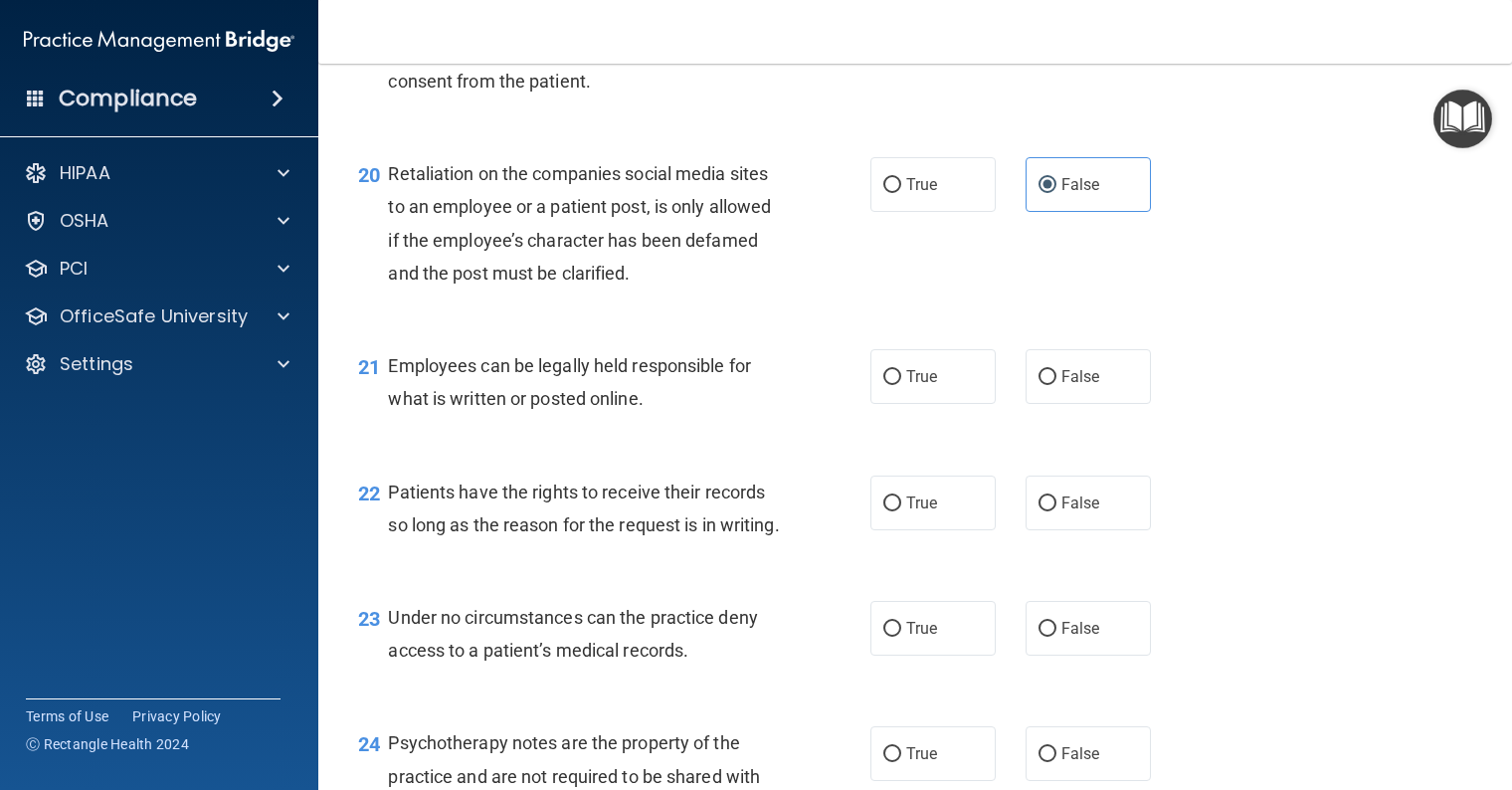 scroll, scrollTop: 3681, scrollLeft: 0, axis: vertical 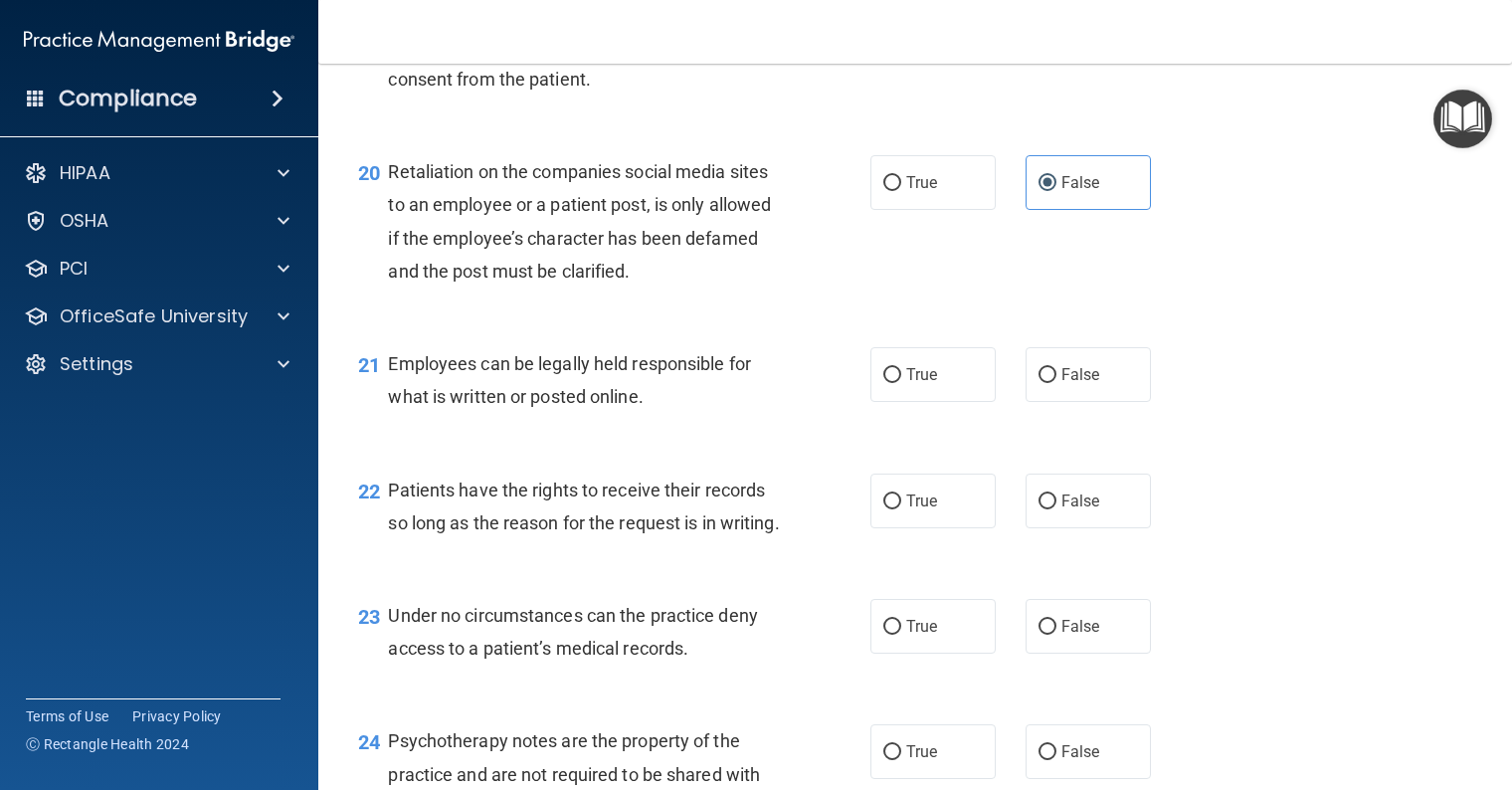 click on "True" at bounding box center (892, 375) 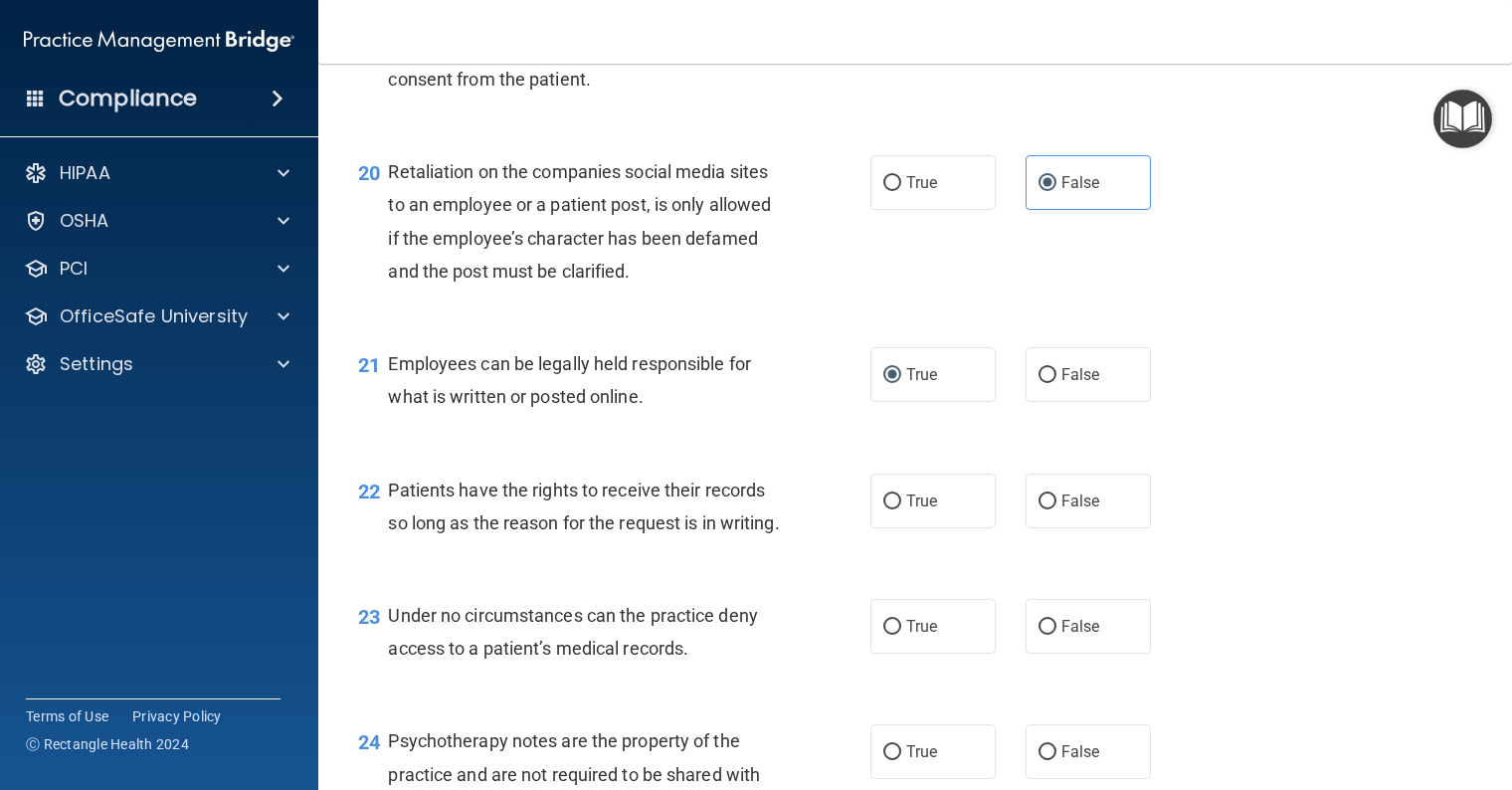 click on "True" at bounding box center [933, 500] 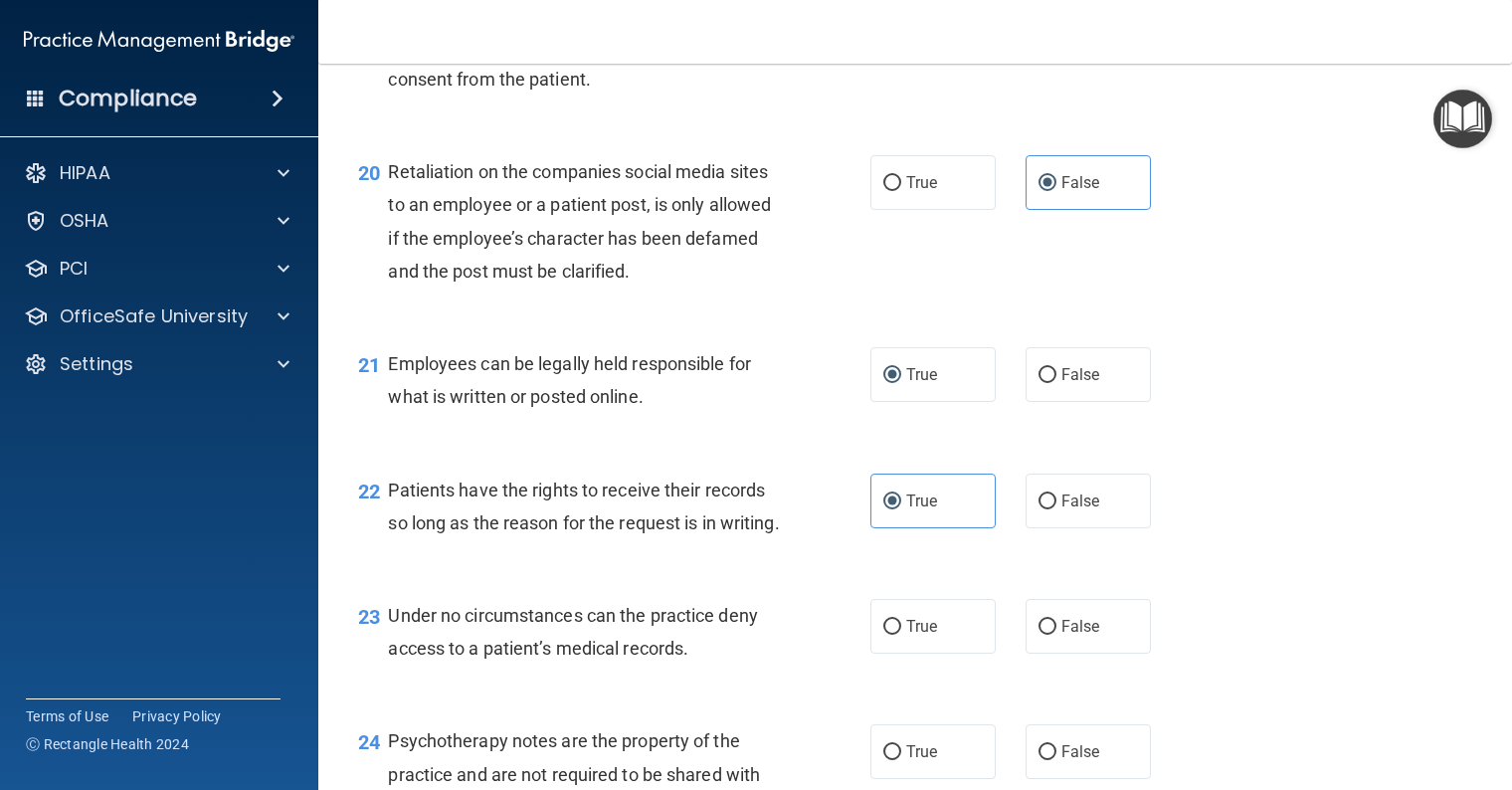 scroll, scrollTop: 3781, scrollLeft: 0, axis: vertical 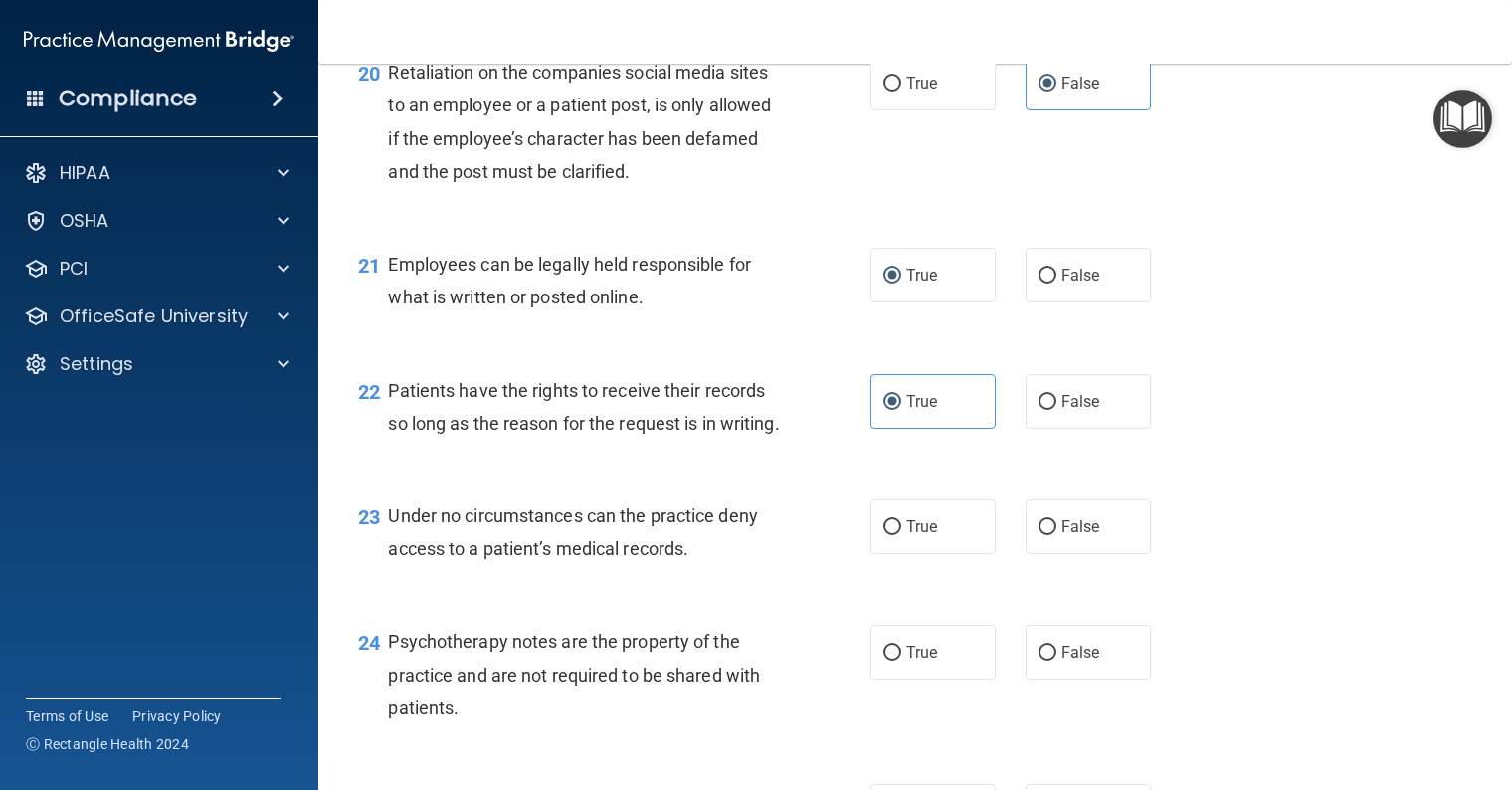 click on "False" at bounding box center [1047, 527] 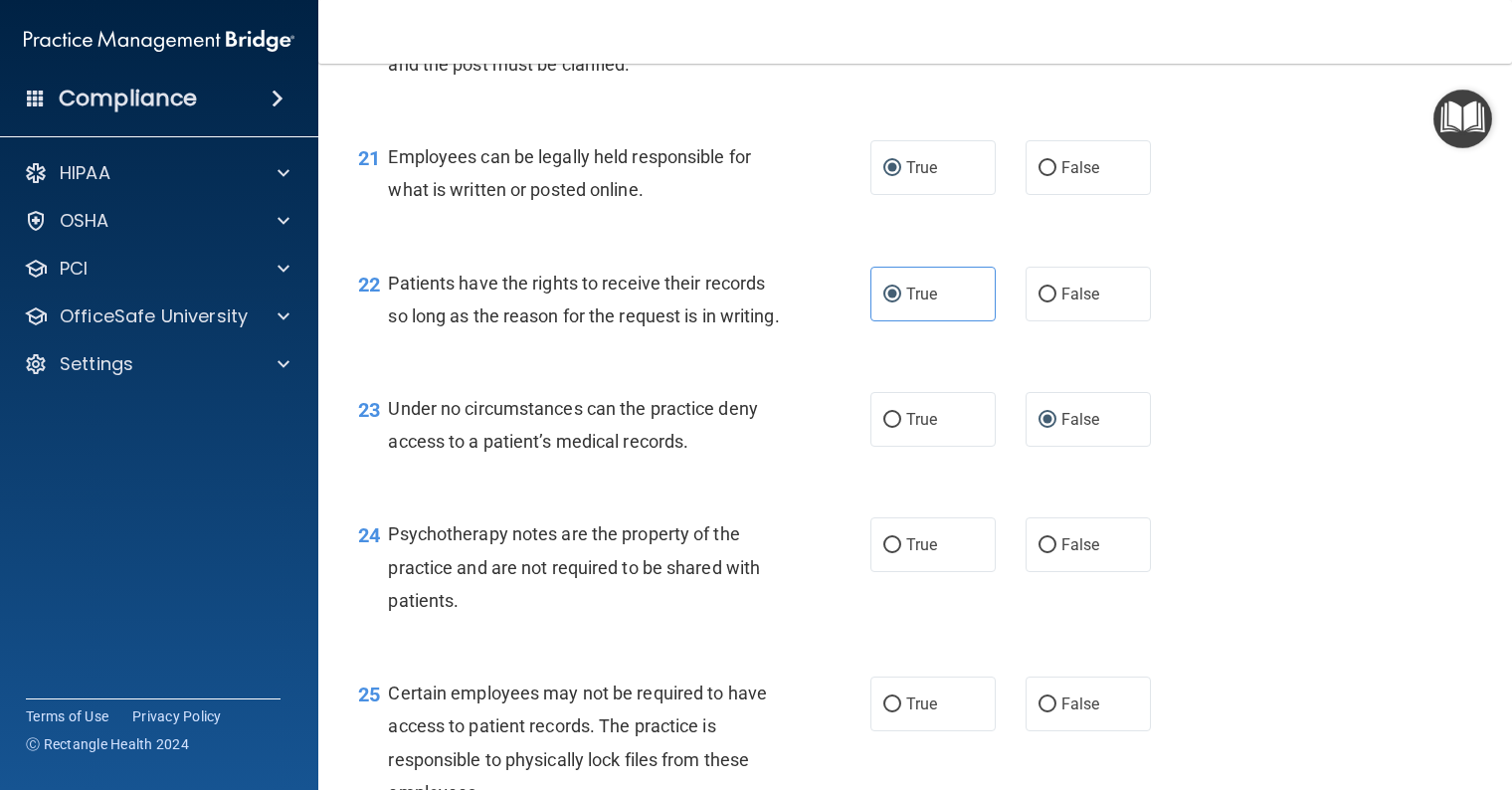 scroll, scrollTop: 3980, scrollLeft: 0, axis: vertical 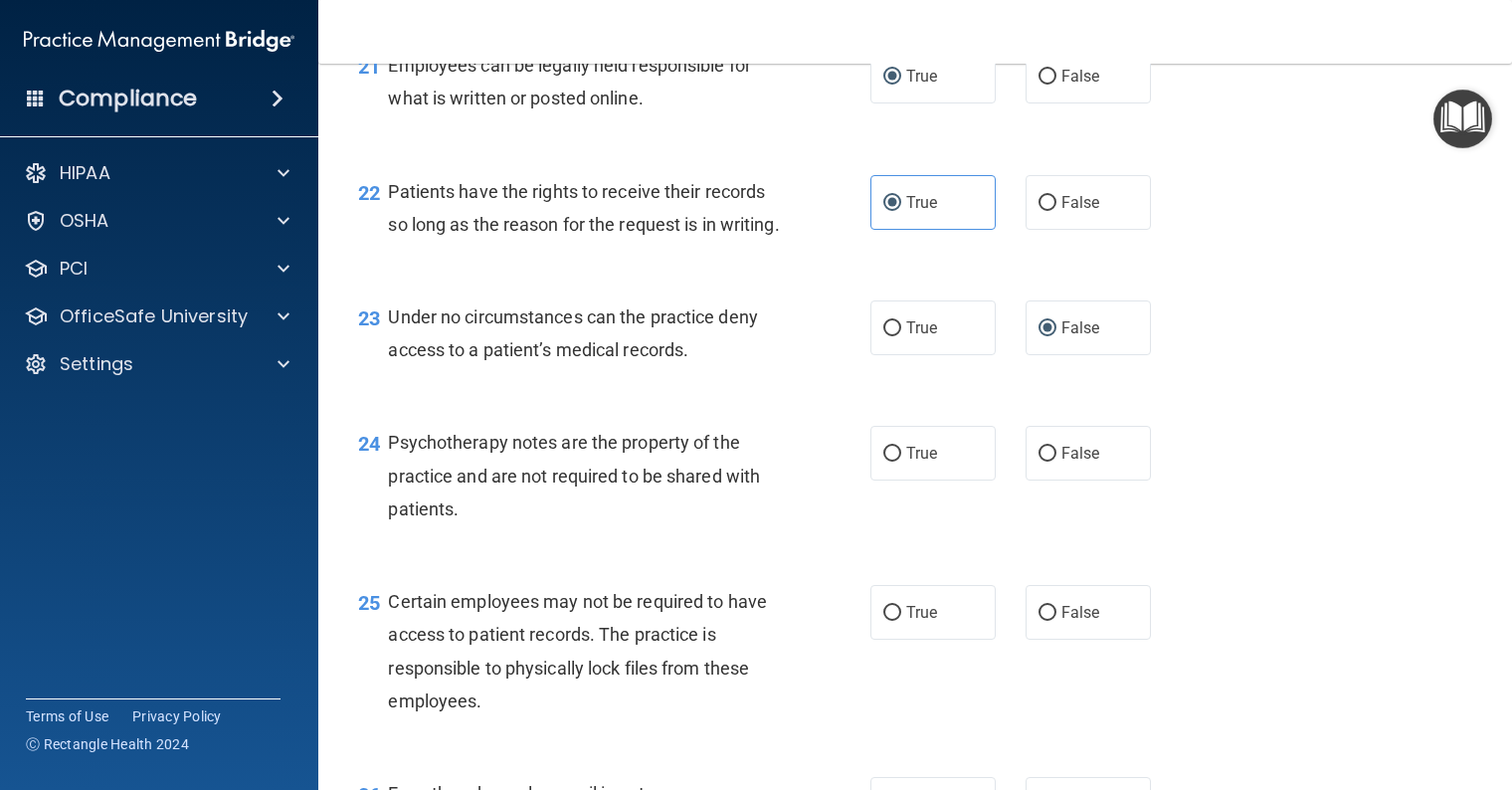 click on "True" at bounding box center [892, 454] 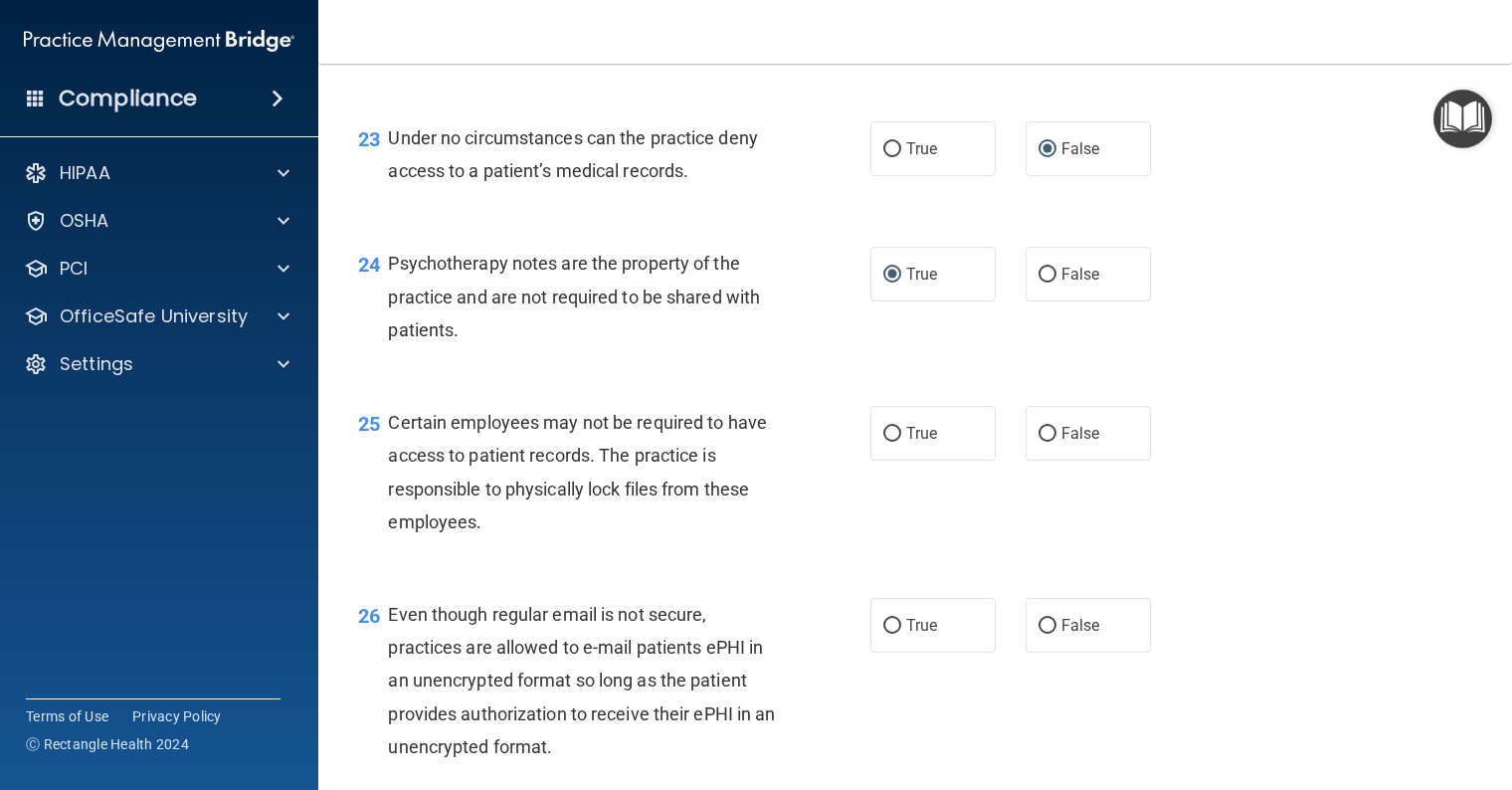 scroll, scrollTop: 4179, scrollLeft: 0, axis: vertical 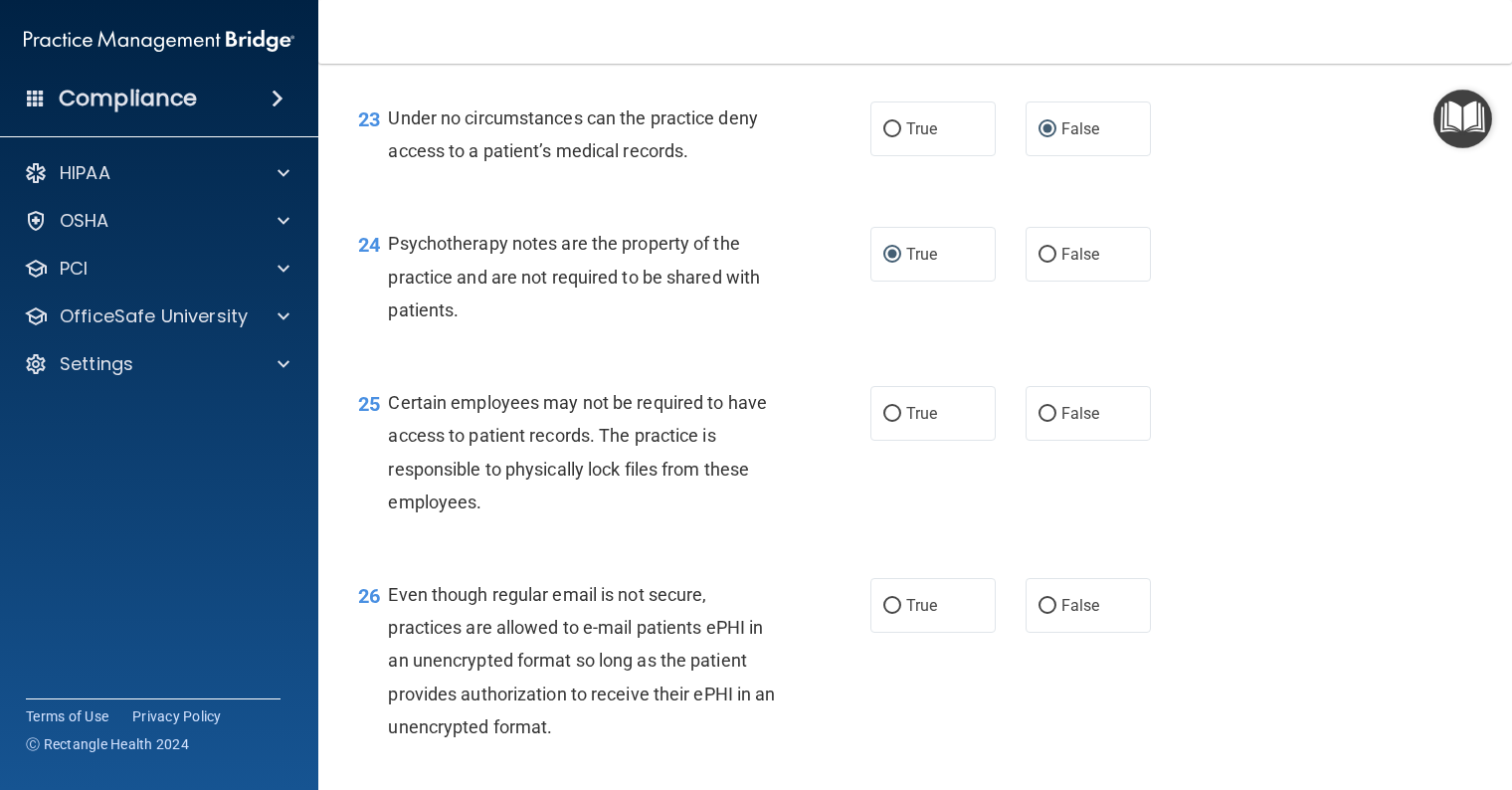 click on "True" at bounding box center (892, 414) 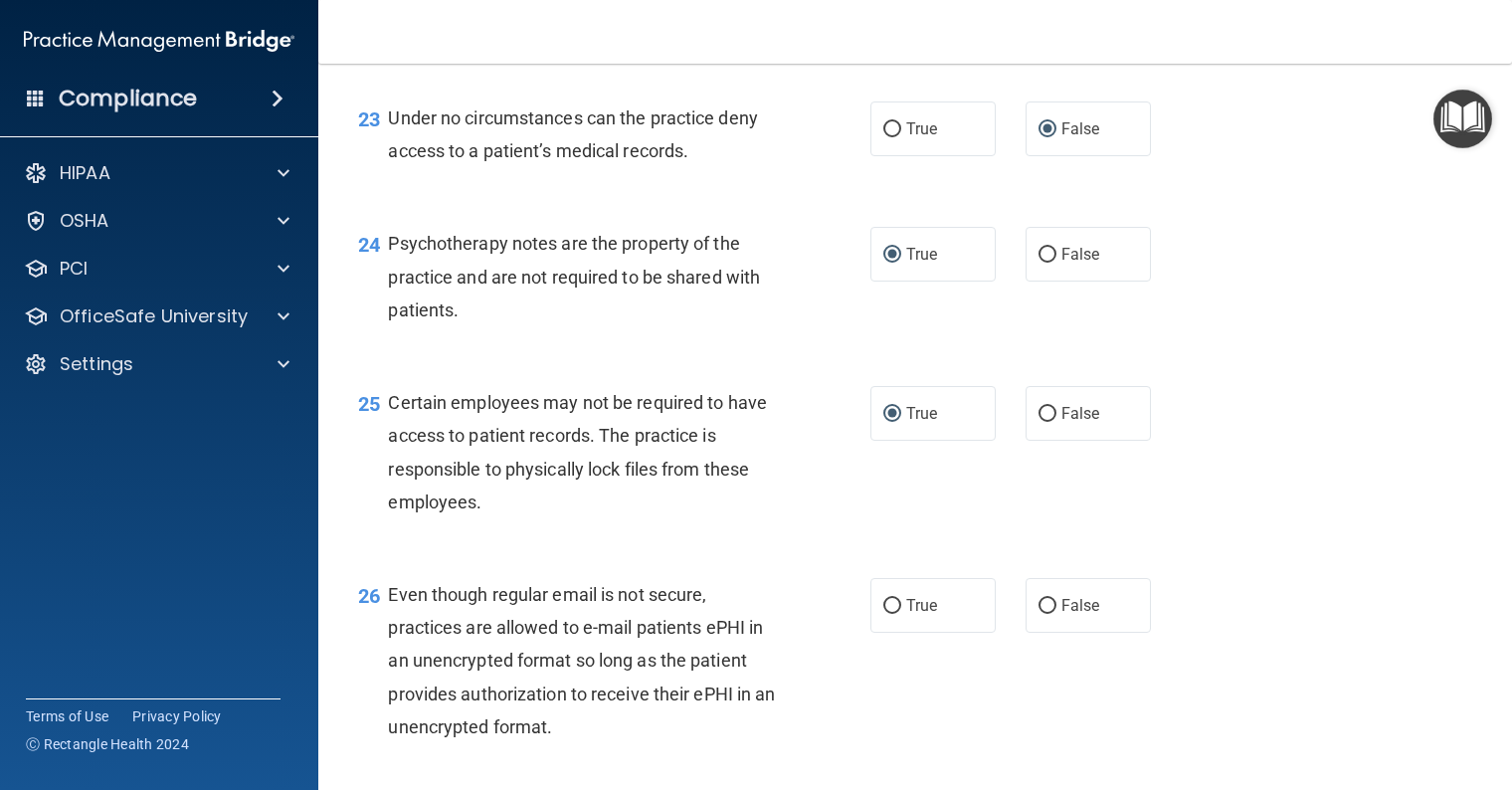 scroll, scrollTop: 4278, scrollLeft: 0, axis: vertical 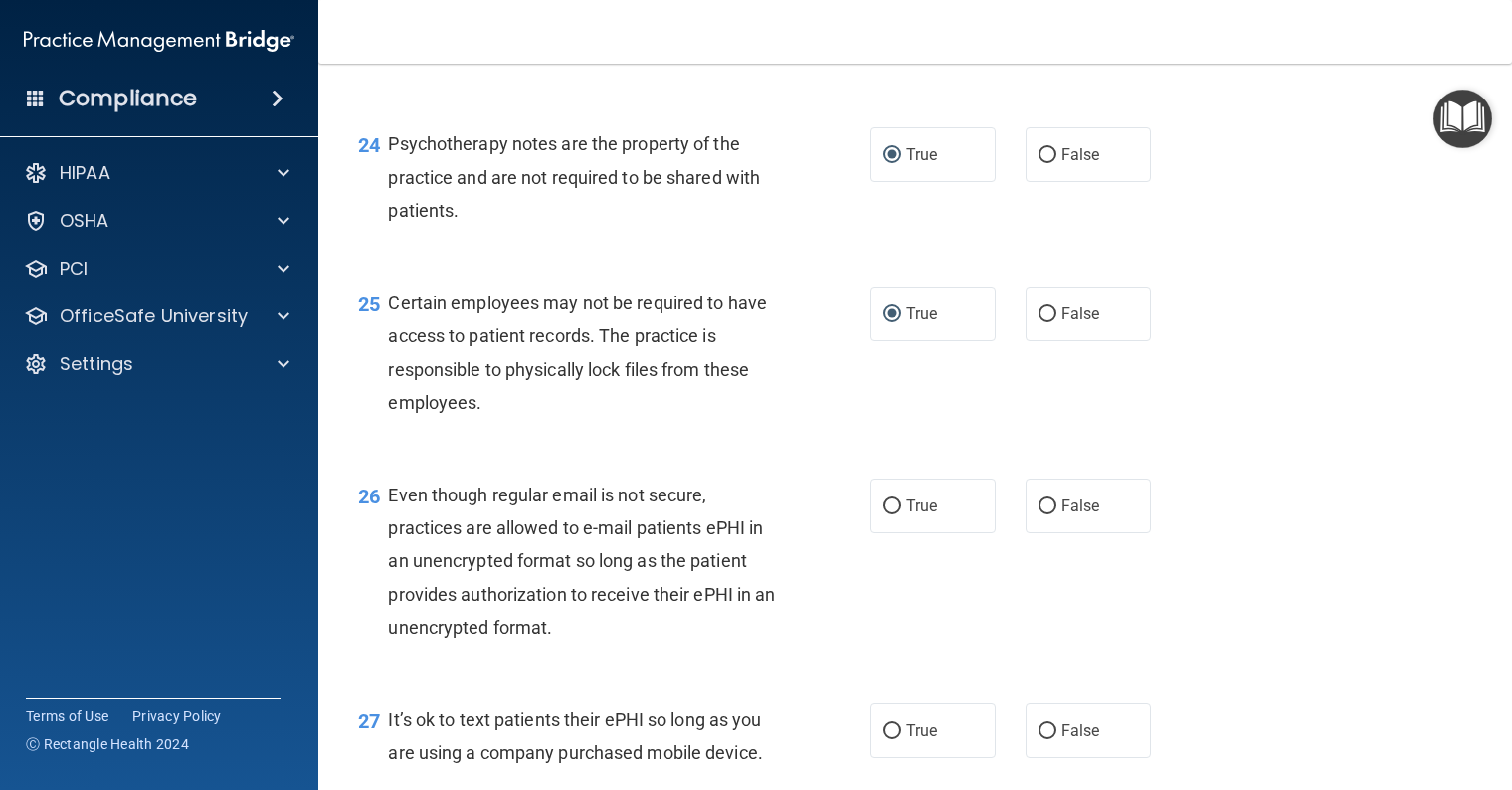 click on "True" at bounding box center [892, 506] 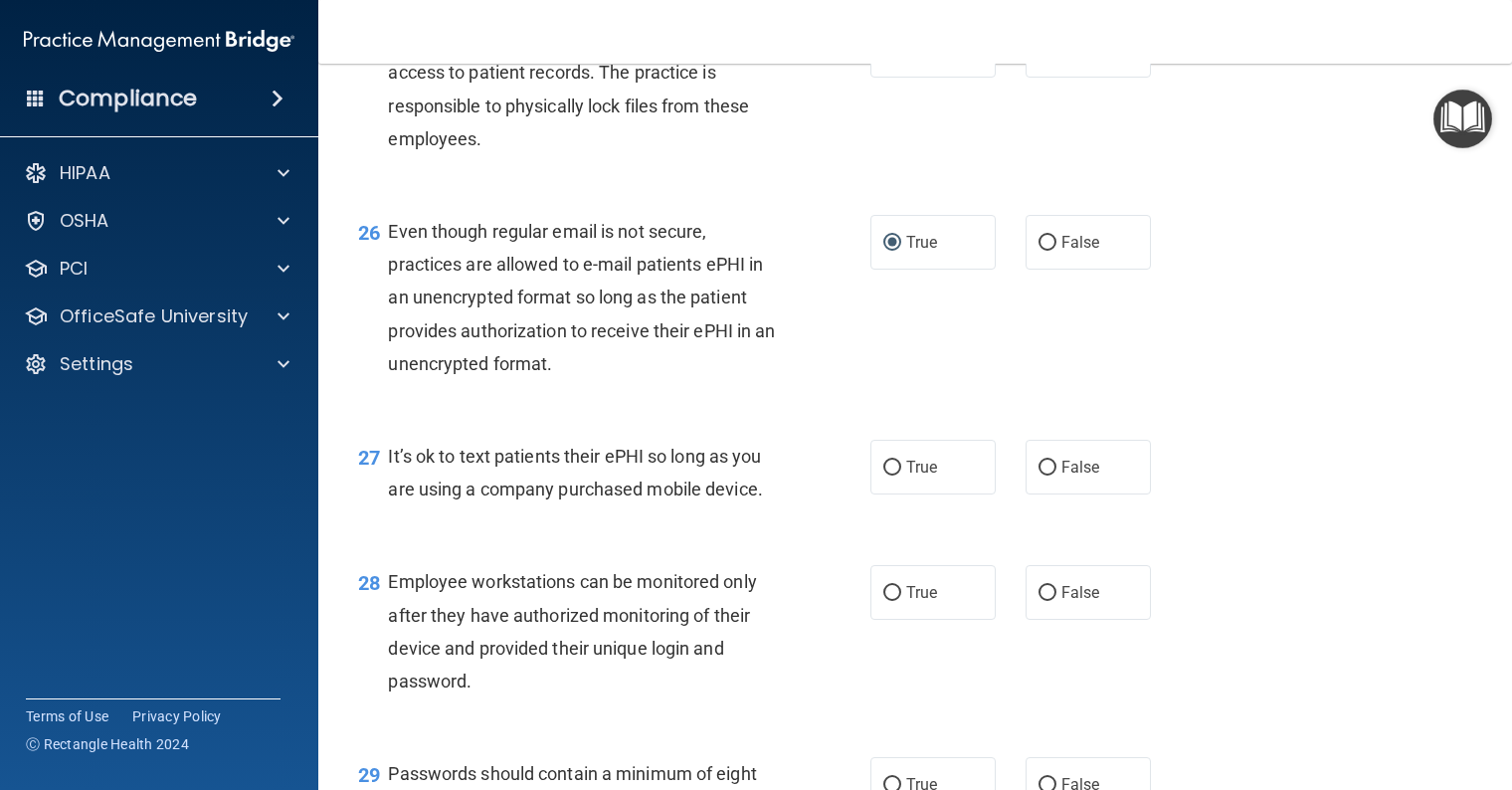scroll, scrollTop: 4577, scrollLeft: 0, axis: vertical 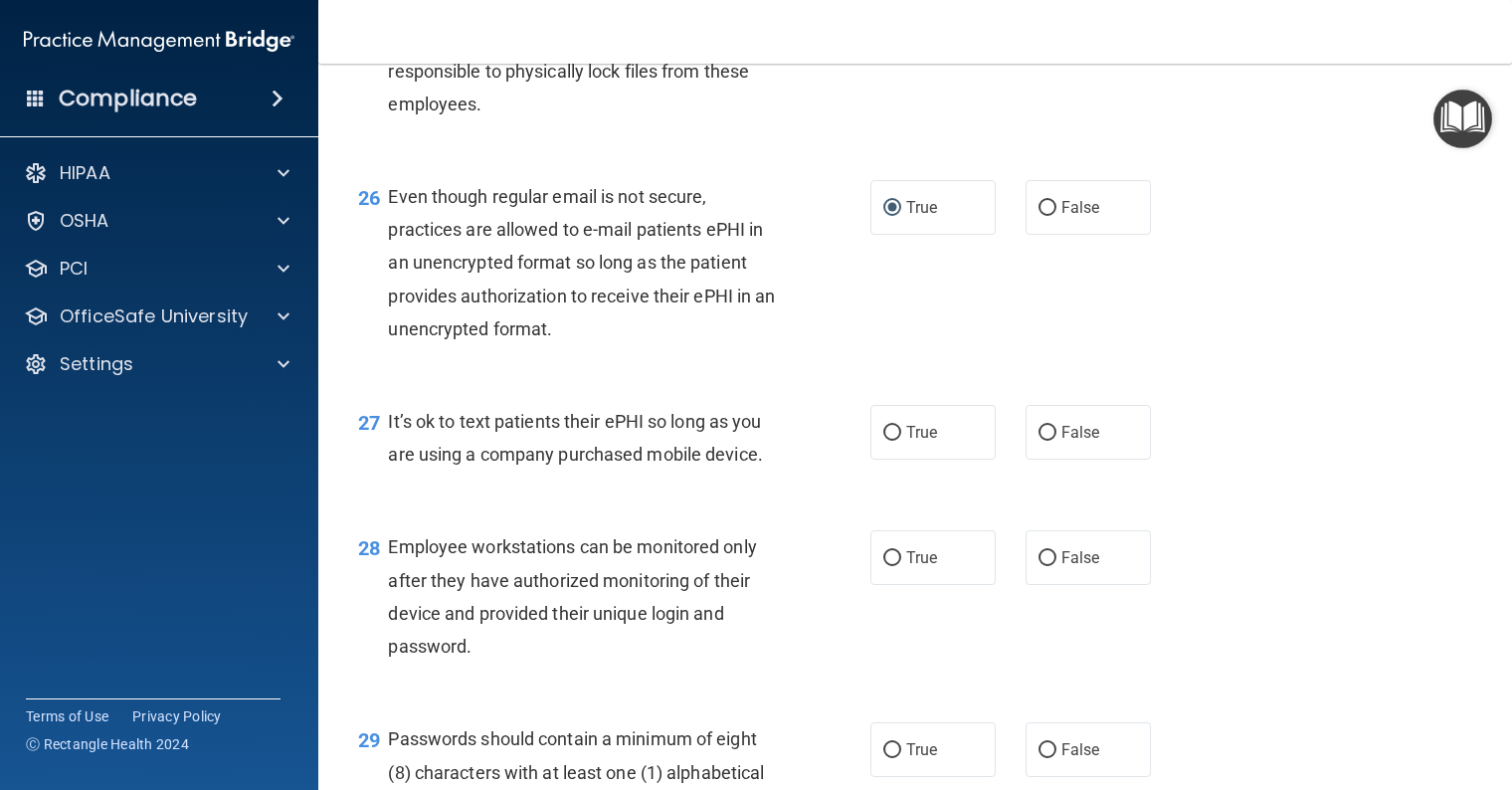 drag, startPoint x: 768, startPoint y: 619, endPoint x: 796, endPoint y: 626, distance: 28.86174 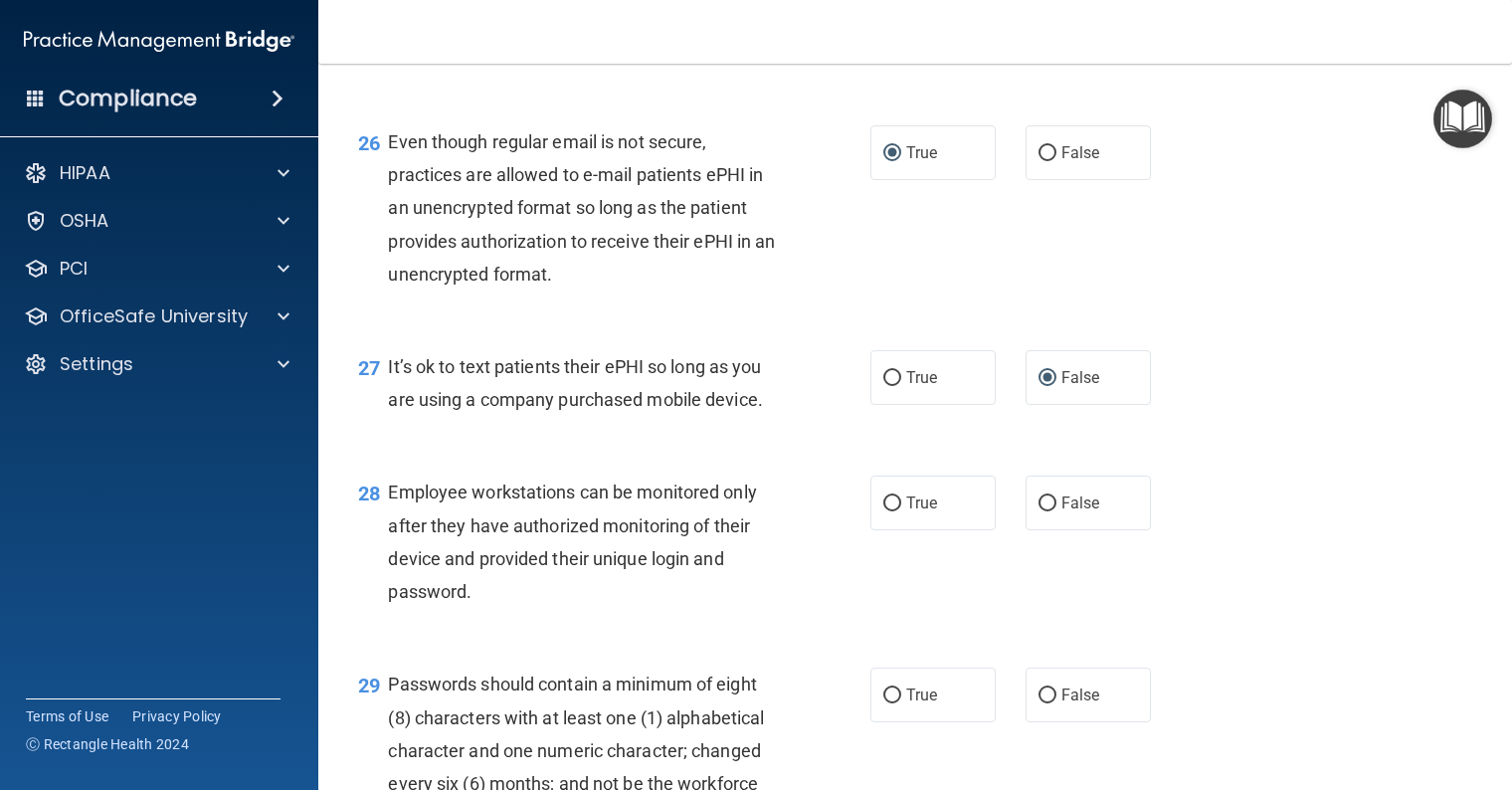 scroll, scrollTop: 4676, scrollLeft: 0, axis: vertical 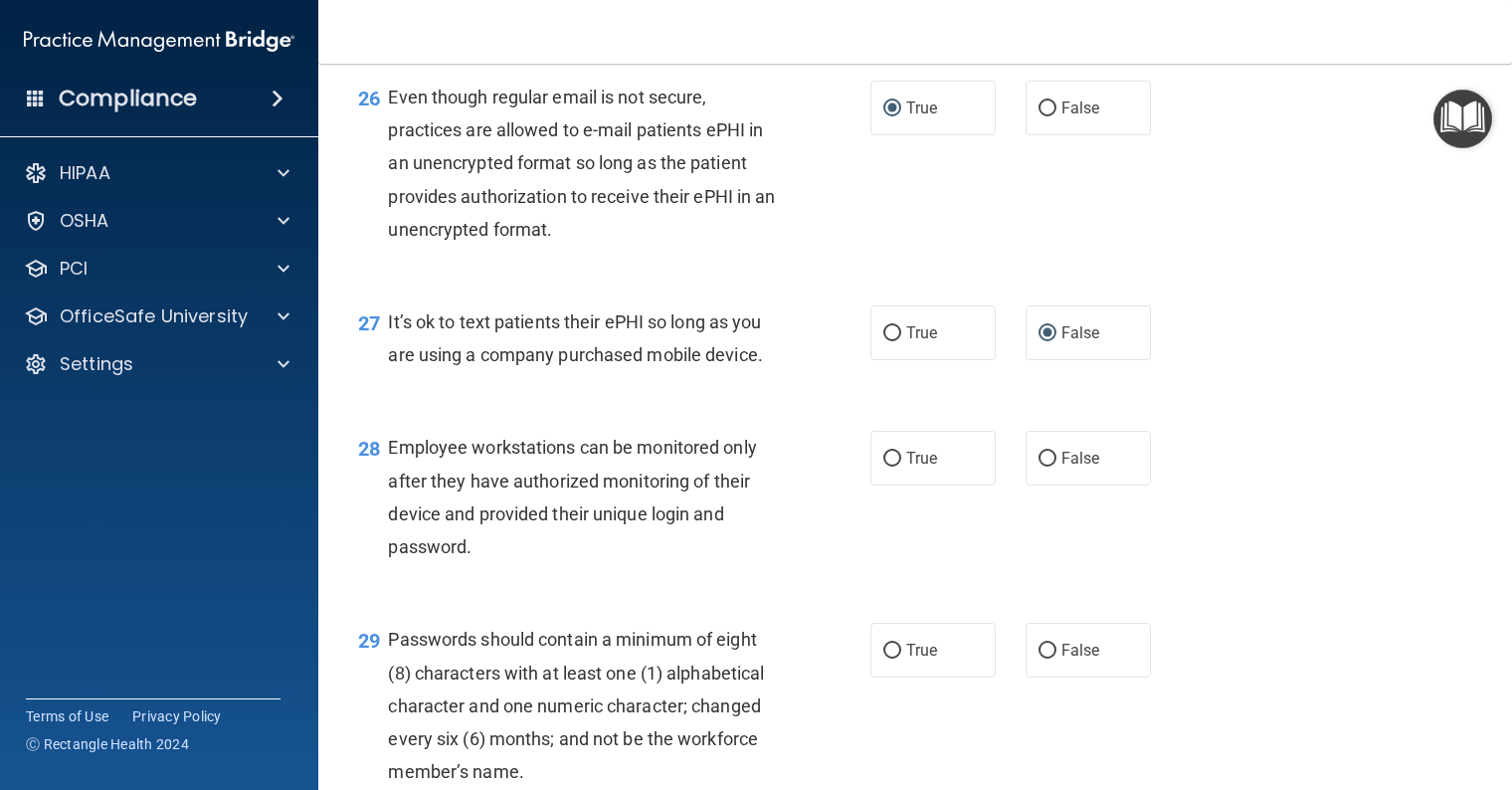 click on "False" at bounding box center [1047, 459] 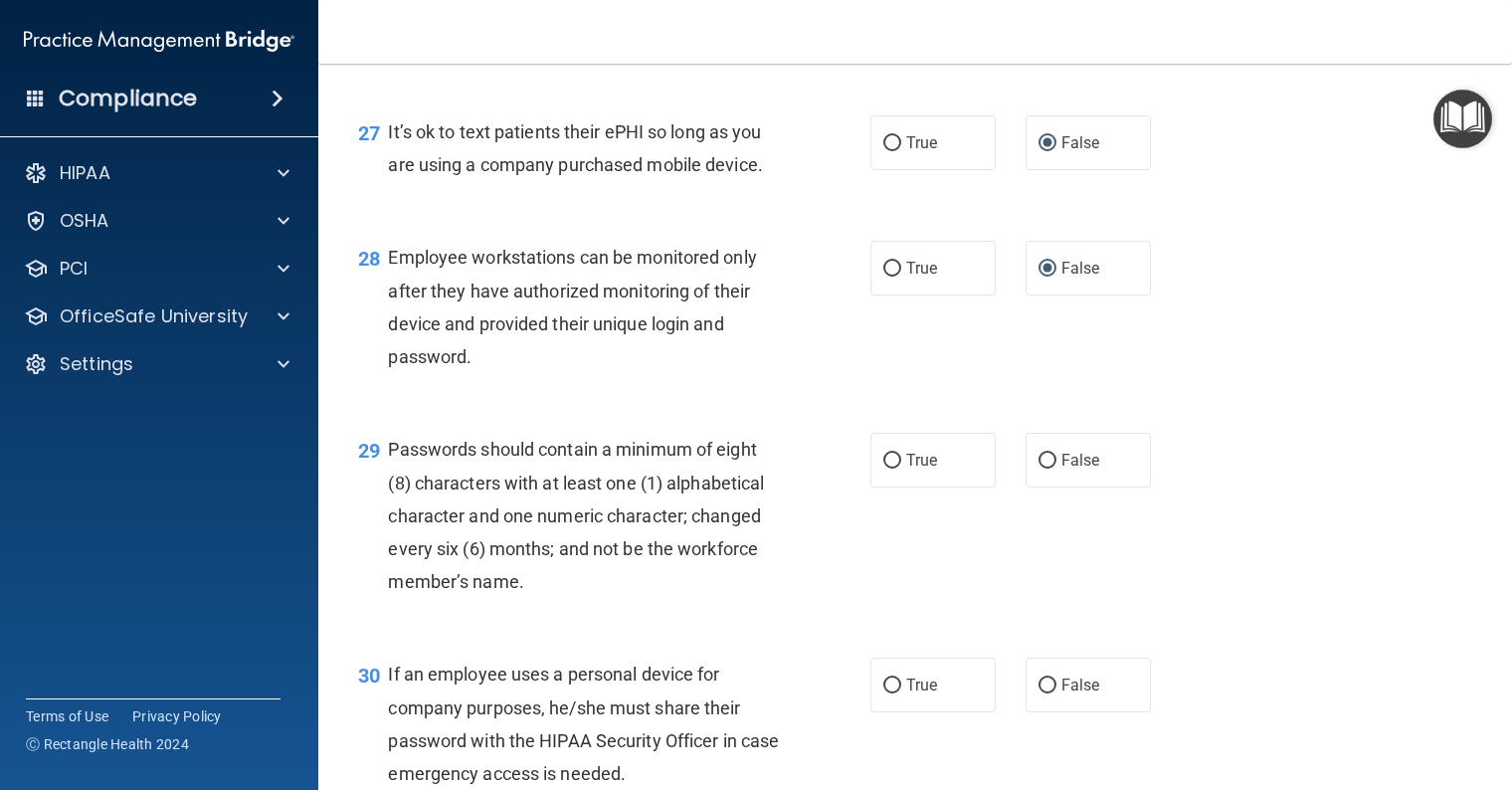 scroll, scrollTop: 4875, scrollLeft: 0, axis: vertical 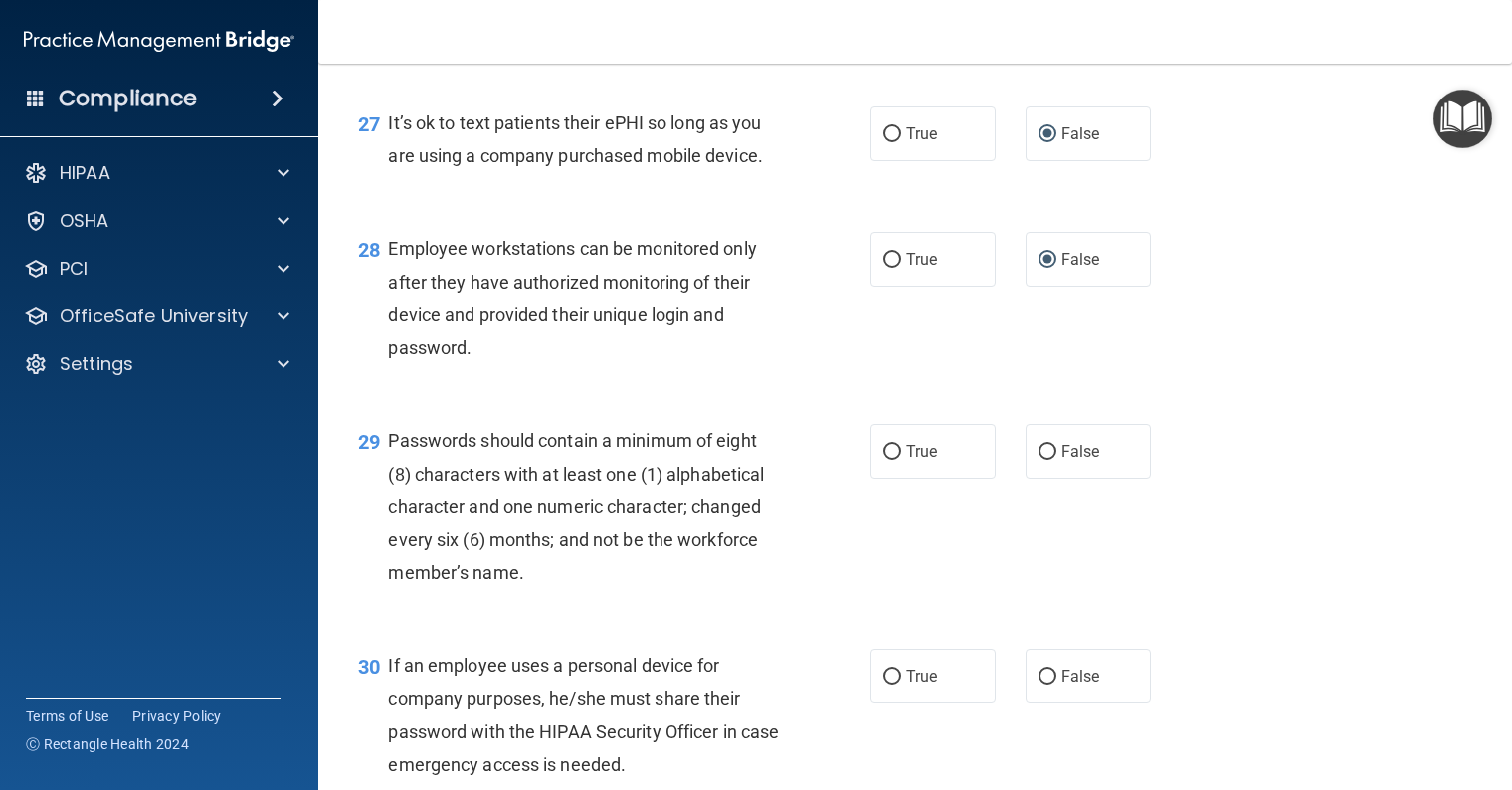 click on "True" at bounding box center (933, 451) 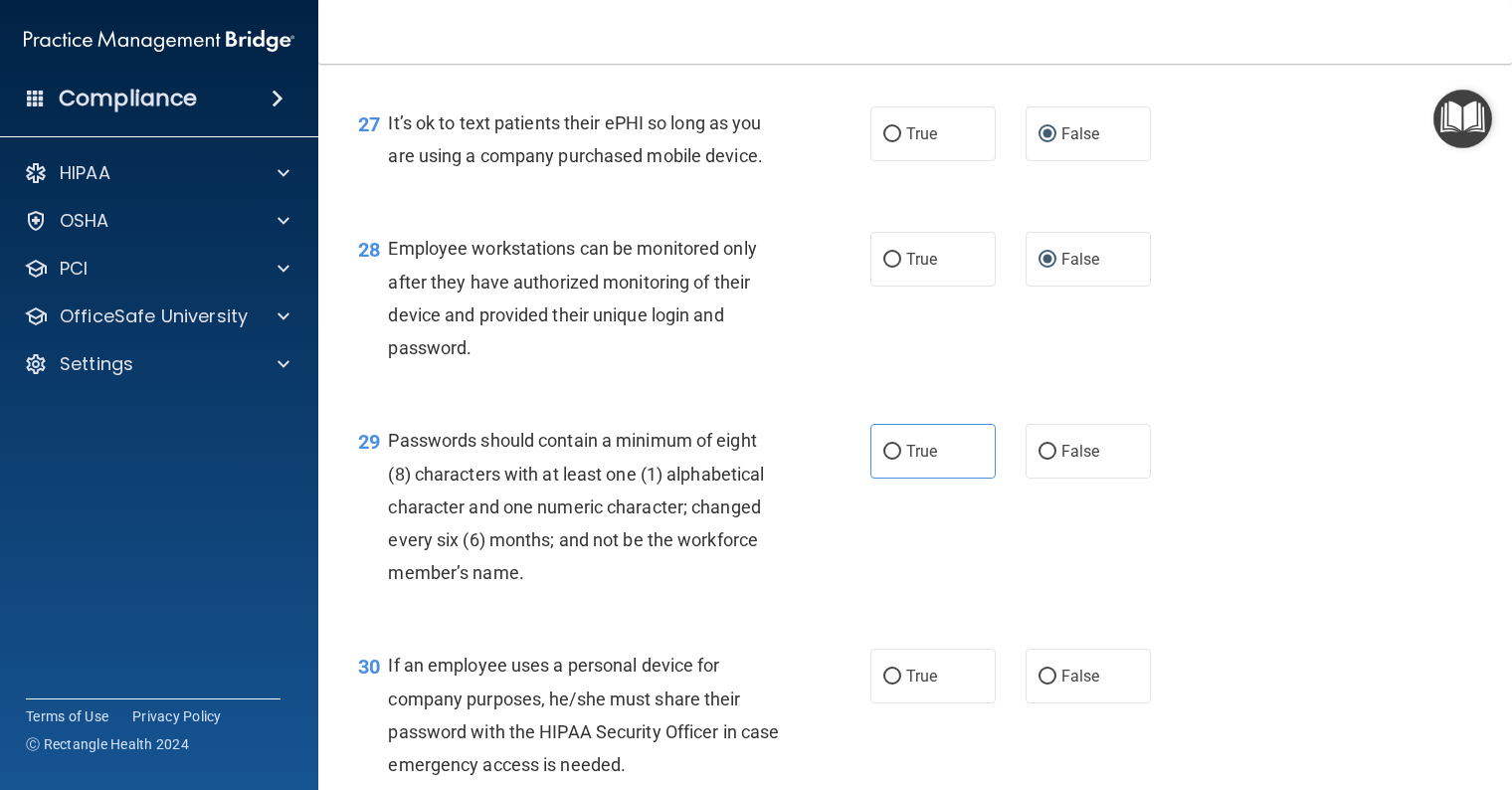 click on "True" at bounding box center (892, 452) 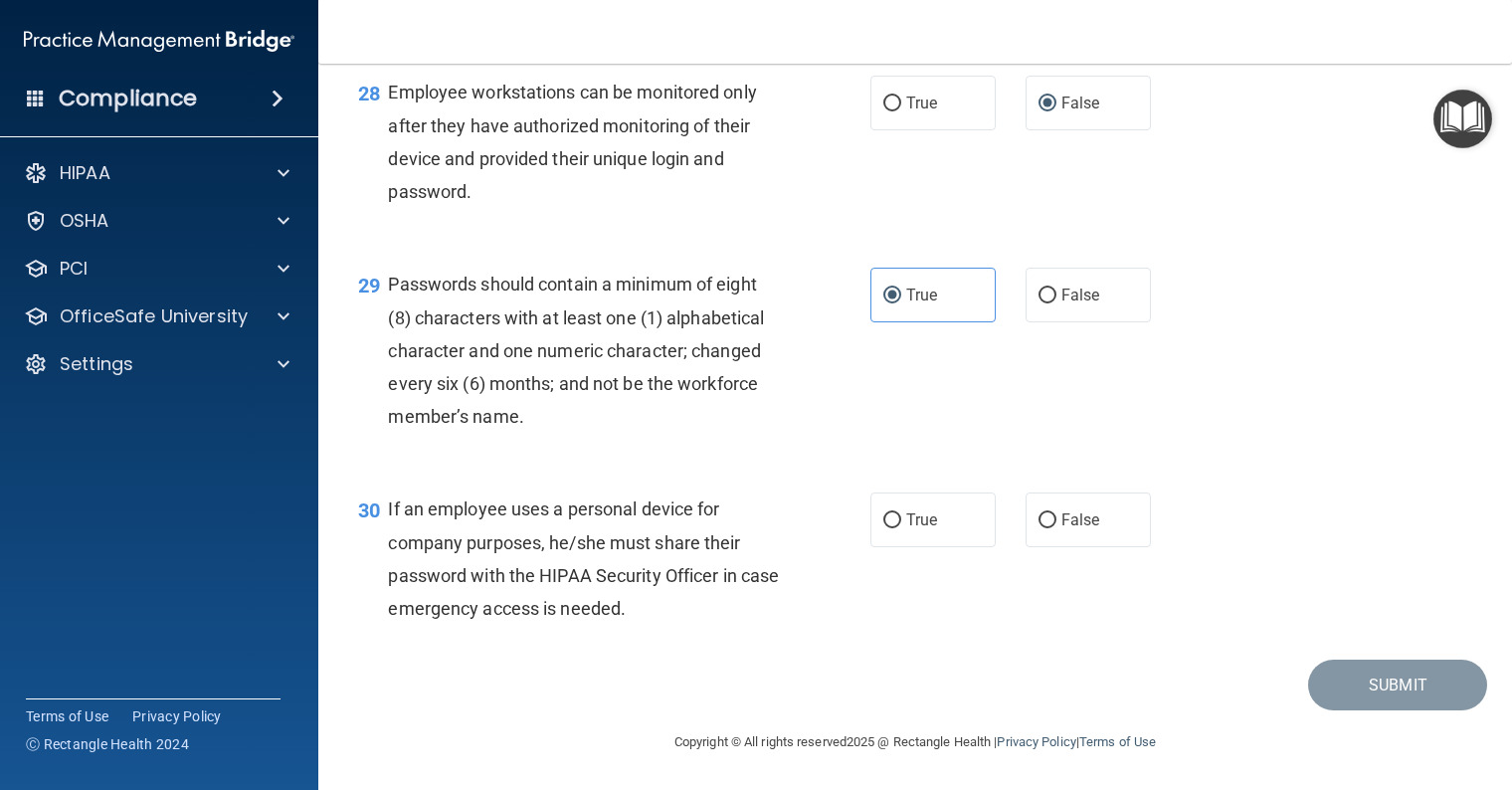 scroll, scrollTop: 5163, scrollLeft: 0, axis: vertical 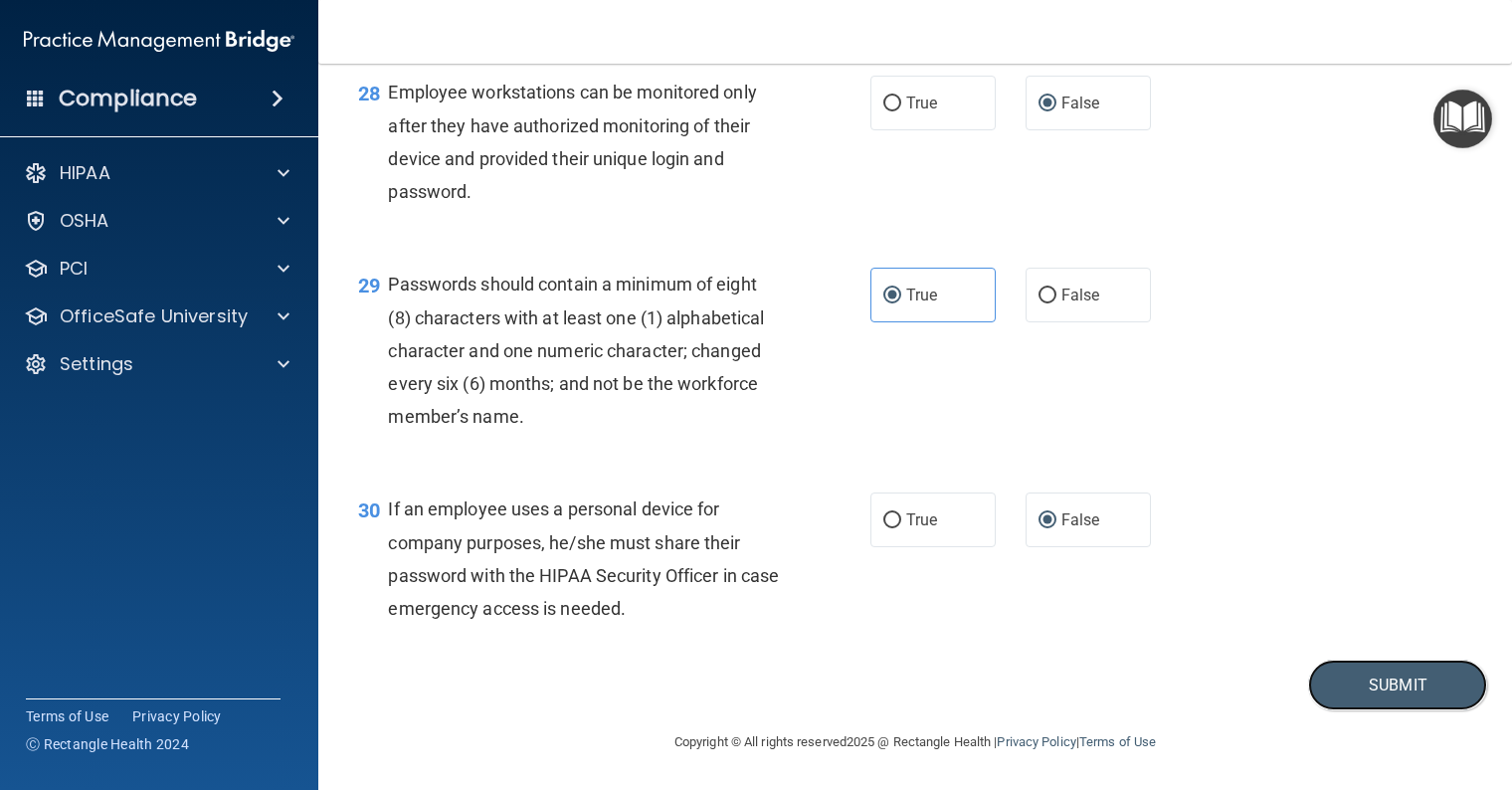 click on "Submit" at bounding box center (1398, 685) 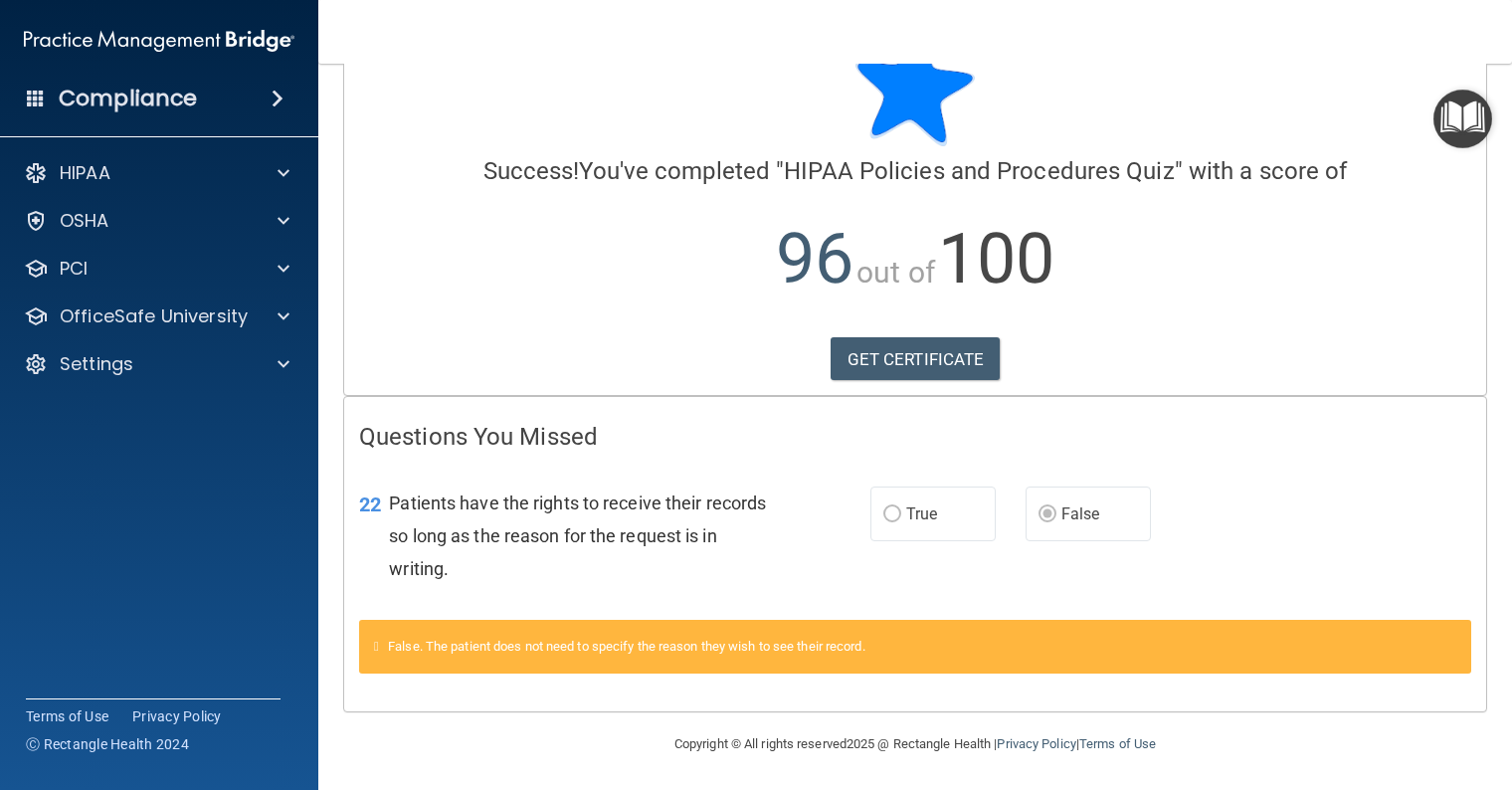 scroll, scrollTop: 0, scrollLeft: 0, axis: both 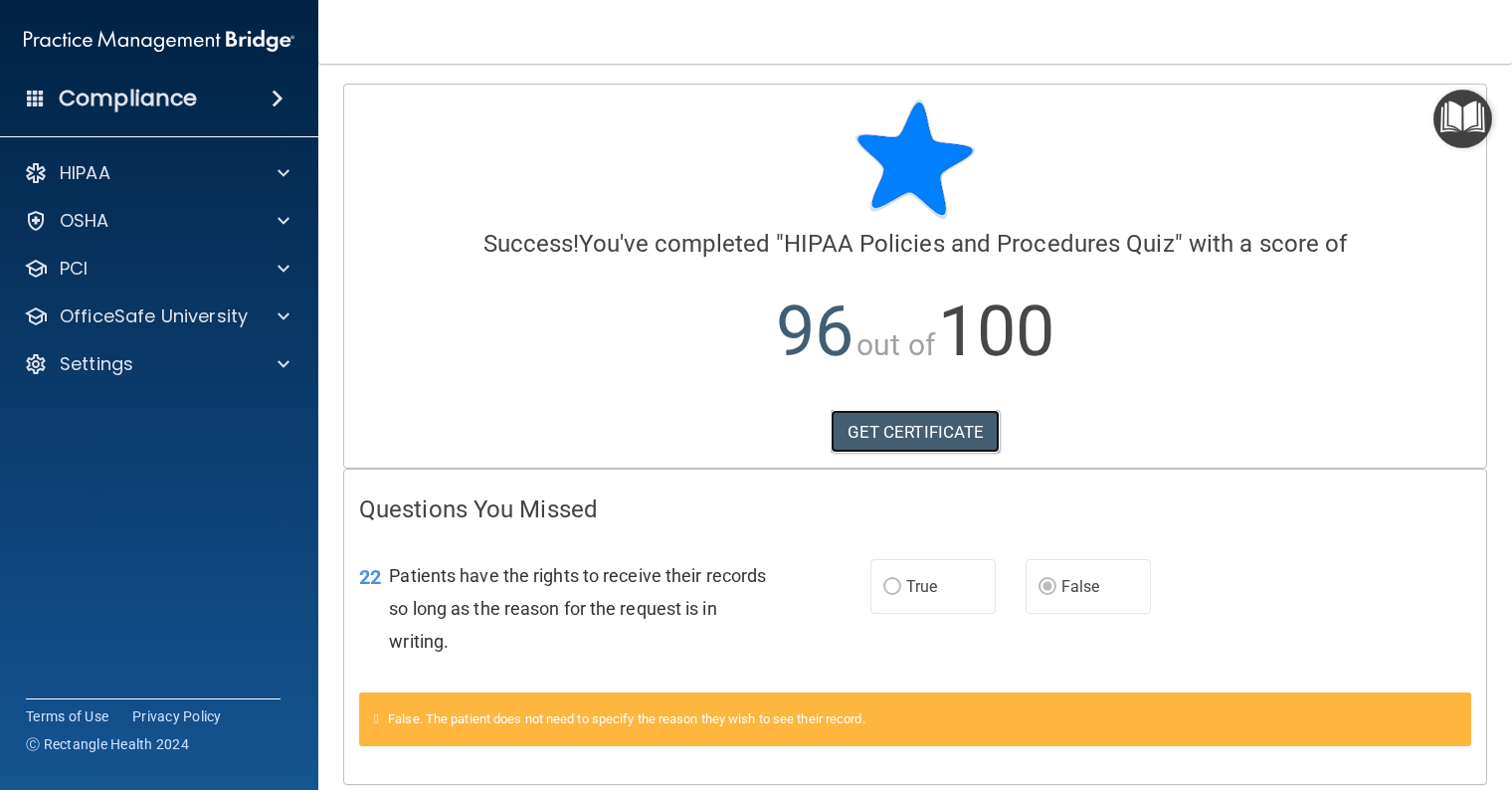 click on "GET CERTIFICATE" at bounding box center (915, 432) 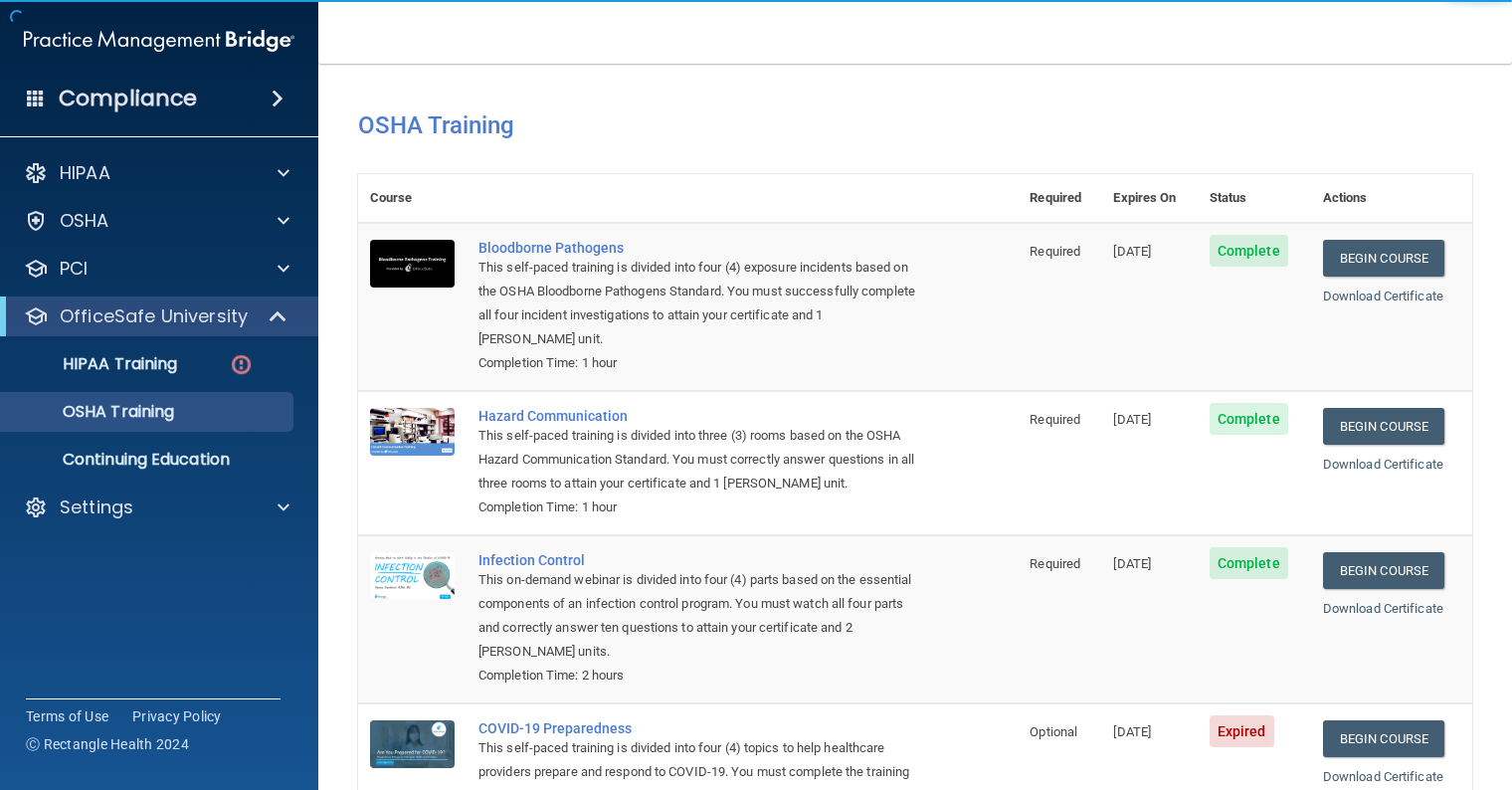 scroll, scrollTop: 0, scrollLeft: 0, axis: both 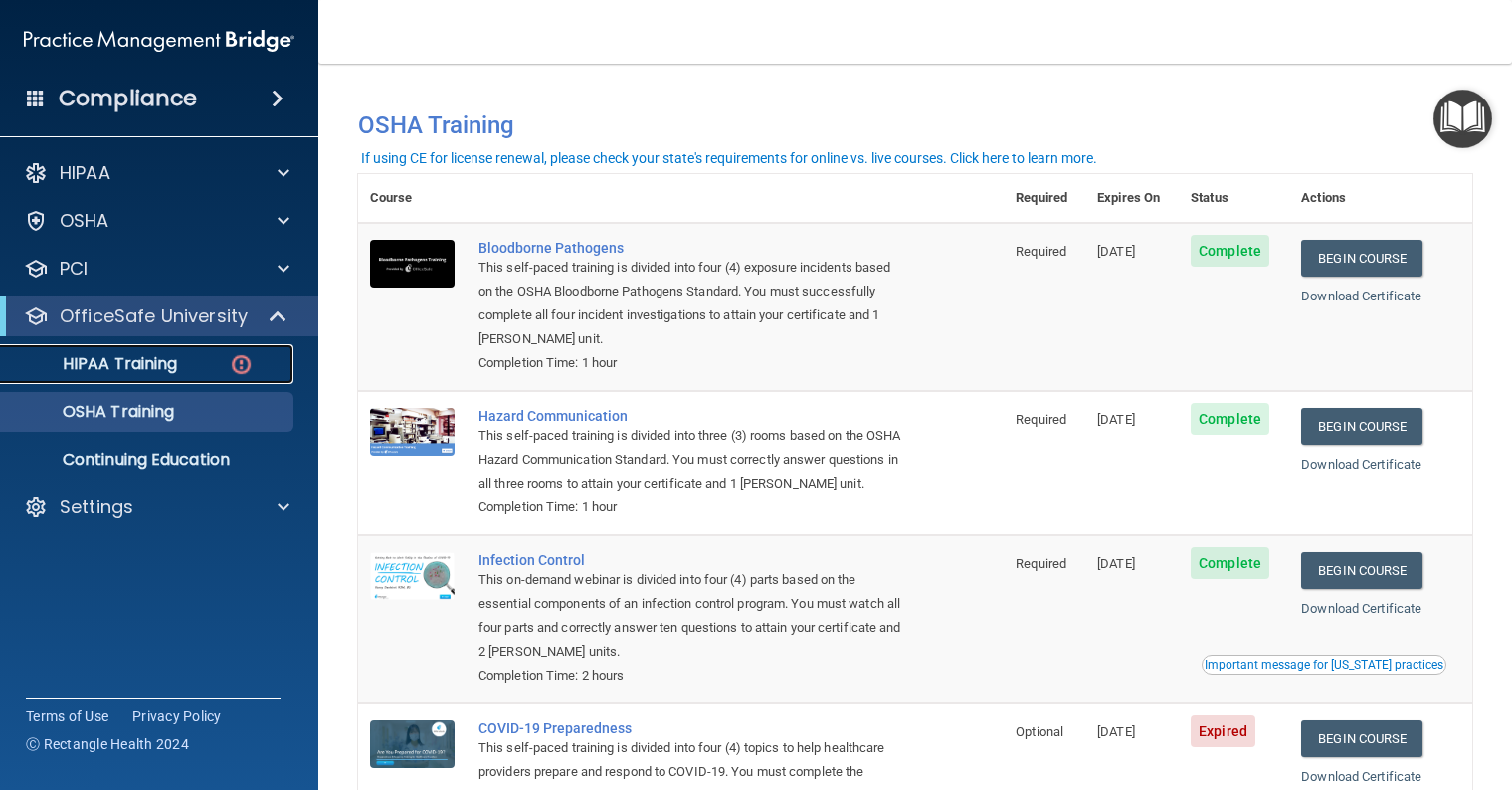 click on "HIPAA Training" at bounding box center (94, 364) 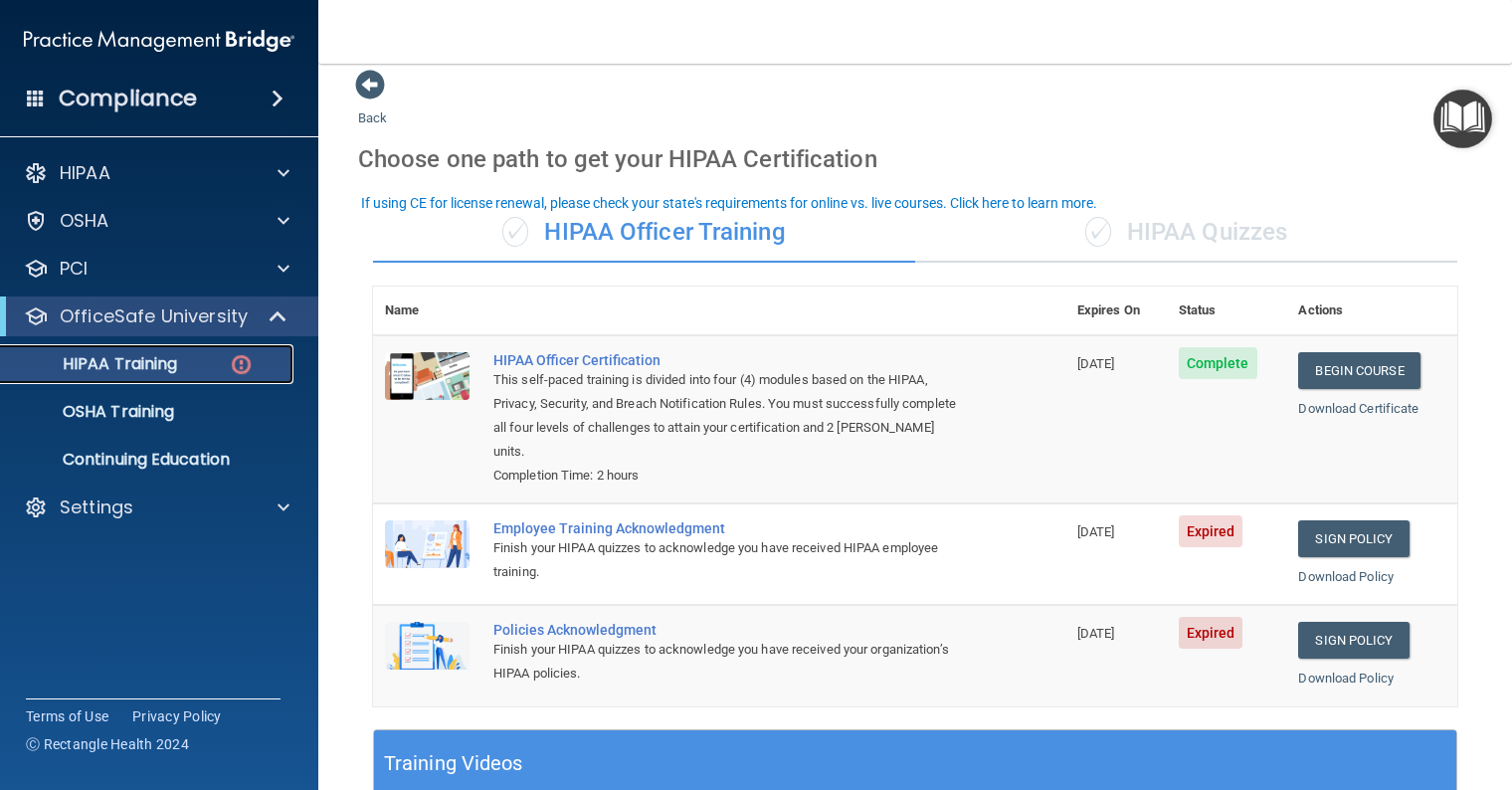 scroll, scrollTop: 0, scrollLeft: 0, axis: both 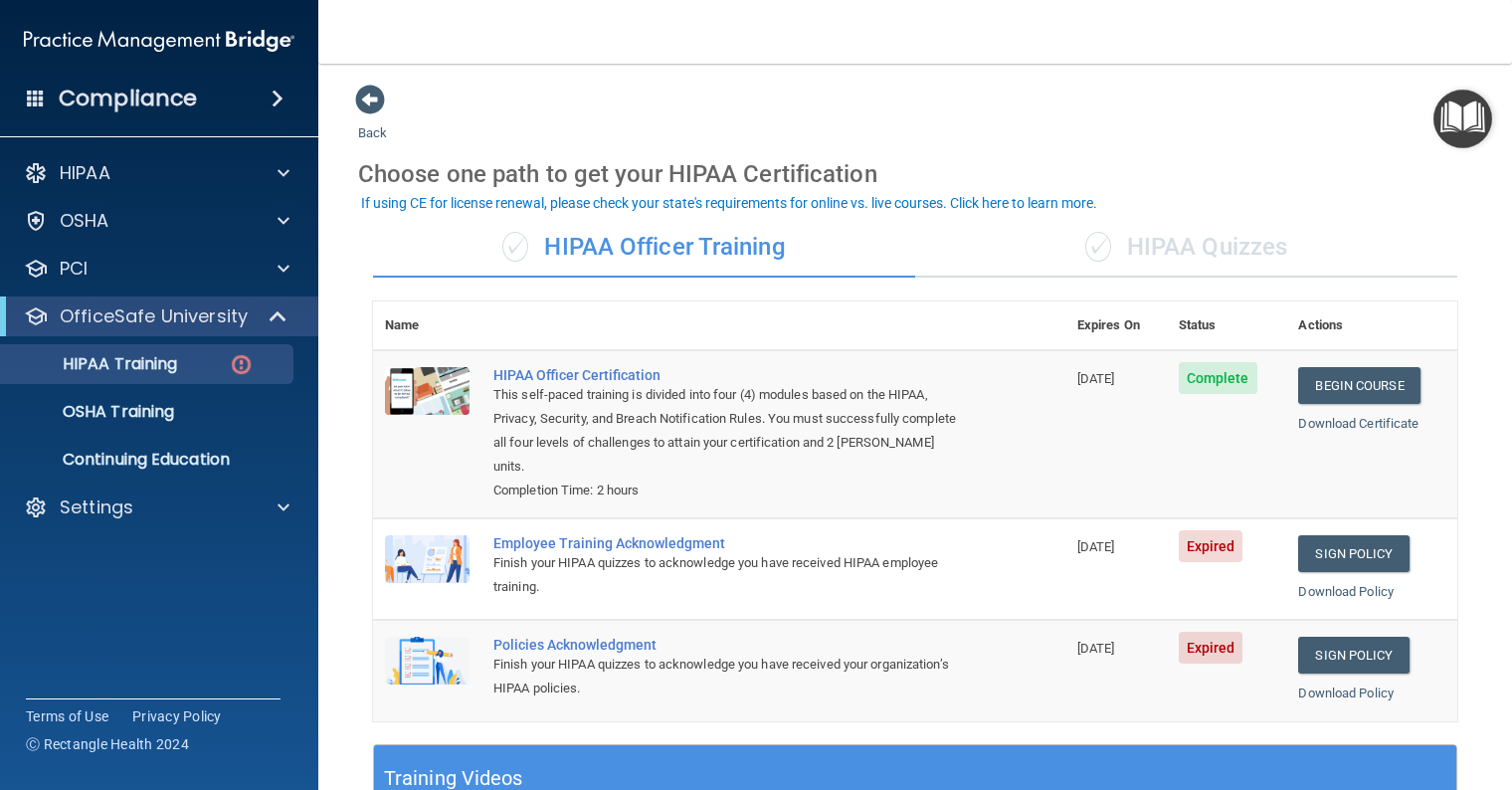 click on "✓   HIPAA Quizzes" at bounding box center (1186, 248) 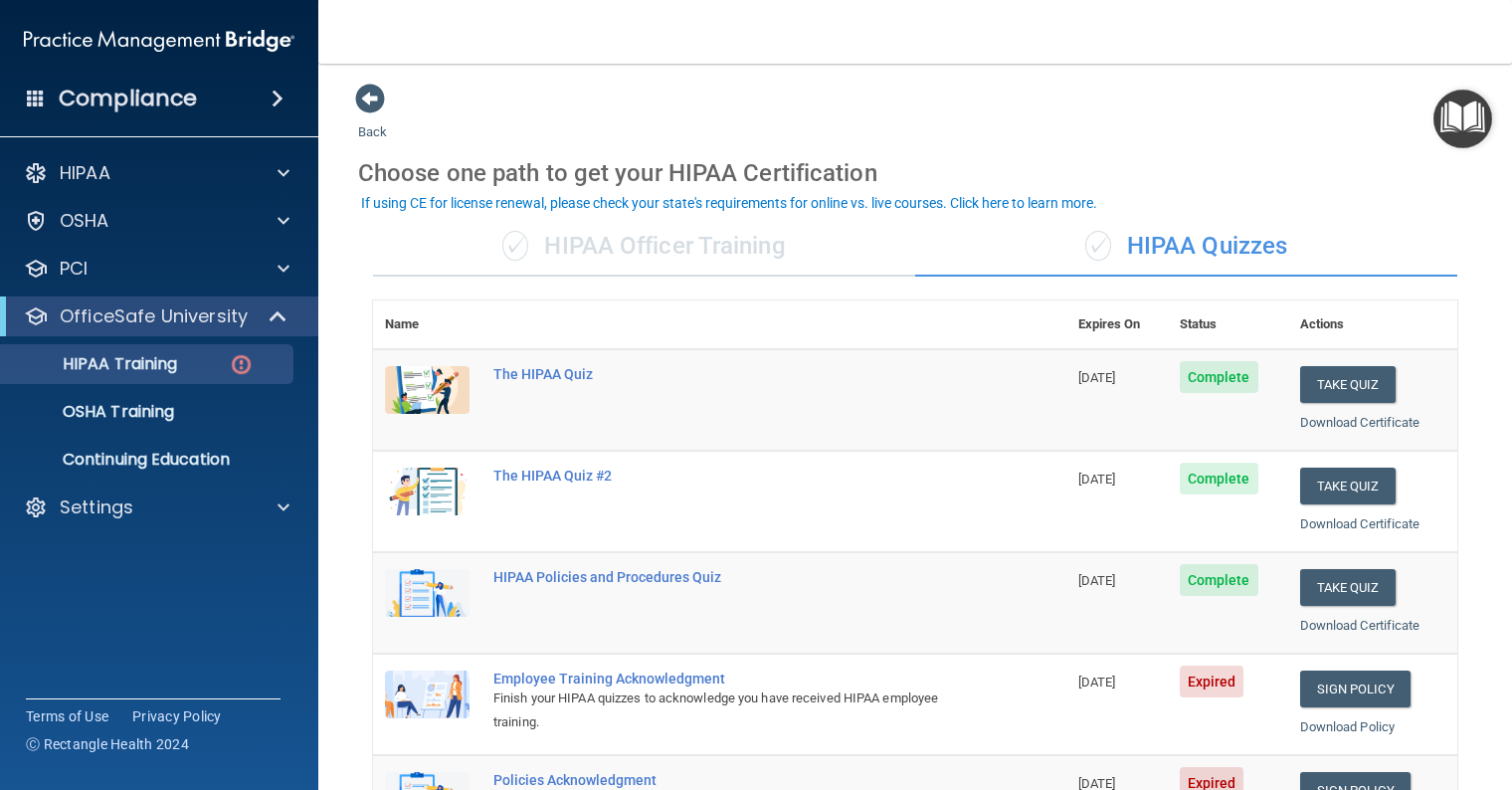scroll, scrollTop: 0, scrollLeft: 0, axis: both 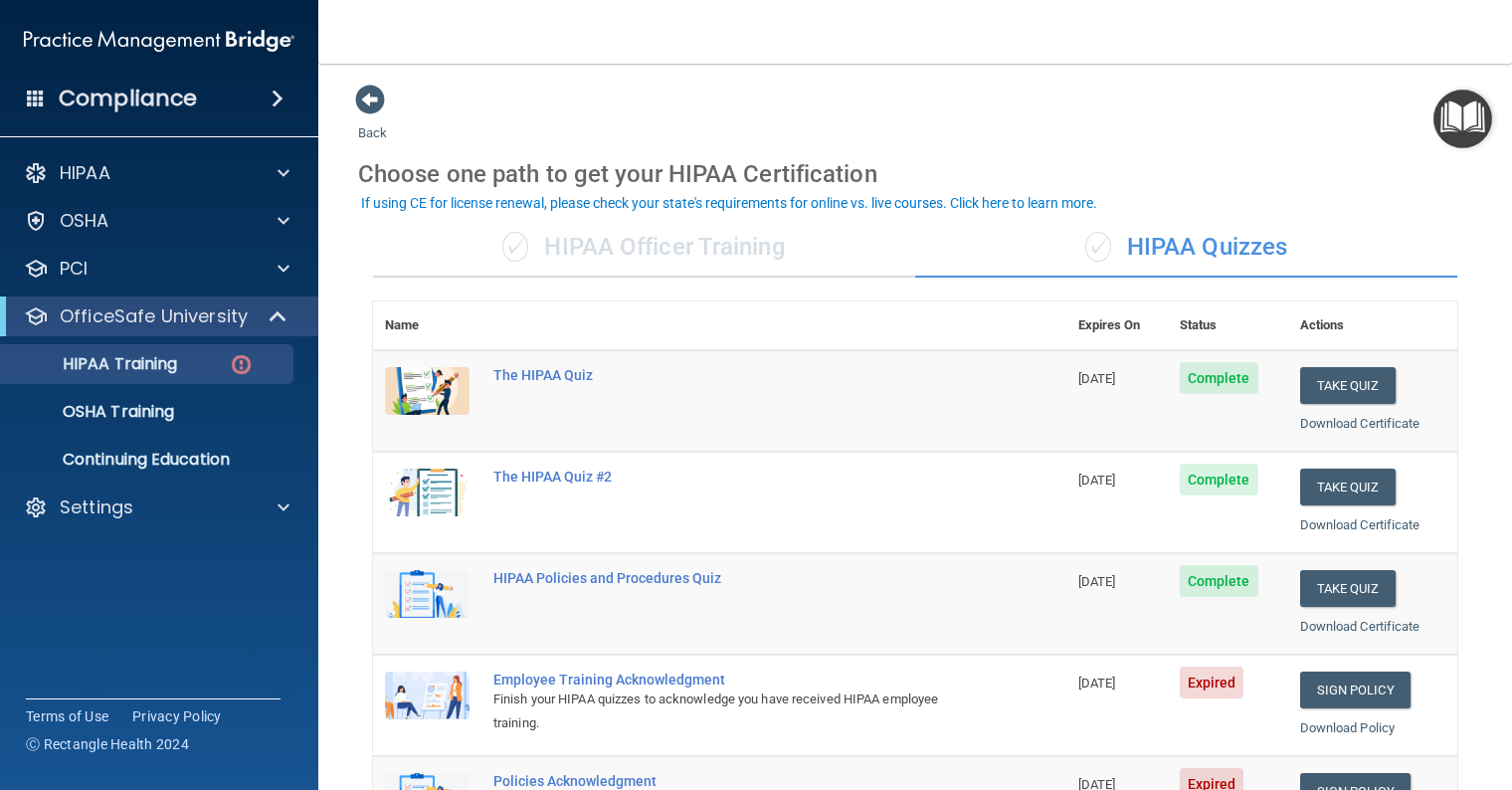 click on "✓   HIPAA Quizzes" at bounding box center [1186, 248] 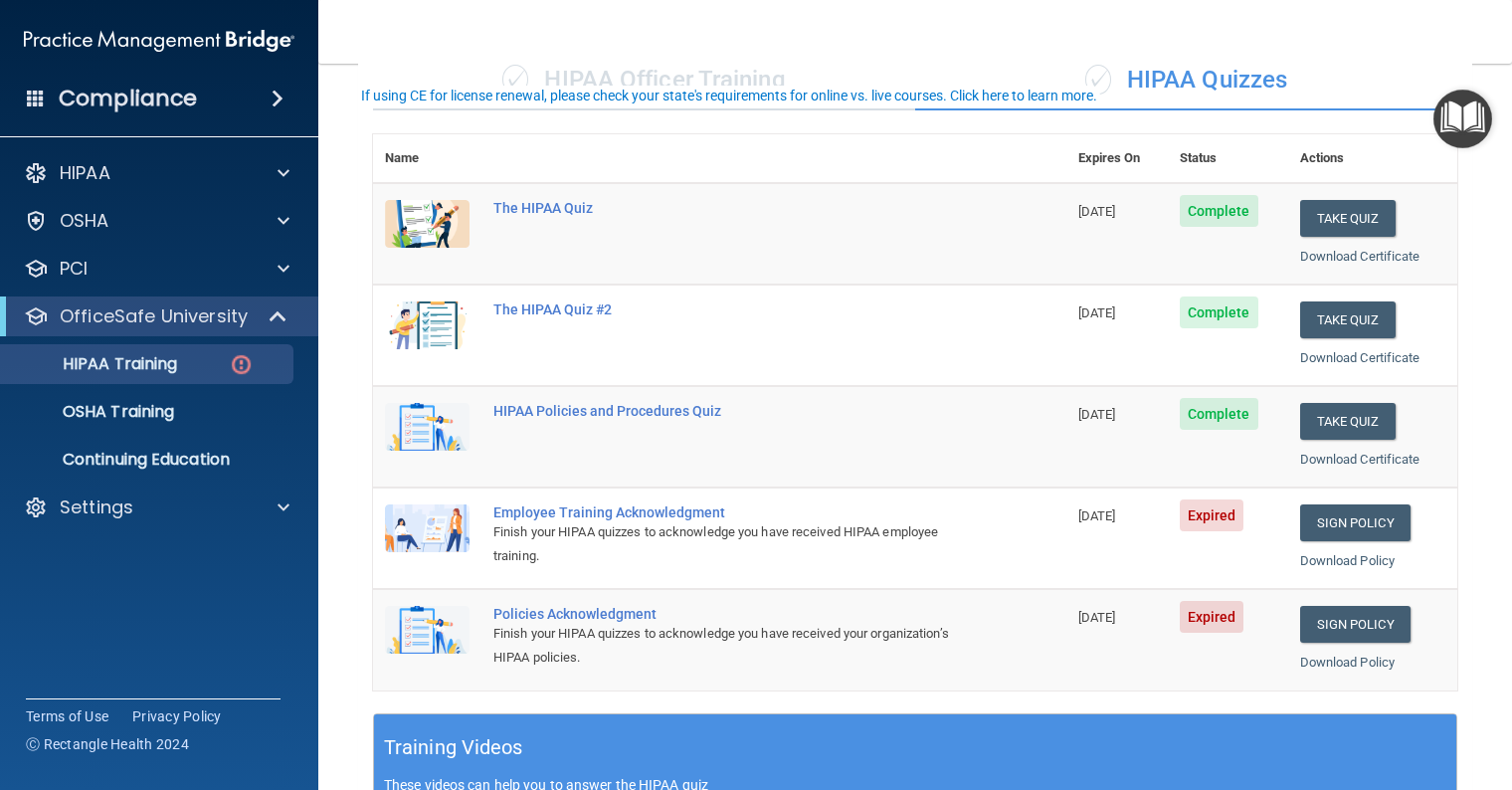 scroll, scrollTop: 199, scrollLeft: 0, axis: vertical 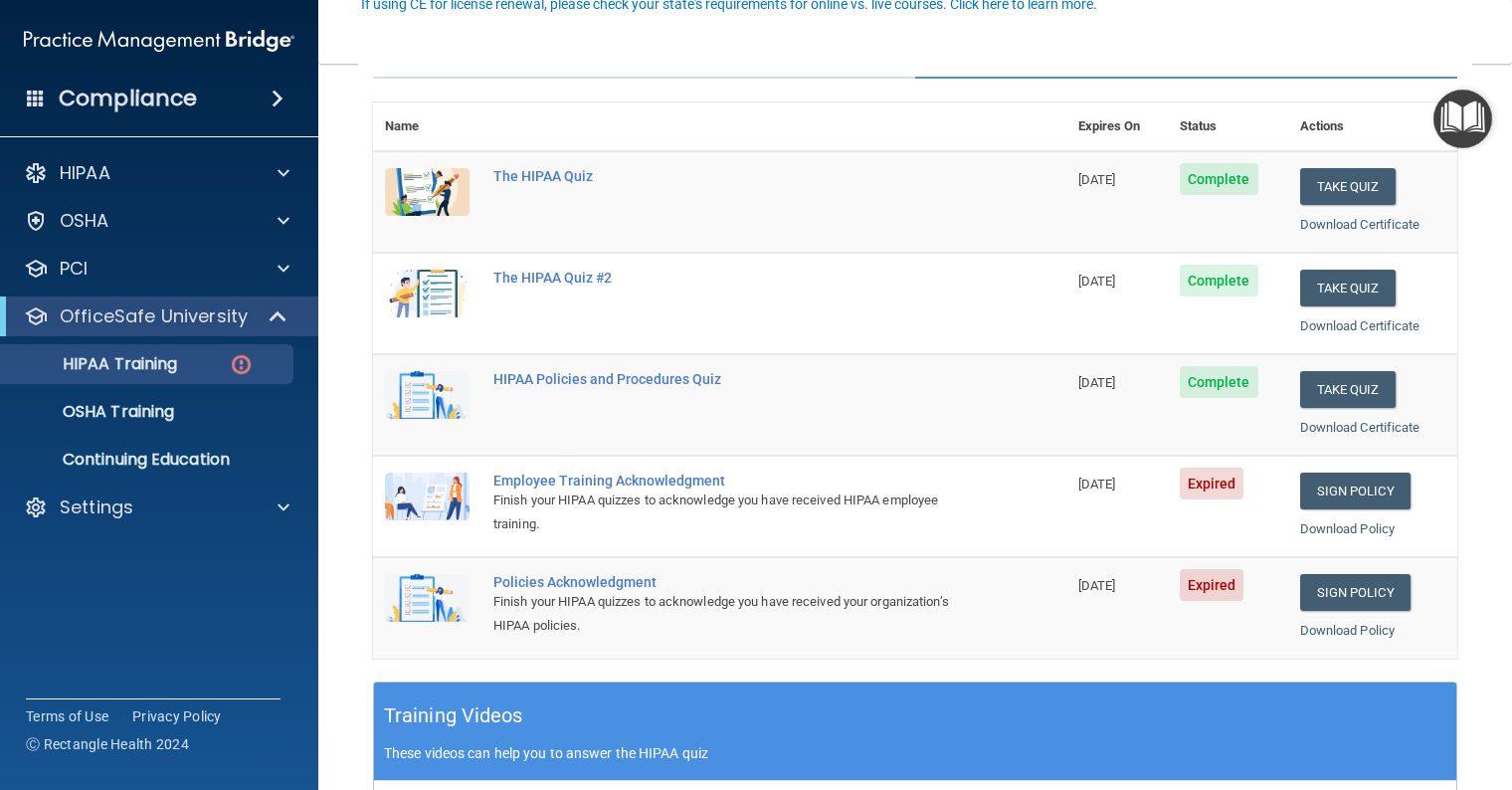click on "Employee Training Acknowledgment" at bounding box center [730, 481] 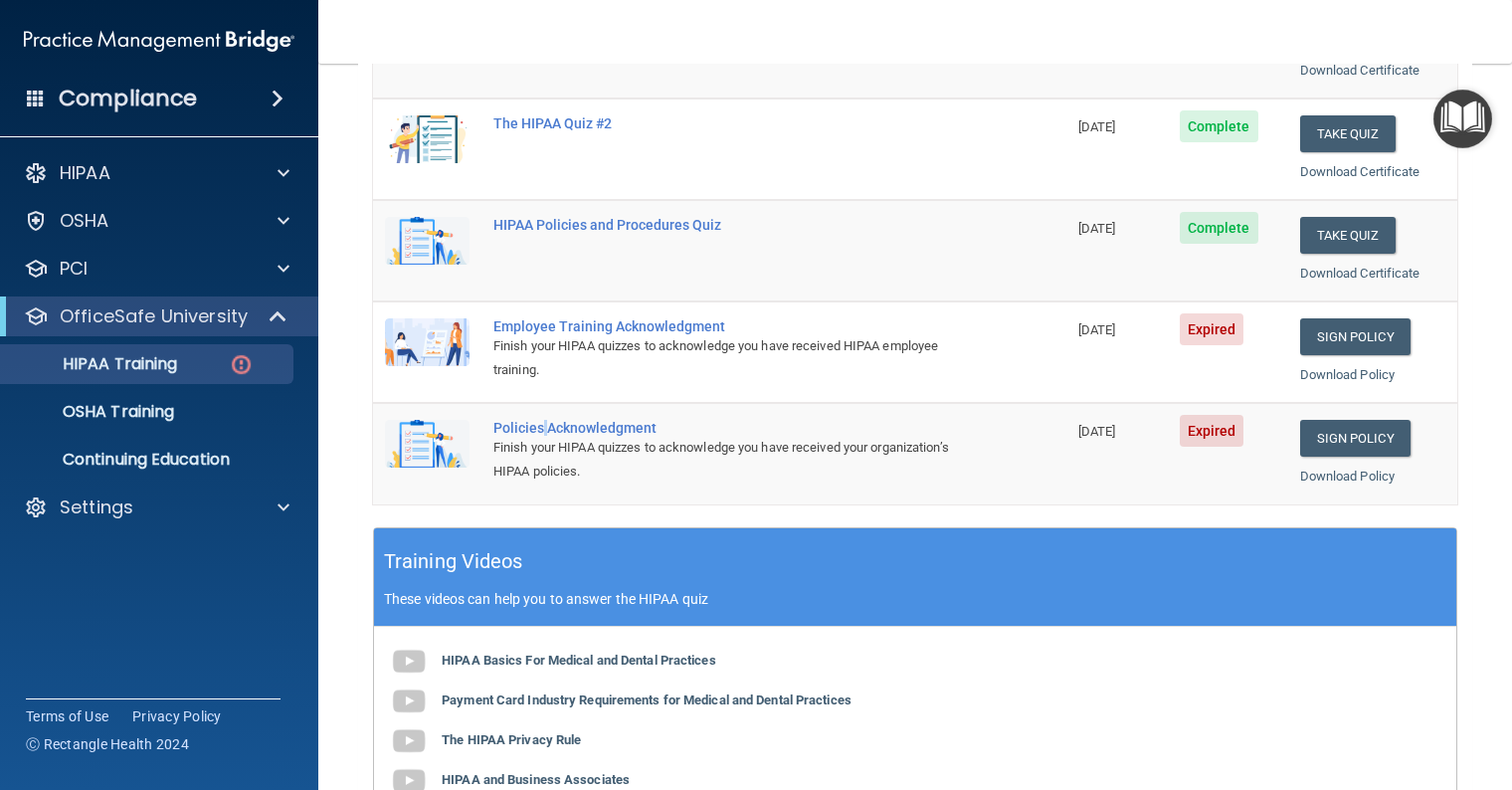 scroll, scrollTop: 305, scrollLeft: 0, axis: vertical 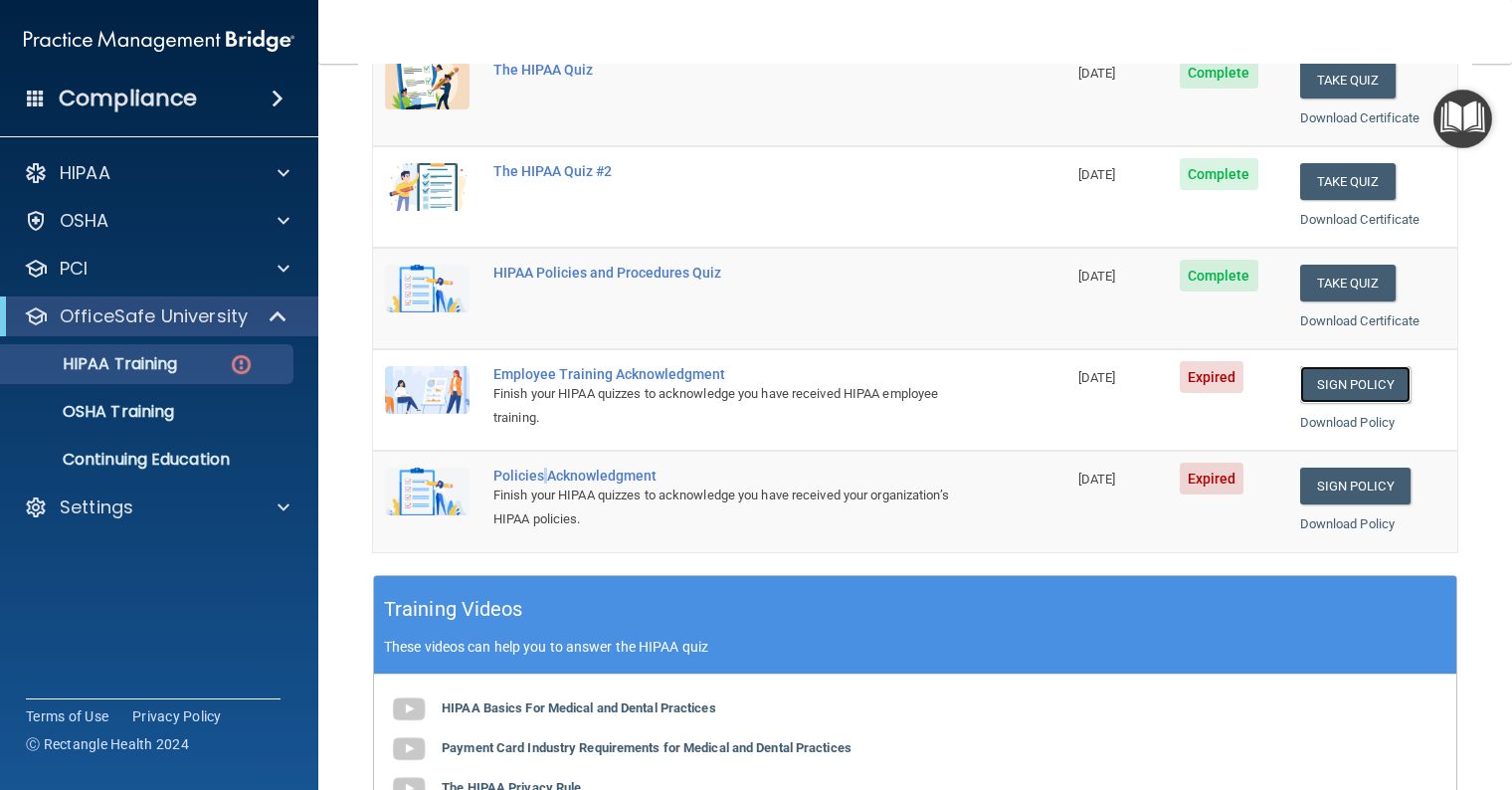 click on "Sign Policy" at bounding box center [1355, 384] 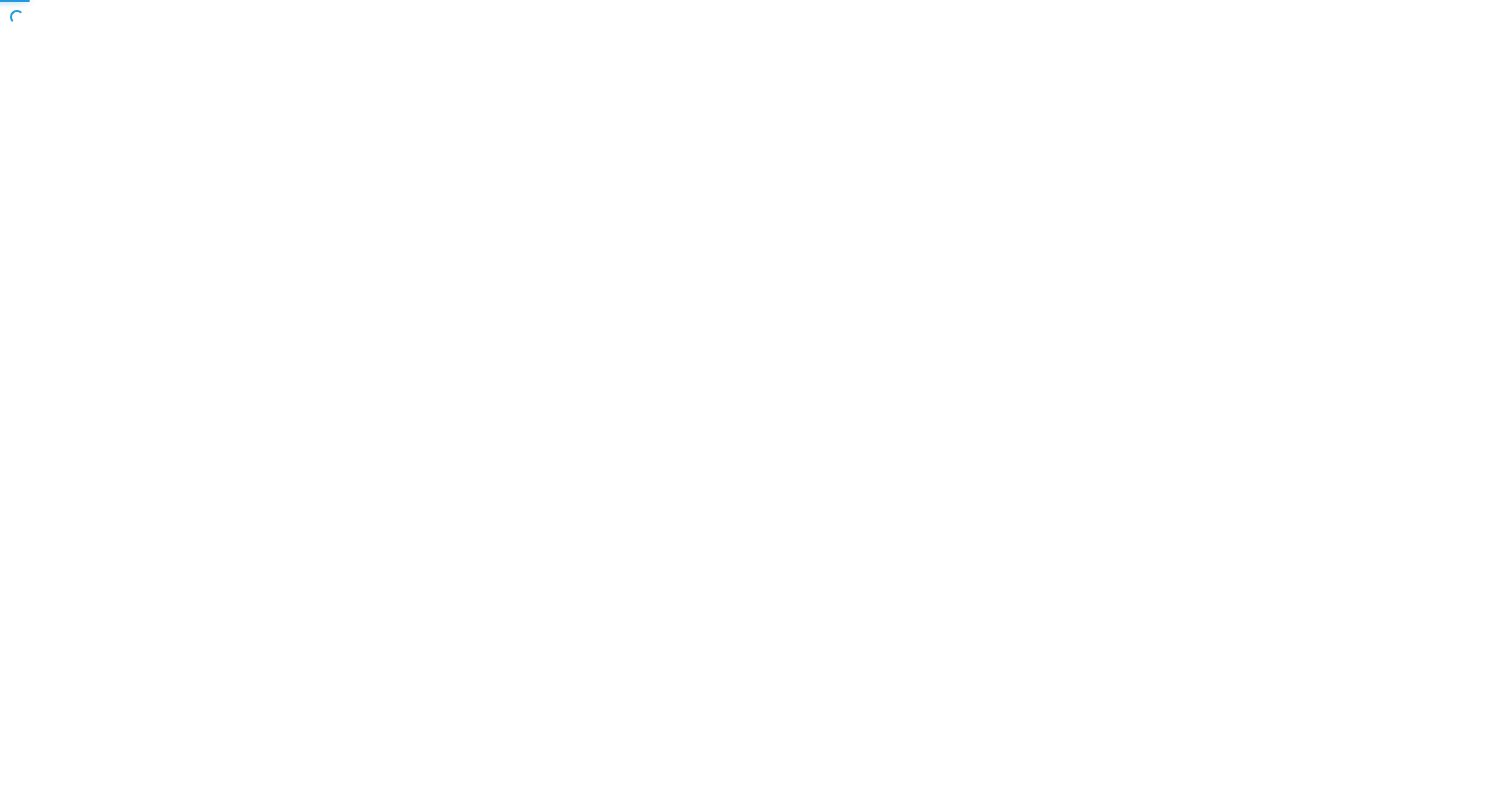 scroll, scrollTop: 0, scrollLeft: 0, axis: both 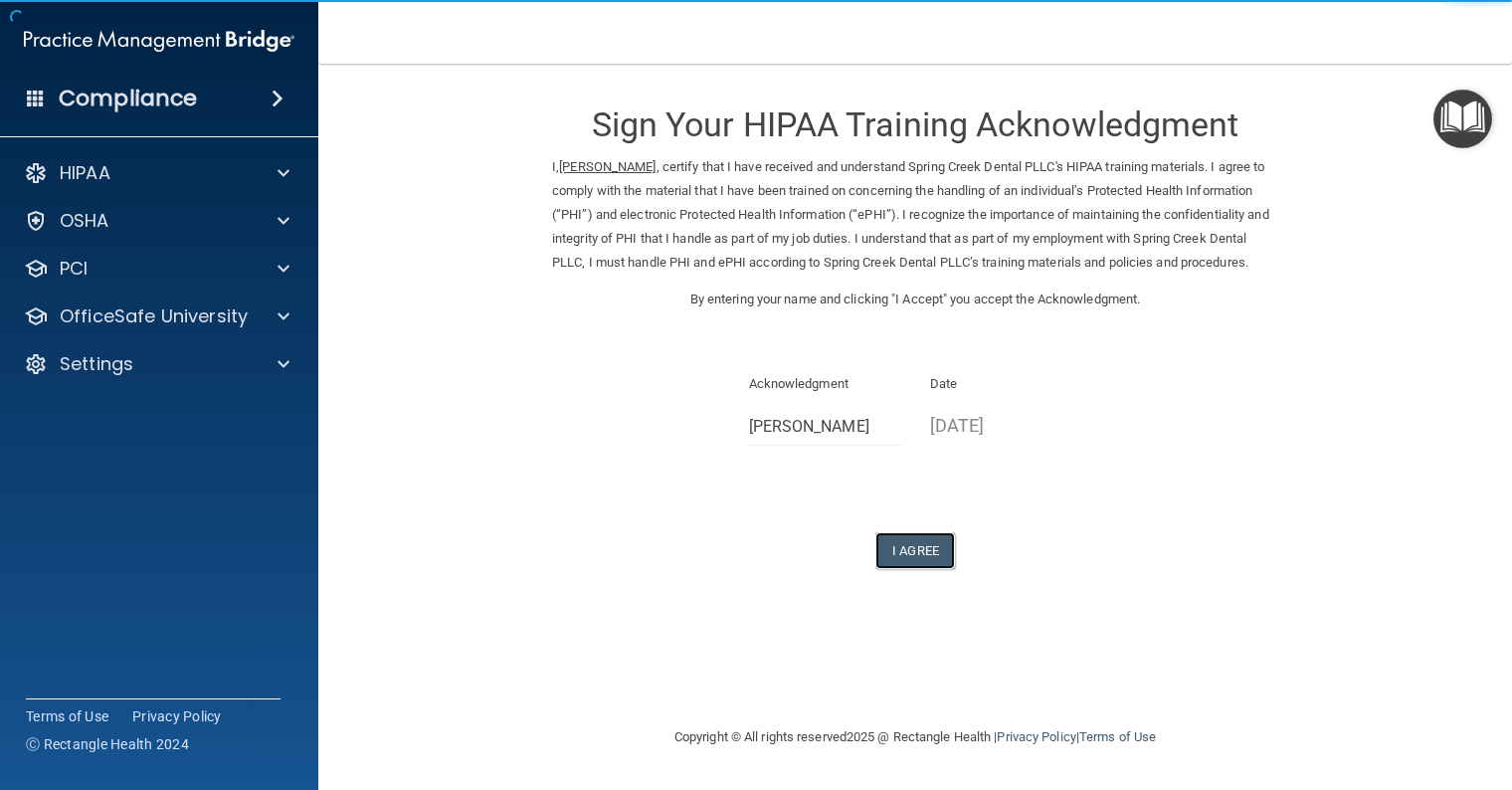 click on "I Agree" at bounding box center (915, 550) 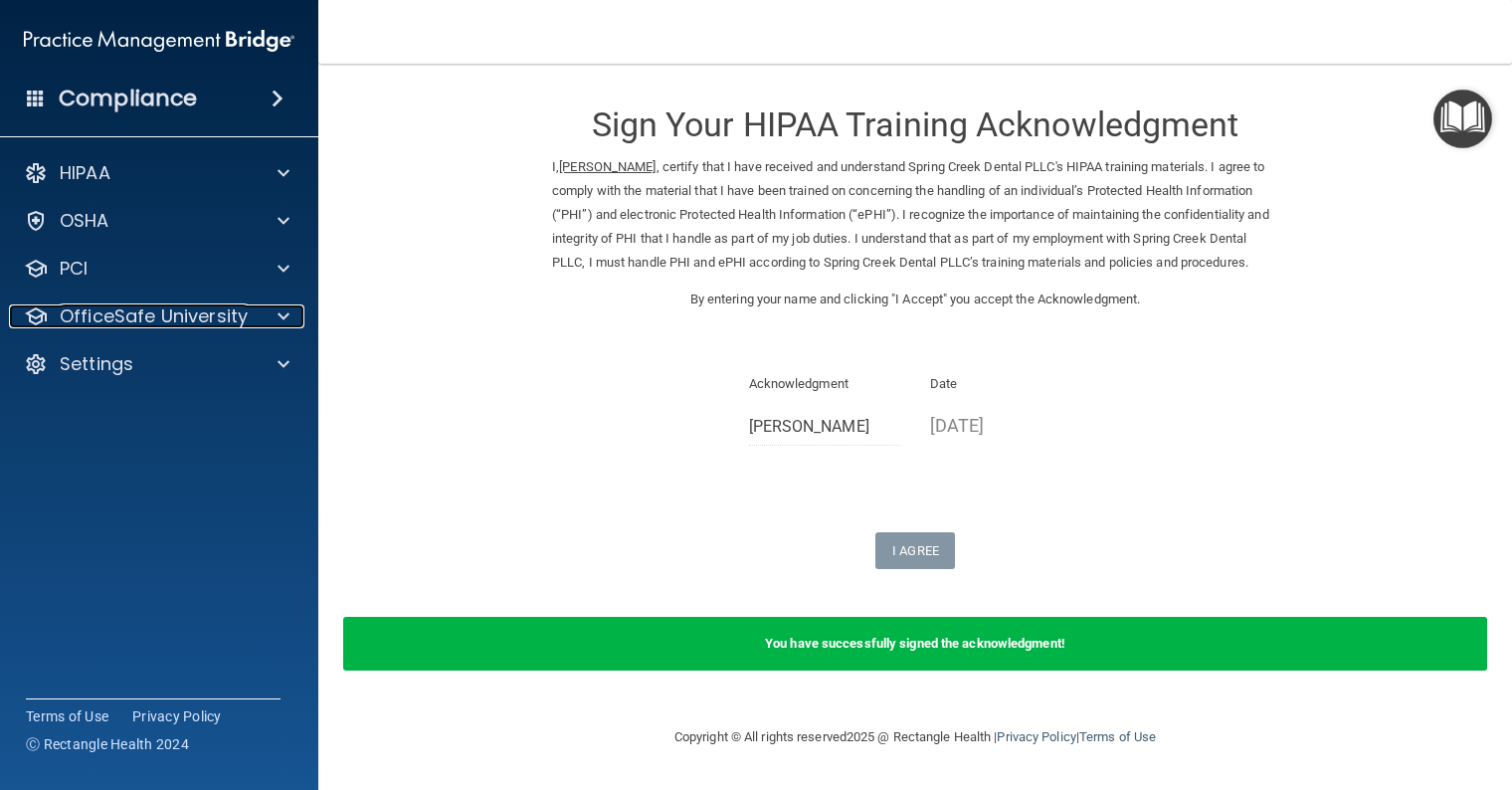 click on "OfficeSafe University" at bounding box center [153, 316] 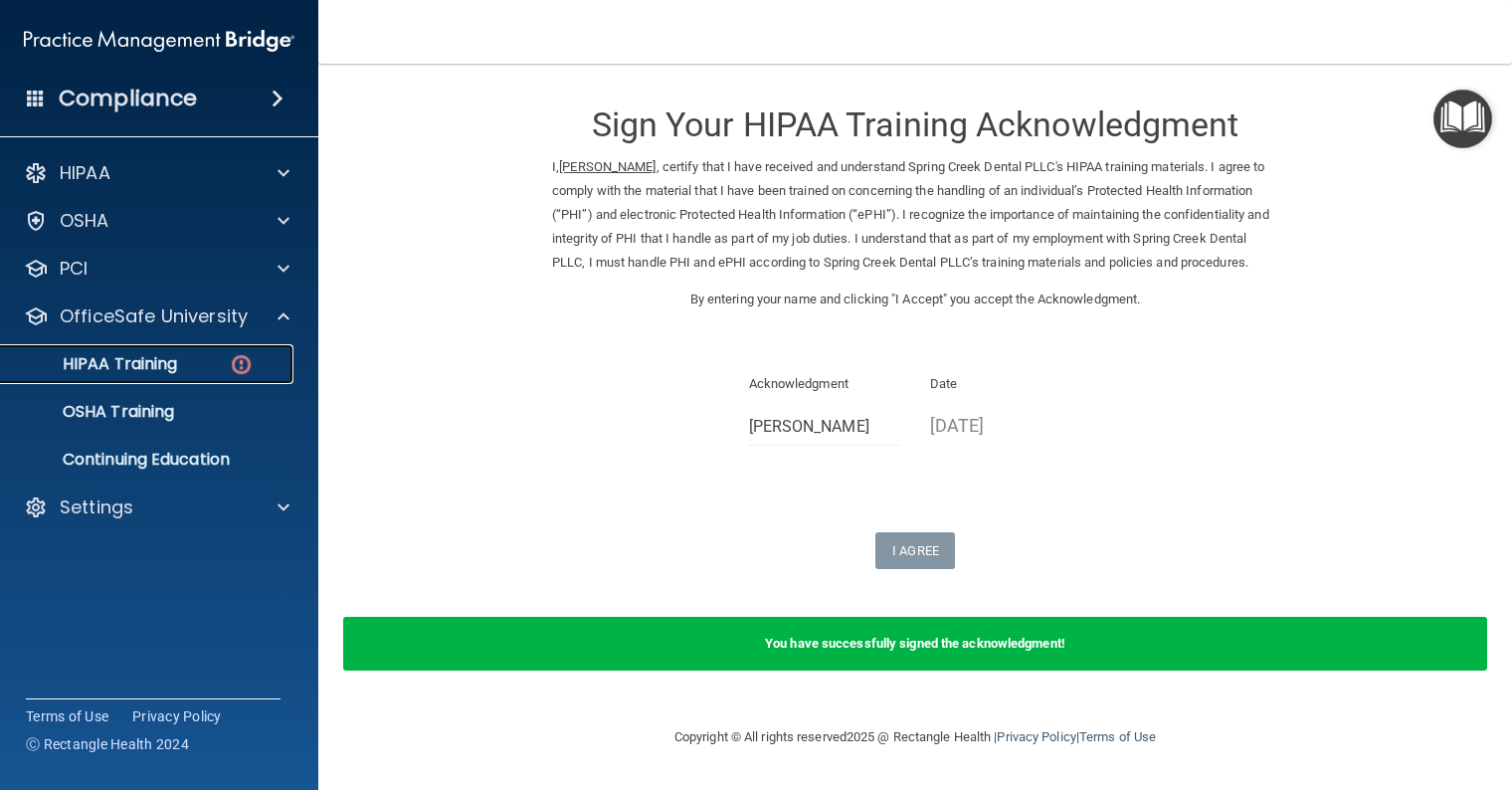 click on "HIPAA Training" at bounding box center (94, 364) 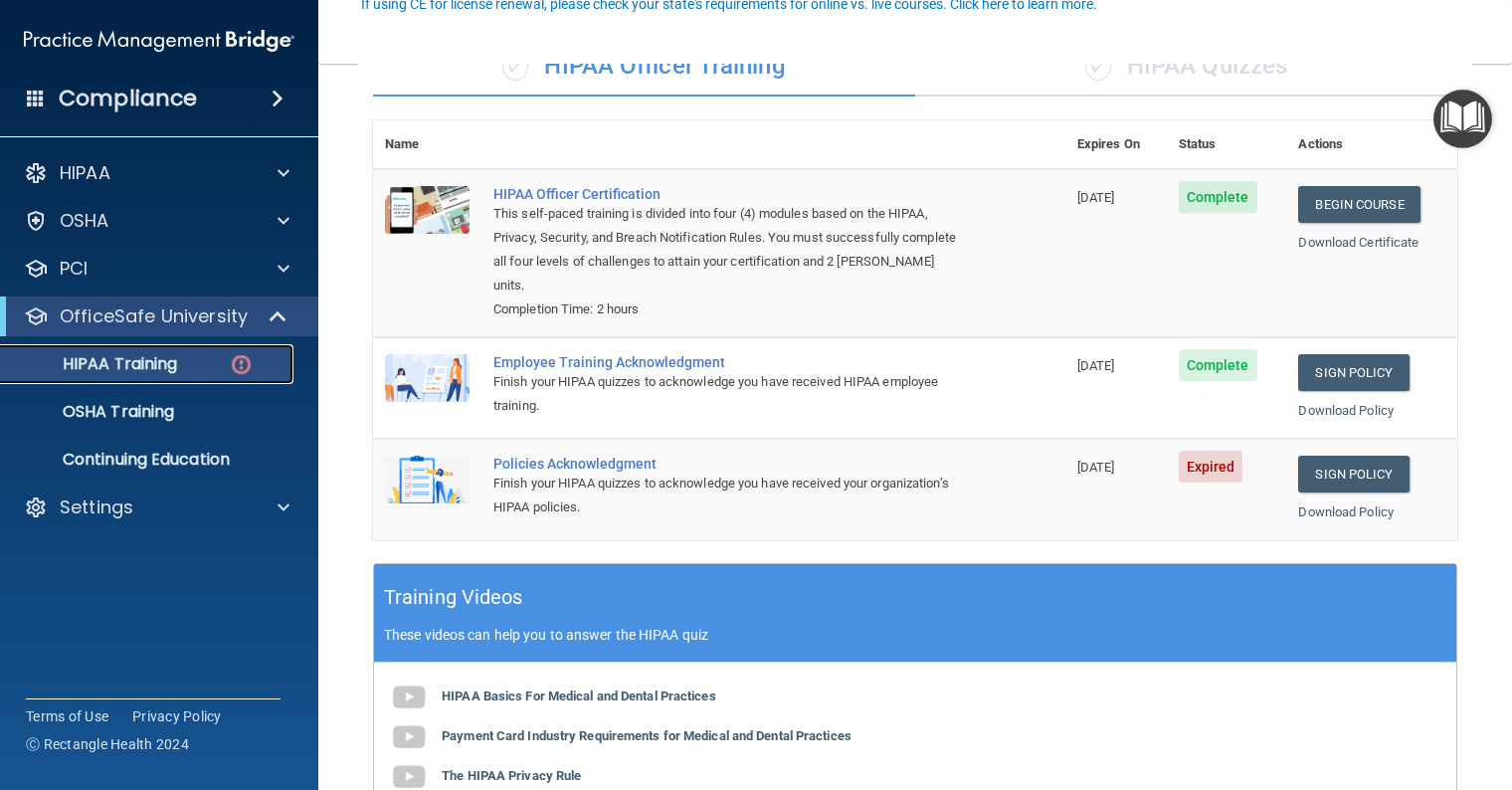 scroll, scrollTop: 199, scrollLeft: 0, axis: vertical 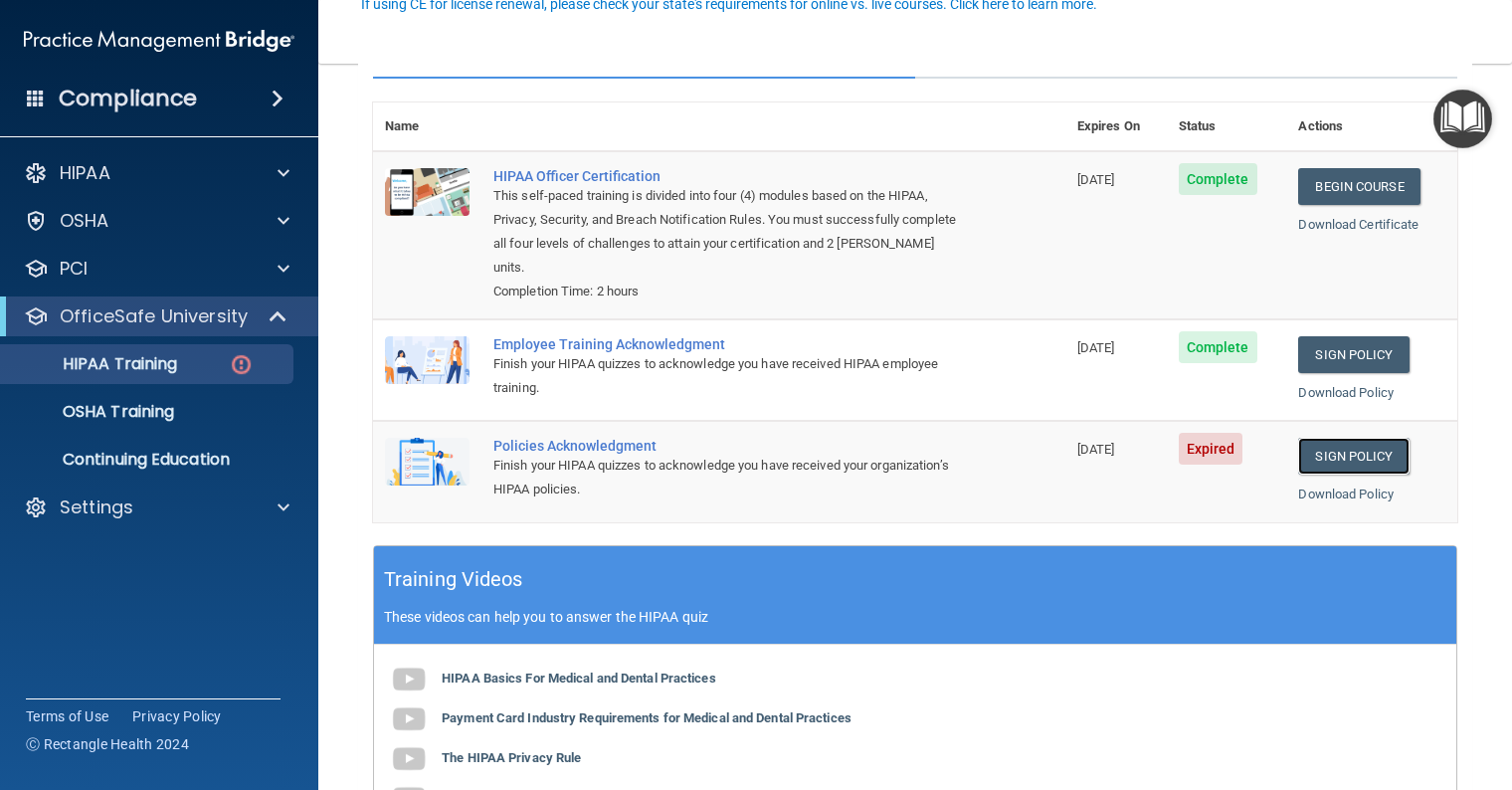 click on "Sign Policy" at bounding box center (1353, 456) 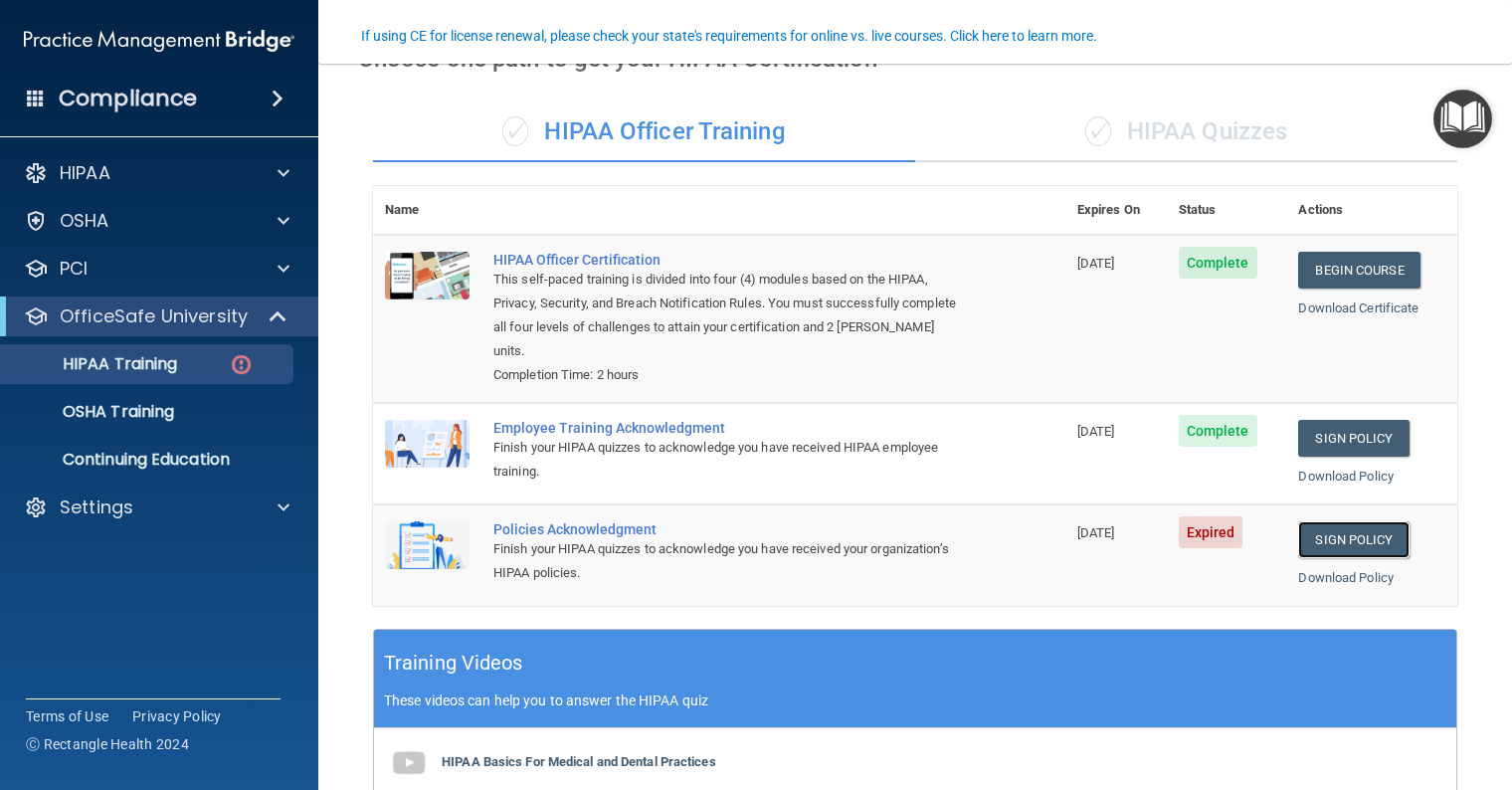 scroll, scrollTop: 0, scrollLeft: 0, axis: both 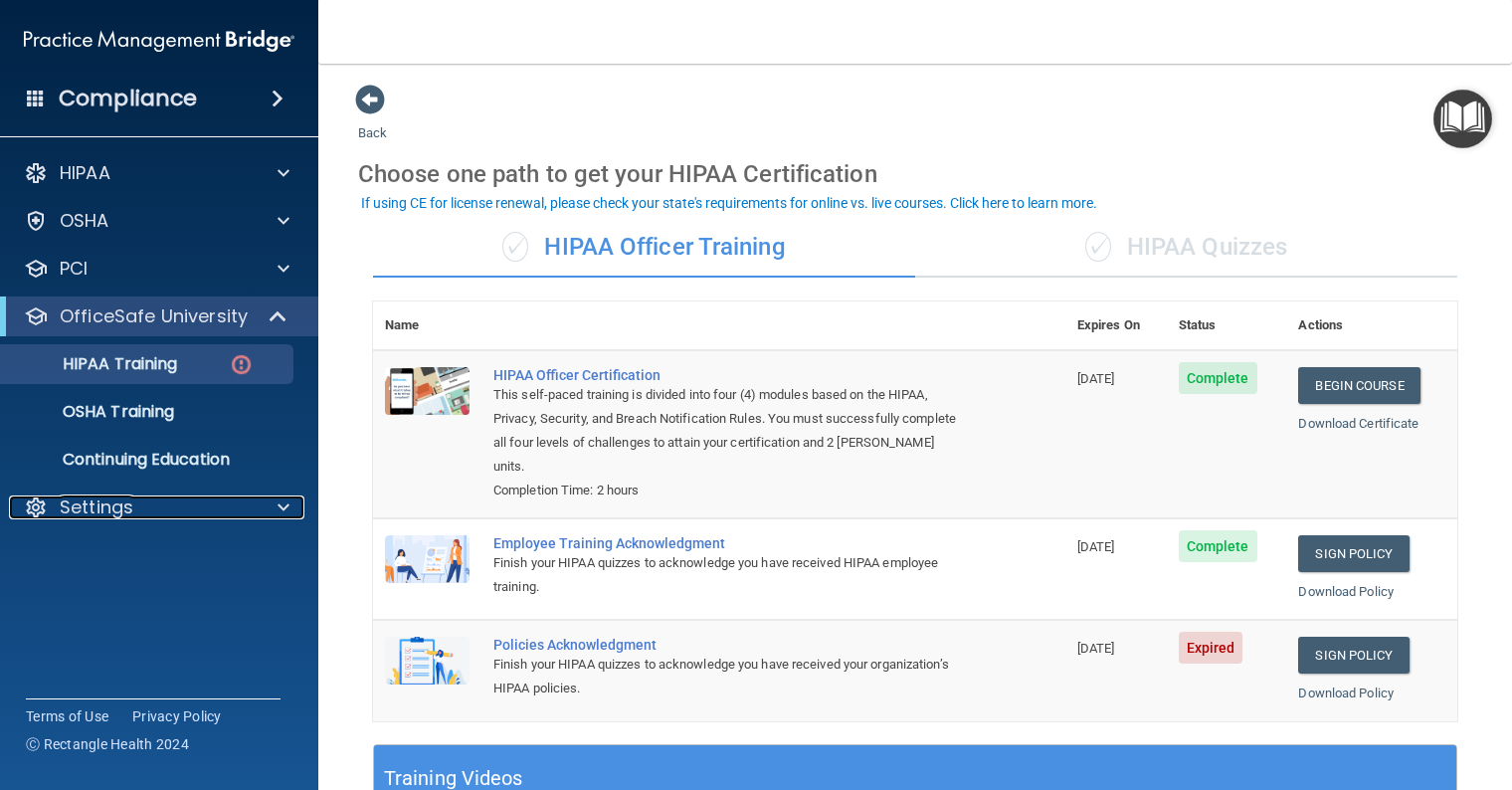 click on "Settings" at bounding box center (96, 507) 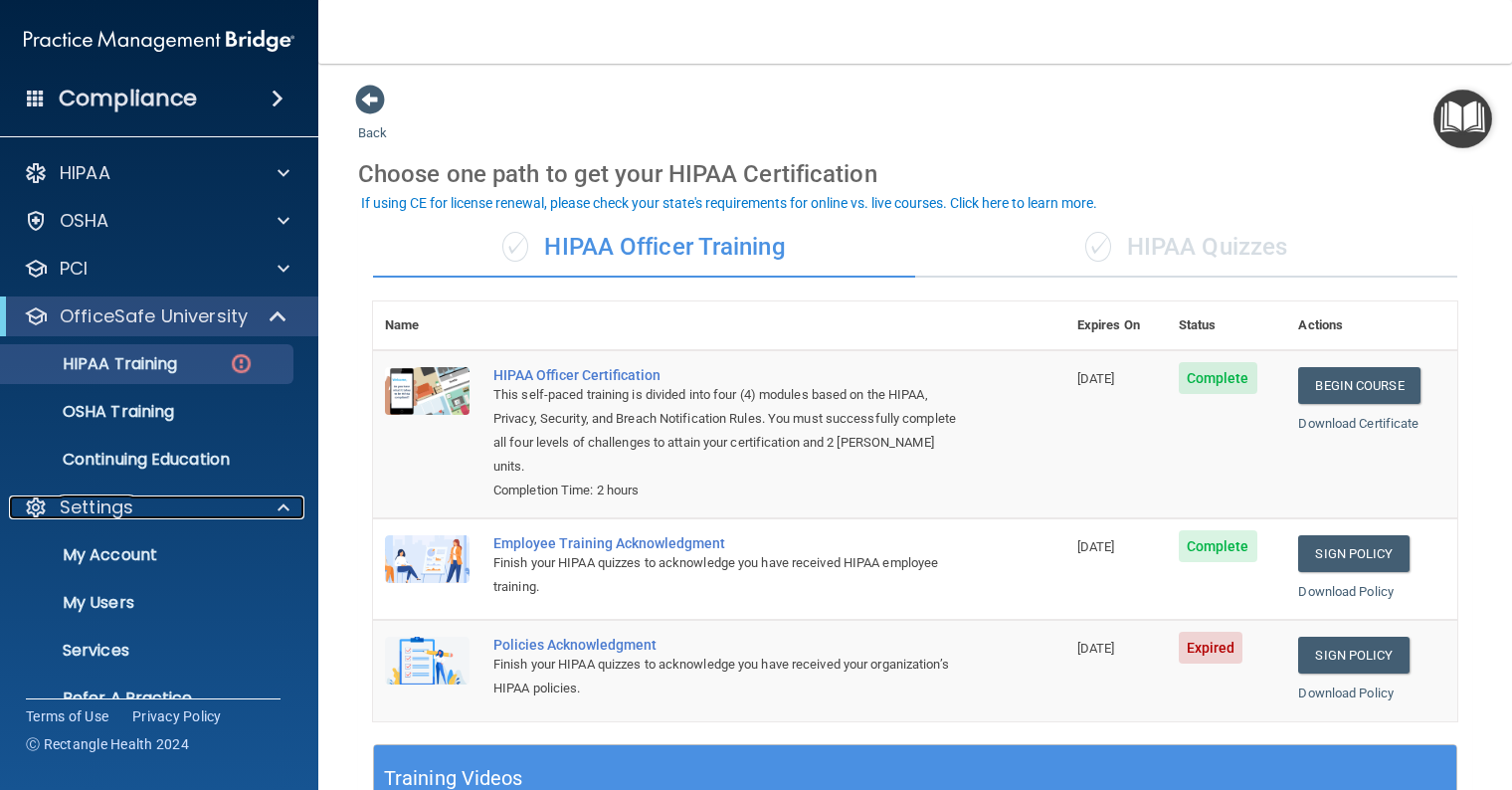 scroll, scrollTop: 83, scrollLeft: 0, axis: vertical 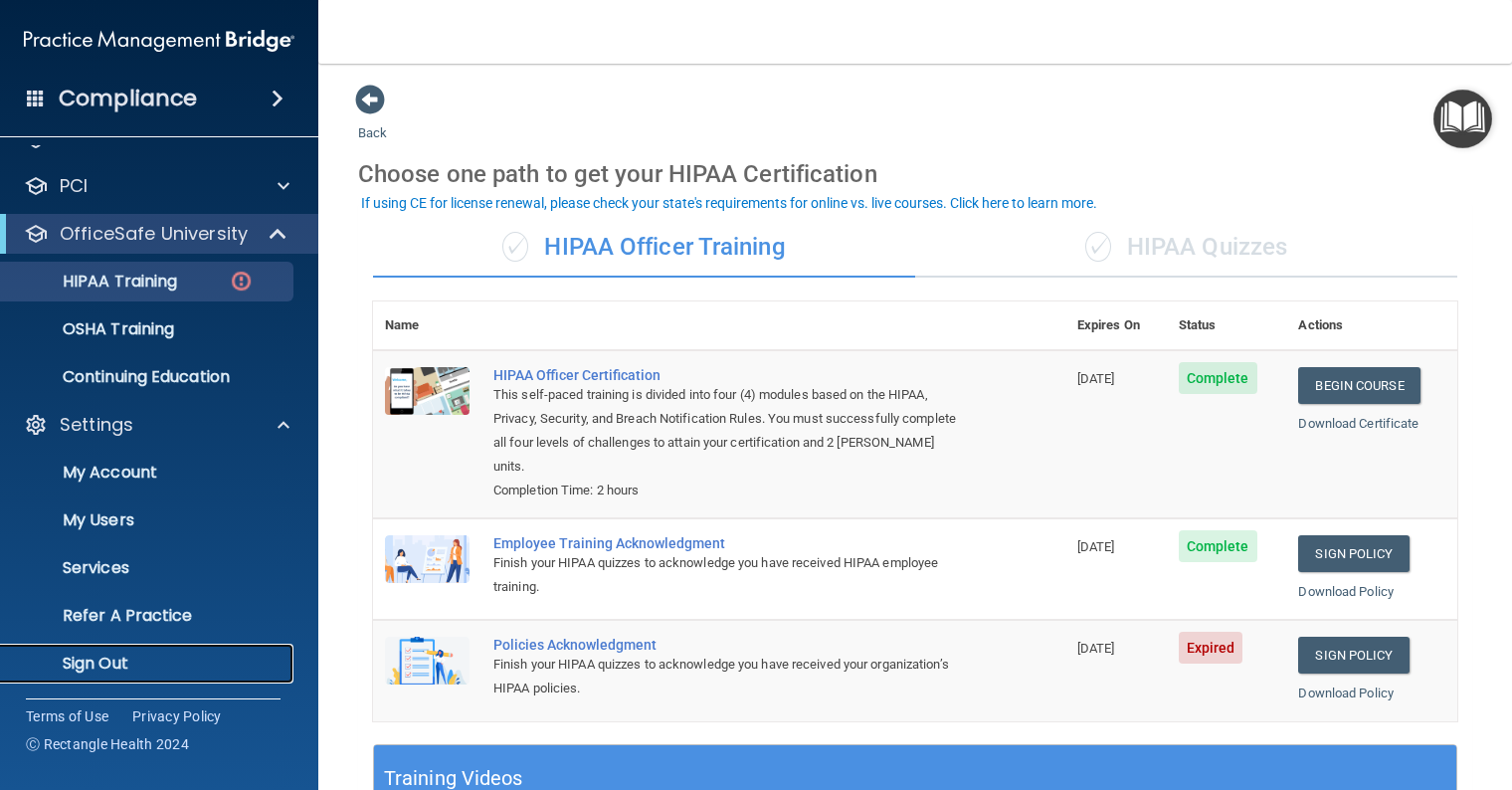 click on "Sign Out" at bounding box center (148, 664) 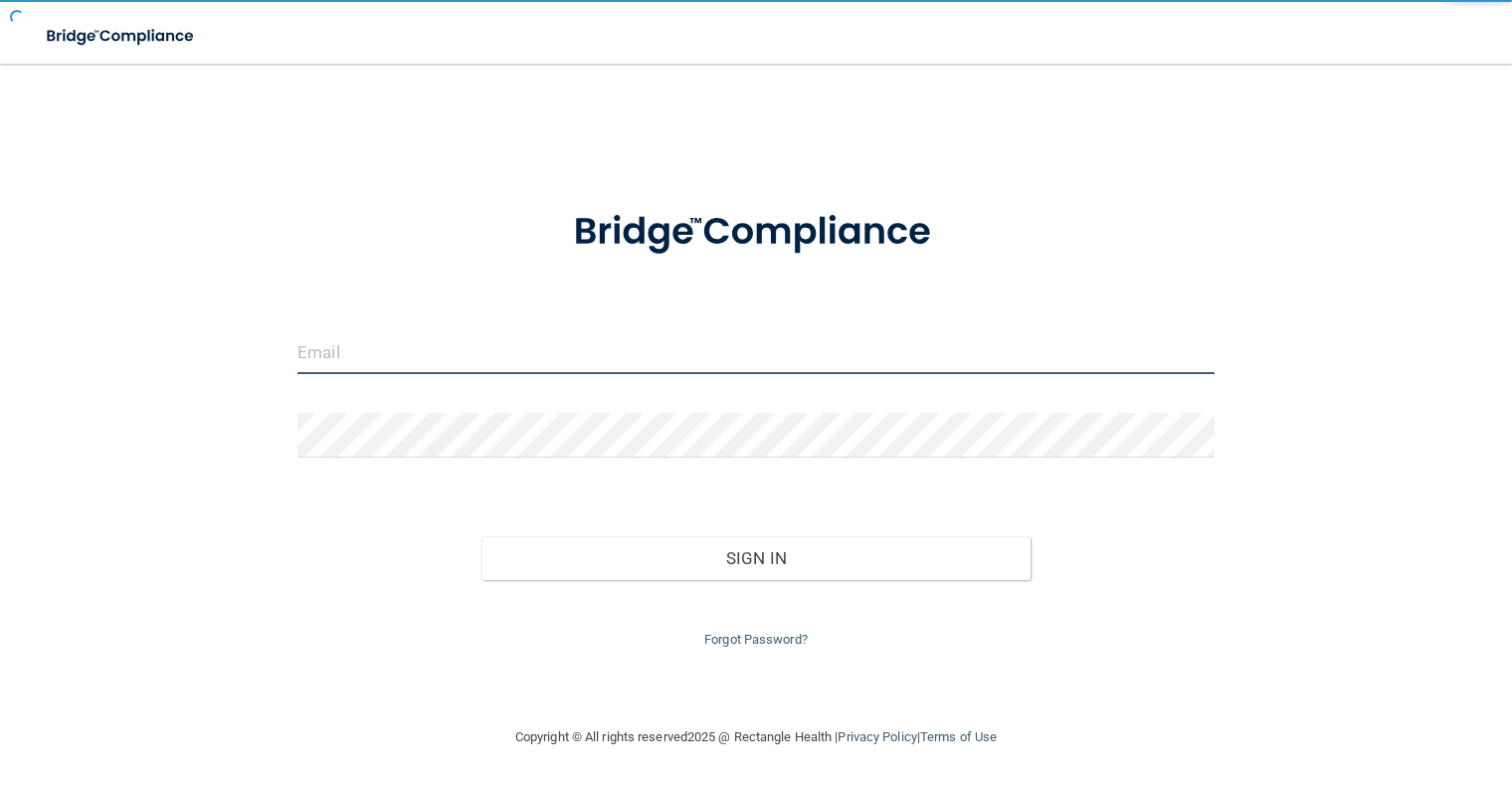type on "[EMAIL_ADDRESS][DOMAIN_NAME]" 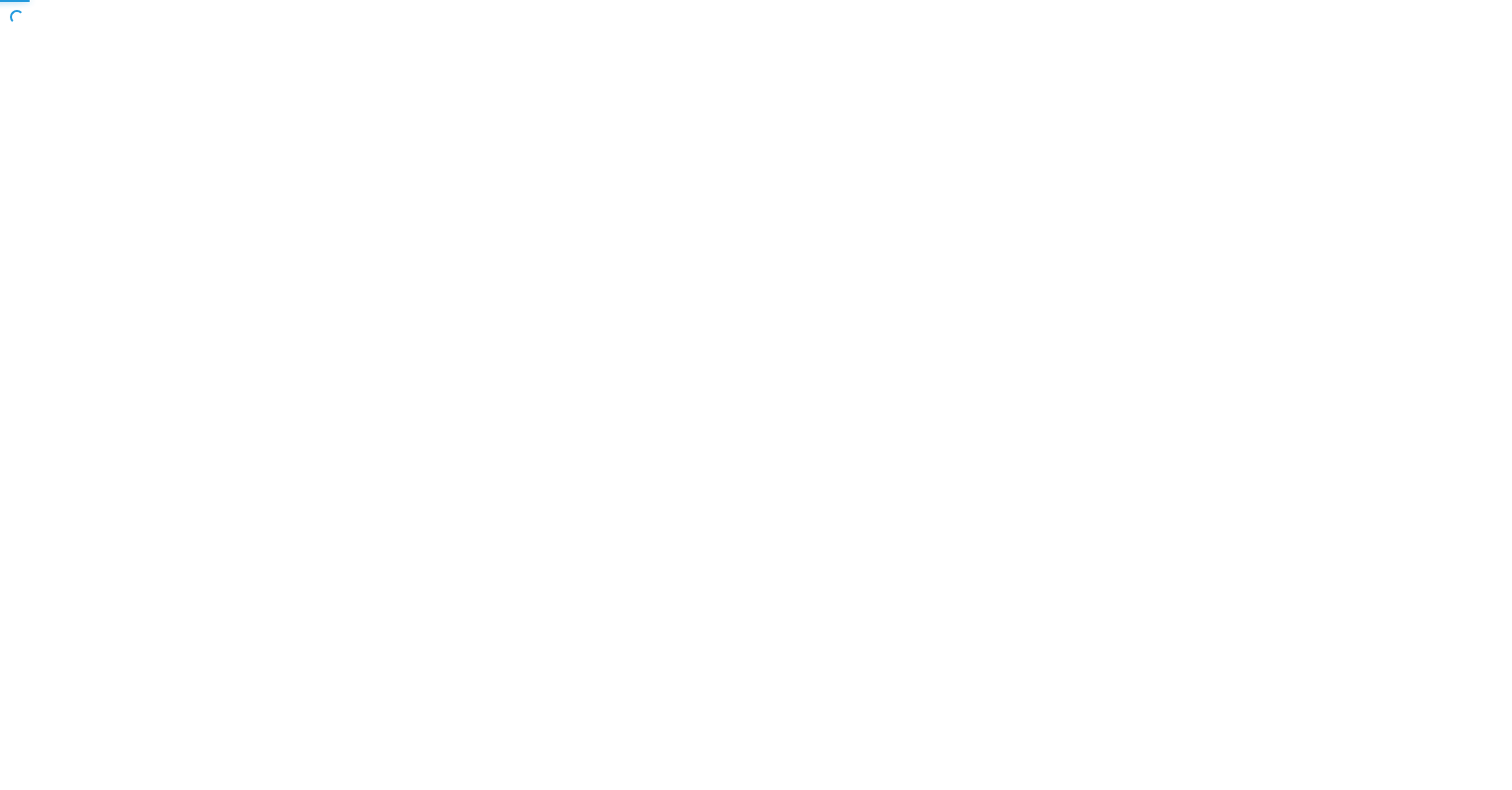 scroll, scrollTop: 0, scrollLeft: 0, axis: both 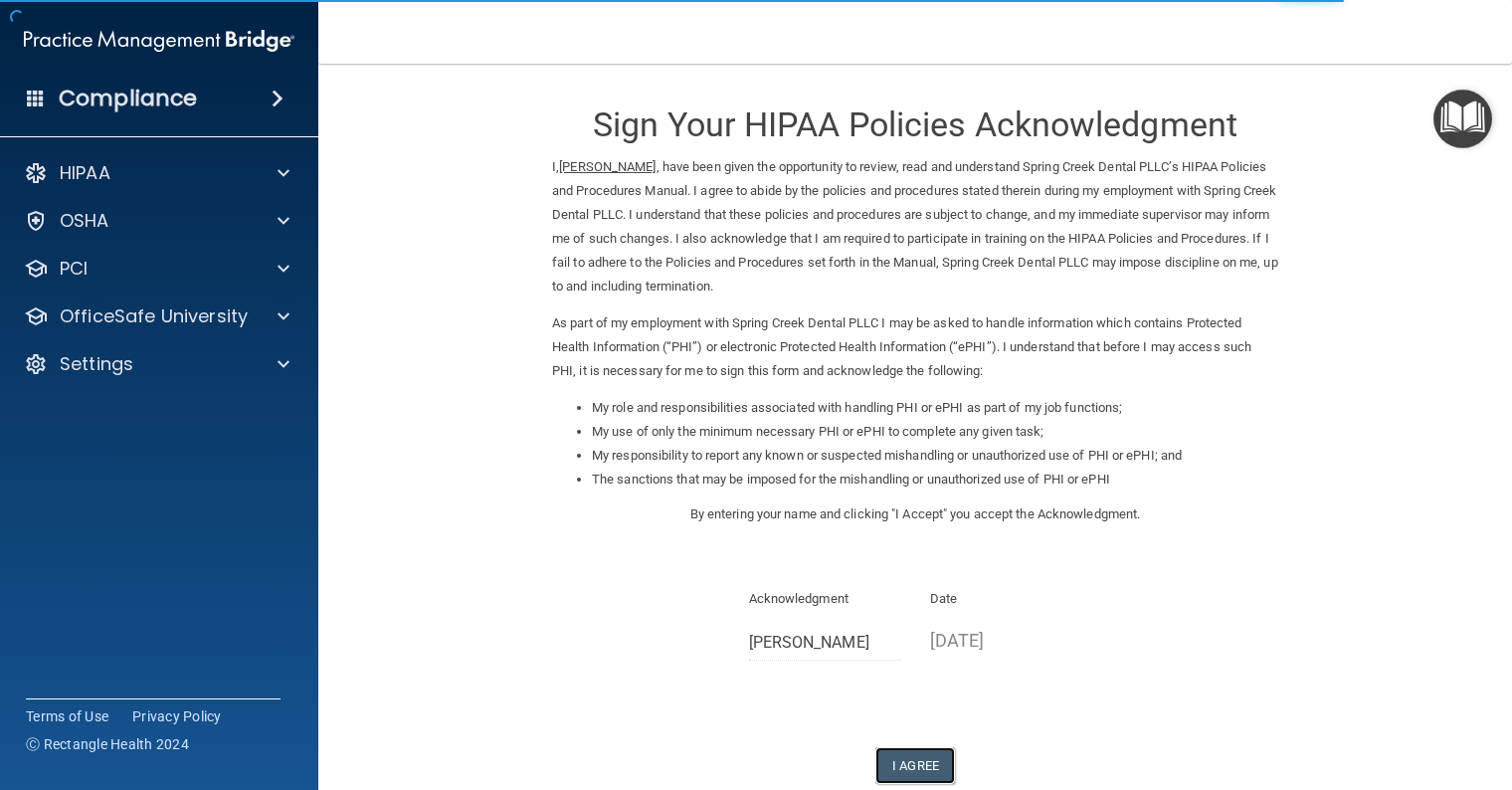 click on "I Agree" at bounding box center [915, 765] 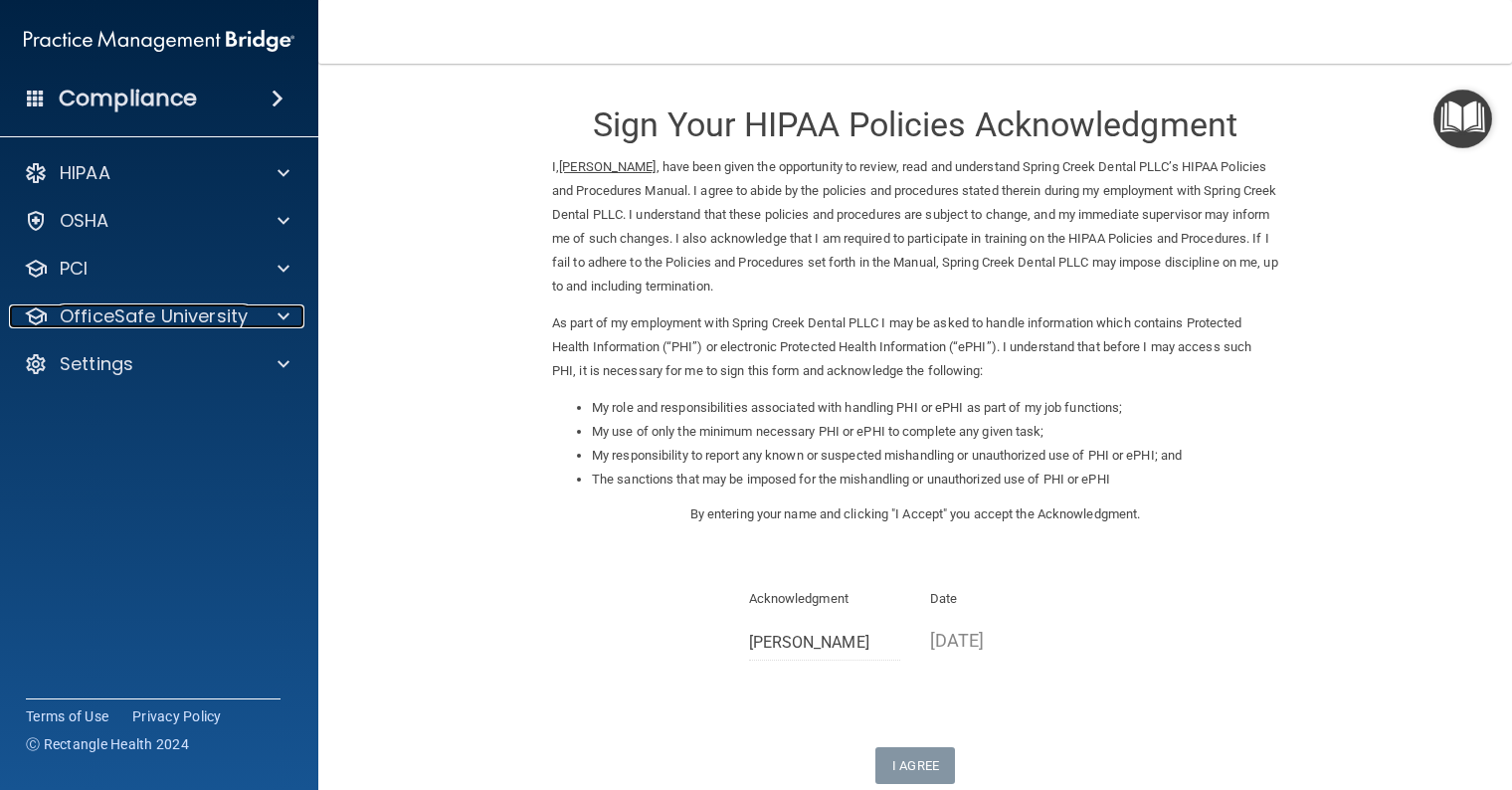 click on "OfficeSafe University" at bounding box center [153, 316] 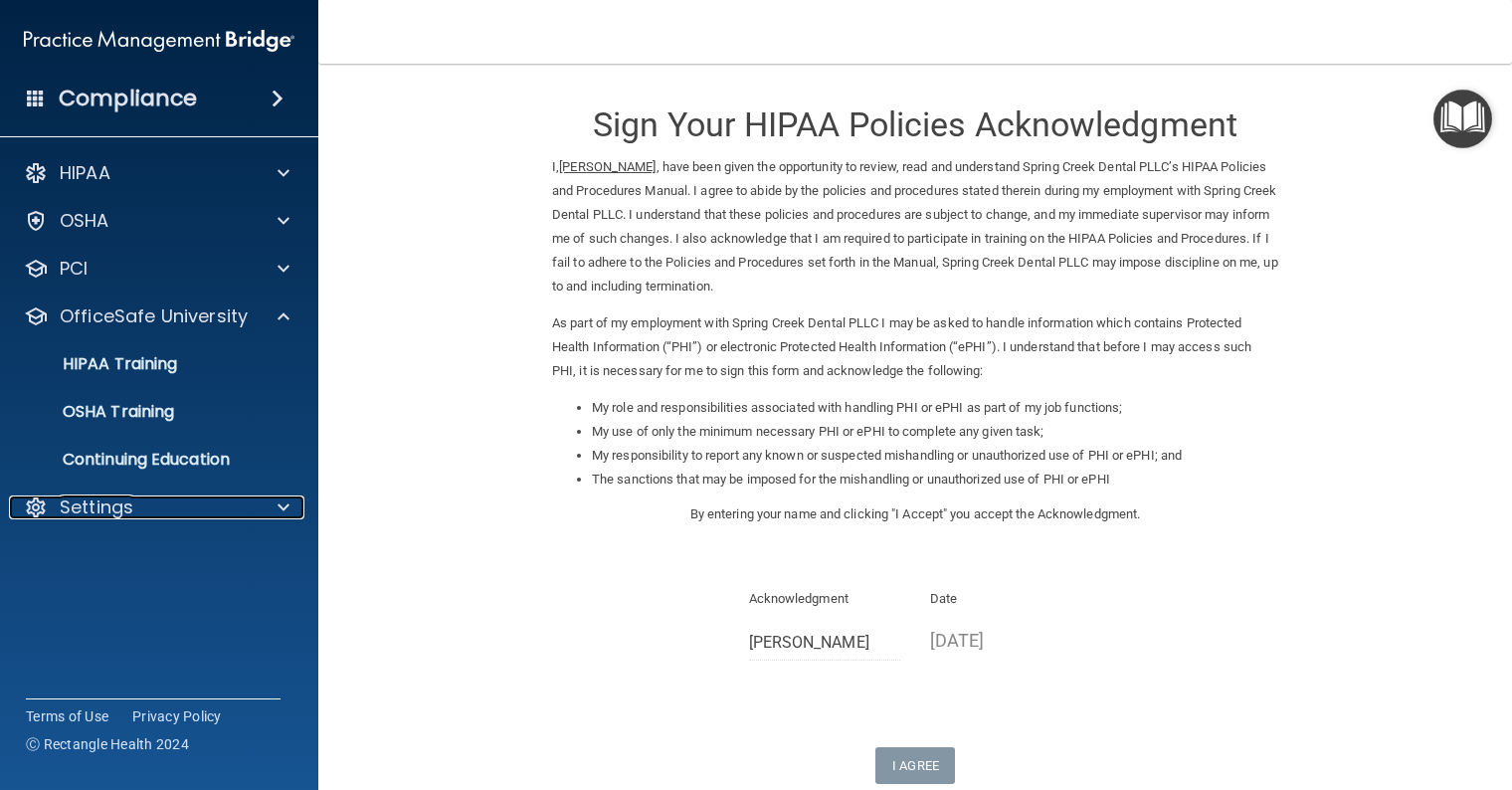 click on "Settings" at bounding box center [96, 507] 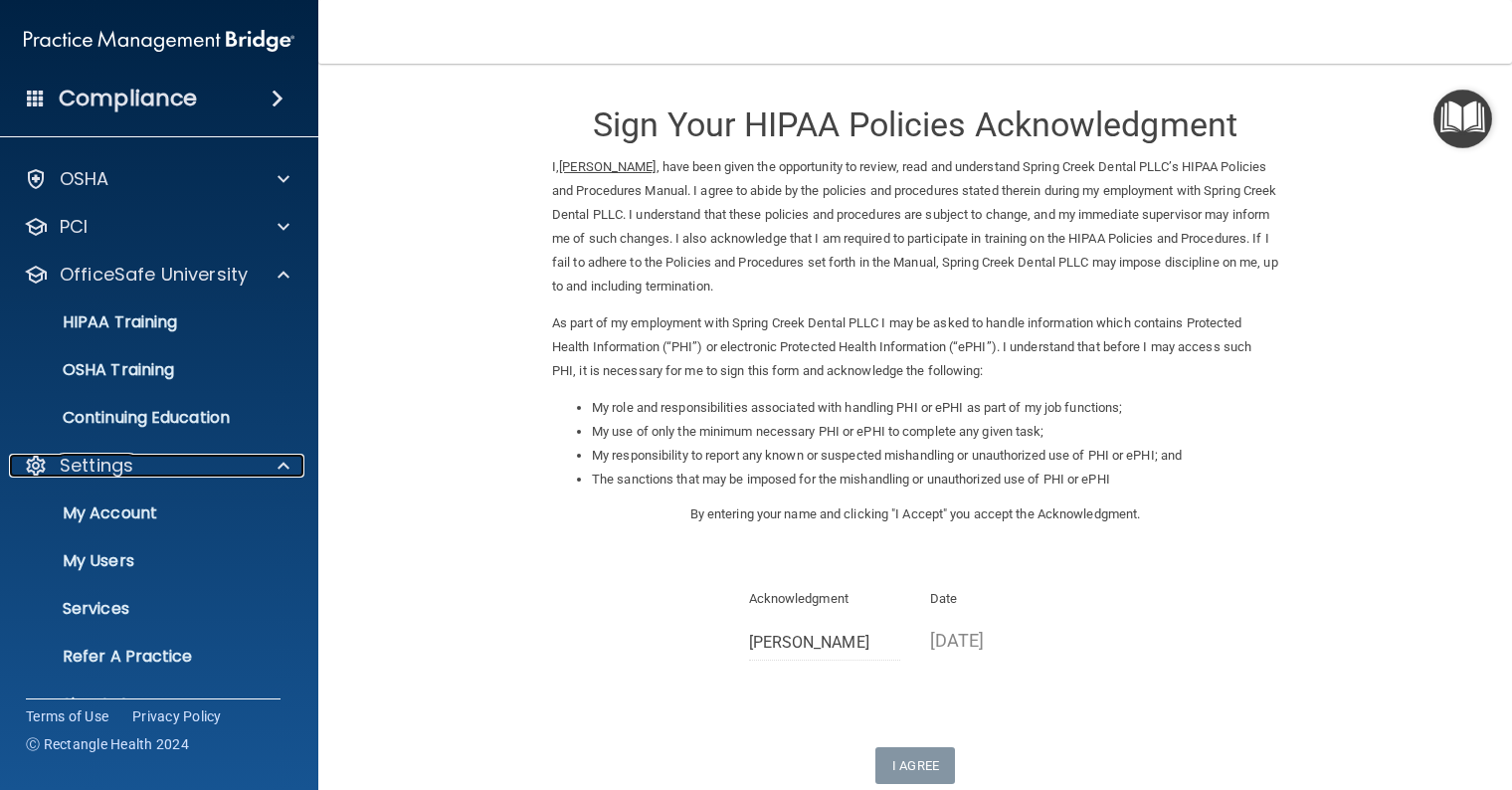 scroll, scrollTop: 83, scrollLeft: 0, axis: vertical 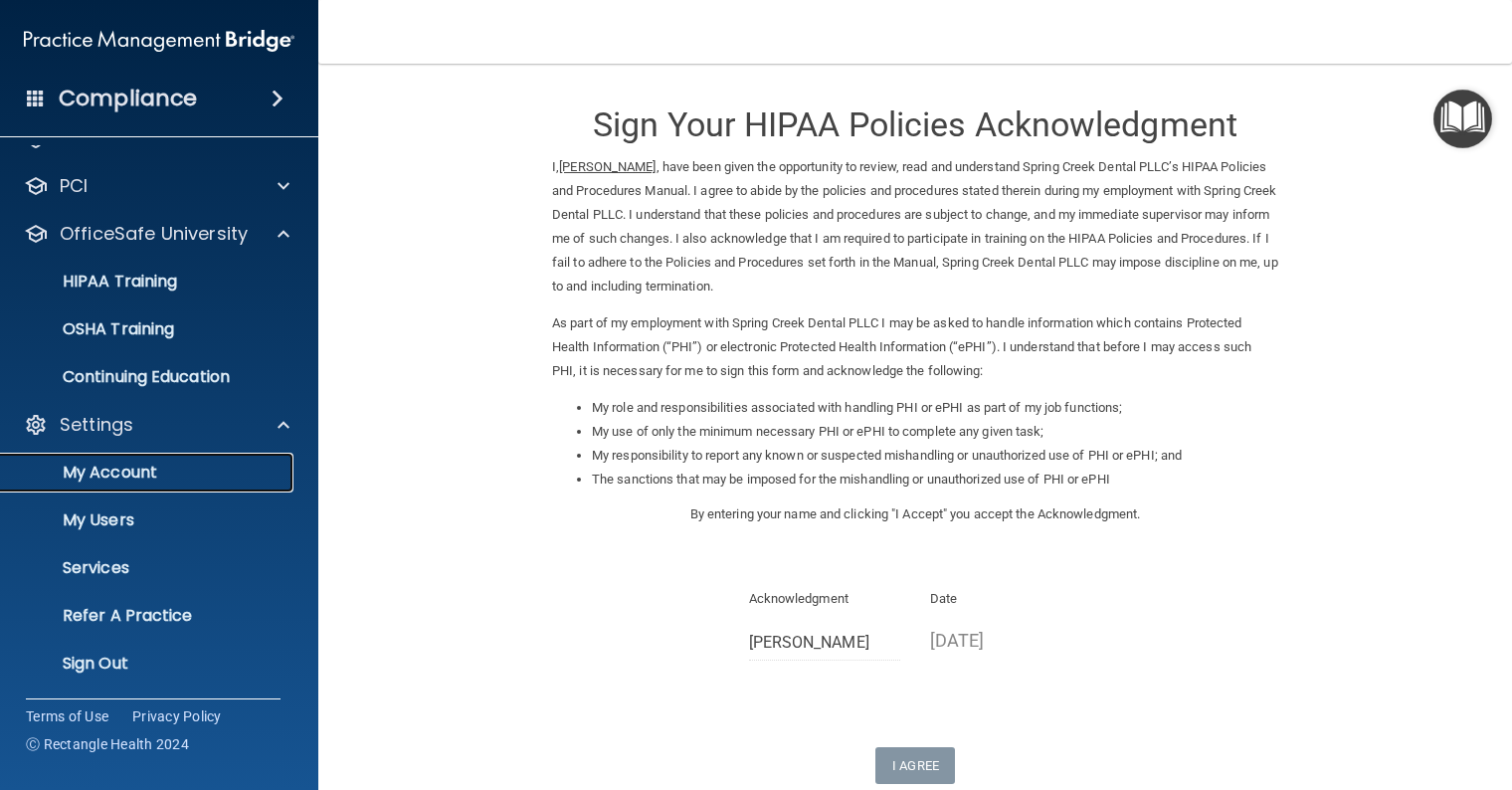 click on "My Account" at bounding box center [148, 473] 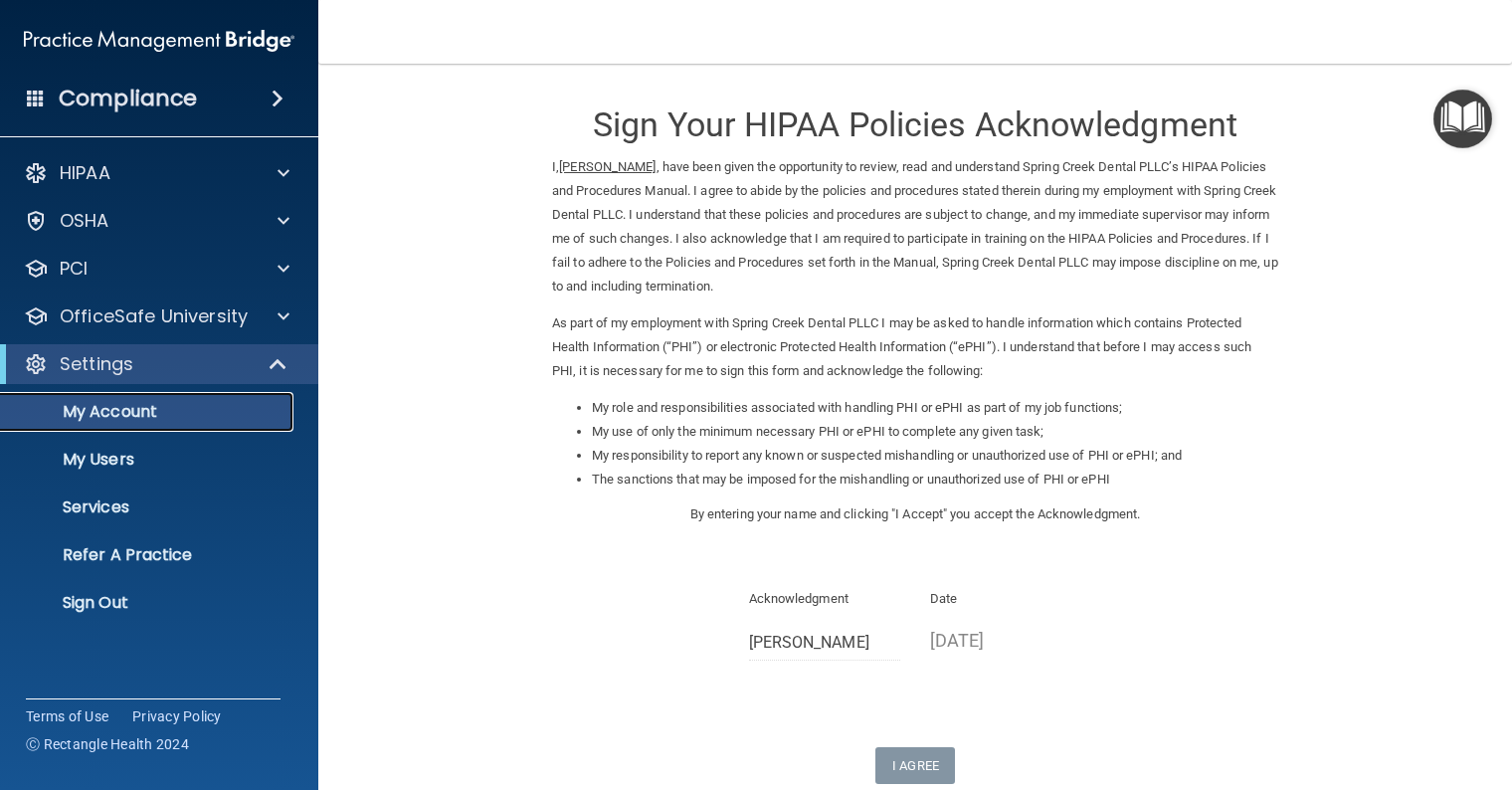scroll, scrollTop: 0, scrollLeft: 0, axis: both 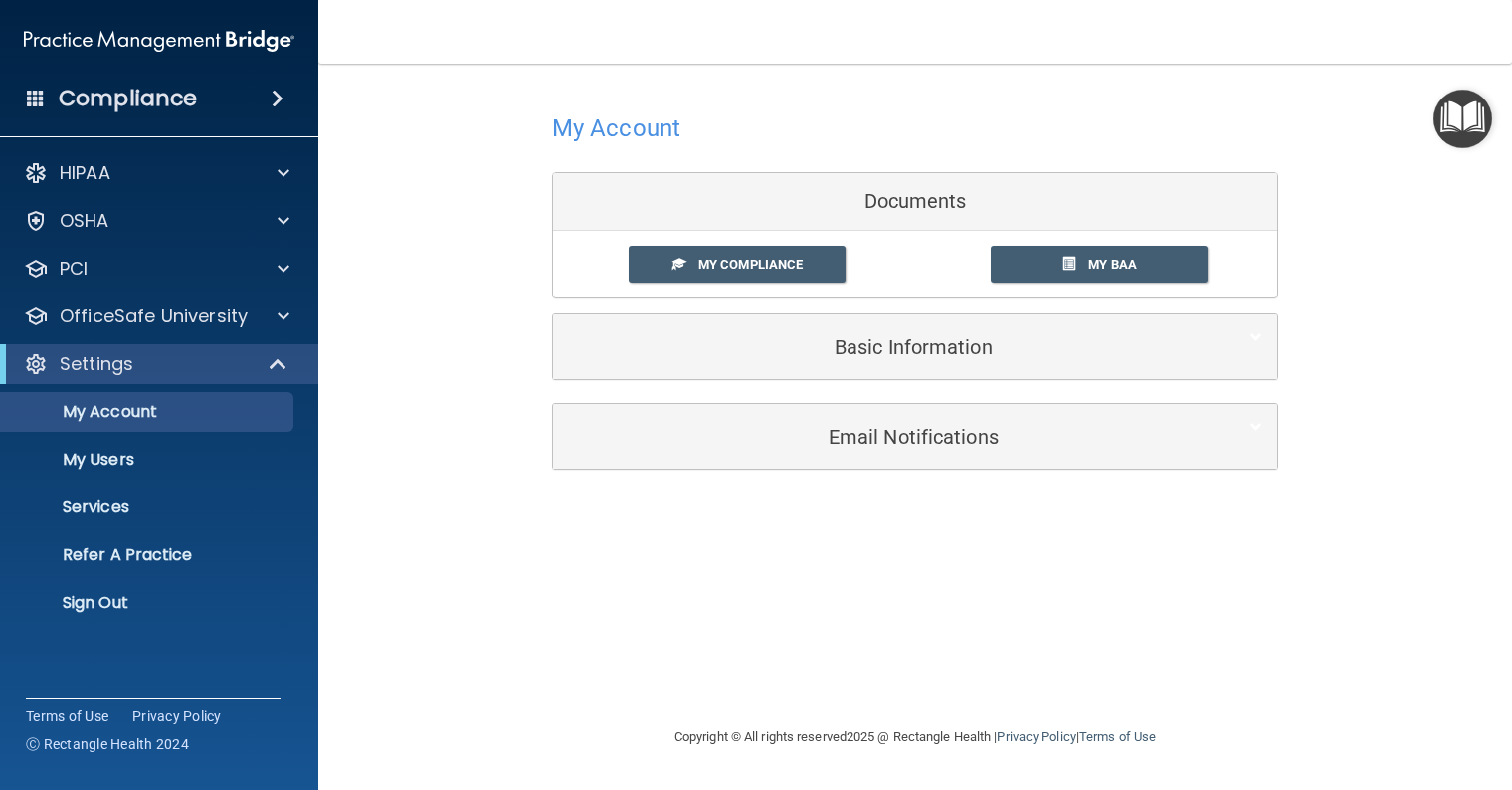 click on "My Compliance" at bounding box center (750, 264) 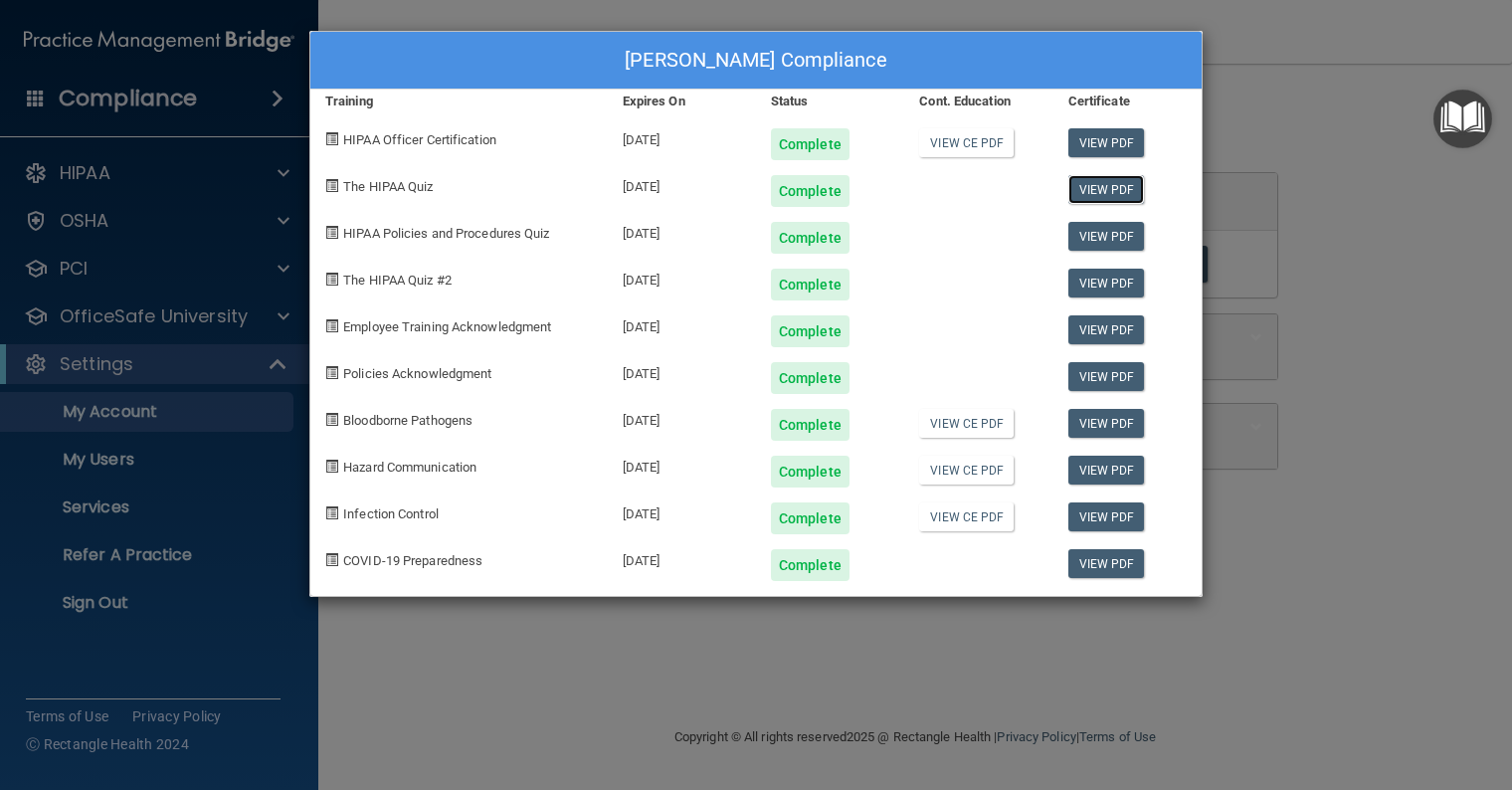 click on "View PDF" at bounding box center [1106, 189] 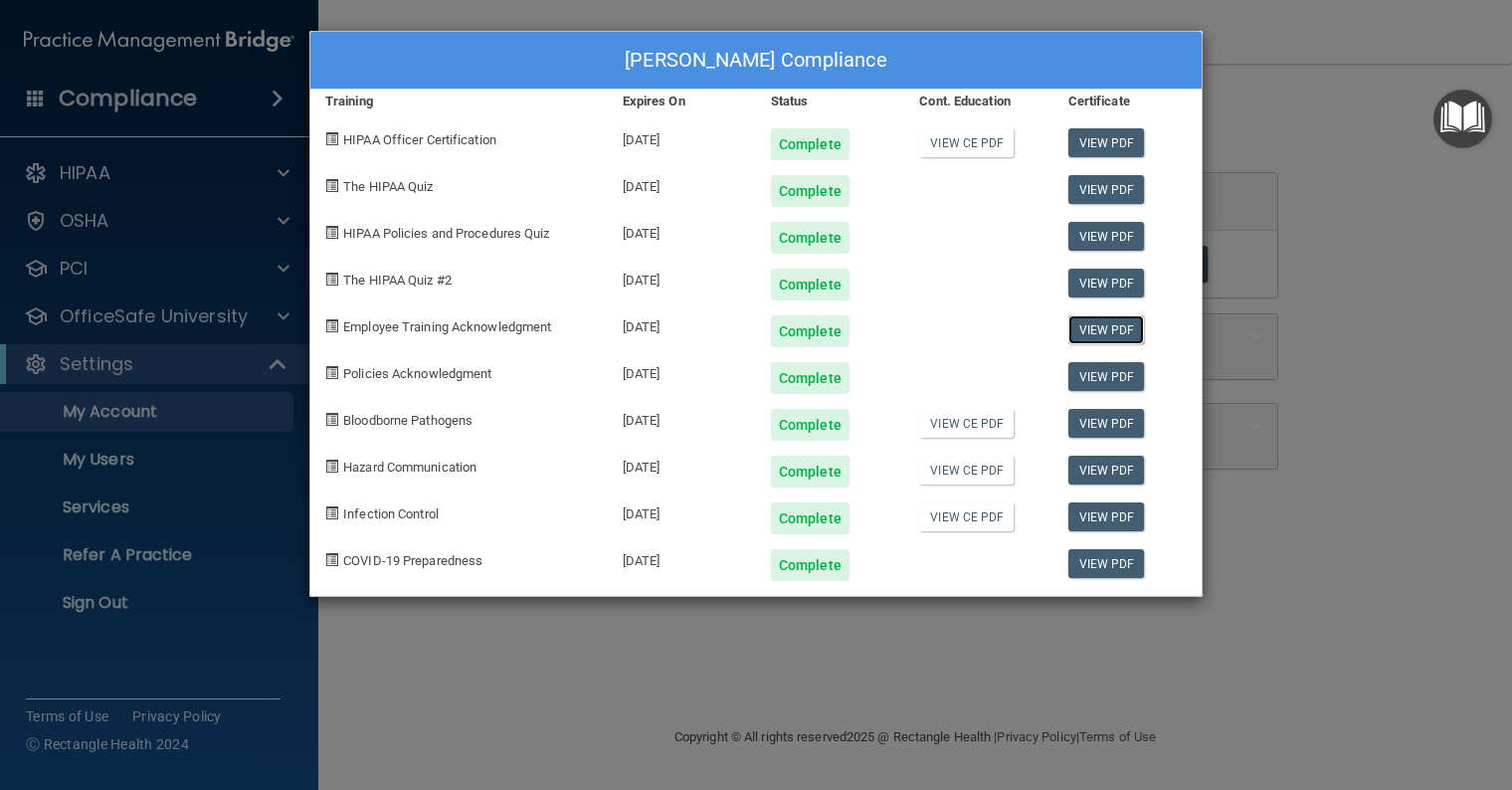click on "View PDF" at bounding box center [1106, 329] 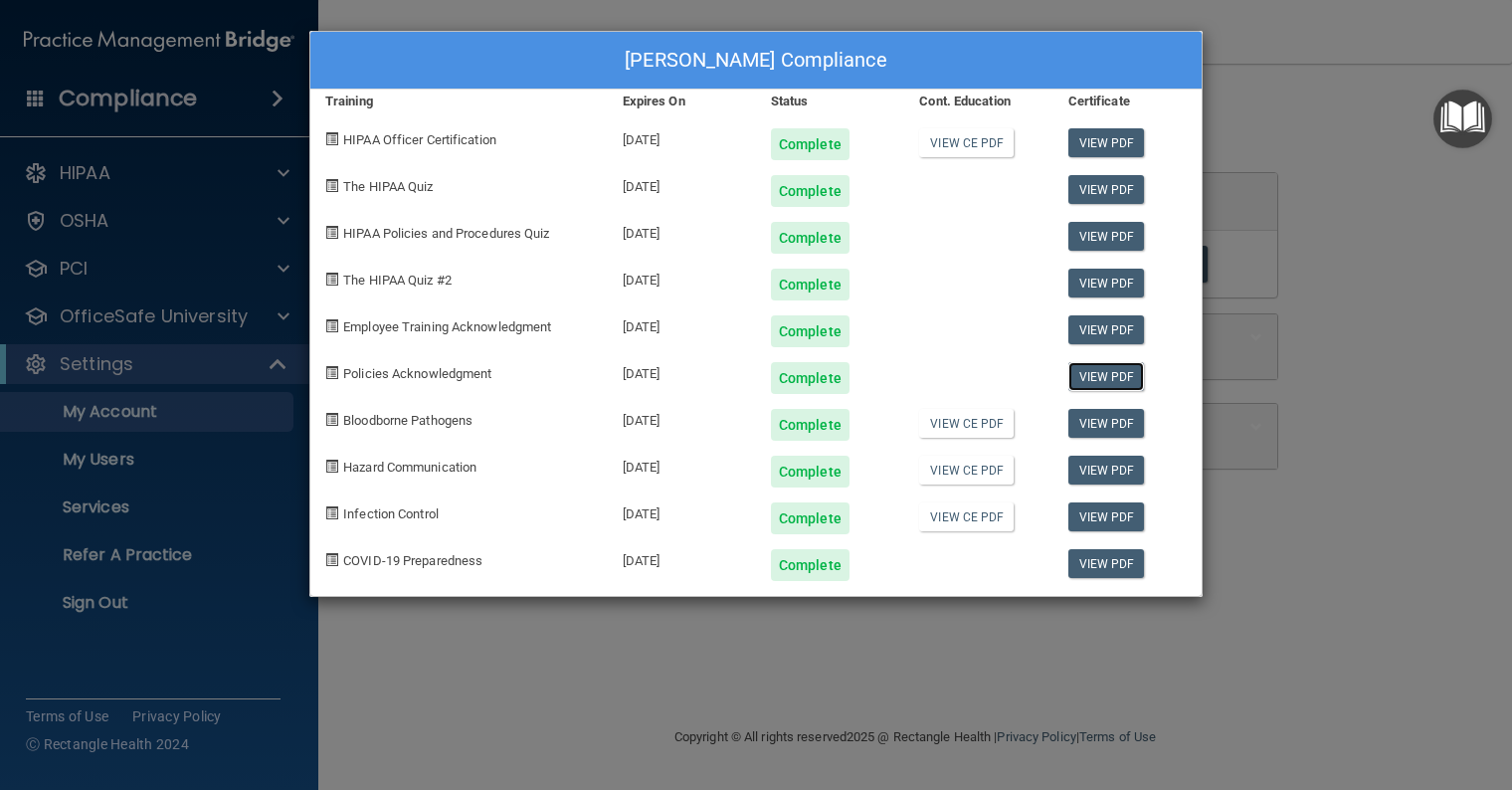 click on "View PDF" at bounding box center (1106, 376) 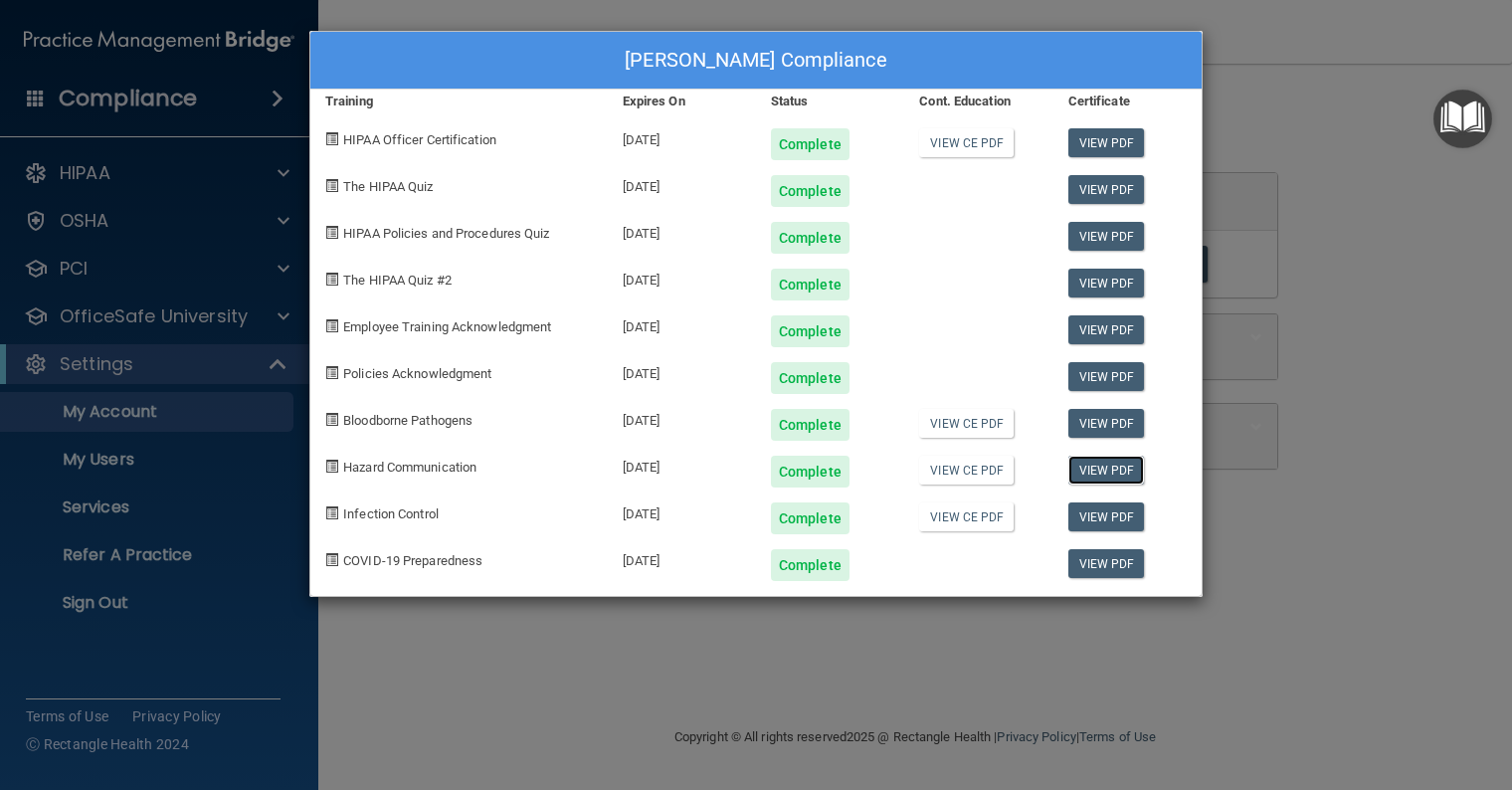 click on "View PDF" at bounding box center [1106, 470] 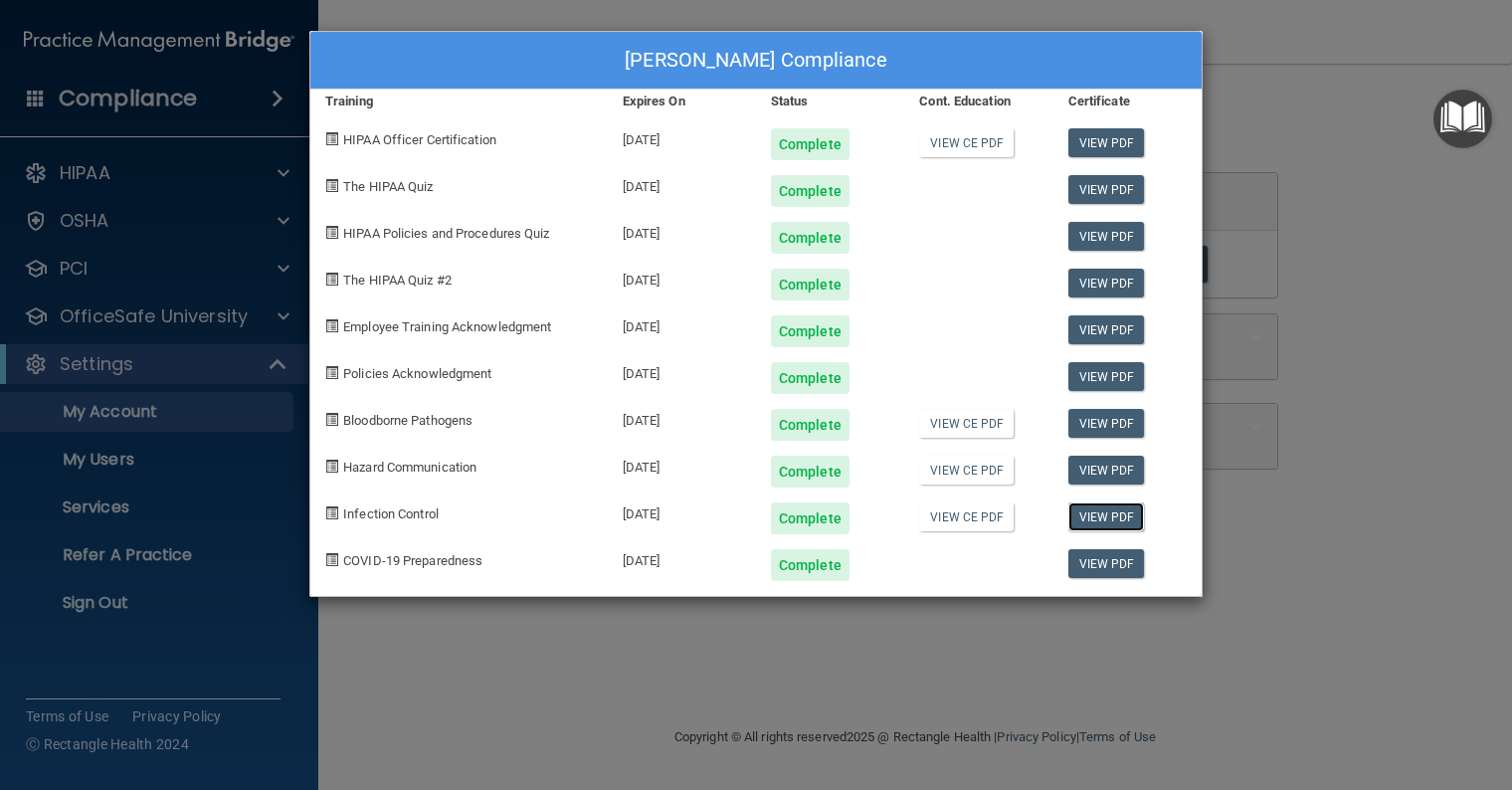 click on "View PDF" at bounding box center (1106, 516) 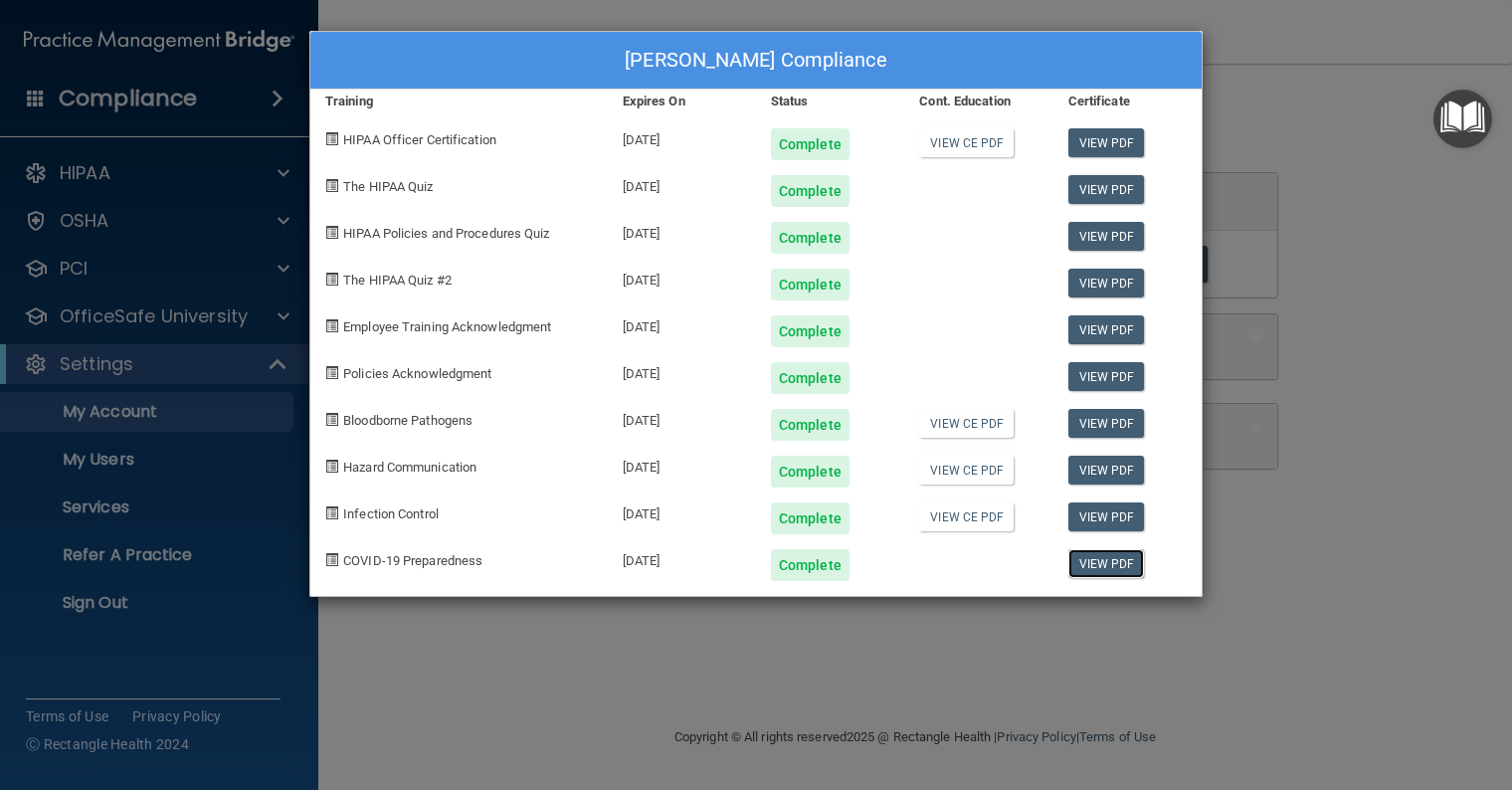 click on "View PDF" at bounding box center [1106, 563] 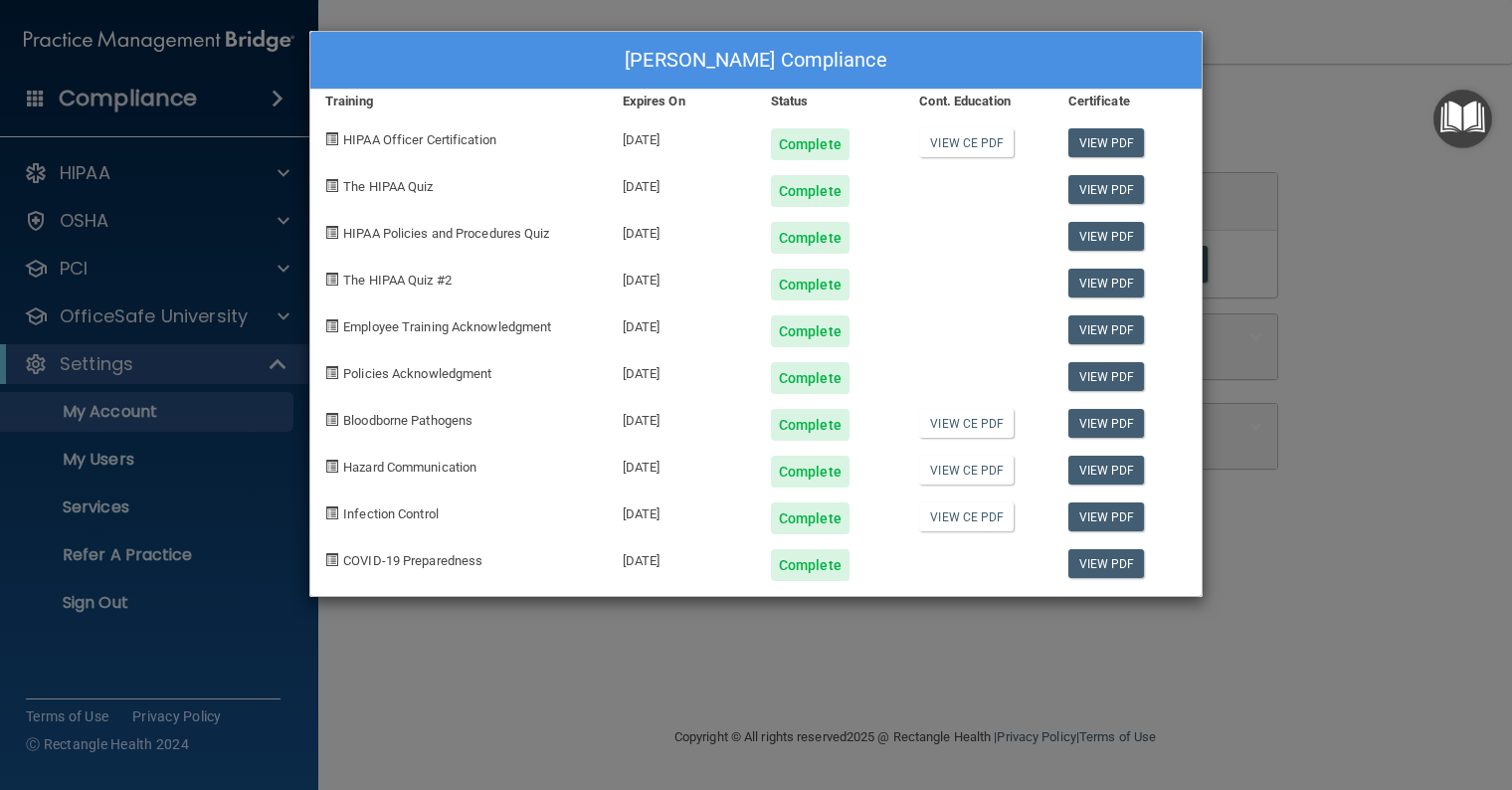 click on "Jodye Tolbert's Compliance      Training   Expires On   Status   Cont. Education   Certificate         HIPAA Officer Certification      07/27/2026       Complete        View CE PDF       View PDF         The HIPAA Quiz      07/27/2026       Complete              View PDF         HIPAA Policies and Procedures Quiz      07/27/2026       Complete              View PDF         The HIPAA Quiz #2      07/27/2026       Complete              View PDF         Employee Training Acknowledgment      07/27/2026       Complete              View PDF         Policies Acknowledgment      07/27/2026       Complete              View PDF         Bloodborne Pathogens      07/27/2026       Complete        View CE PDF       View PDF         Hazard Communication      07/27/2026       Complete        View CE PDF       View PDF         Infection Control      07/27/2026       Complete        View CE PDF       View PDF         COVID-19 Preparedness      07/27/2026       Complete              View PDF" at bounding box center [756, 395] 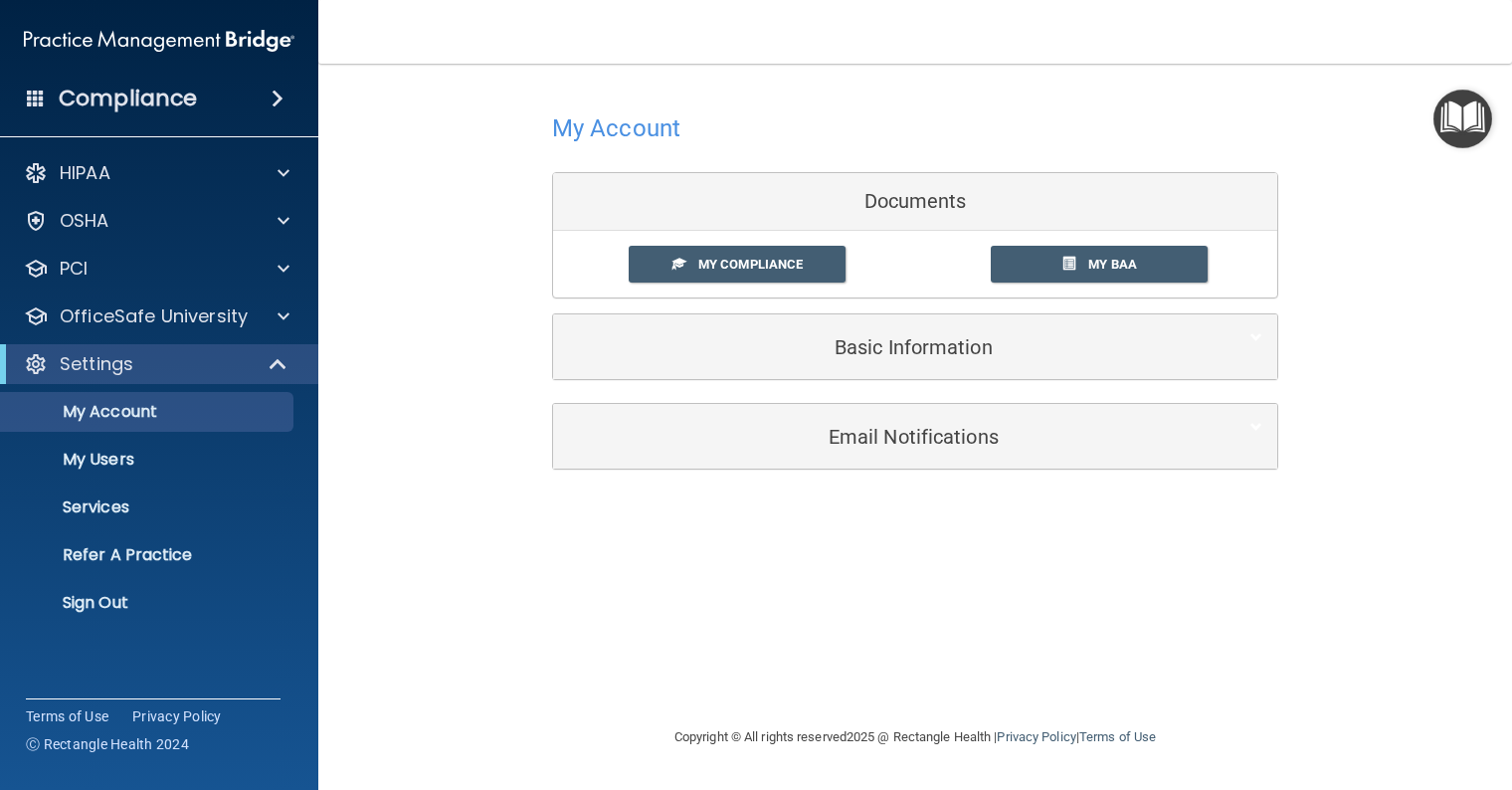 click on "My BAA" at bounding box center (1099, 264) 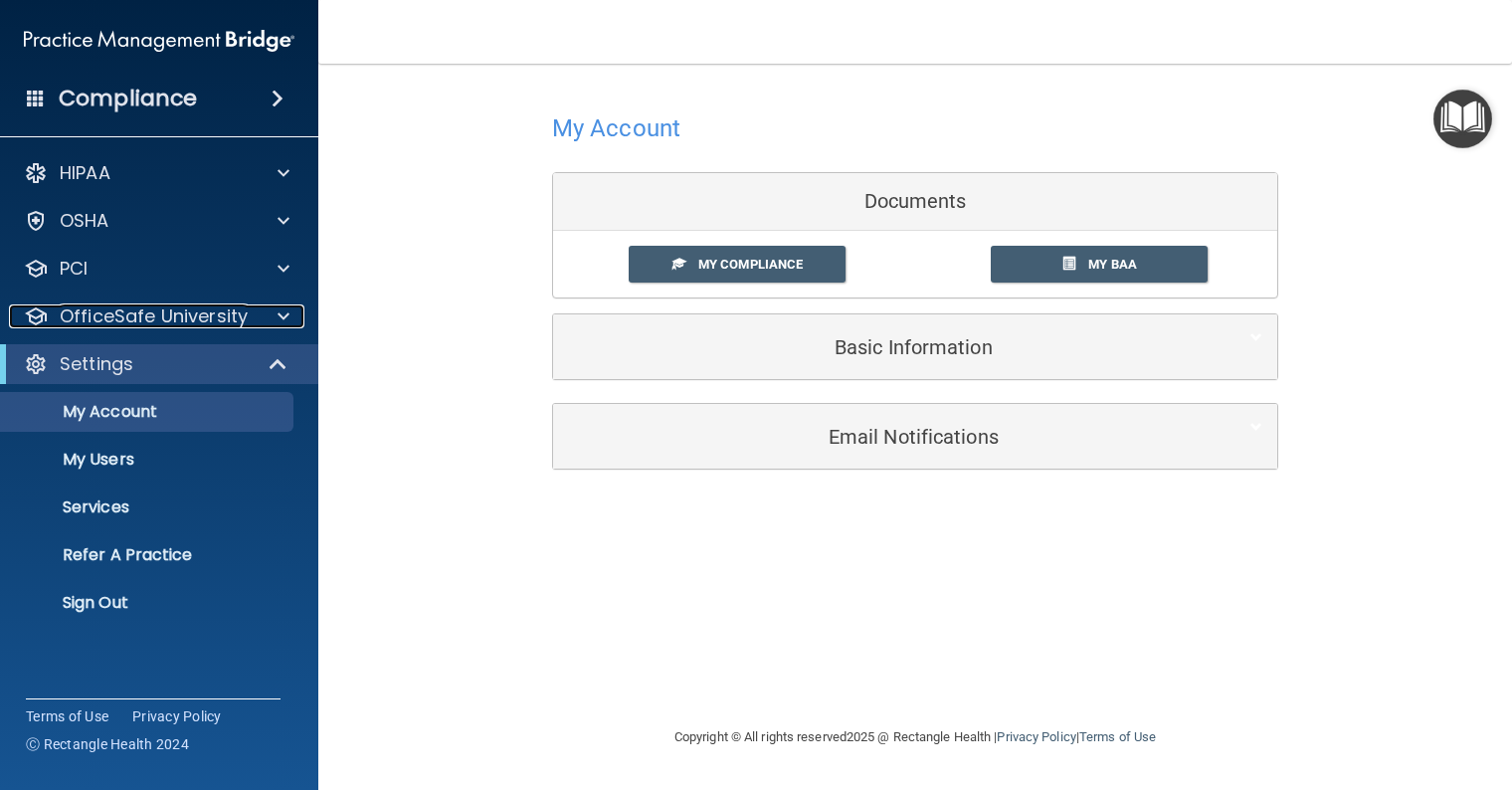 click on "OfficeSafe University" at bounding box center [153, 316] 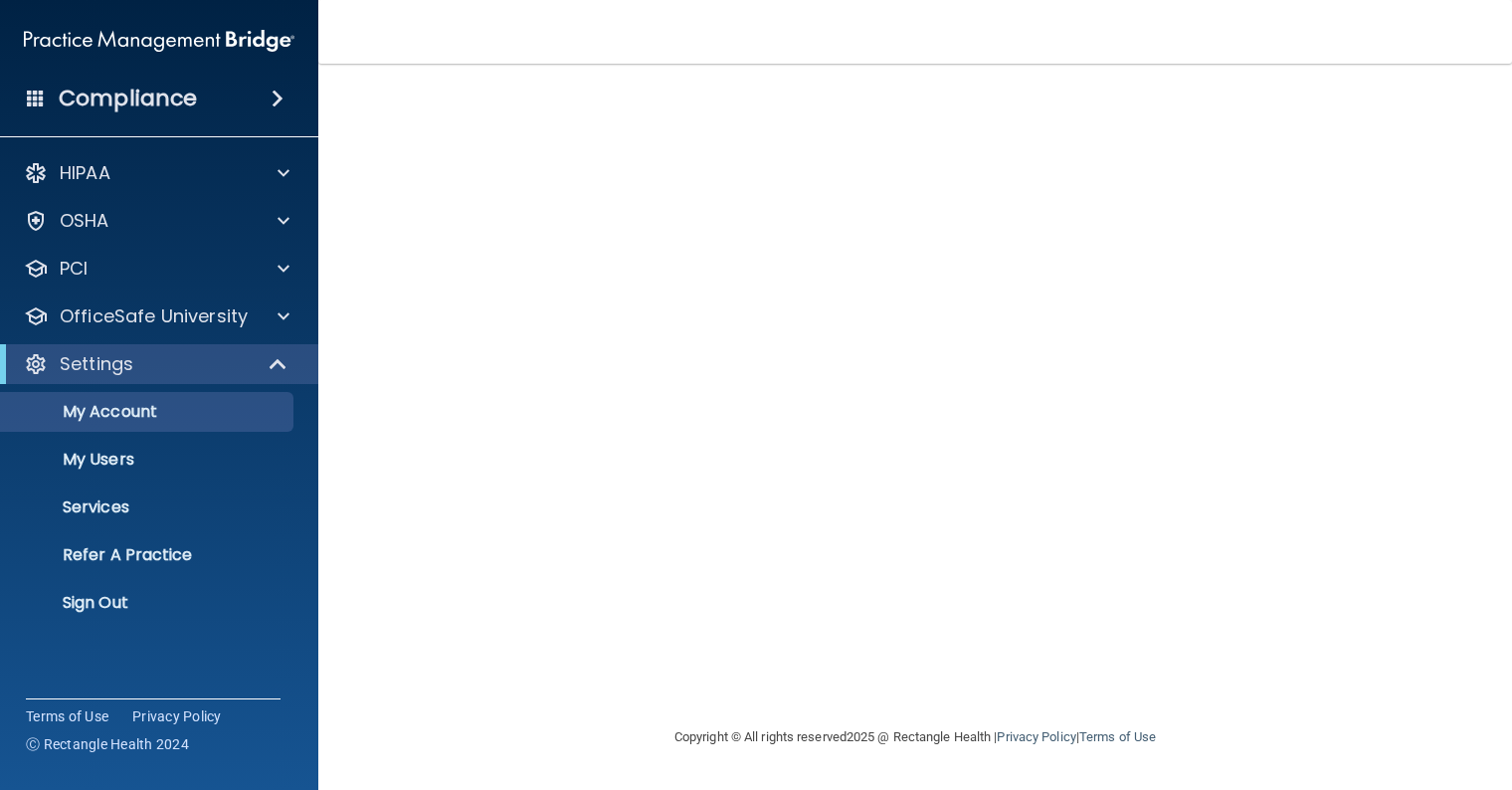 scroll, scrollTop: 0, scrollLeft: 0, axis: both 